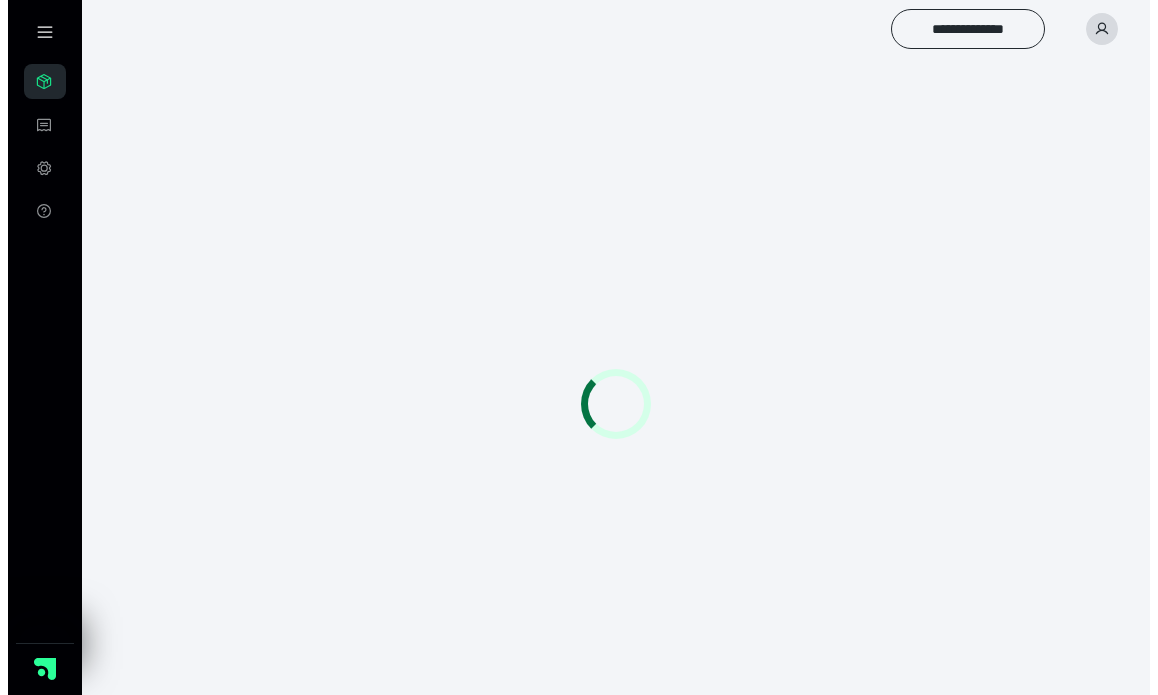 scroll, scrollTop: 0, scrollLeft: 0, axis: both 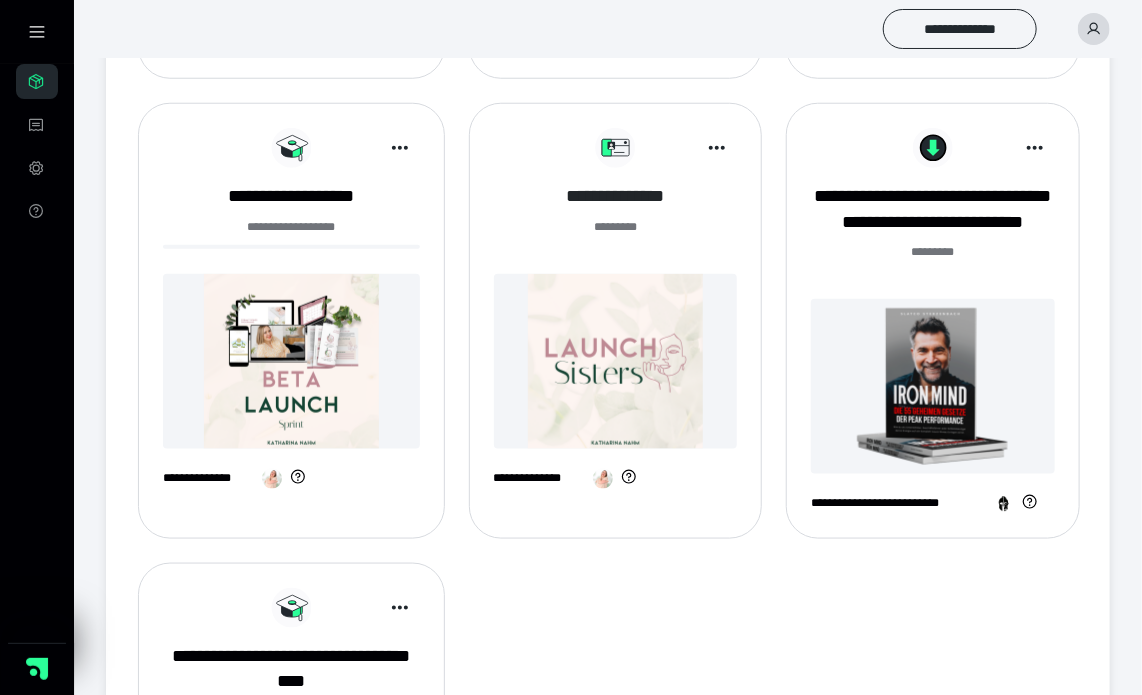 click on "**********" at bounding box center [615, 196] 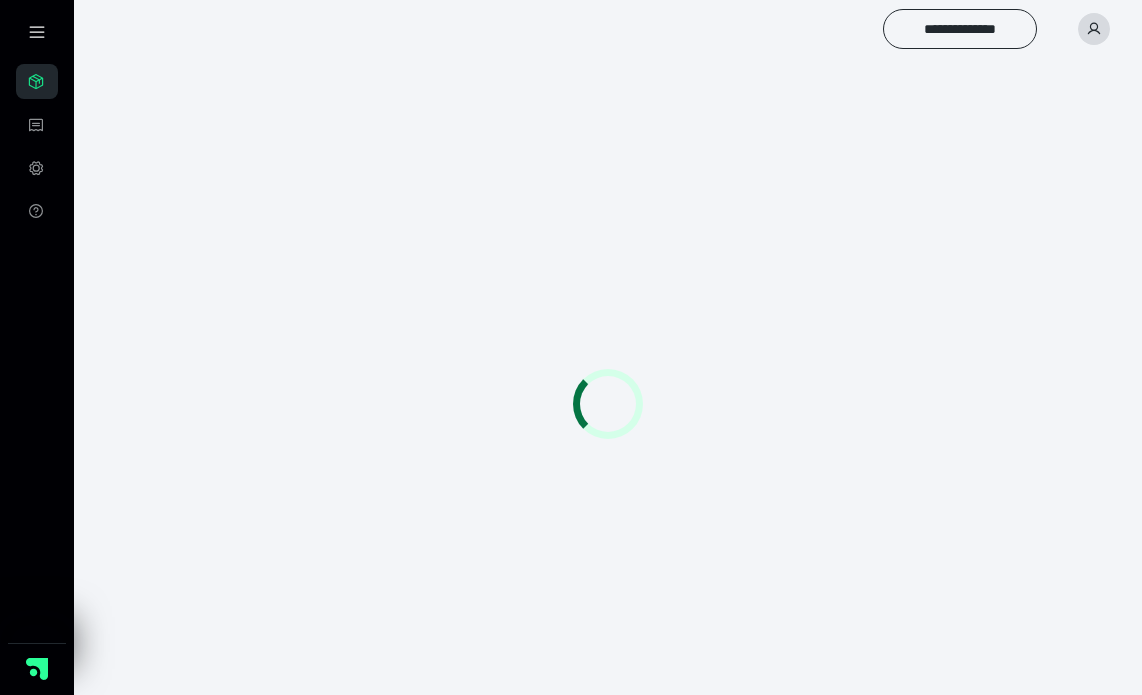 scroll, scrollTop: 0, scrollLeft: 0, axis: both 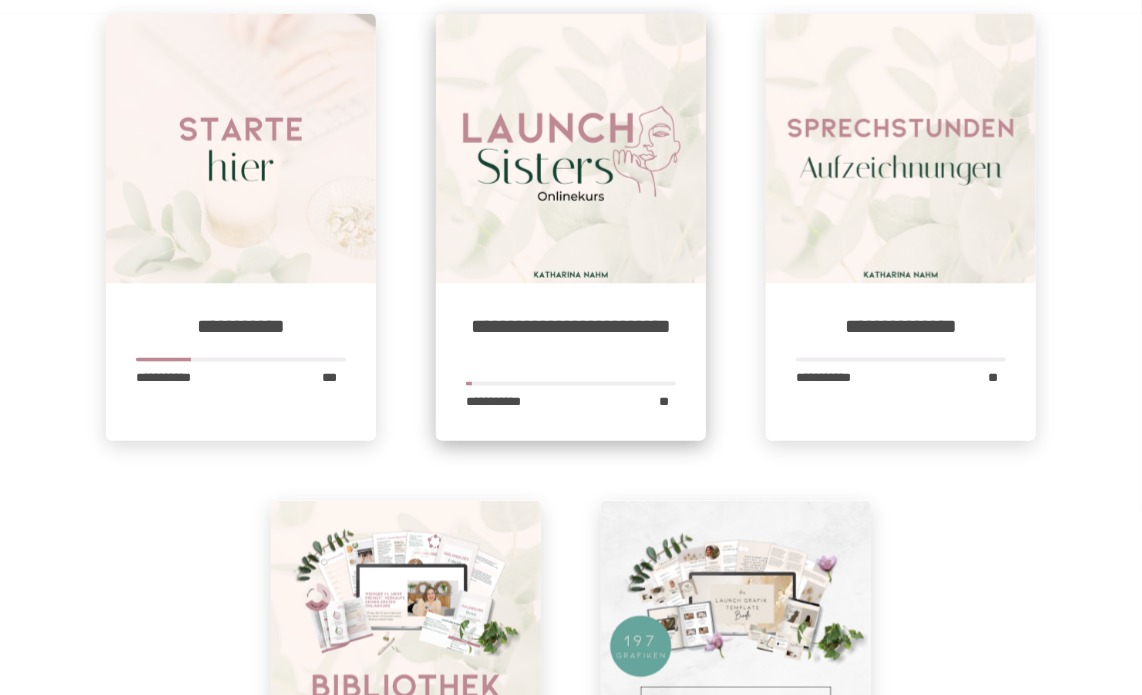 click on "**********" at bounding box center (571, 363) 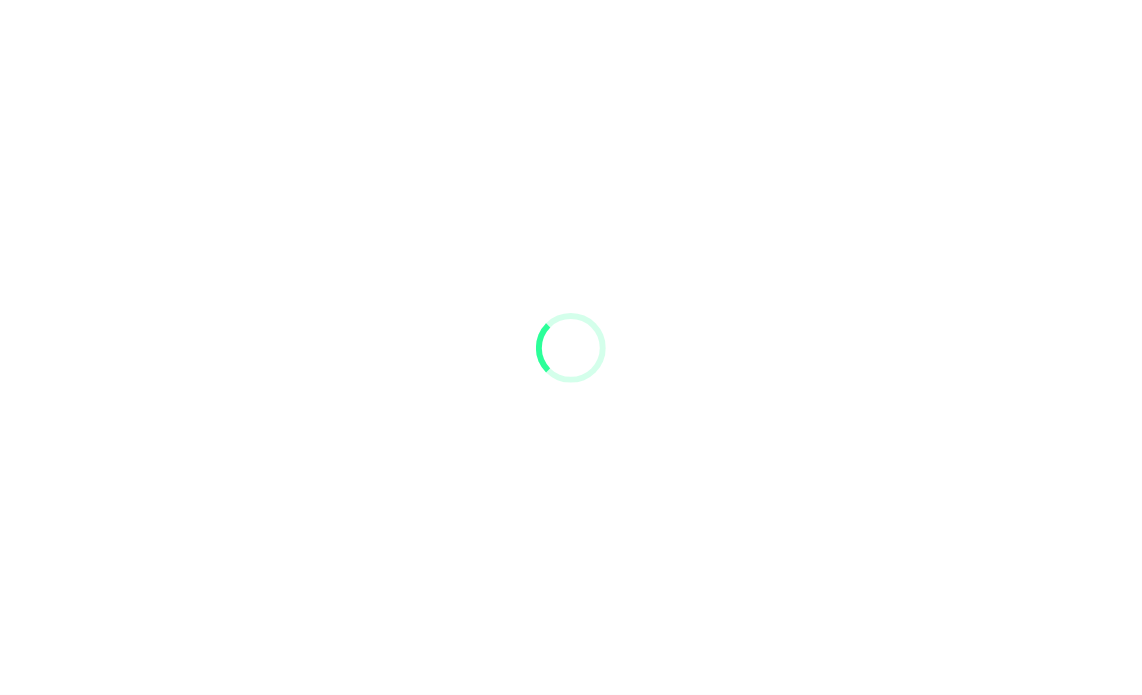 scroll, scrollTop: 0, scrollLeft: 0, axis: both 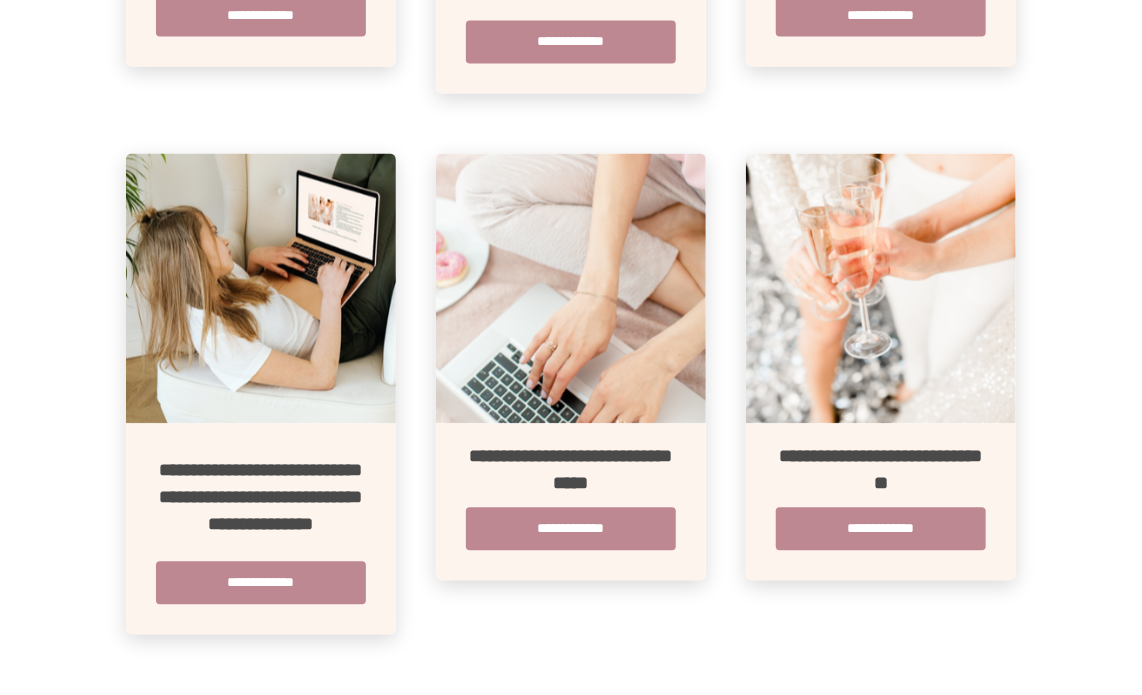 click on "**********" at bounding box center (571, -90) 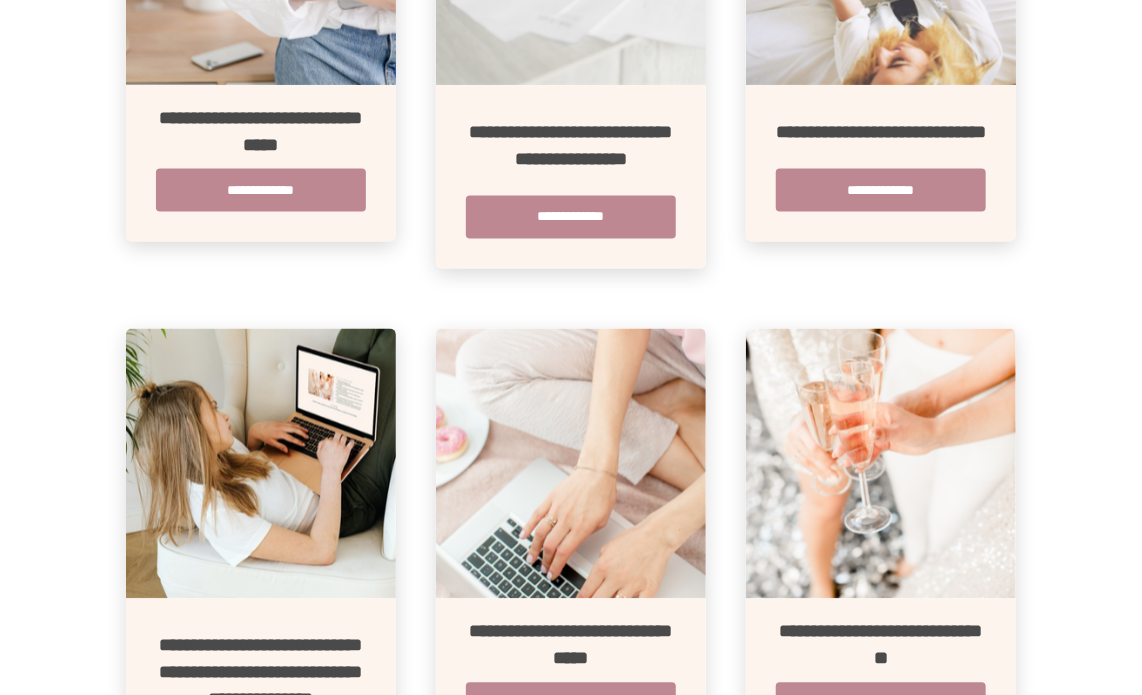 scroll, scrollTop: 1309, scrollLeft: 0, axis: vertical 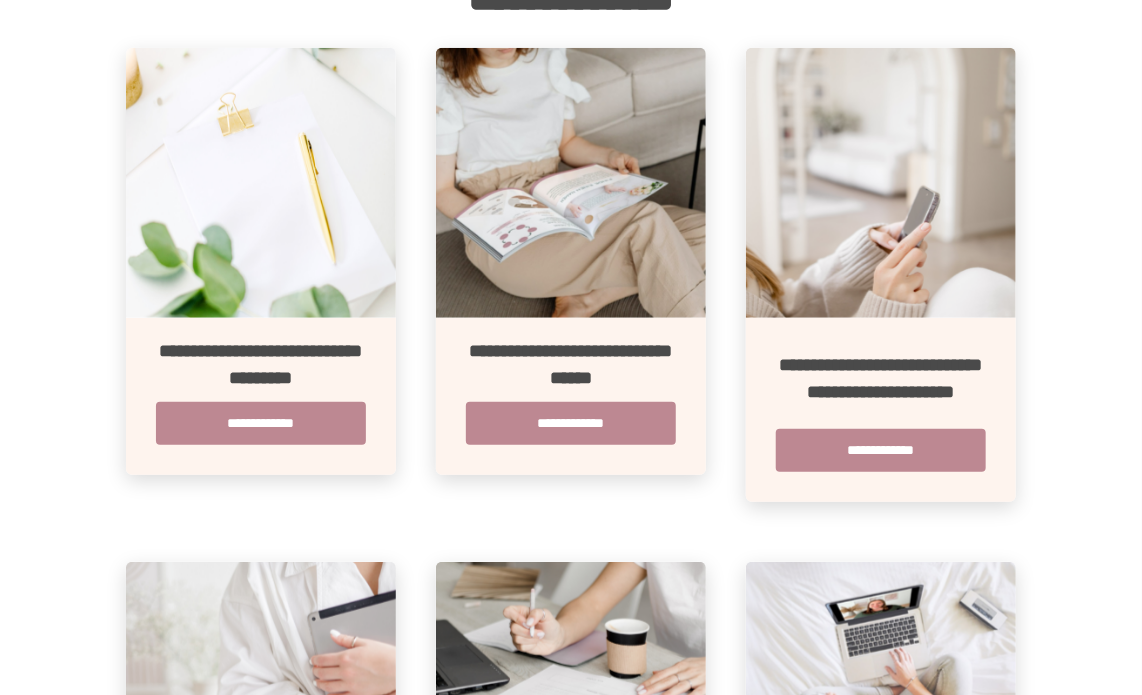 click at bounding box center [571, 183] 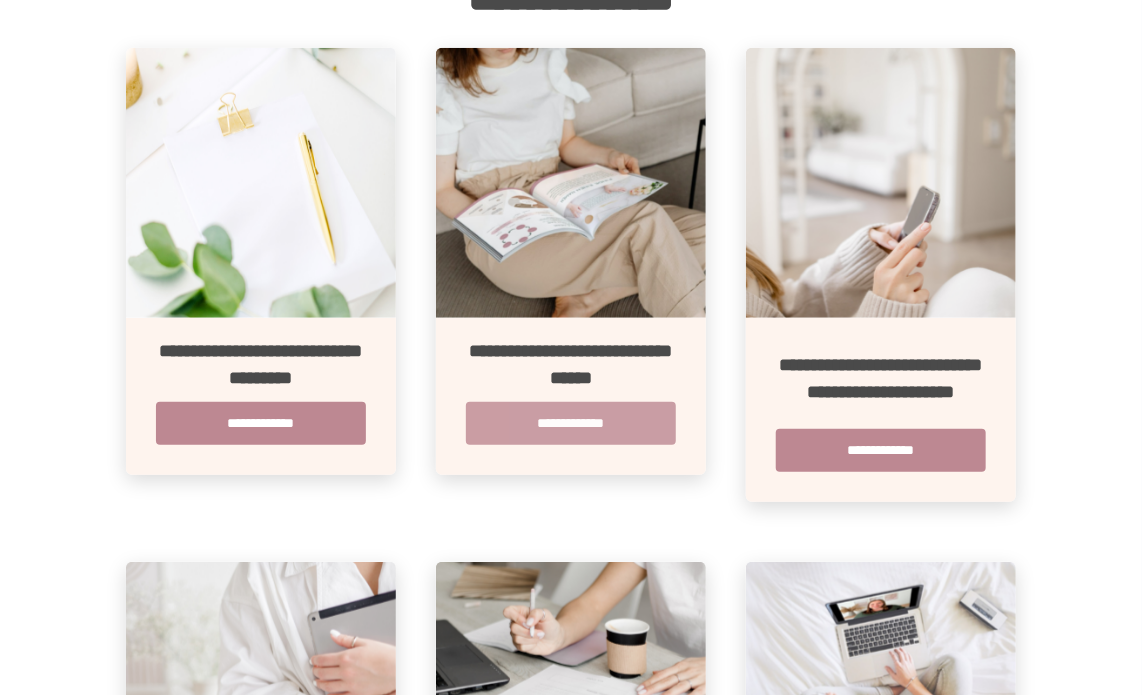 click on "**********" at bounding box center [571, 423] 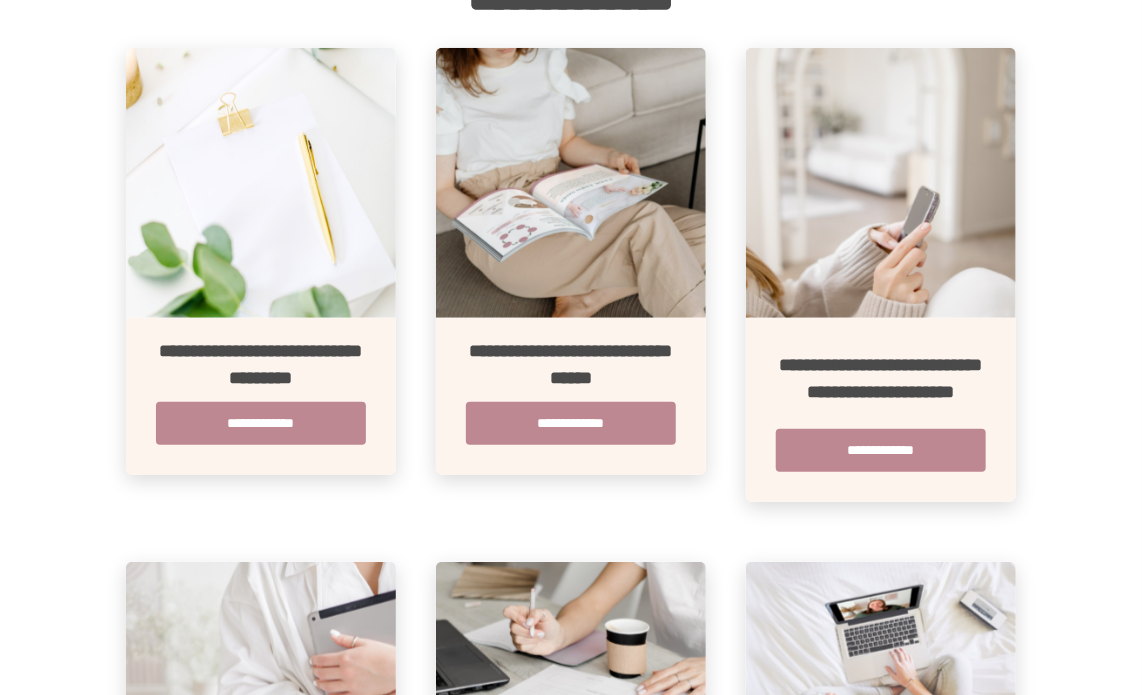 scroll, scrollTop: 0, scrollLeft: 0, axis: both 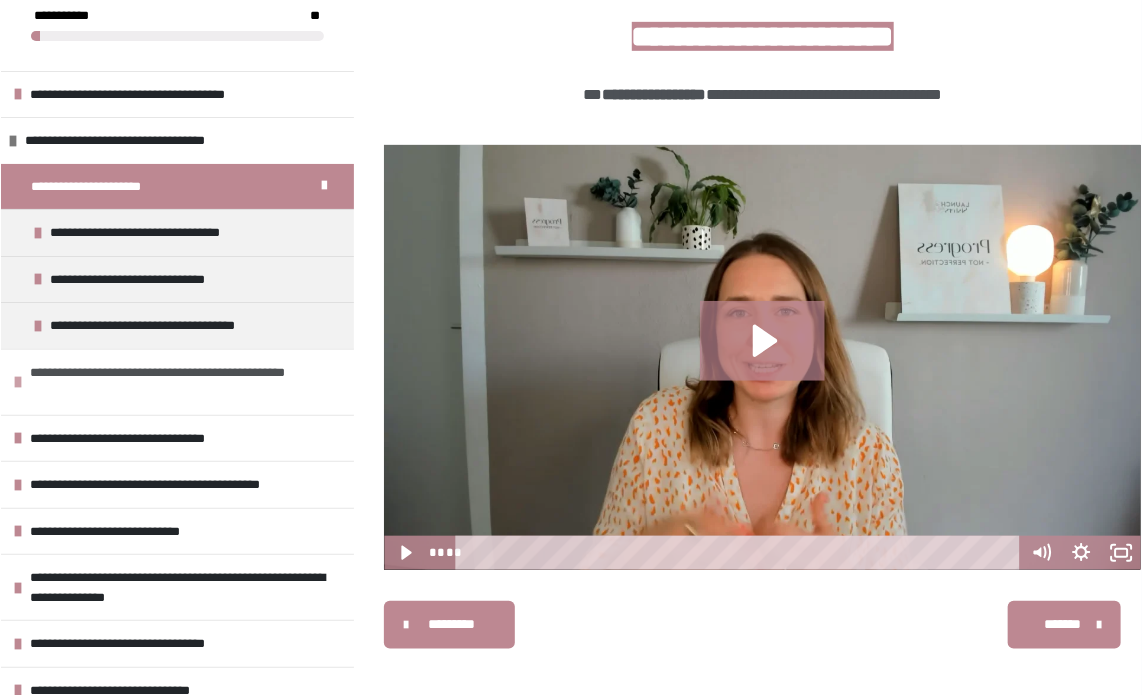 click on "**********" at bounding box center [179, 382] 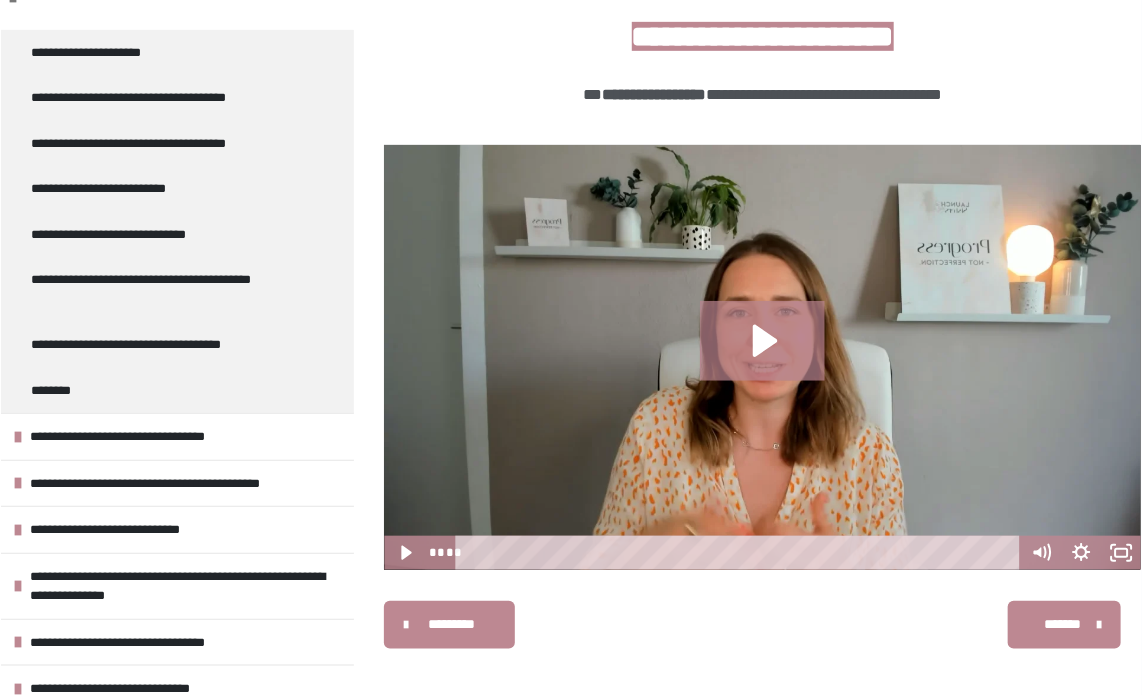 scroll, scrollTop: 428, scrollLeft: 0, axis: vertical 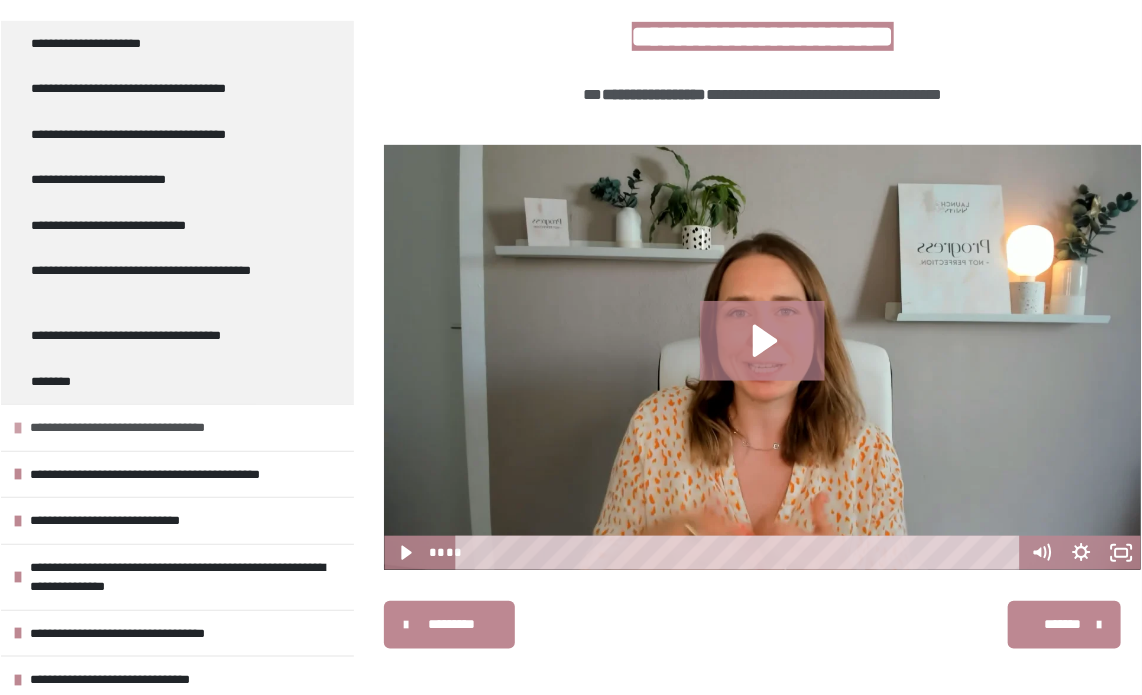 click on "**********" at bounding box center (144, 428) 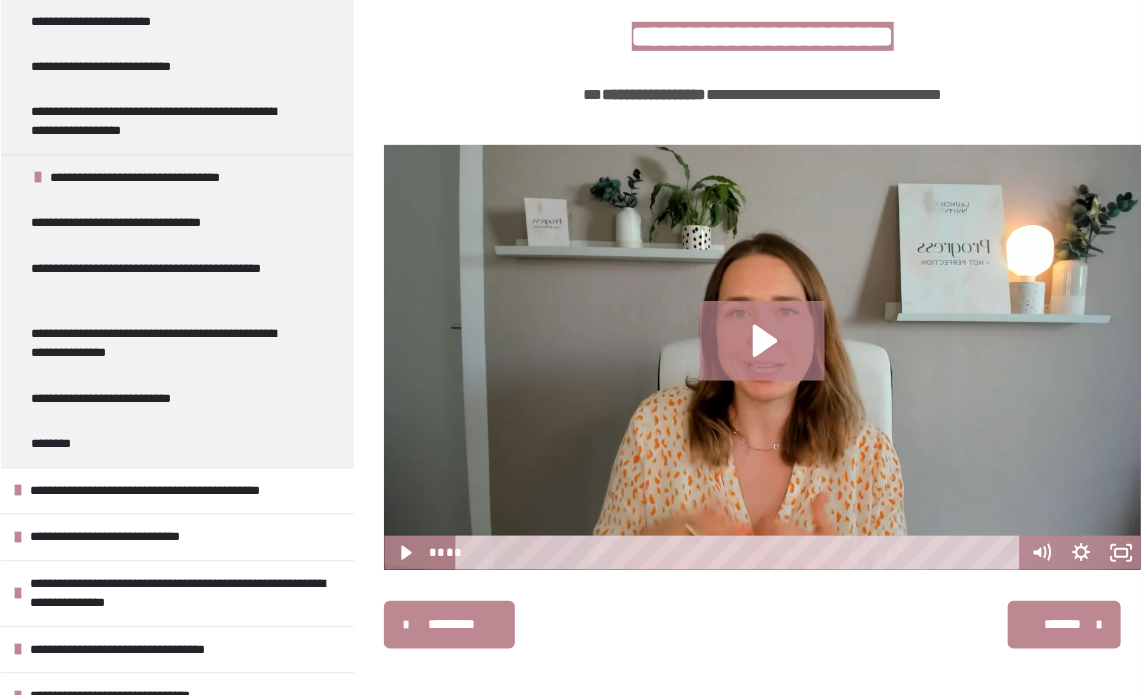 scroll, scrollTop: 1364, scrollLeft: 0, axis: vertical 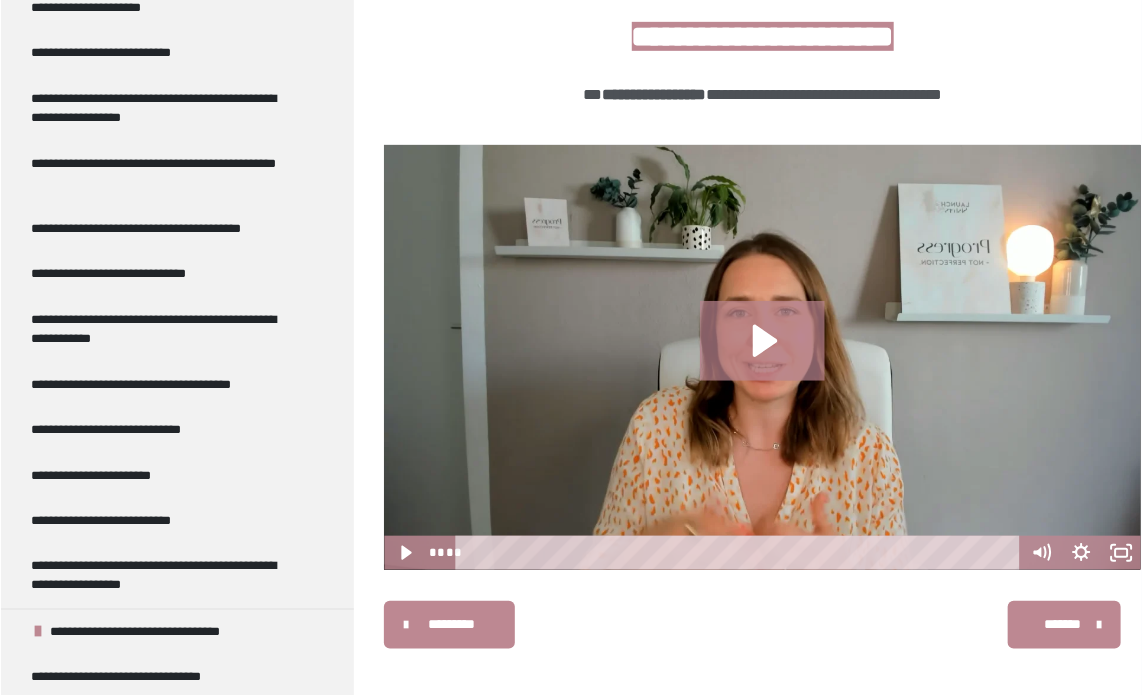 drag, startPoint x: 371, startPoint y: 365, endPoint x: 372, endPoint y: 354, distance: 11.045361 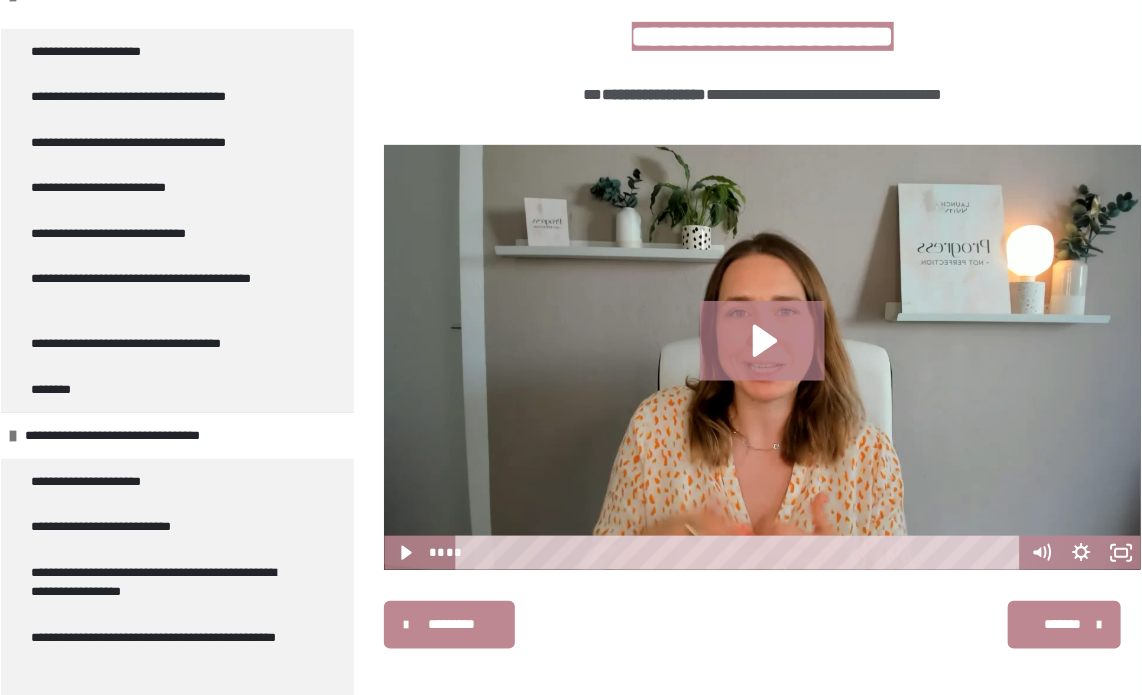 scroll, scrollTop: 402, scrollLeft: 0, axis: vertical 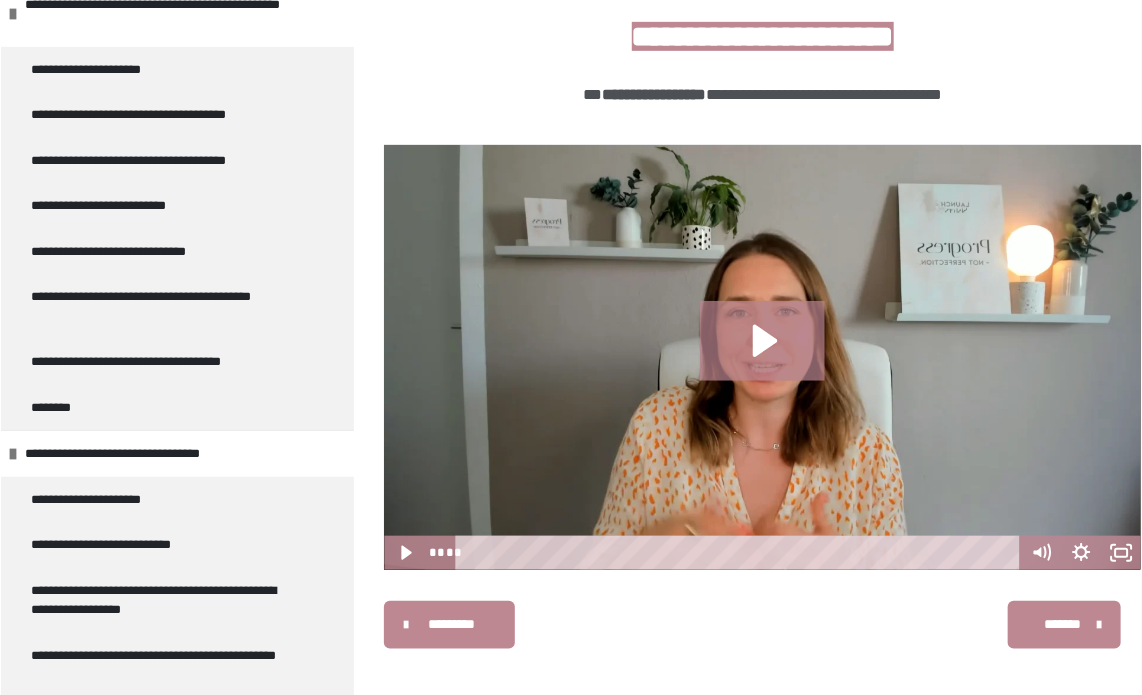 click on "**********" at bounding box center (571, 327) 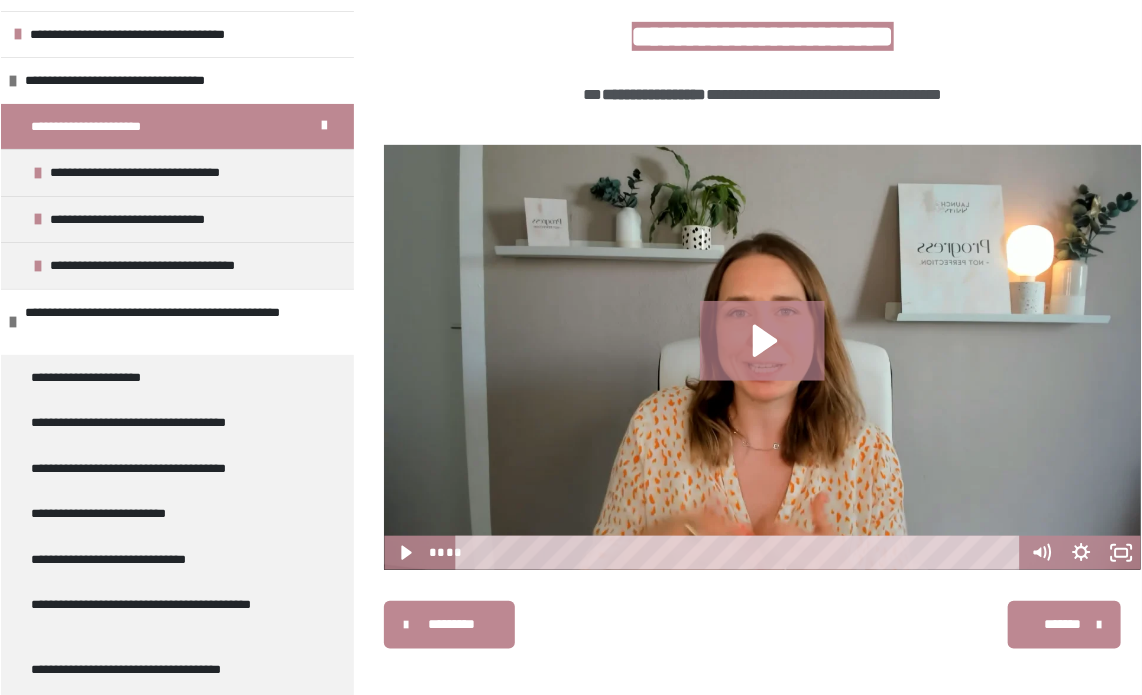 scroll, scrollTop: 79, scrollLeft: 0, axis: vertical 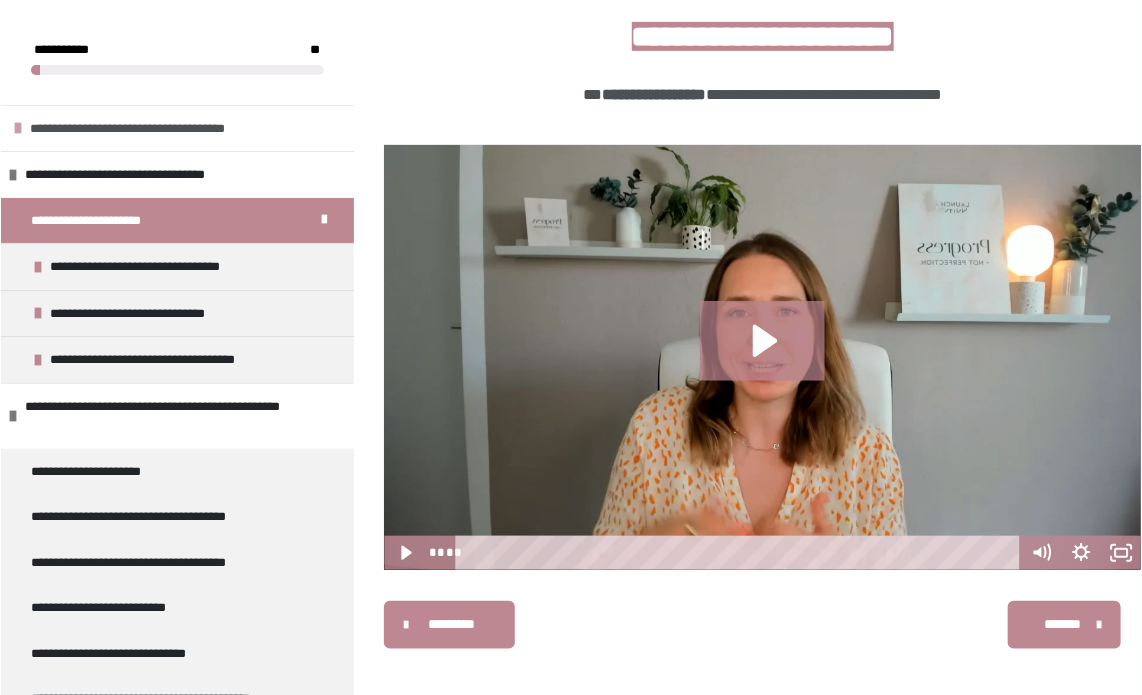 click on "**********" at bounding box center (148, 129) 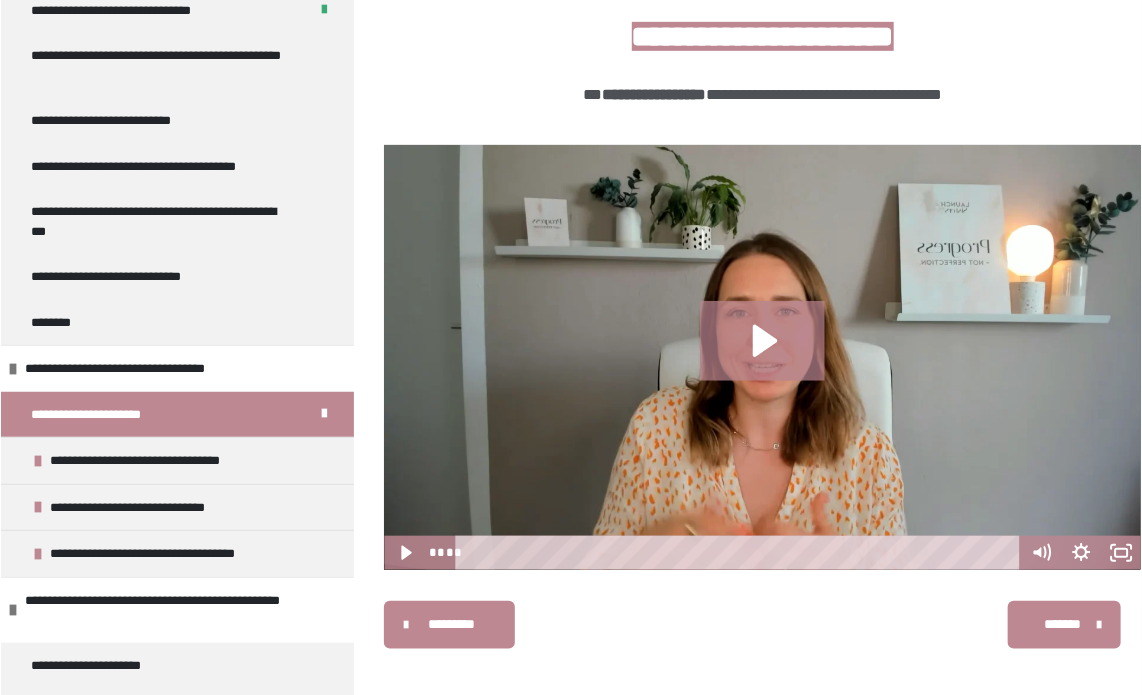 scroll, scrollTop: 303, scrollLeft: 0, axis: vertical 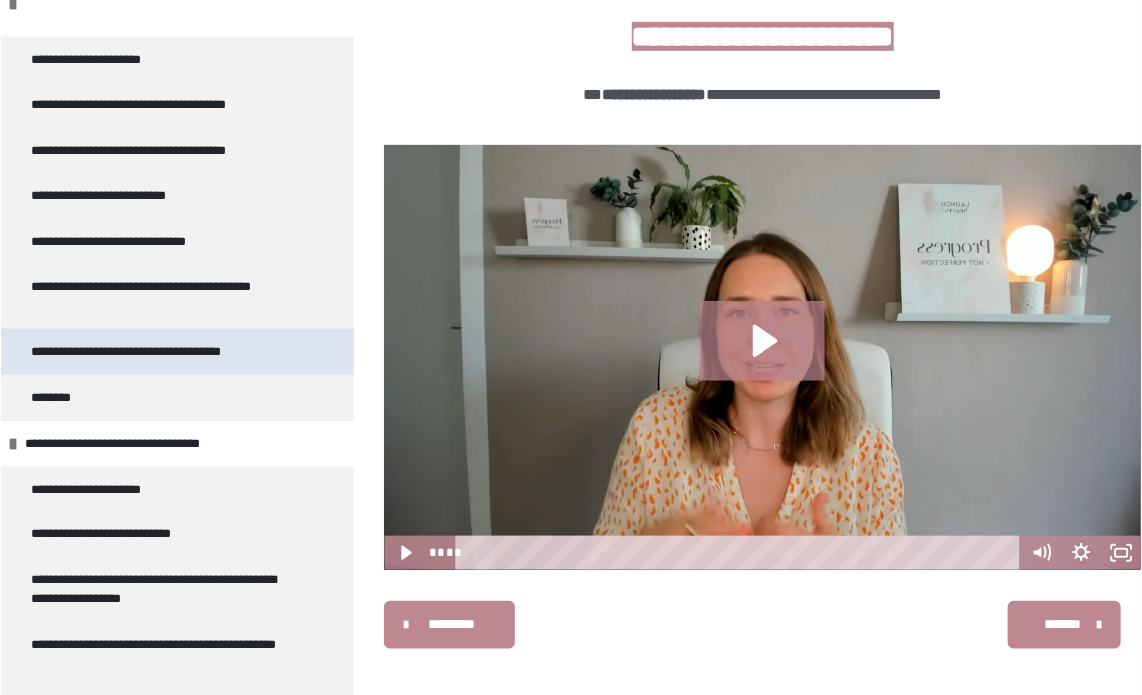 click on "**********" at bounding box center (149, 352) 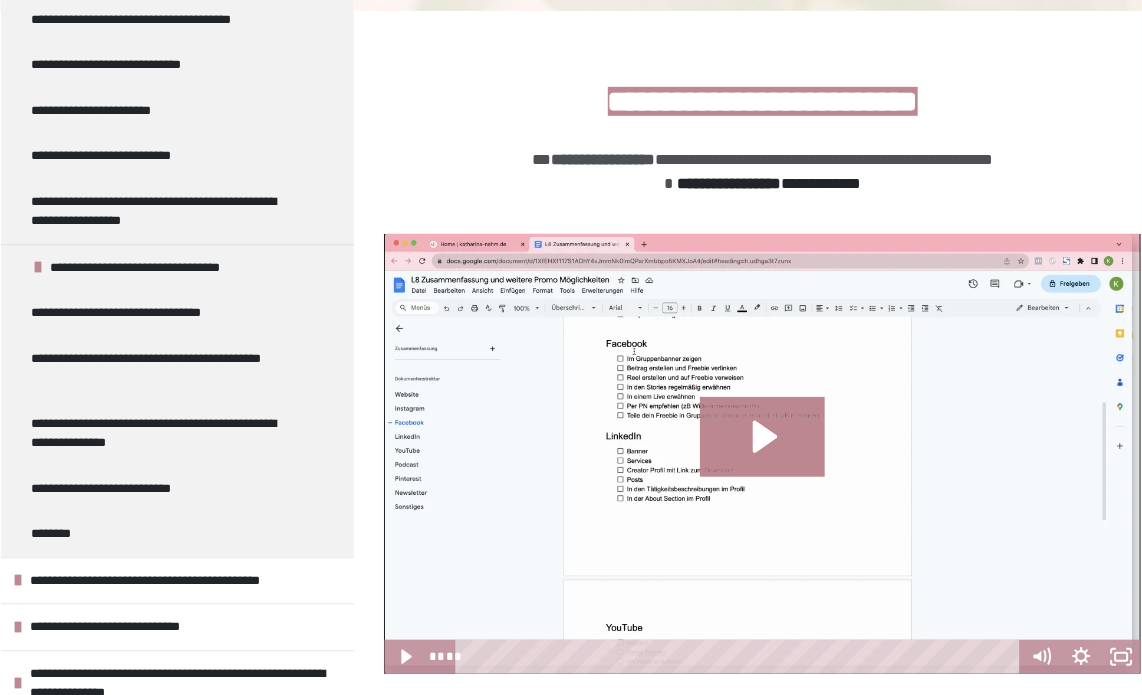 scroll, scrollTop: 1859, scrollLeft: 0, axis: vertical 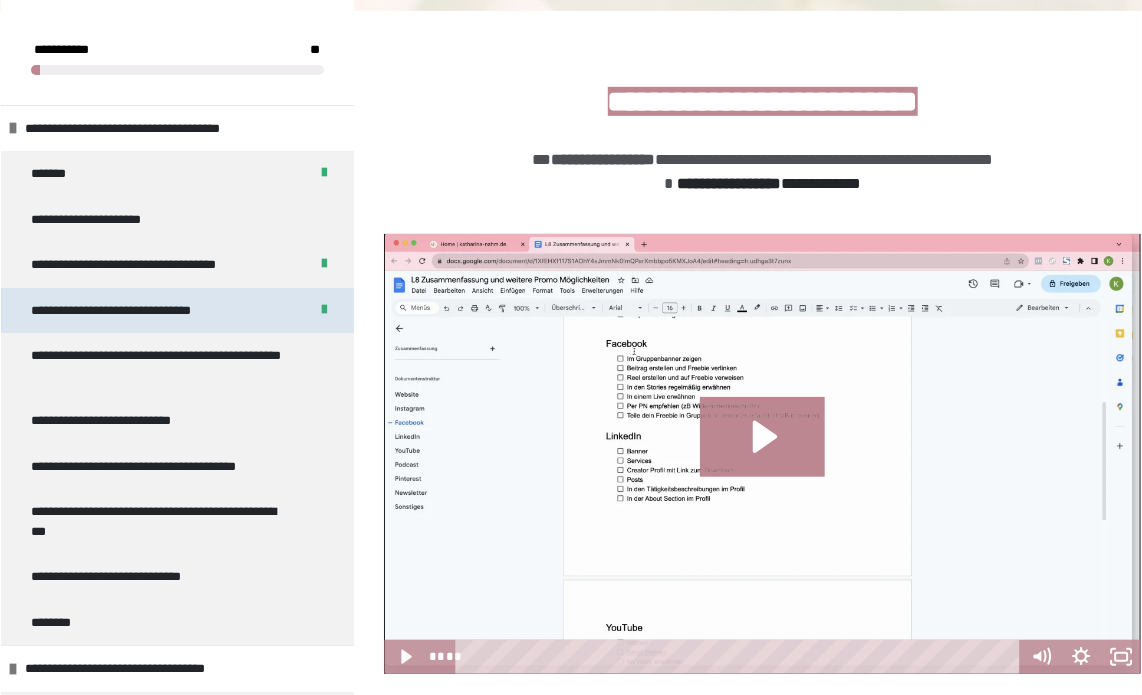 click on "**********" at bounding box center (125, 311) 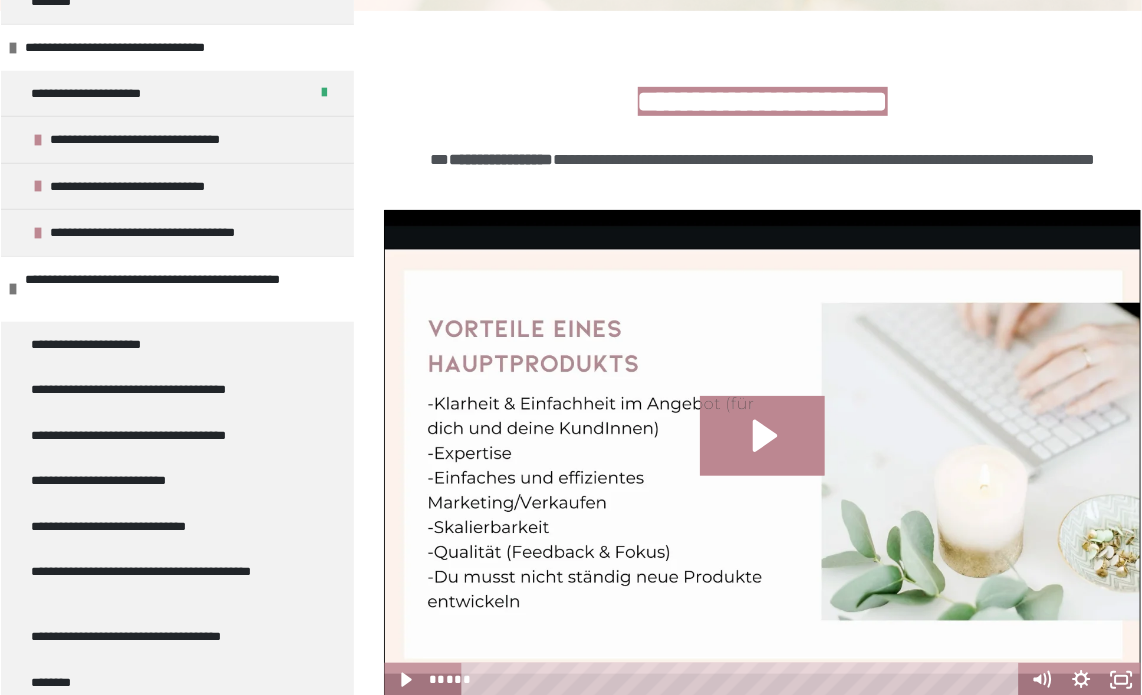 scroll, scrollTop: 624, scrollLeft: 0, axis: vertical 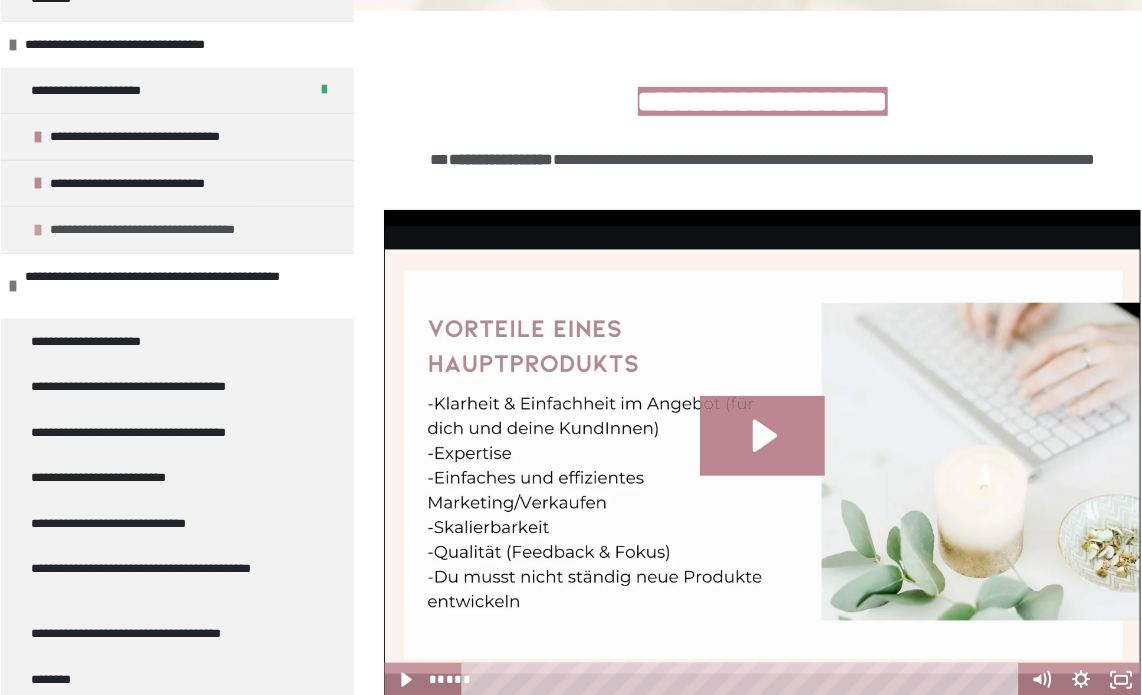 click on "**********" at bounding box center (160, 230) 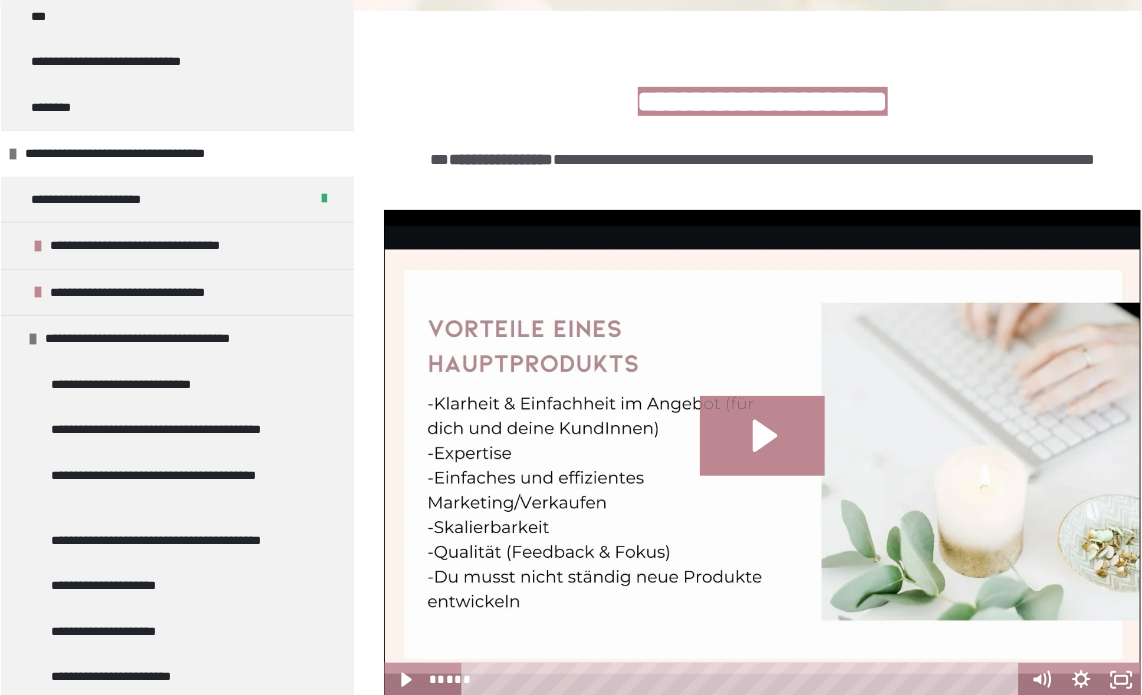 scroll, scrollTop: 503, scrollLeft: 0, axis: vertical 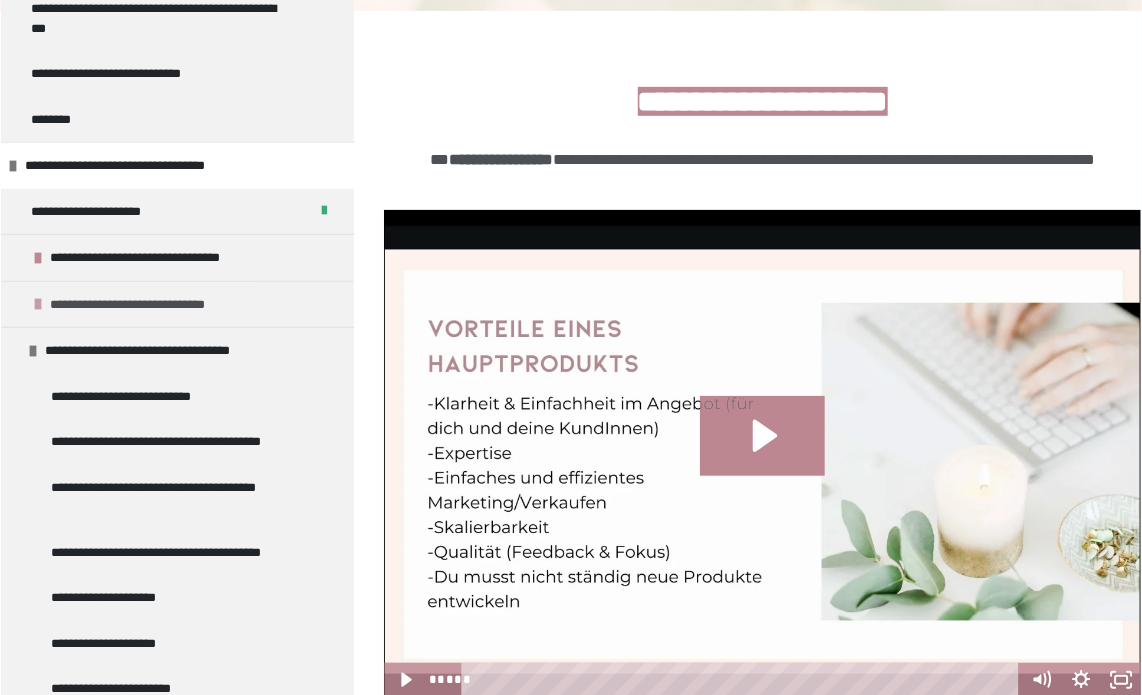 click on "**********" at bounding box center (151, 305) 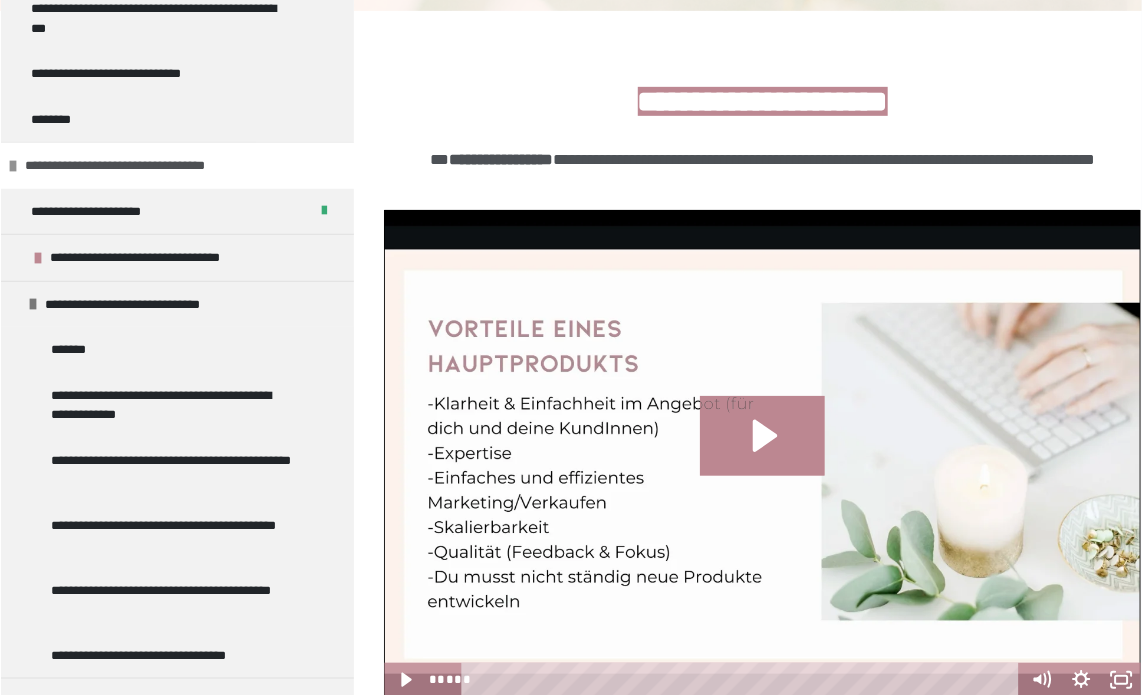 click at bounding box center (13, 166) 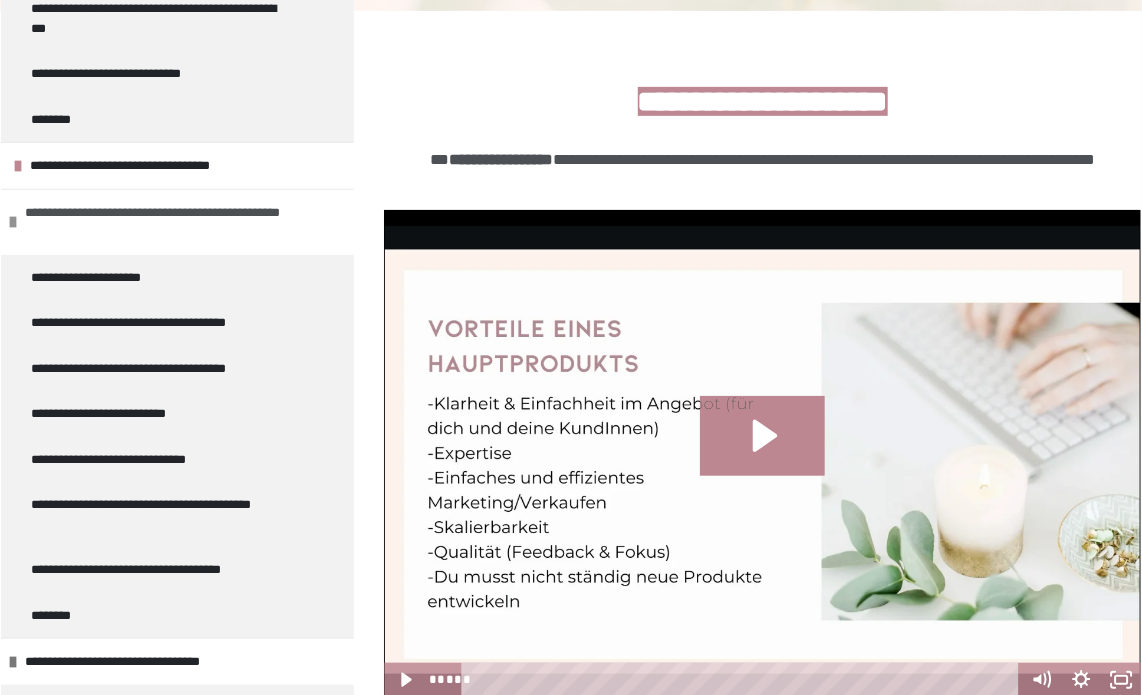 click on "**********" at bounding box center (177, 222) 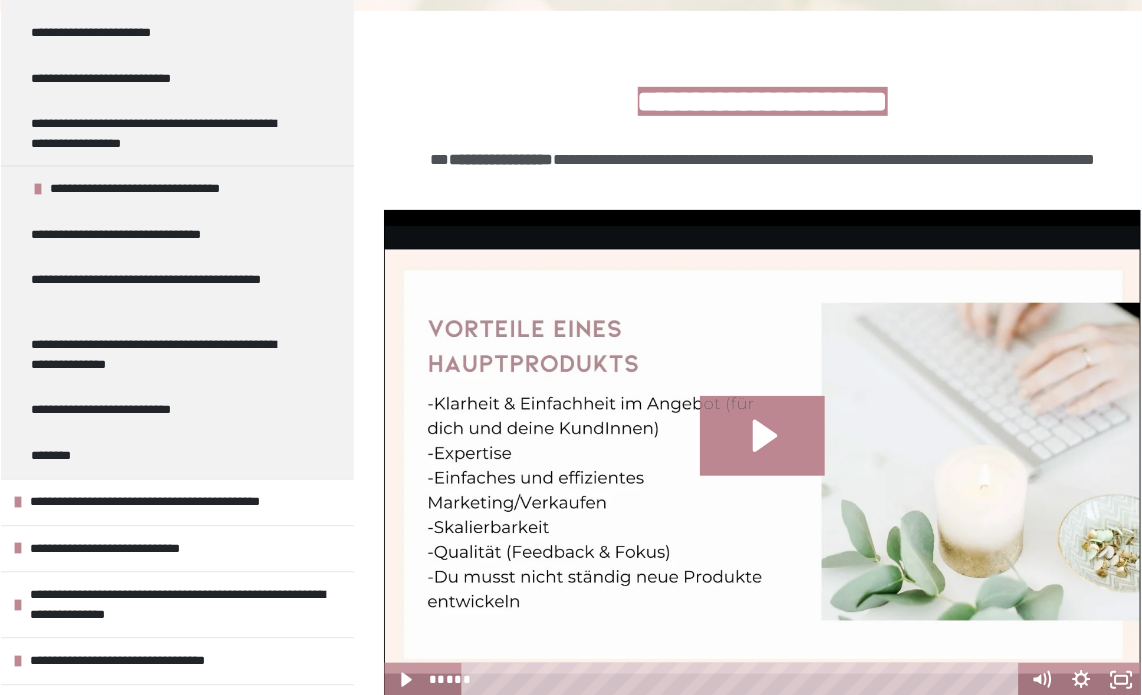 scroll, scrollTop: 1291, scrollLeft: 0, axis: vertical 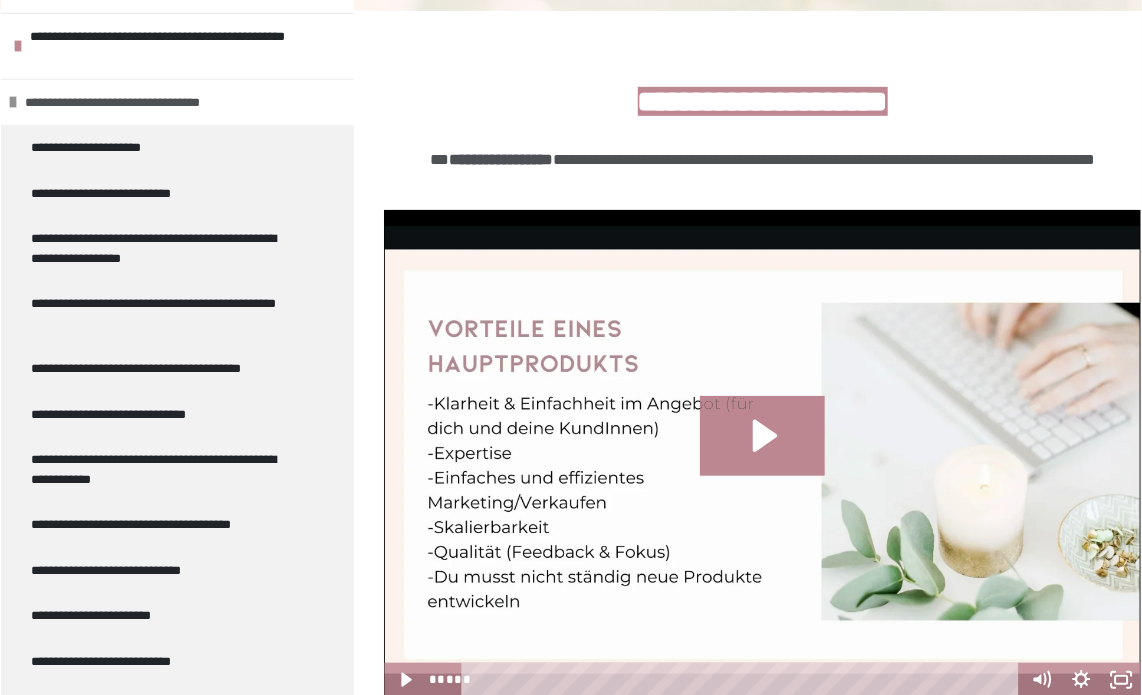 click at bounding box center [13, 102] 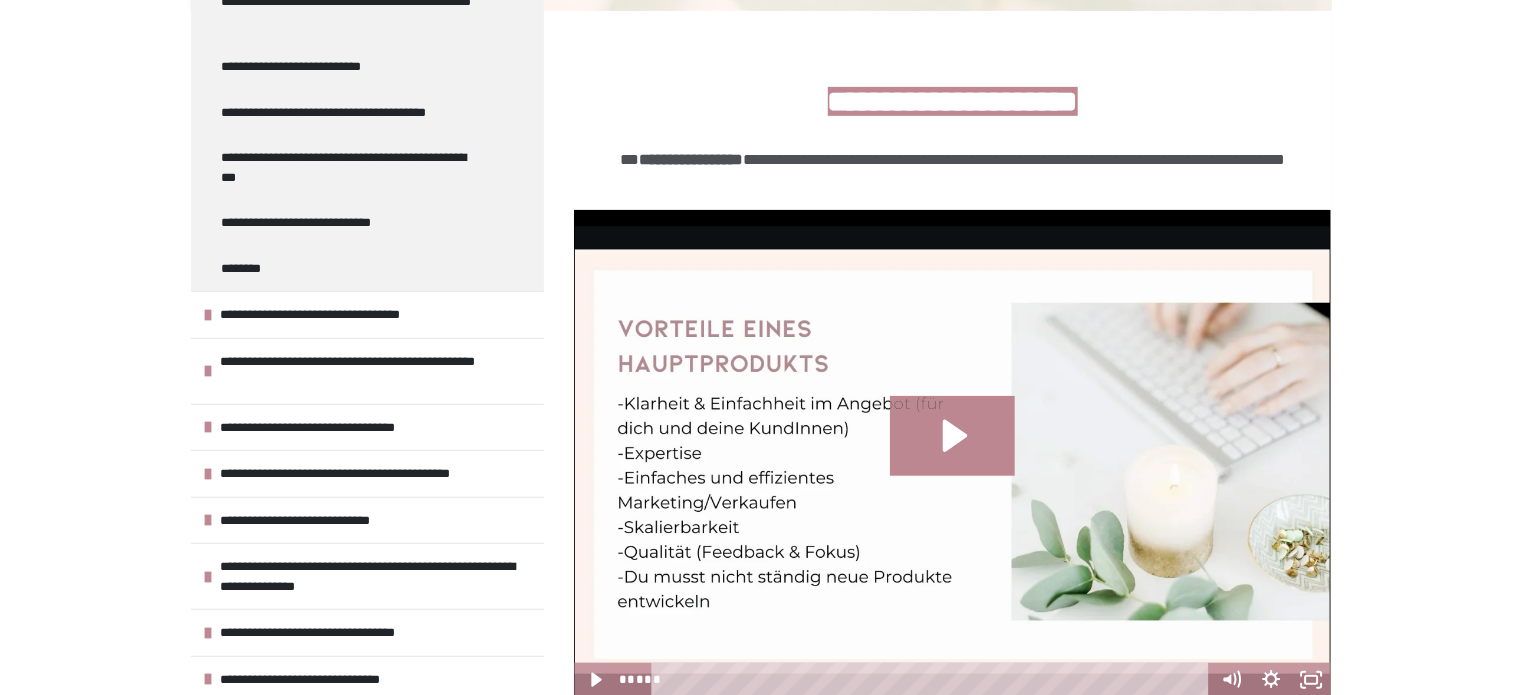 scroll, scrollTop: 0, scrollLeft: 0, axis: both 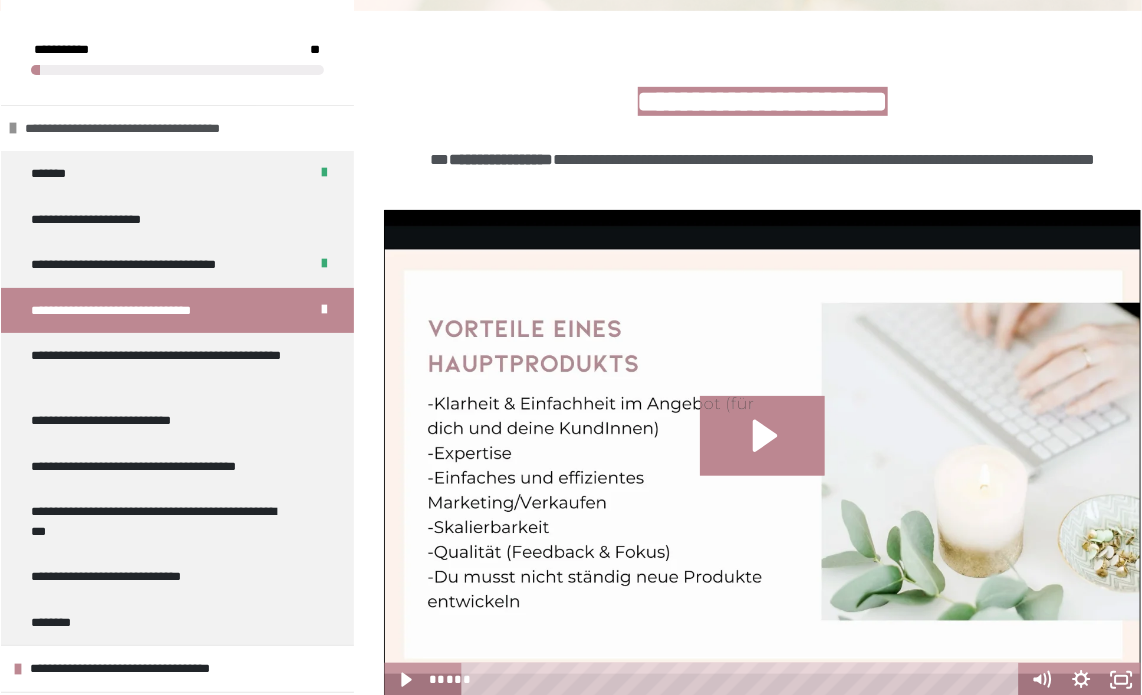 click at bounding box center [13, 128] 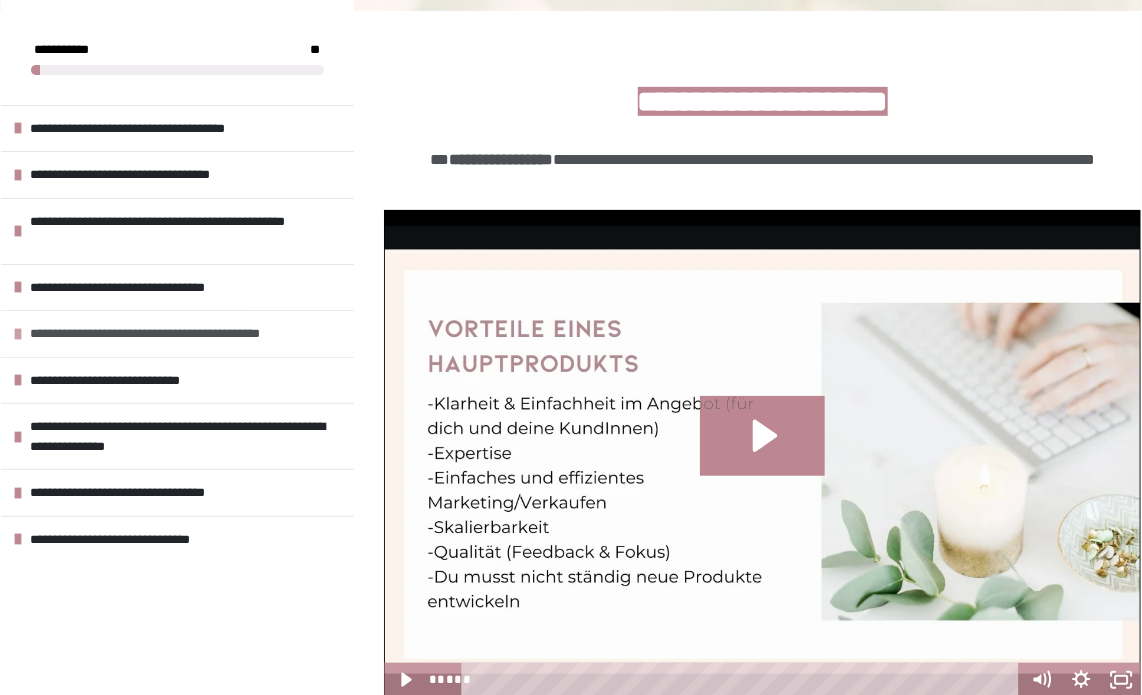 click on "**********" at bounding box center (169, 334) 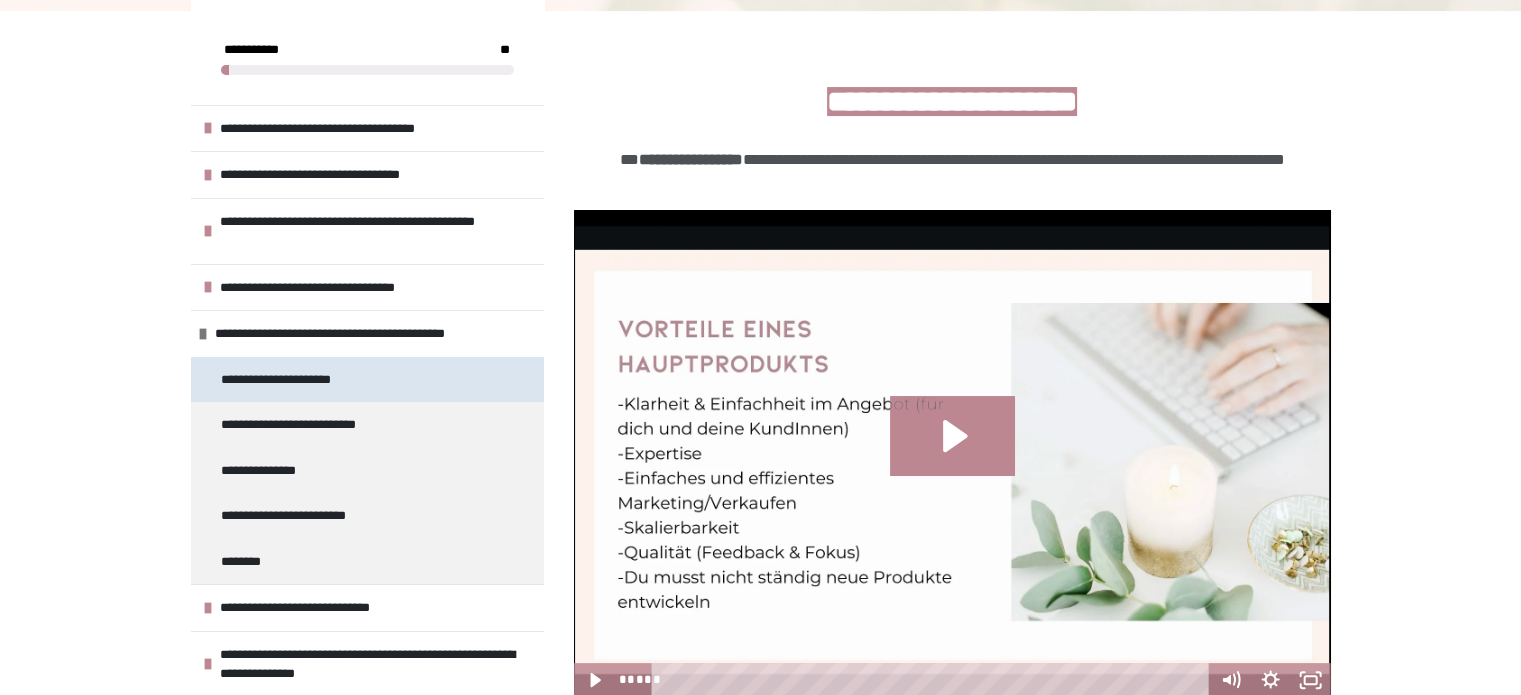 click on "**********" at bounding box center (290, 380) 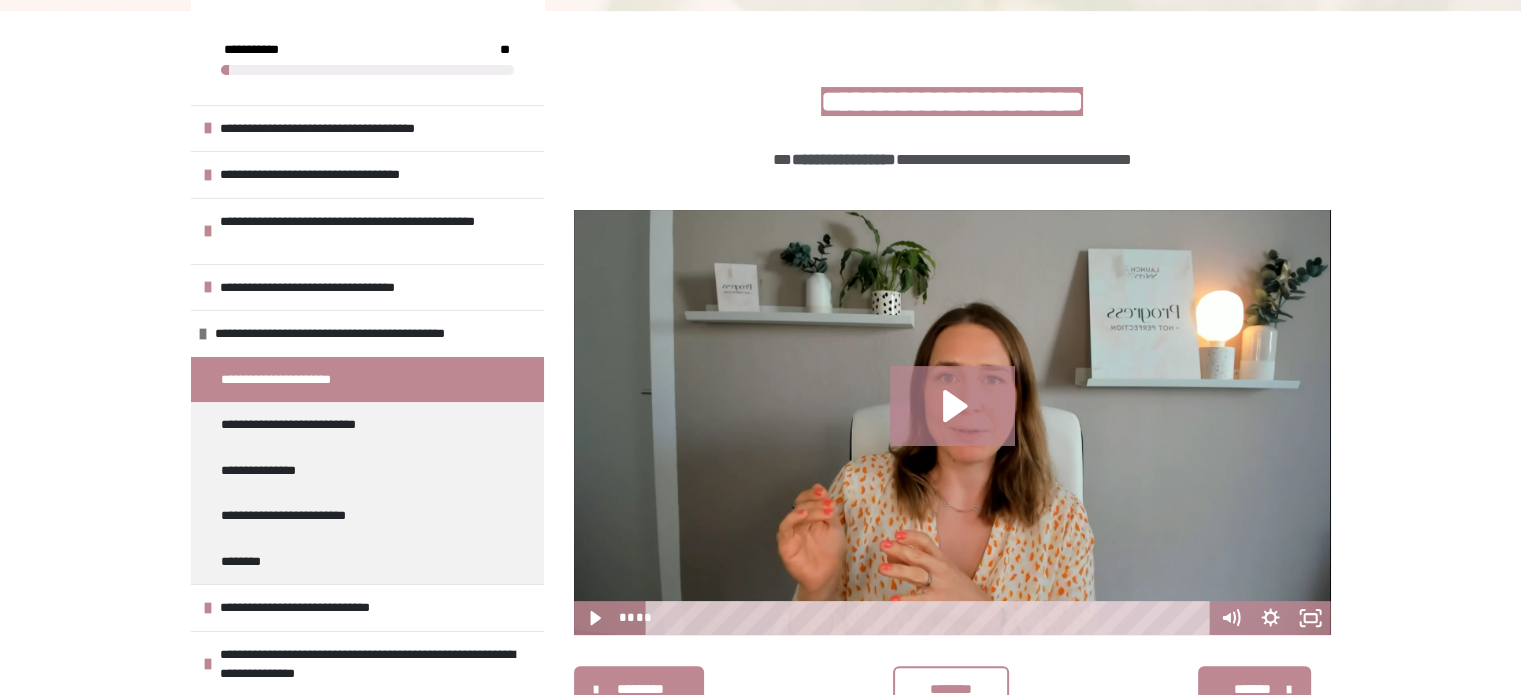 scroll, scrollTop: 260, scrollLeft: 0, axis: vertical 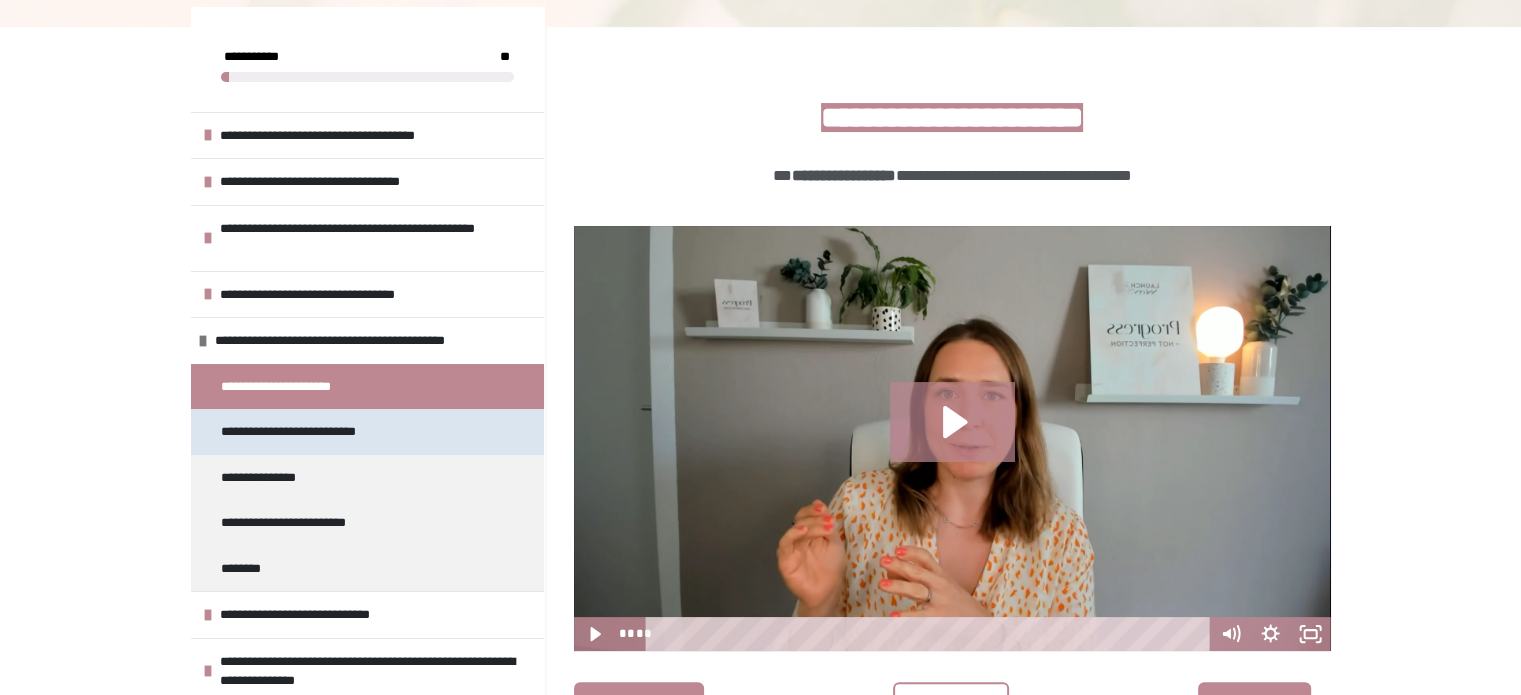 click on "**********" at bounding box center (301, 432) 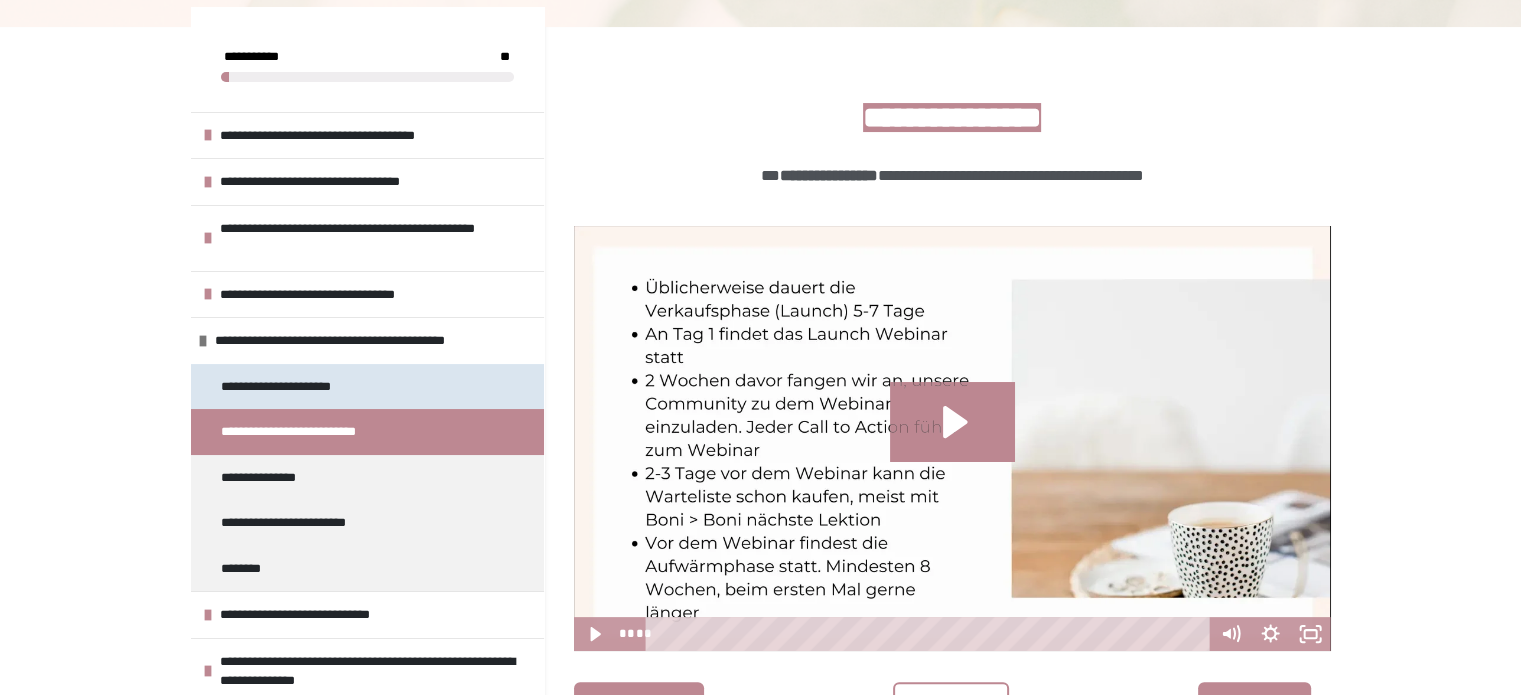 click on "**********" at bounding box center (290, 387) 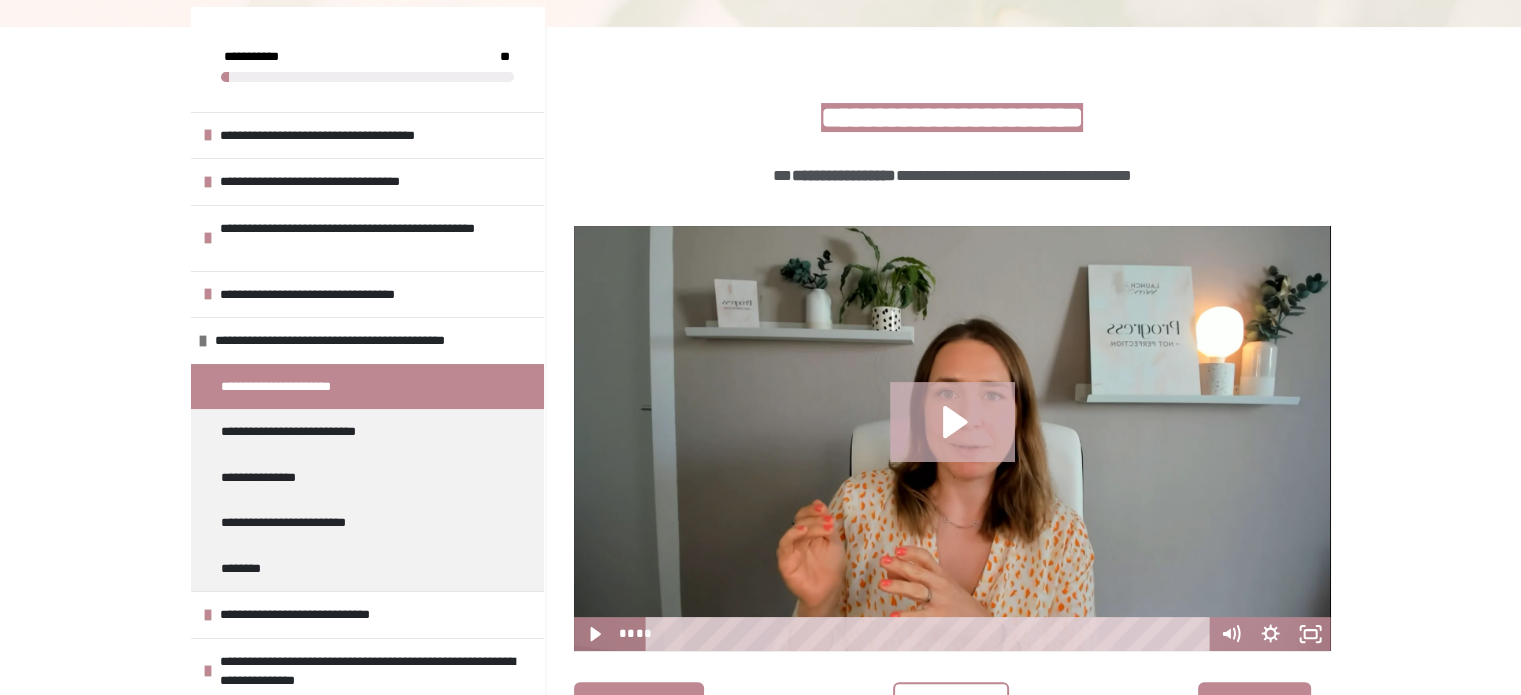 click 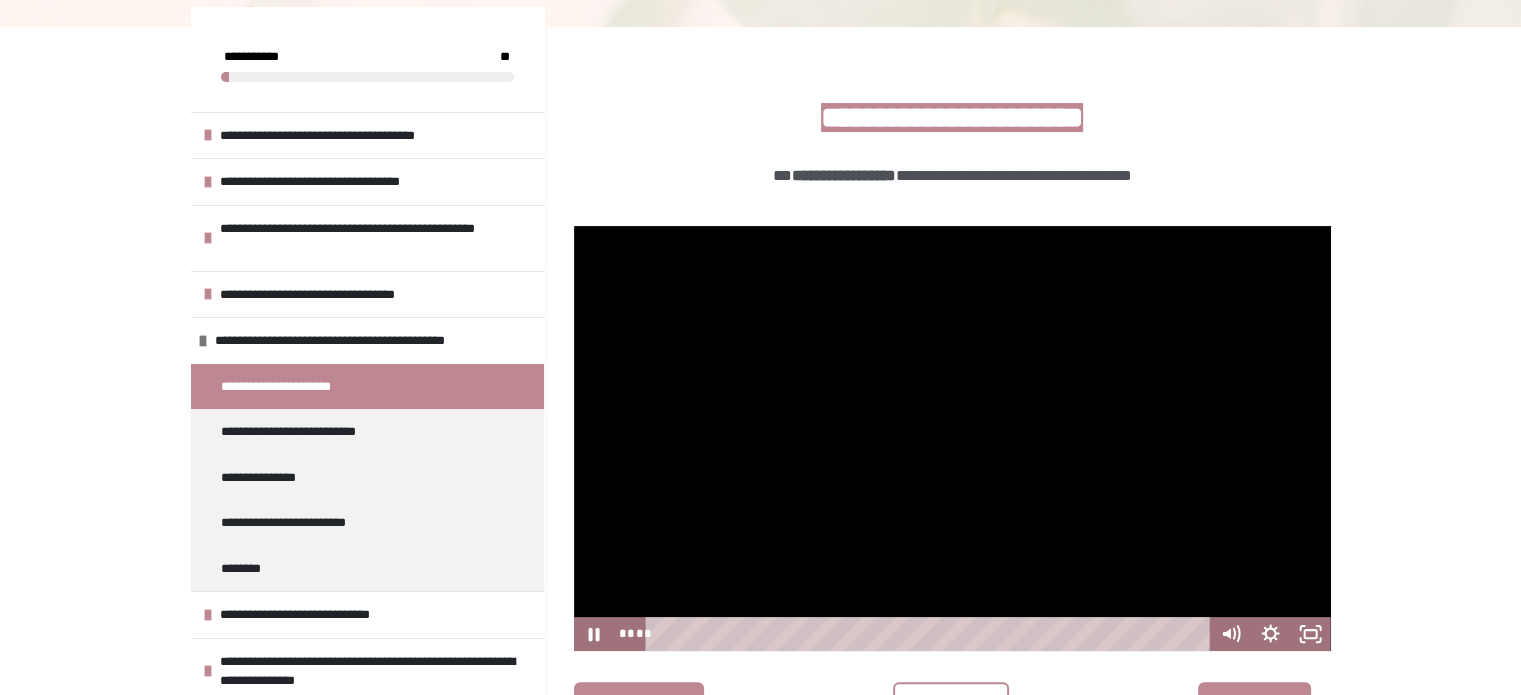 type 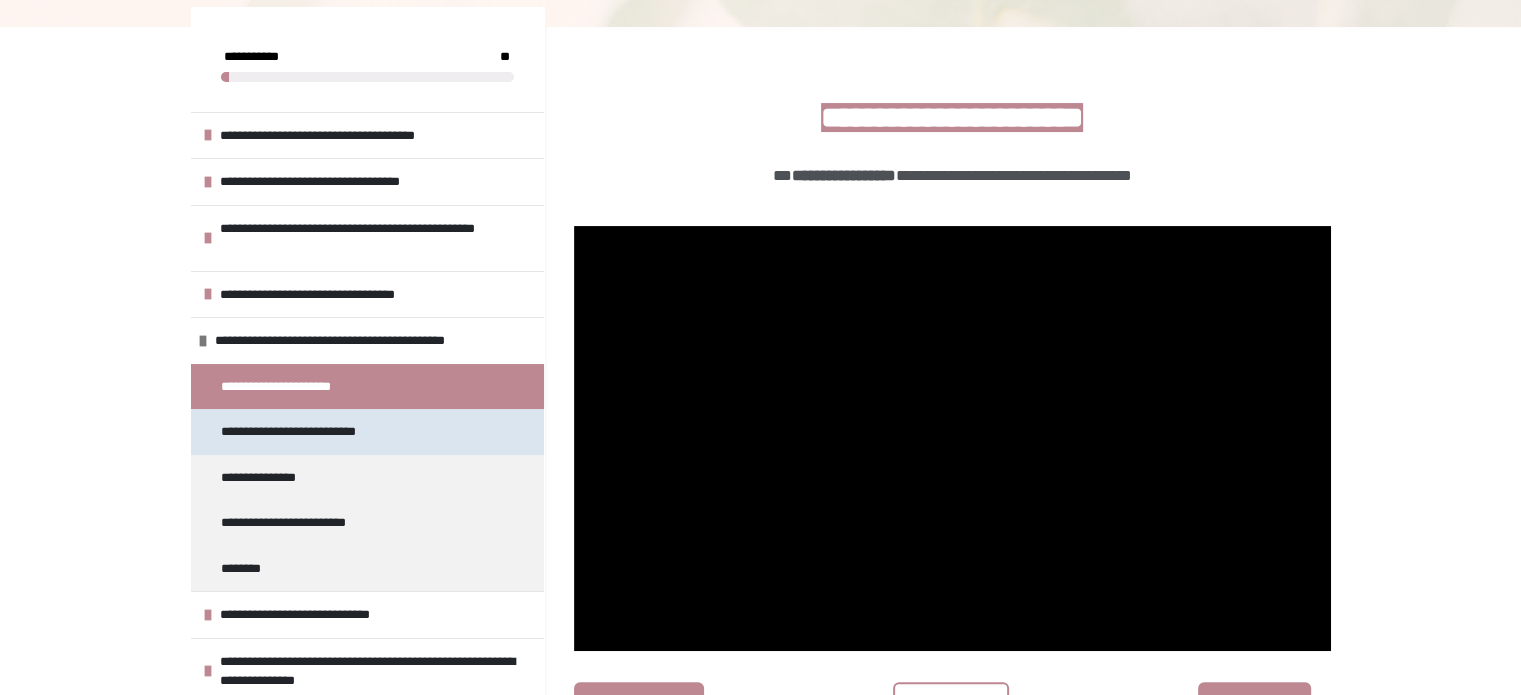 click on "**********" at bounding box center [301, 432] 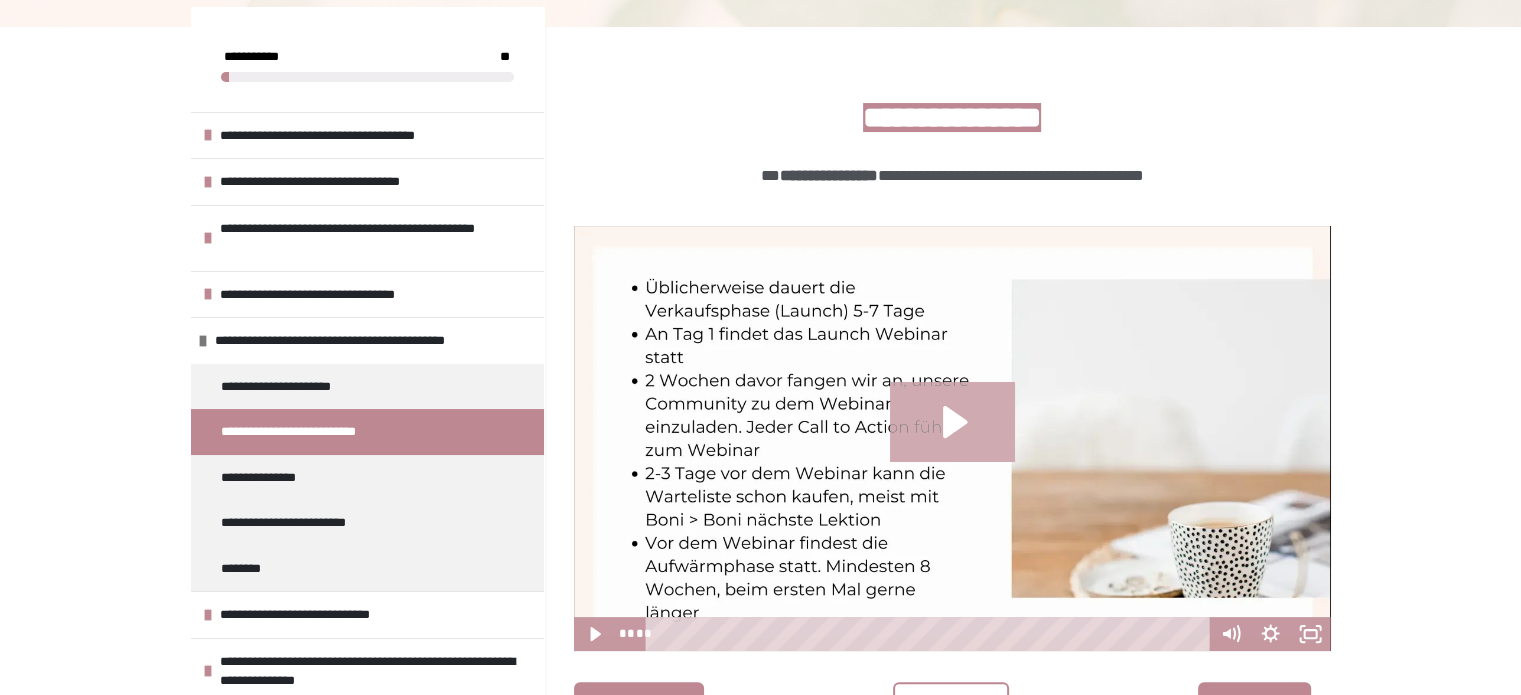 click 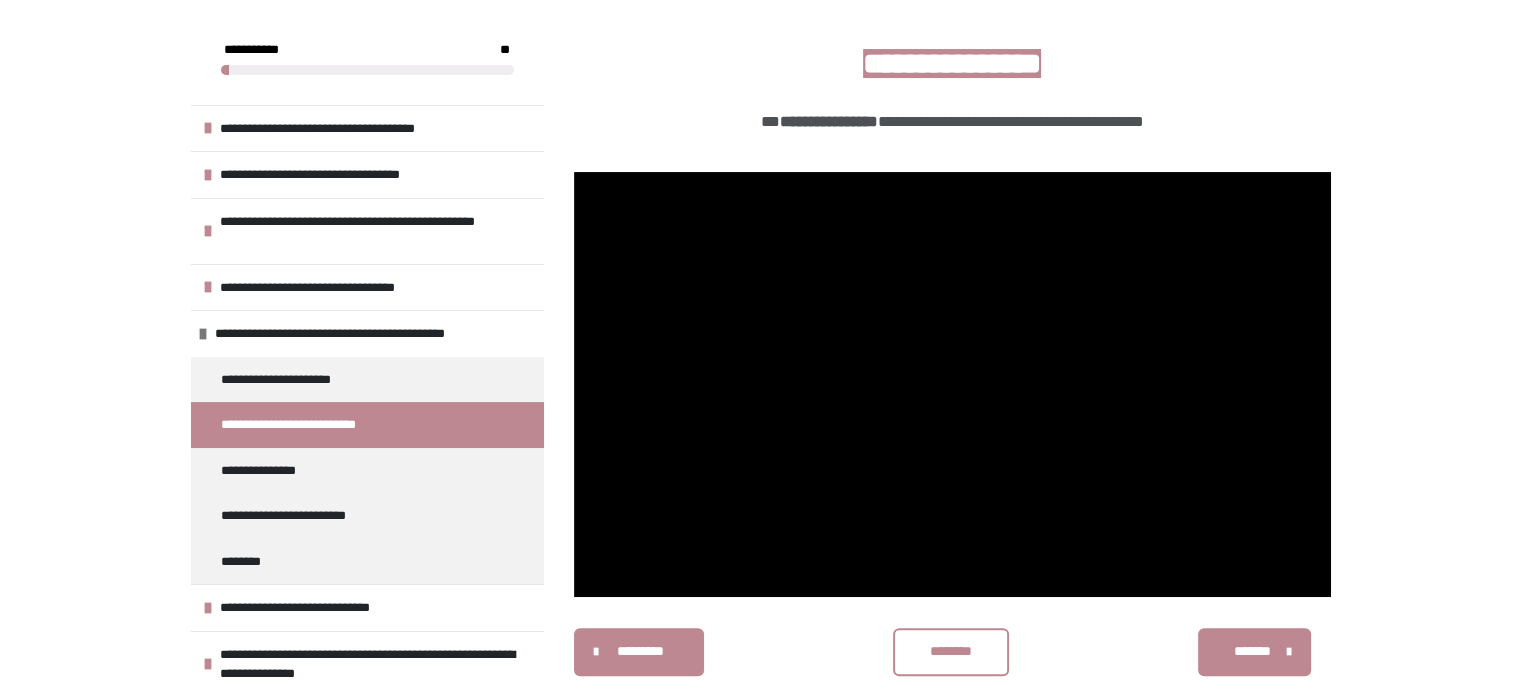 scroll, scrollTop: 402, scrollLeft: 0, axis: vertical 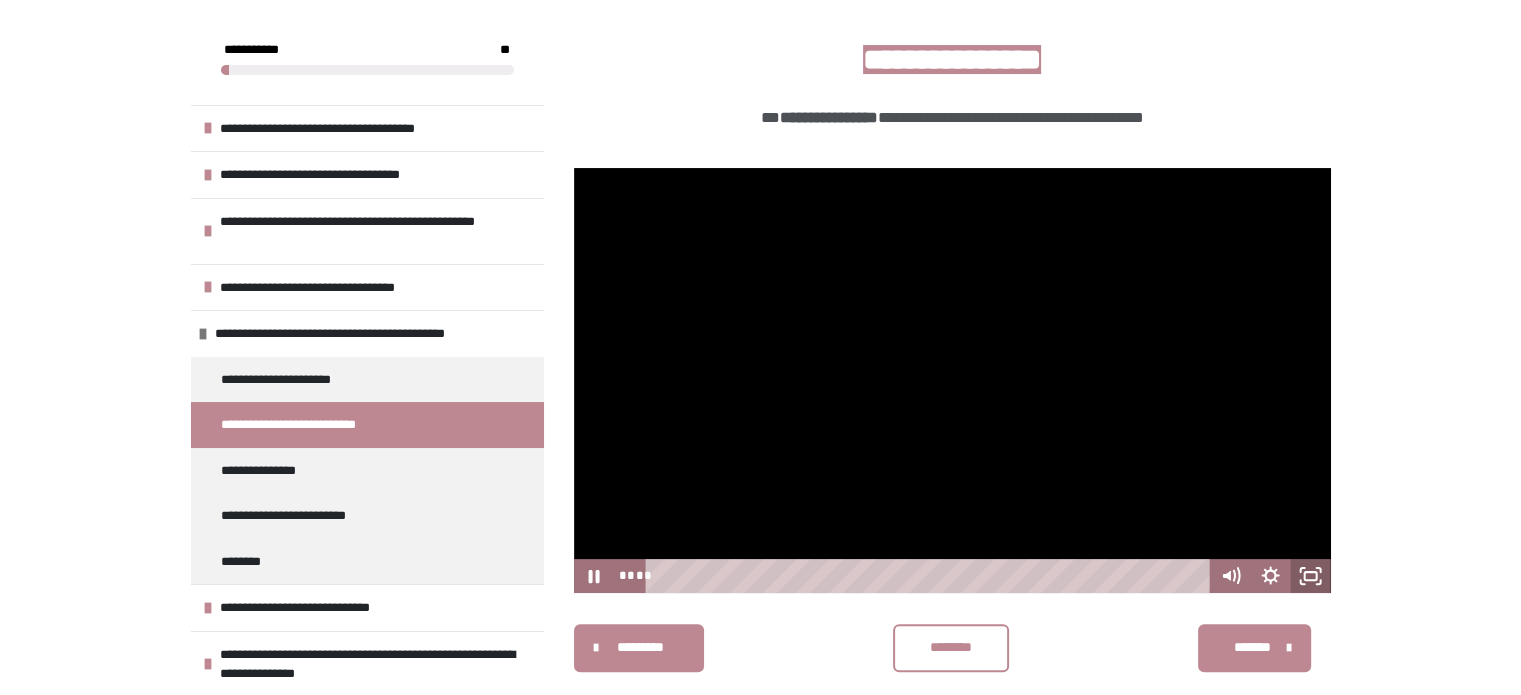 click 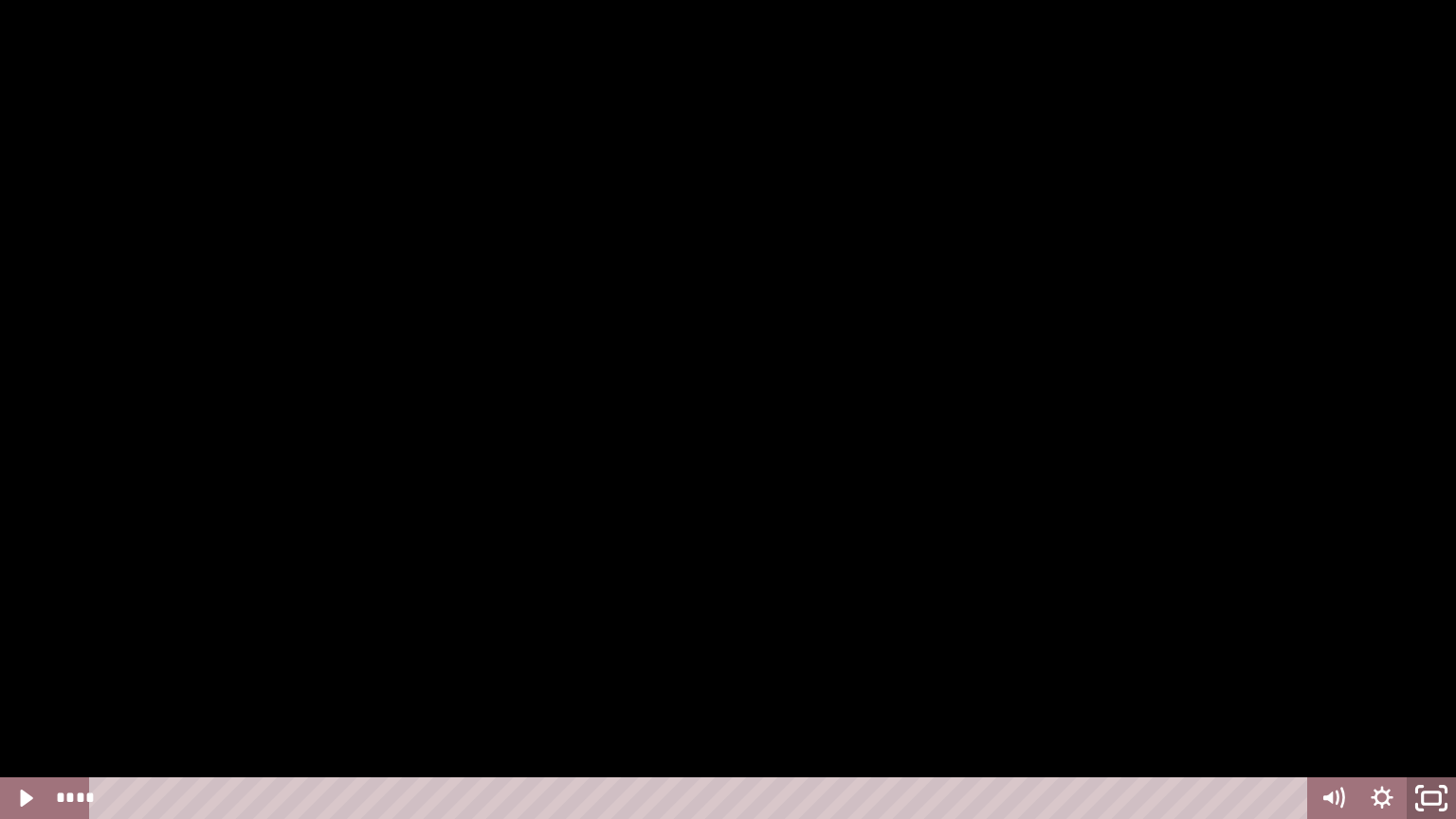 click 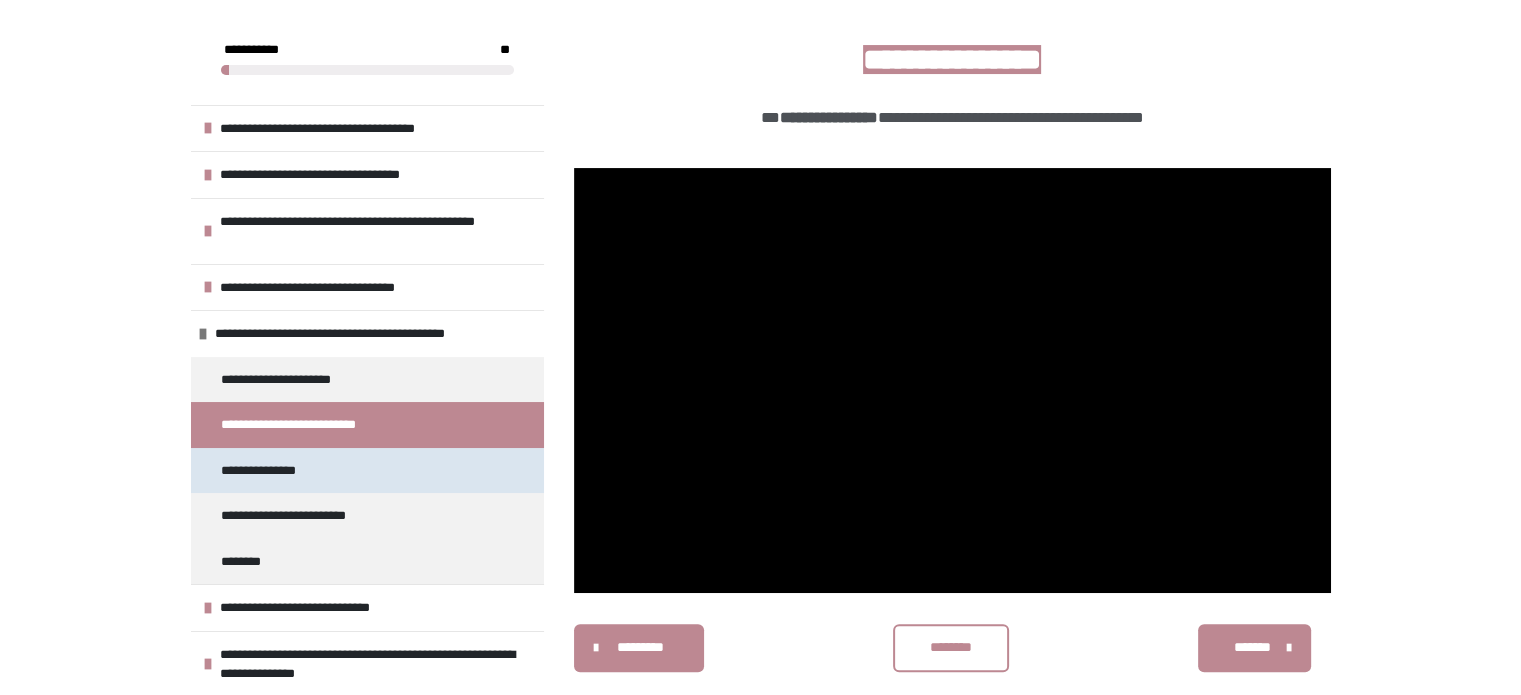 click on "**********" at bounding box center [264, 471] 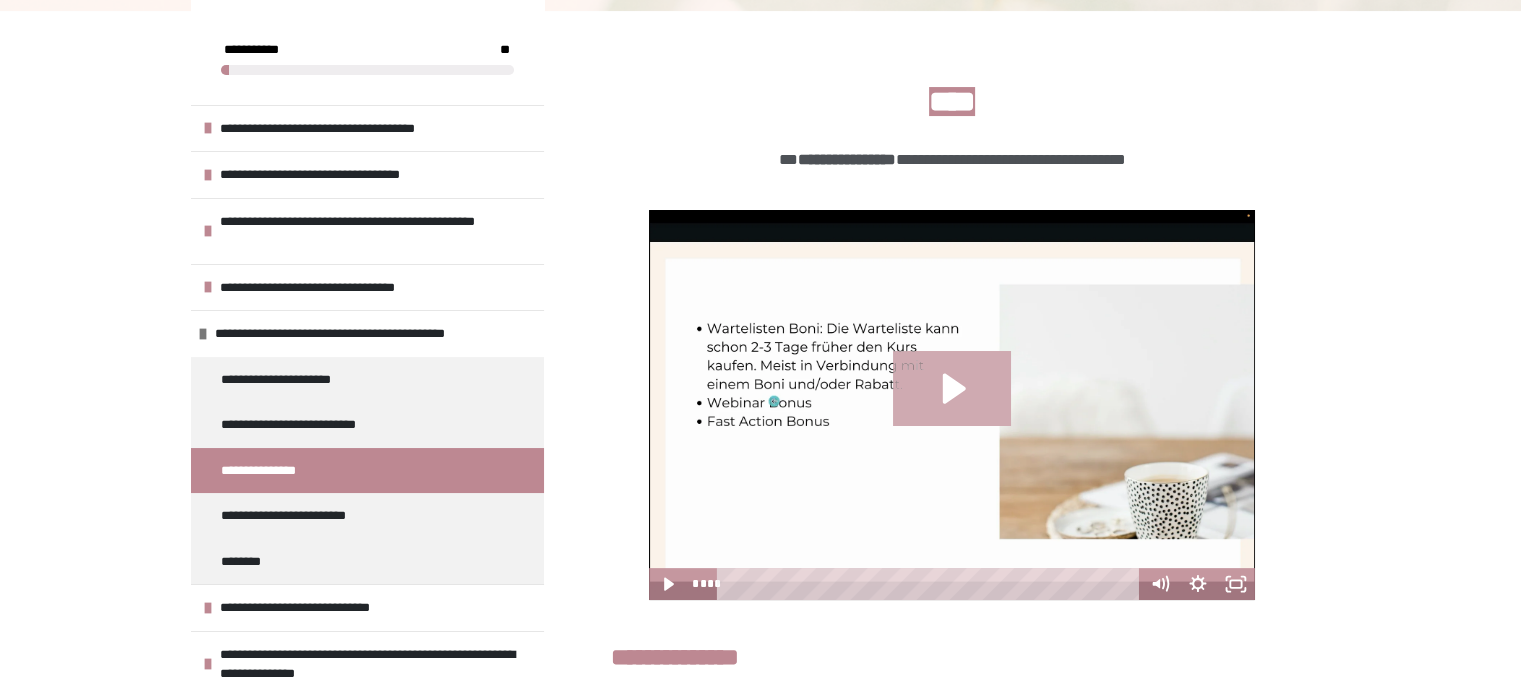 click 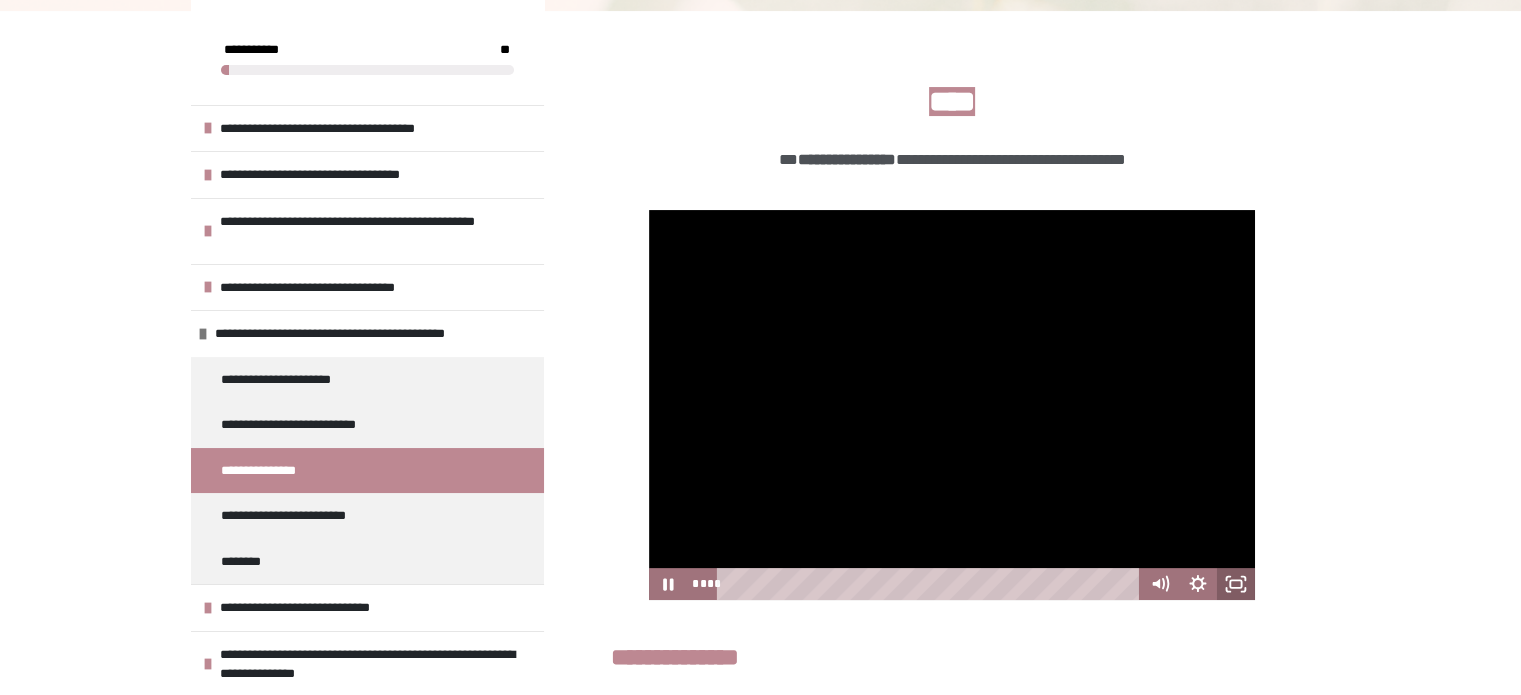 click 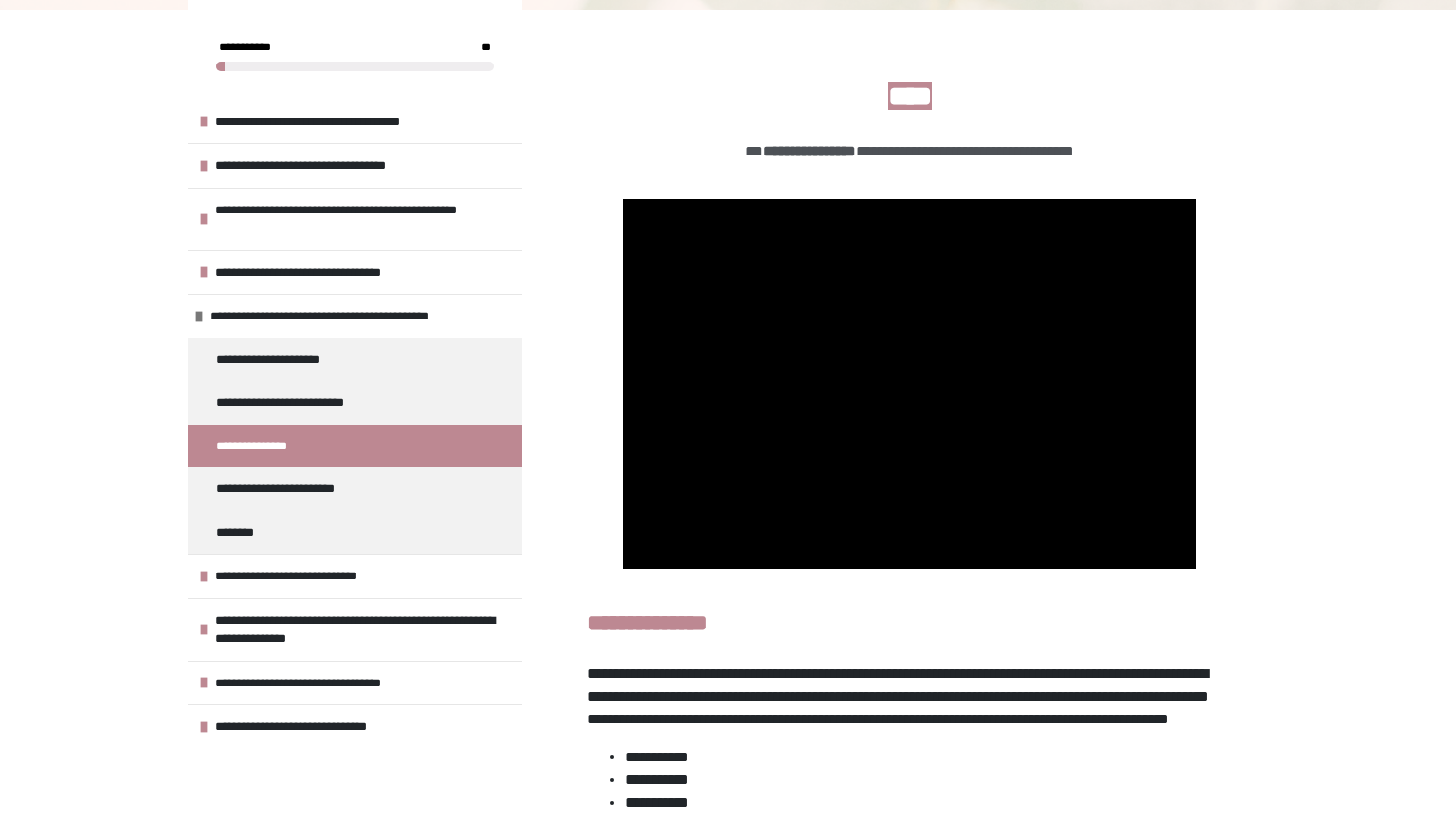 type 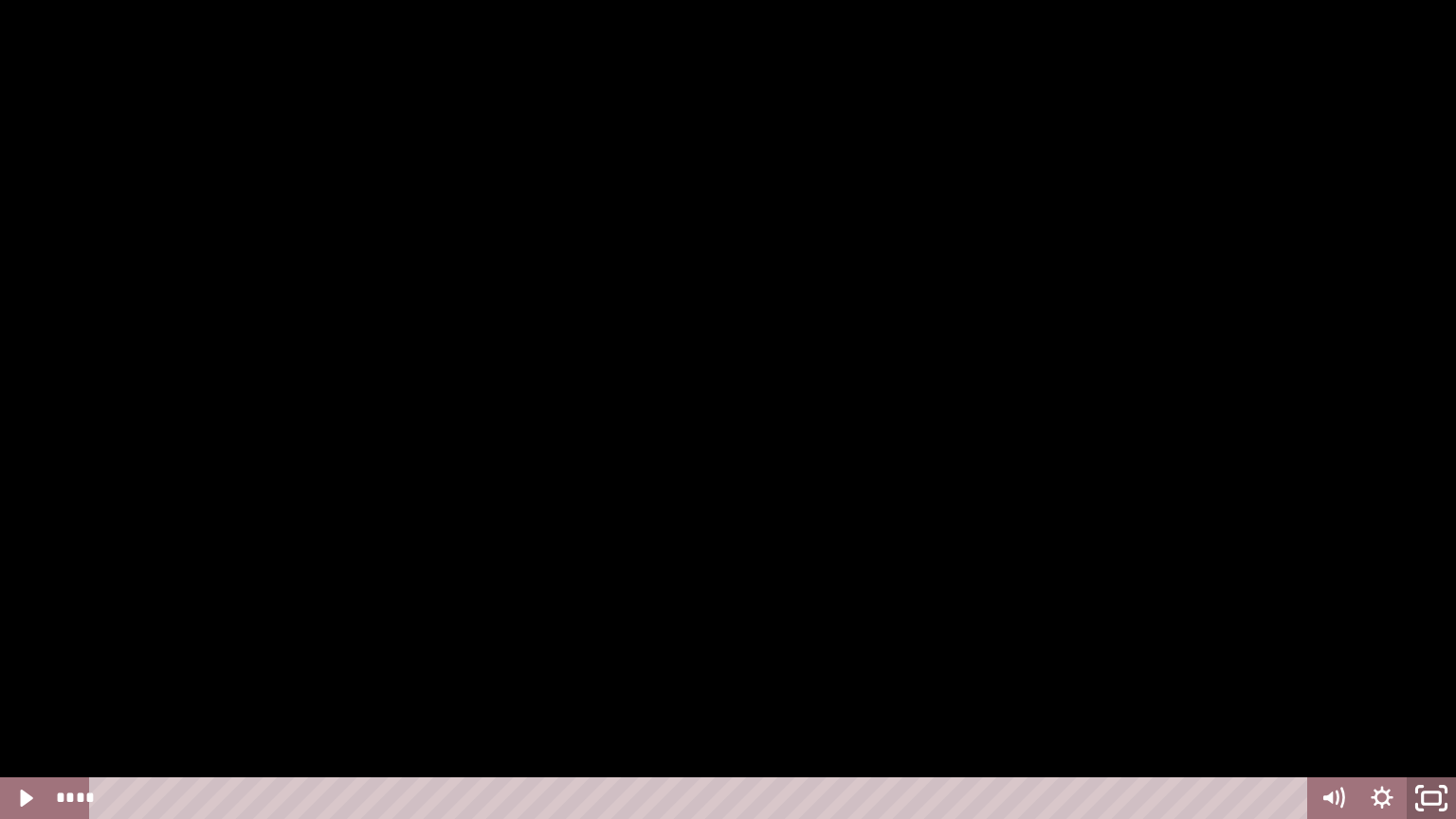 click 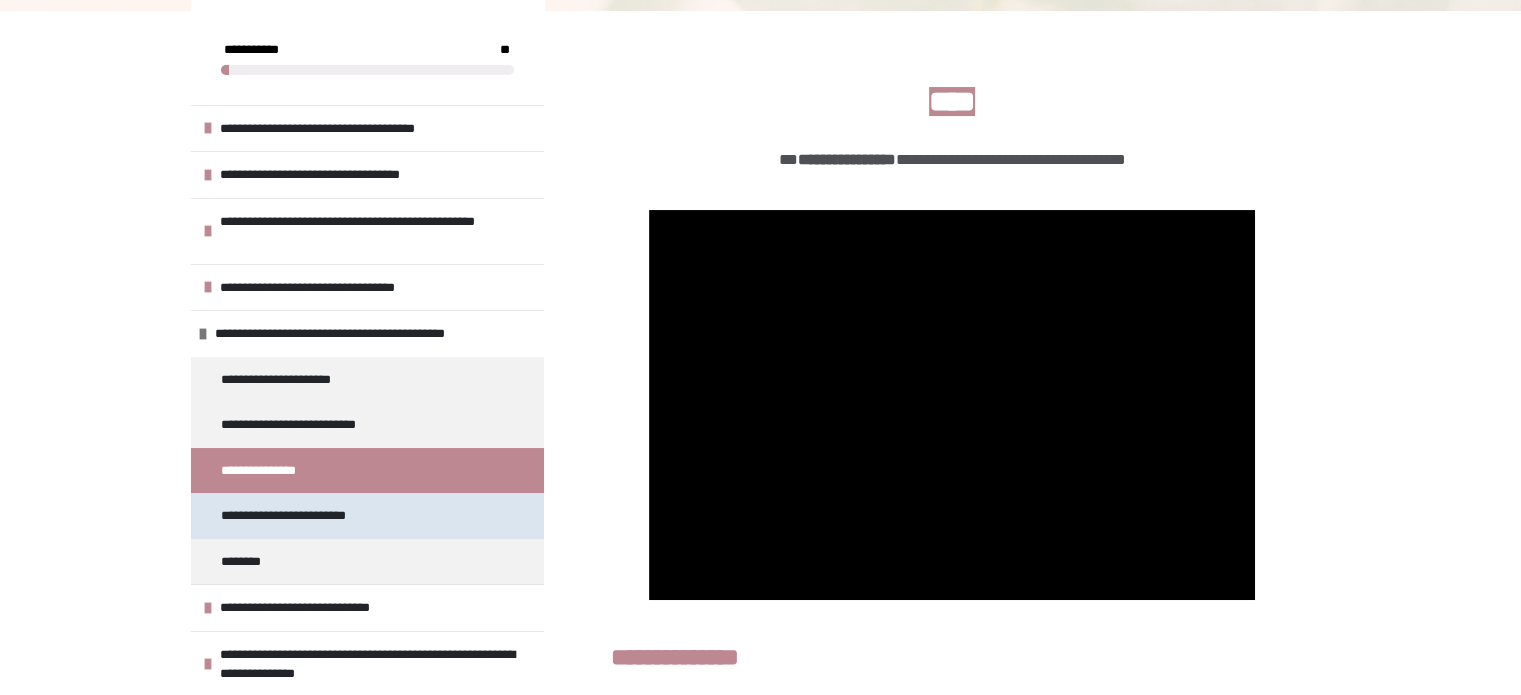 click on "**********" at bounding box center [298, 516] 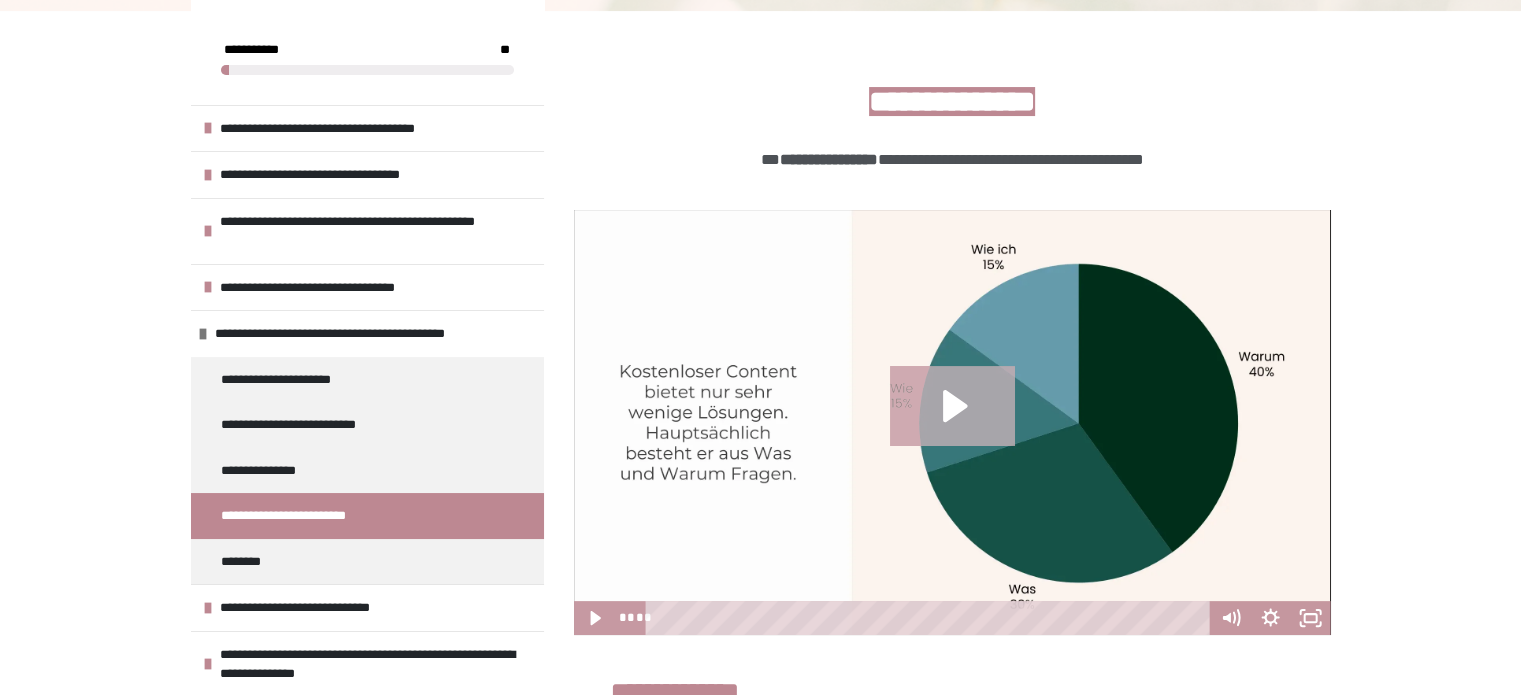 click 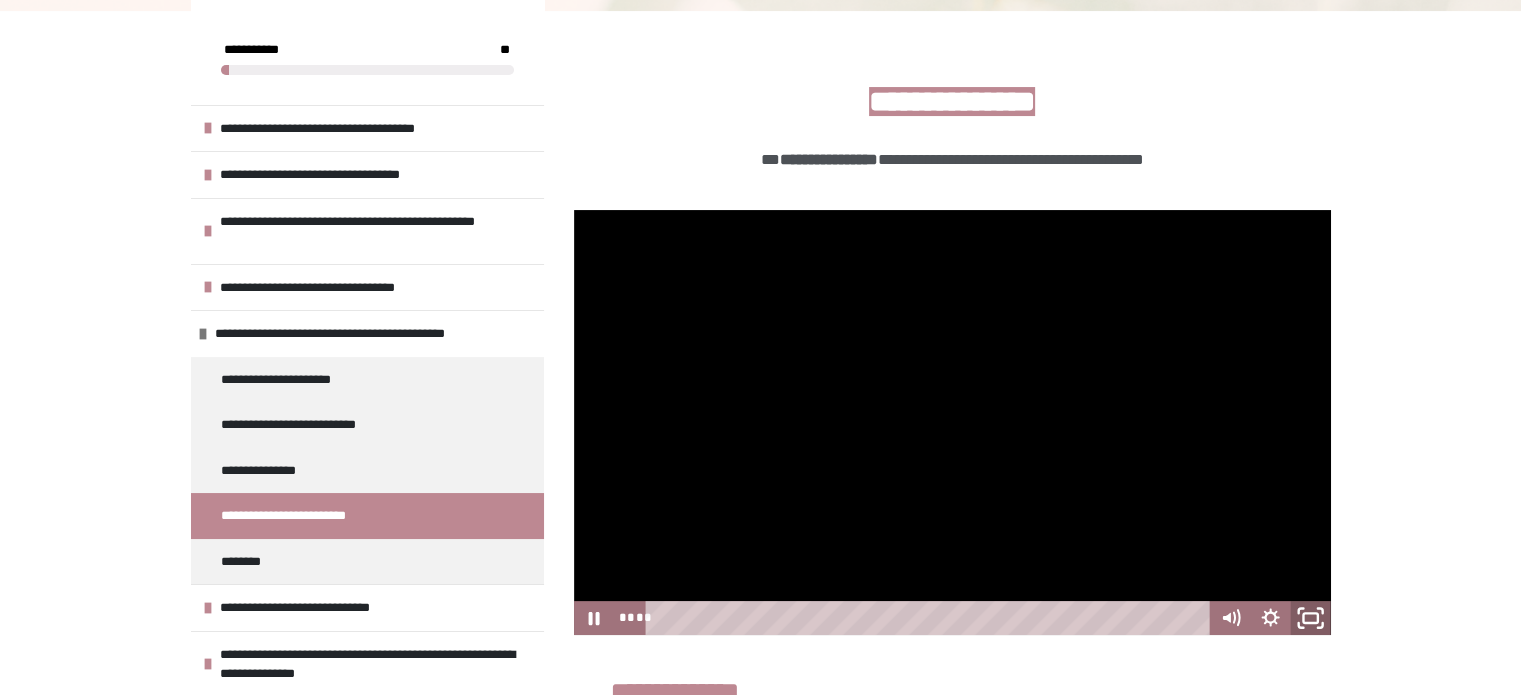 click 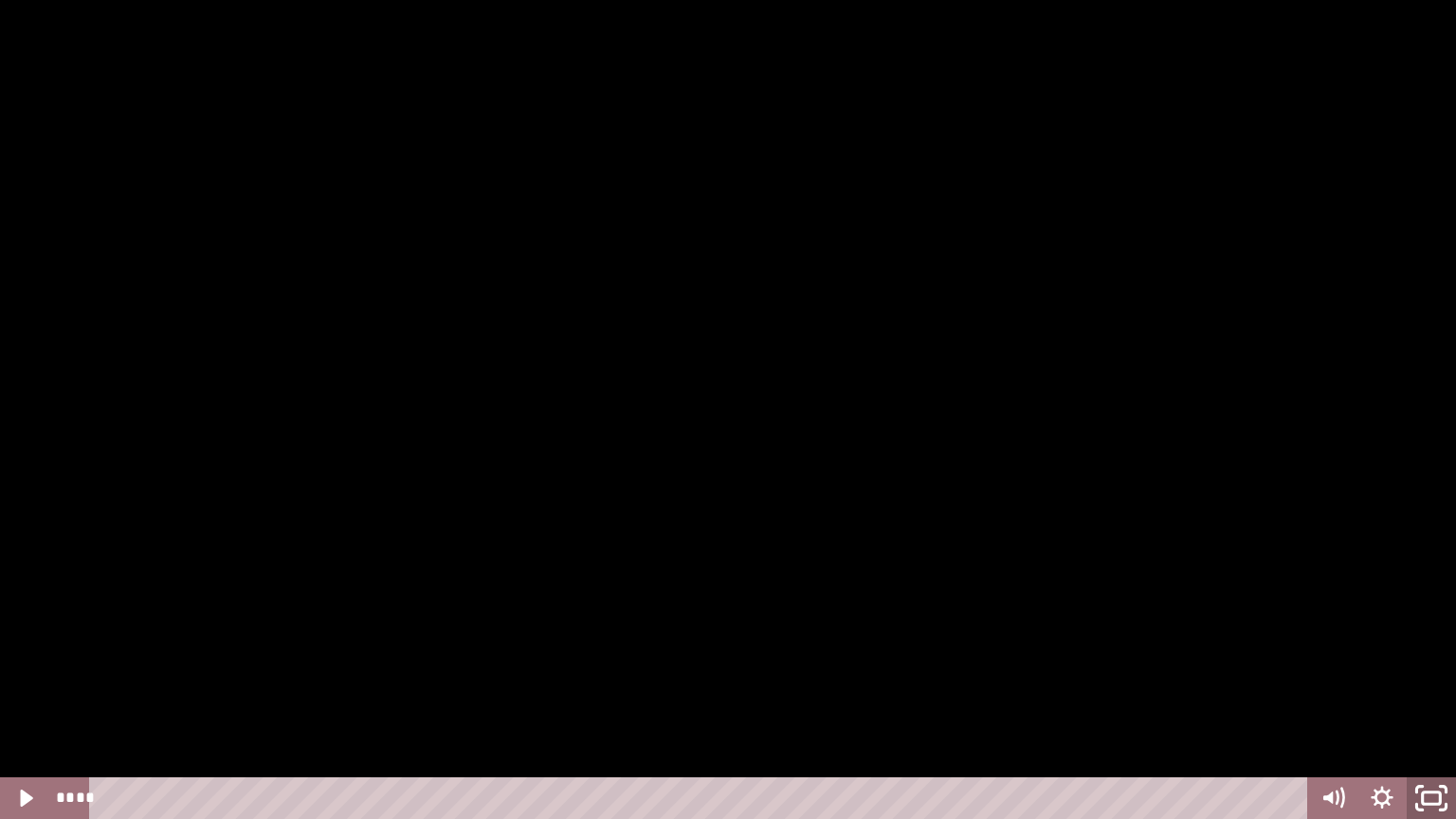 click 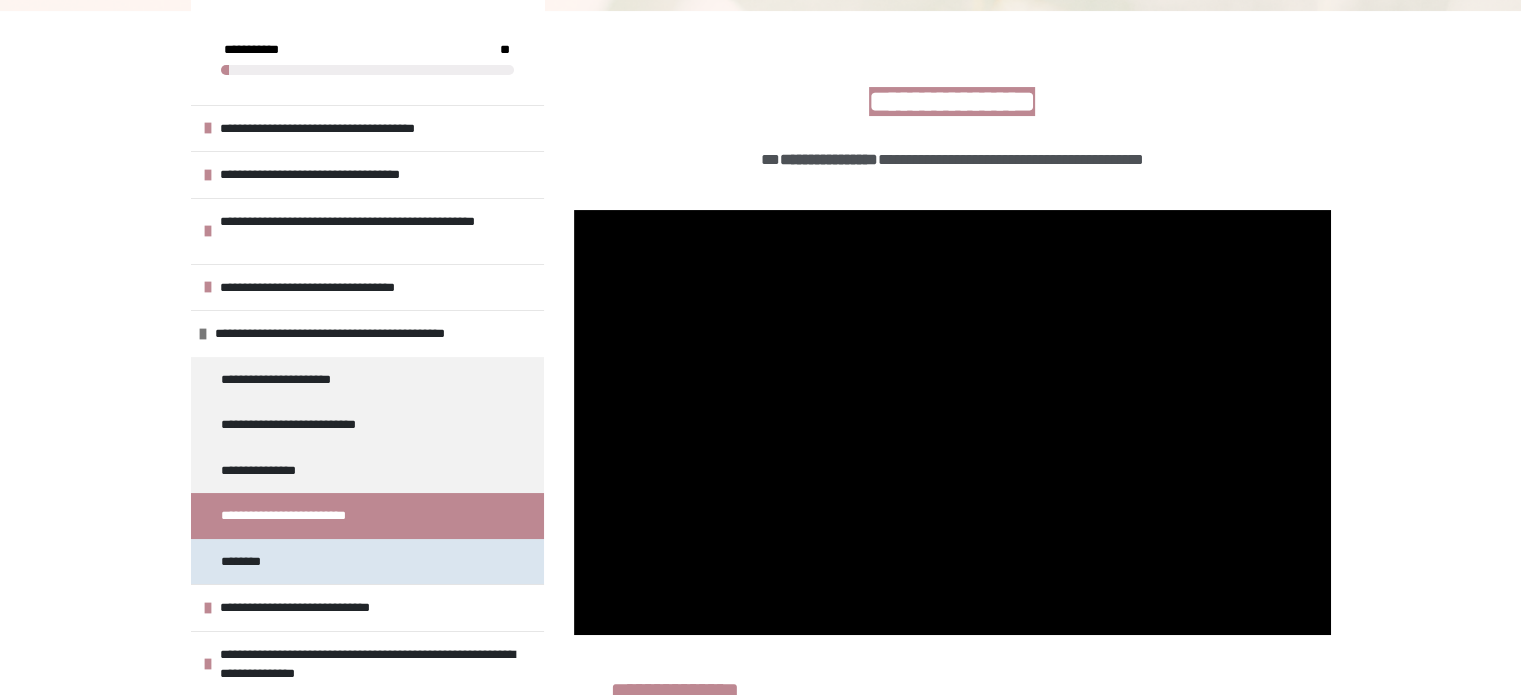 click on "********" at bounding box center [367, 562] 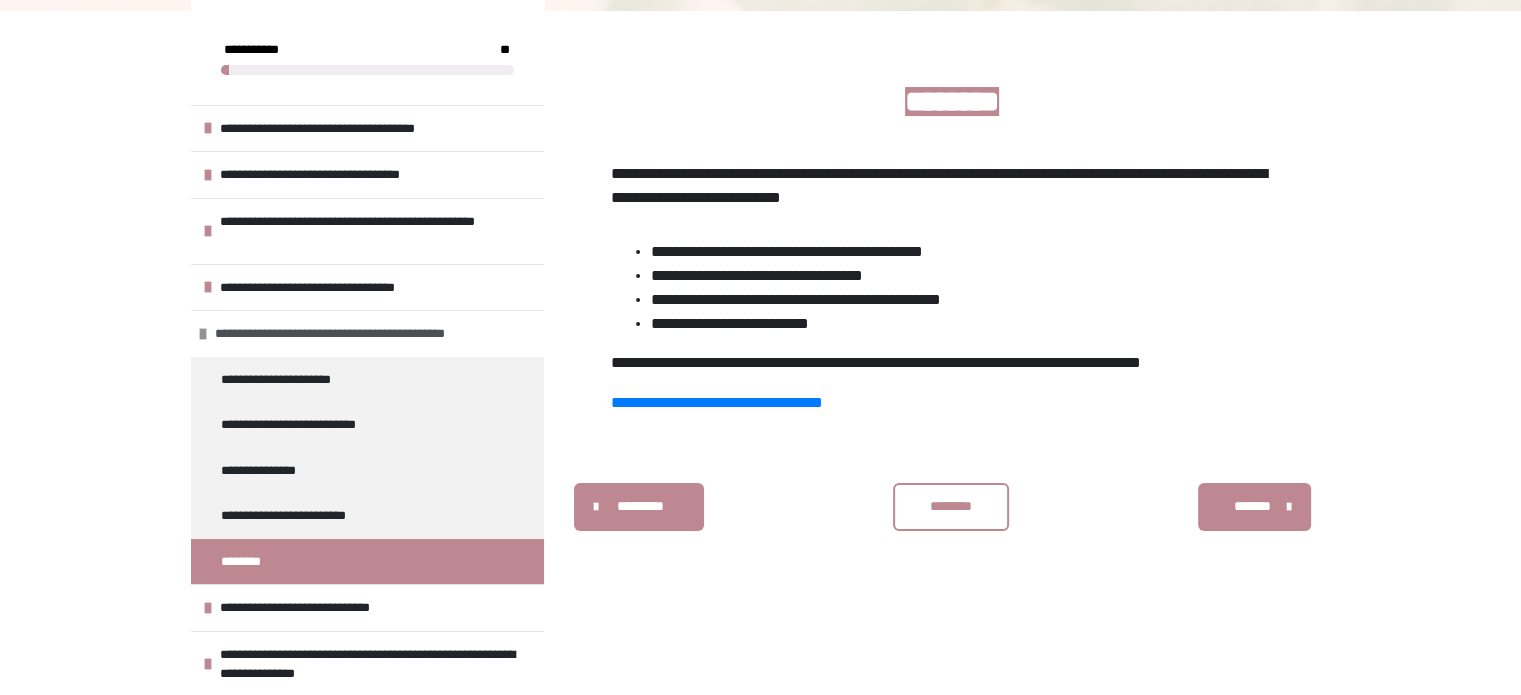 click at bounding box center [203, 334] 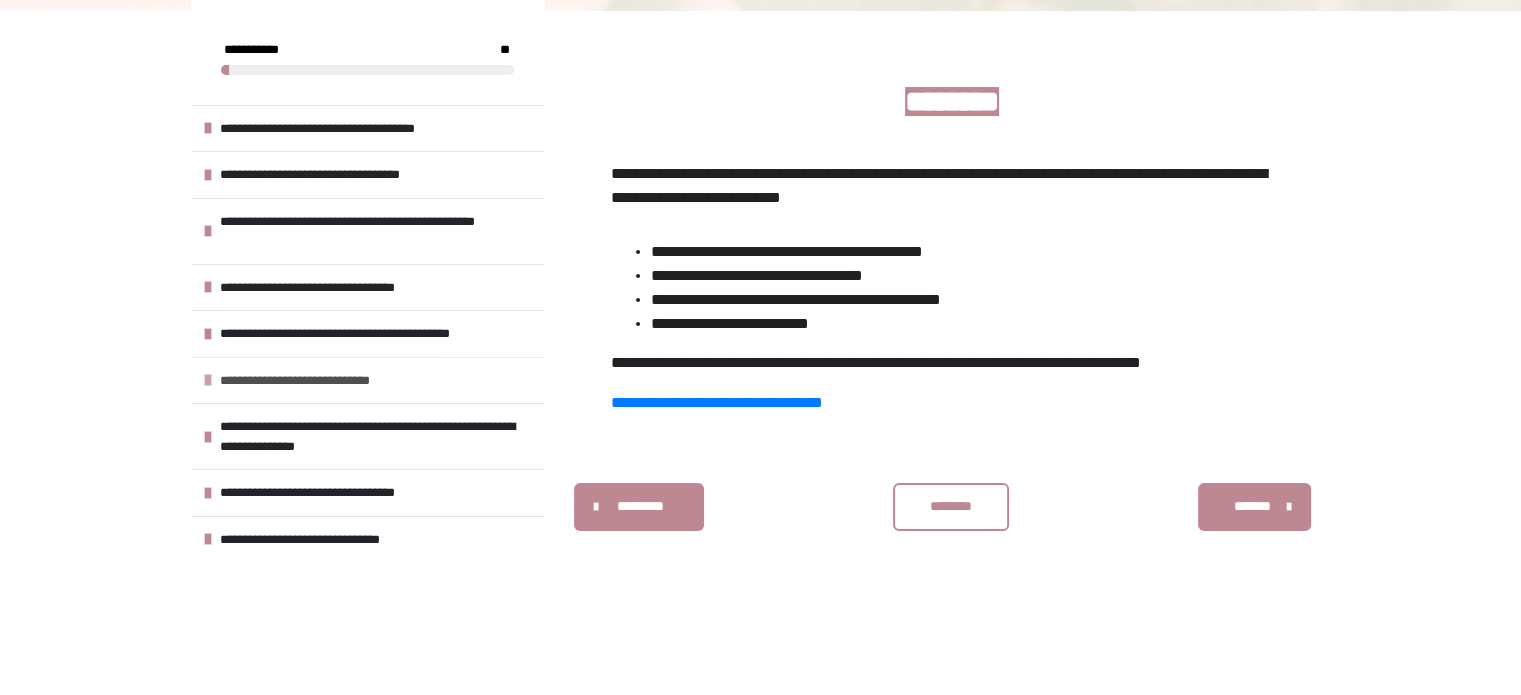 click at bounding box center (208, 380) 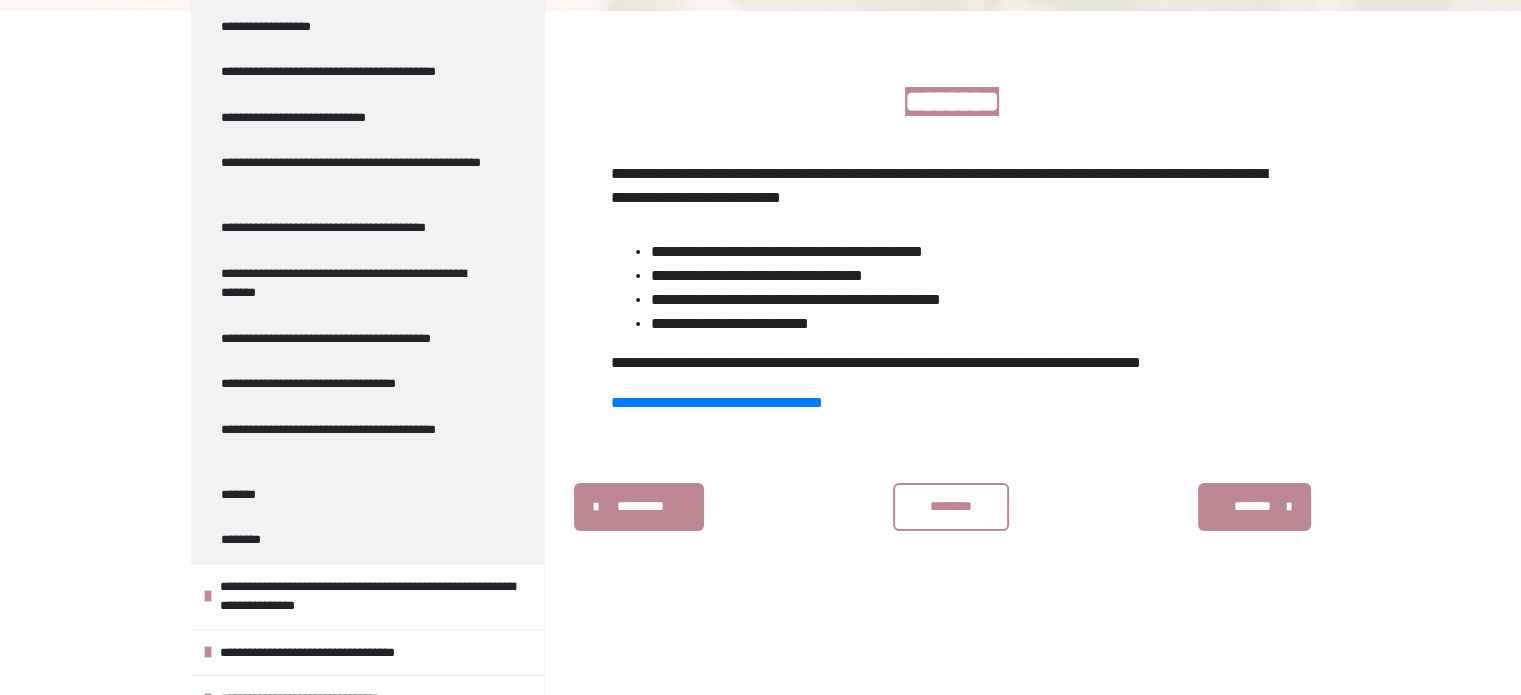 scroll, scrollTop: 556, scrollLeft: 0, axis: vertical 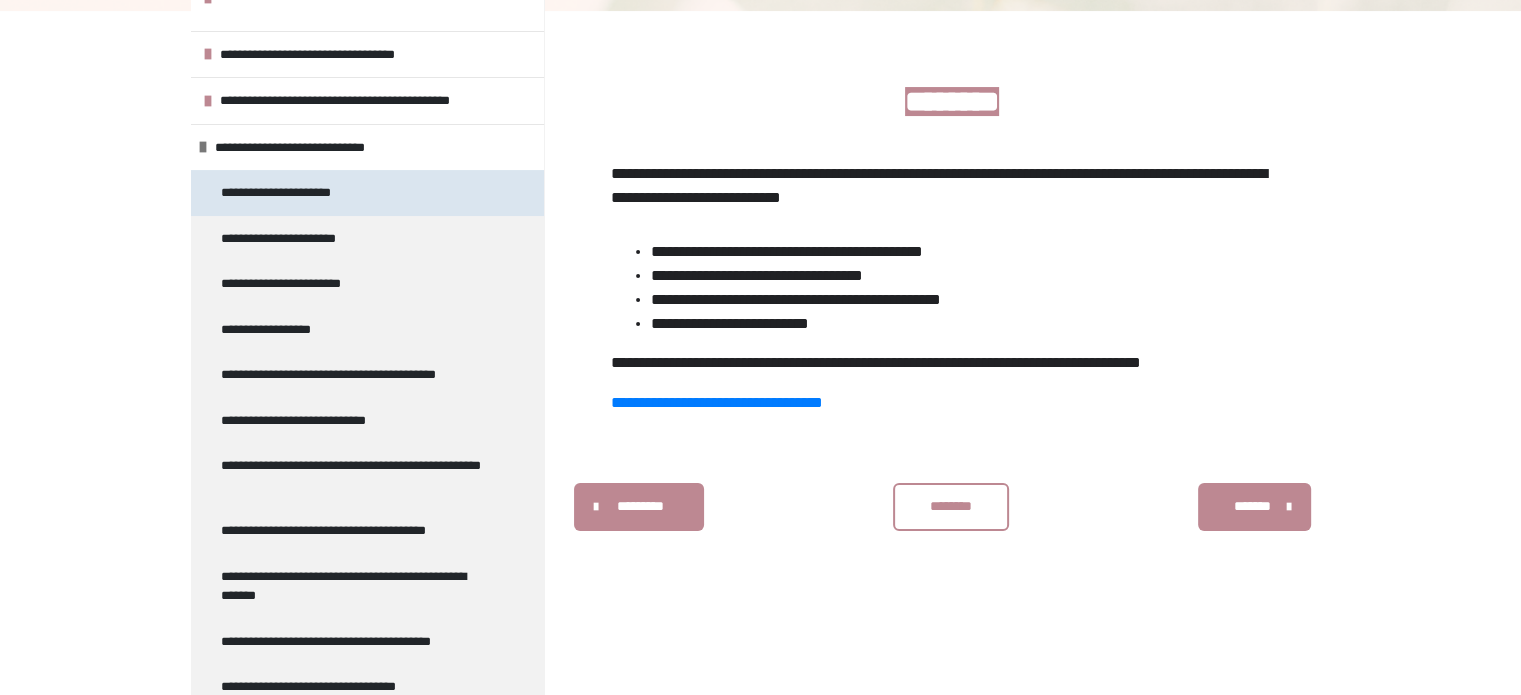 click on "**********" at bounding box center (290, 193) 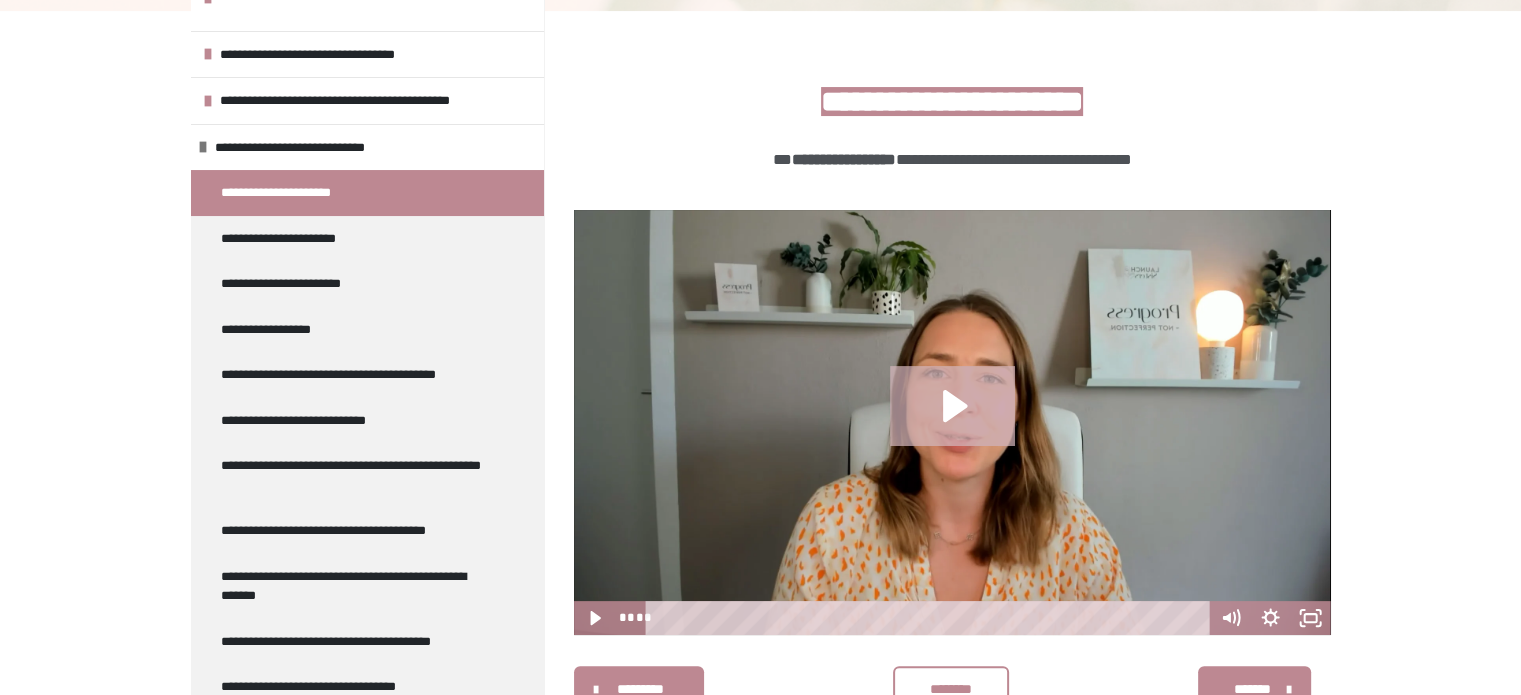 click 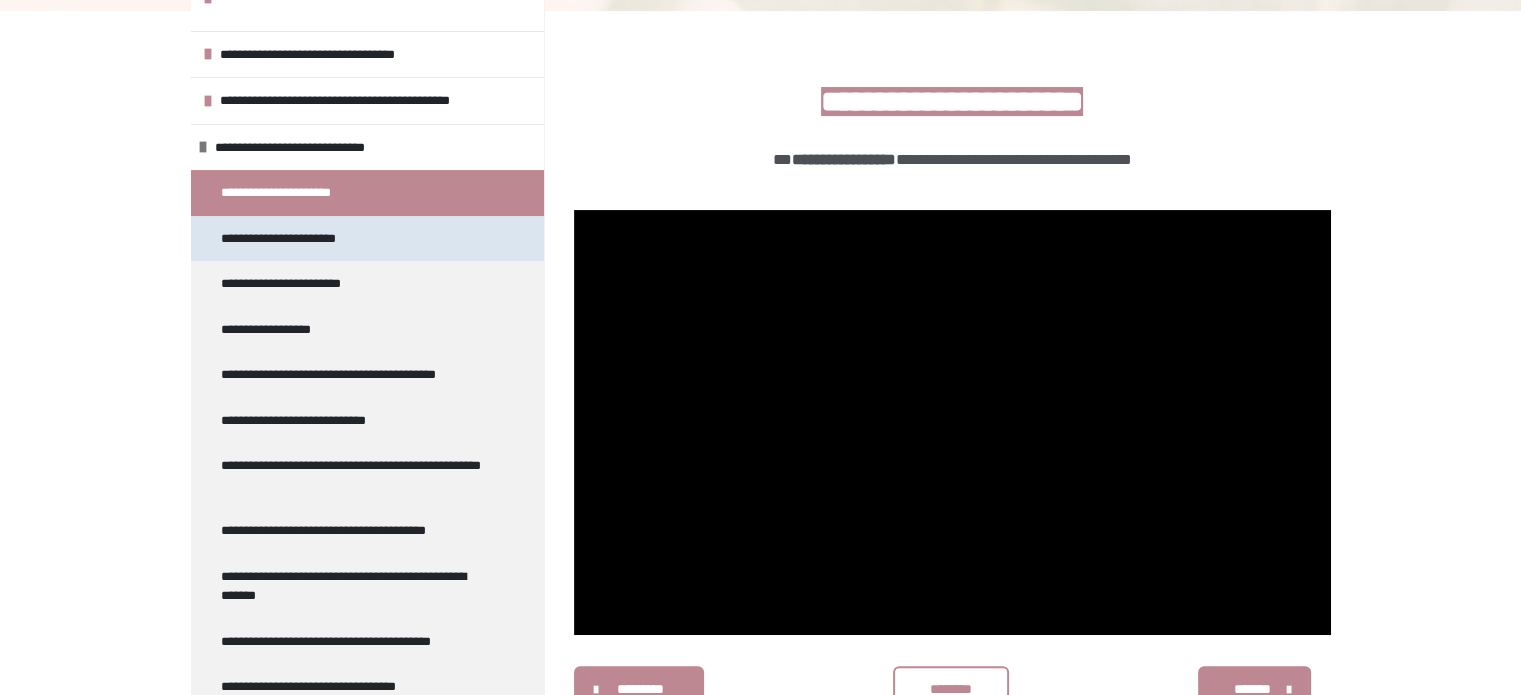 click on "**********" at bounding box center (295, 239) 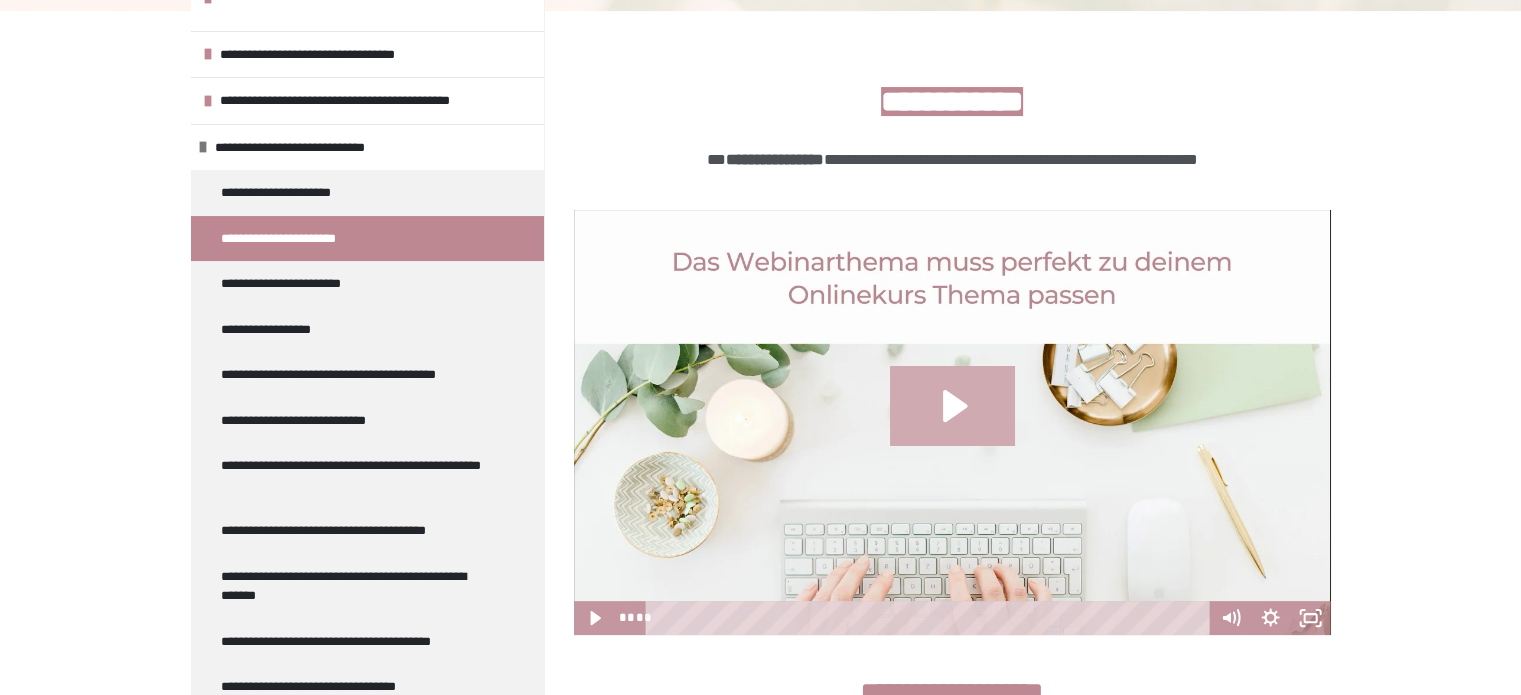 click 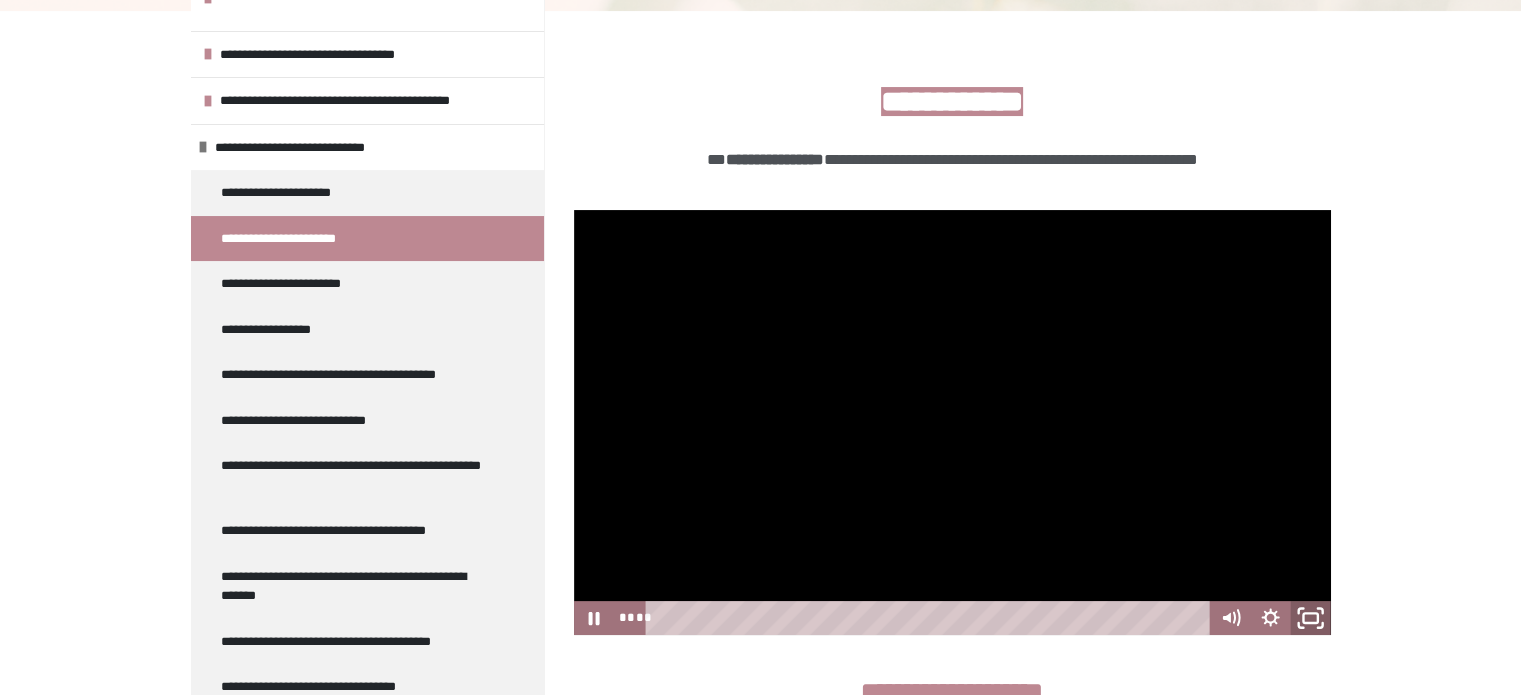 click 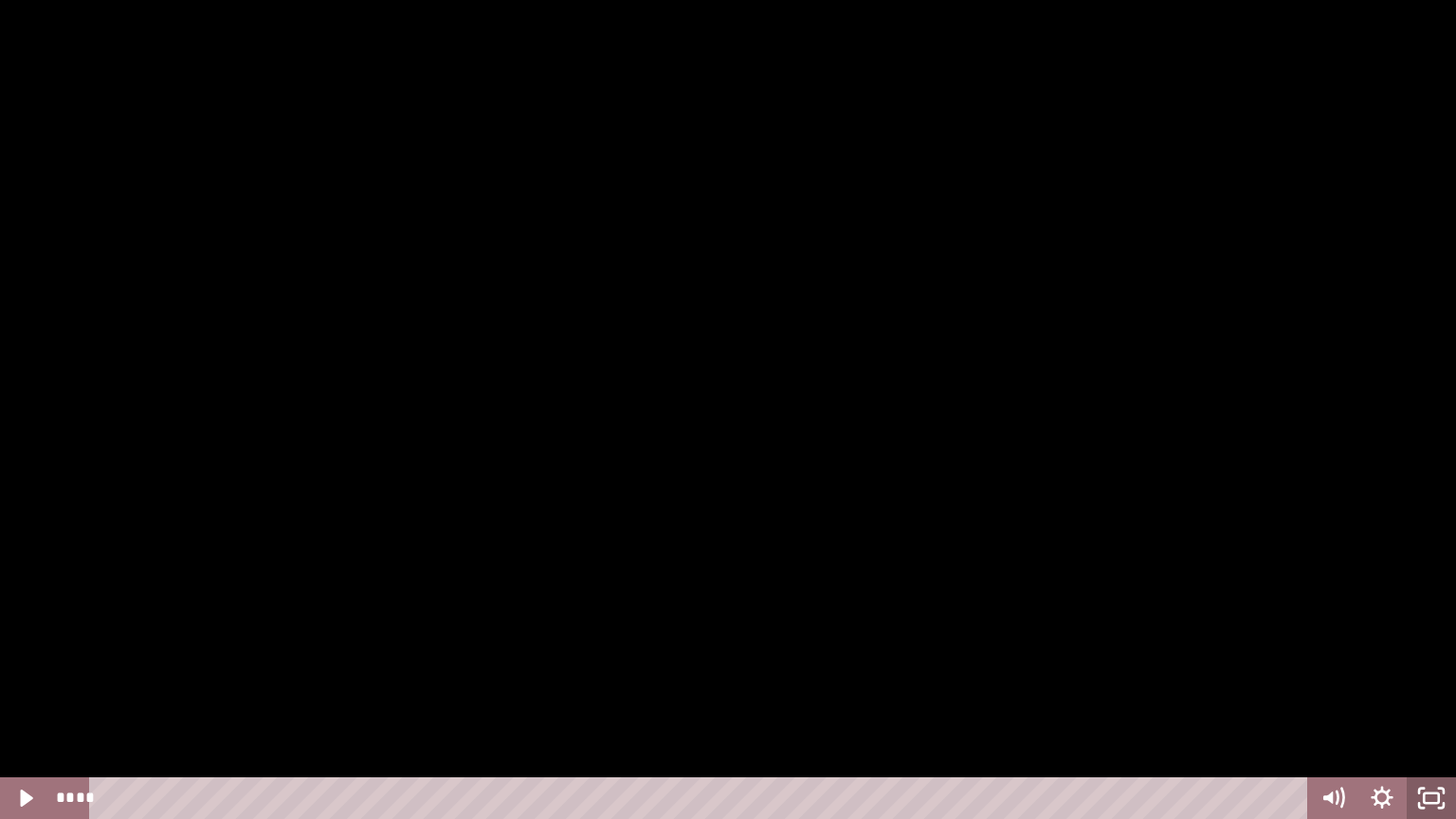 click 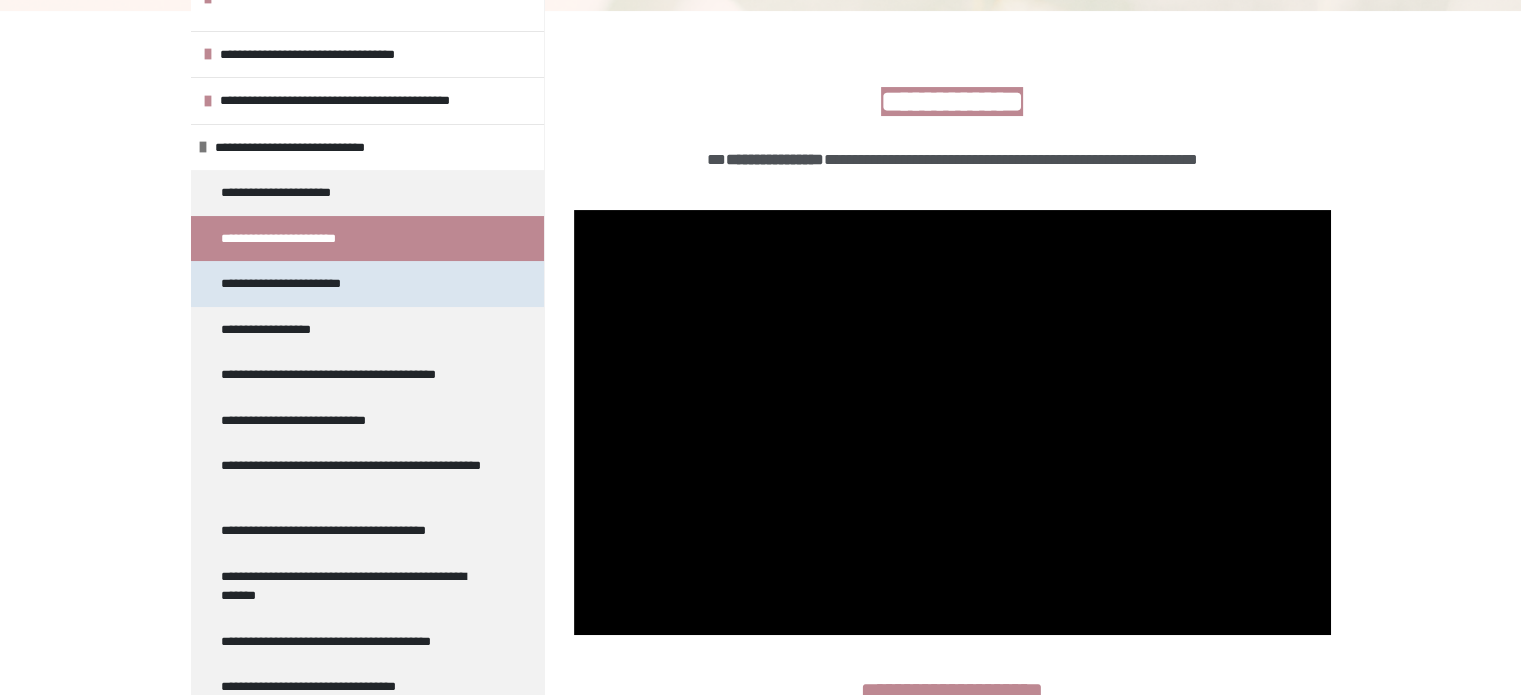 click on "**********" at bounding box center (367, 284) 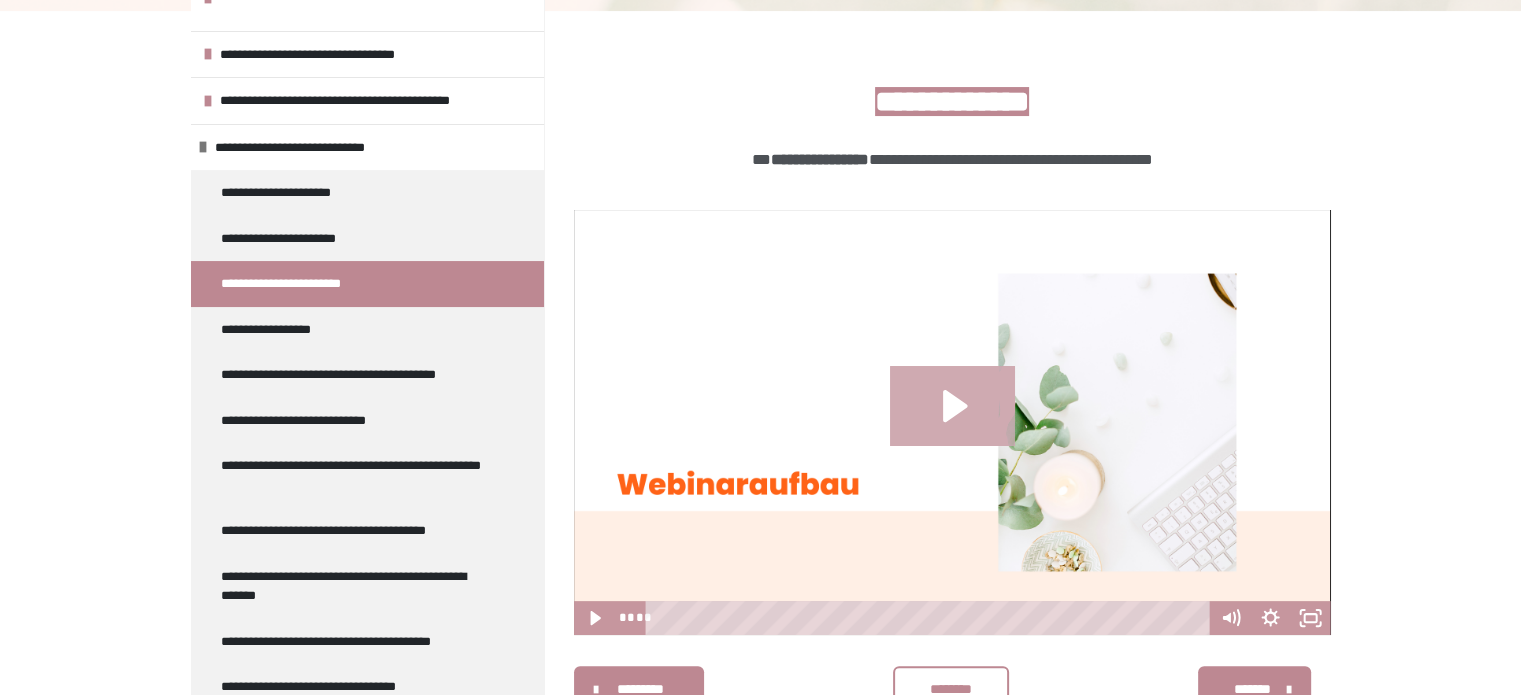 click 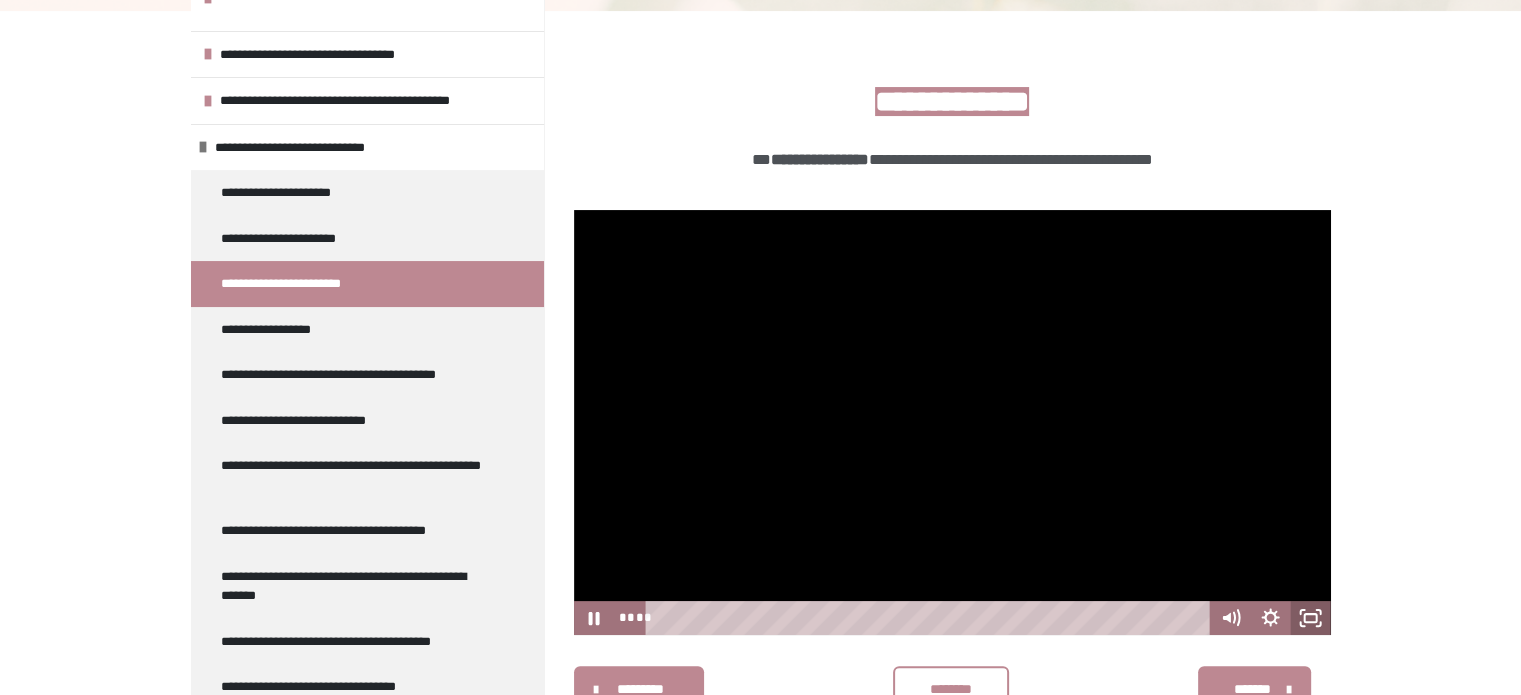 click 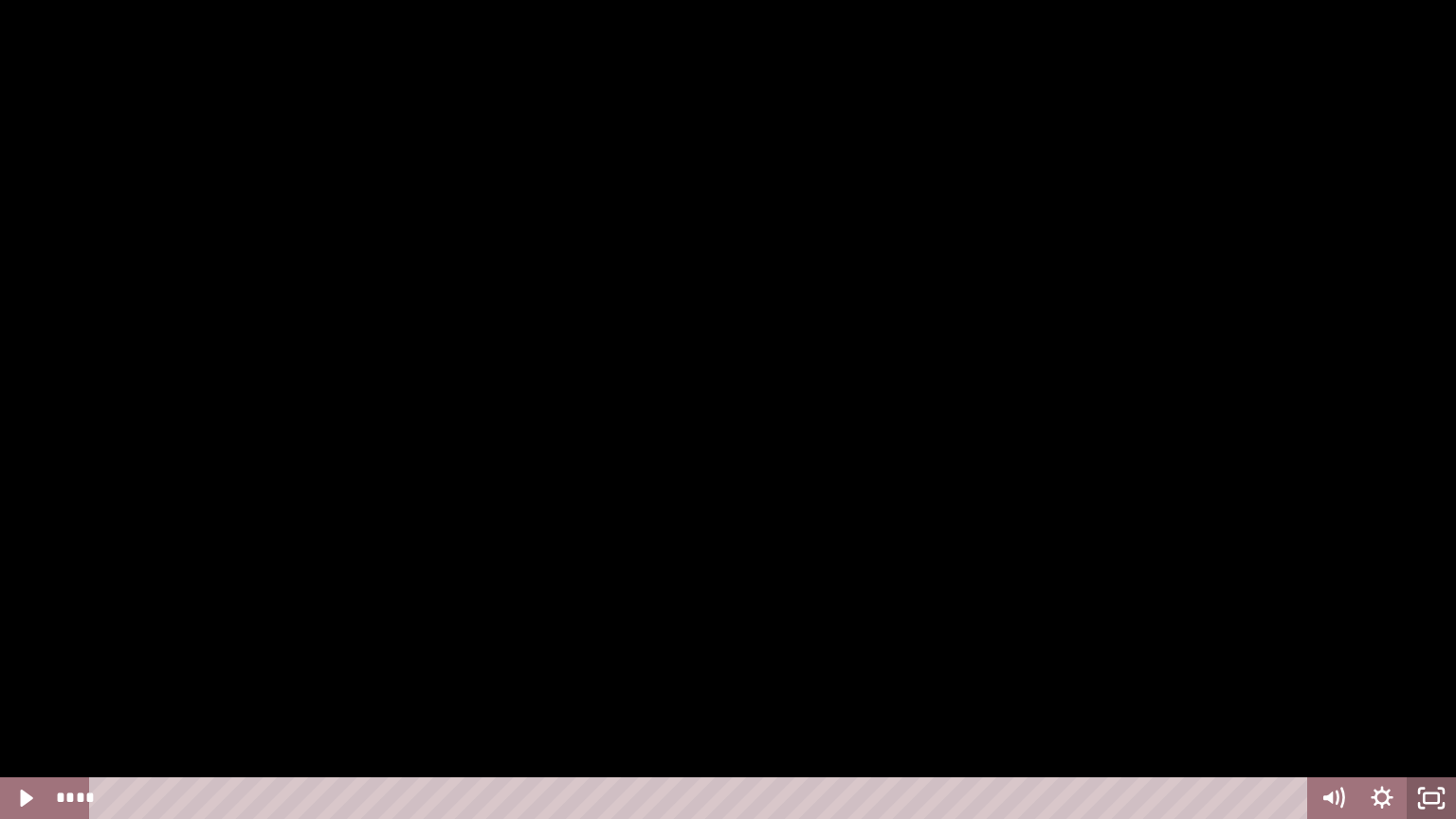 click 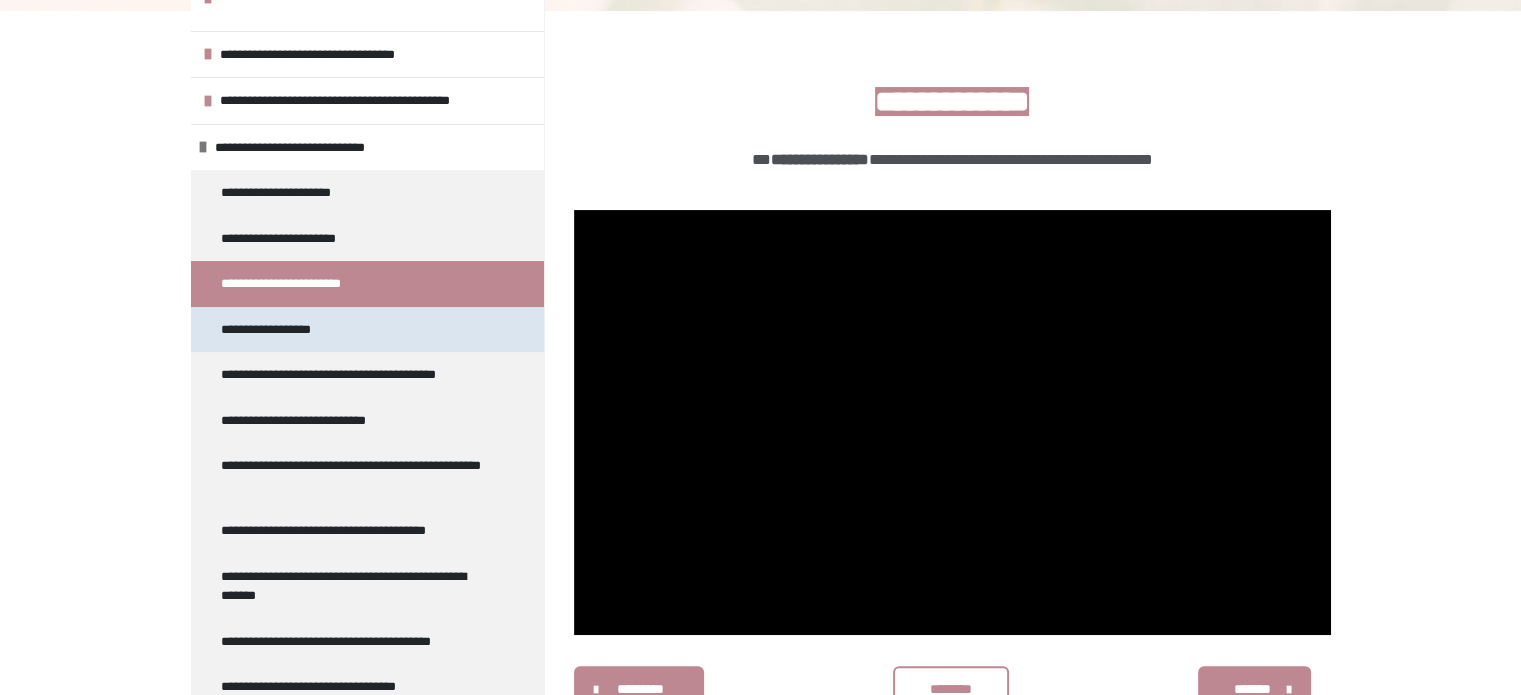click on "**********" at bounding box center (274, 330) 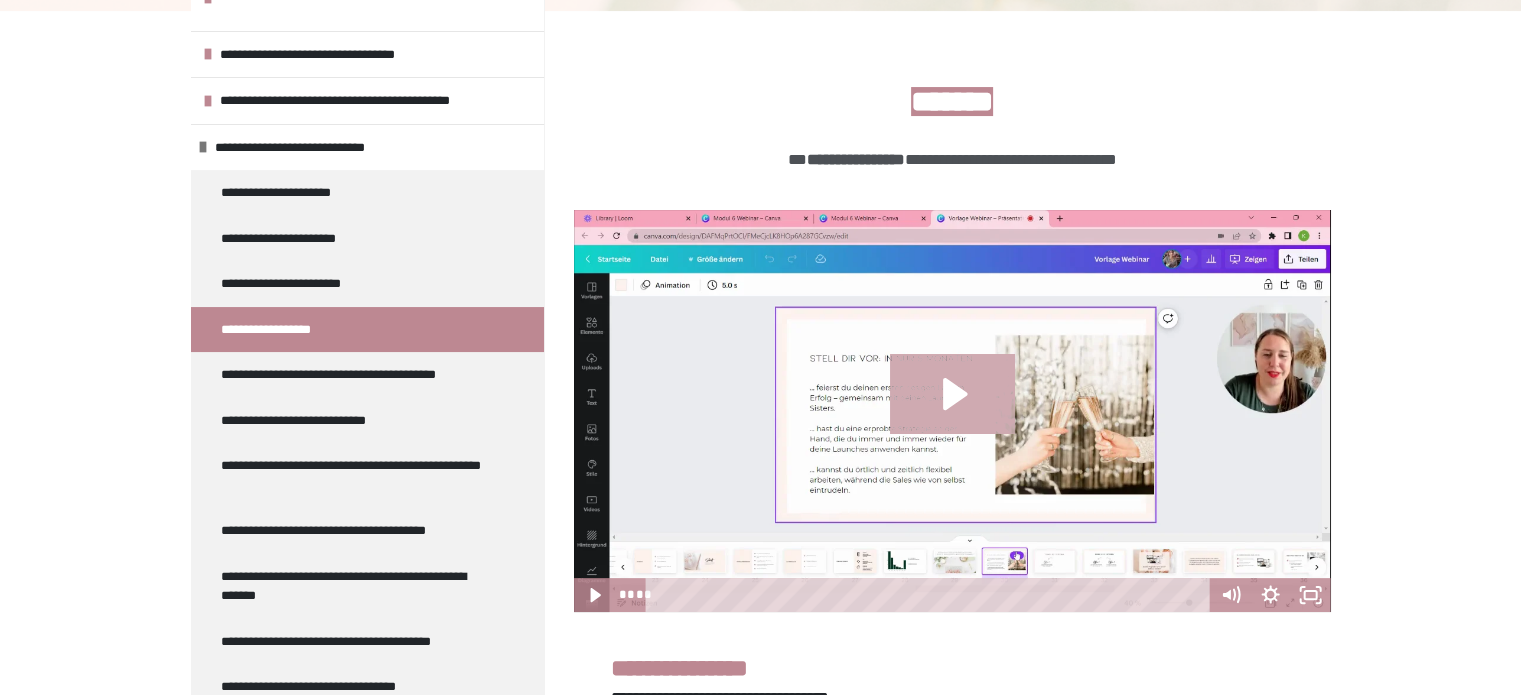 click 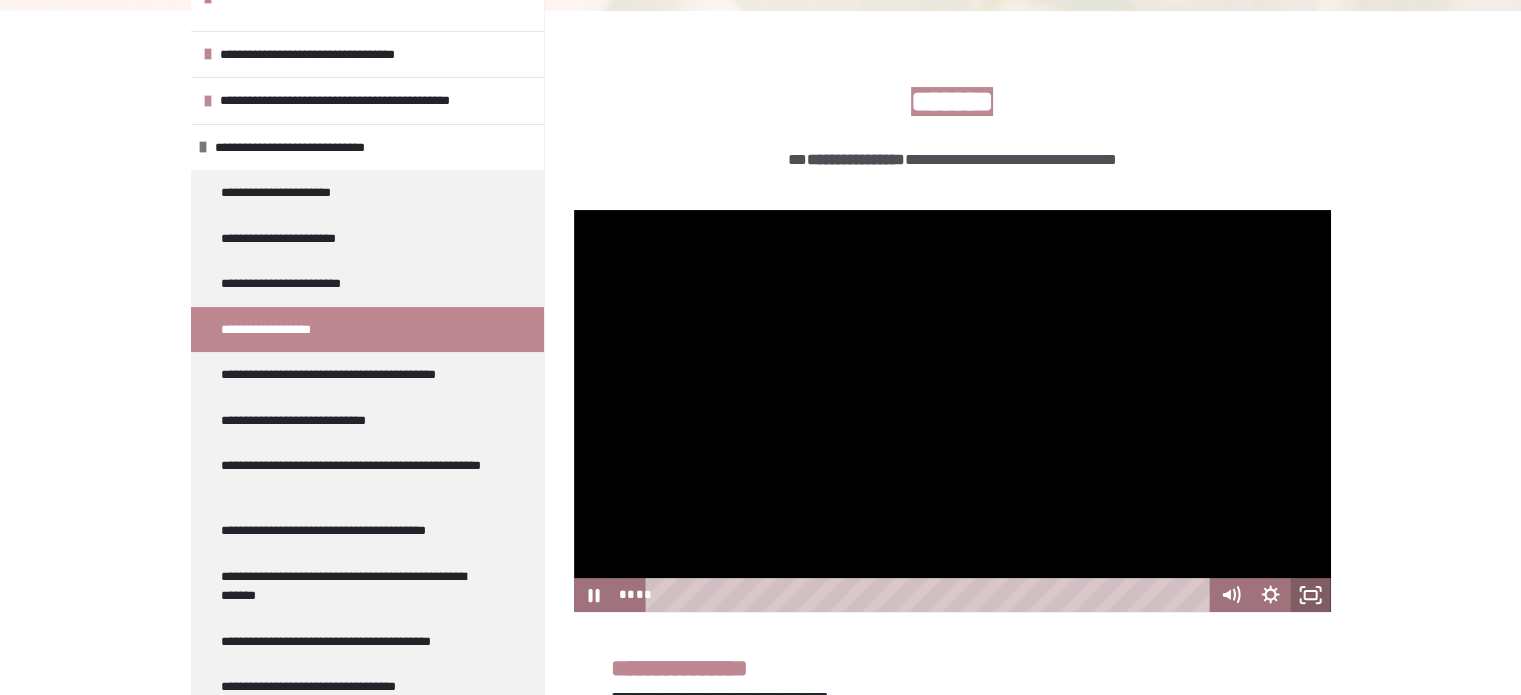 click 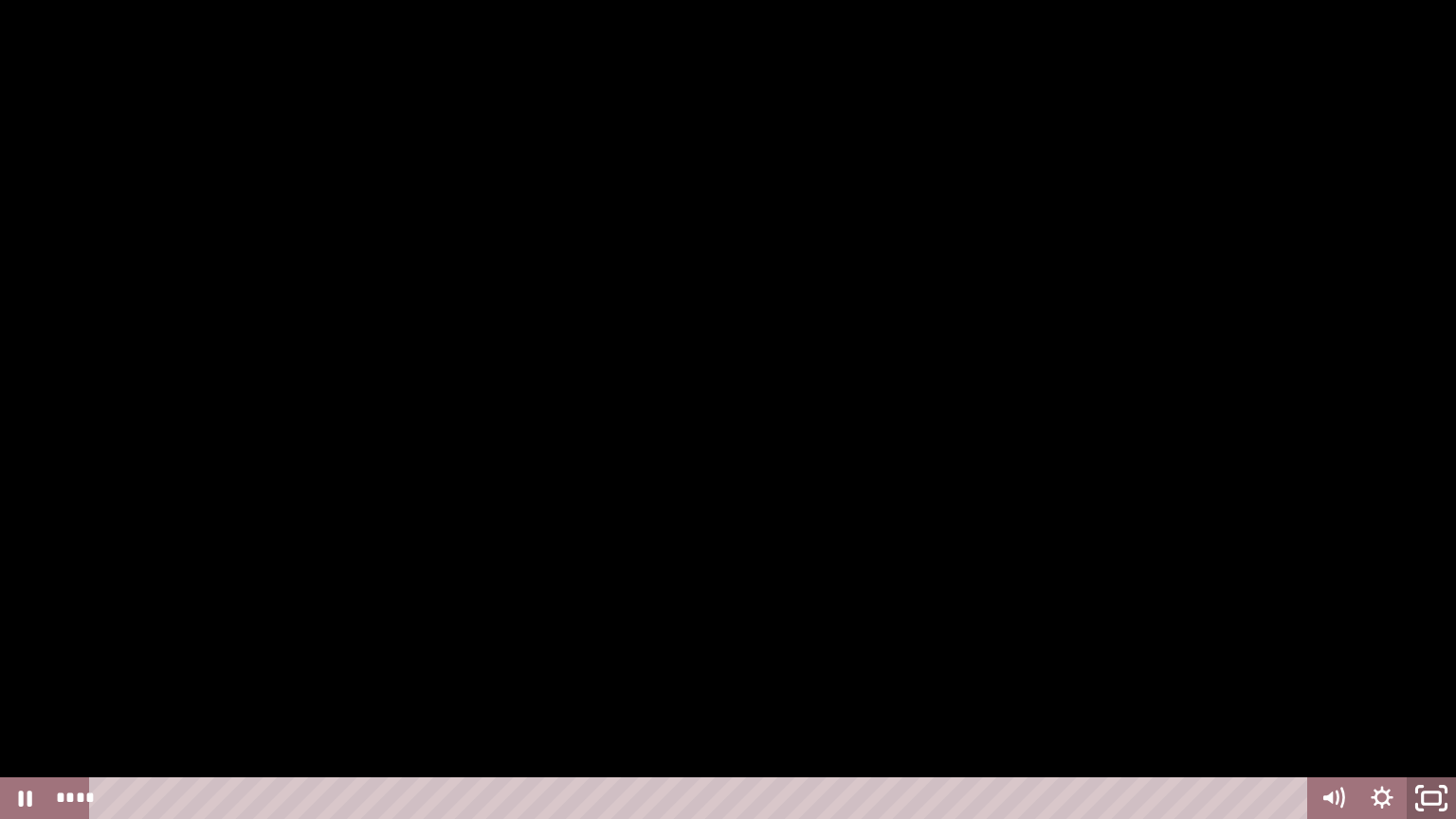 click 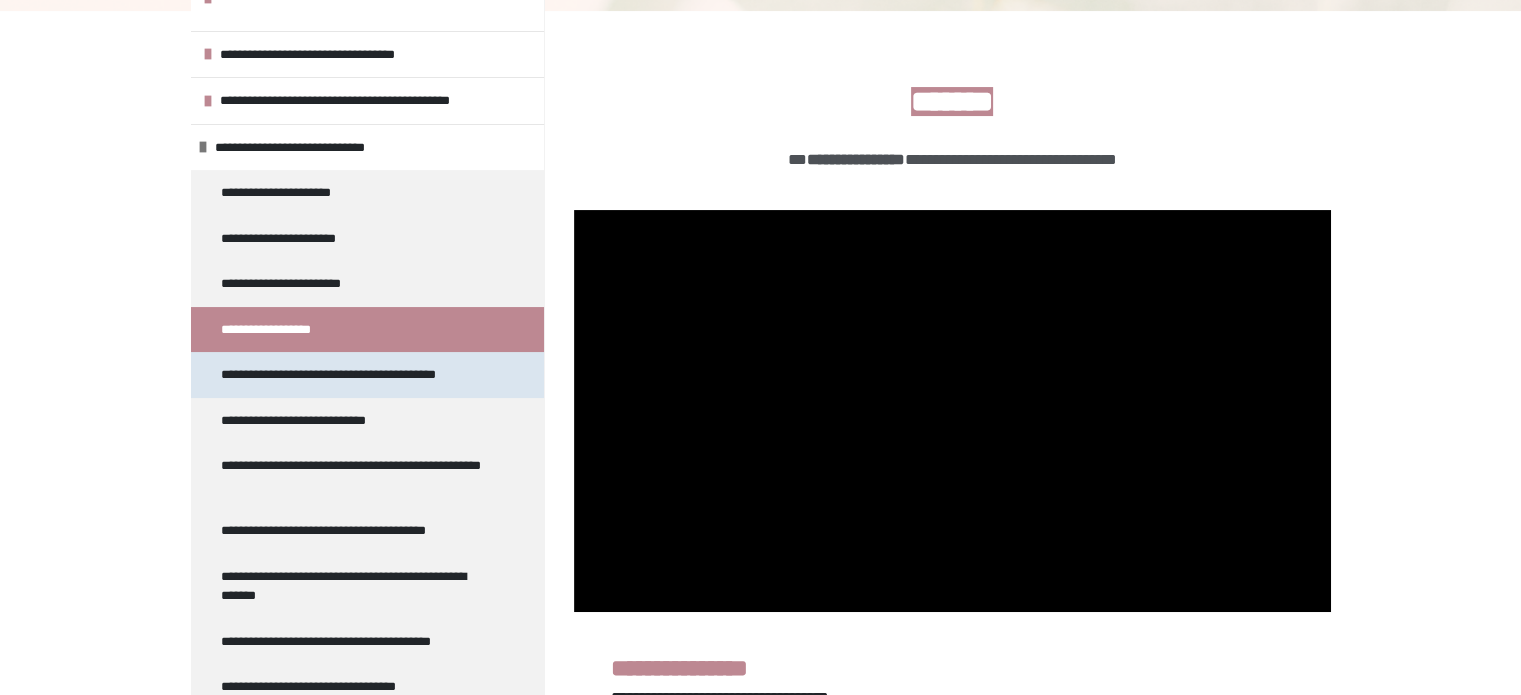 click on "**********" at bounding box center [343, 375] 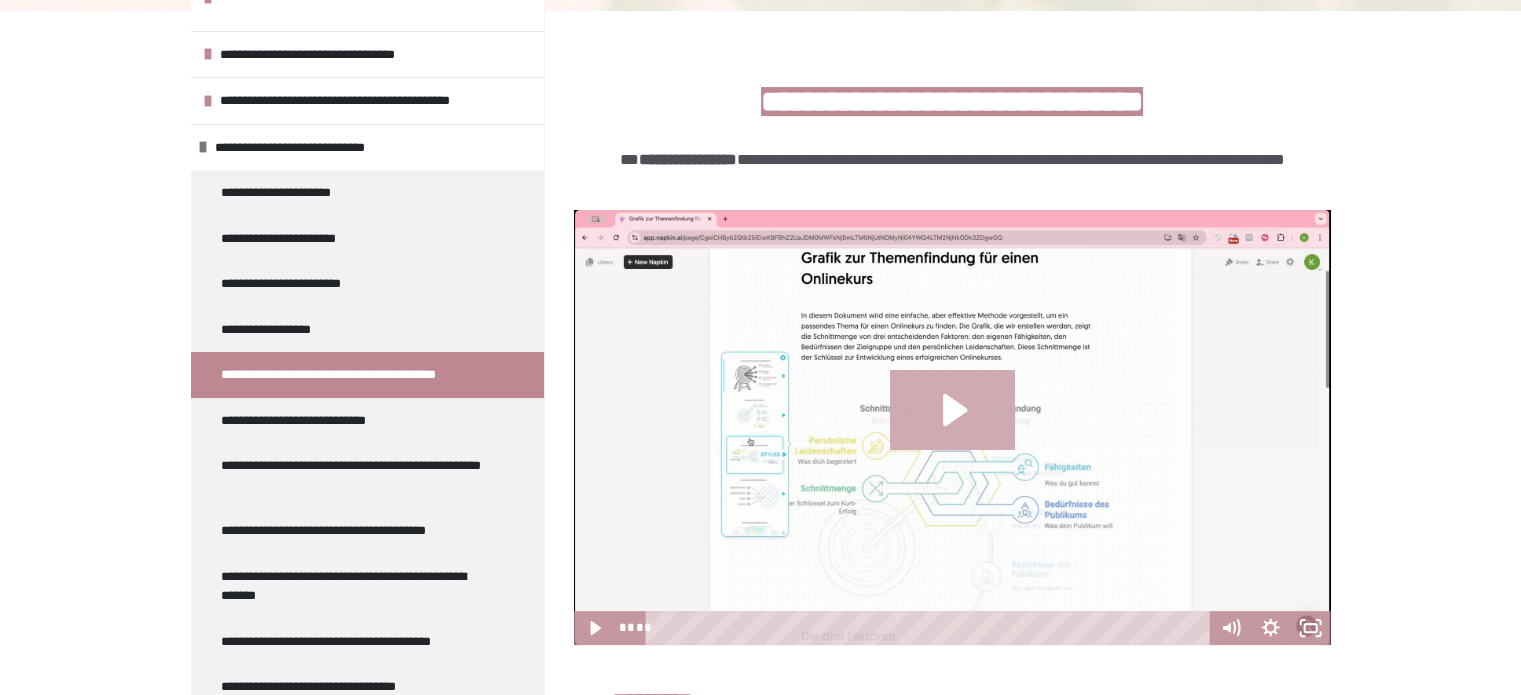 click 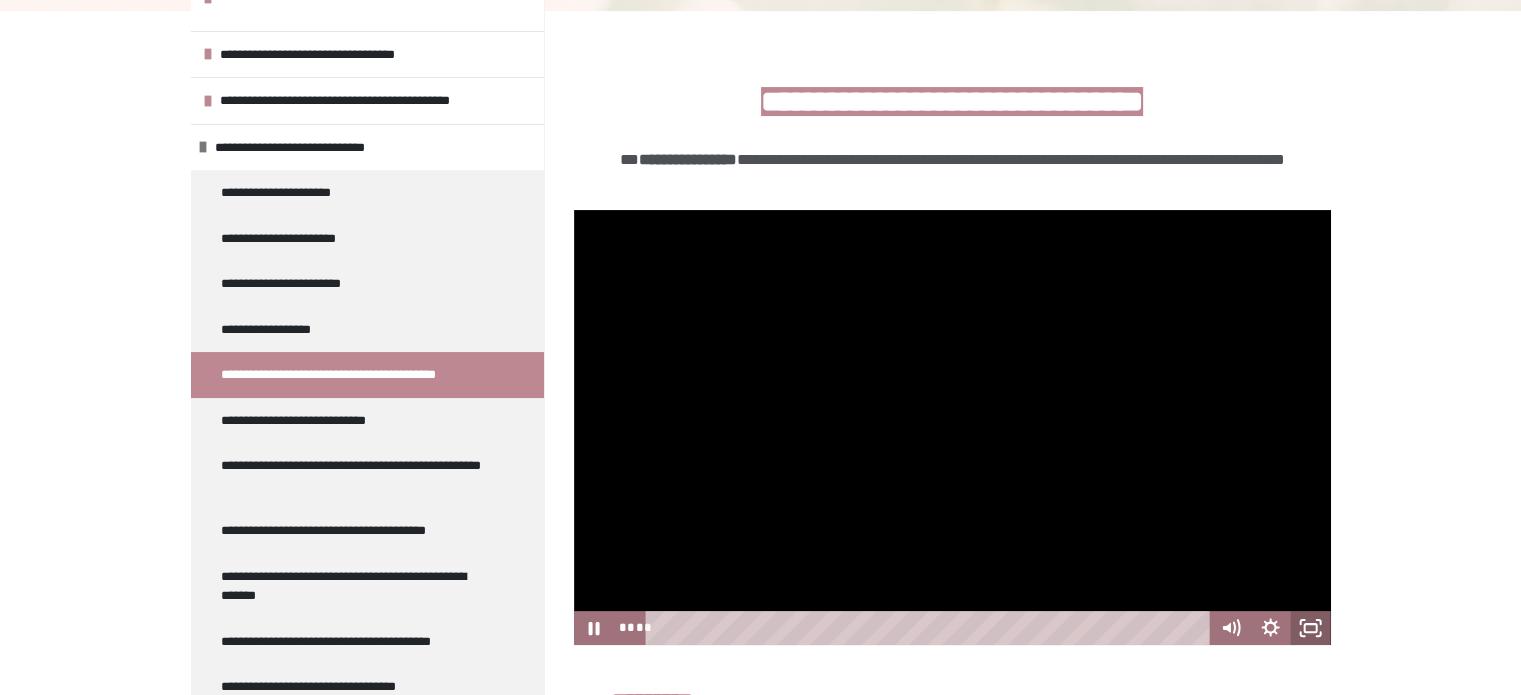 click 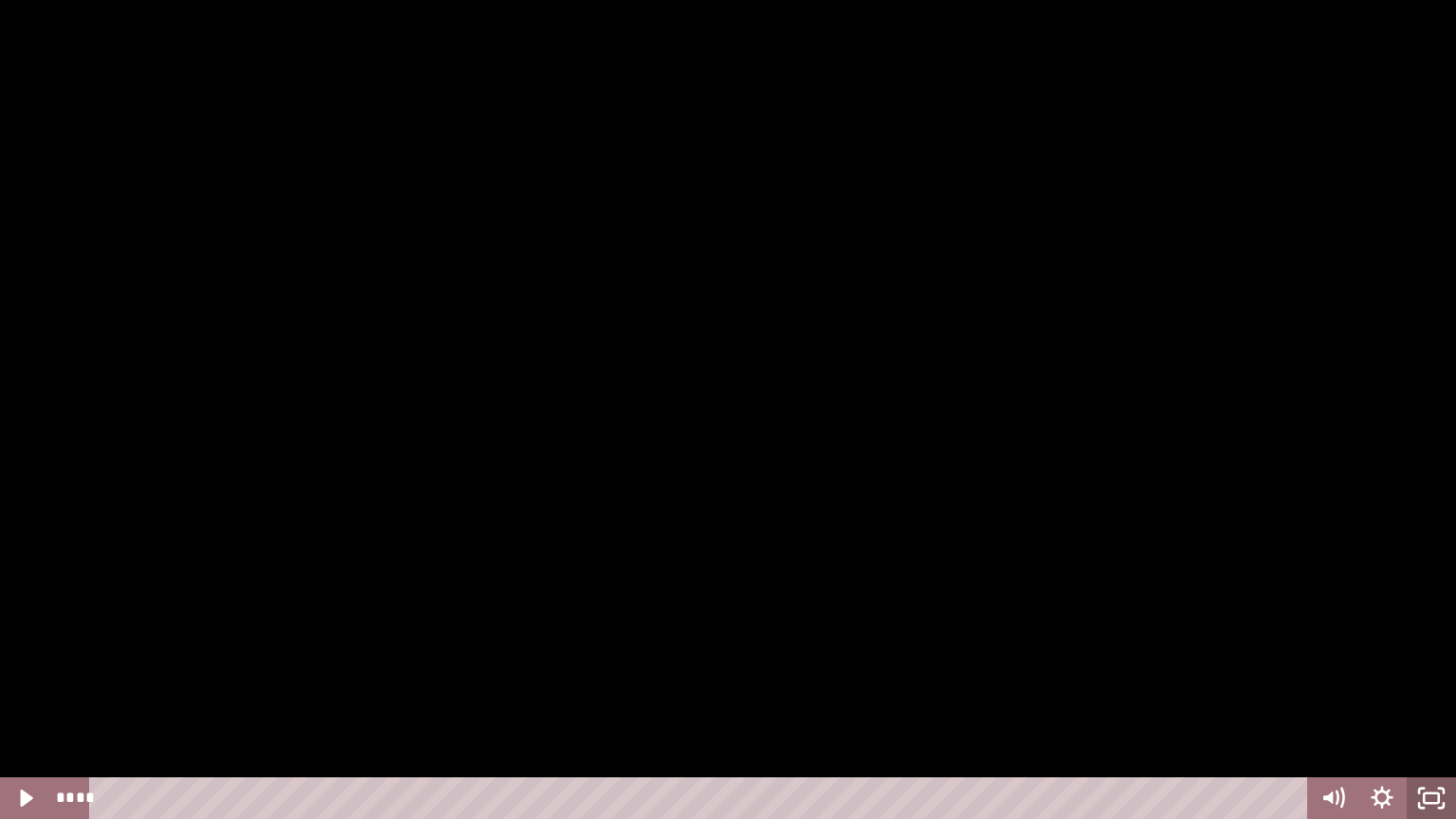 click 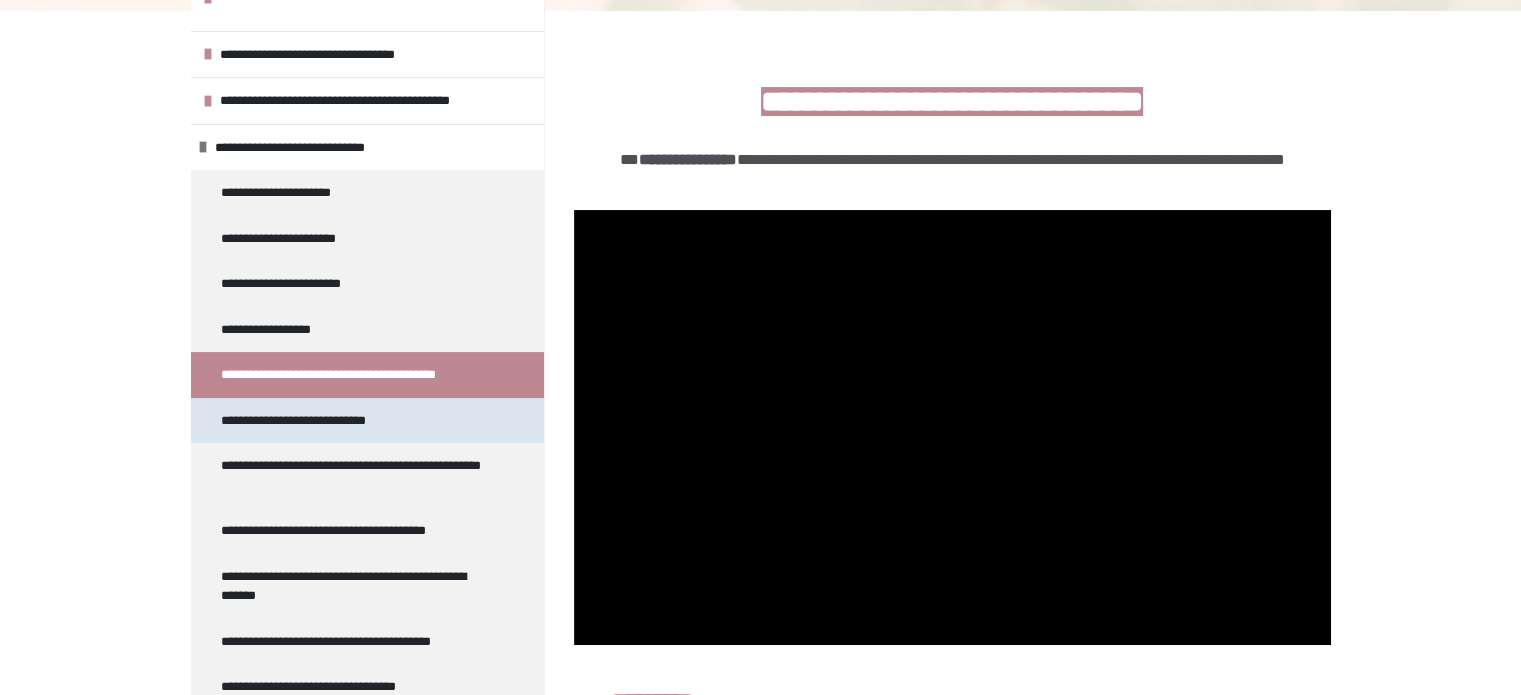 click on "**********" at bounding box center [312, 421] 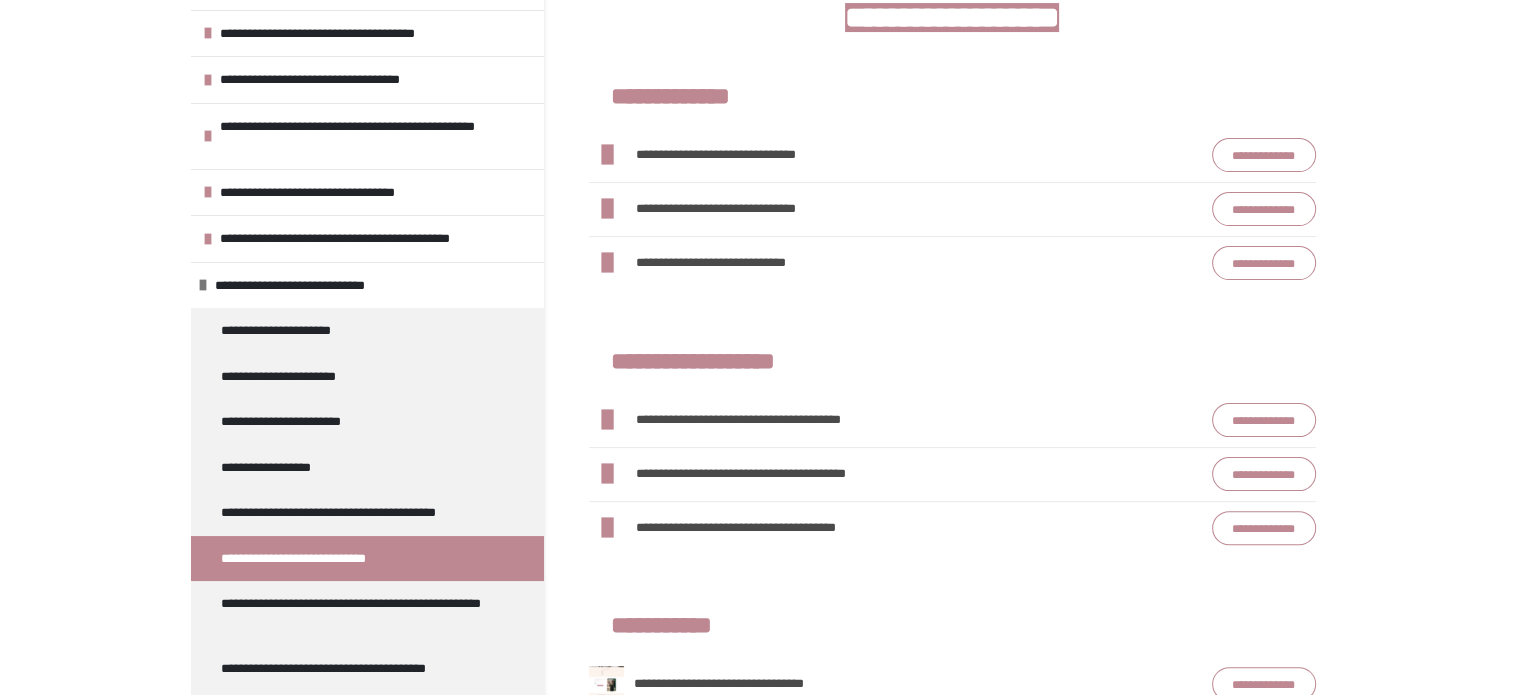 scroll, scrollTop: 257, scrollLeft: 0, axis: vertical 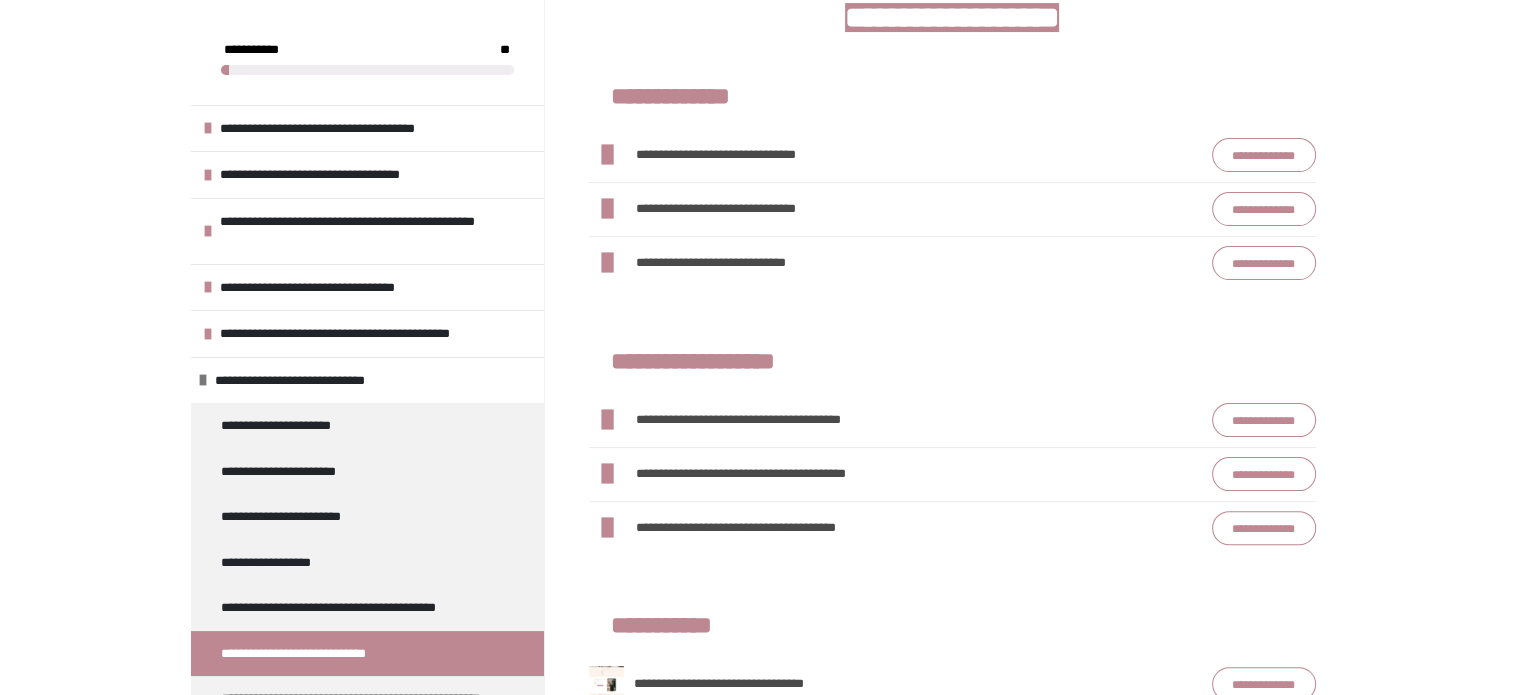 click on "**********" at bounding box center [760, 374] 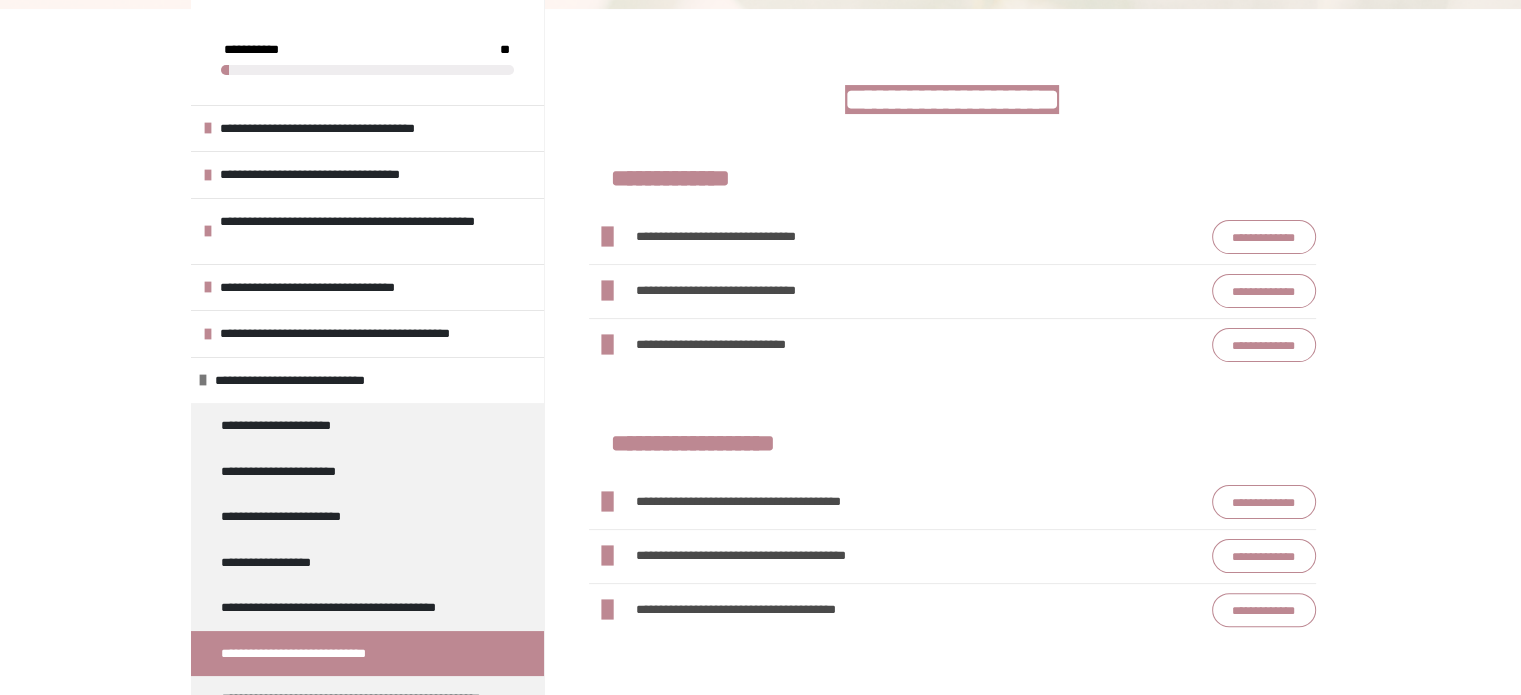 scroll, scrollTop: 356, scrollLeft: 0, axis: vertical 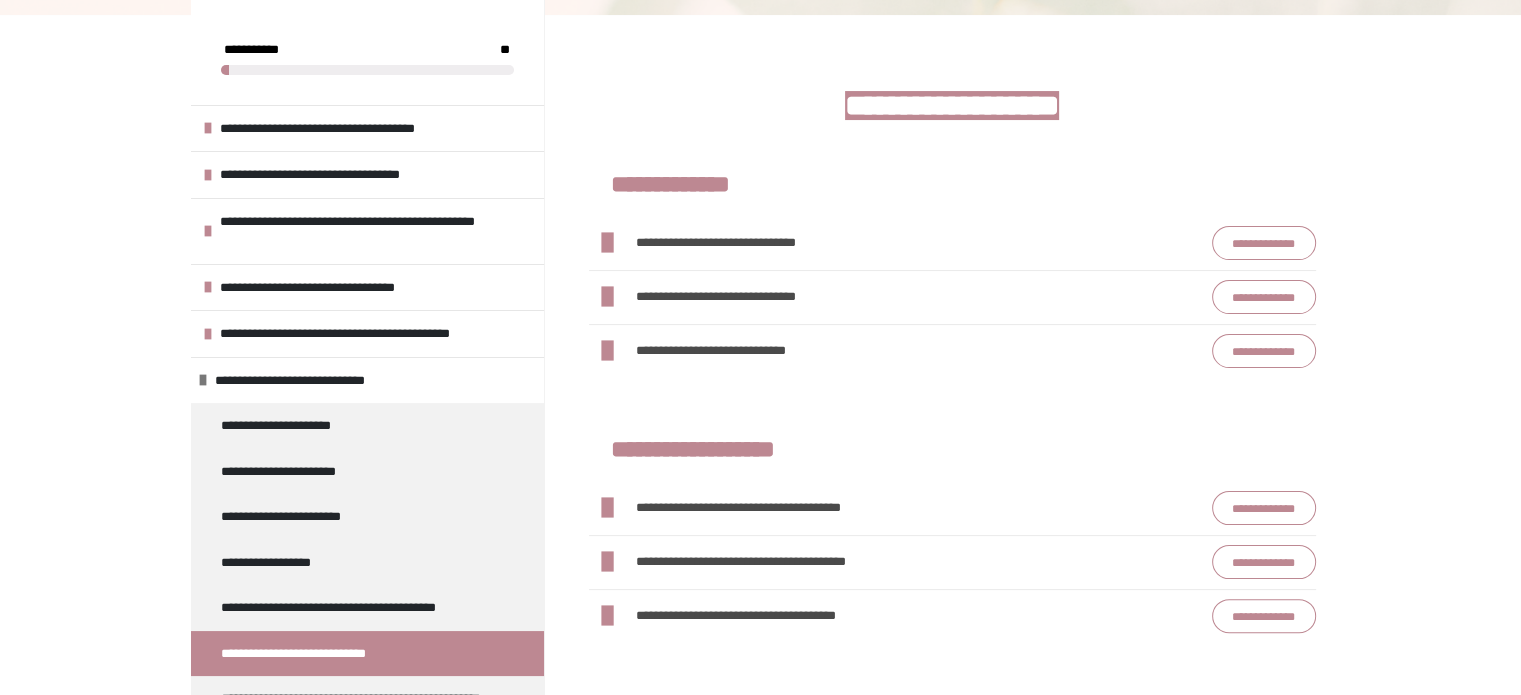 click on "**********" at bounding box center (1264, 297) 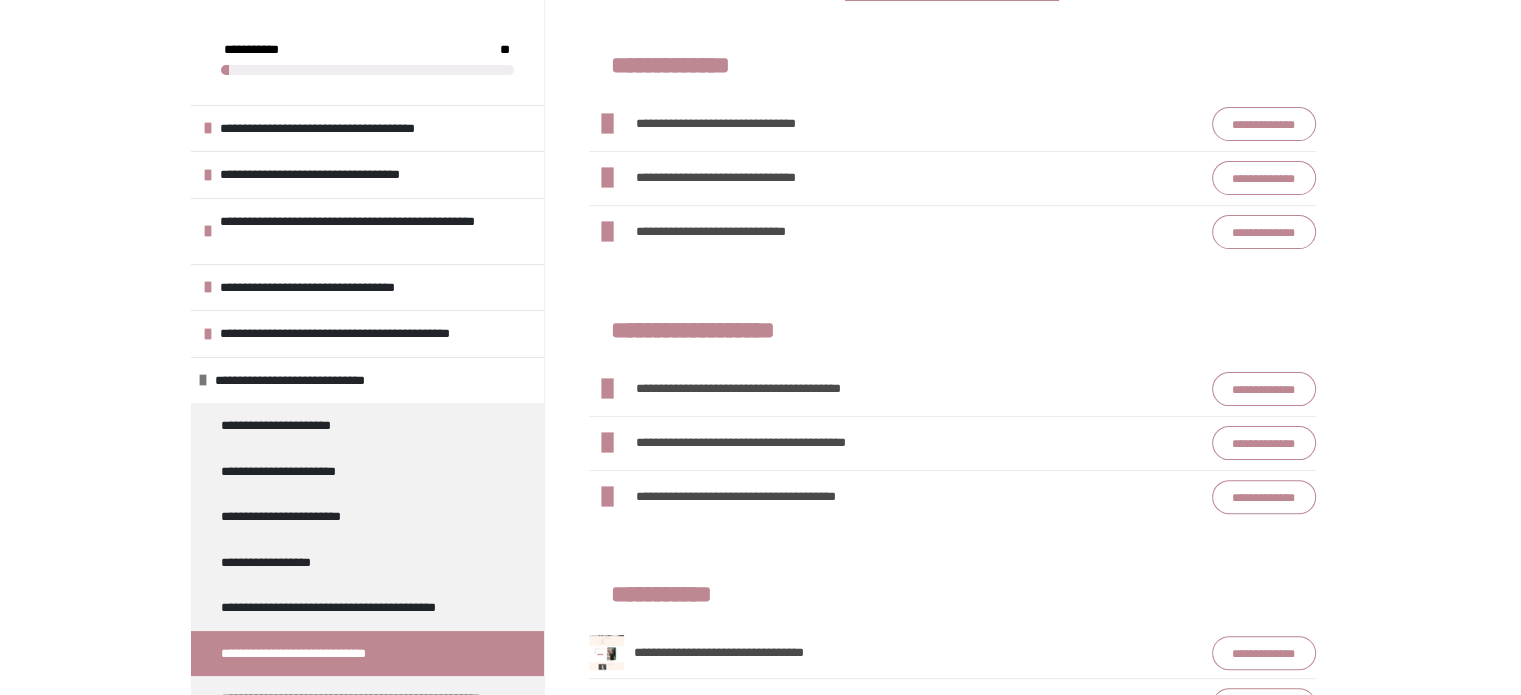 scroll, scrollTop: 456, scrollLeft: 0, axis: vertical 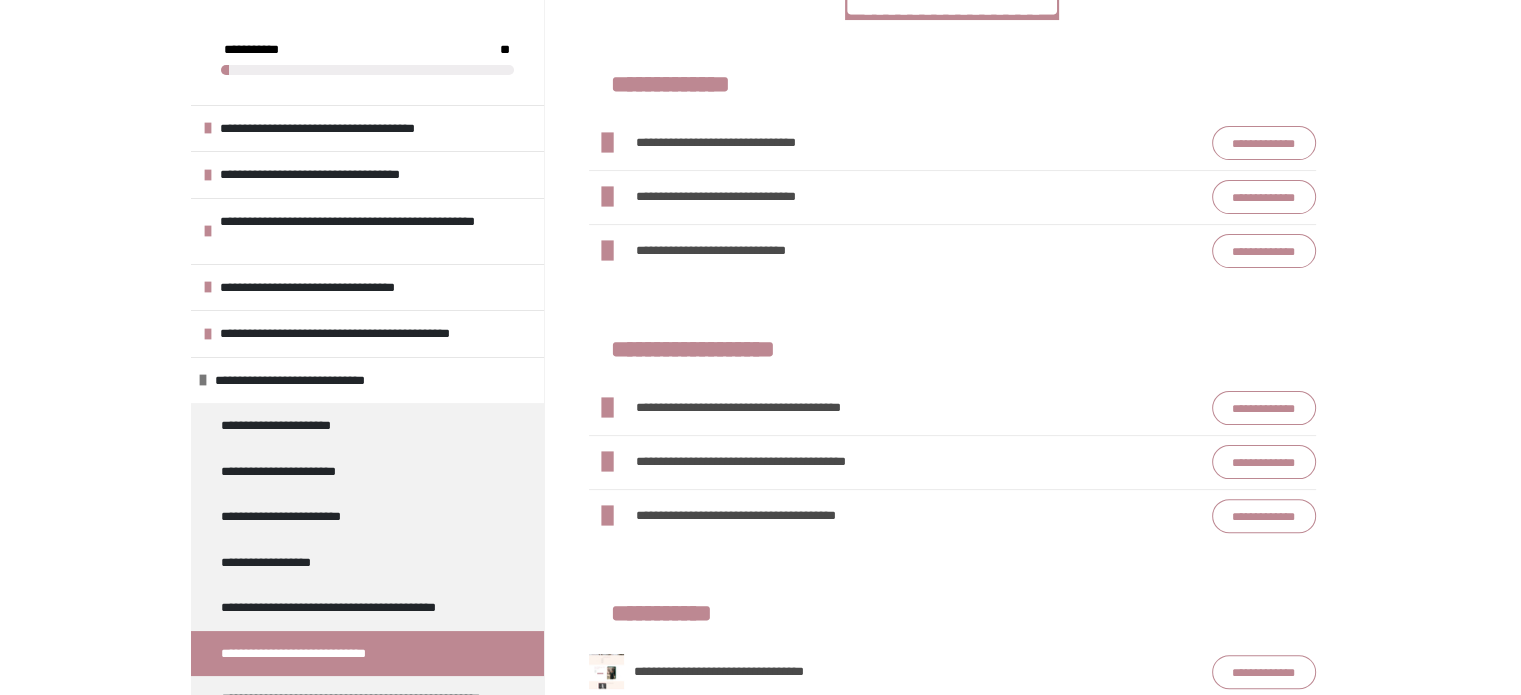 click on "**********" at bounding box center (760, 362) 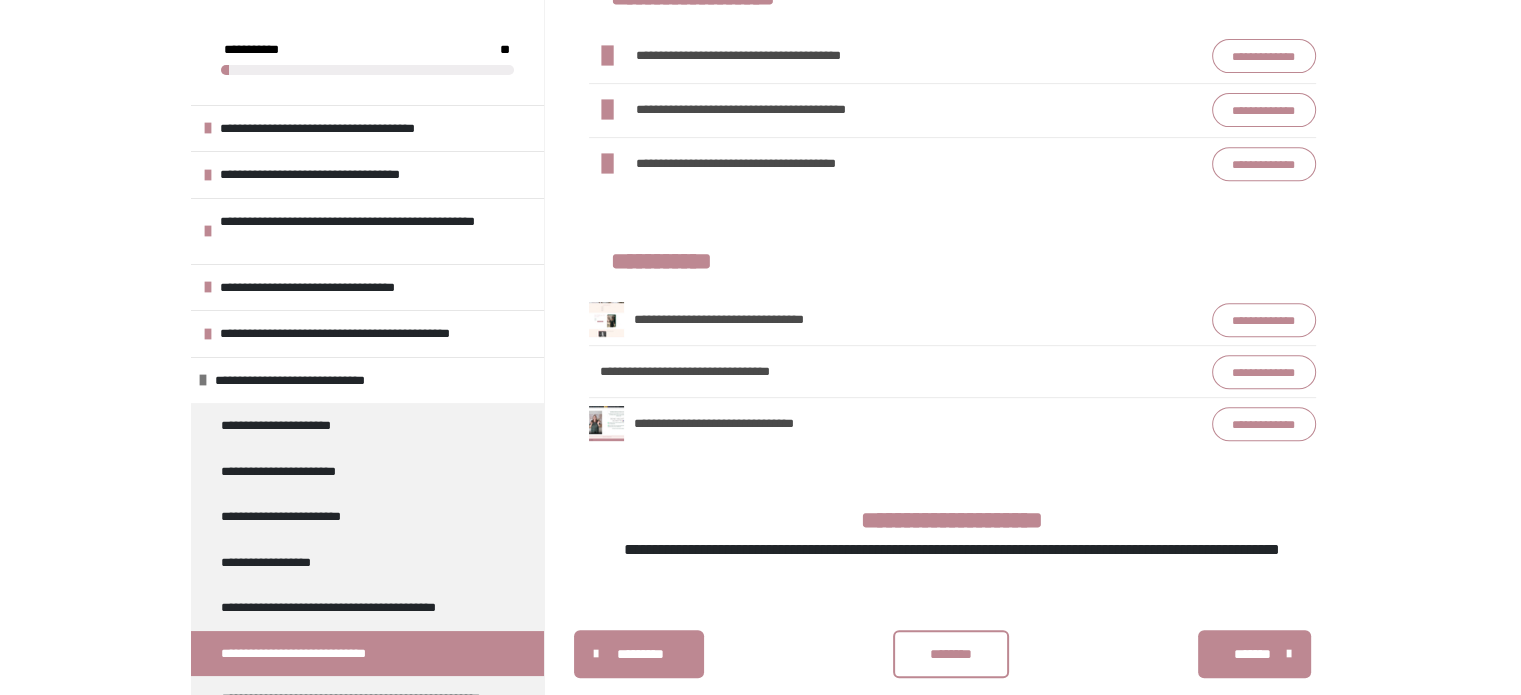 scroll, scrollTop: 873, scrollLeft: 0, axis: vertical 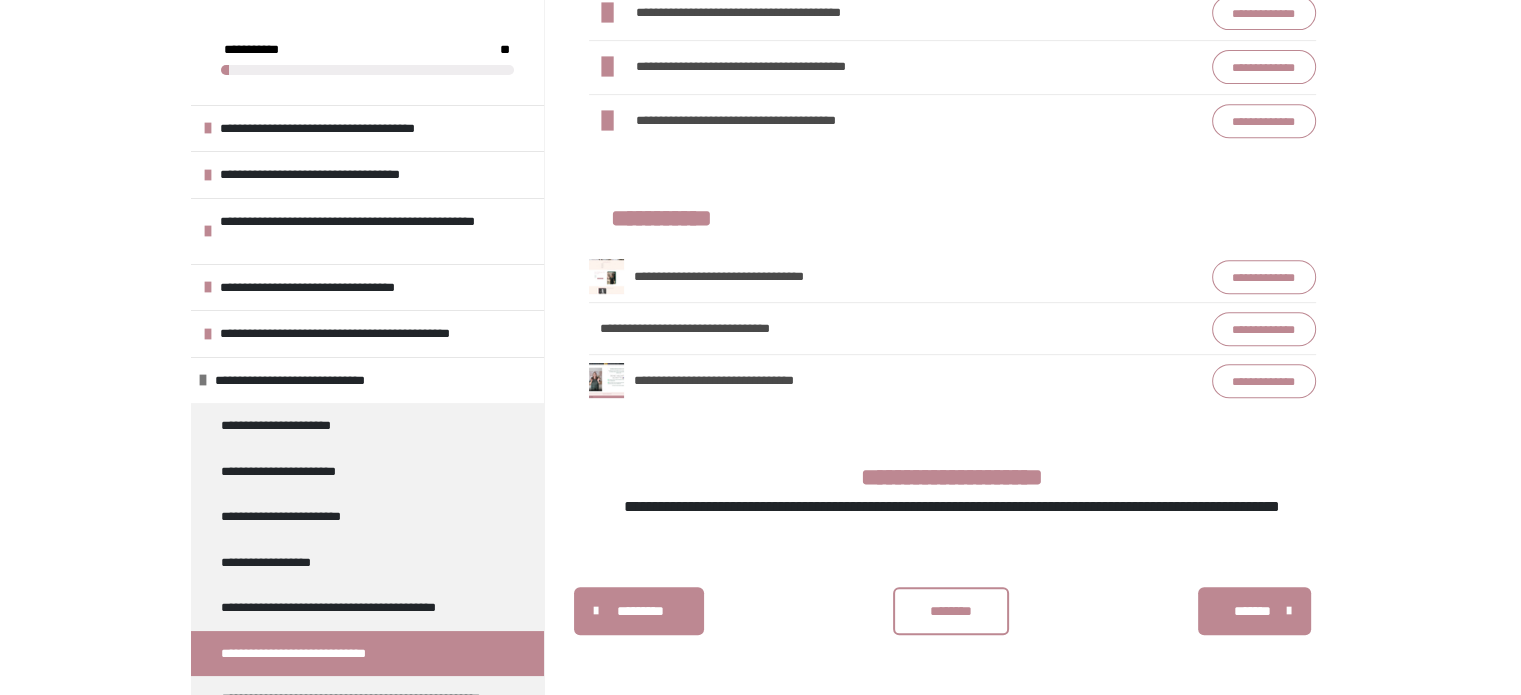 click on "**********" at bounding box center [1264, 277] 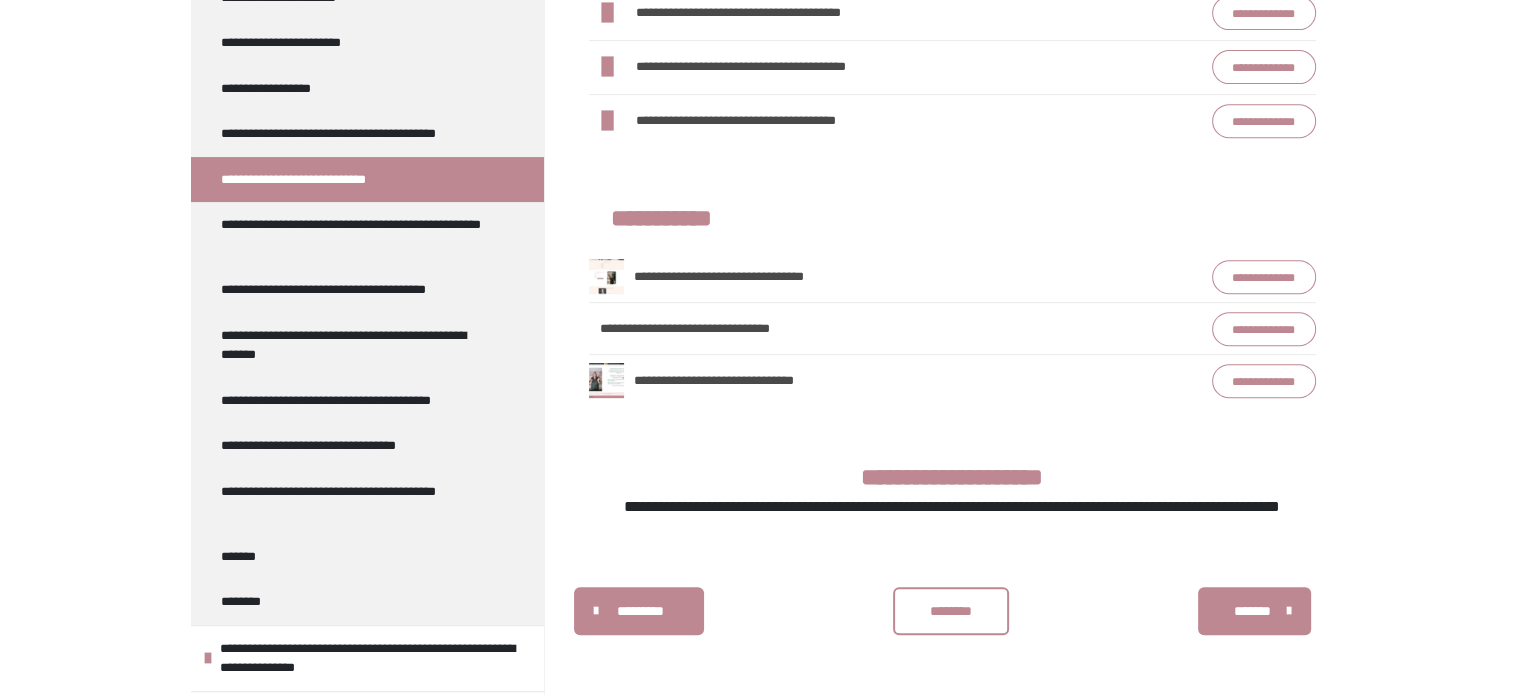 scroll, scrollTop: 479, scrollLeft: 0, axis: vertical 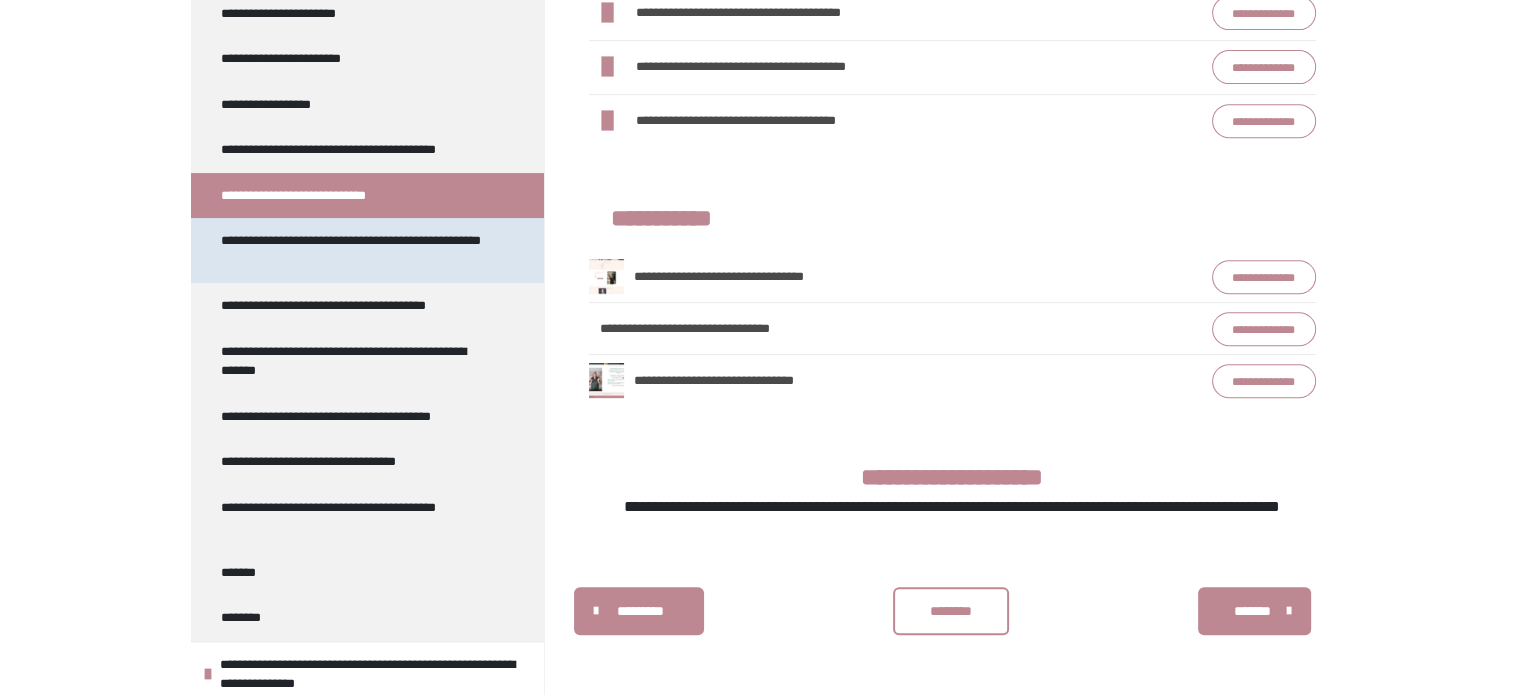 click on "**********" at bounding box center (352, 250) 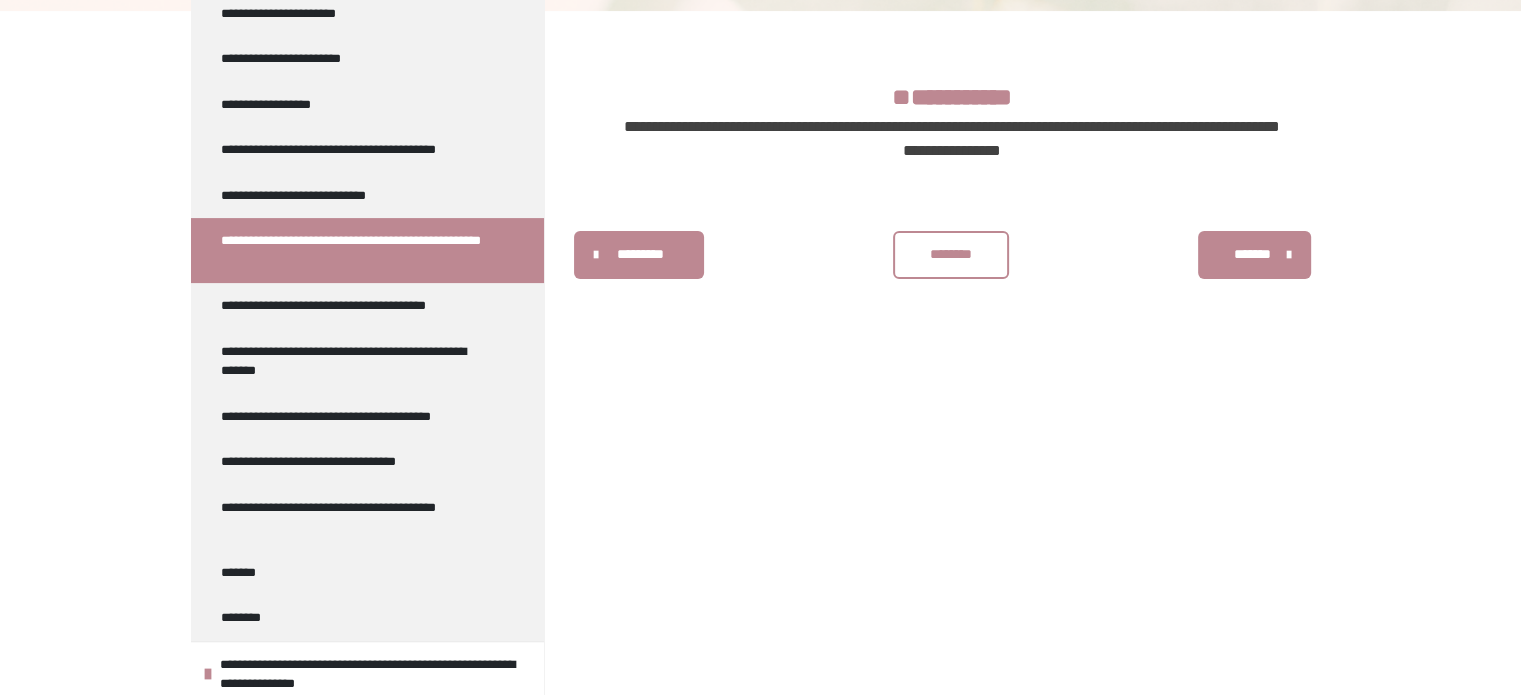 scroll, scrollTop: 288, scrollLeft: 0, axis: vertical 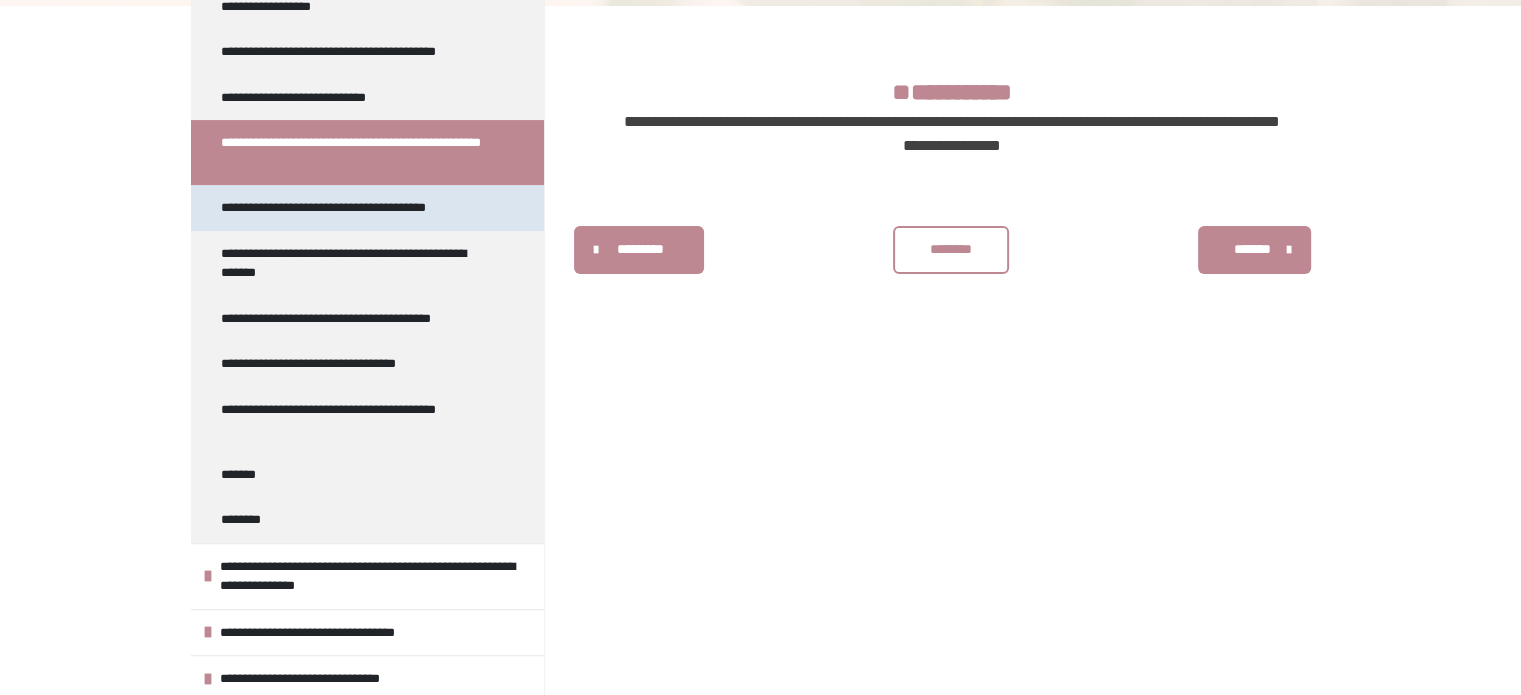click on "**********" at bounding box center (346, 208) 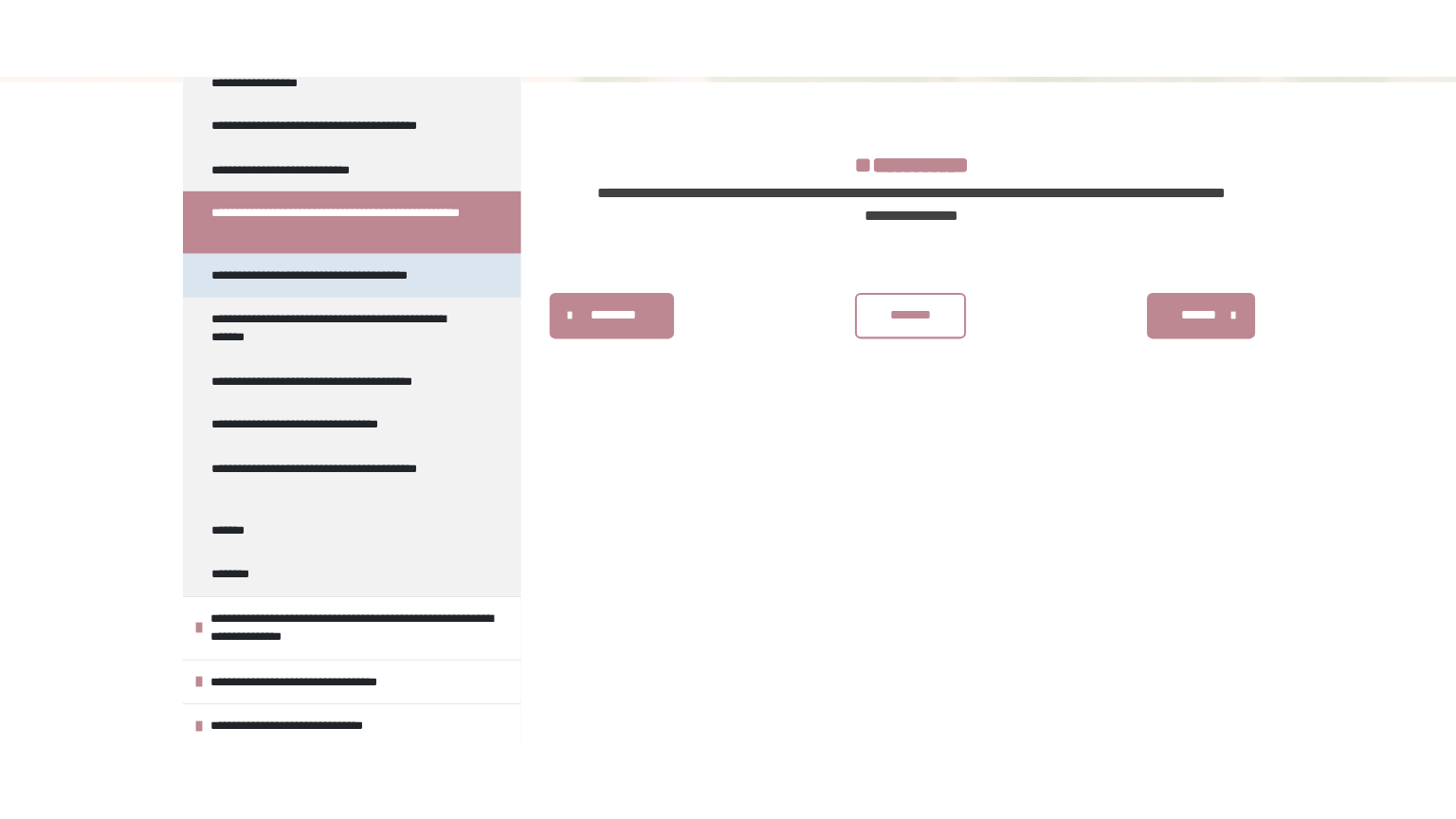 scroll, scrollTop: 341, scrollLeft: 0, axis: vertical 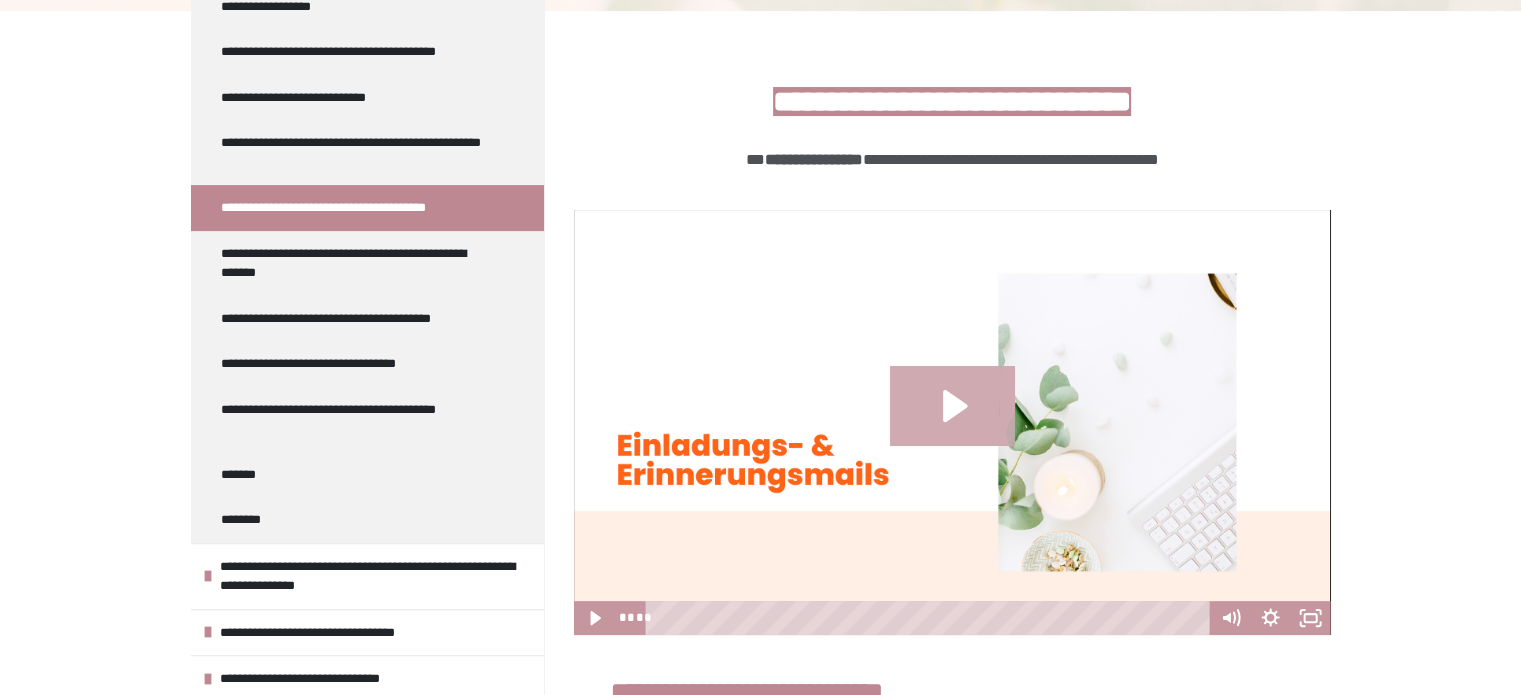 click 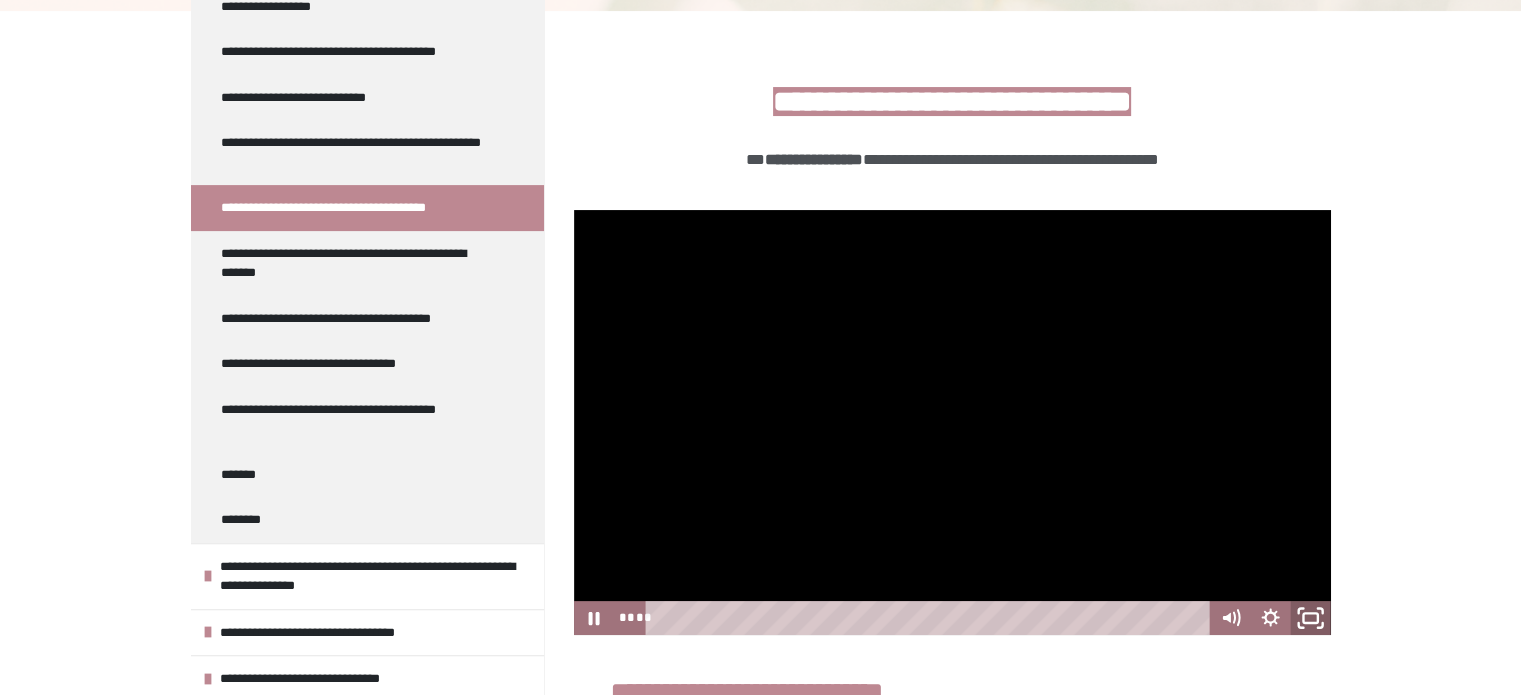click 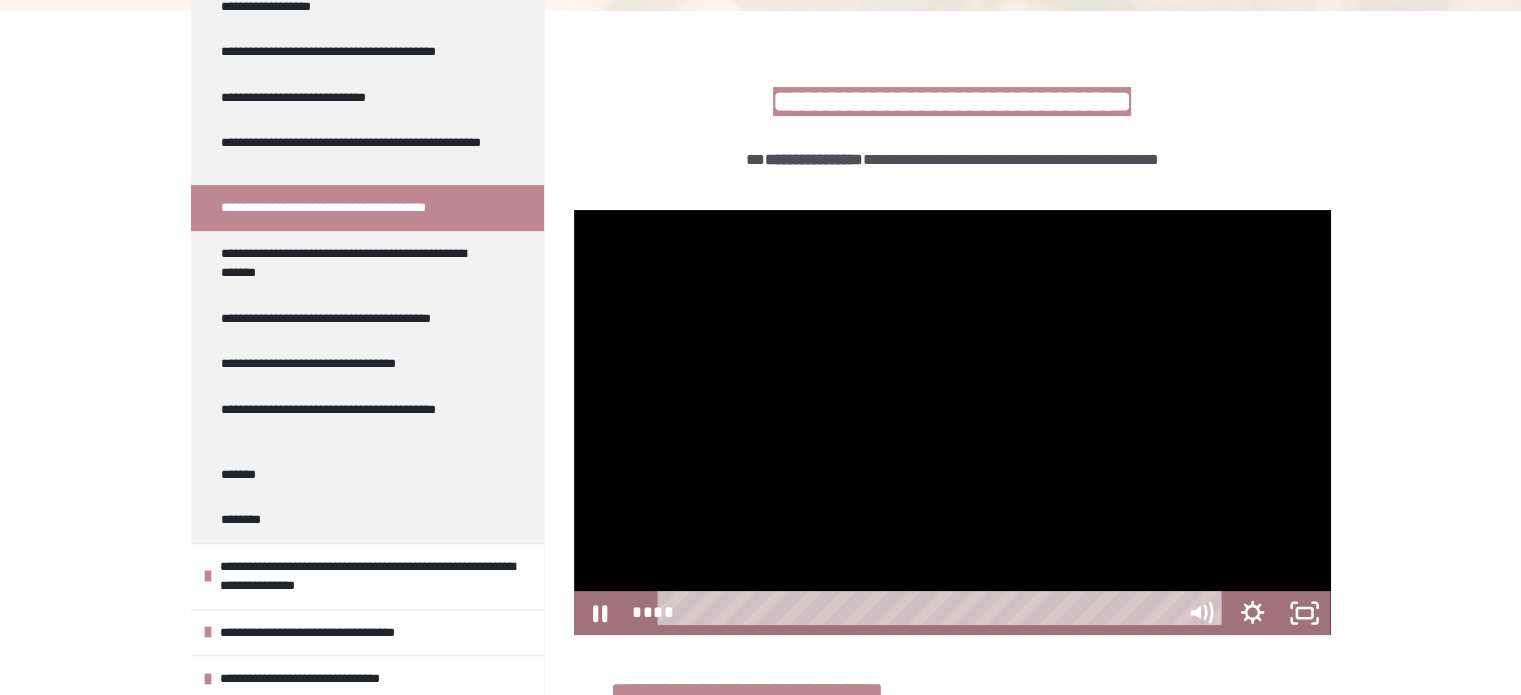 scroll, scrollTop: 387, scrollLeft: 0, axis: vertical 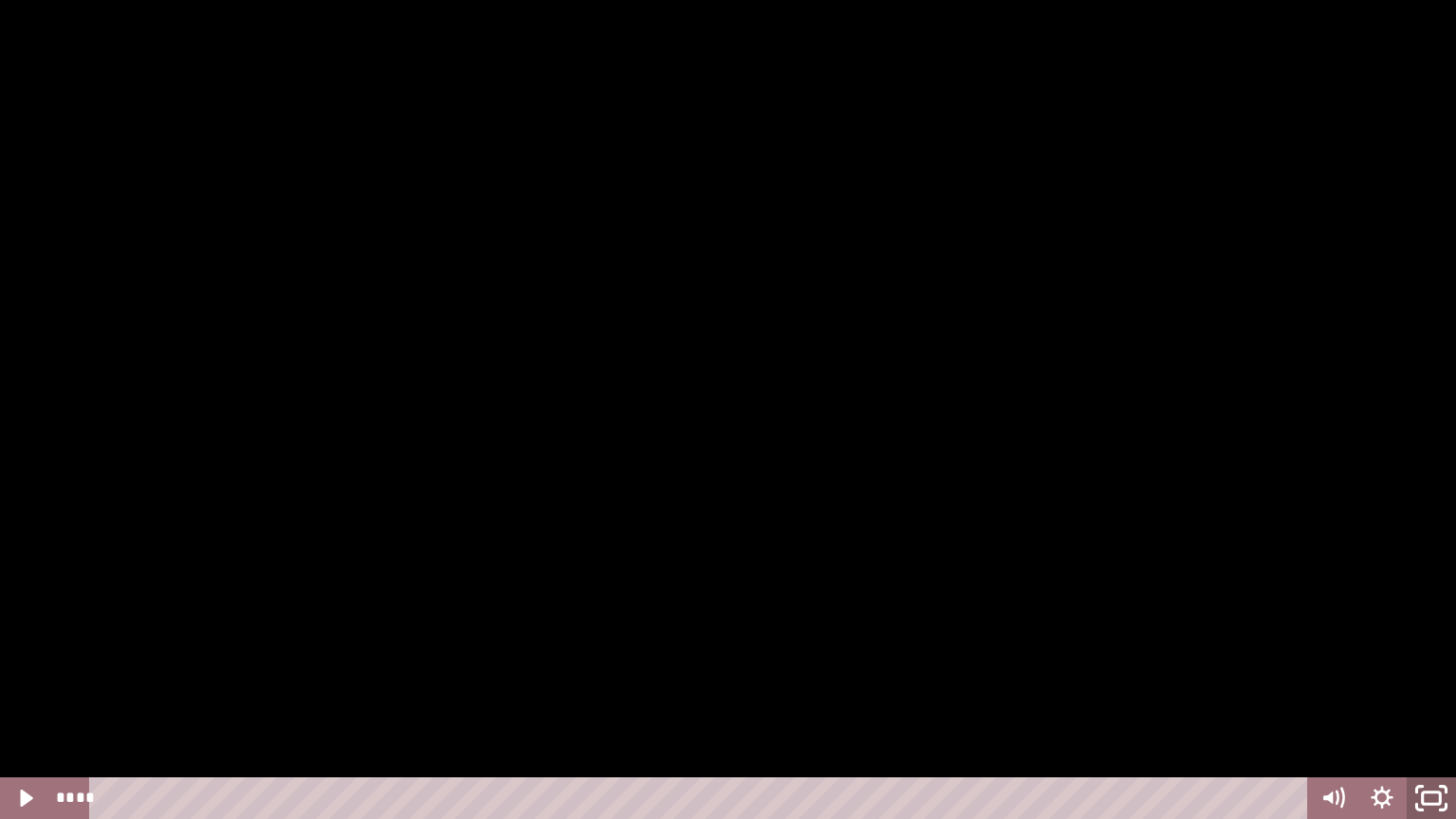click 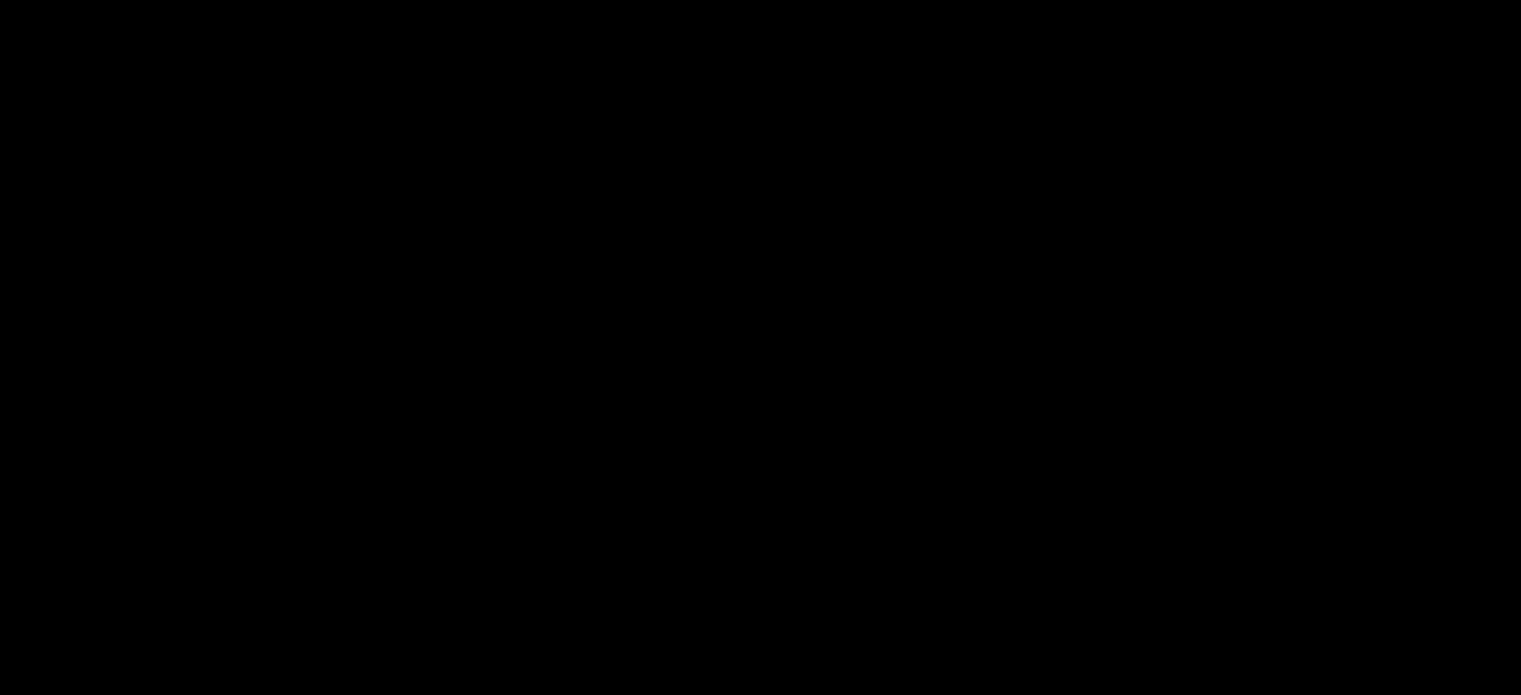 scroll, scrollTop: 556, scrollLeft: 0, axis: vertical 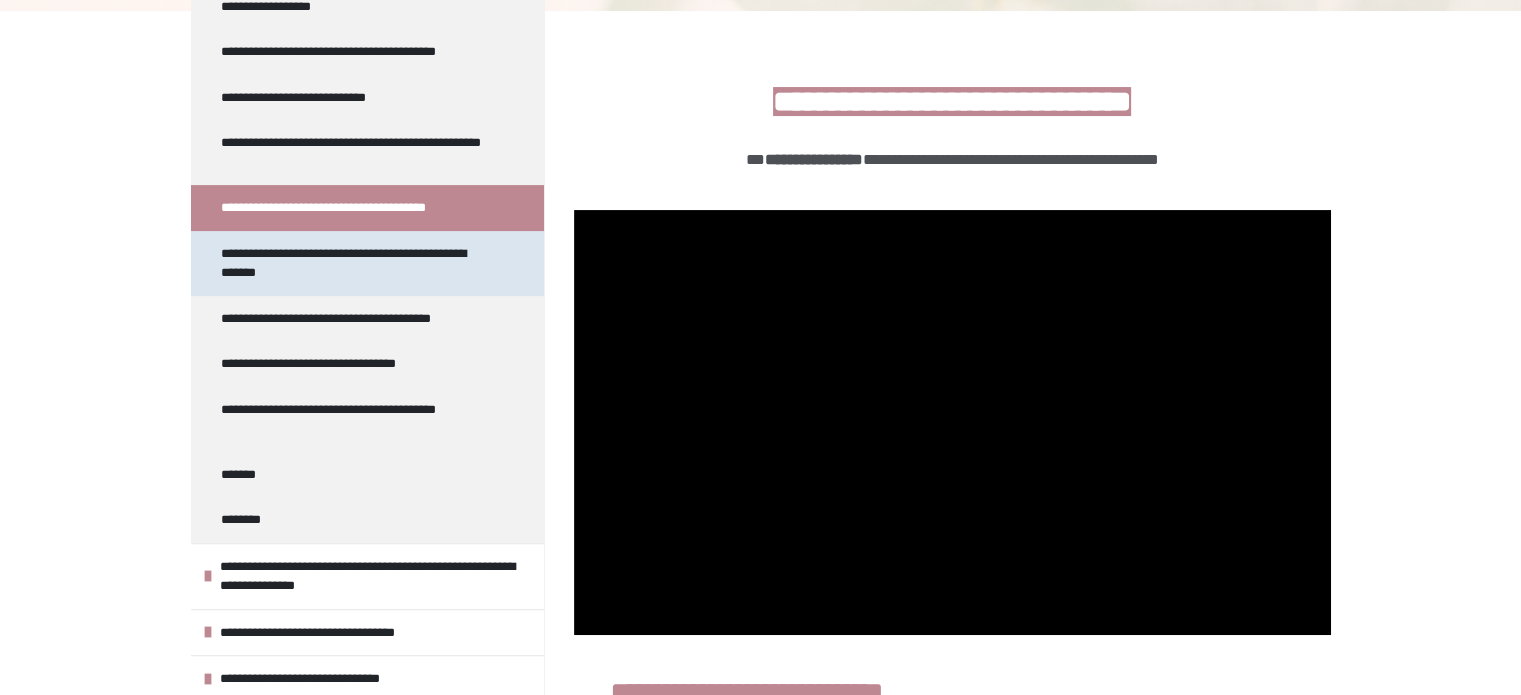 click on "**********" at bounding box center [352, 263] 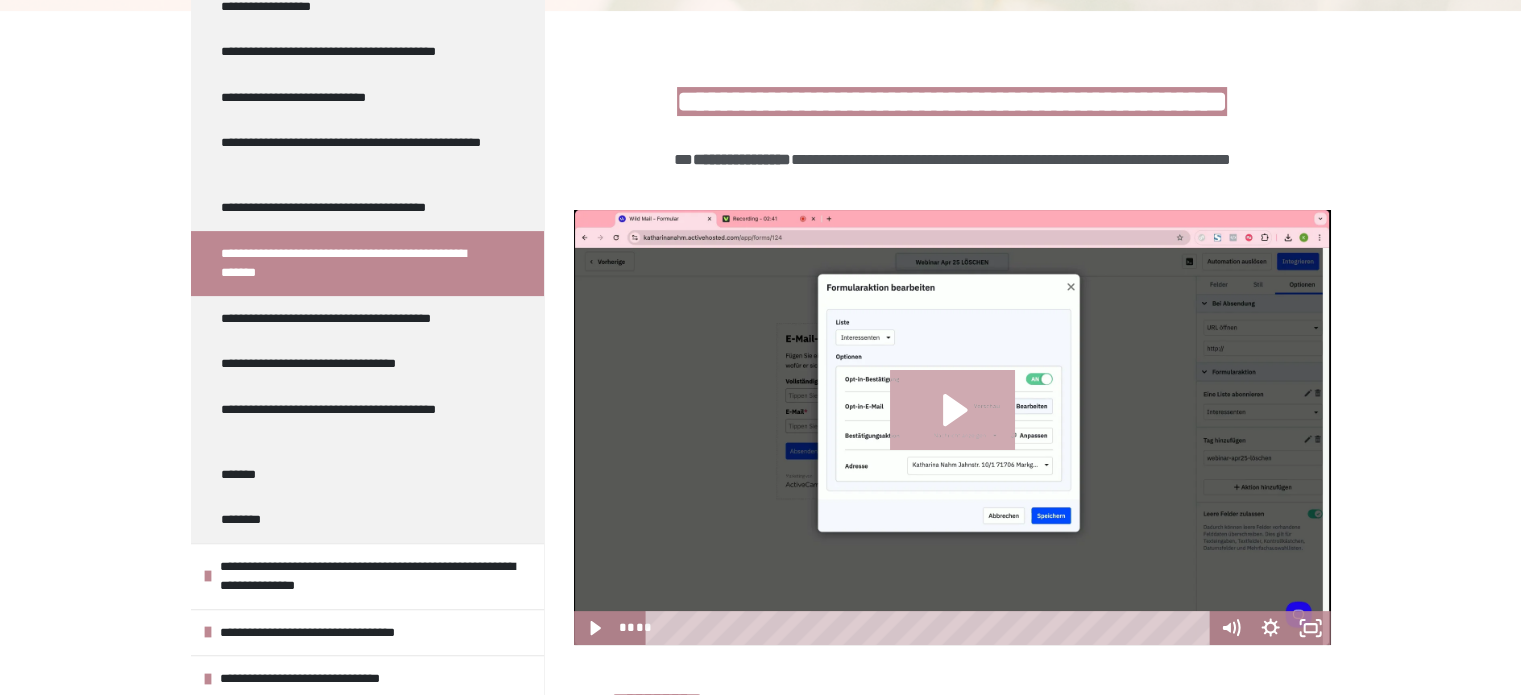 click 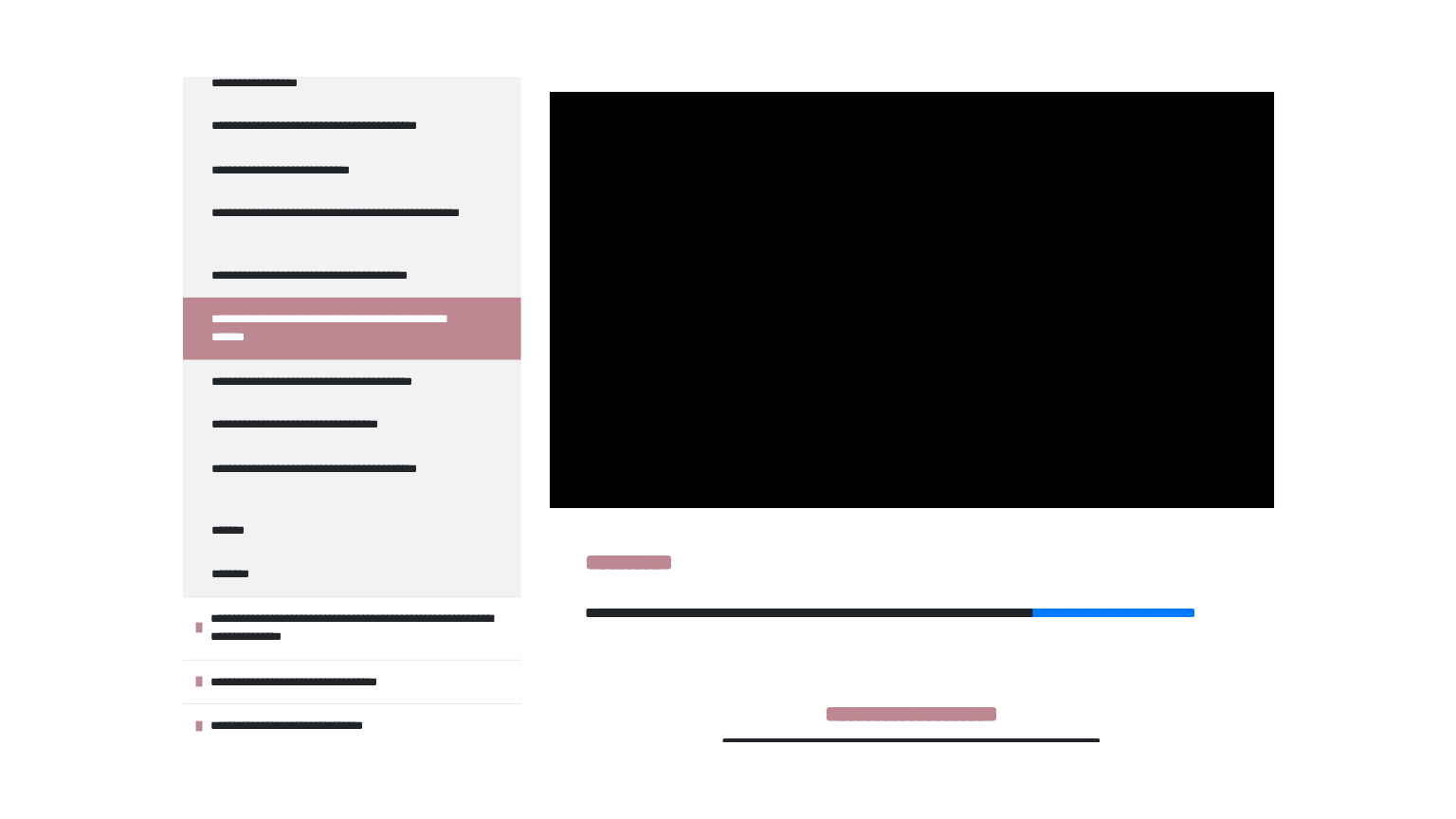 scroll, scrollTop: 527, scrollLeft: 0, axis: vertical 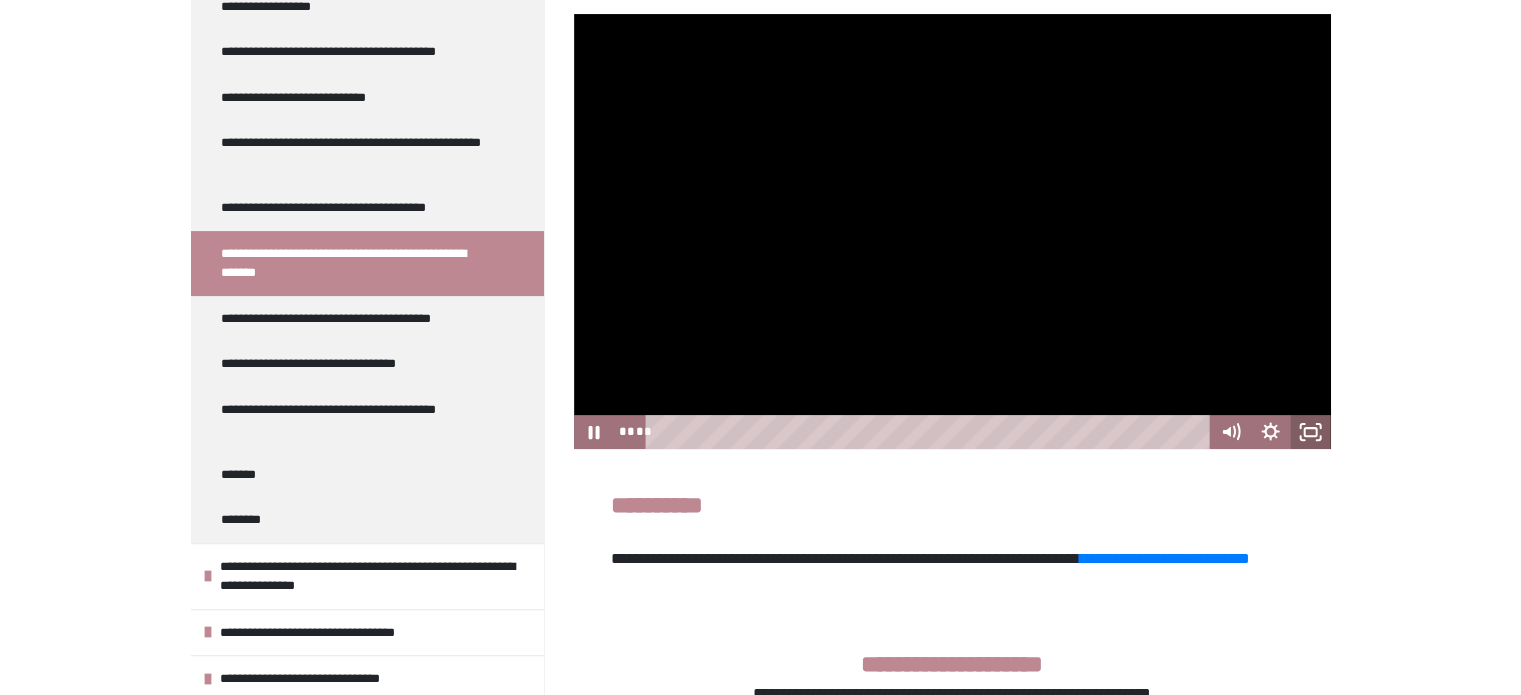 click 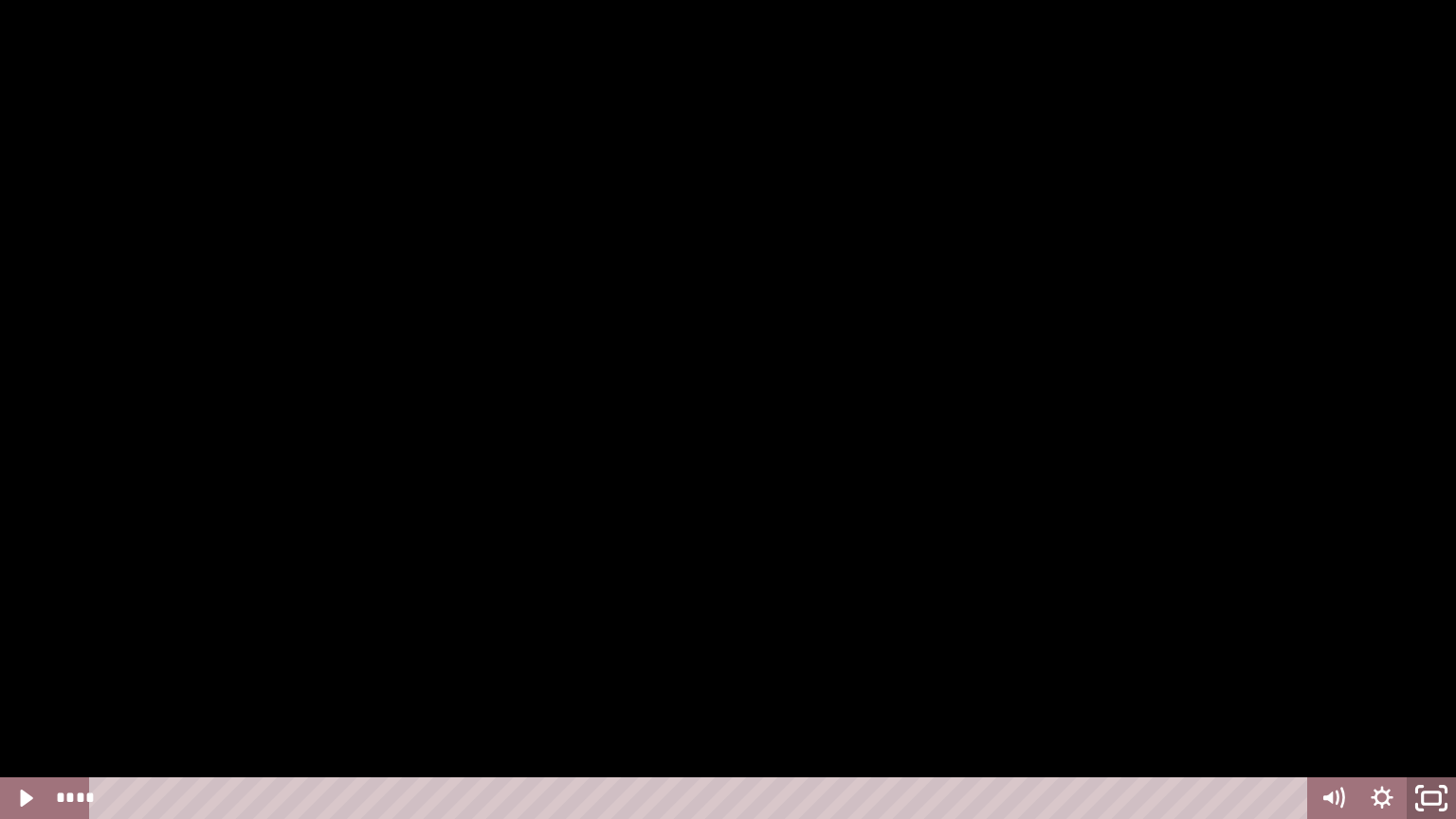 click 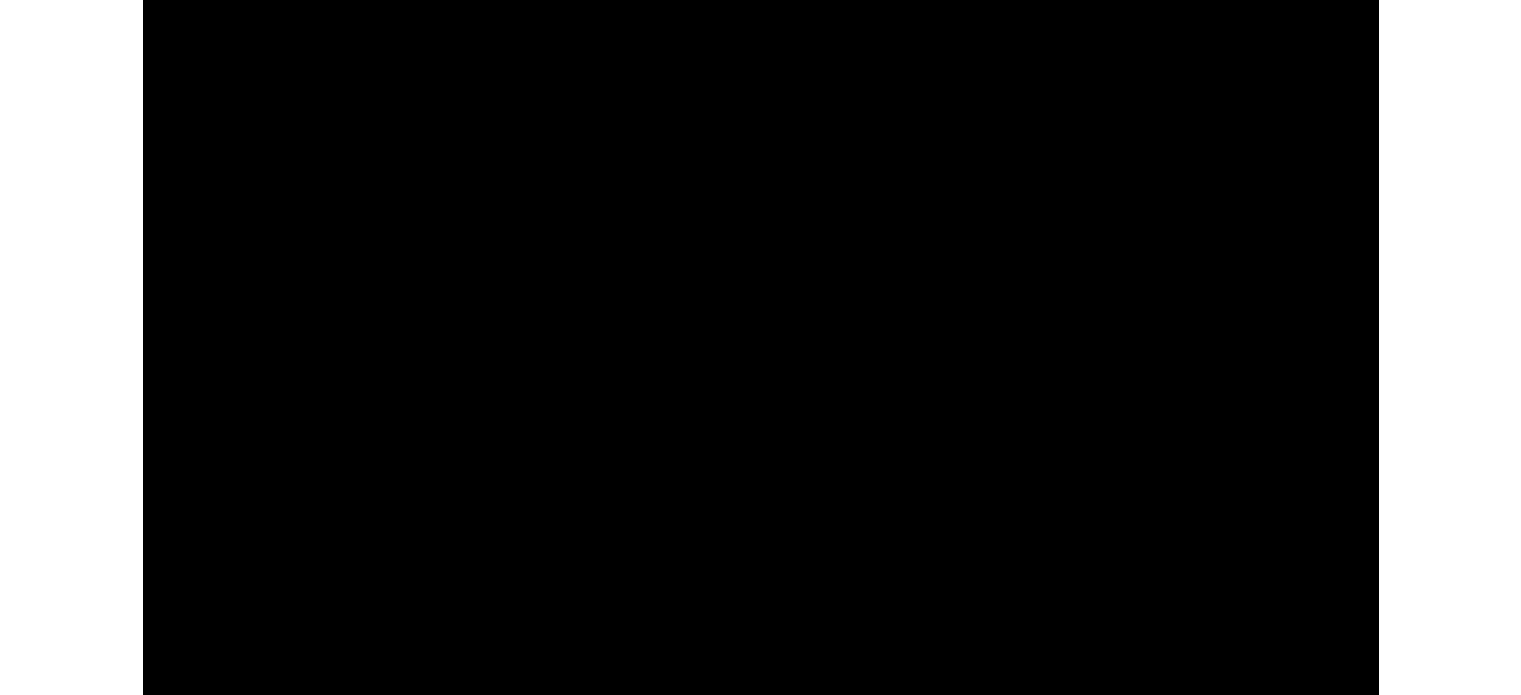 scroll, scrollTop: 556, scrollLeft: 0, axis: vertical 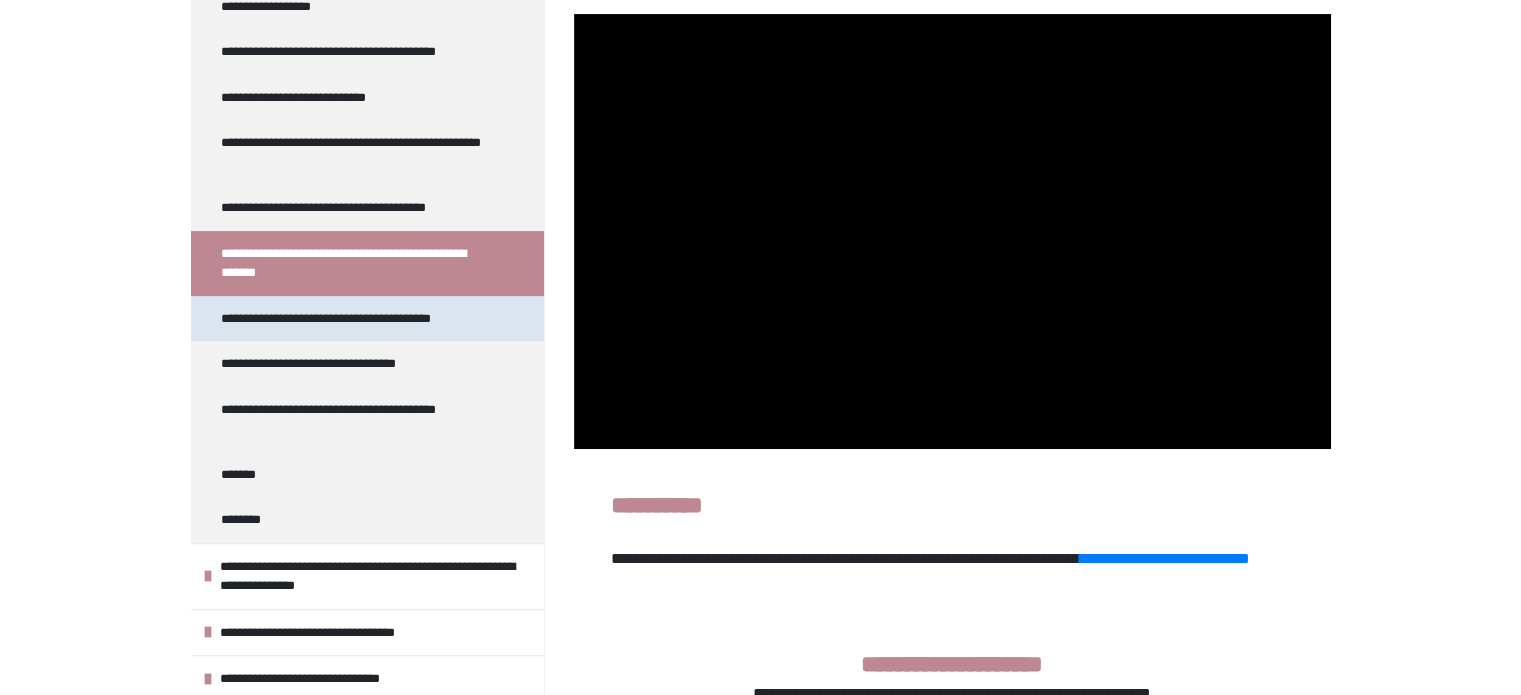 click on "**********" at bounding box center [350, 319] 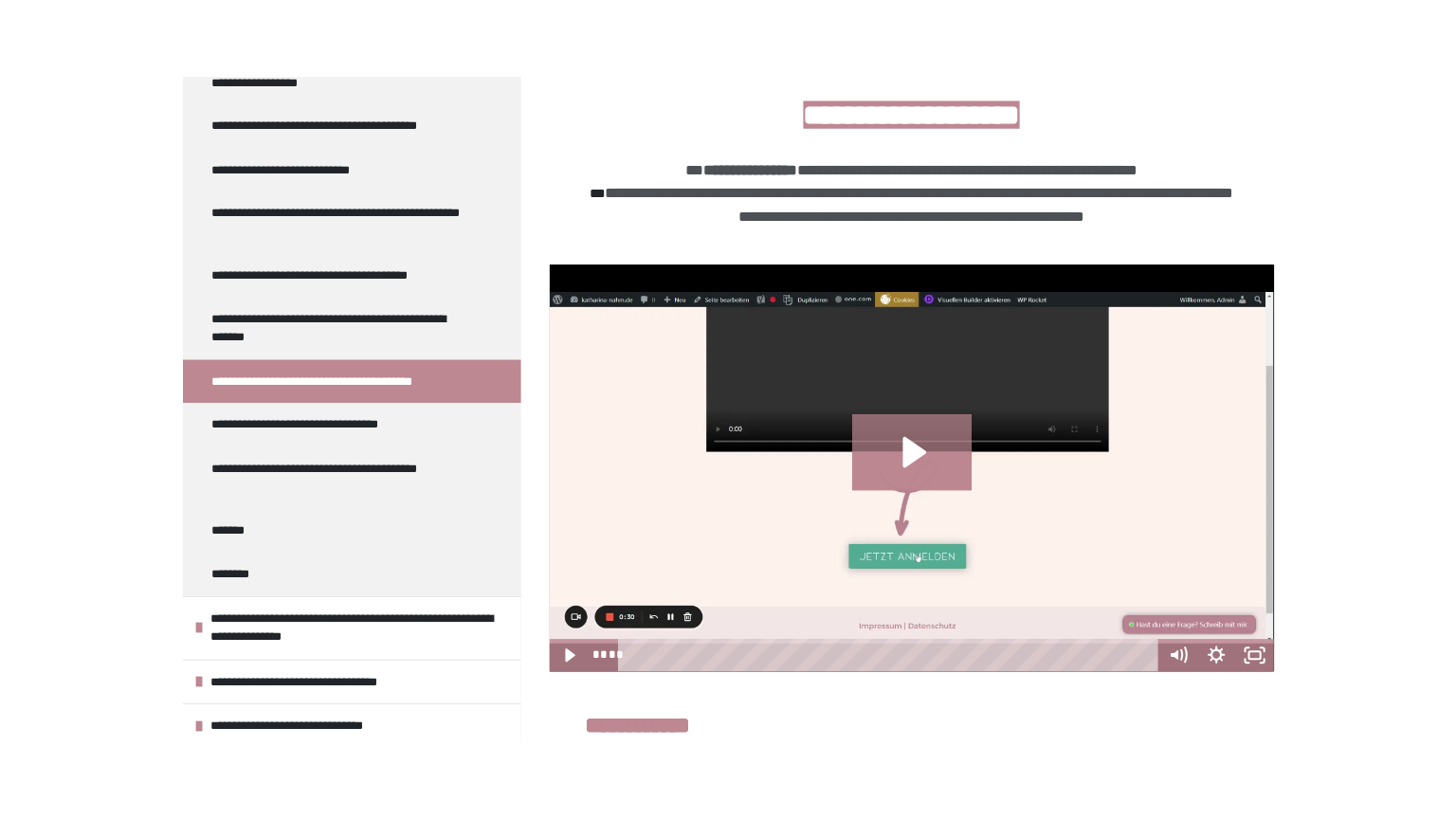 scroll, scrollTop: 421, scrollLeft: 0, axis: vertical 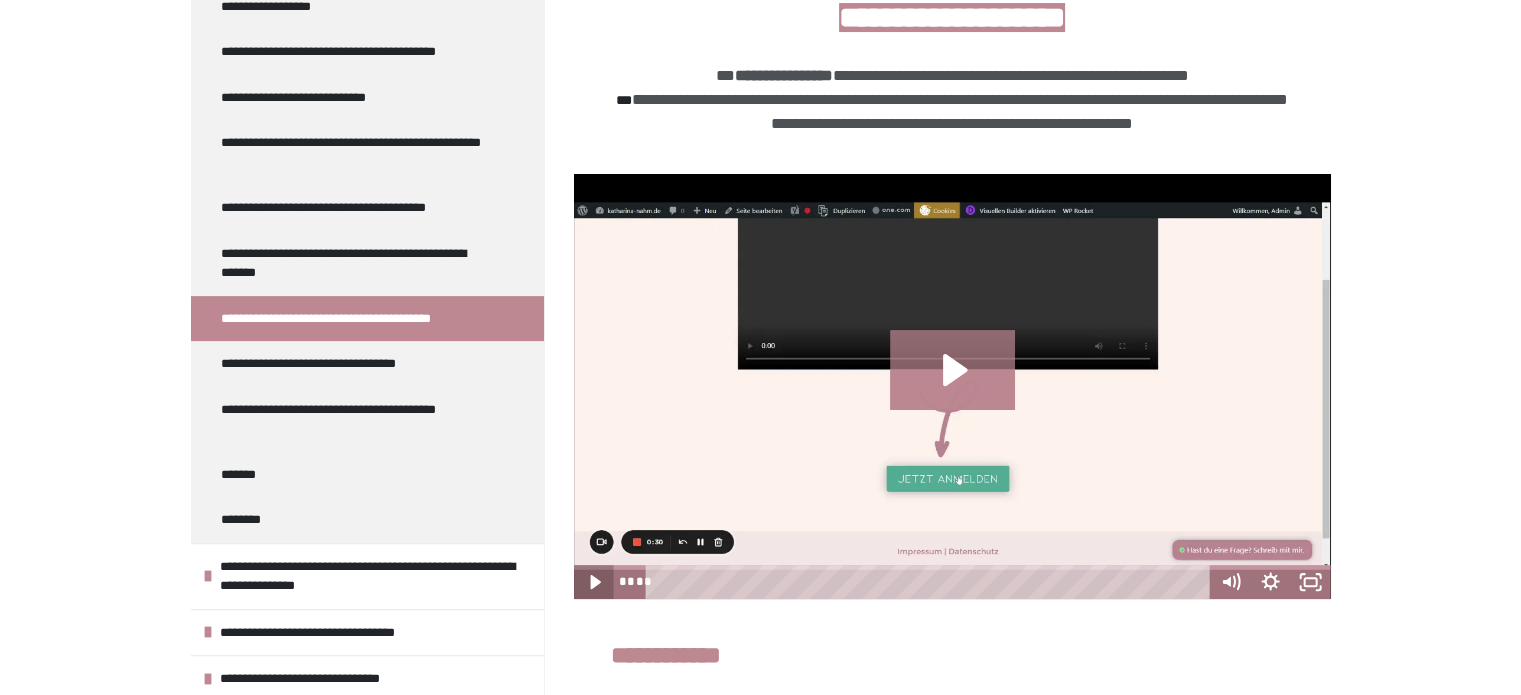 click 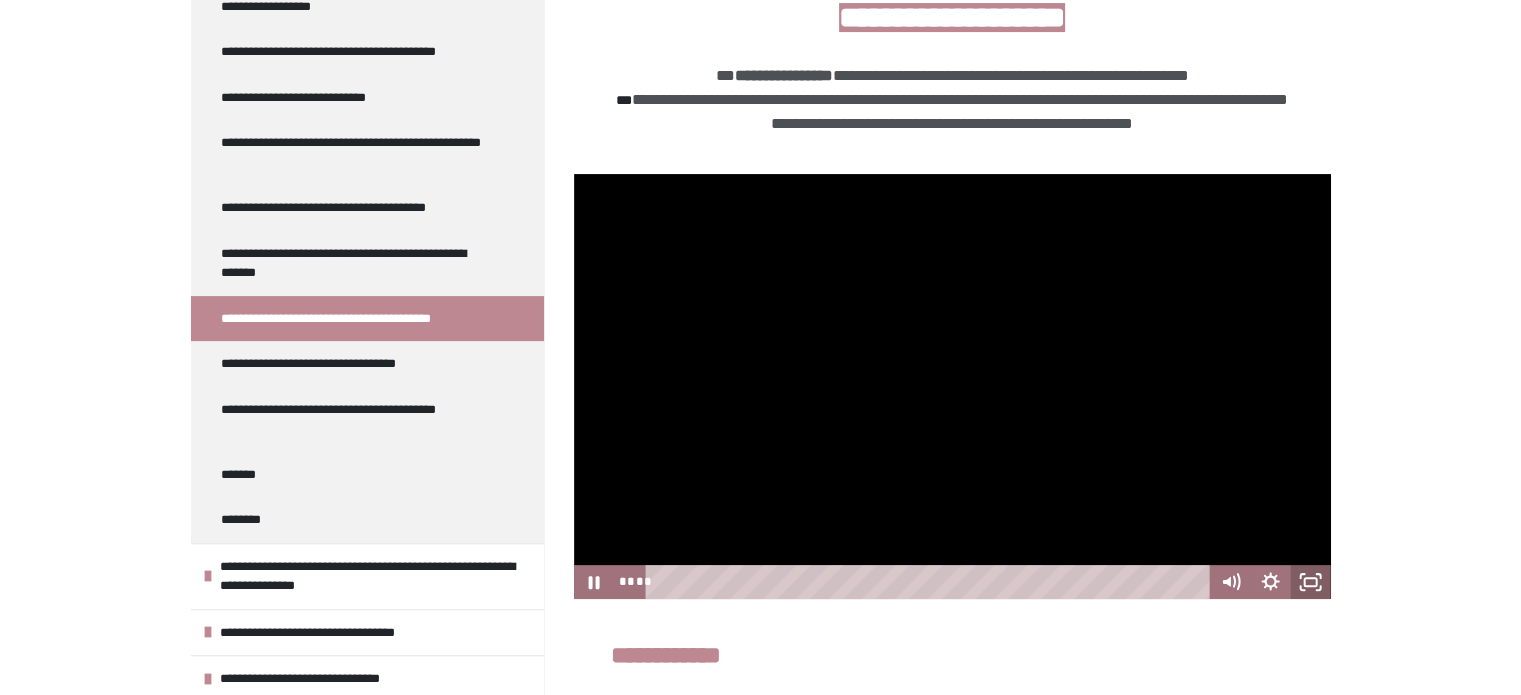 click 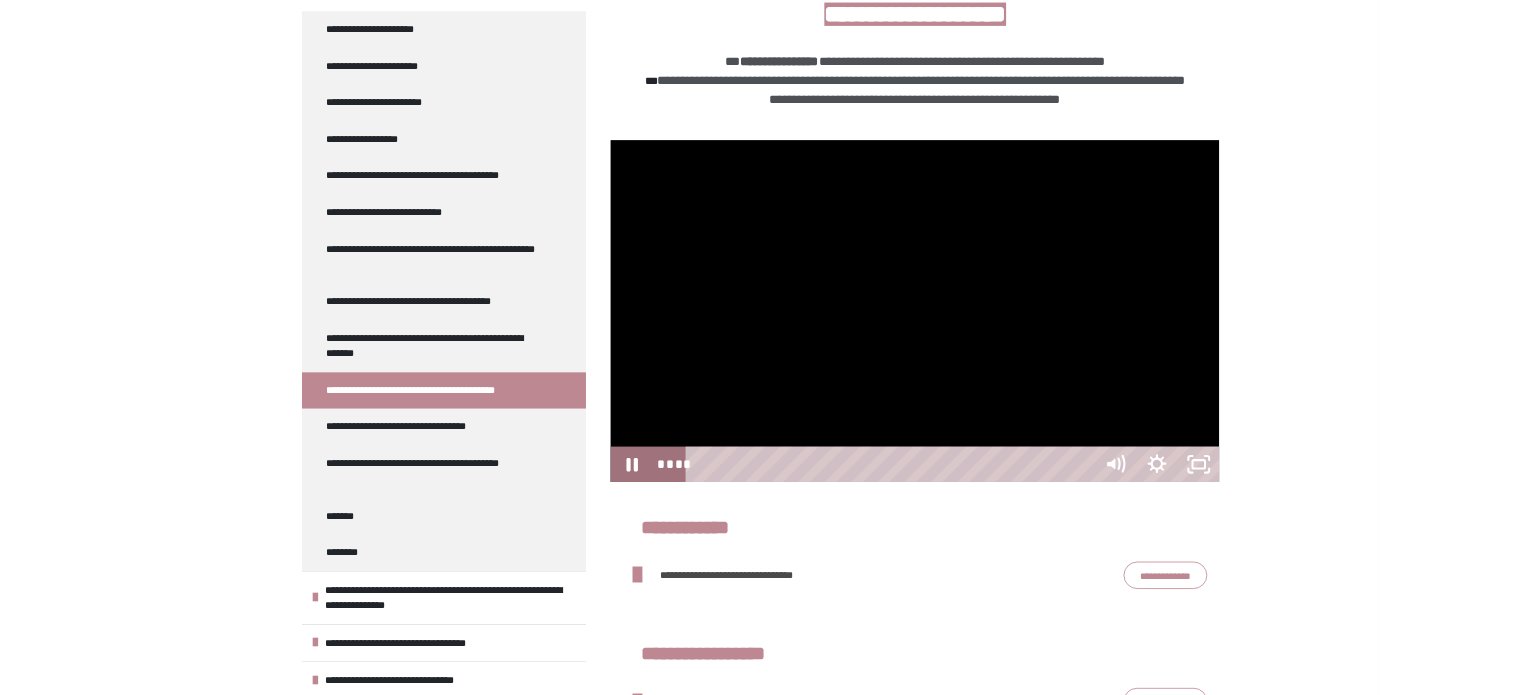 scroll, scrollTop: 387, scrollLeft: 0, axis: vertical 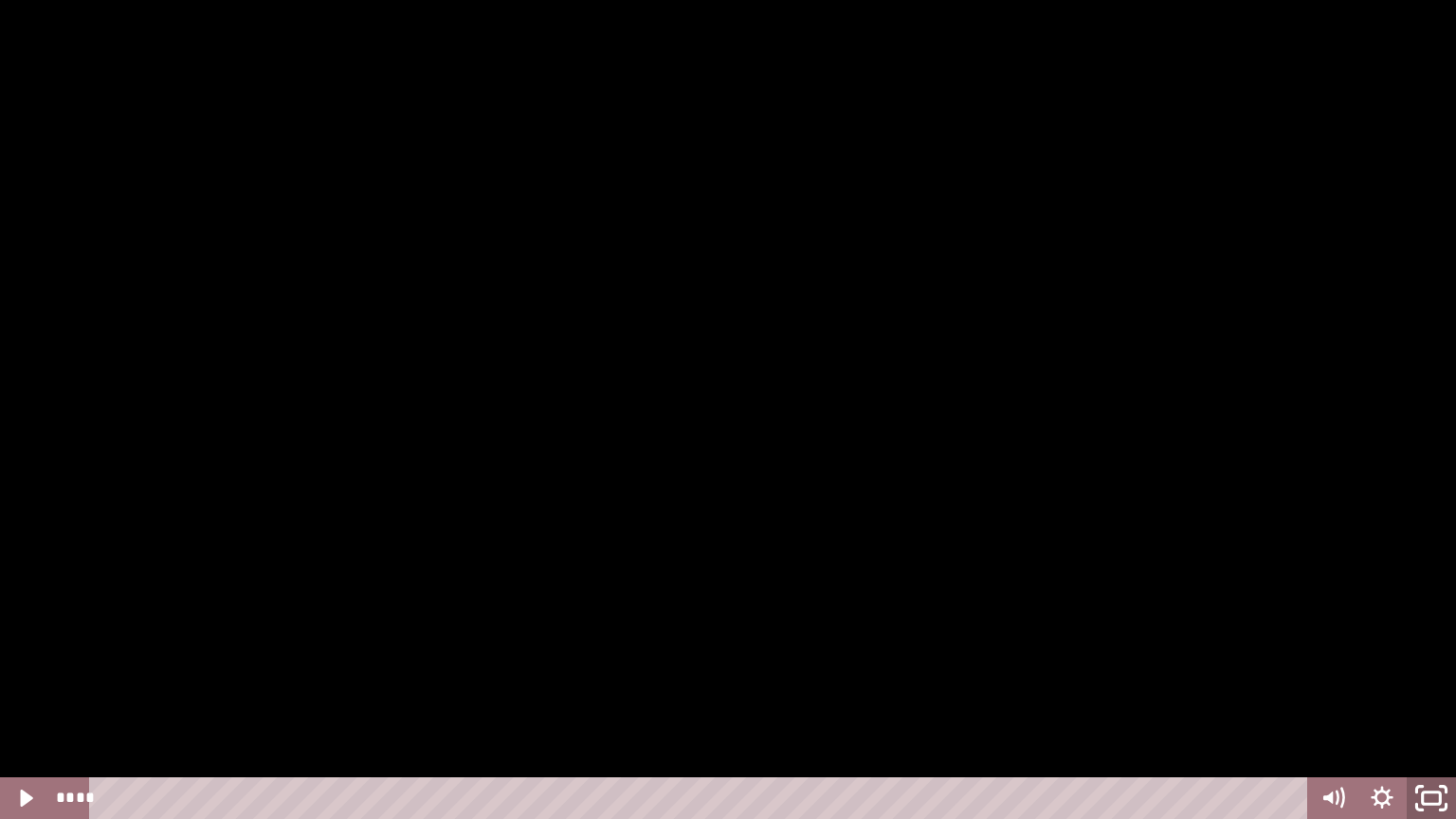 click 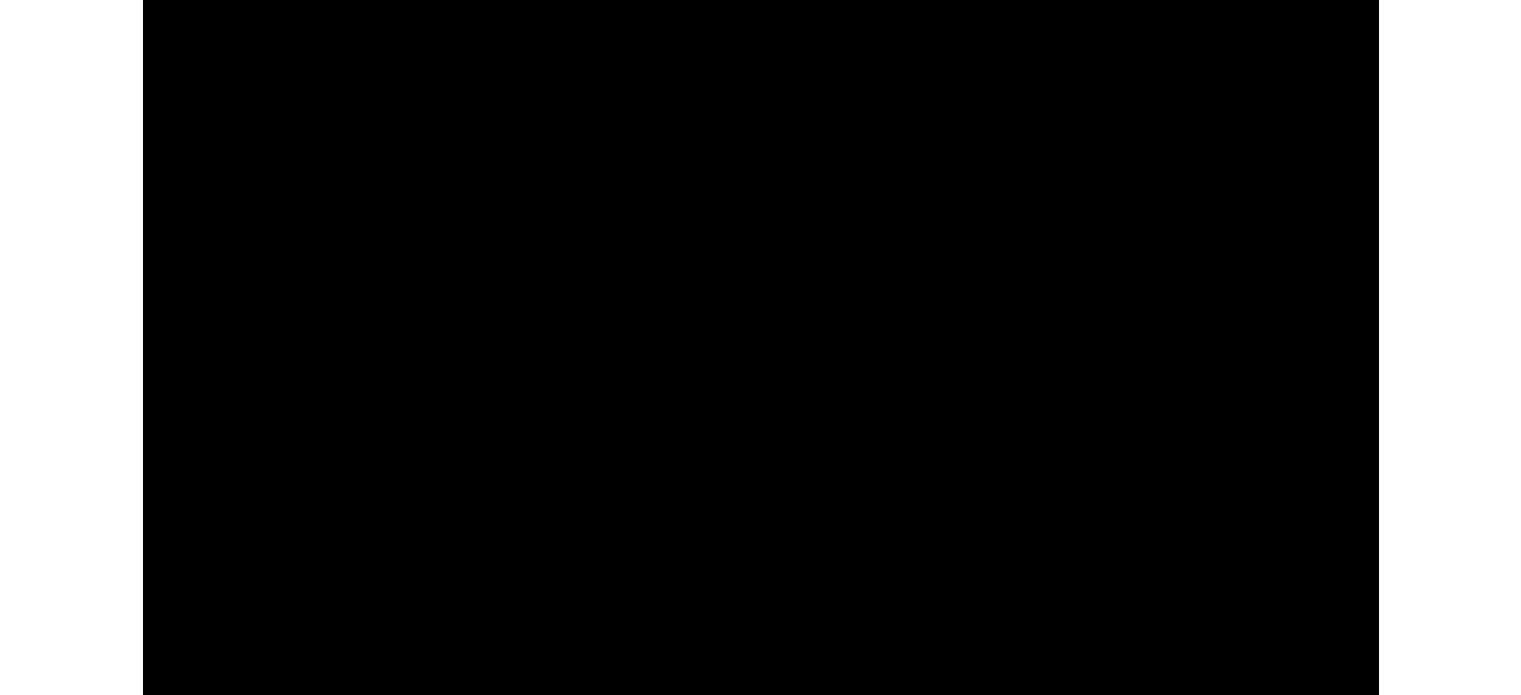 scroll, scrollTop: 556, scrollLeft: 0, axis: vertical 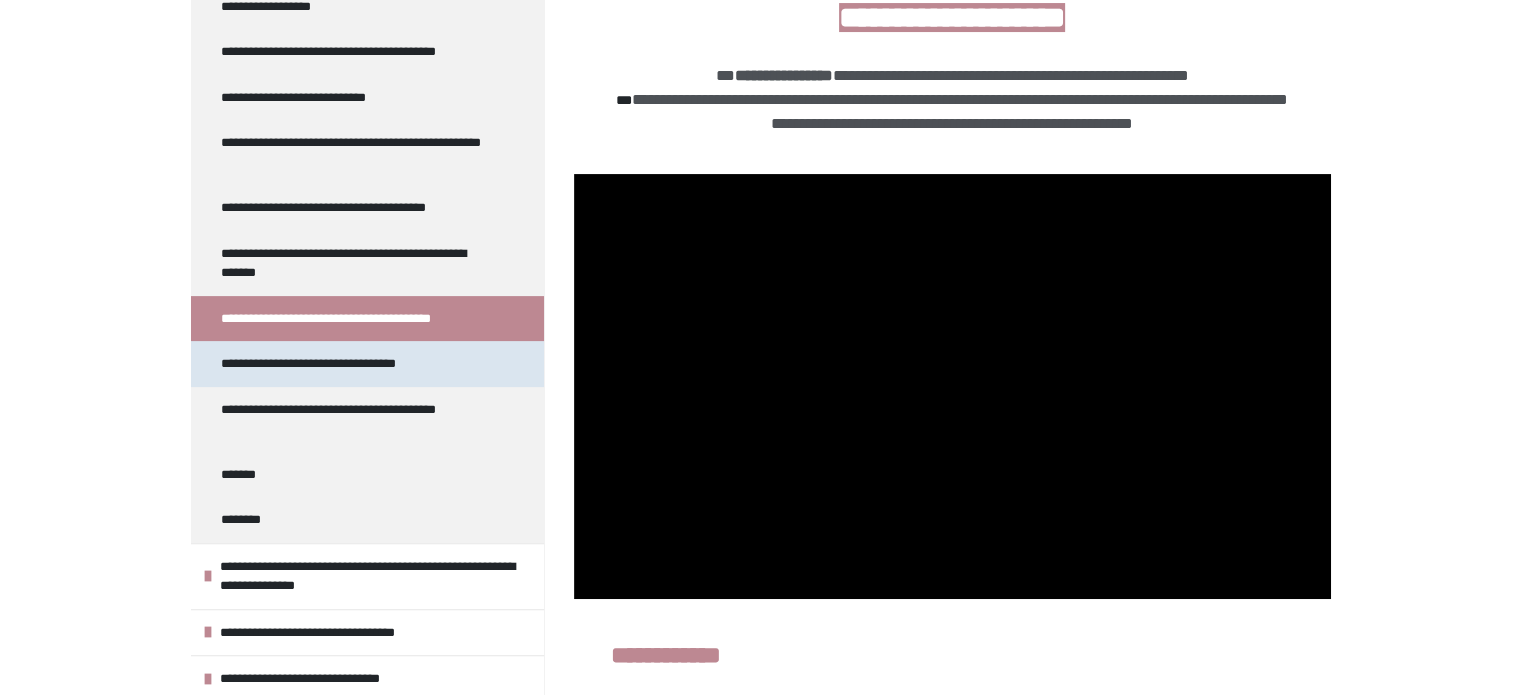 click on "**********" at bounding box center (334, 364) 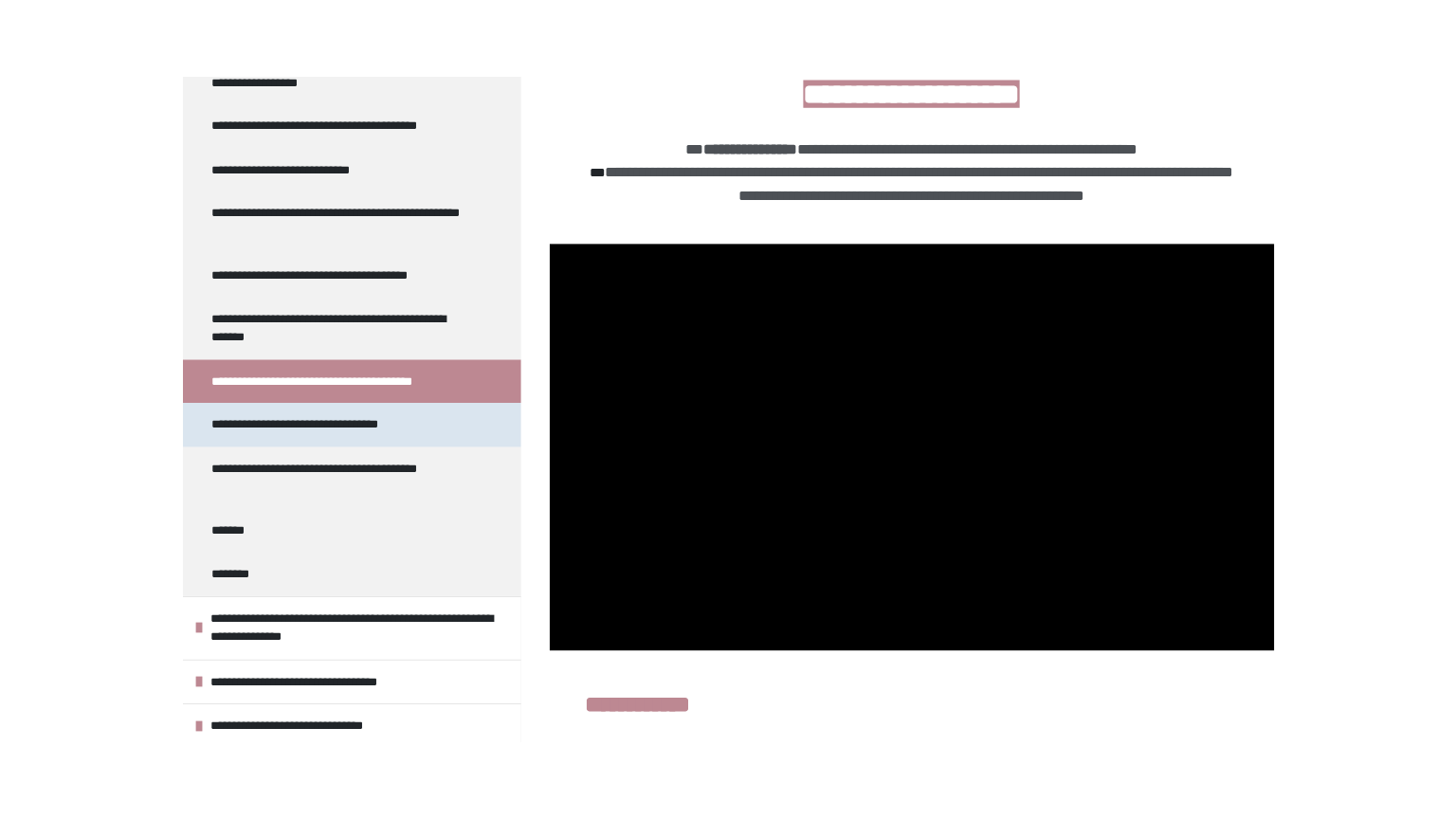 scroll, scrollTop: 341, scrollLeft: 0, axis: vertical 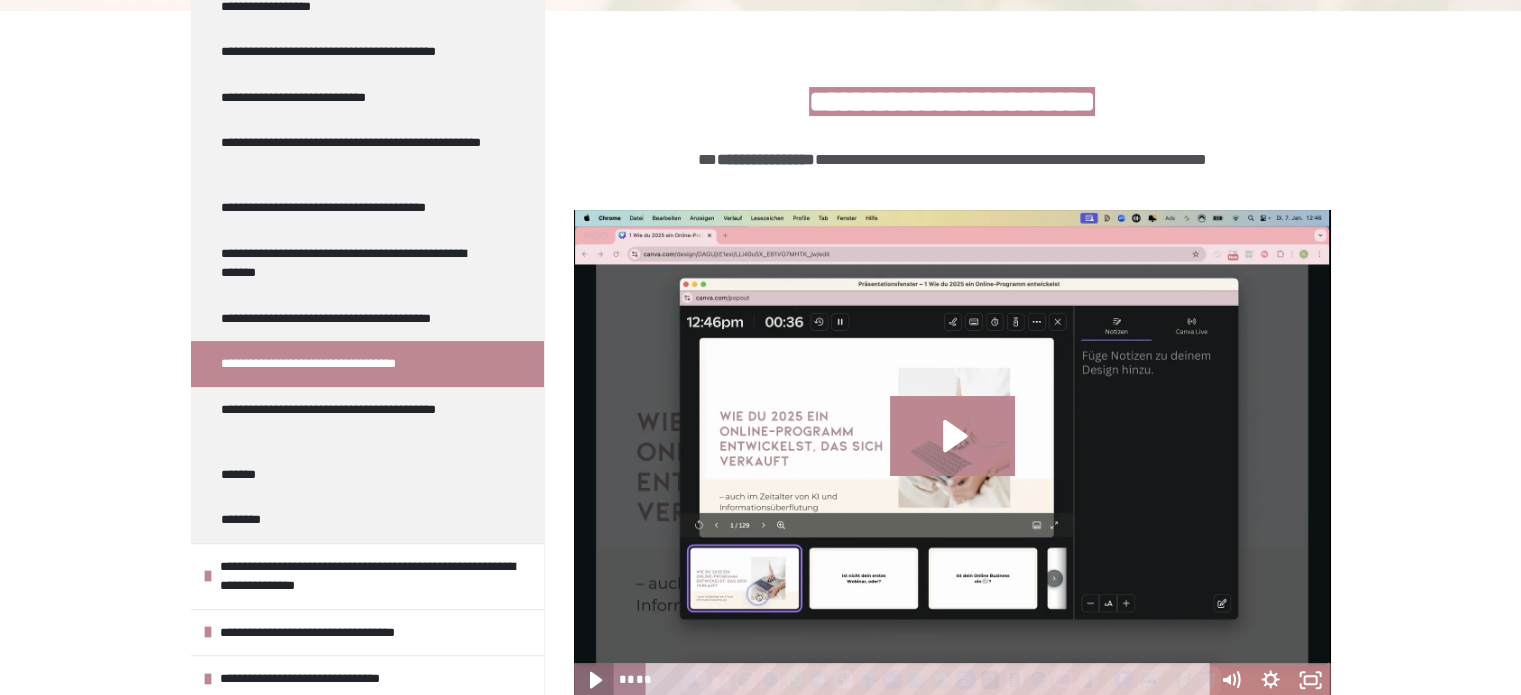 click 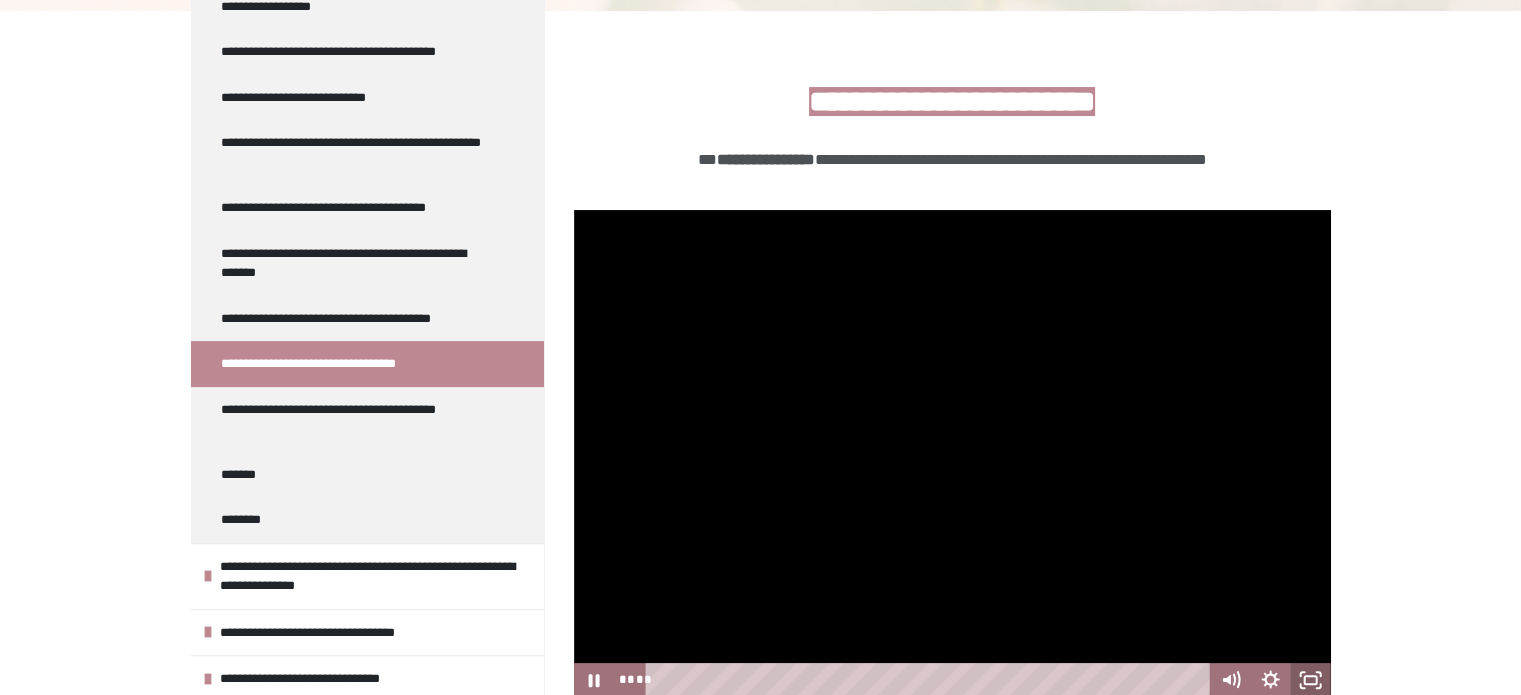 click 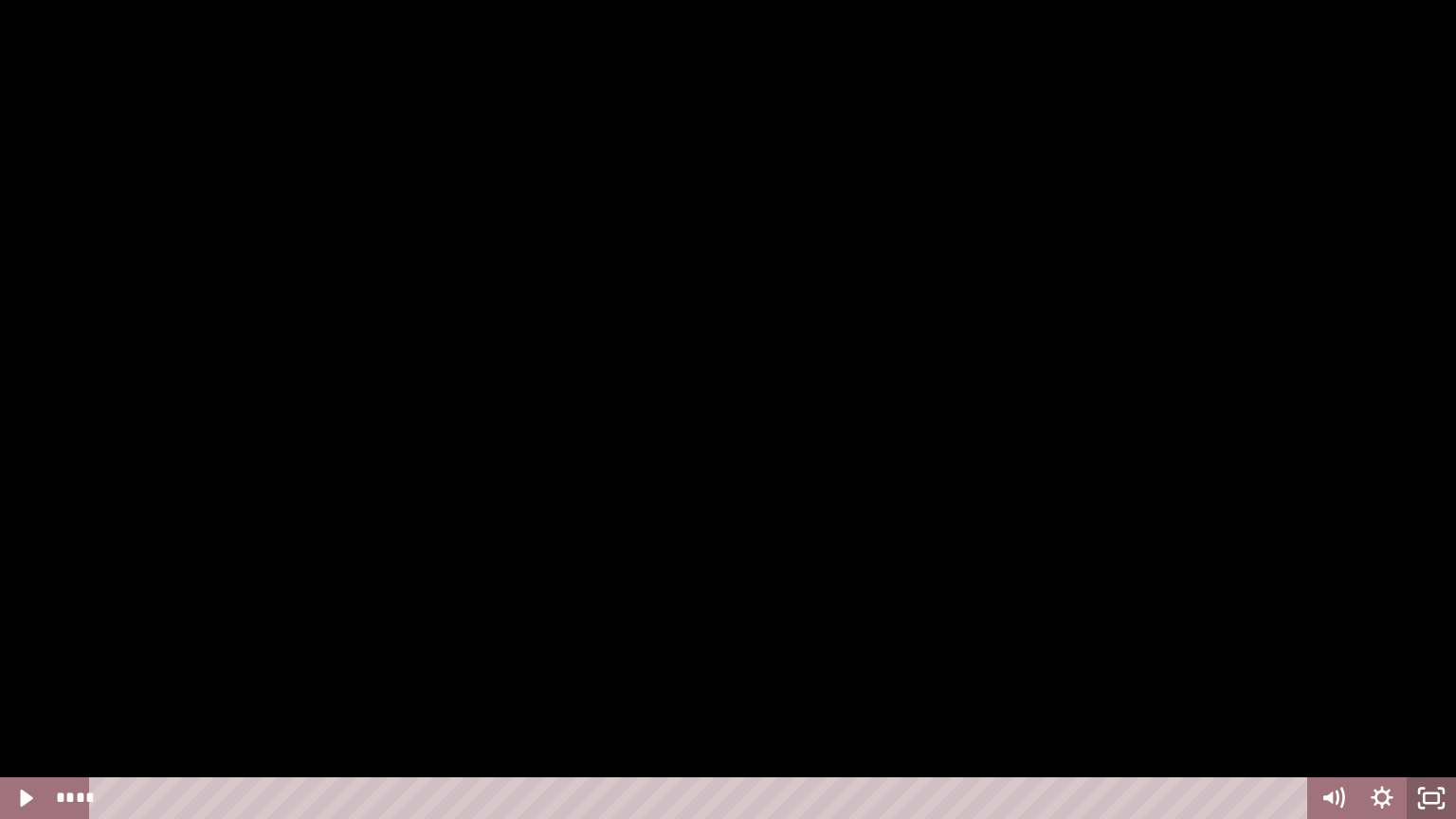 click 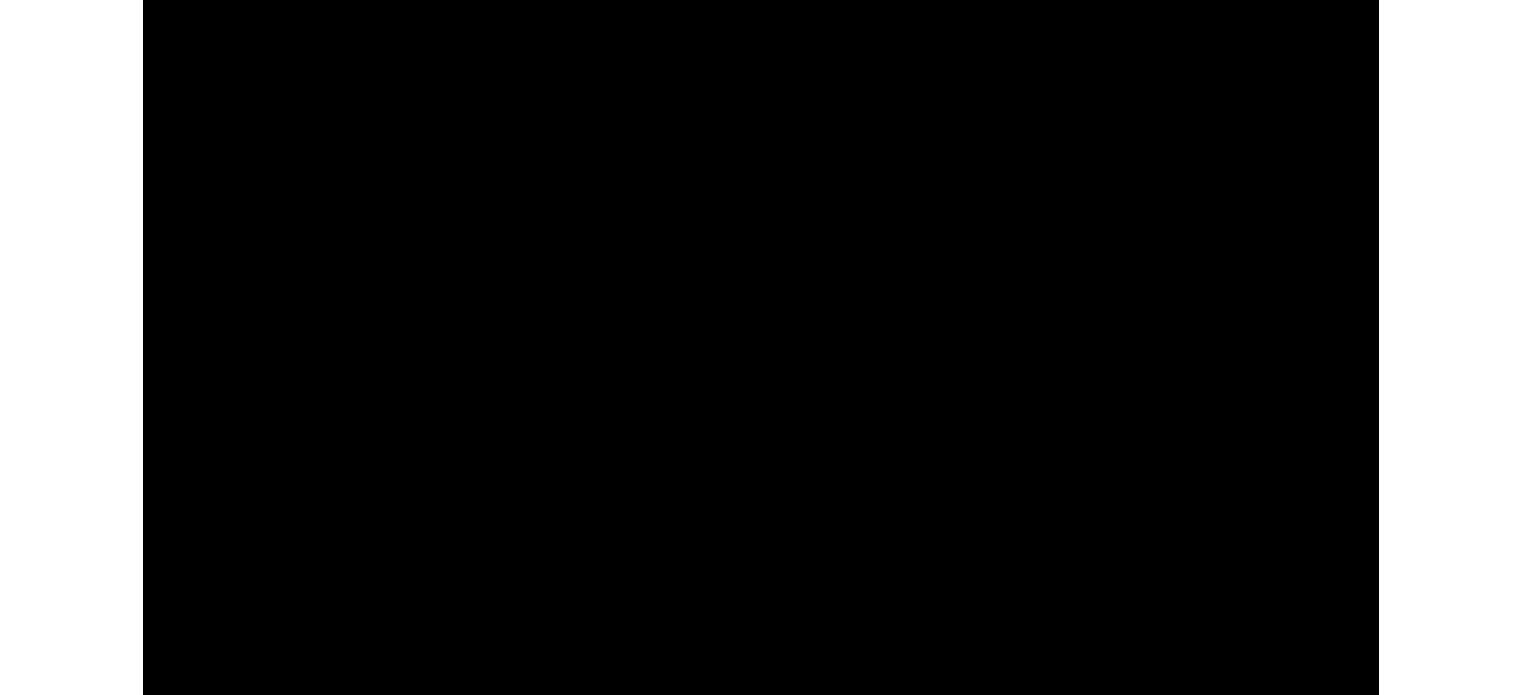 scroll, scrollTop: 556, scrollLeft: 0, axis: vertical 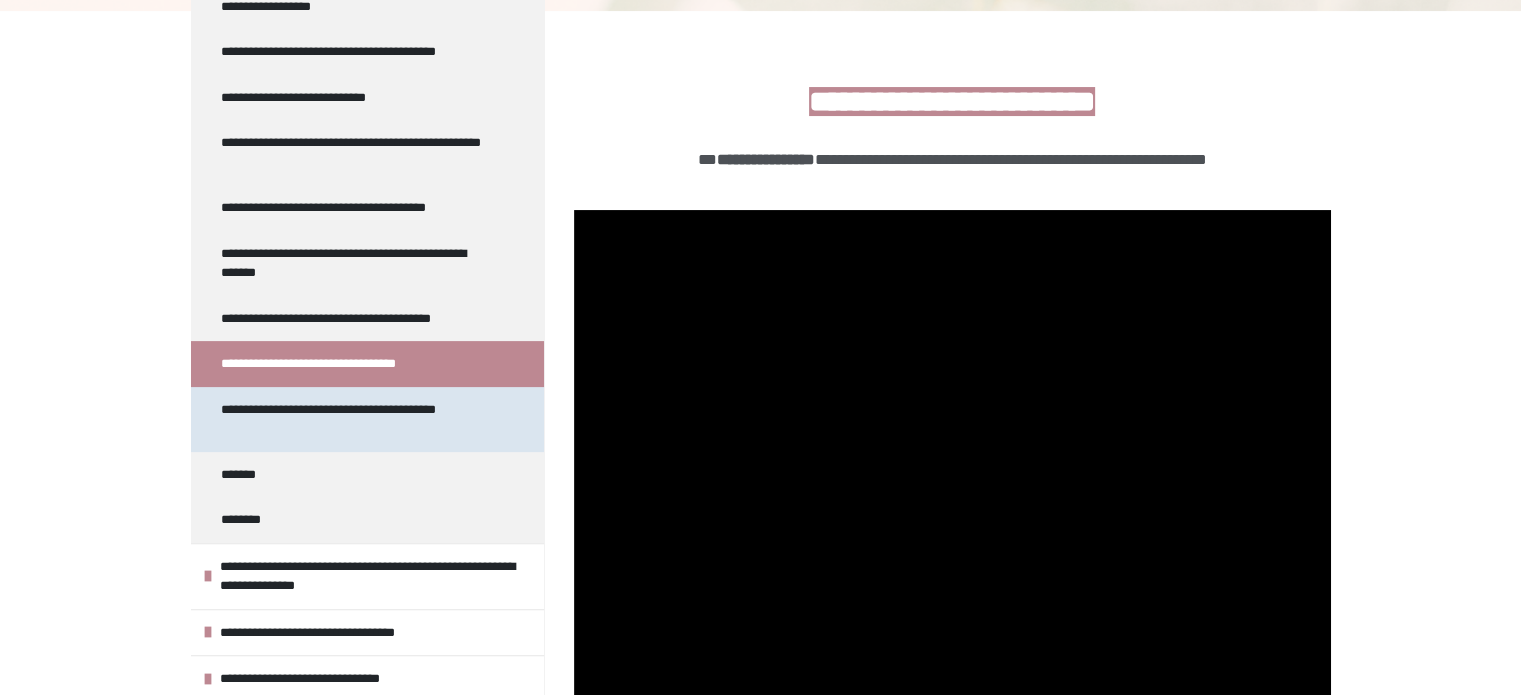 click on "**********" at bounding box center [352, 419] 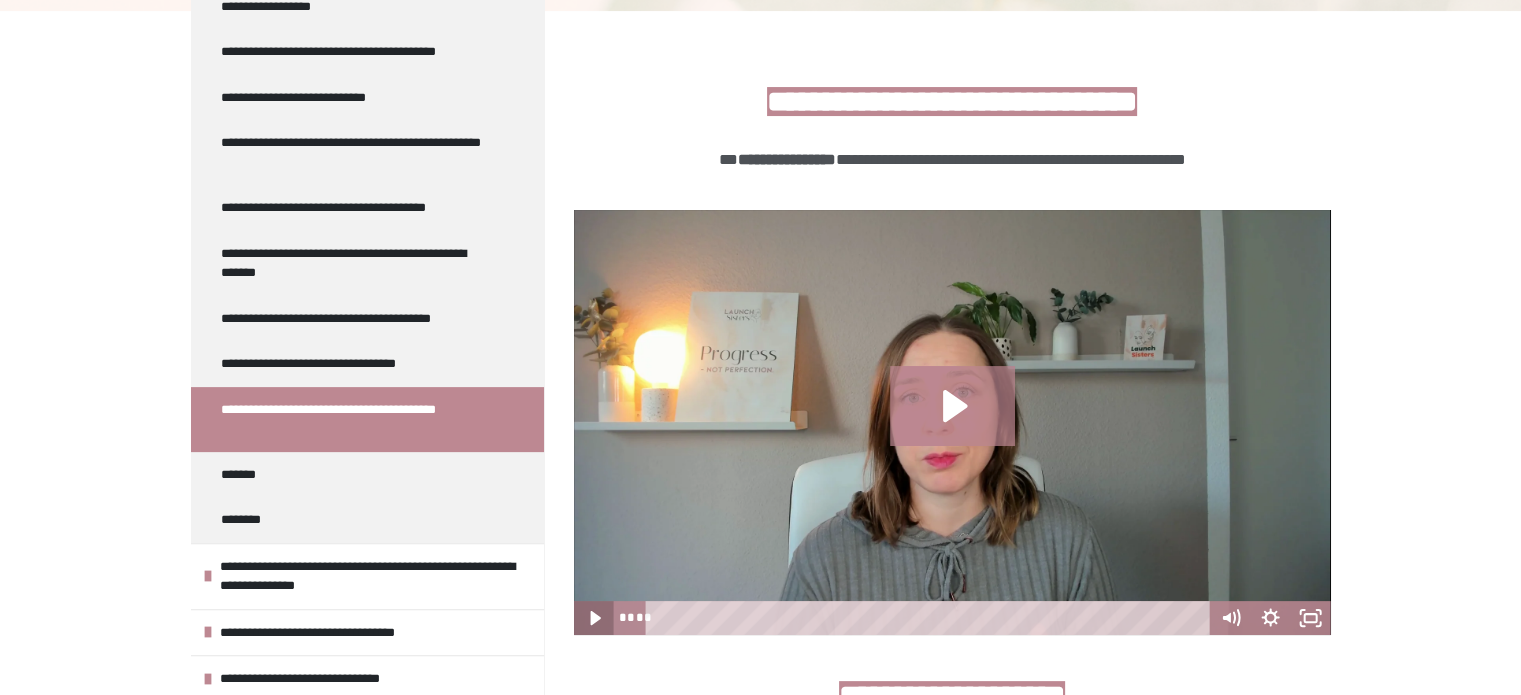 click 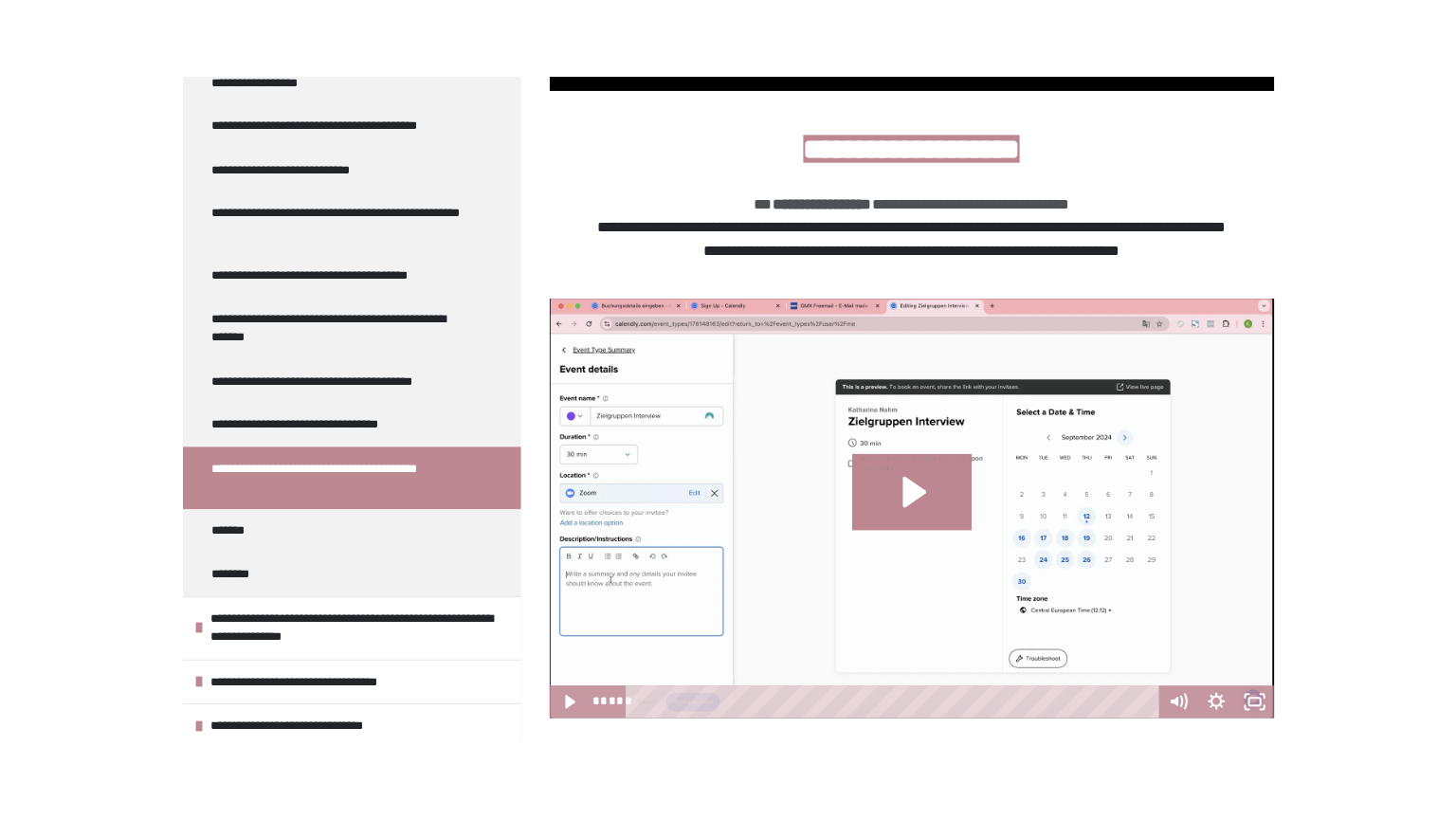 scroll, scrollTop: 956, scrollLeft: 0, axis: vertical 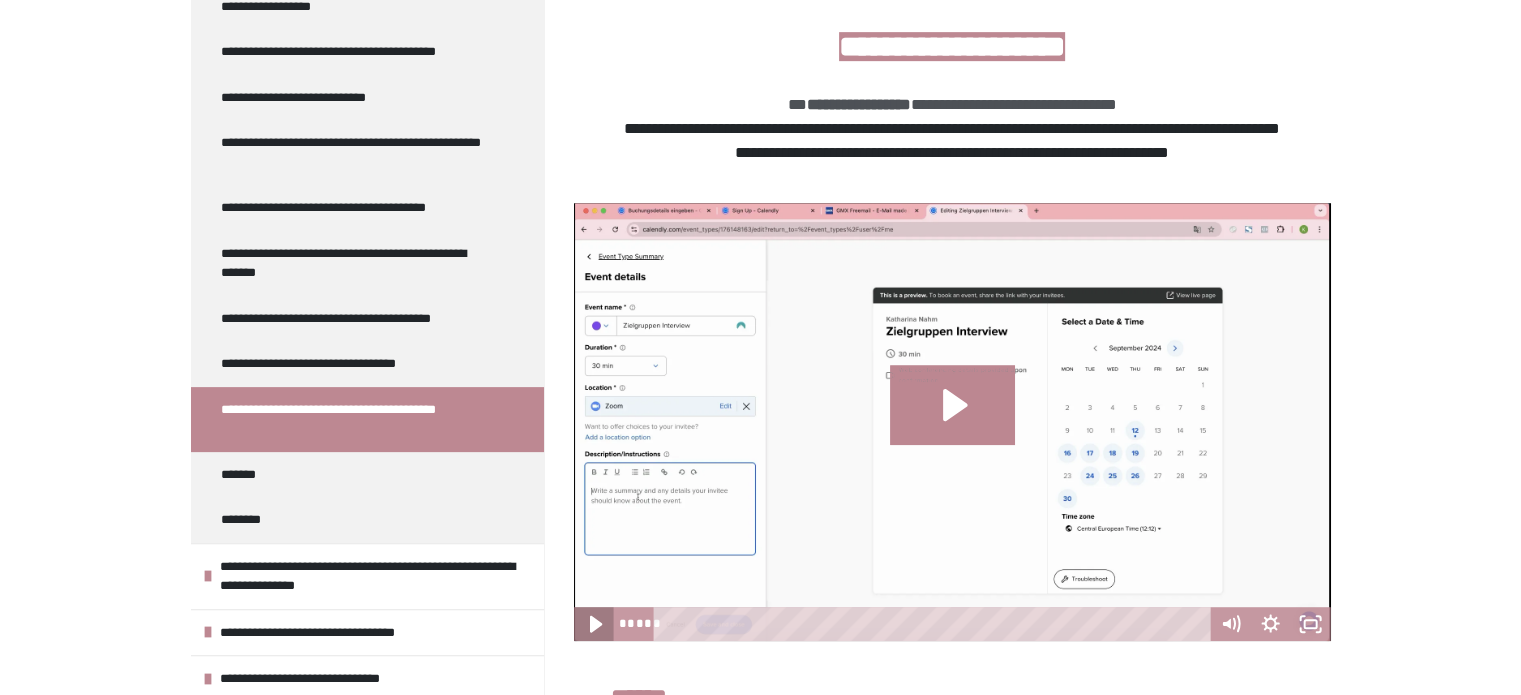 click 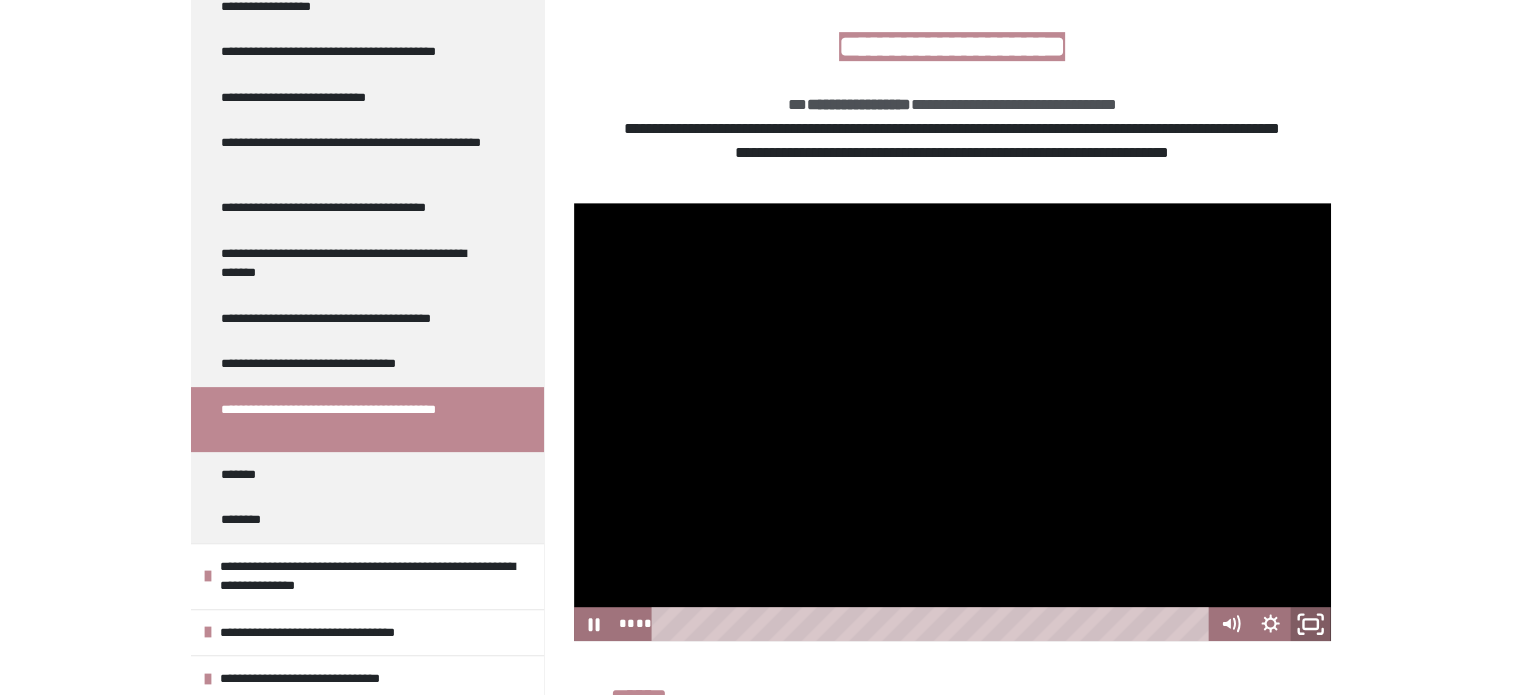 click 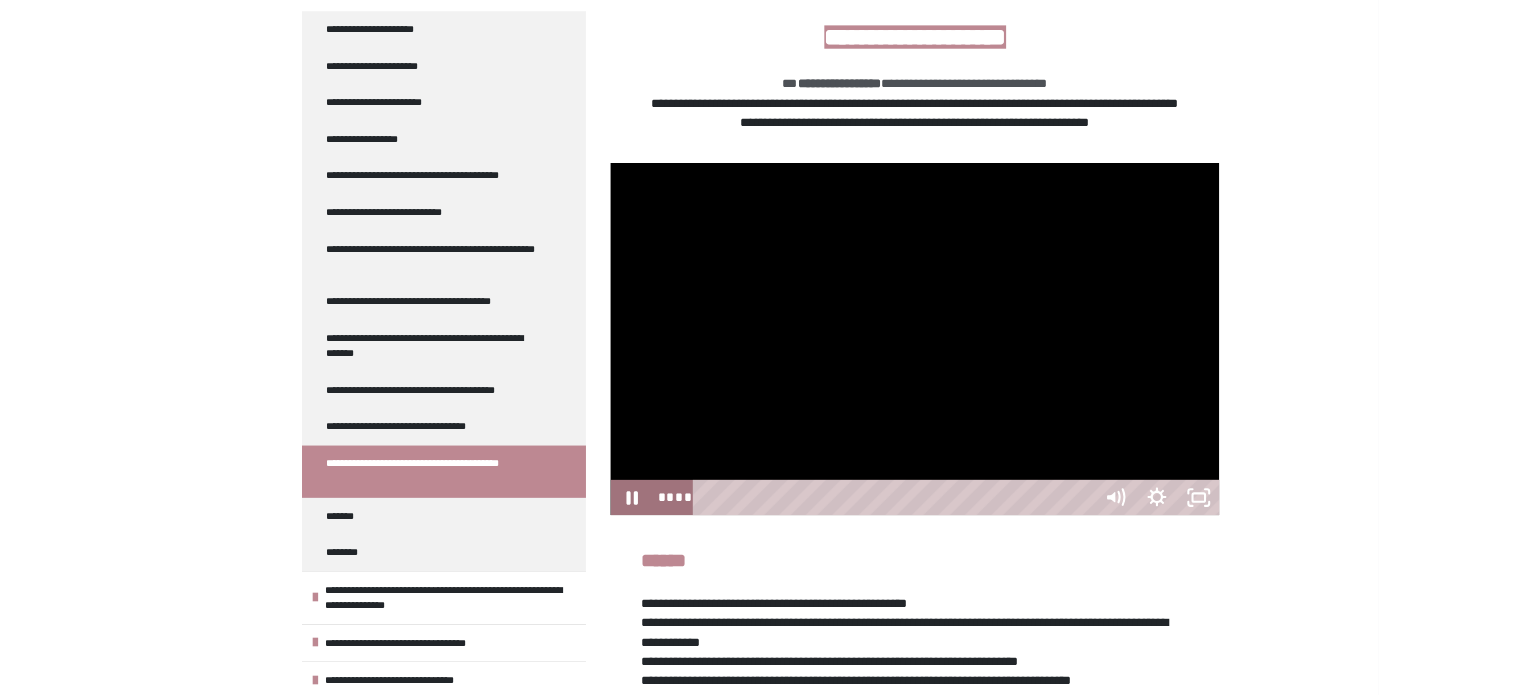 scroll, scrollTop: 387, scrollLeft: 0, axis: vertical 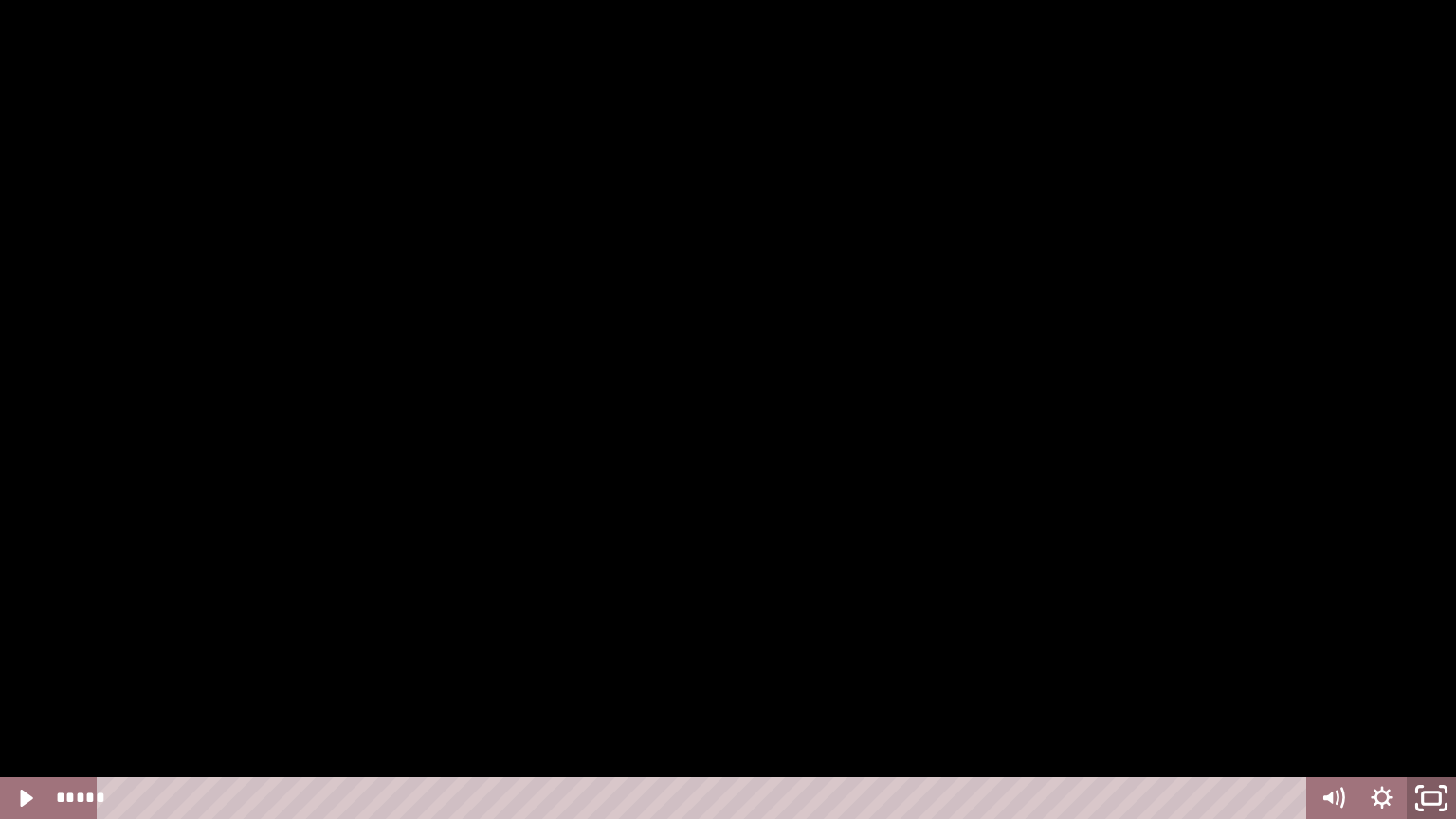 click 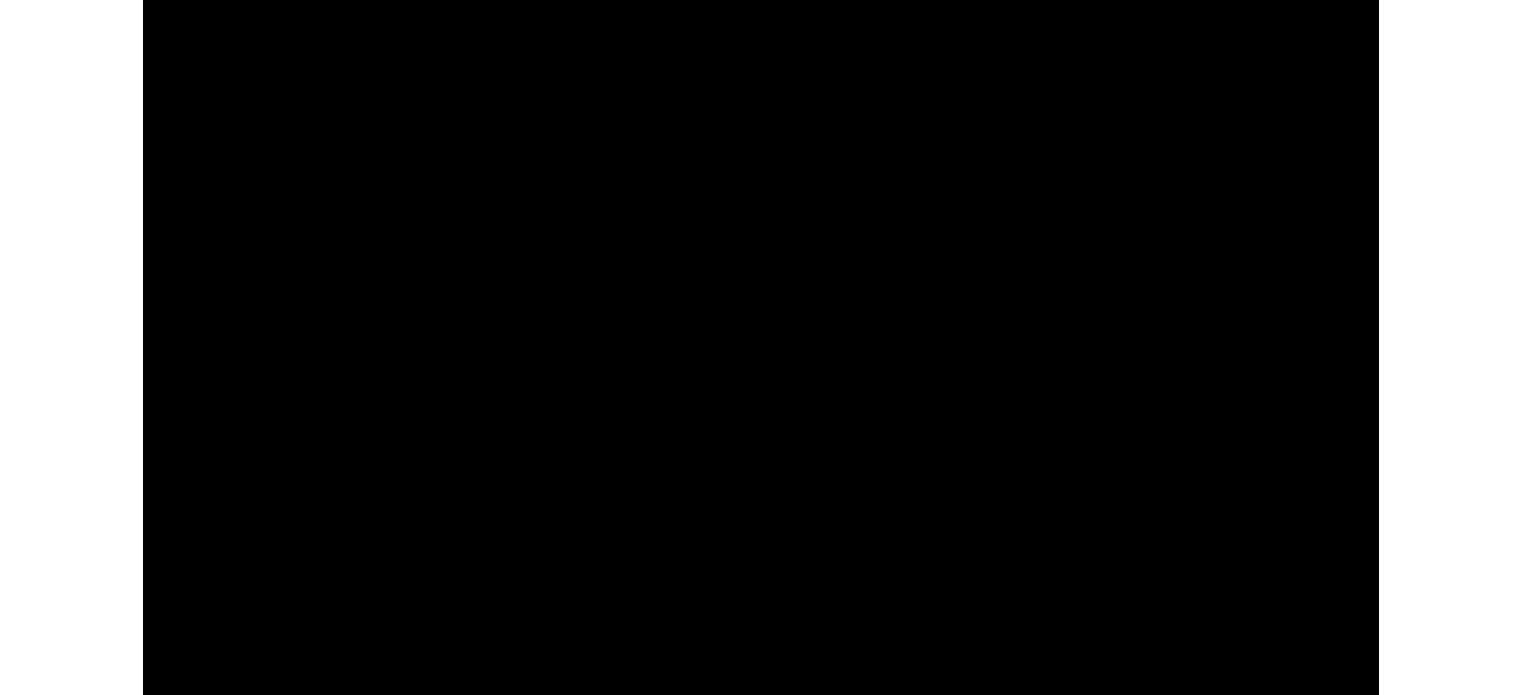 scroll, scrollTop: 556, scrollLeft: 0, axis: vertical 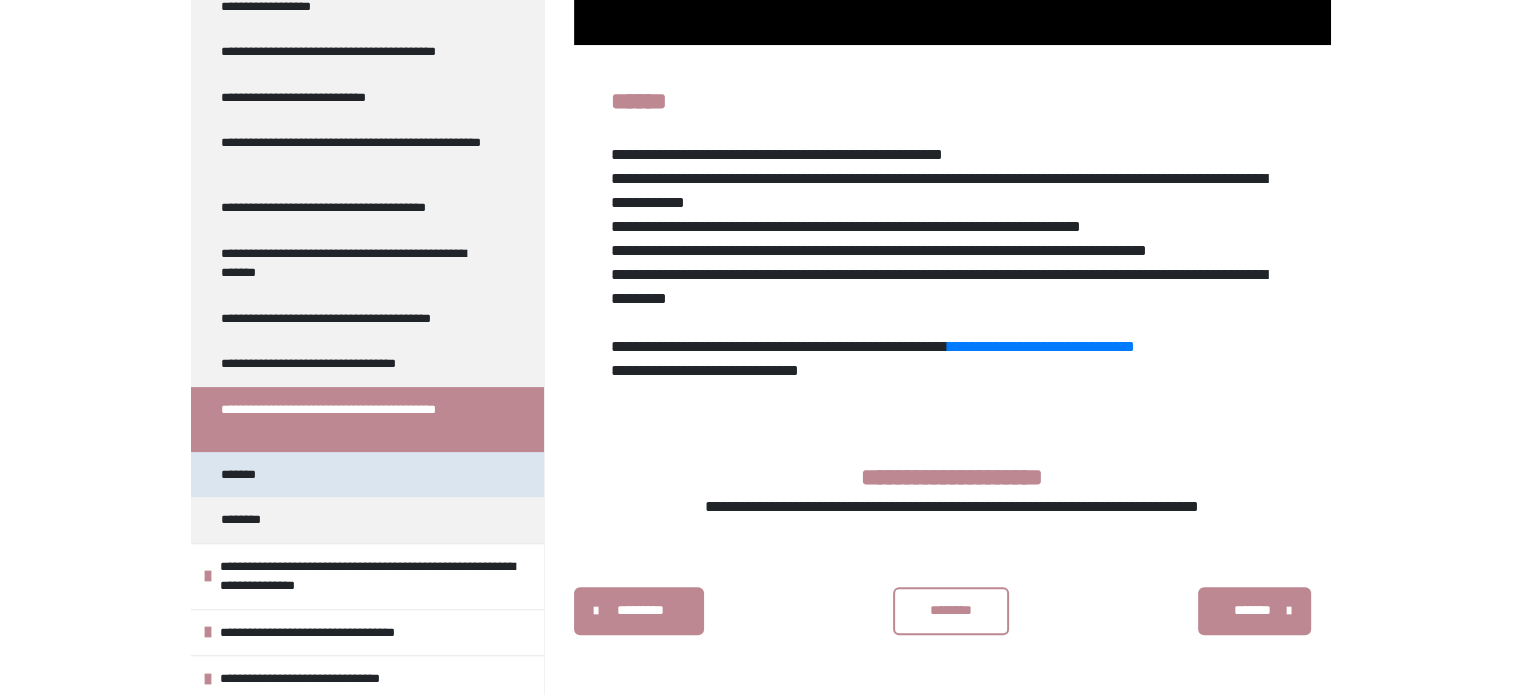 click on "*******" at bounding box center [244, 475] 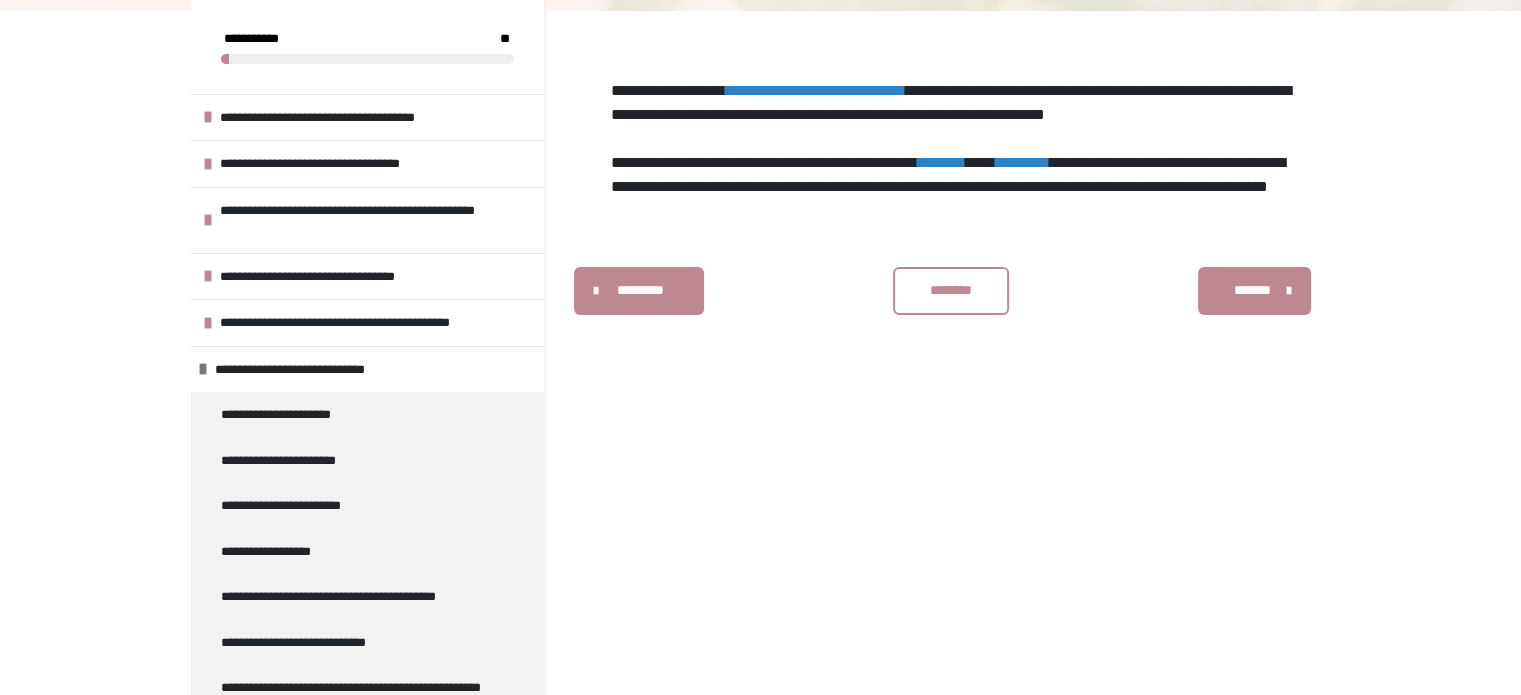 scroll, scrollTop: 218, scrollLeft: 0, axis: vertical 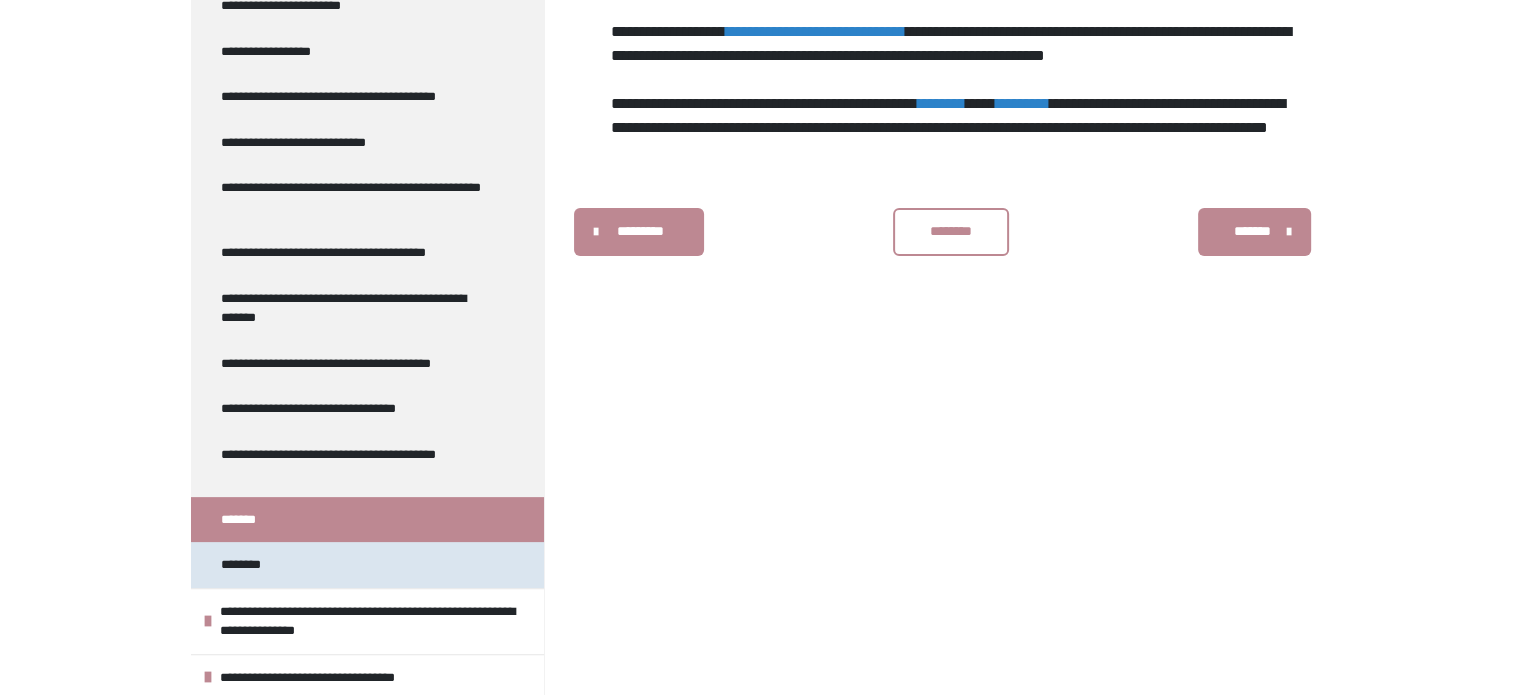 click on "********" at bounding box center (250, 565) 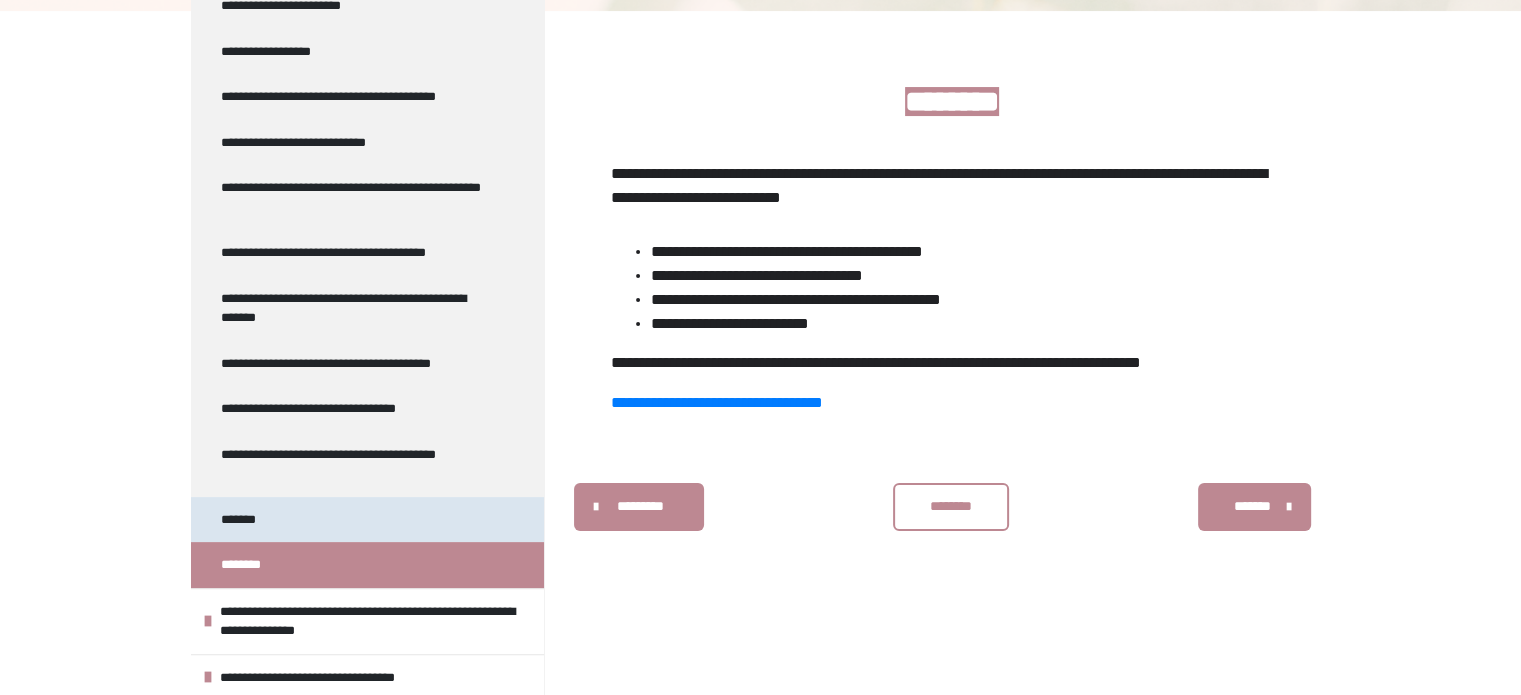 click on "*******" at bounding box center [367, 520] 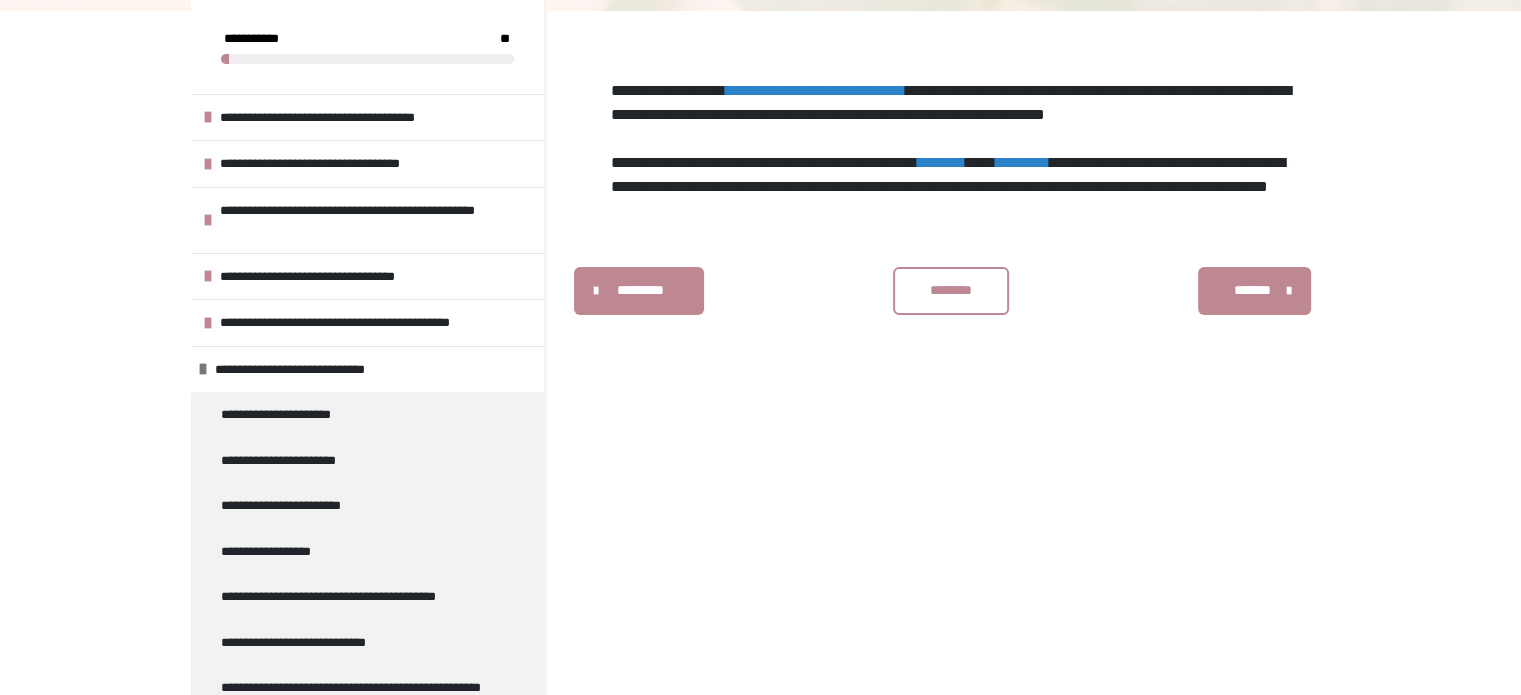 scroll, scrollTop: 264, scrollLeft: 0, axis: vertical 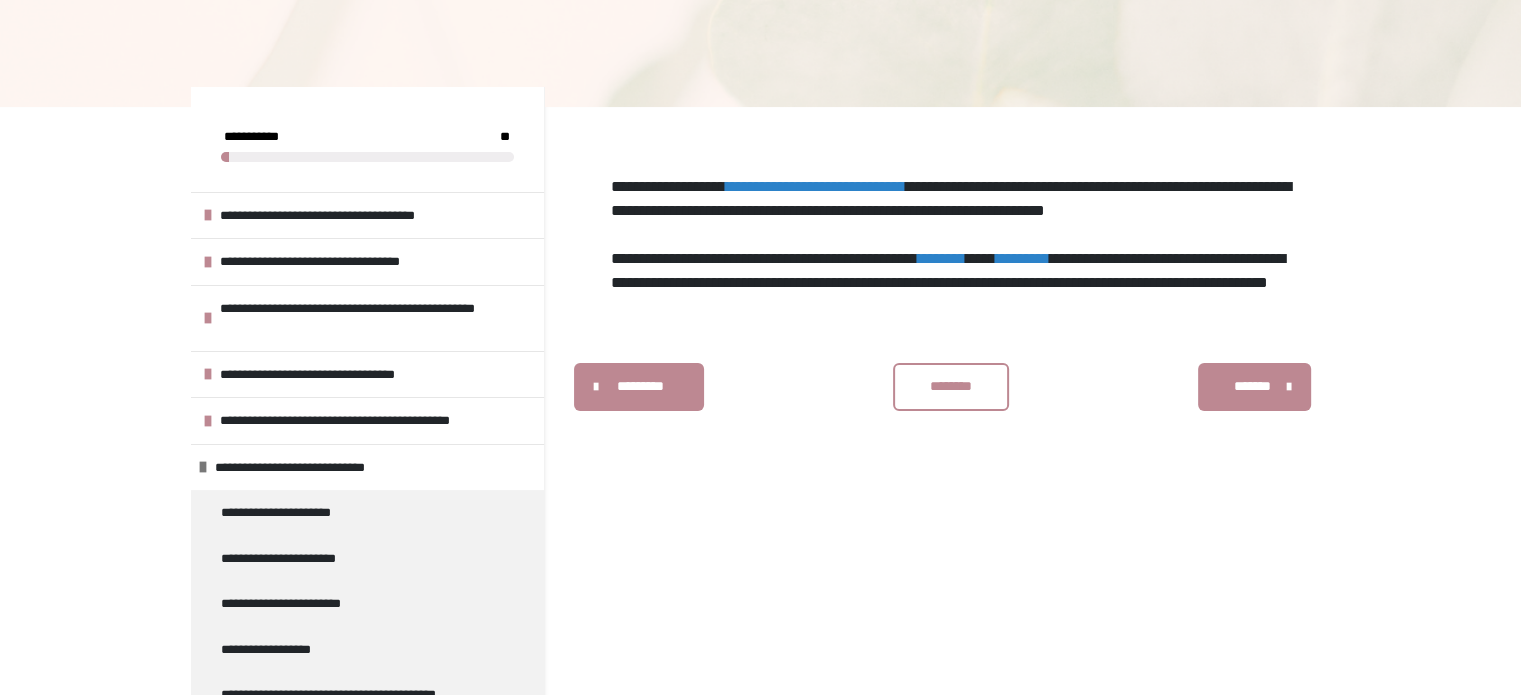 click on "**********" at bounding box center (816, 186) 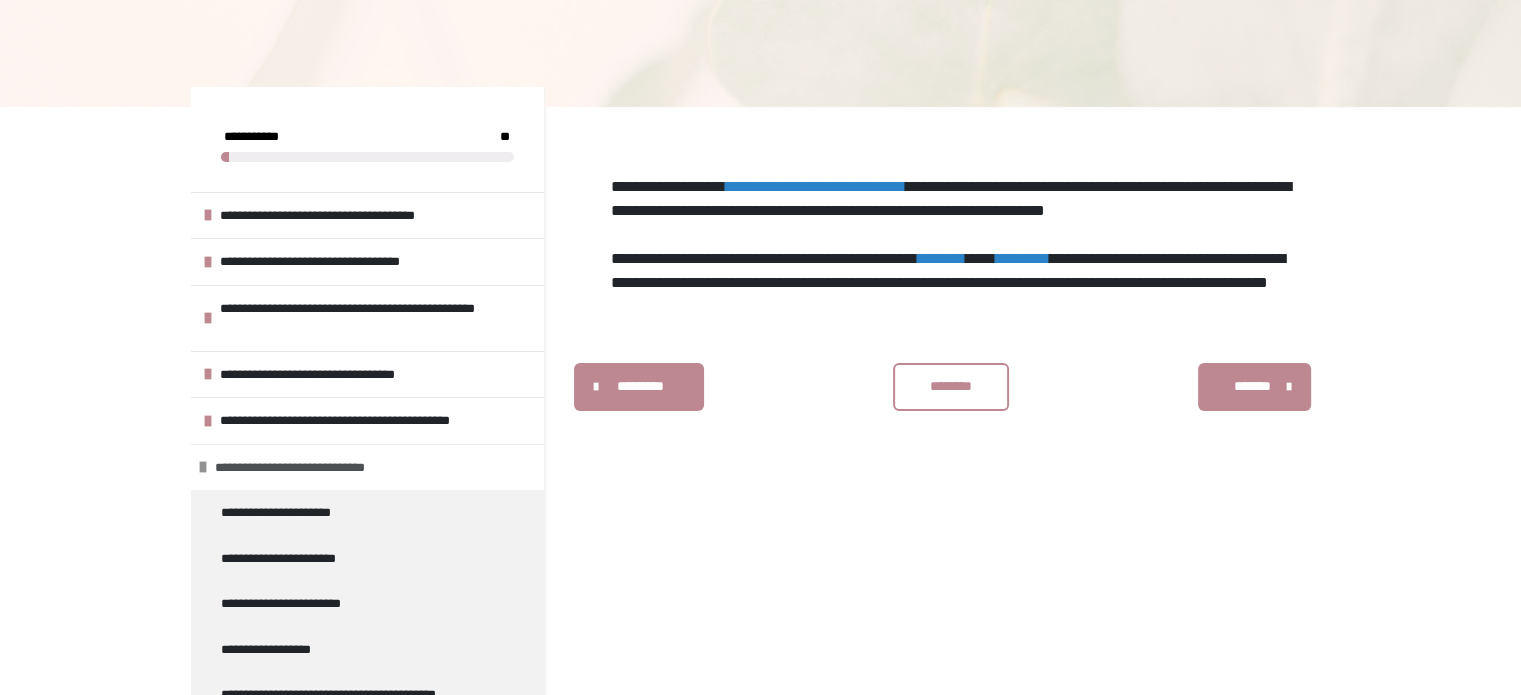 click at bounding box center (203, 467) 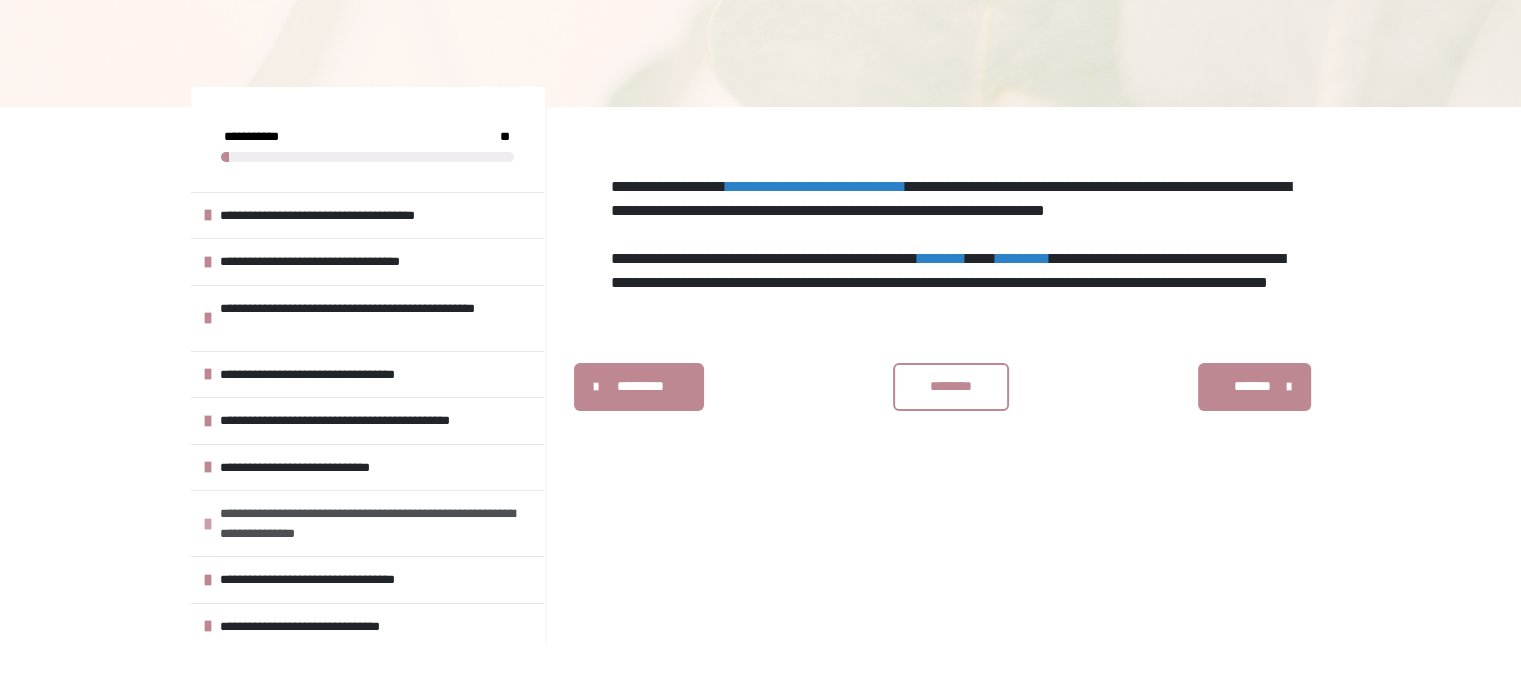 click at bounding box center (208, 524) 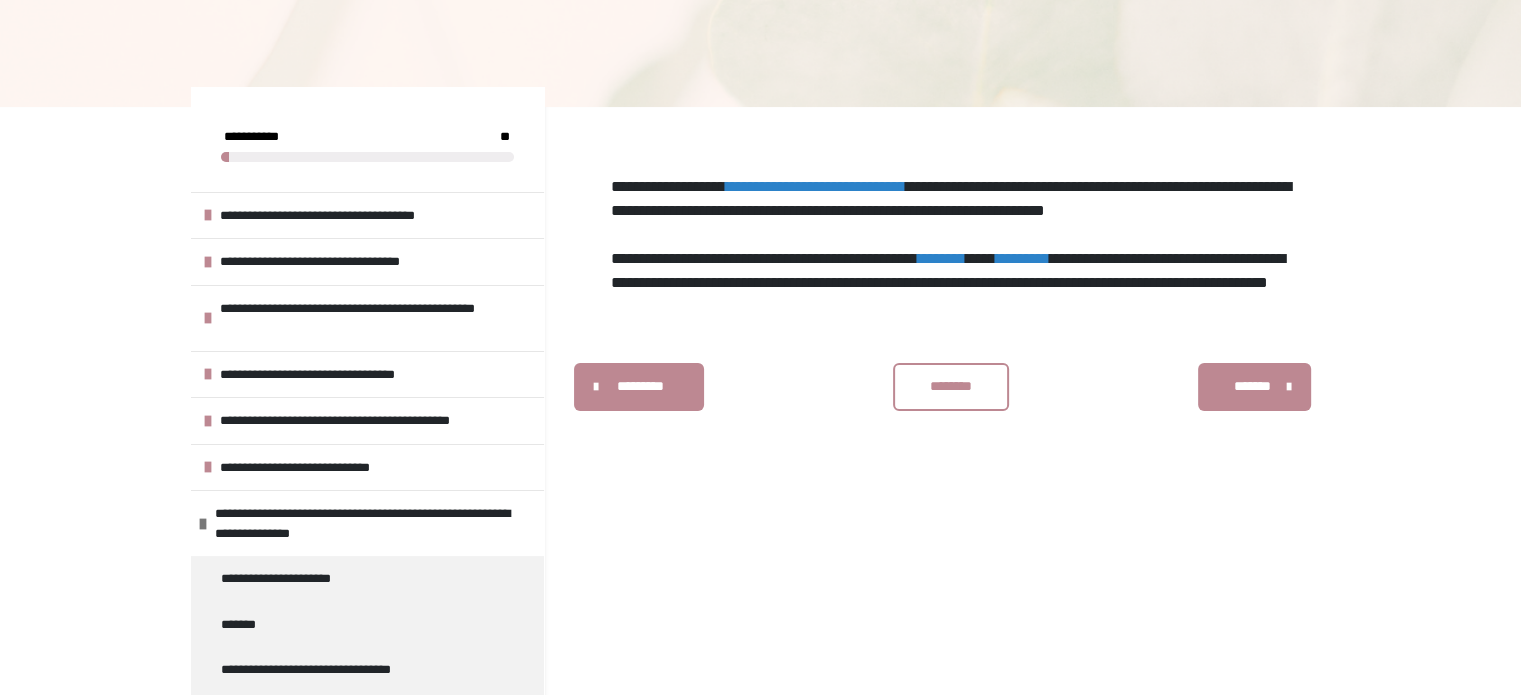 scroll, scrollTop: 431, scrollLeft: 0, axis: vertical 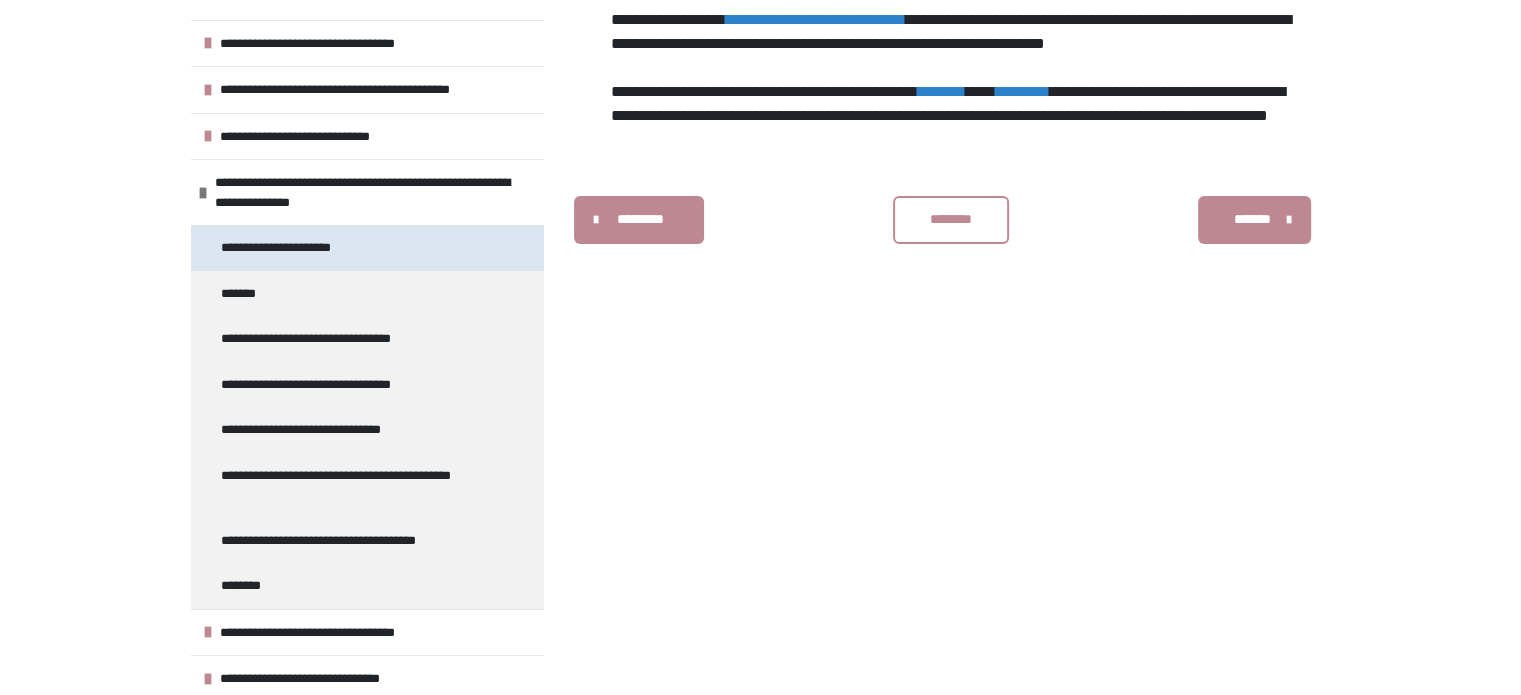 click on "**********" at bounding box center (290, 248) 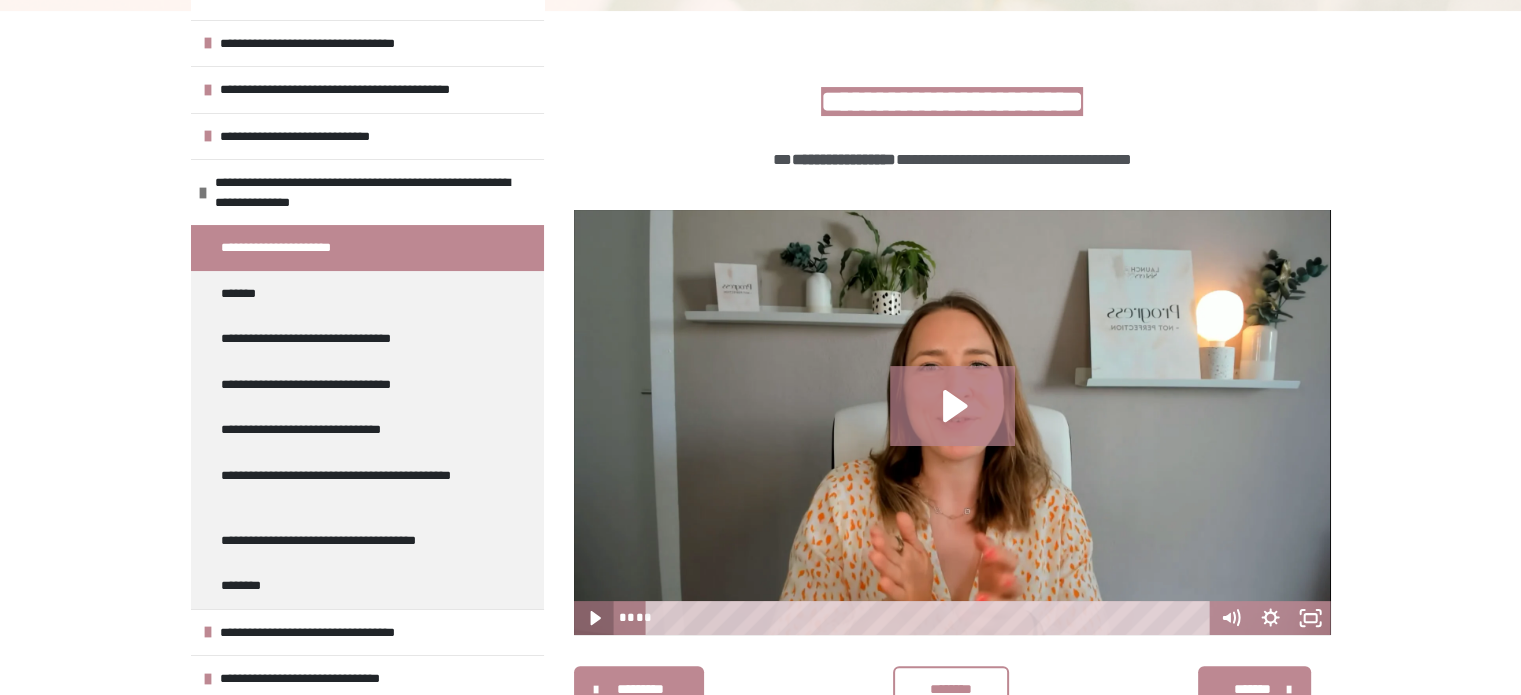 click 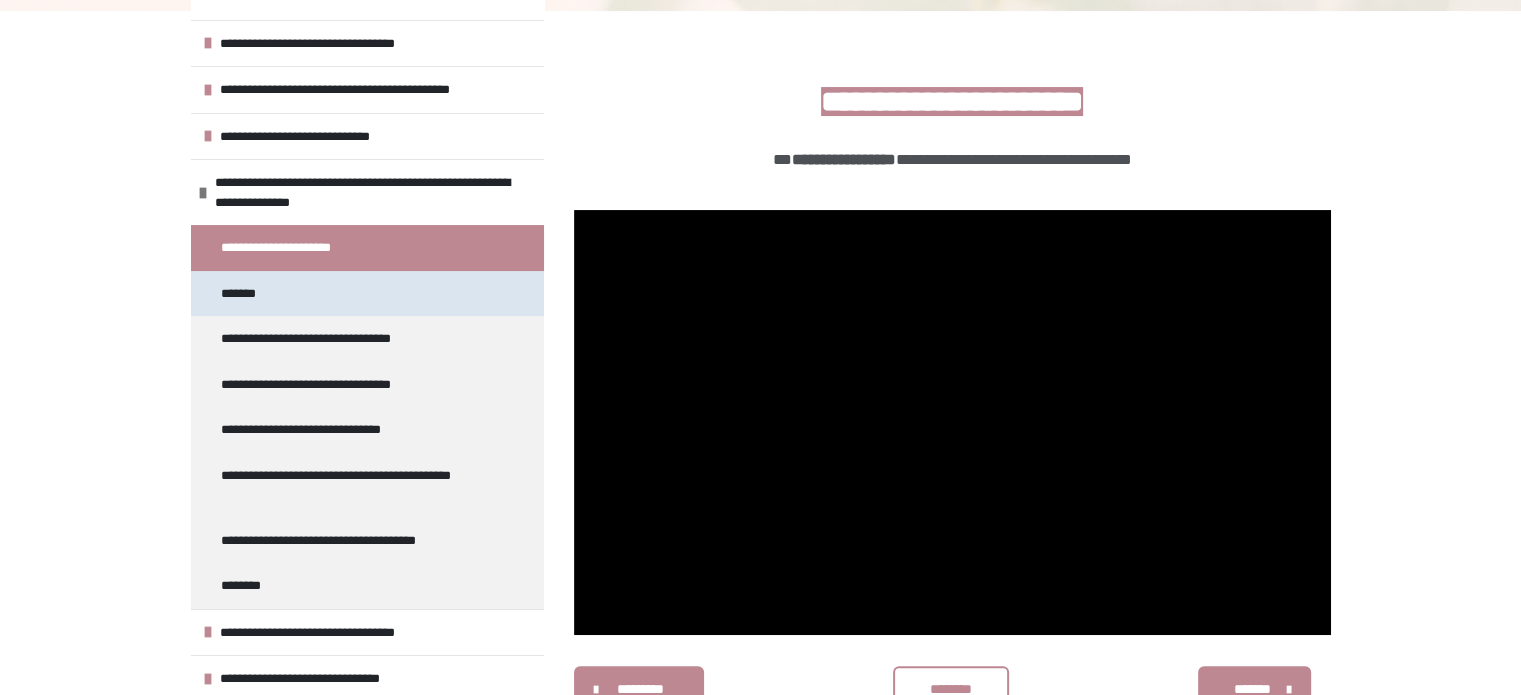 click on "*******" at bounding box center [244, 294] 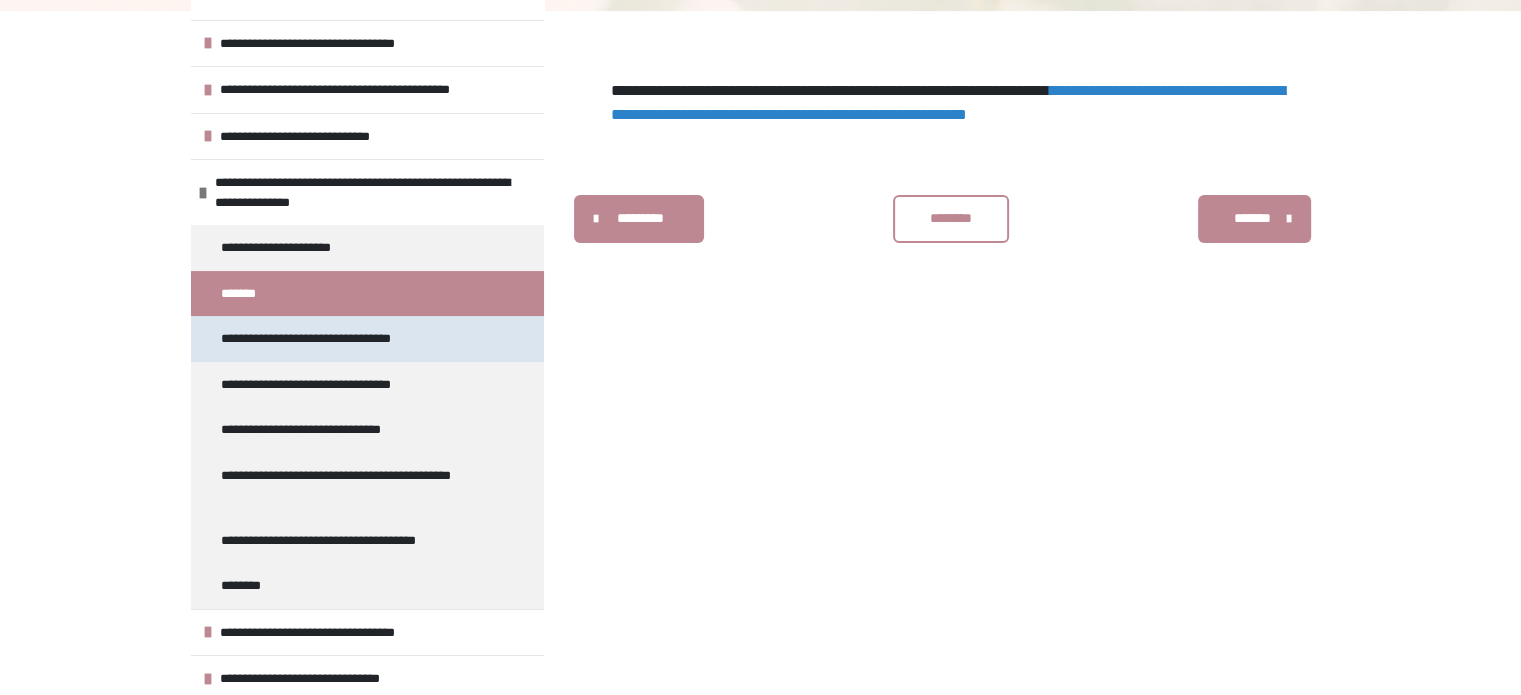 click on "**********" at bounding box center [322, 339] 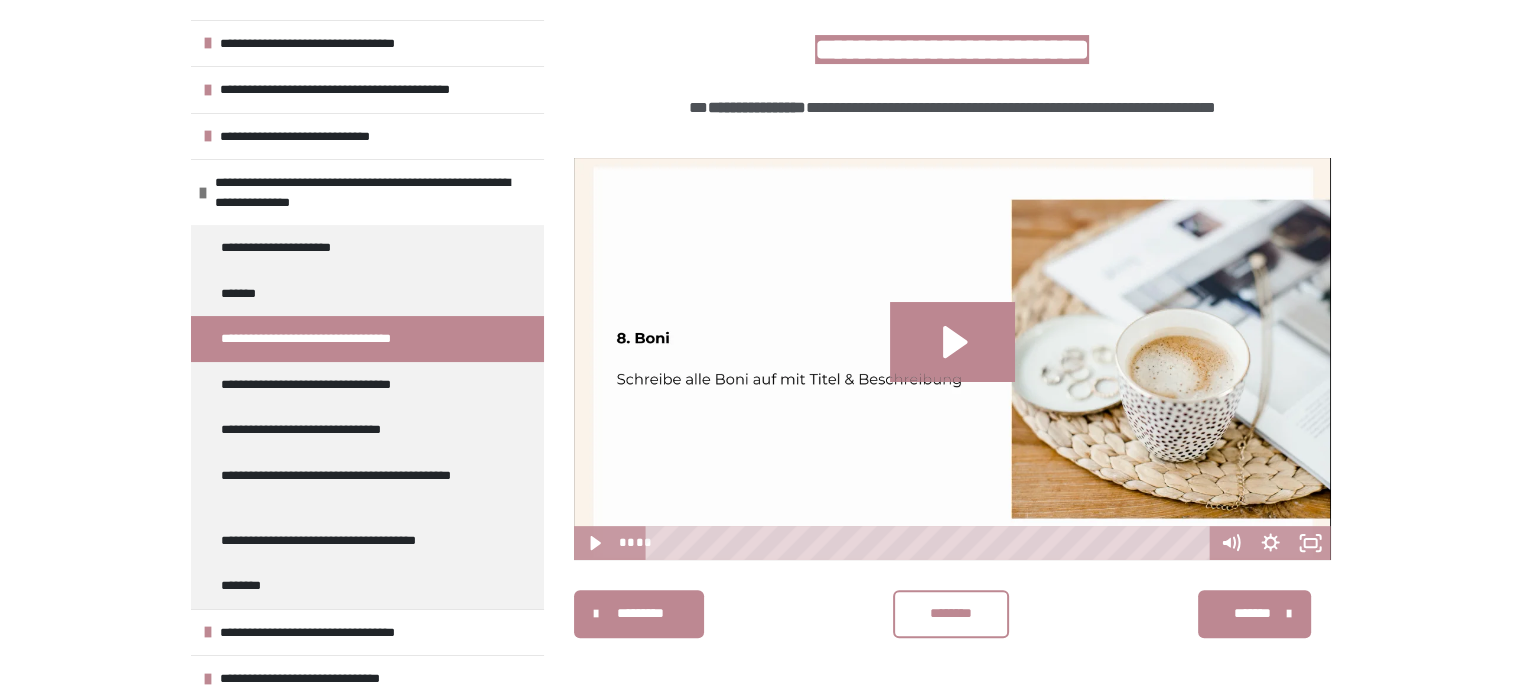 scroll, scrollTop: 425, scrollLeft: 0, axis: vertical 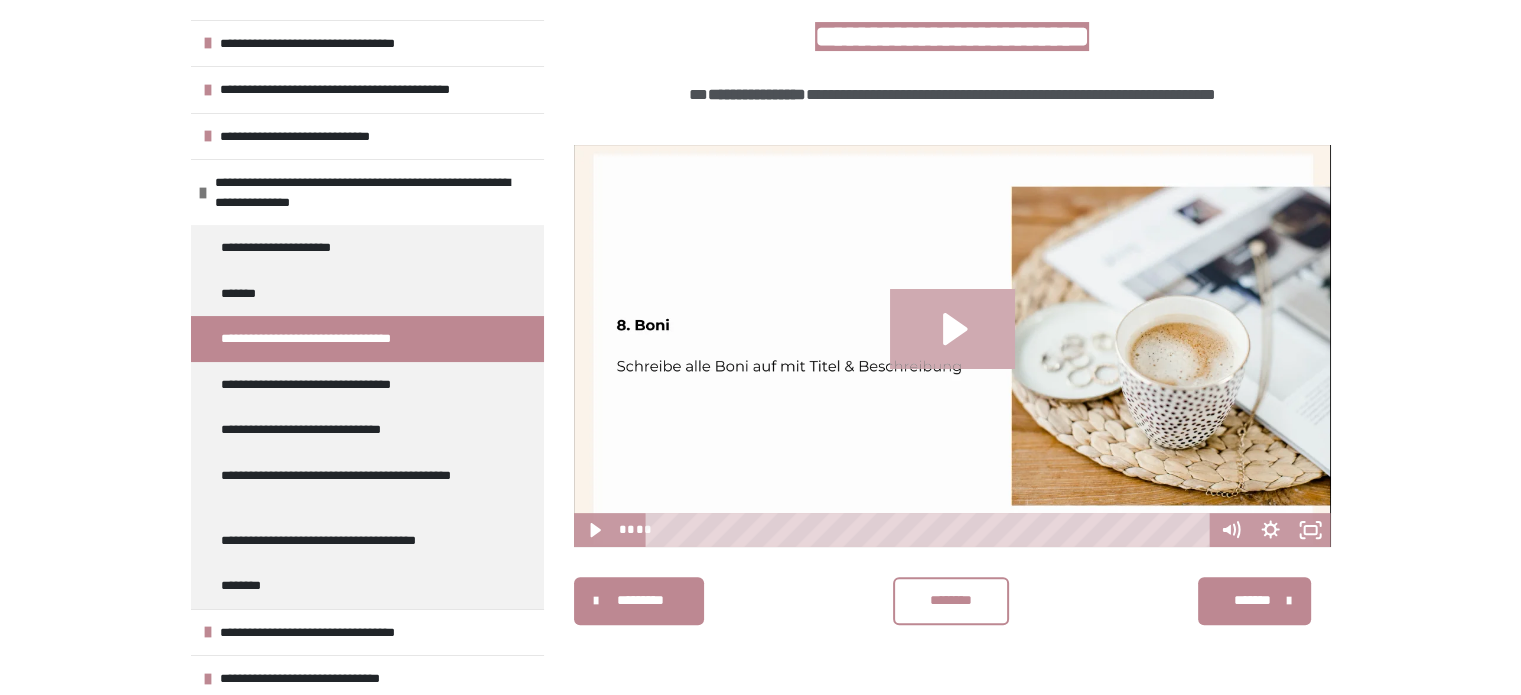 click 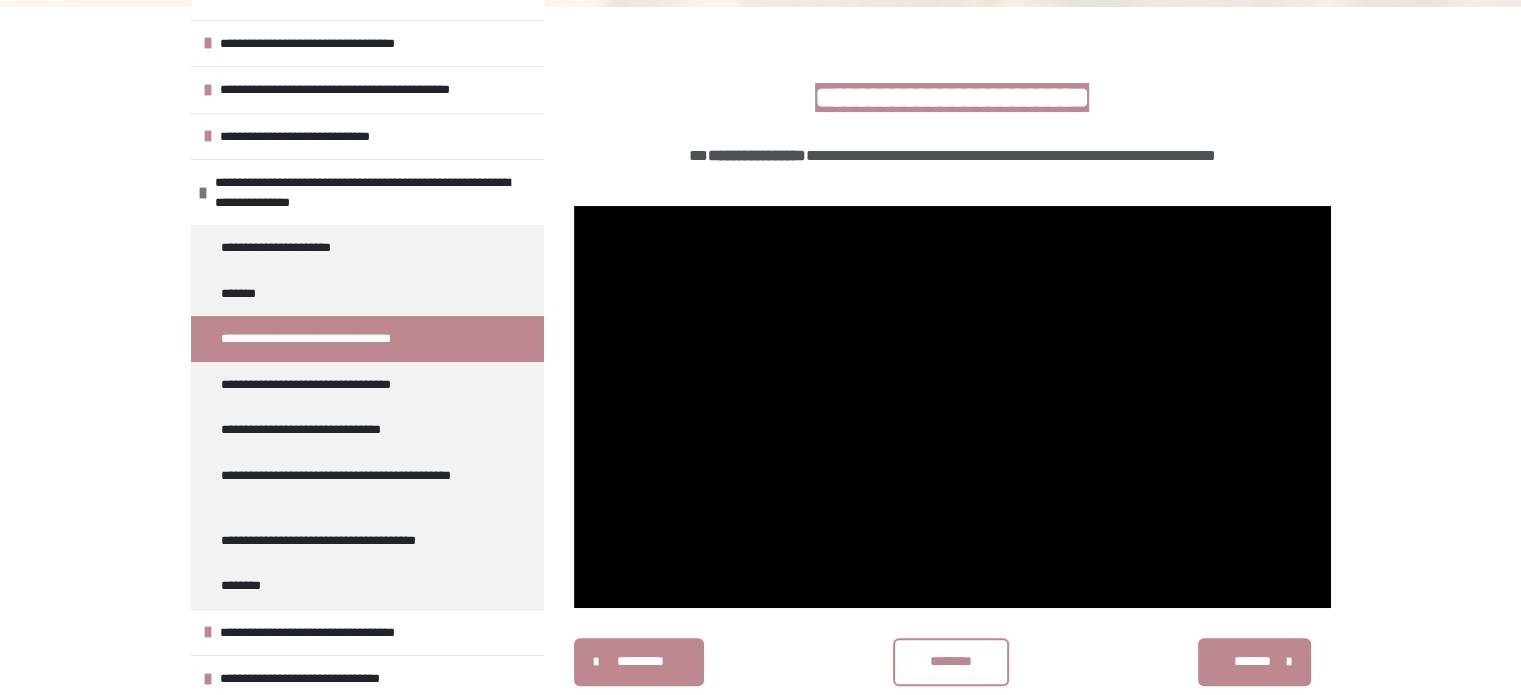 scroll, scrollTop: 438, scrollLeft: 0, axis: vertical 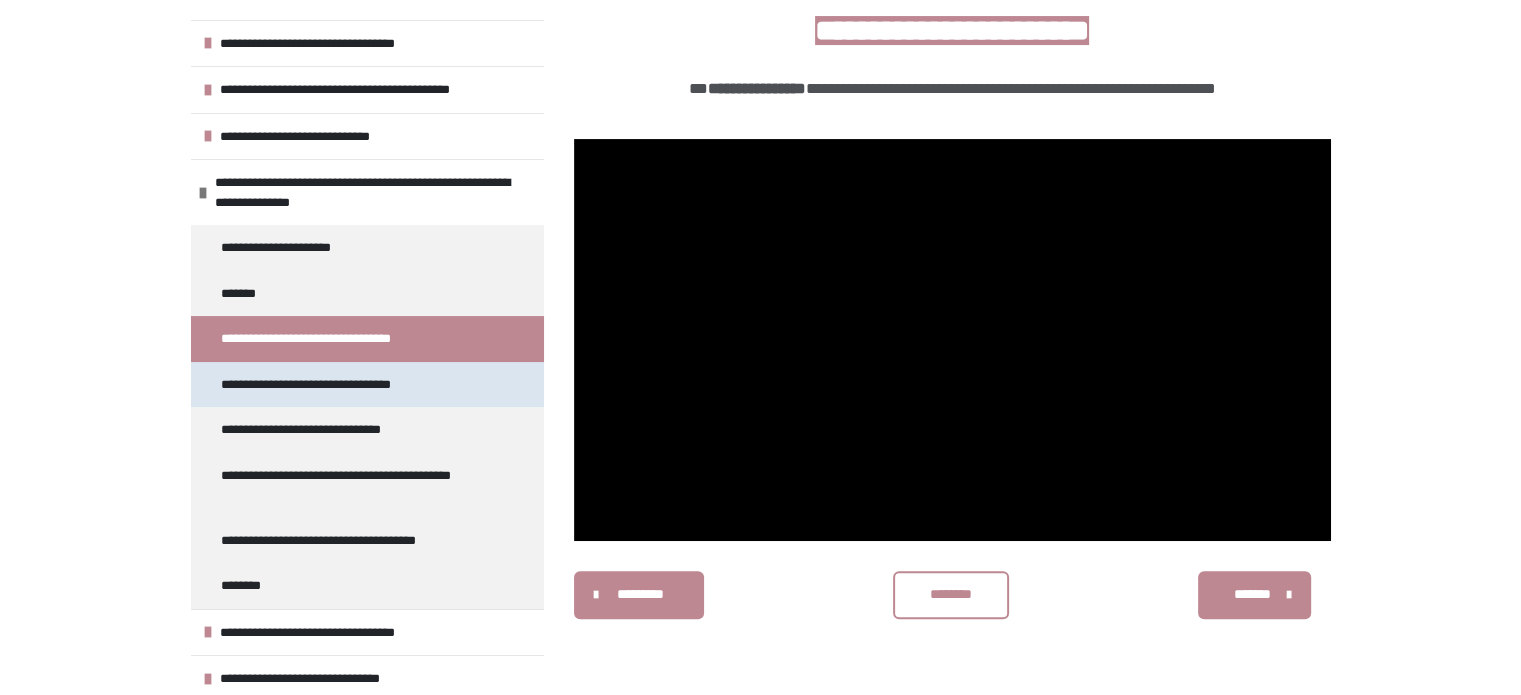 click on "**********" at bounding box center [322, 385] 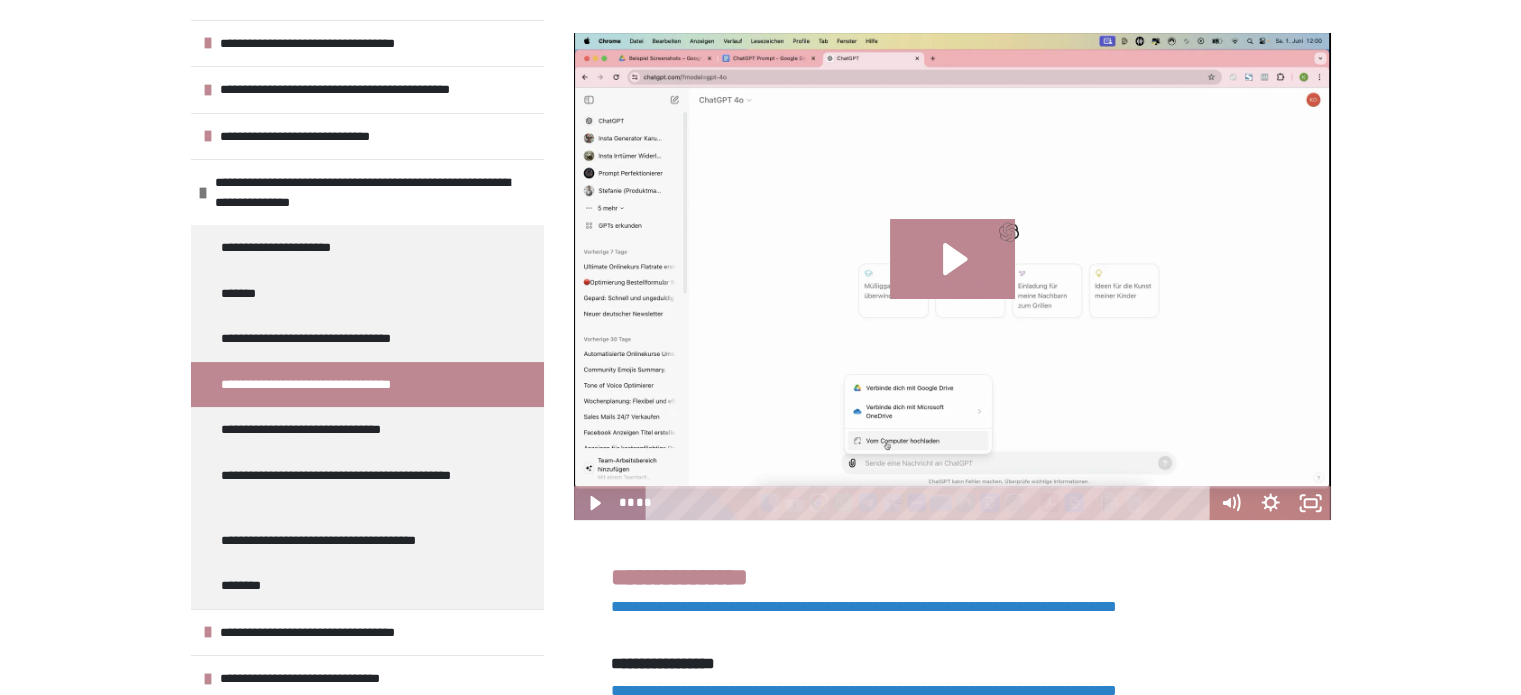 scroll, scrollTop: 500, scrollLeft: 0, axis: vertical 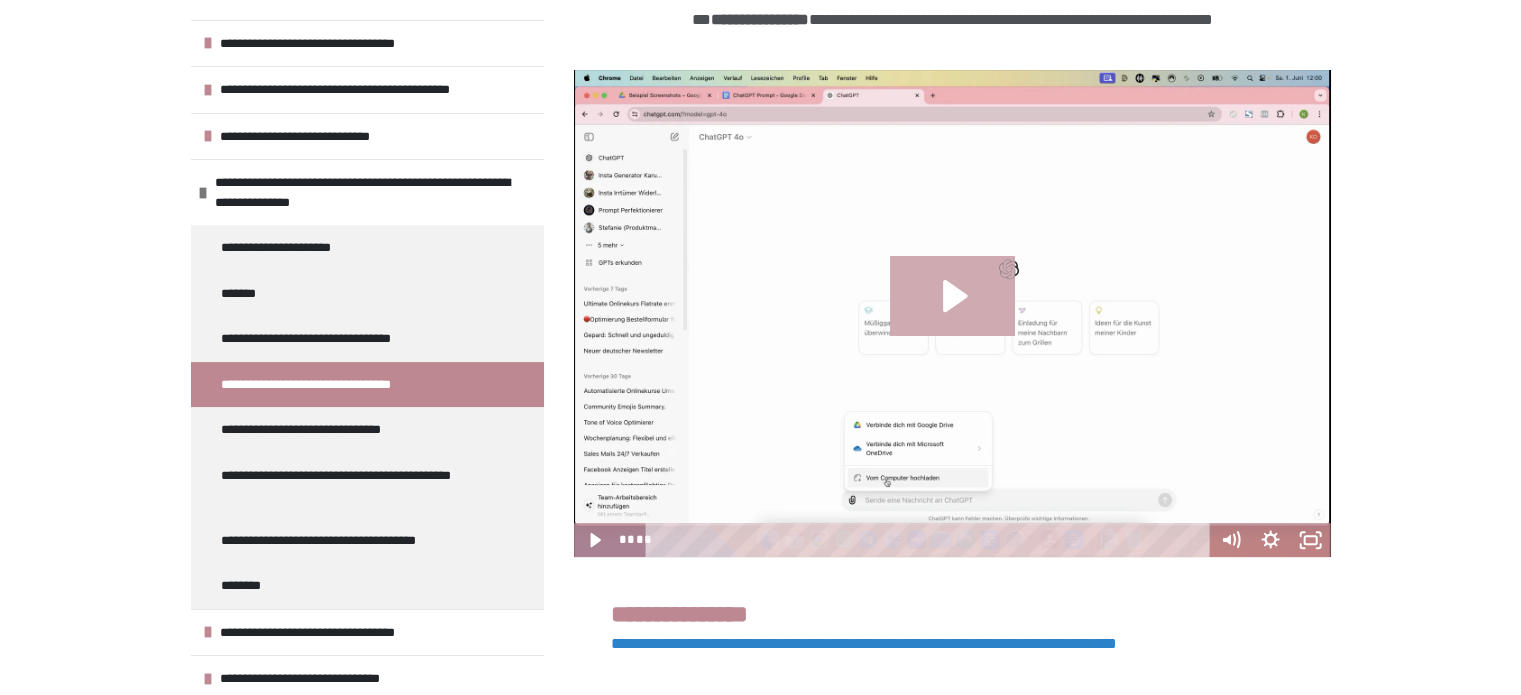 click 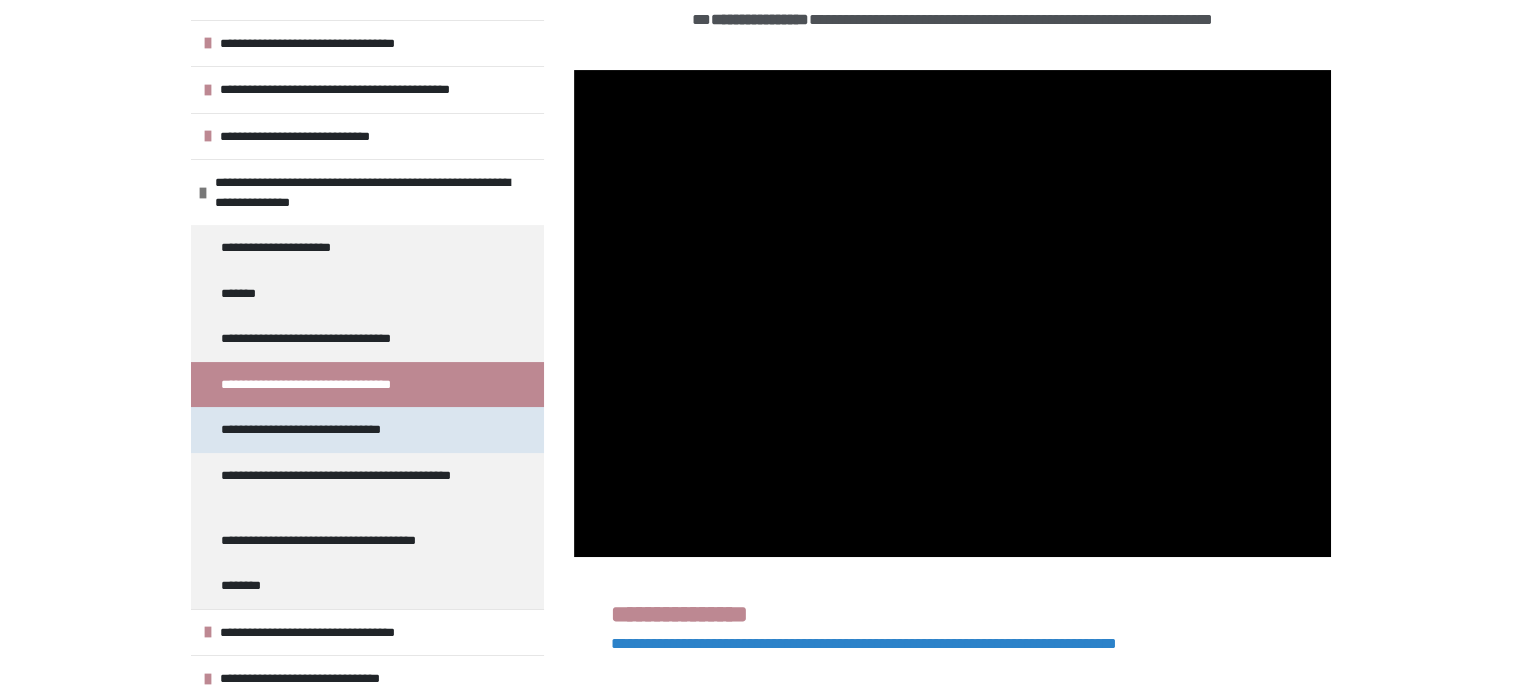 click on "**********" at bounding box center [317, 430] 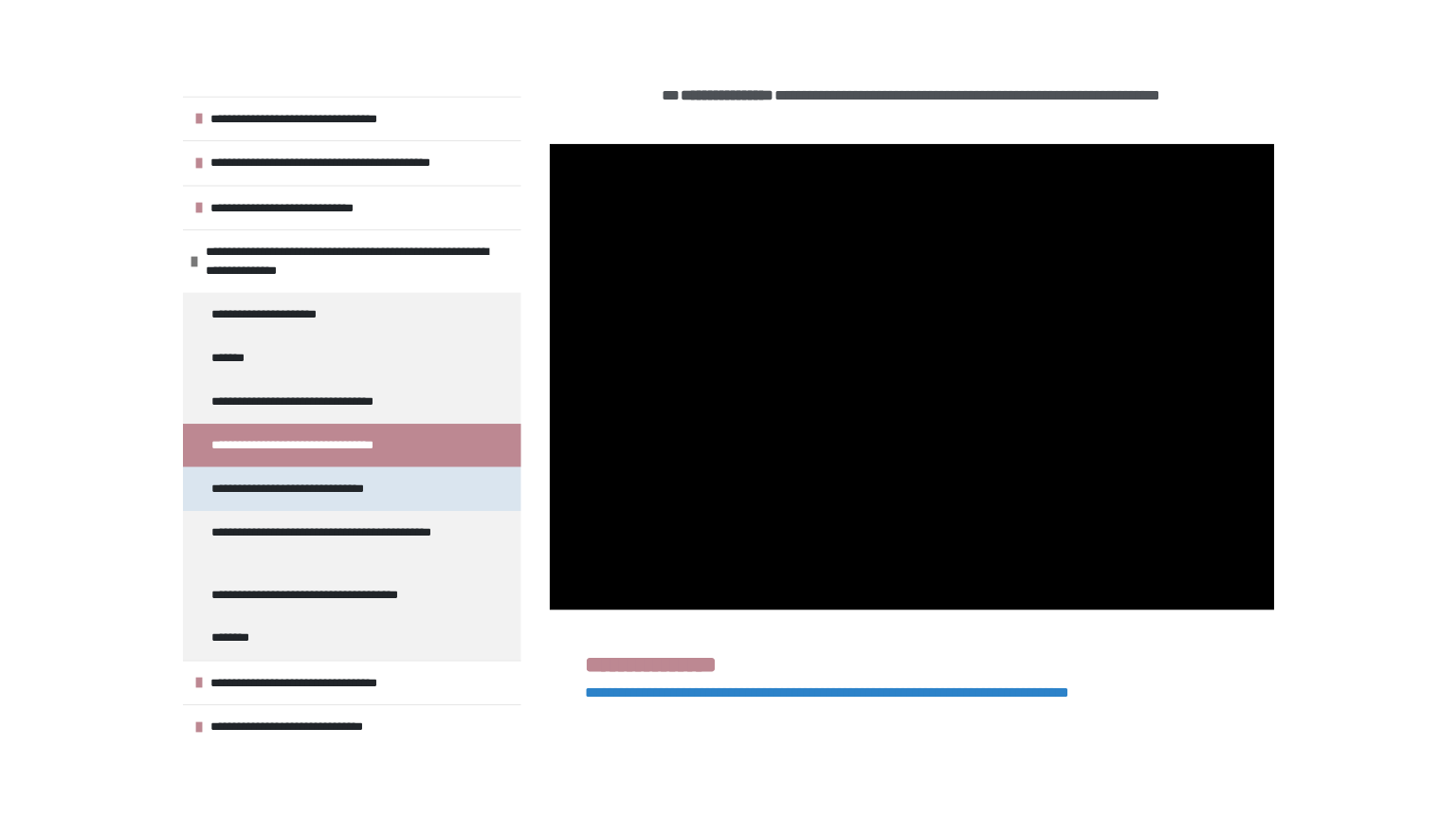 scroll, scrollTop: 341, scrollLeft: 0, axis: vertical 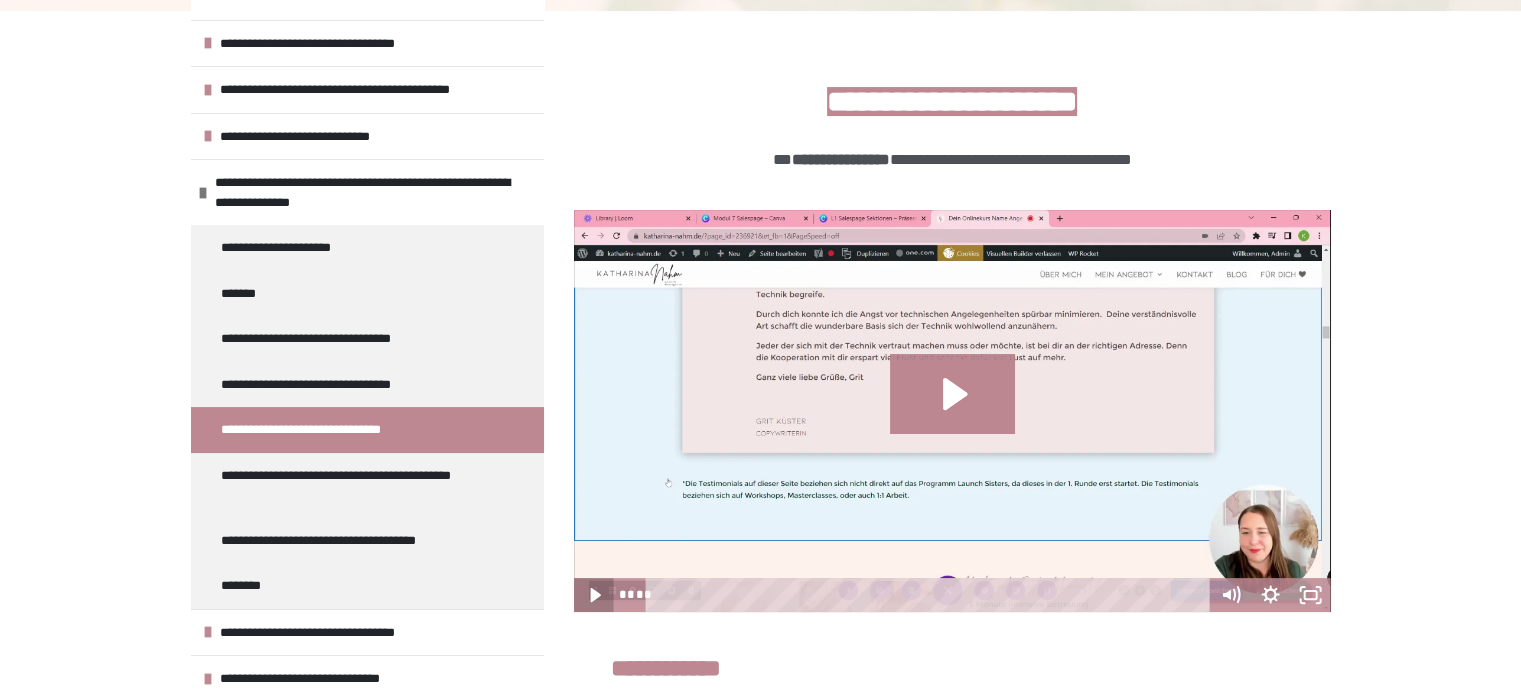 click 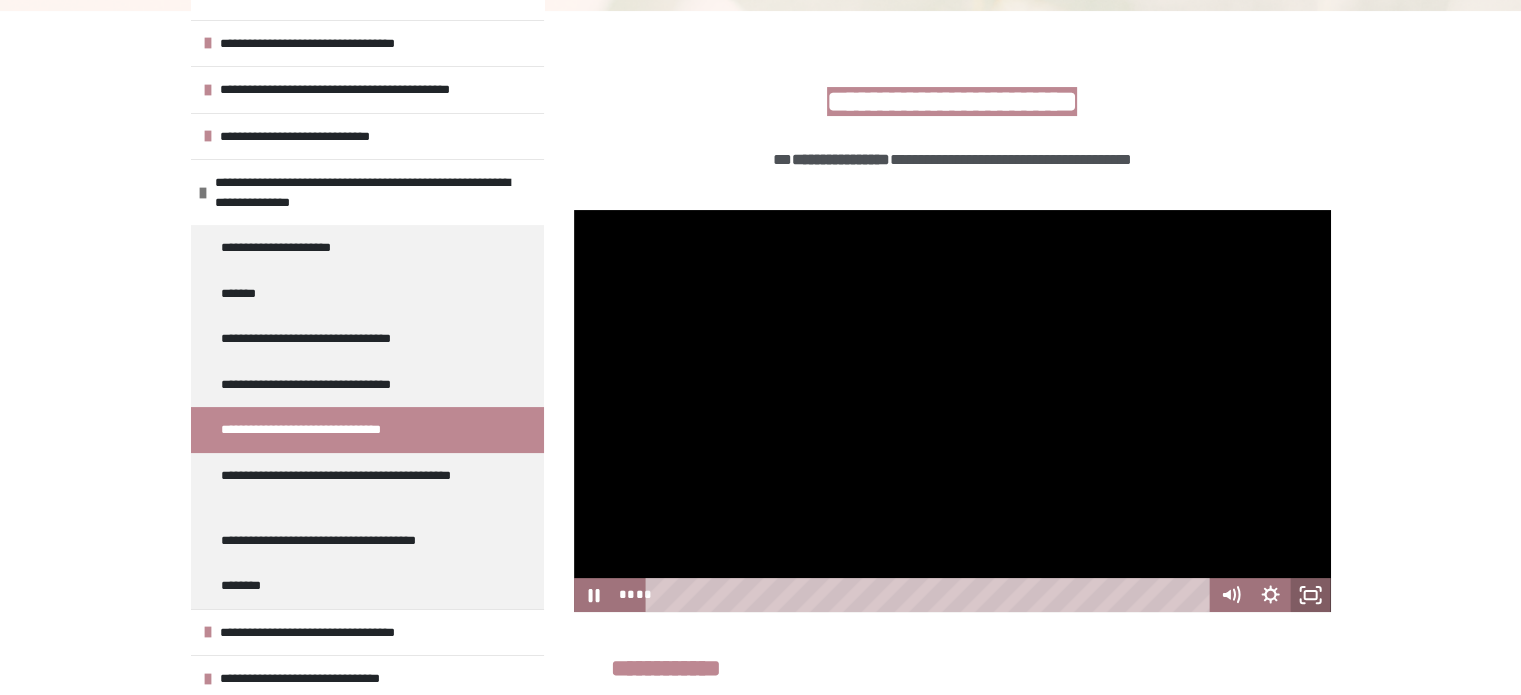 click 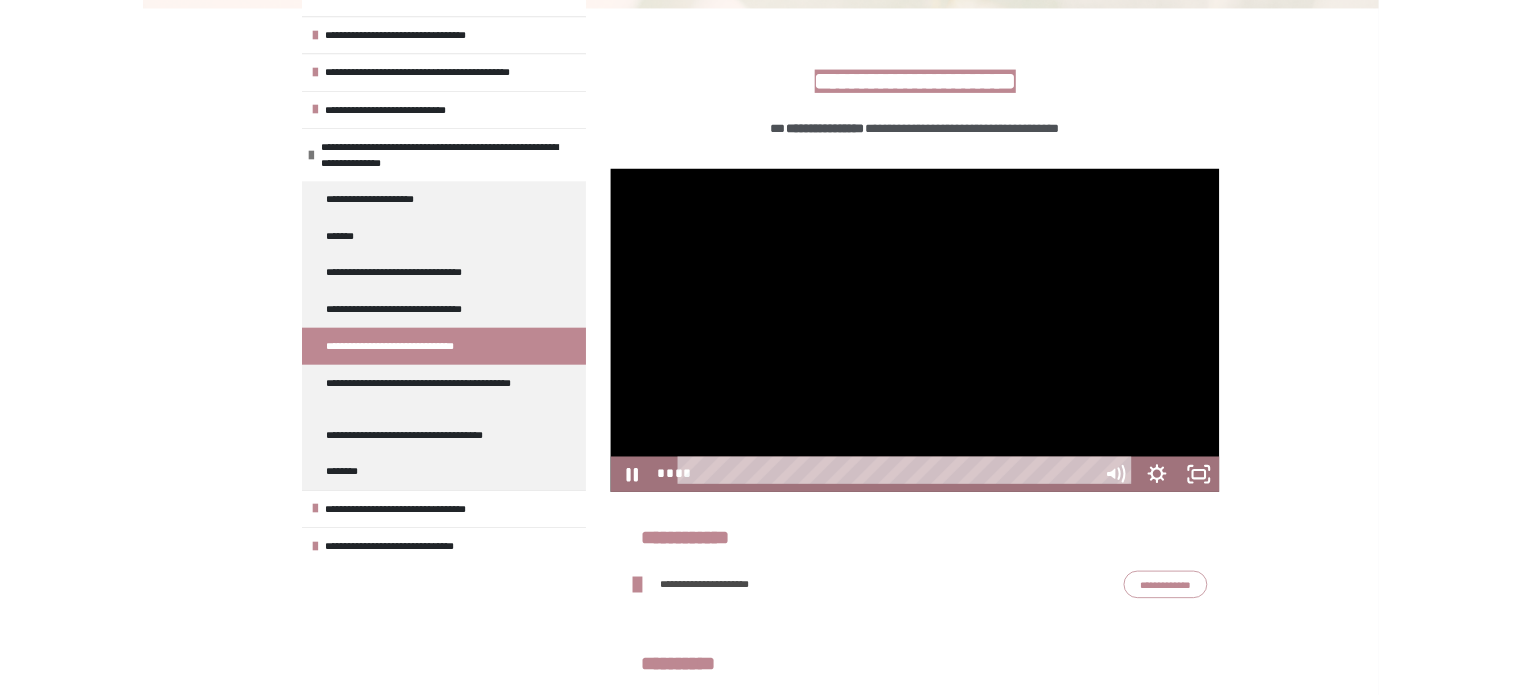 scroll, scrollTop: 75, scrollLeft: 0, axis: vertical 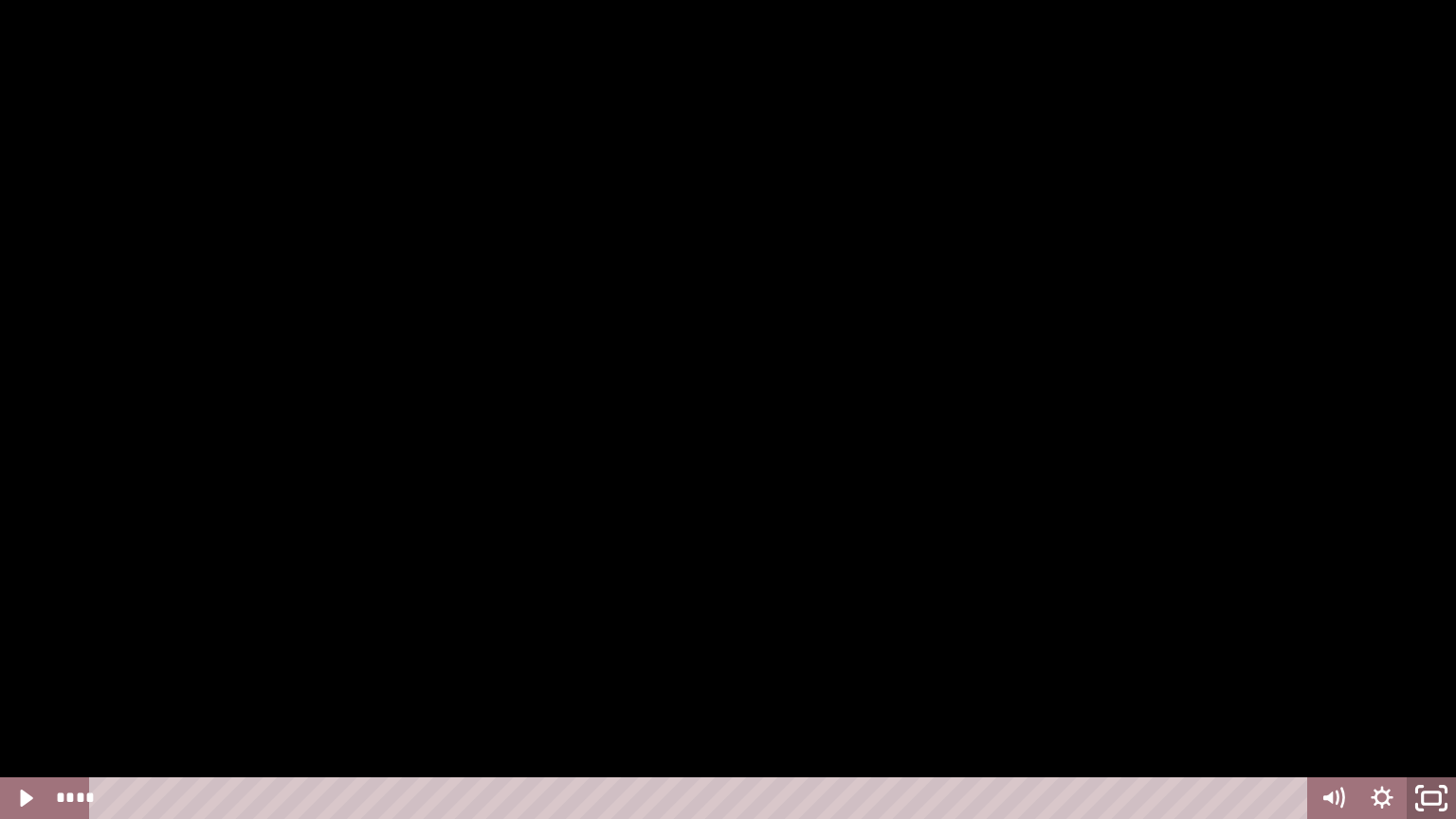 click 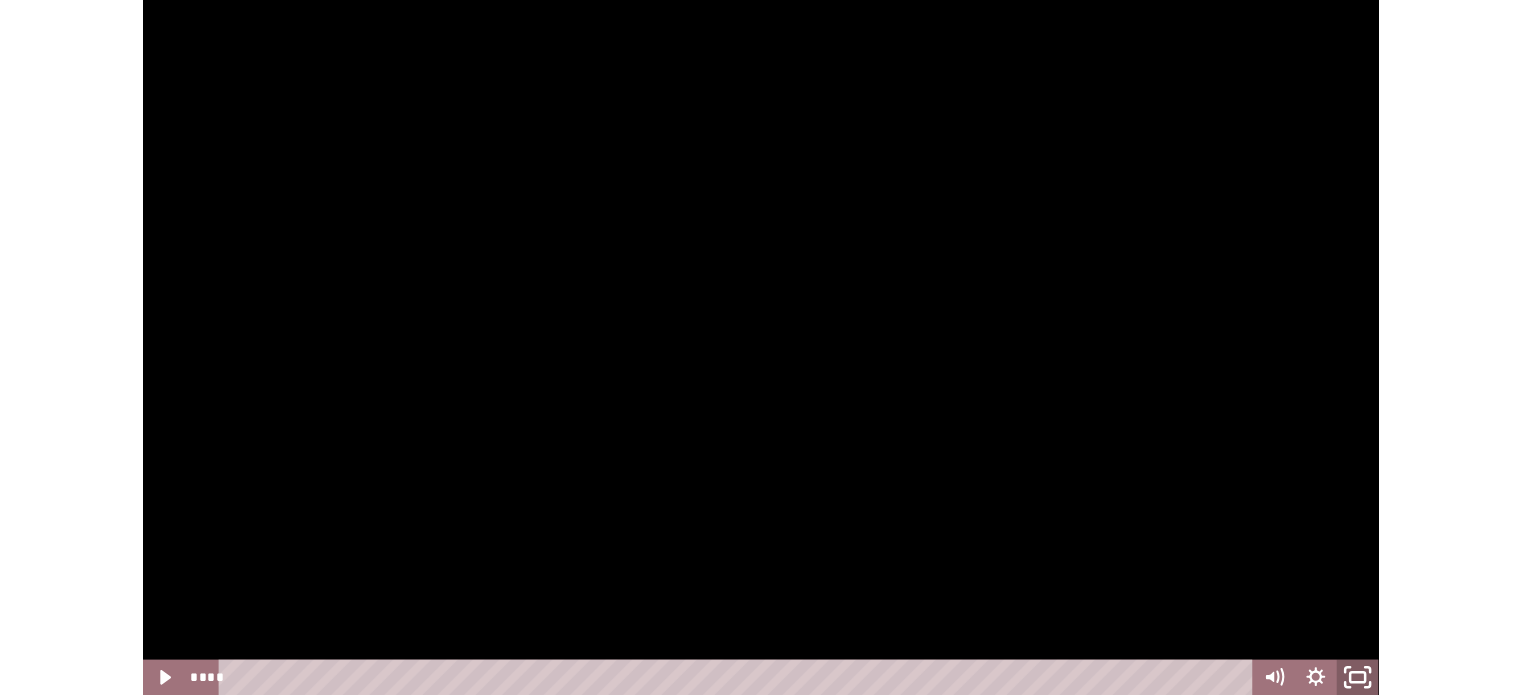 scroll, scrollTop: 244, scrollLeft: 0, axis: vertical 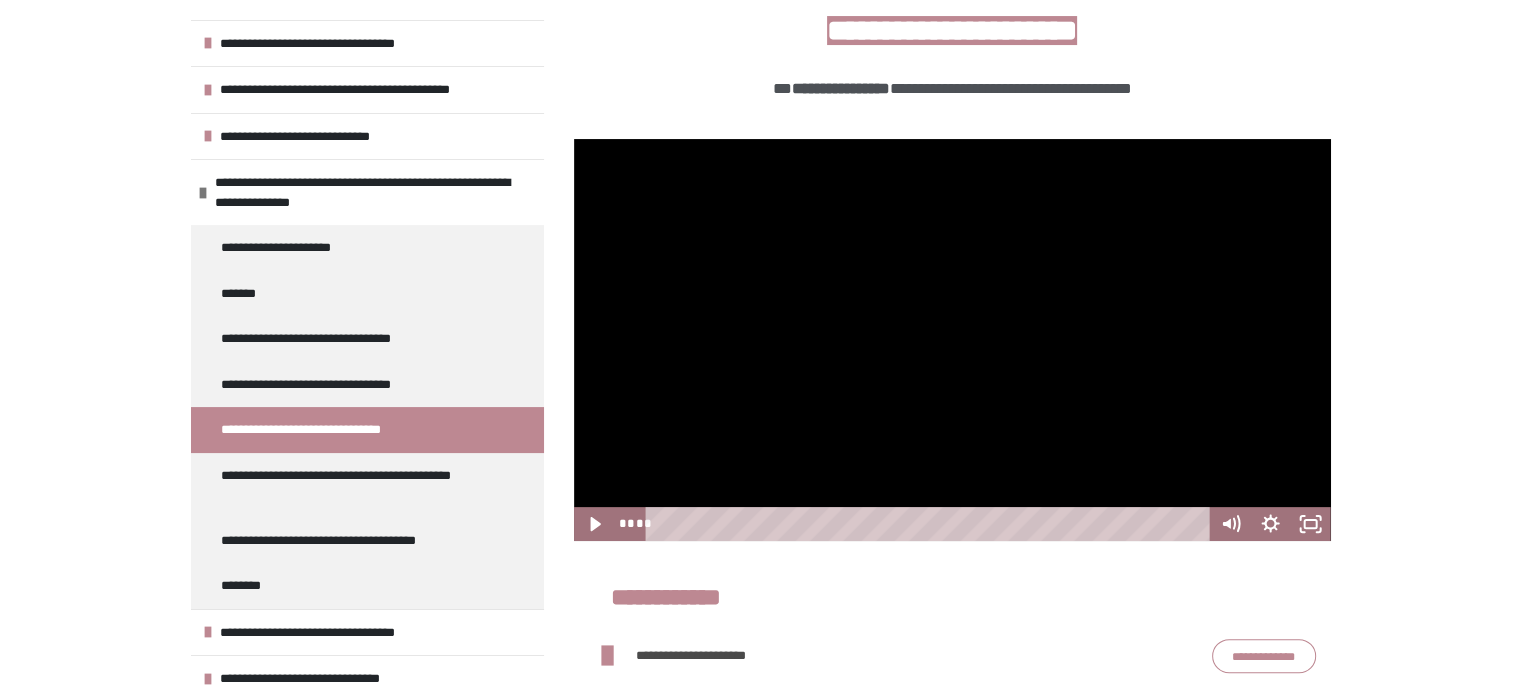 click on "**********" at bounding box center (760, 393) 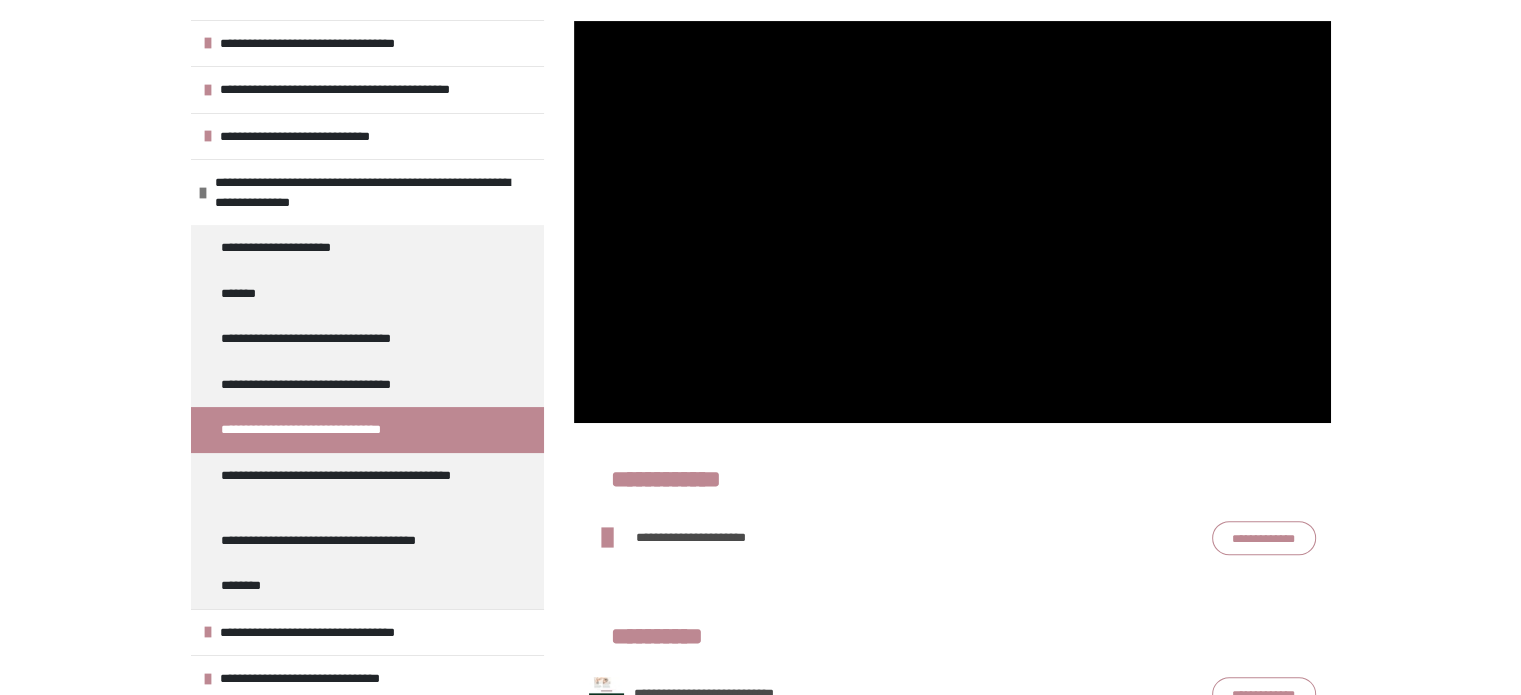 scroll, scrollTop: 560, scrollLeft: 0, axis: vertical 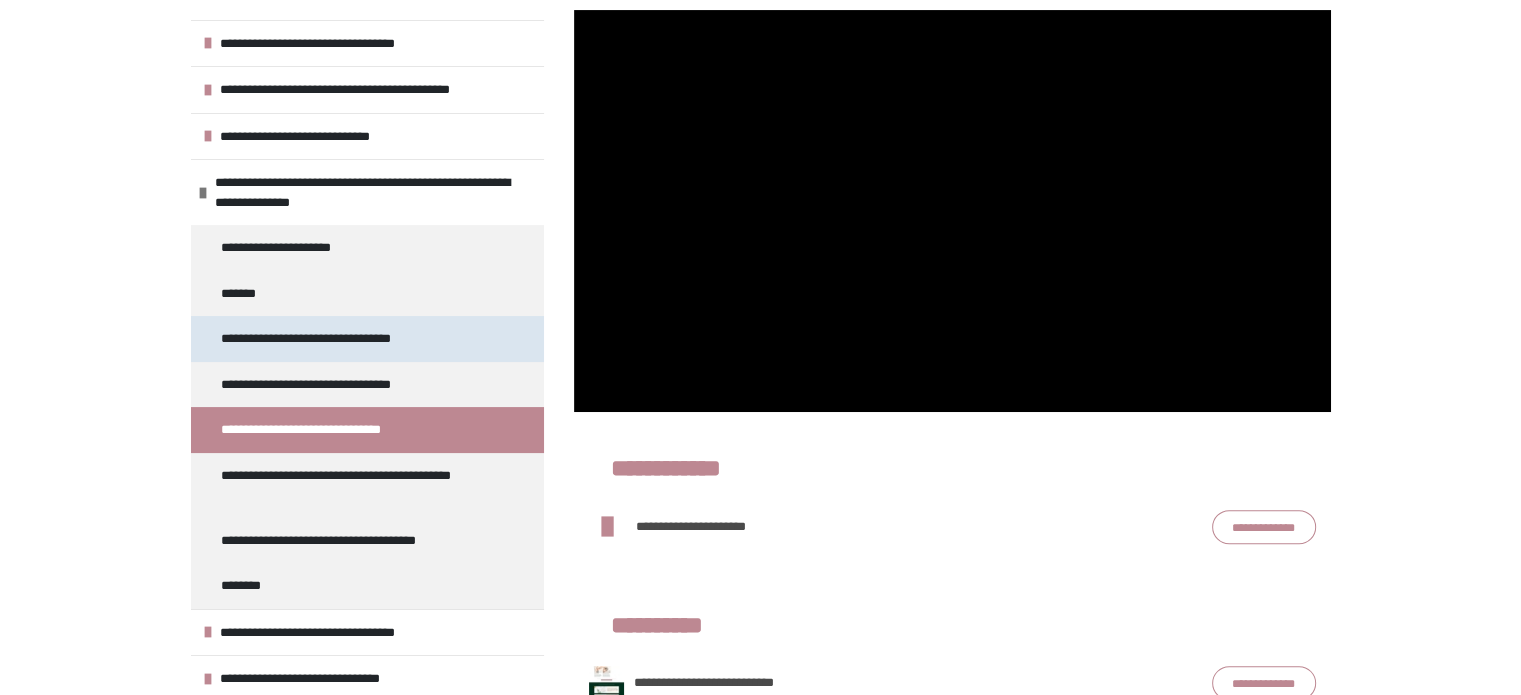 click on "**********" at bounding box center (322, 339) 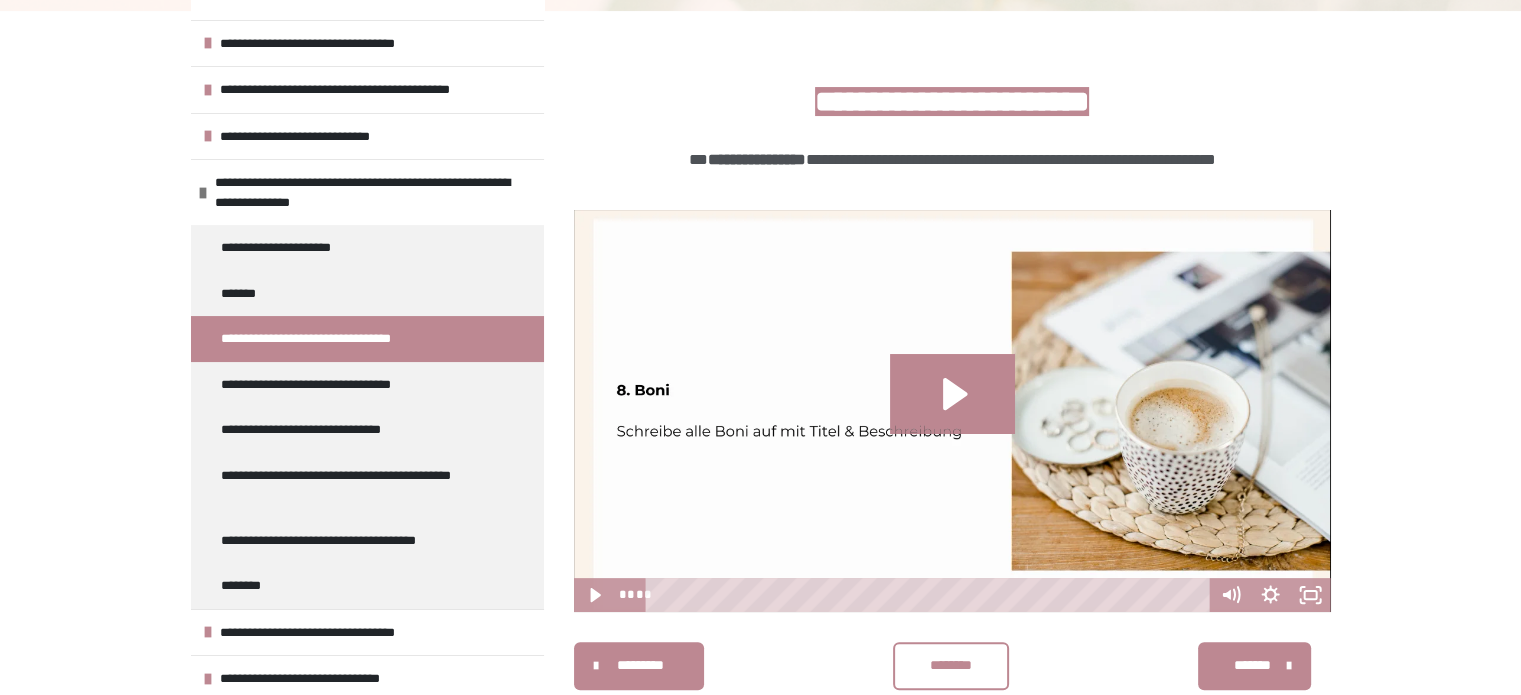 scroll, scrollTop: 438, scrollLeft: 0, axis: vertical 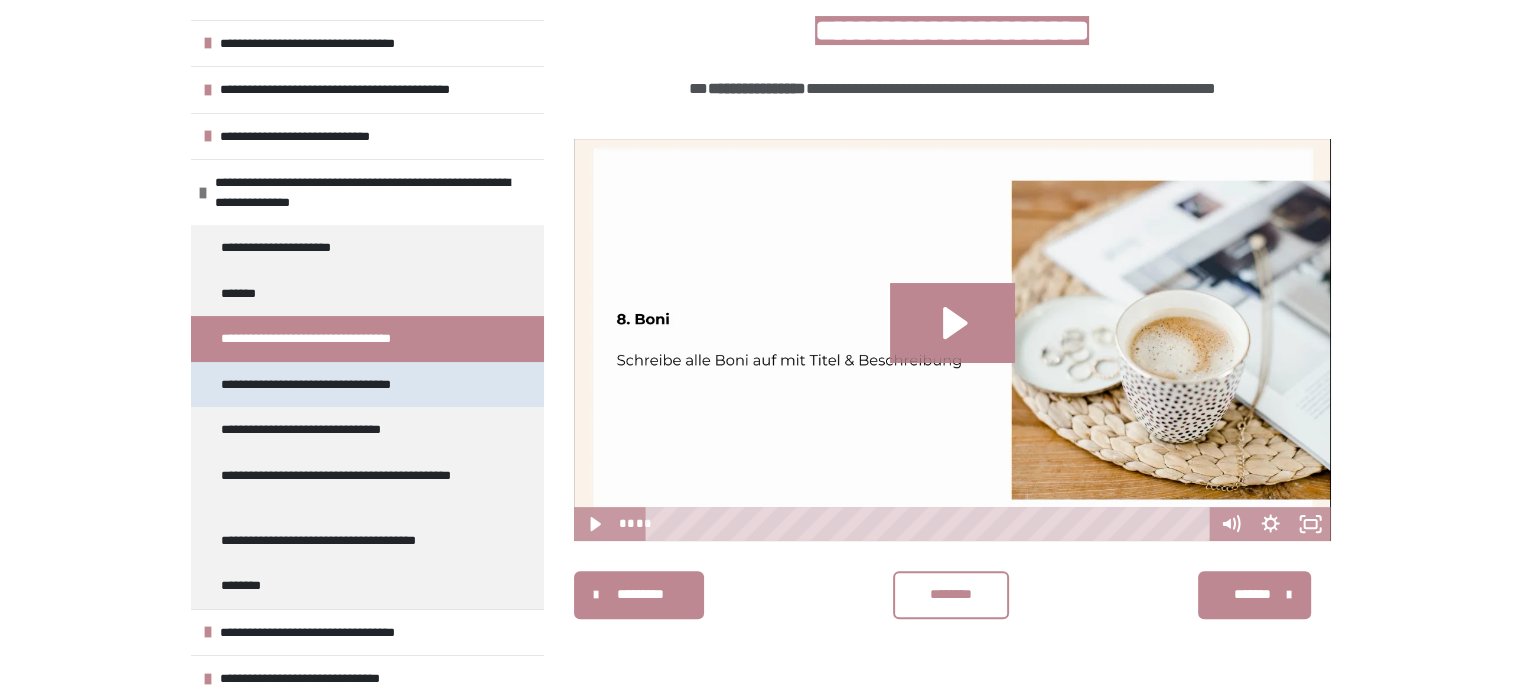 click on "**********" at bounding box center [322, 385] 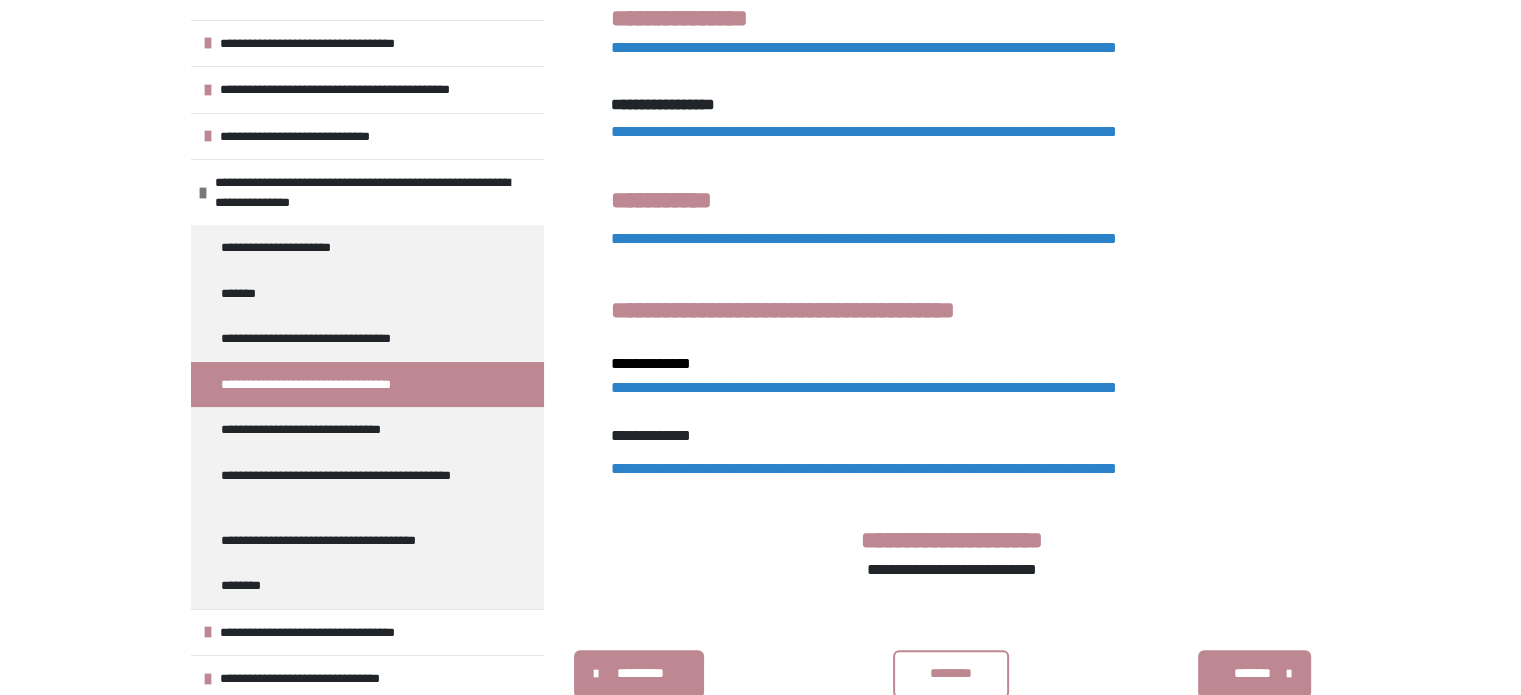 scroll, scrollTop: 1108, scrollLeft: 0, axis: vertical 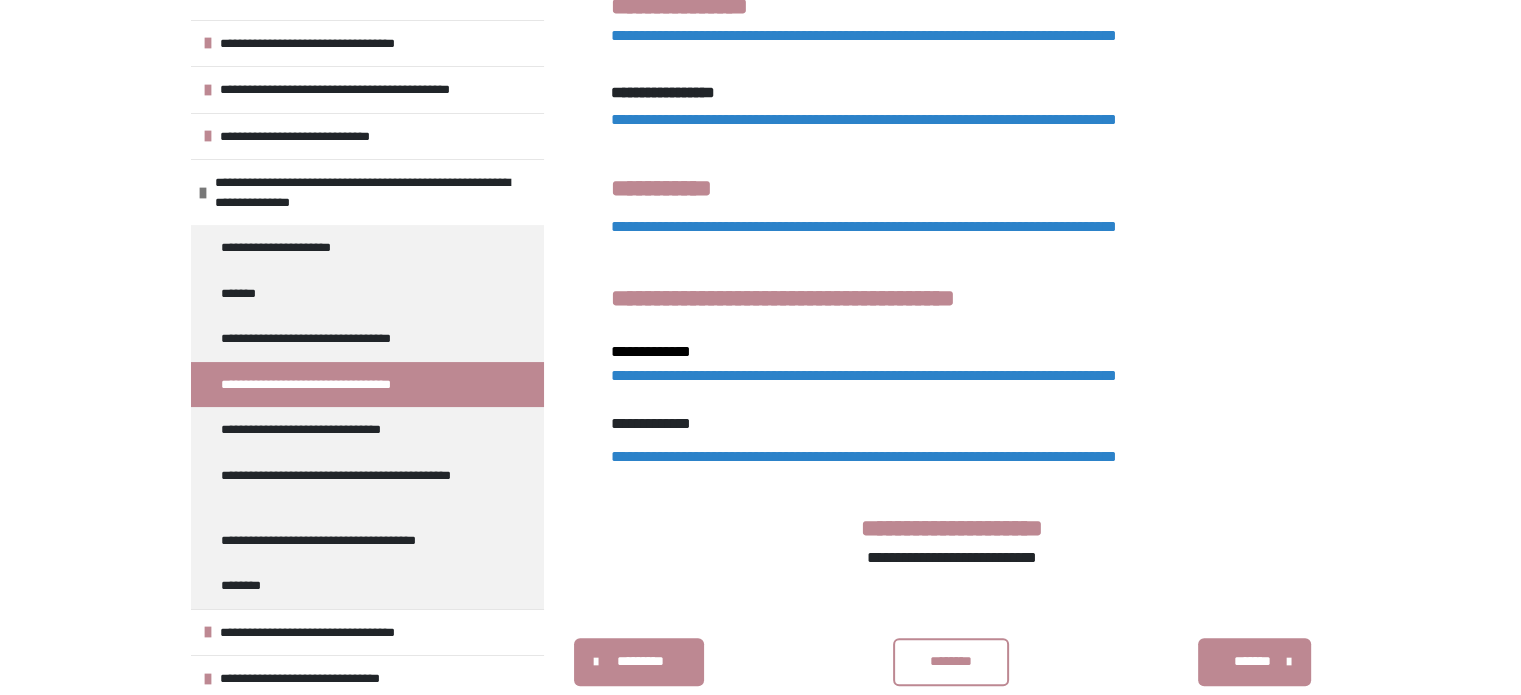 click on "**********" at bounding box center [864, 35] 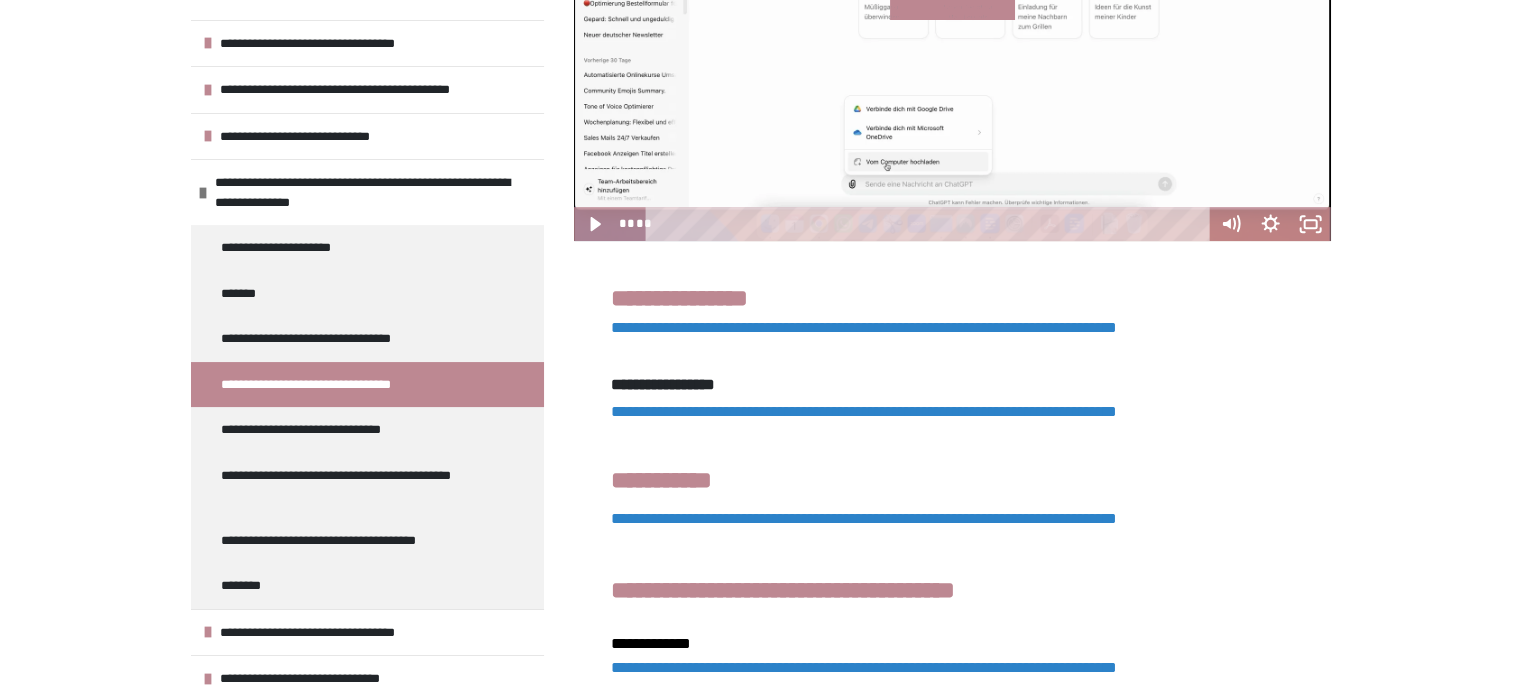 scroll, scrollTop: 801, scrollLeft: 0, axis: vertical 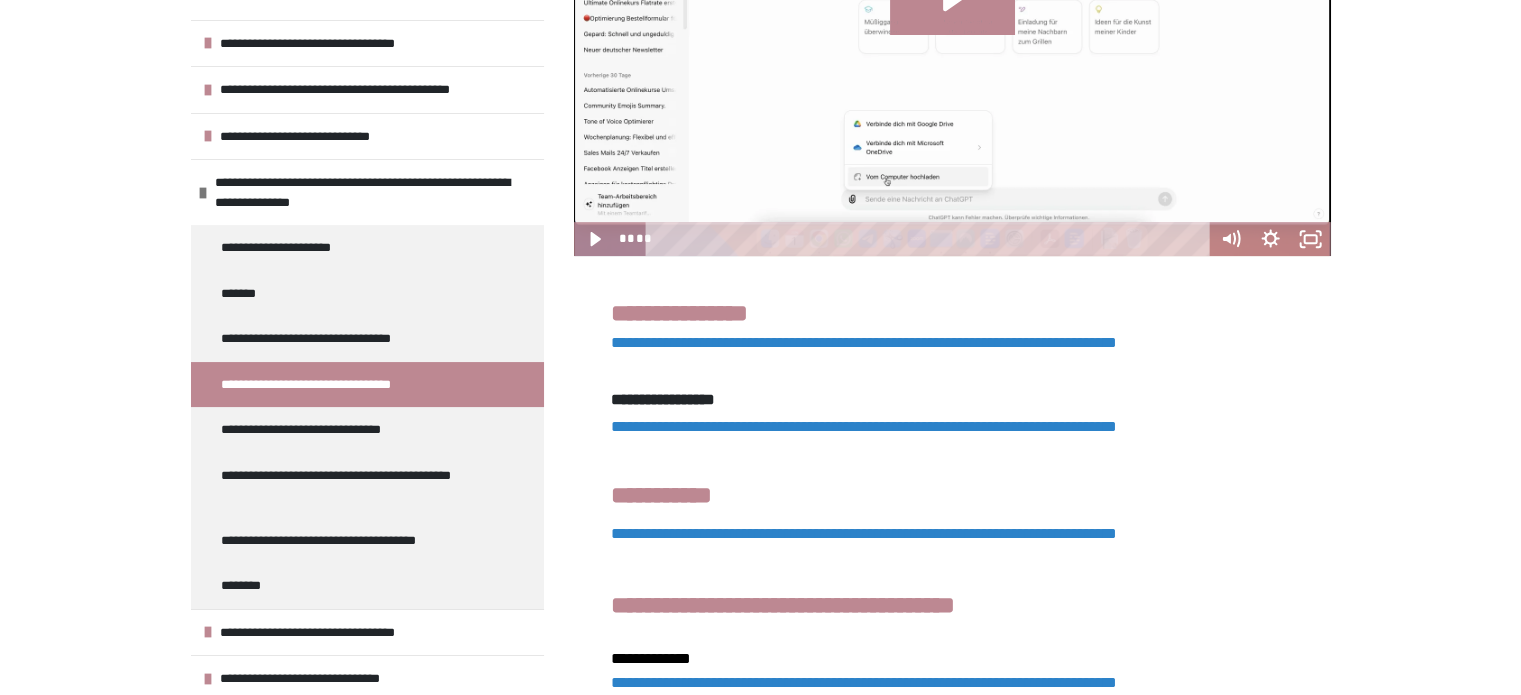 click on "**********" at bounding box center [864, 342] 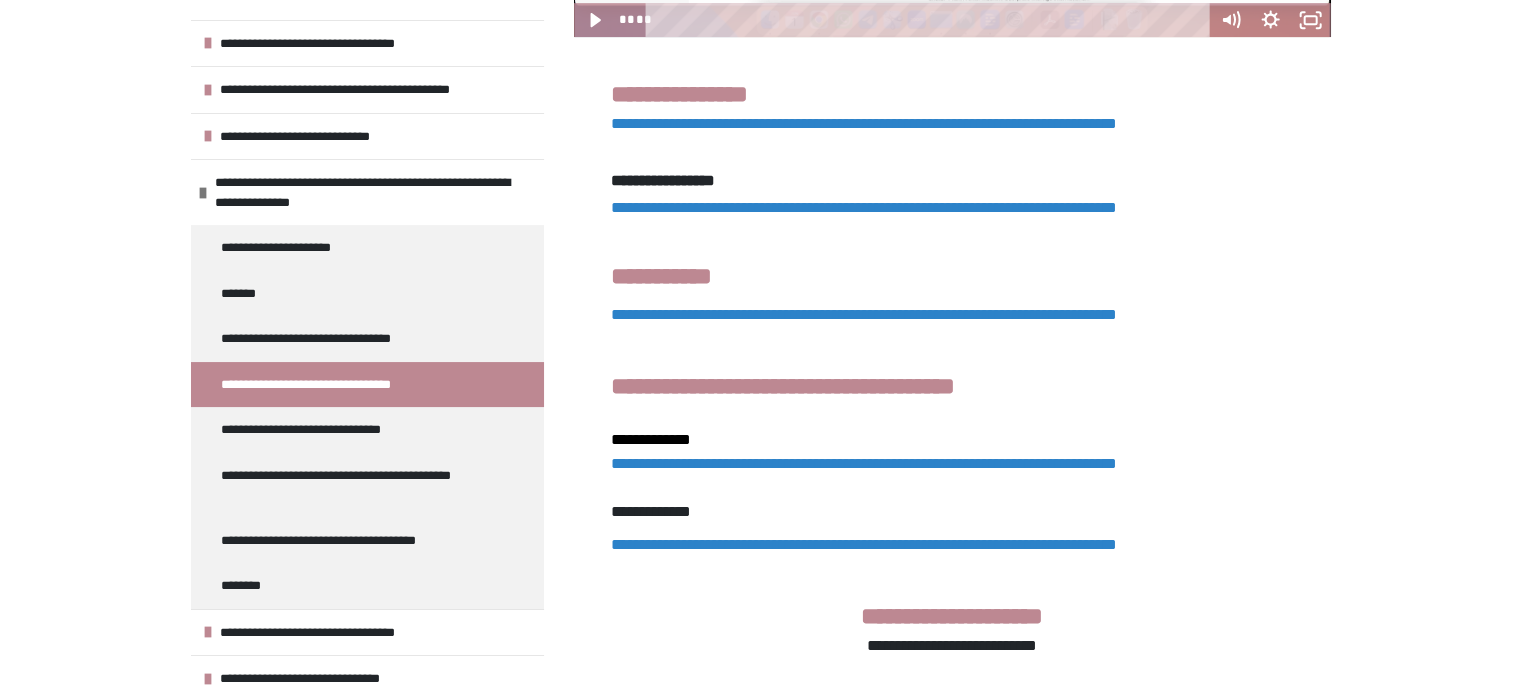 scroll, scrollTop: 1068, scrollLeft: 0, axis: vertical 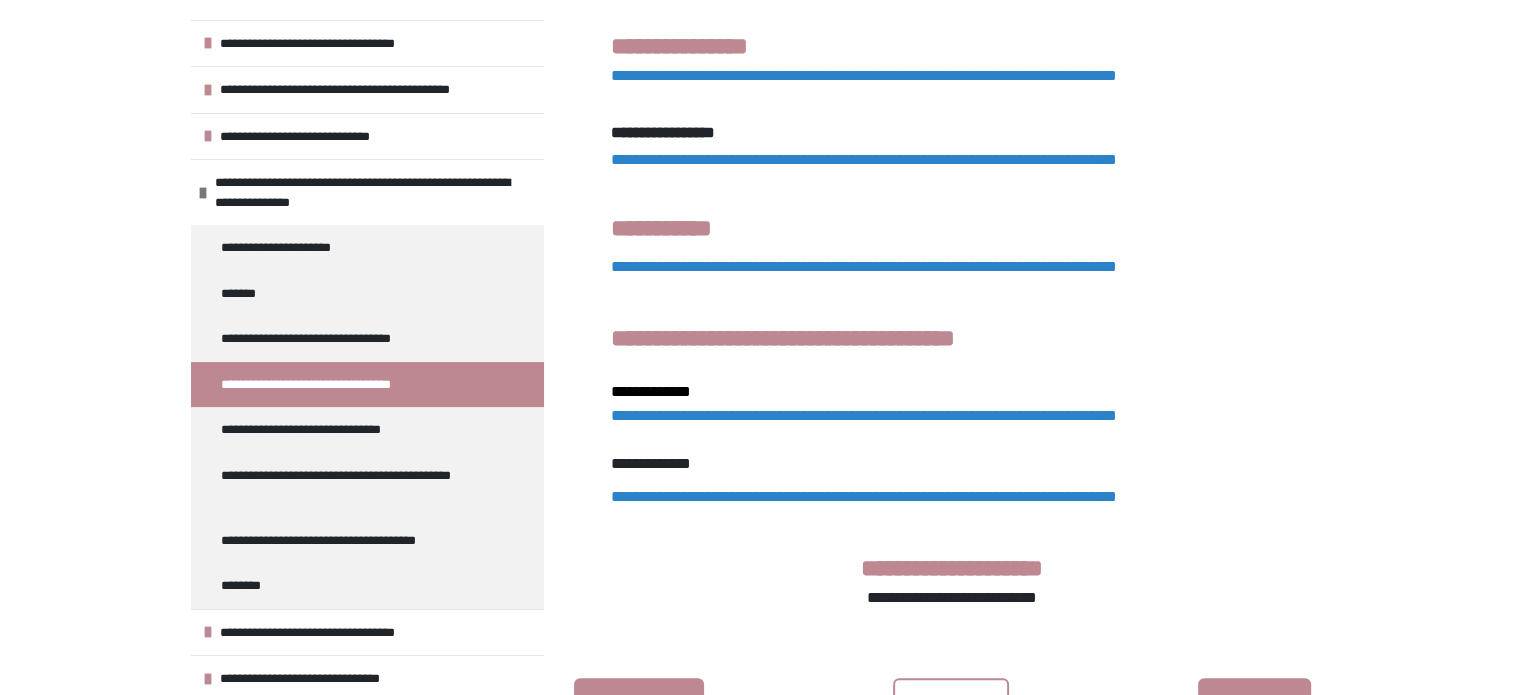 click on "**********" at bounding box center [864, 266] 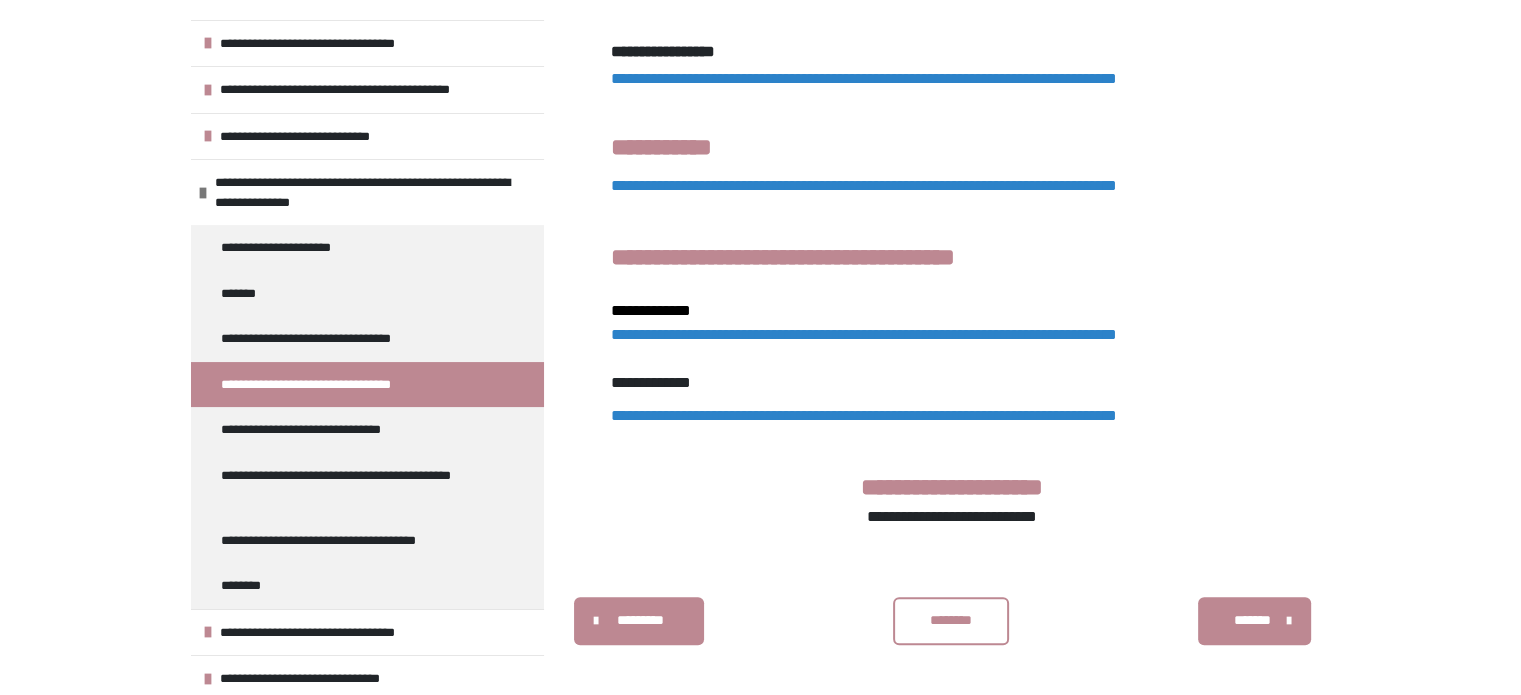 scroll, scrollTop: 1255, scrollLeft: 0, axis: vertical 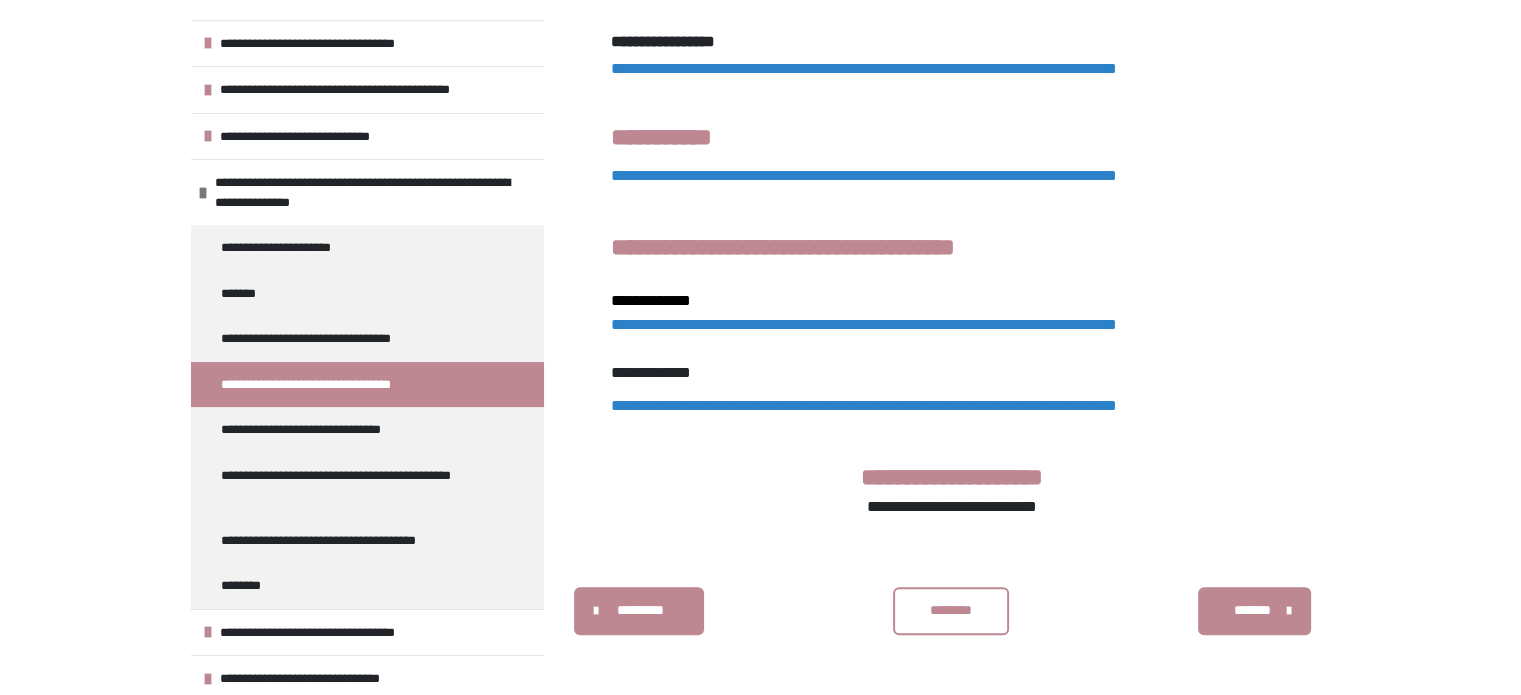 click on "**********" at bounding box center [864, 324] 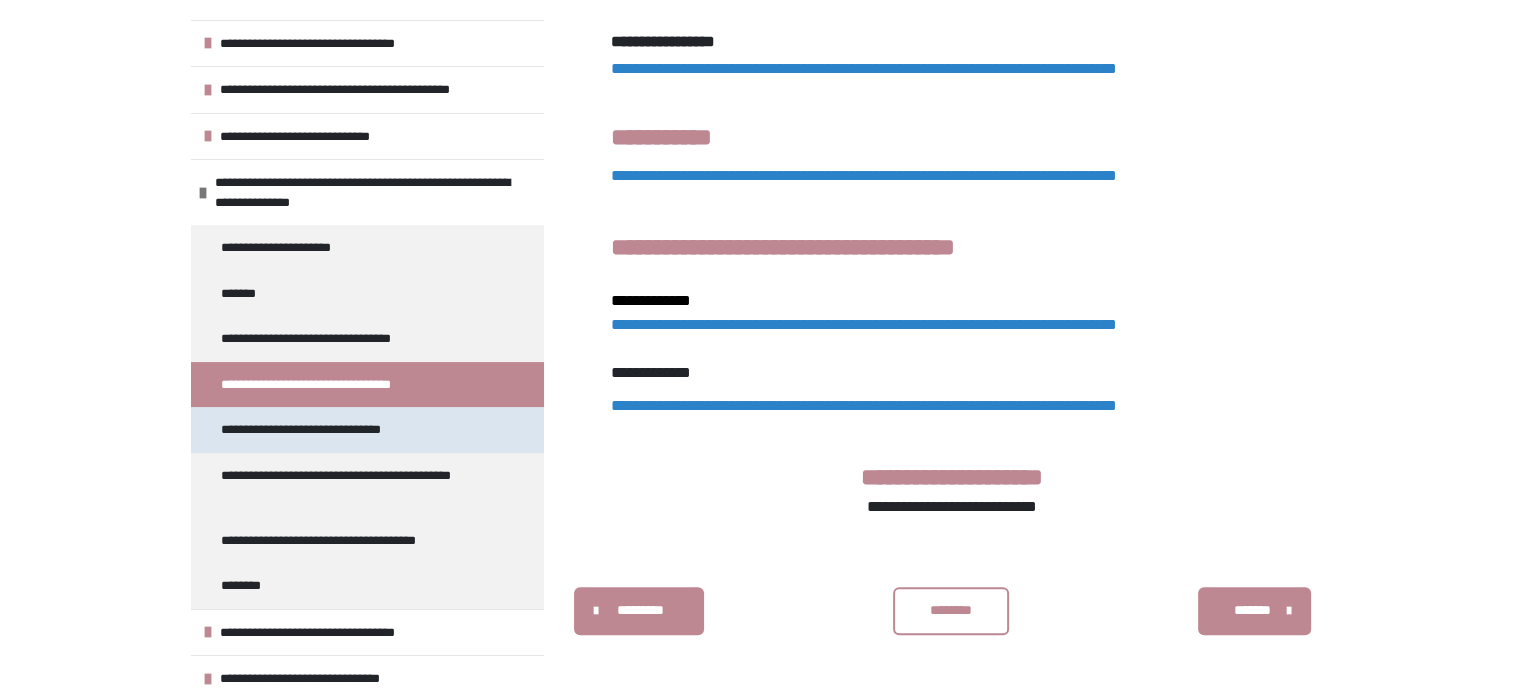click on "**********" at bounding box center [317, 430] 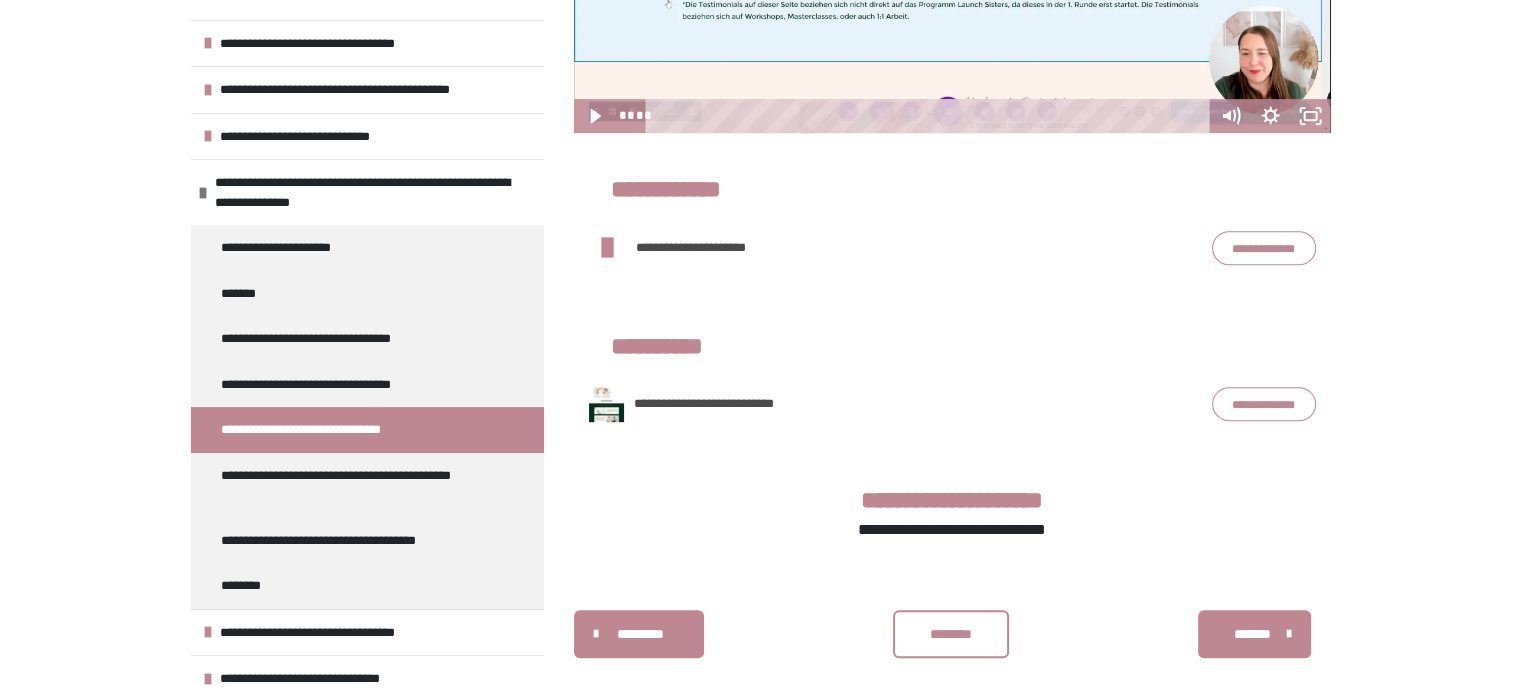 scroll, scrollTop: 862, scrollLeft: 0, axis: vertical 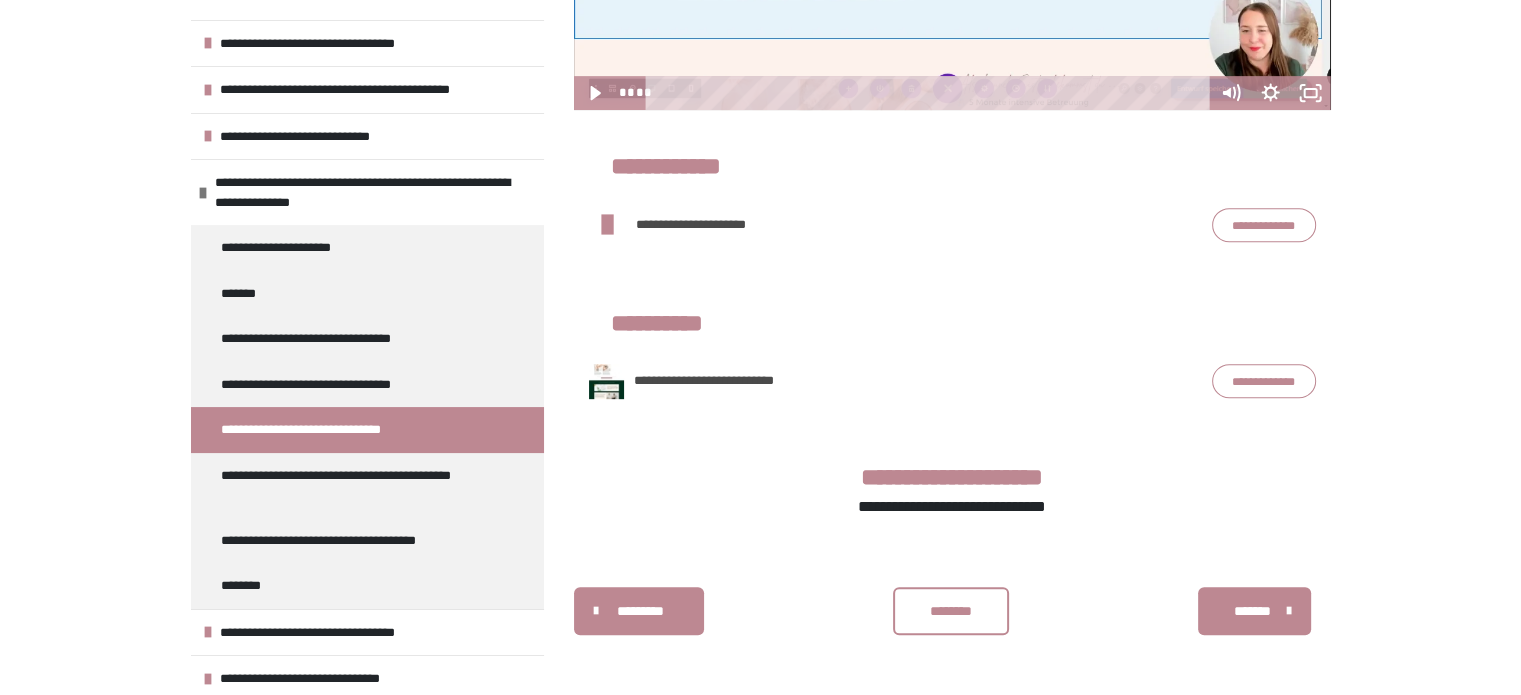 click on "**********" at bounding box center (1264, 225) 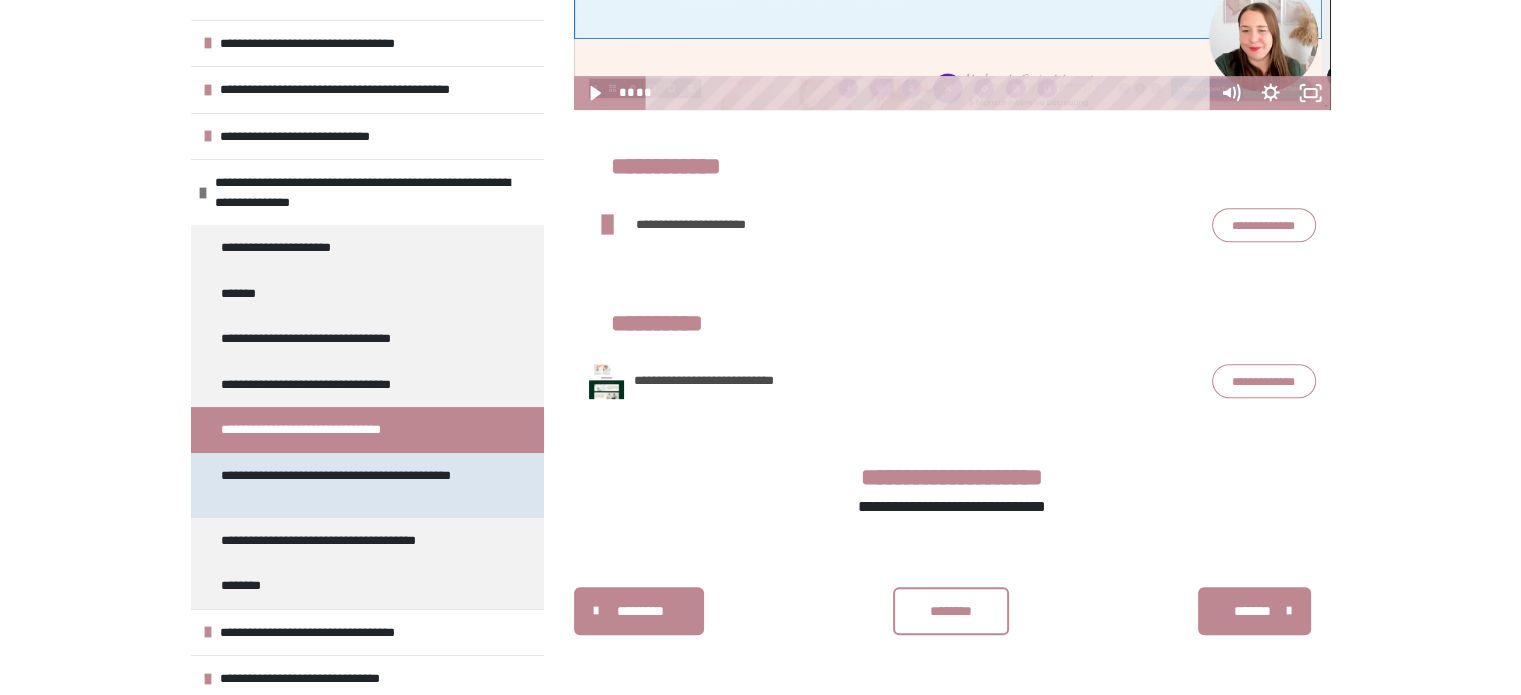 click on "**********" at bounding box center (352, 485) 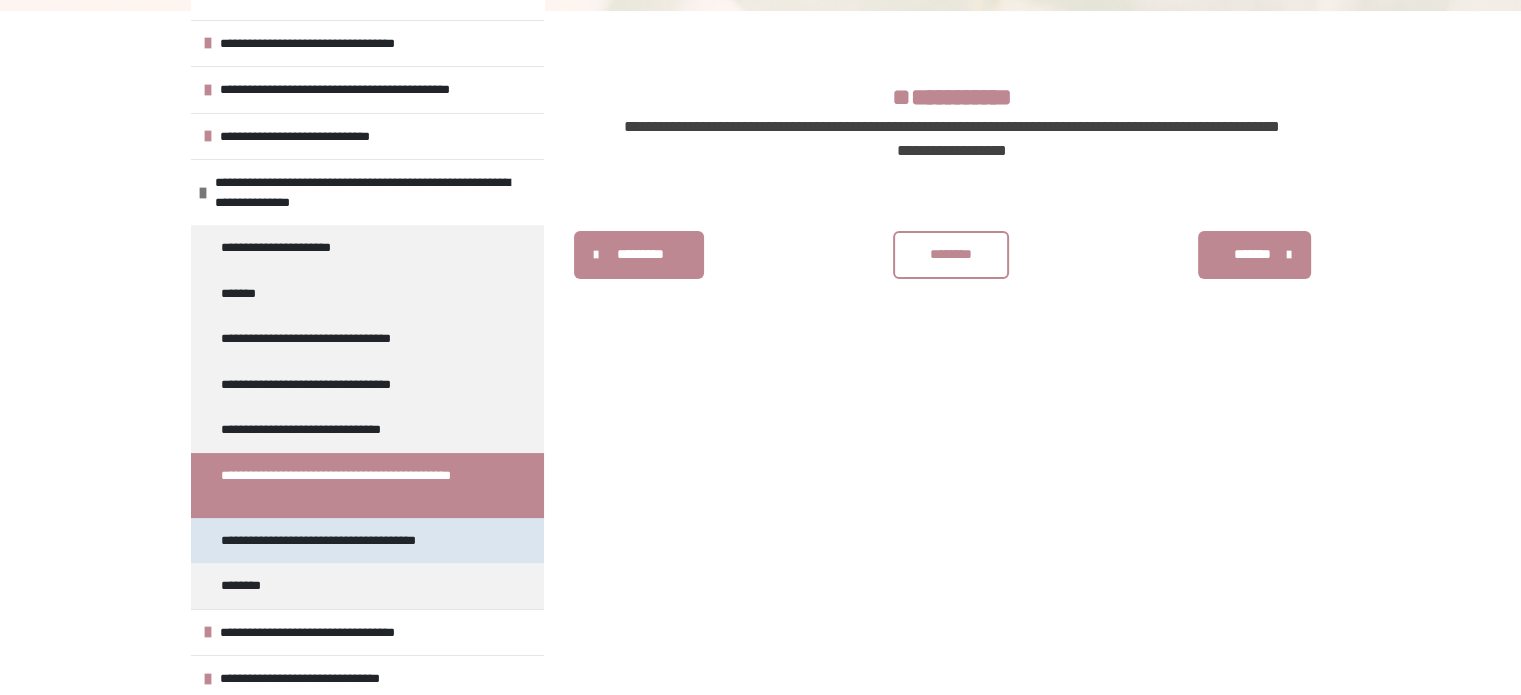 click on "**********" at bounding box center (338, 541) 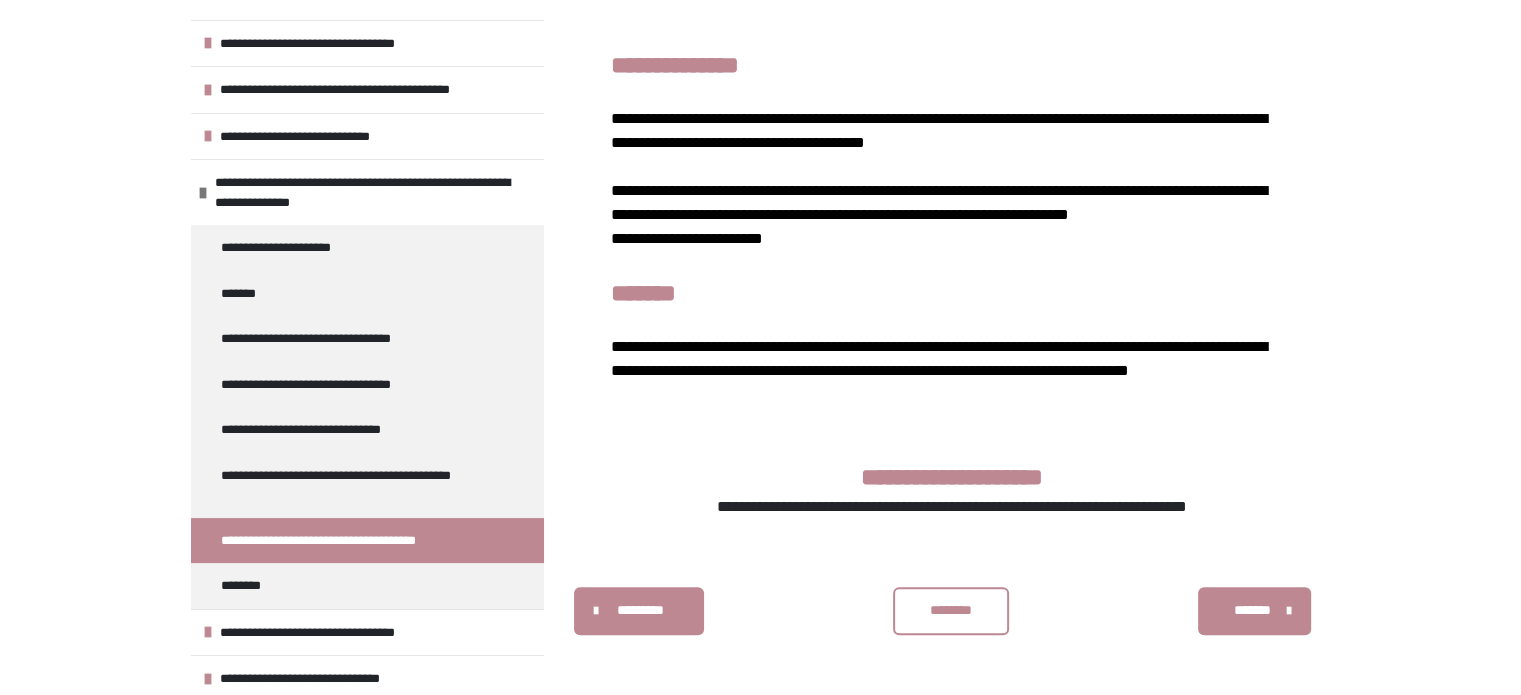 scroll, scrollTop: 1729, scrollLeft: 0, axis: vertical 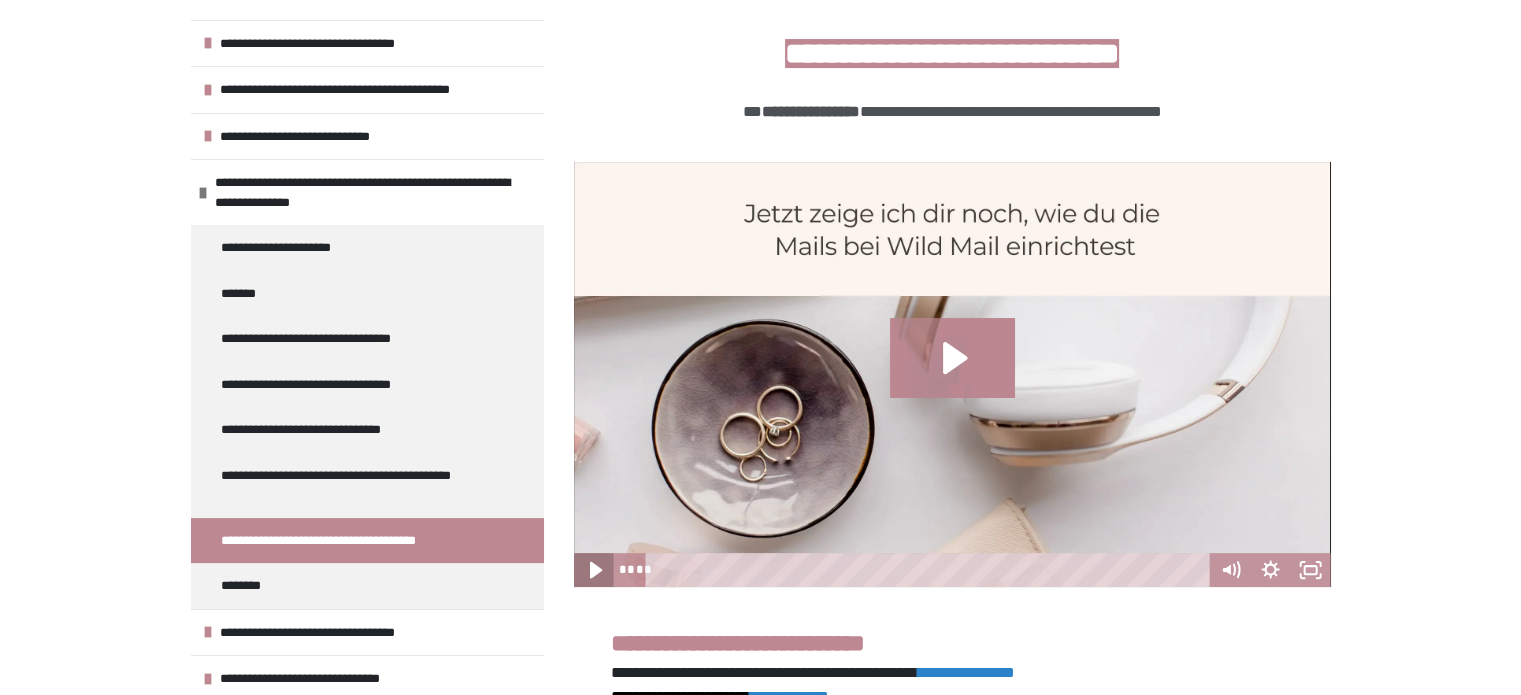 click 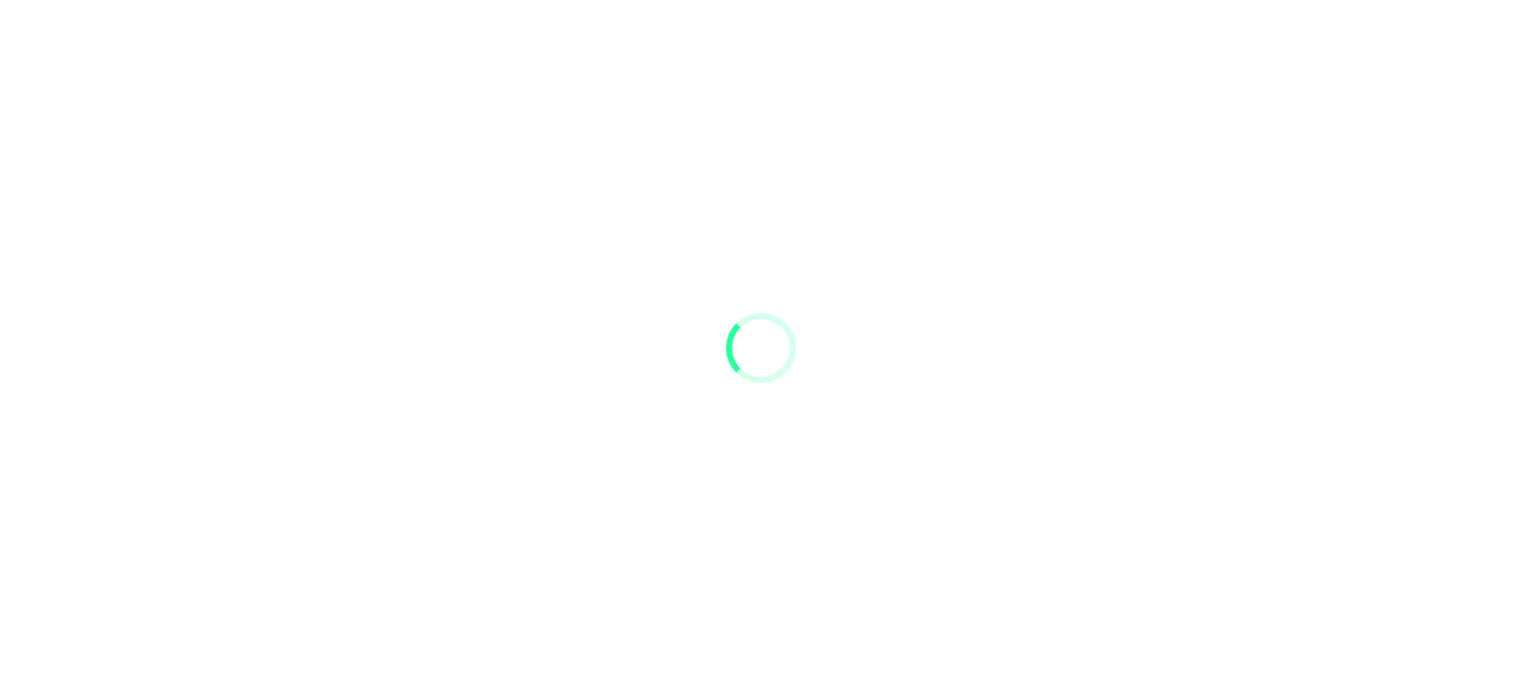scroll, scrollTop: 0, scrollLeft: 0, axis: both 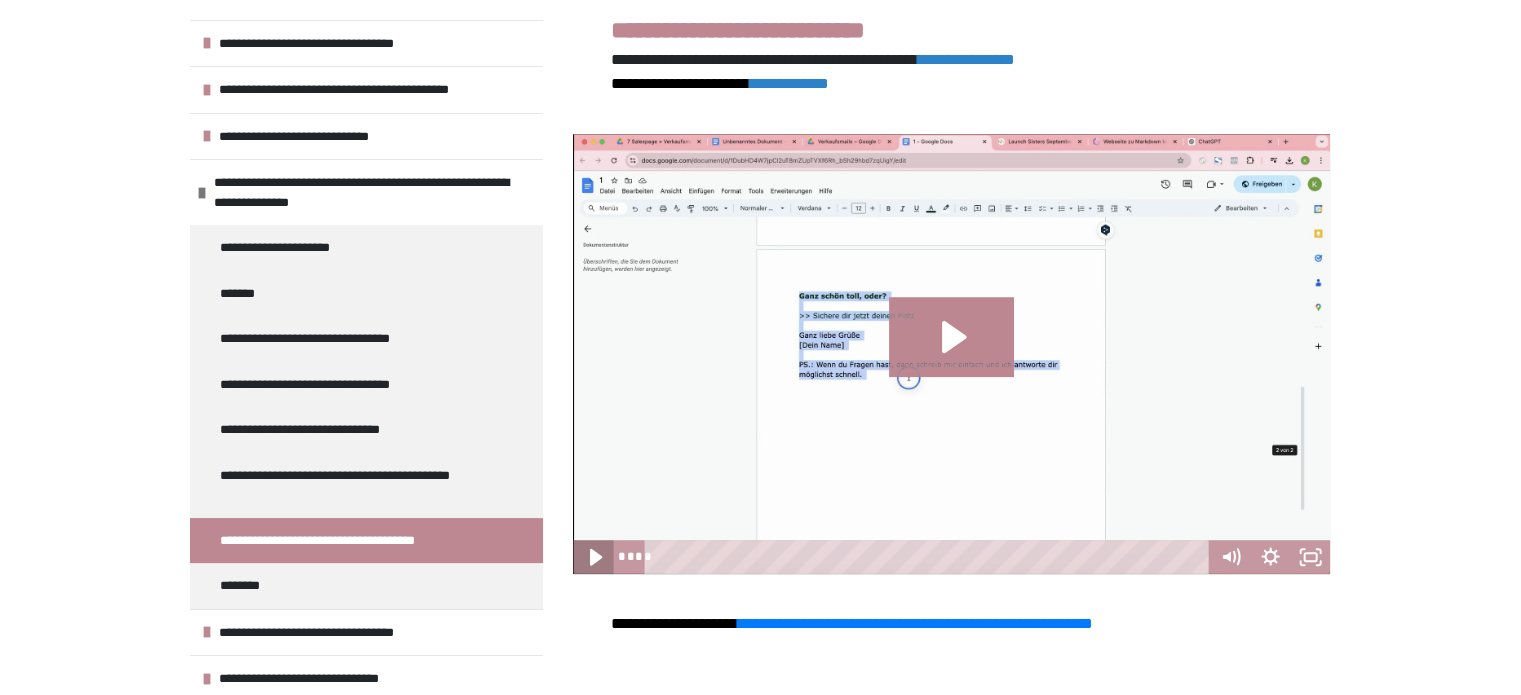 click 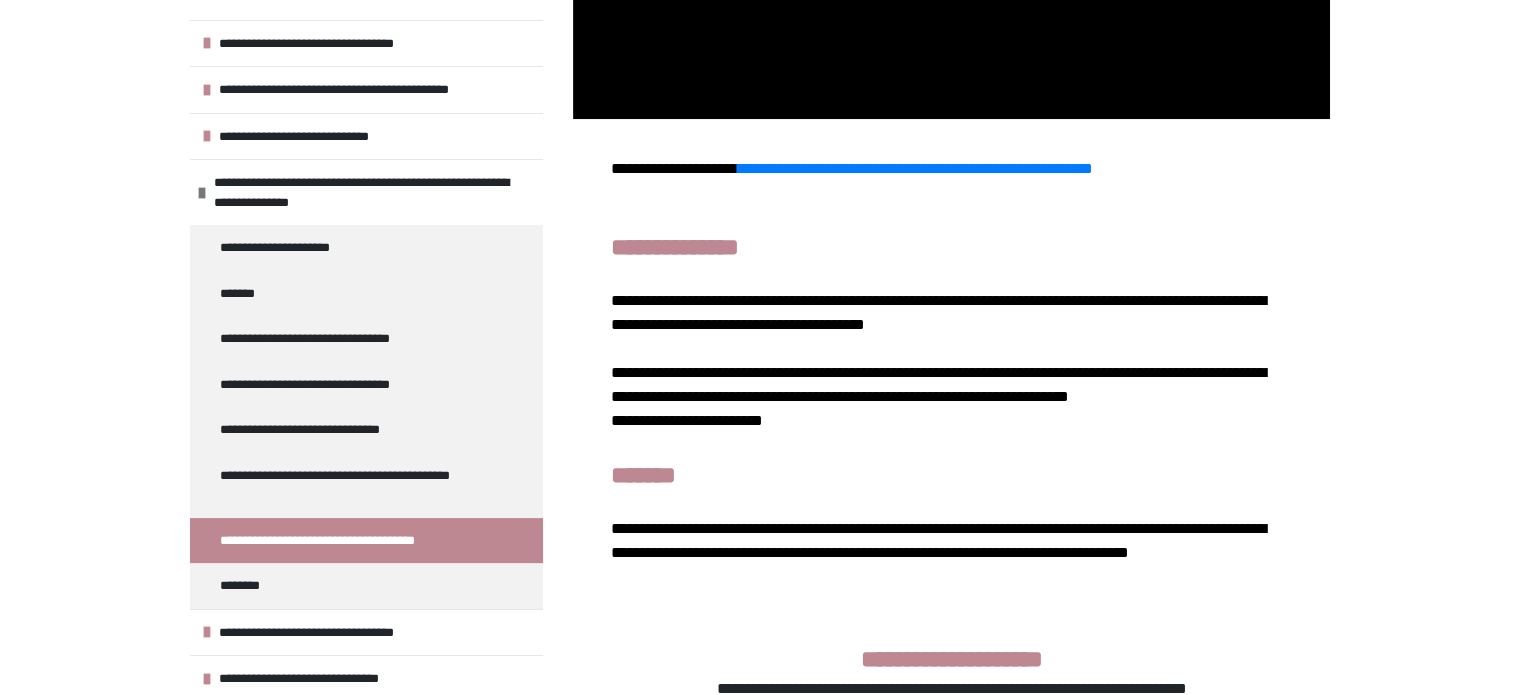 scroll, scrollTop: 1491, scrollLeft: 0, axis: vertical 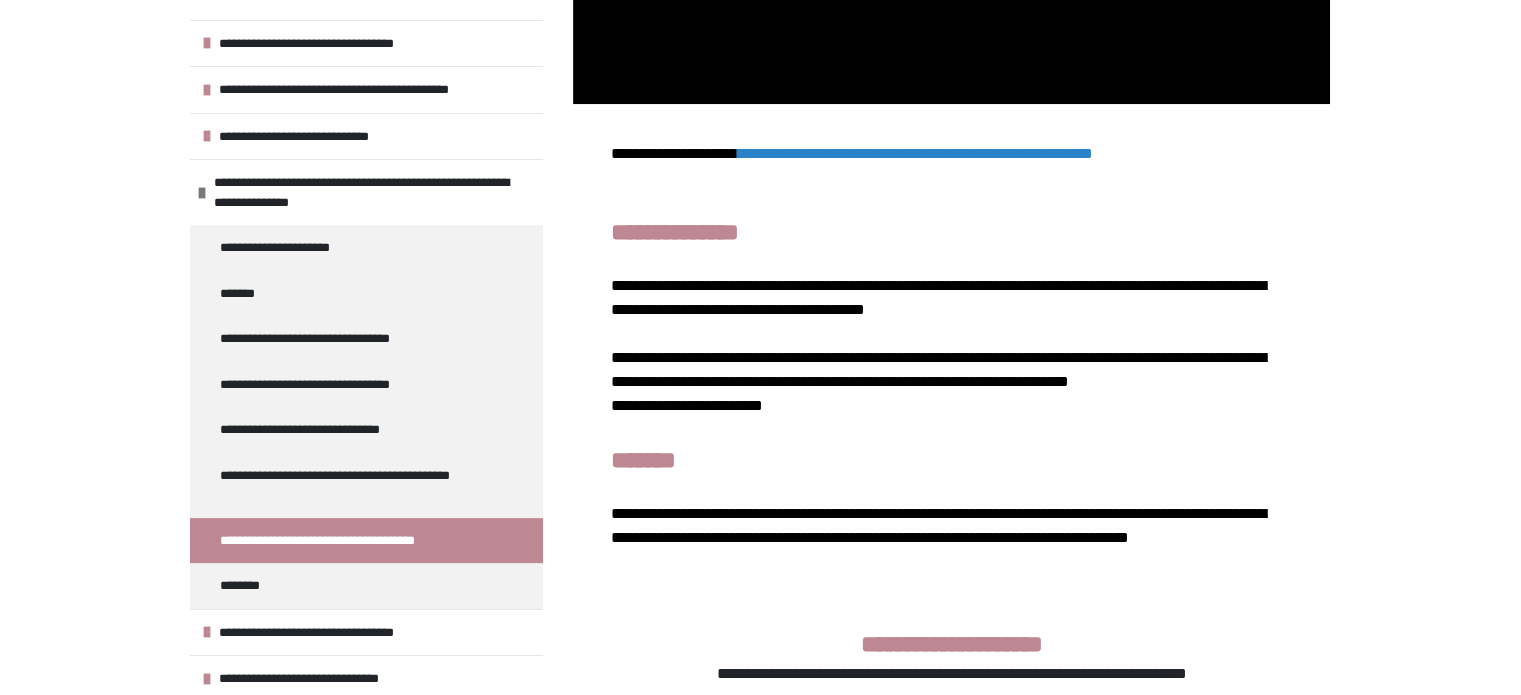 click on "**********" at bounding box center (915, 153) 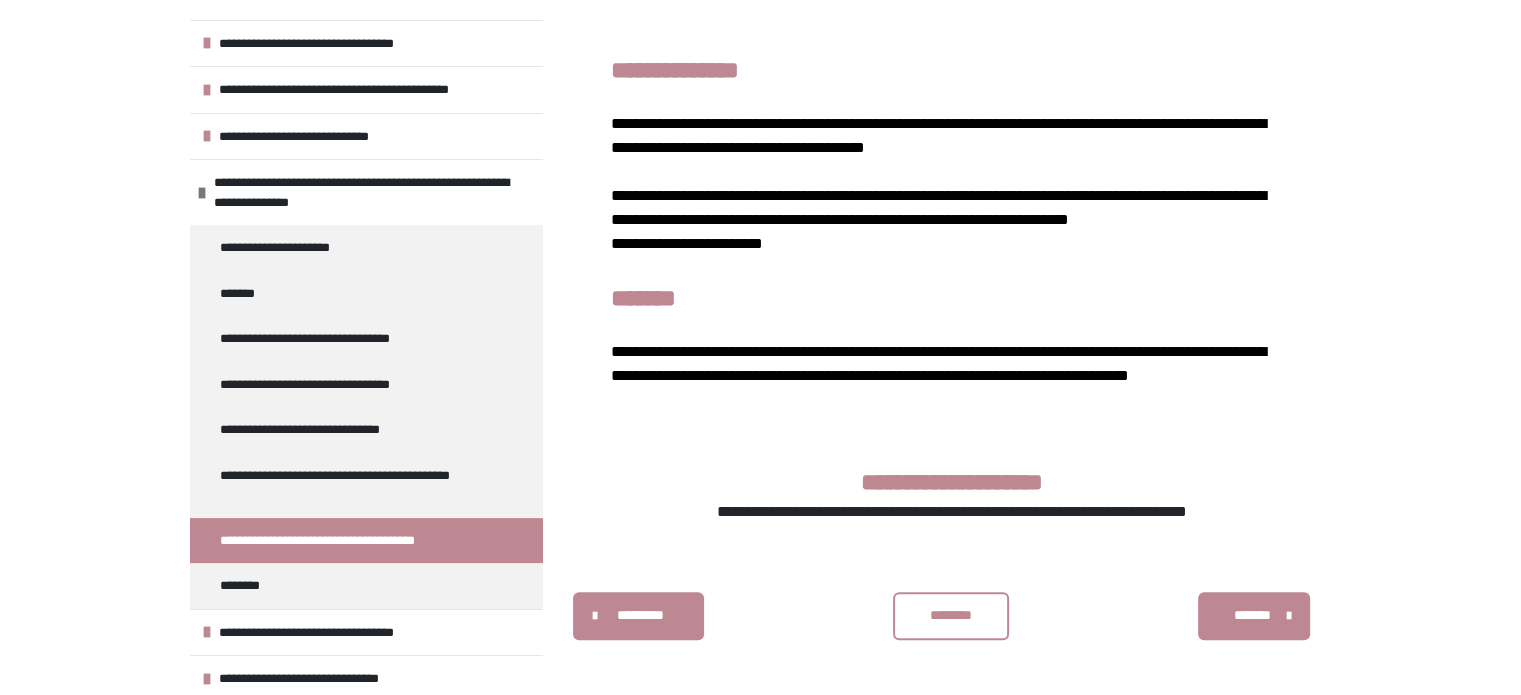 scroll, scrollTop: 1729, scrollLeft: 0, axis: vertical 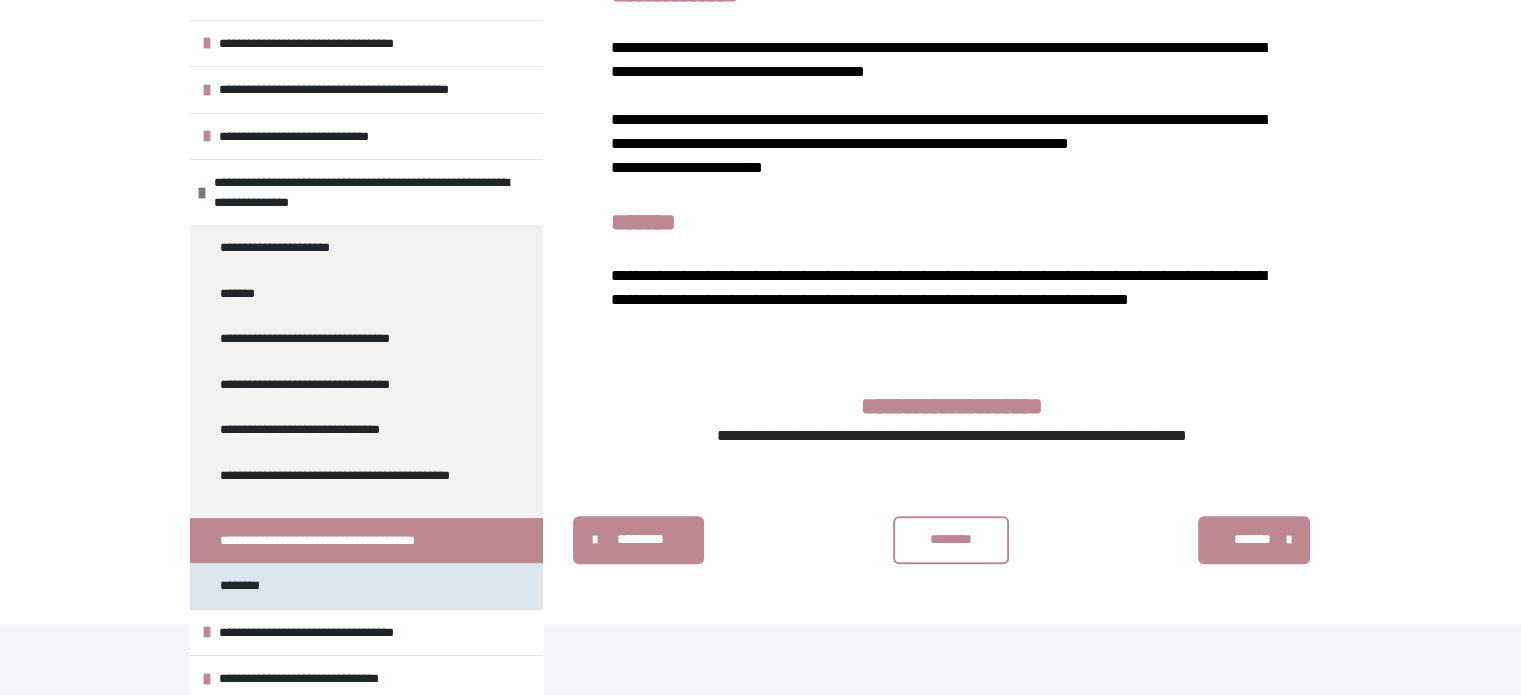 click on "********" at bounding box center (249, 586) 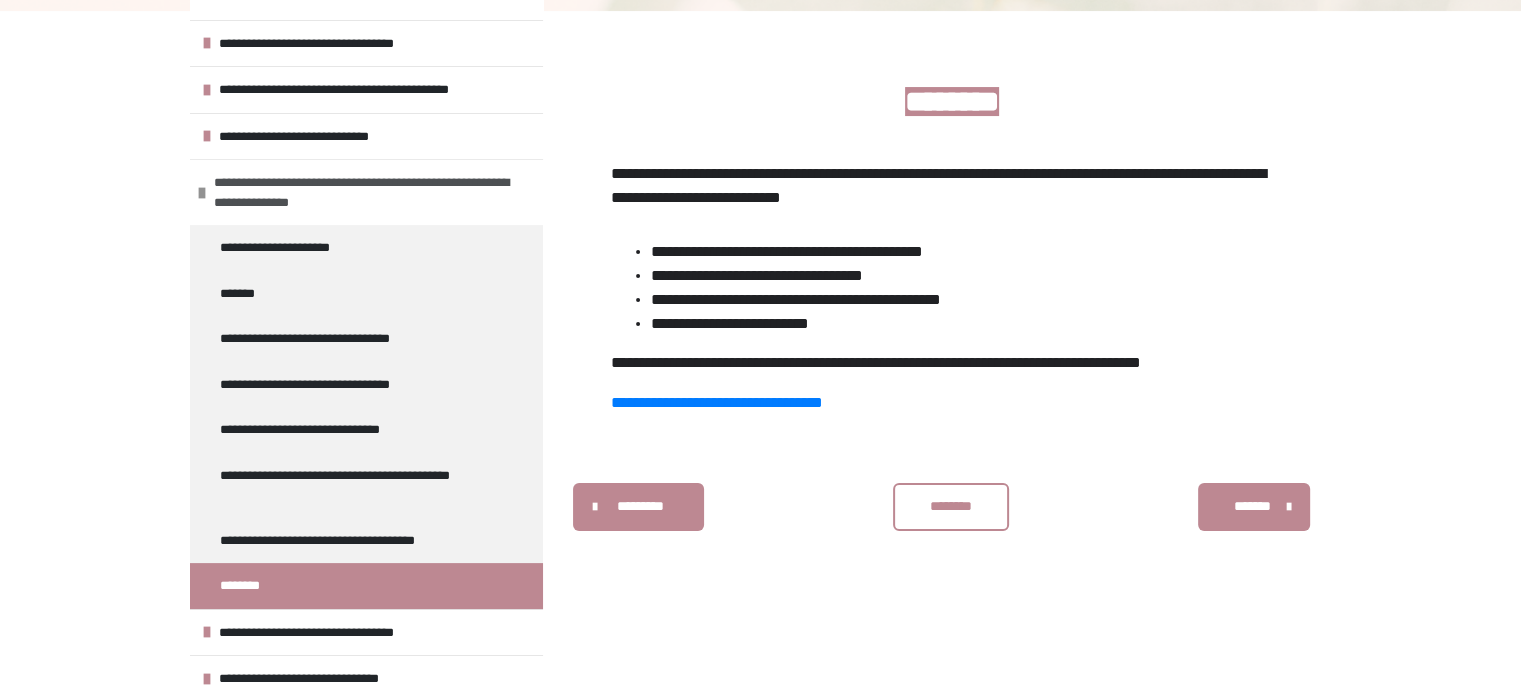 click at bounding box center (202, 193) 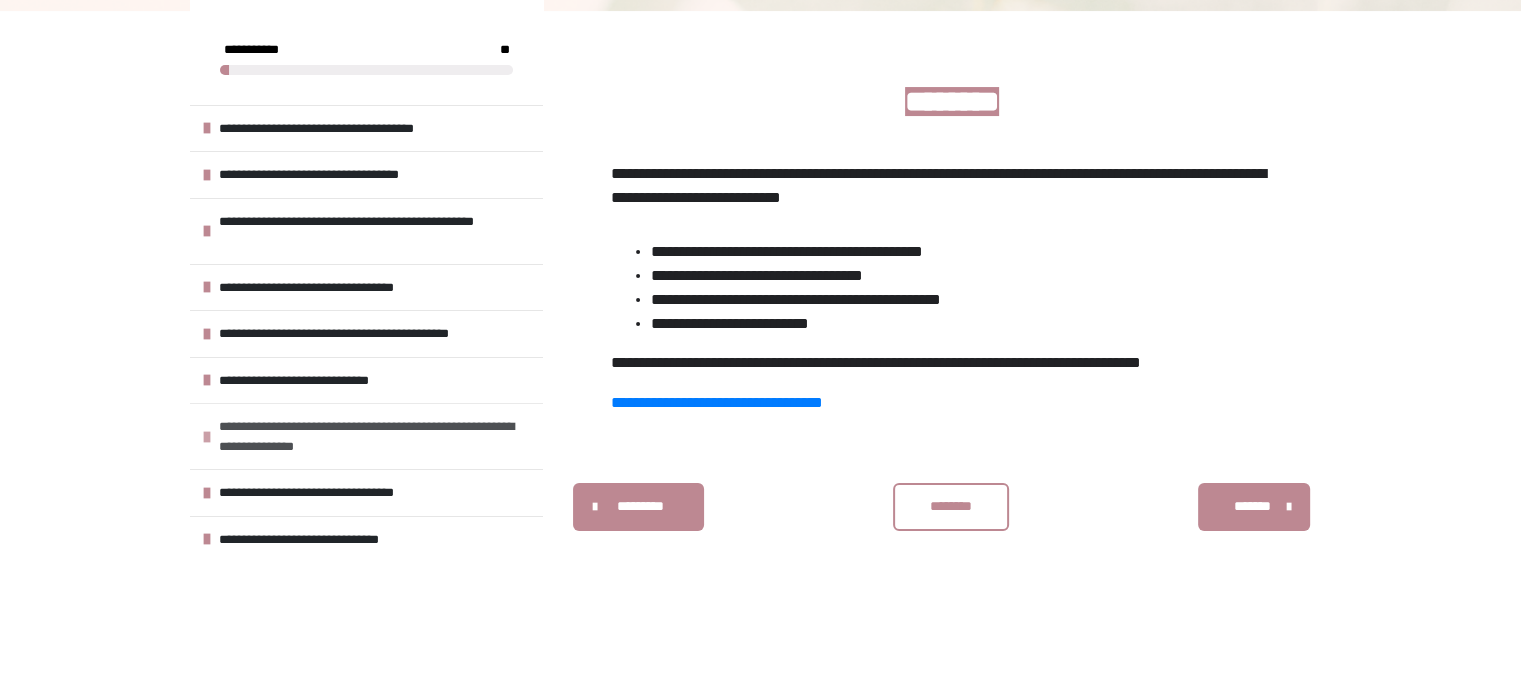scroll, scrollTop: 0, scrollLeft: 0, axis: both 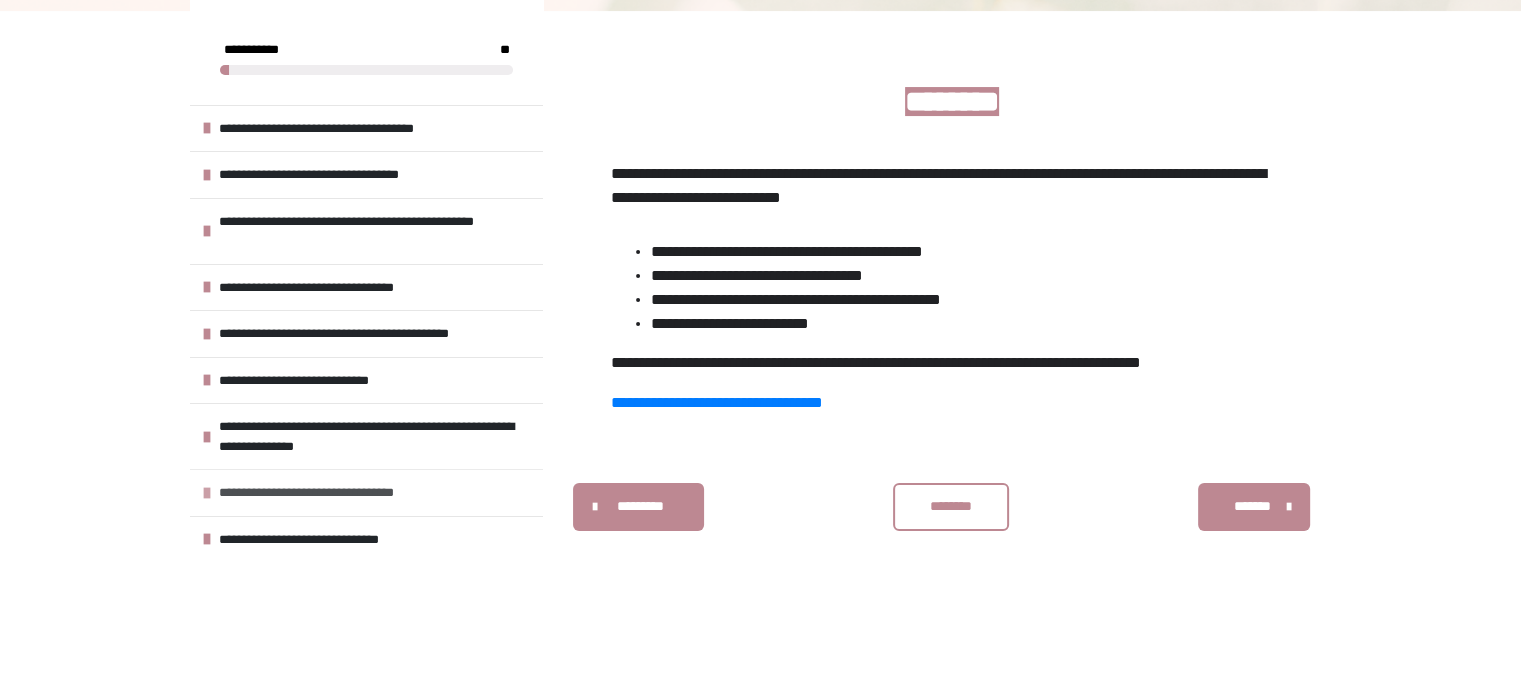click at bounding box center [207, 493] 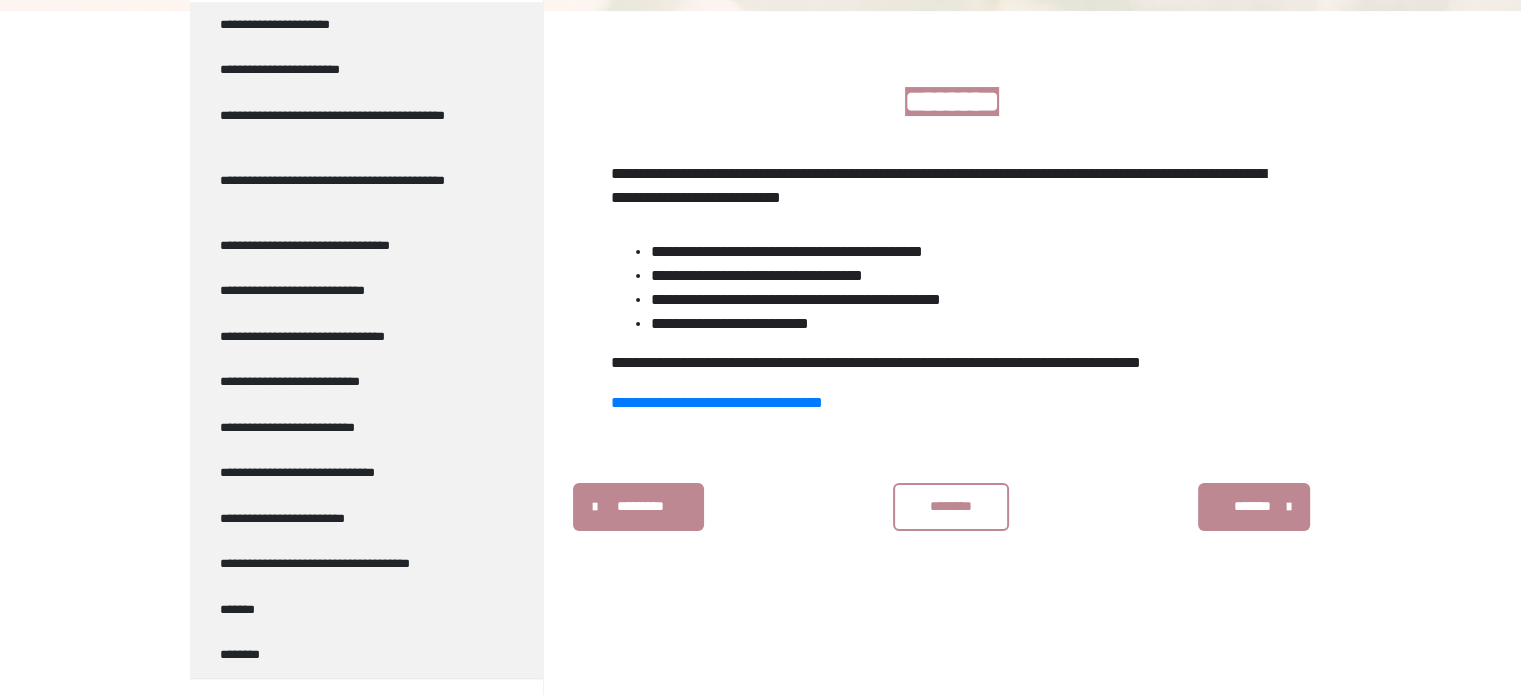 scroll, scrollTop: 536, scrollLeft: 0, axis: vertical 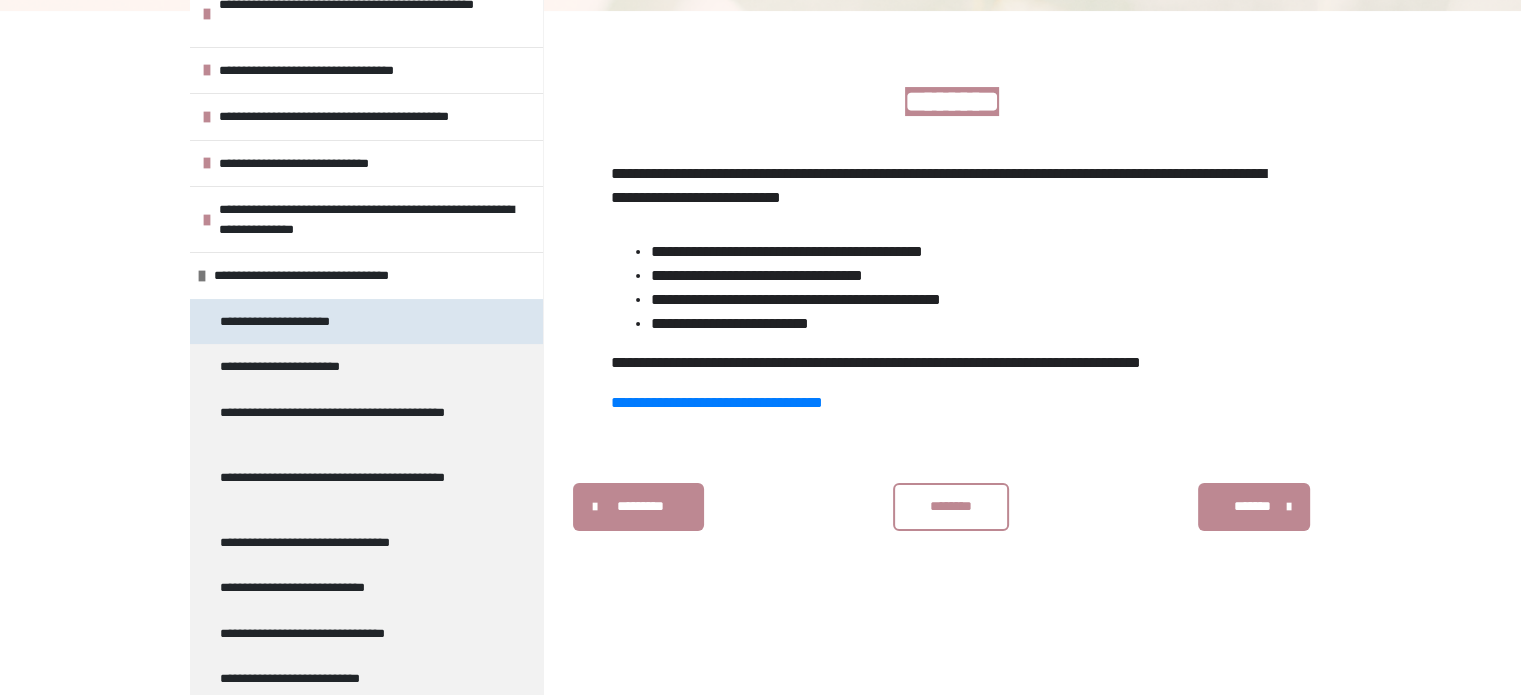 click on "**********" at bounding box center (289, 322) 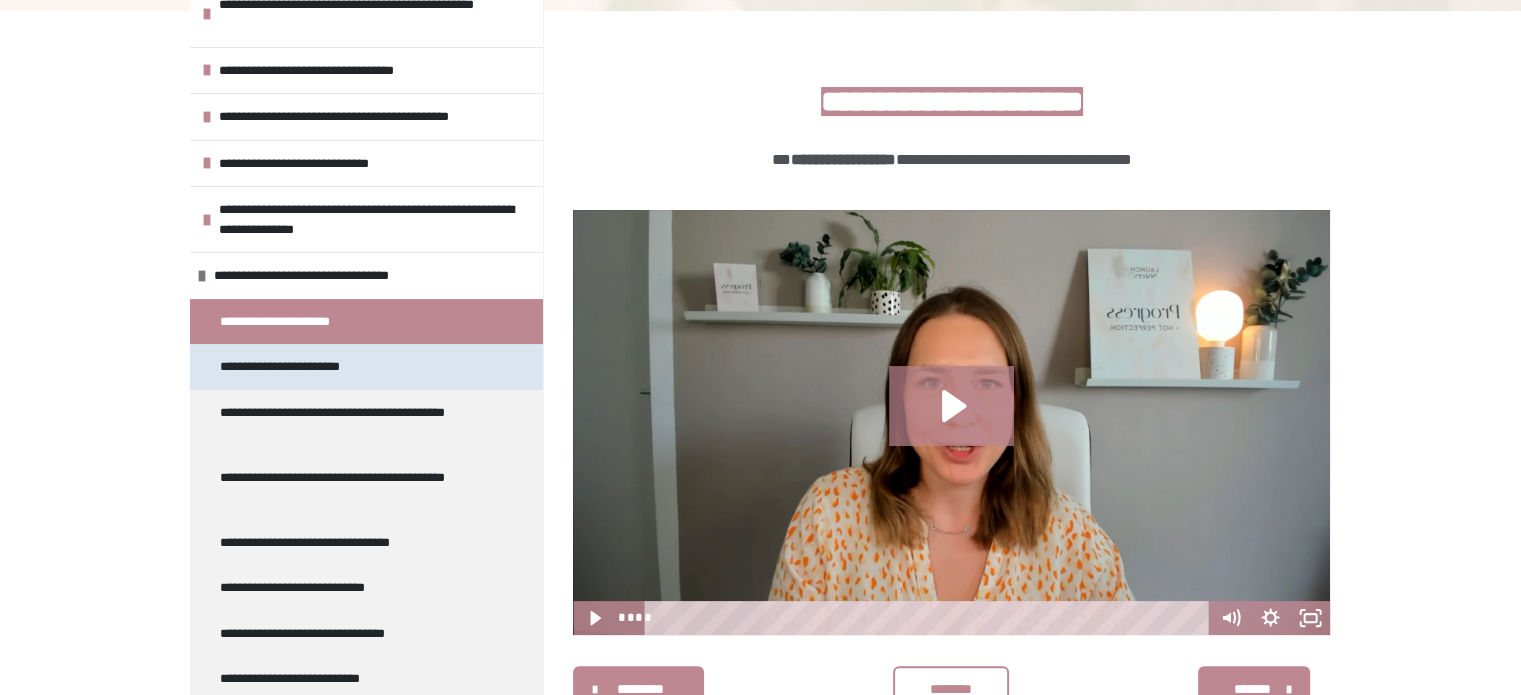 click on "**********" at bounding box center [291, 367] 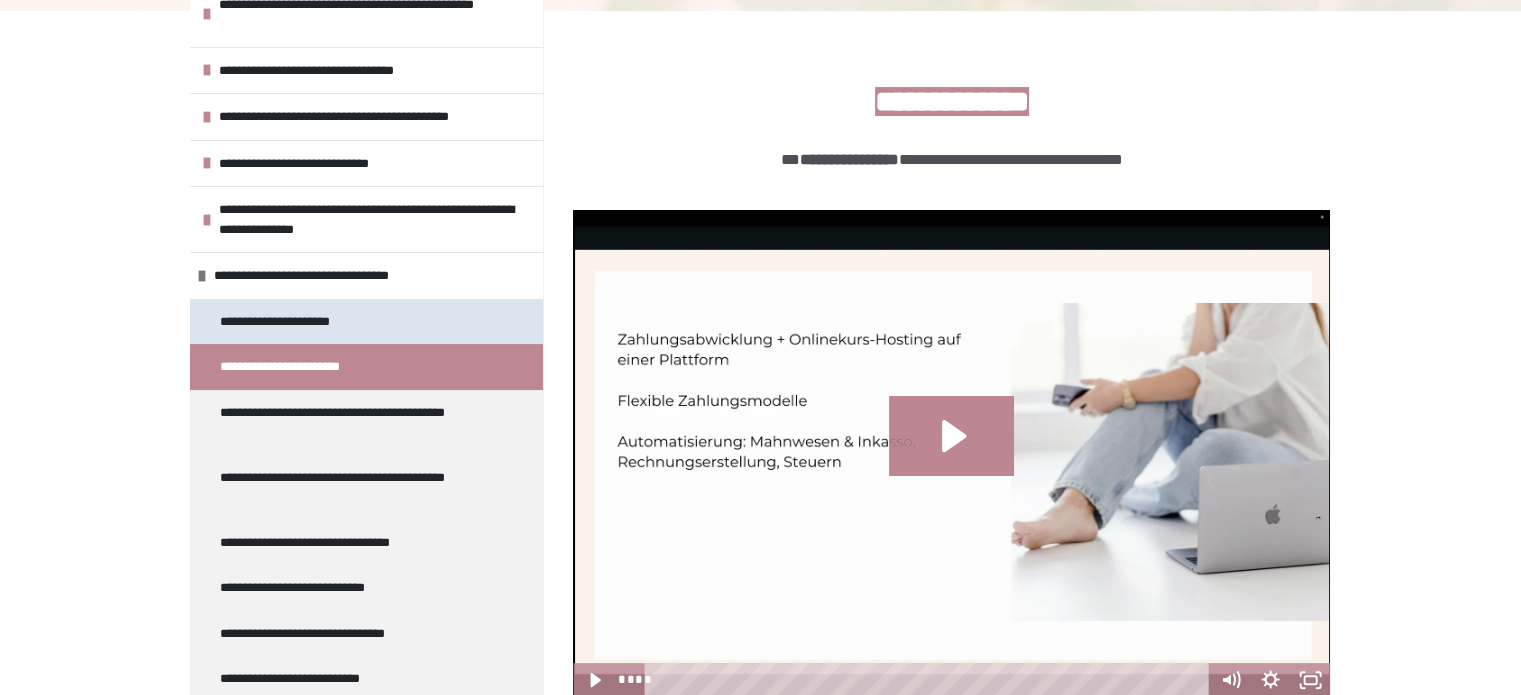click on "**********" at bounding box center [289, 322] 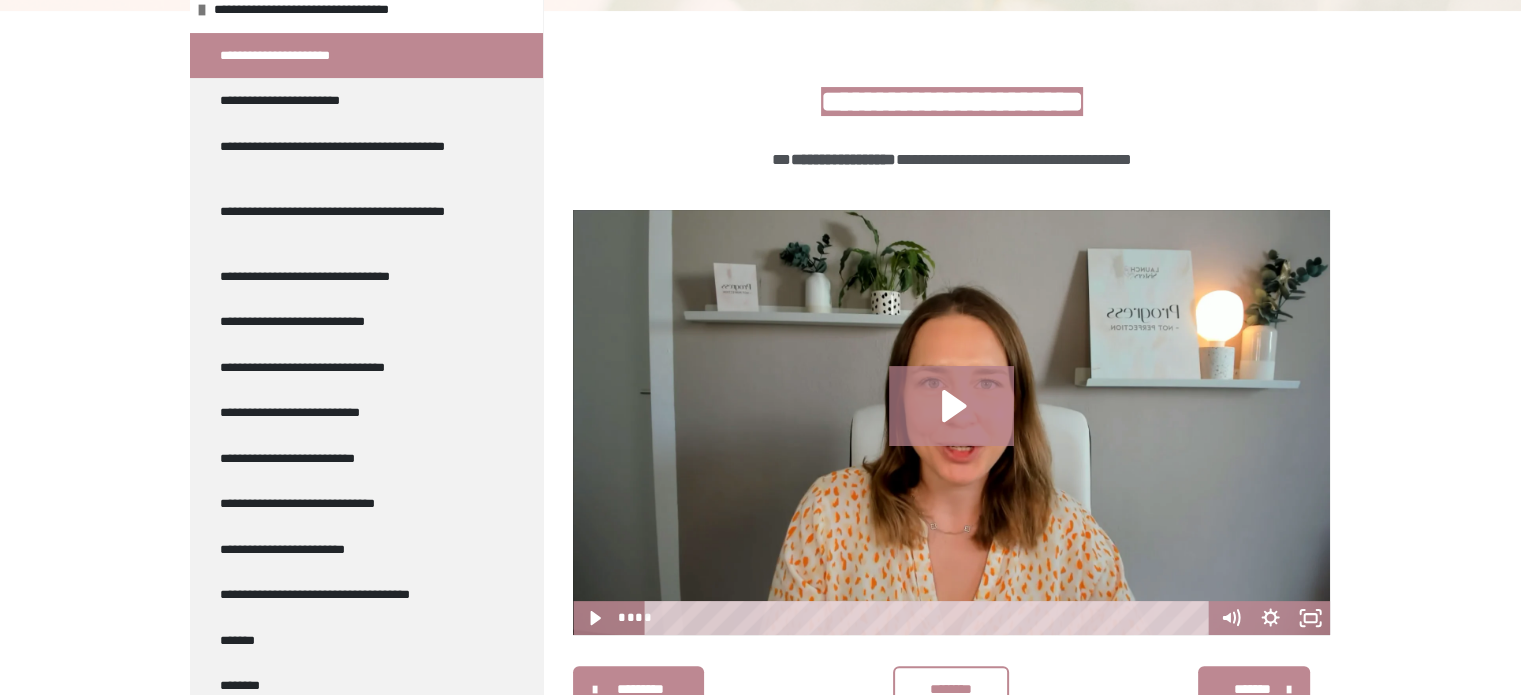 scroll, scrollTop: 495, scrollLeft: 0, axis: vertical 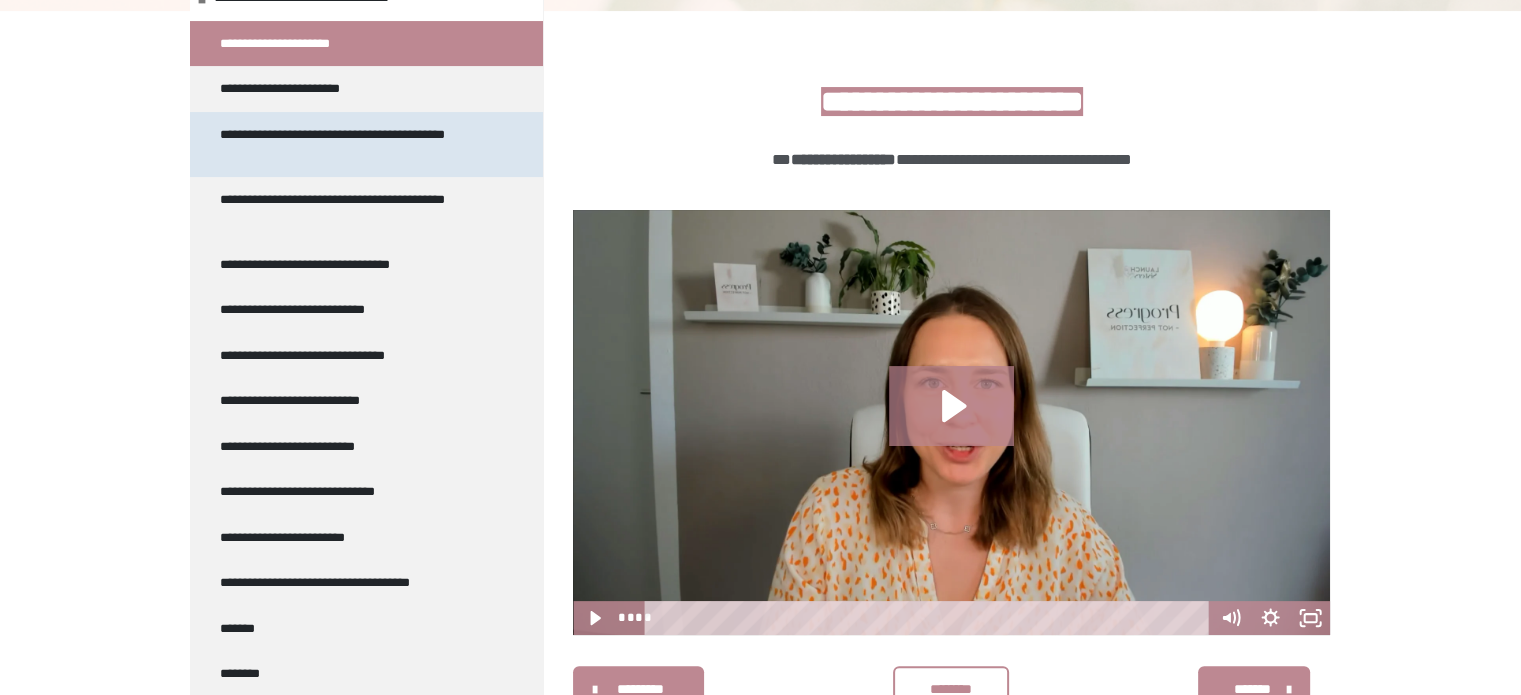 click on "**********" at bounding box center [351, 144] 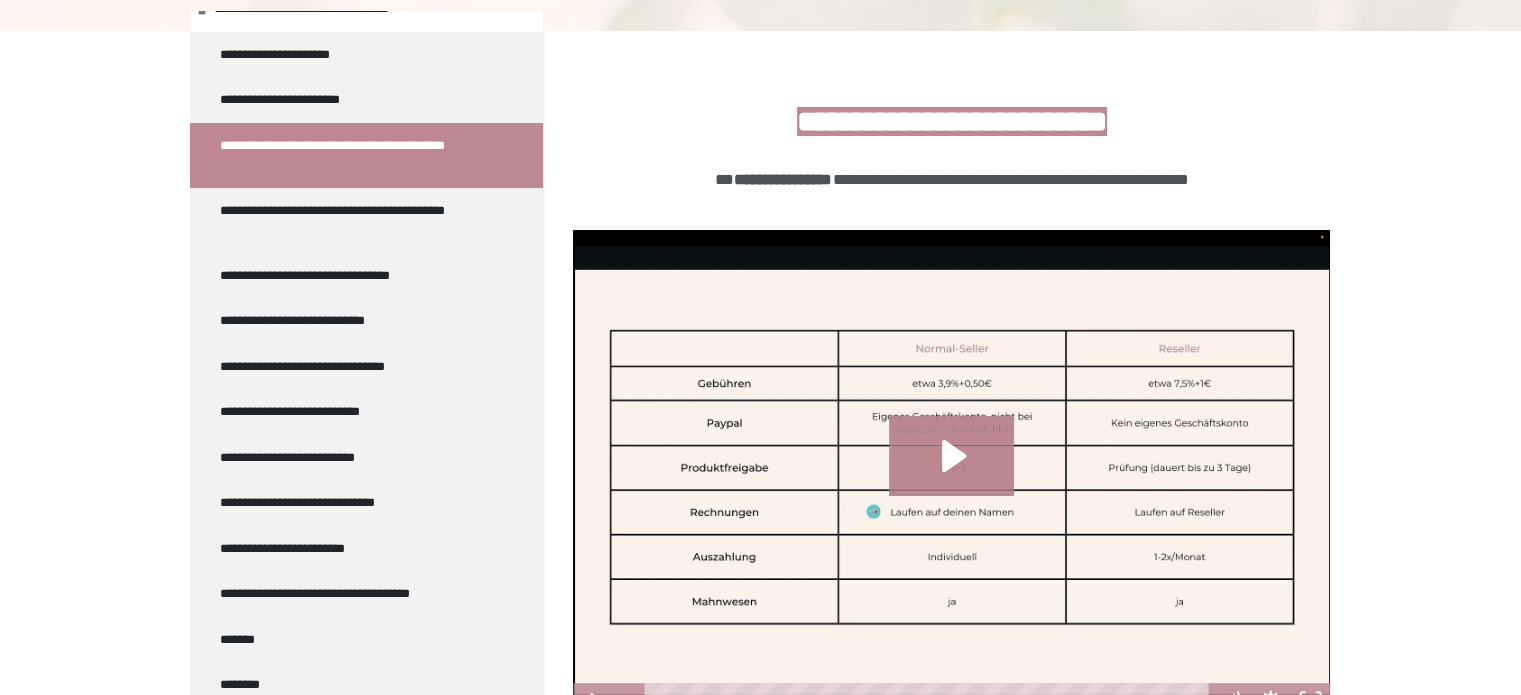 scroll, scrollTop: 336, scrollLeft: 0, axis: vertical 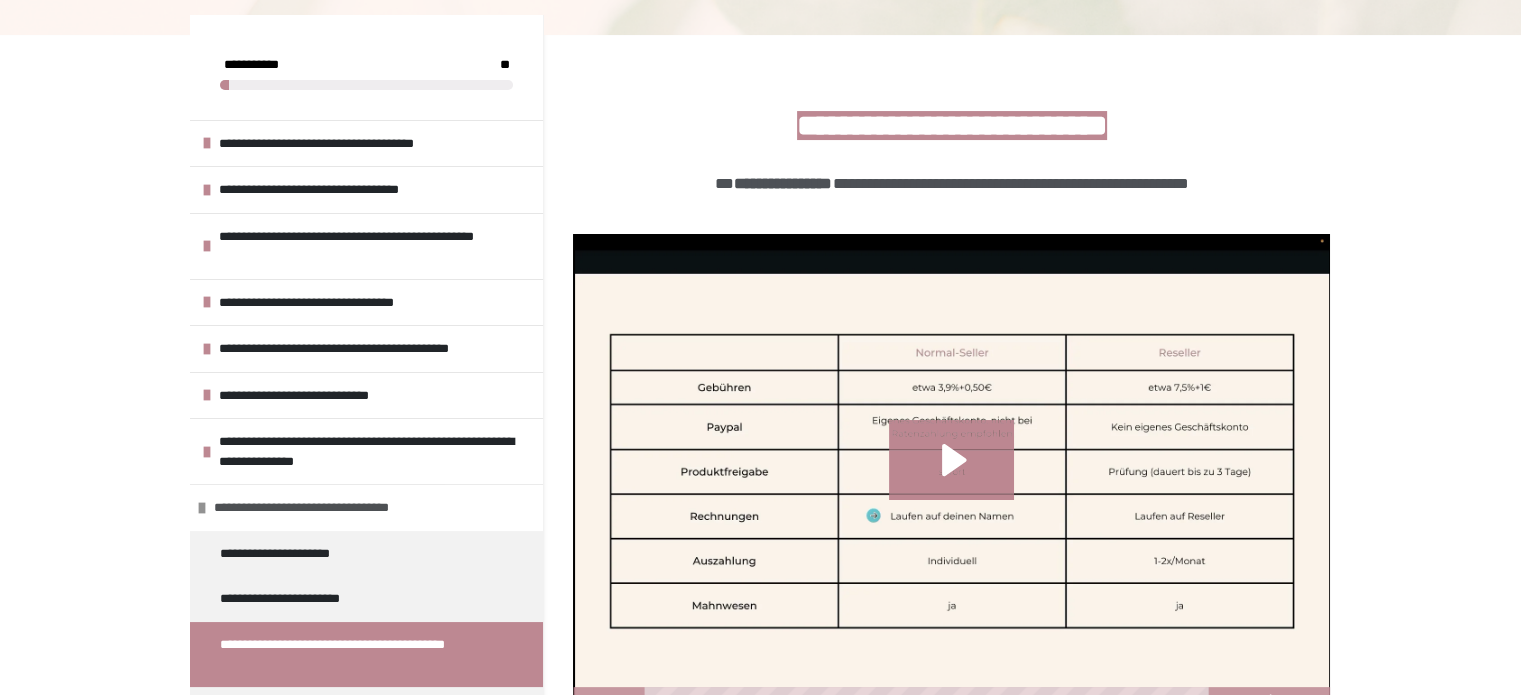 click on "**********" at bounding box center (318, 508) 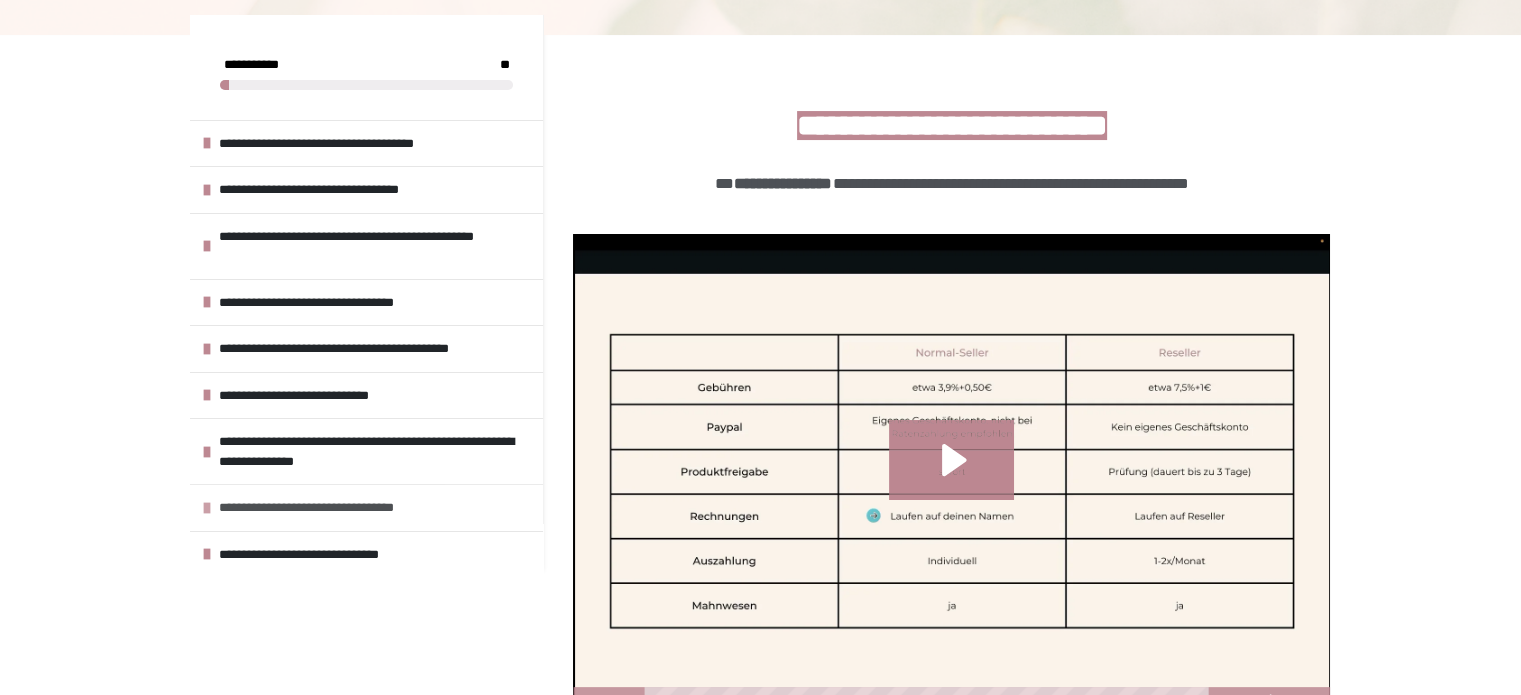 click on "**********" at bounding box center [323, 508] 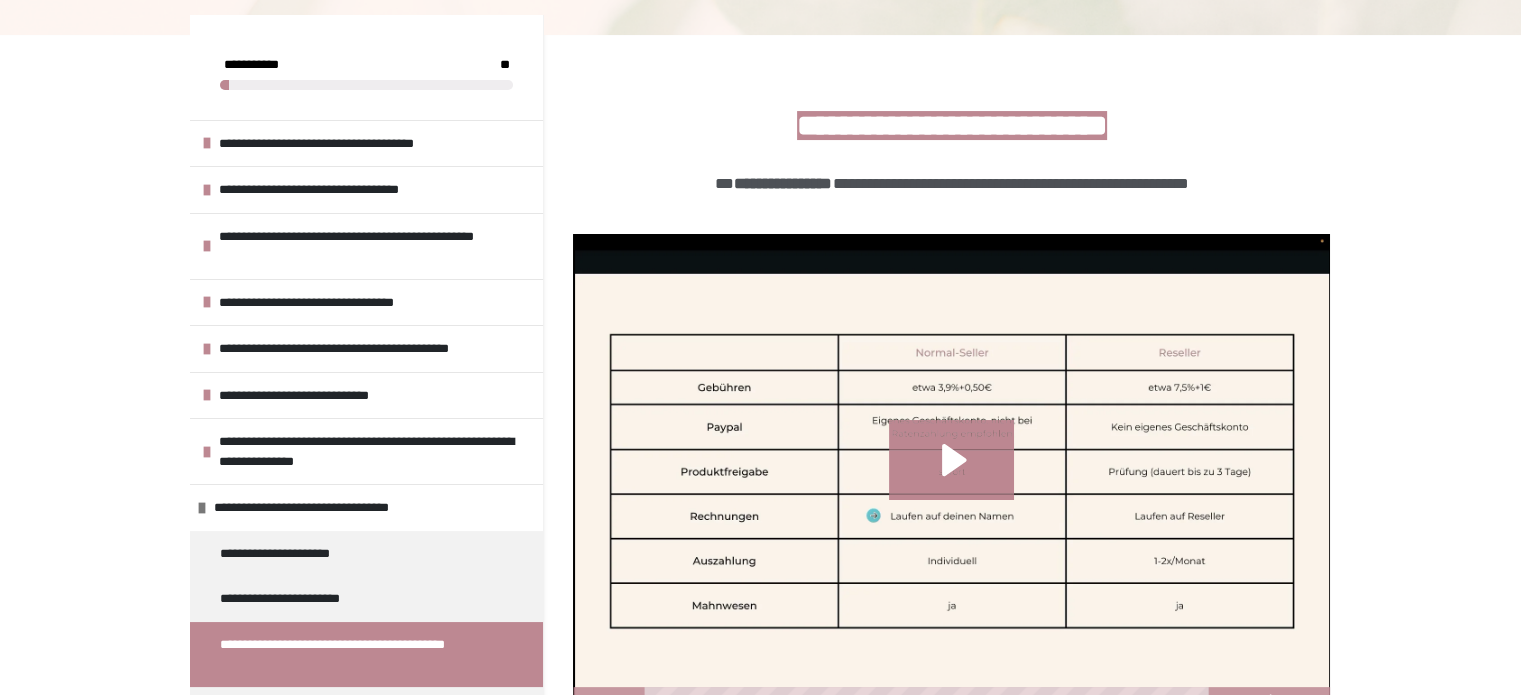 click on "**********" at bounding box center (760, 634) 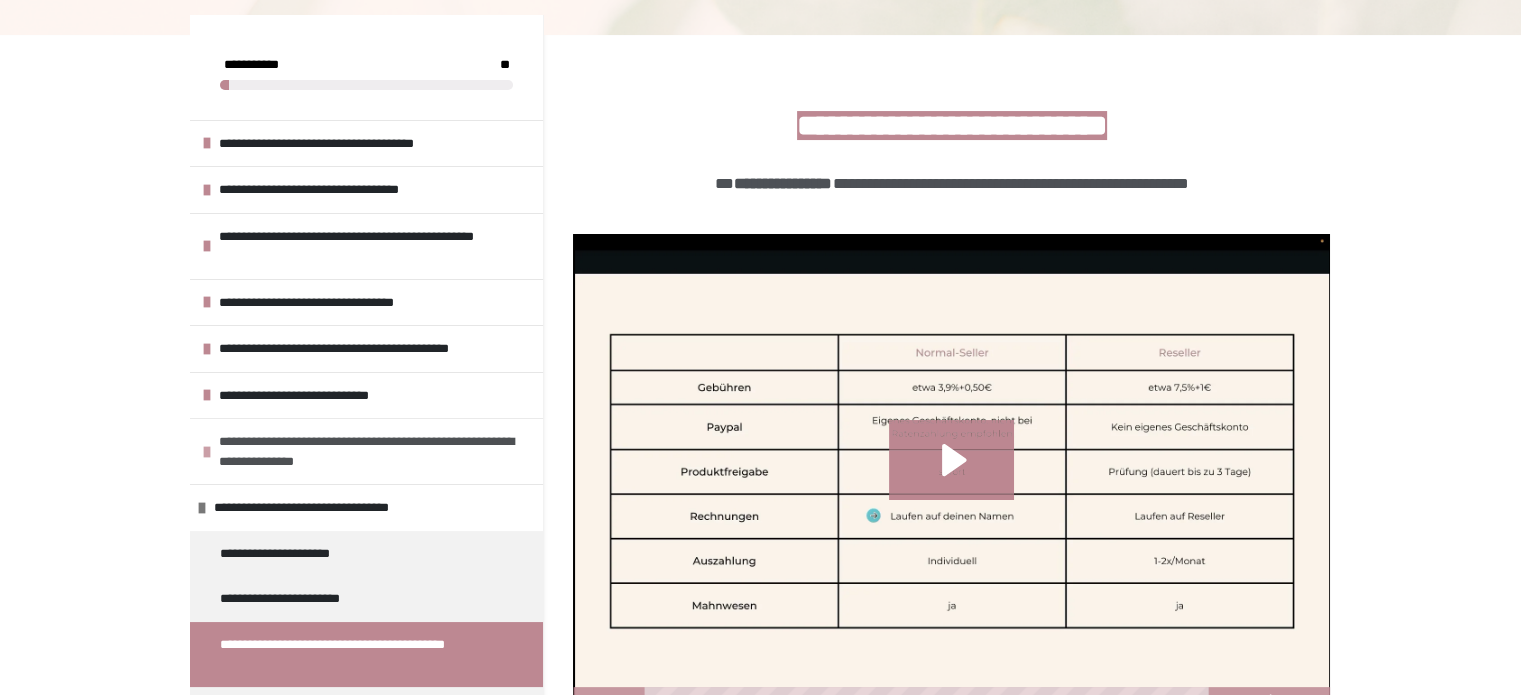 click on "**********" at bounding box center (376, 451) 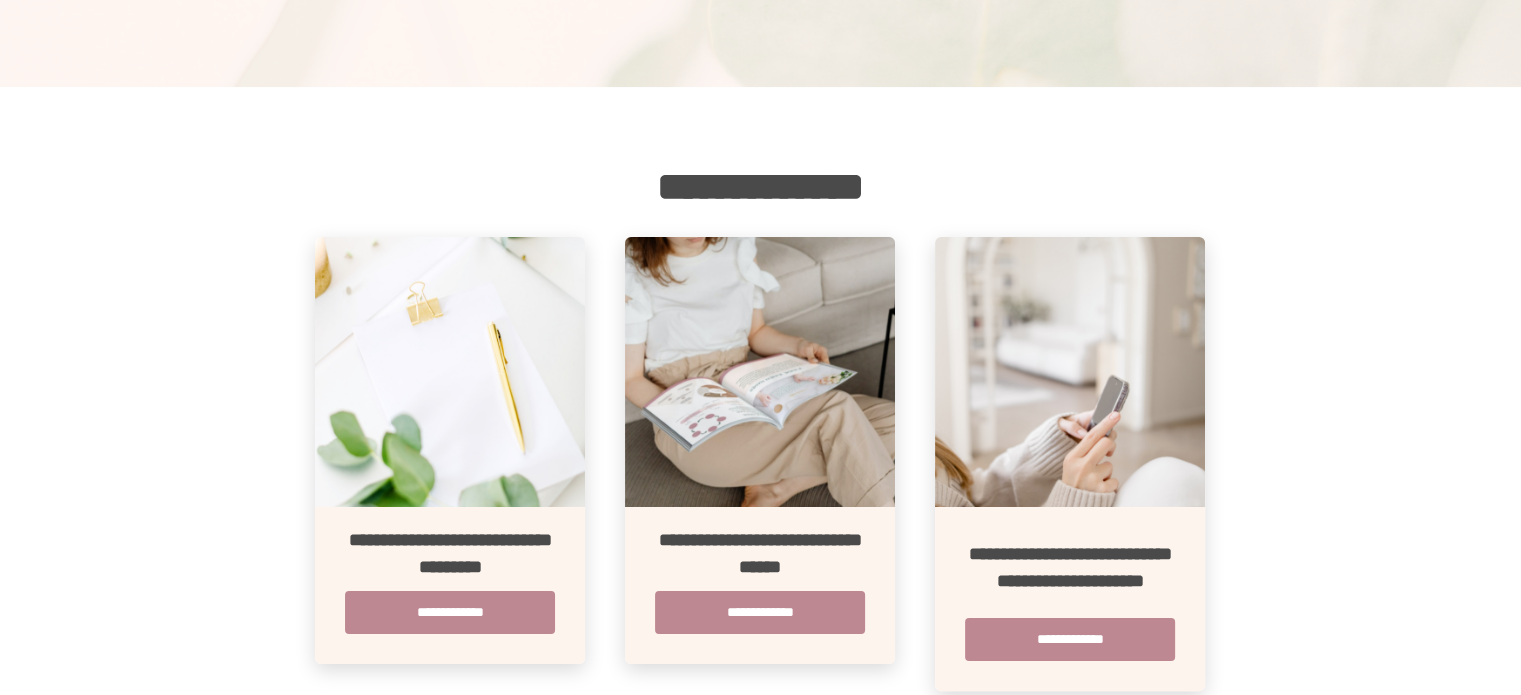 scroll, scrollTop: 300, scrollLeft: 0, axis: vertical 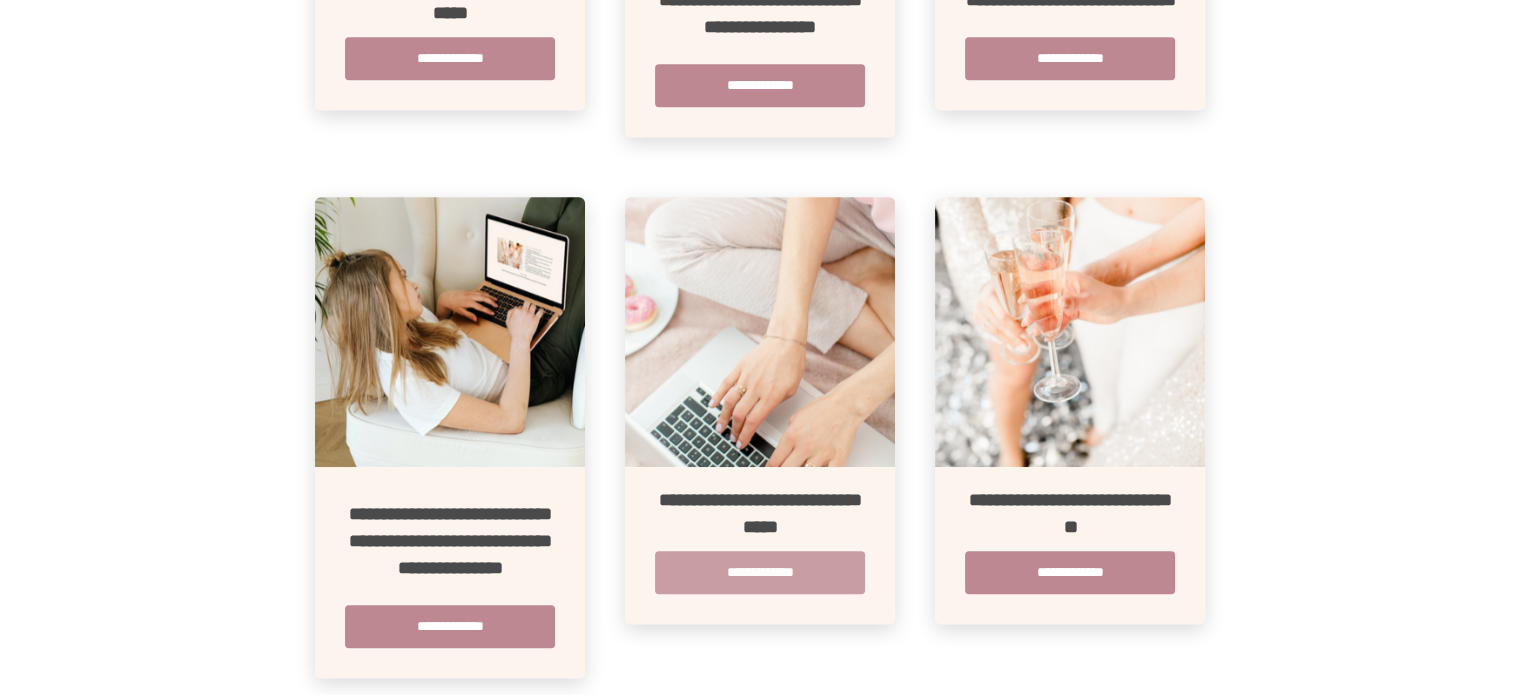 click on "**********" at bounding box center (760, 572) 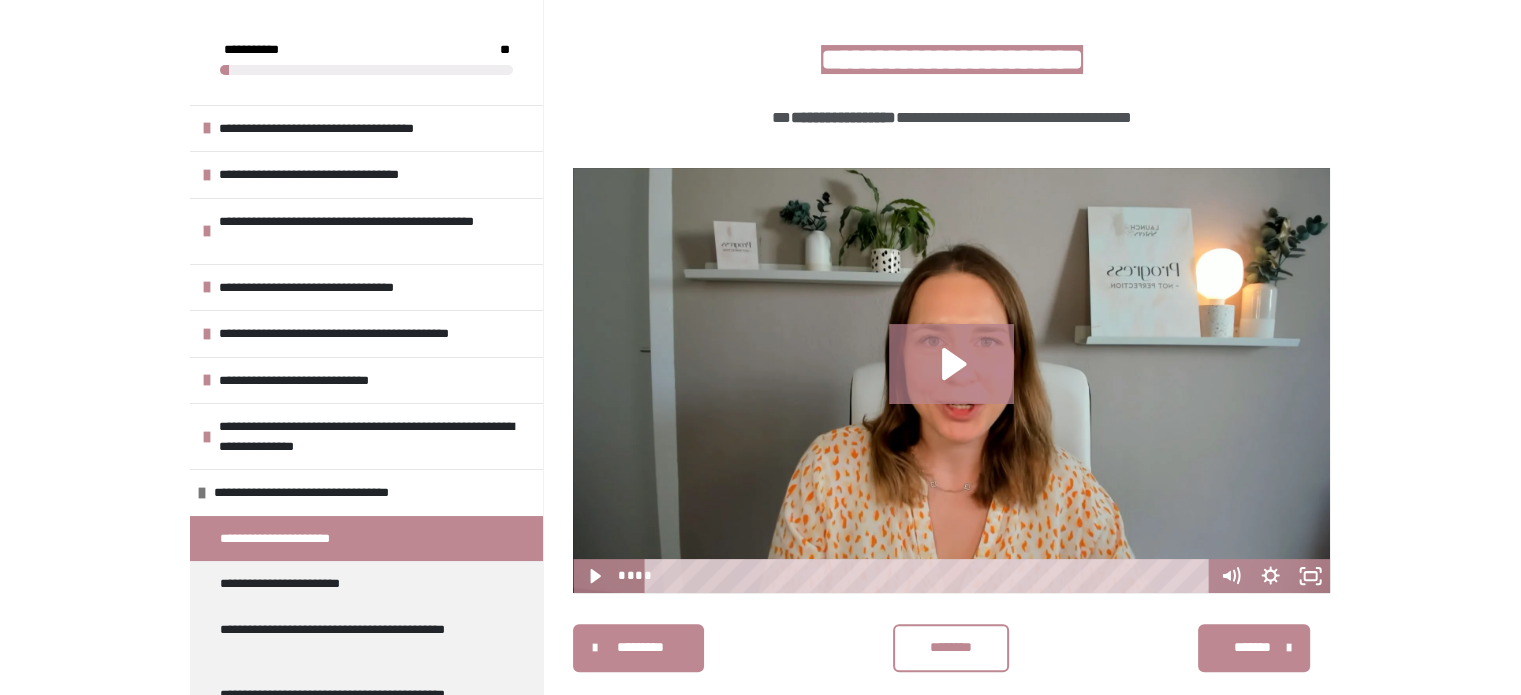 scroll, scrollTop: 438, scrollLeft: 0, axis: vertical 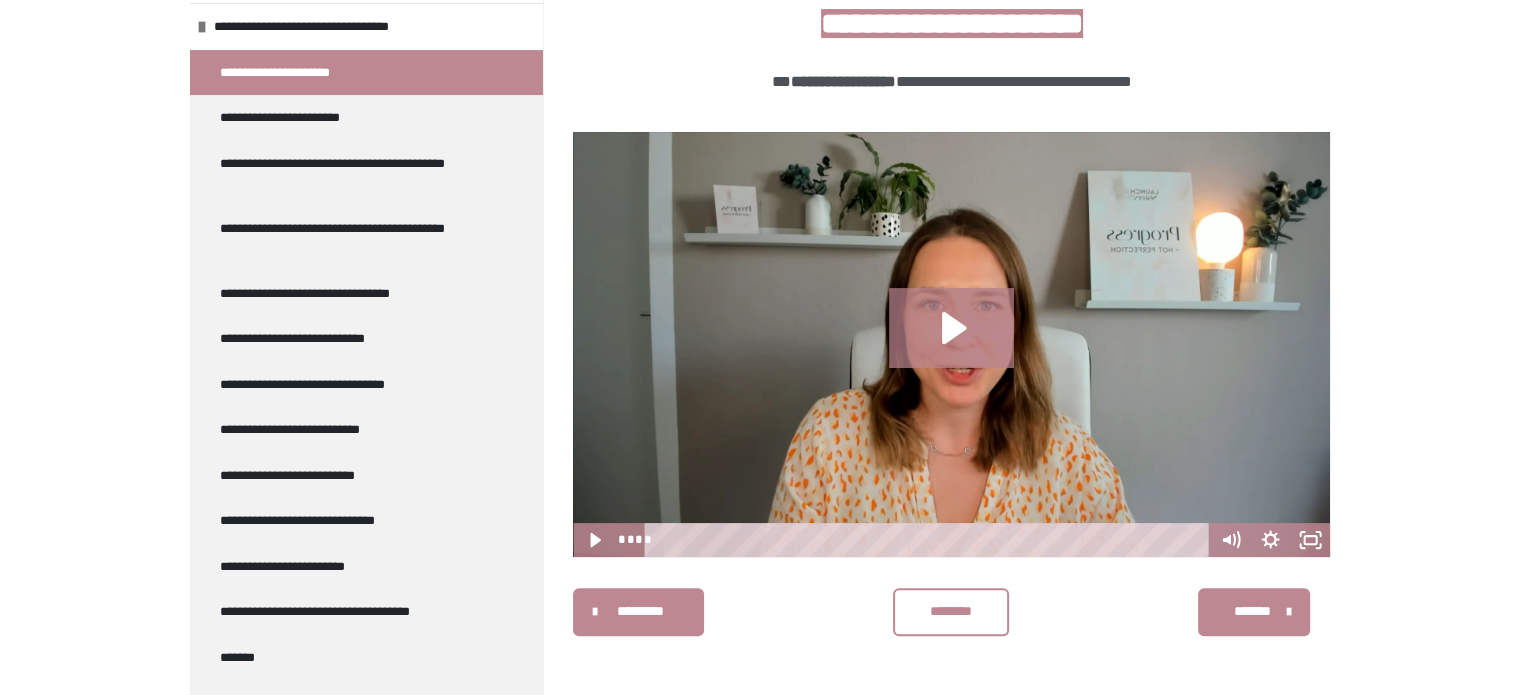 click on "**********" at bounding box center (289, 73) 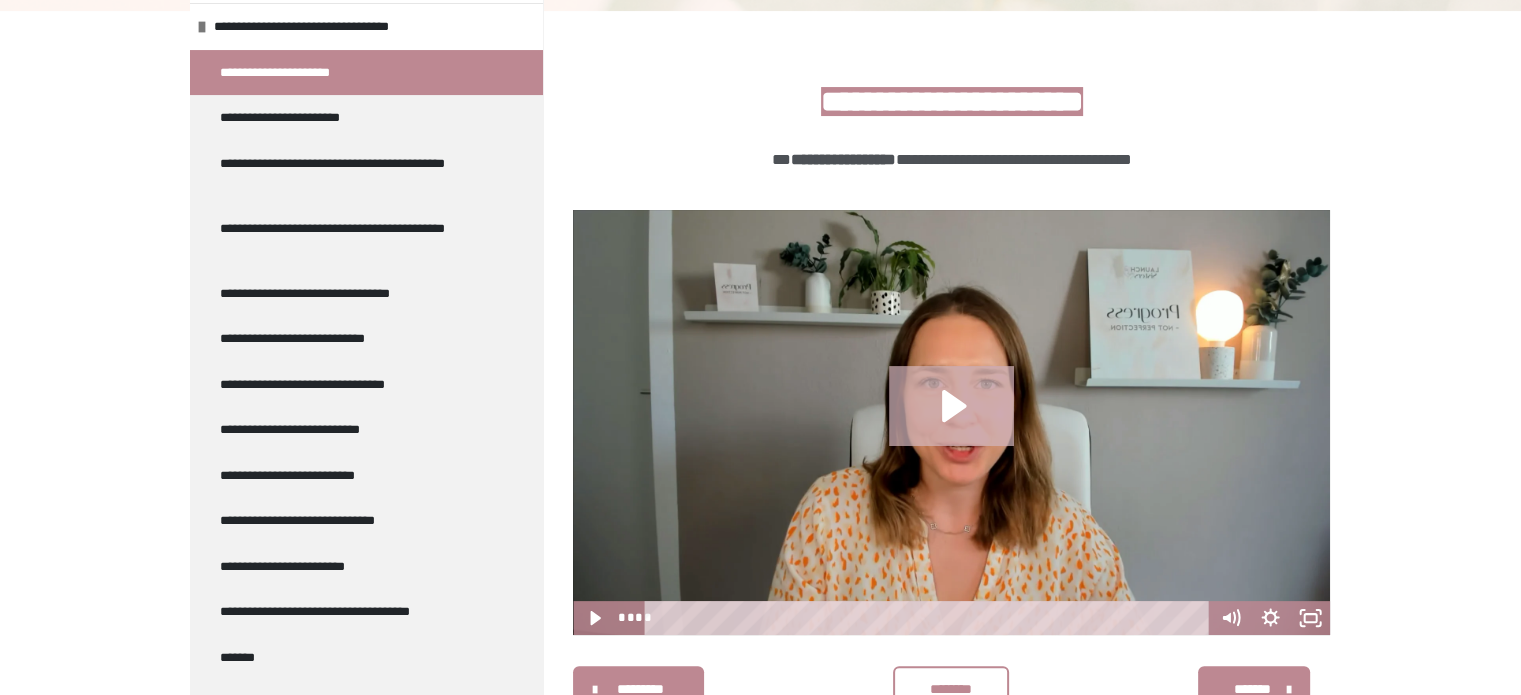 click 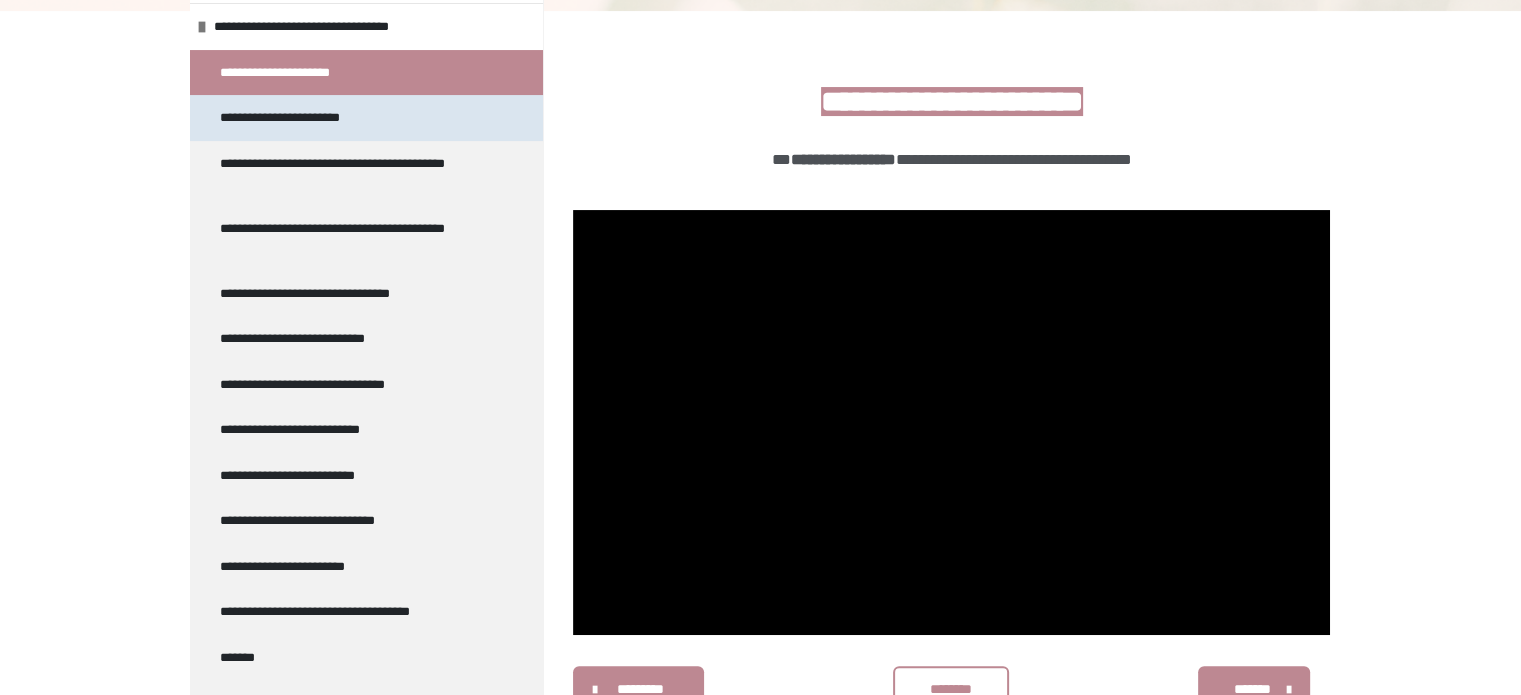 click on "**********" at bounding box center (291, 118) 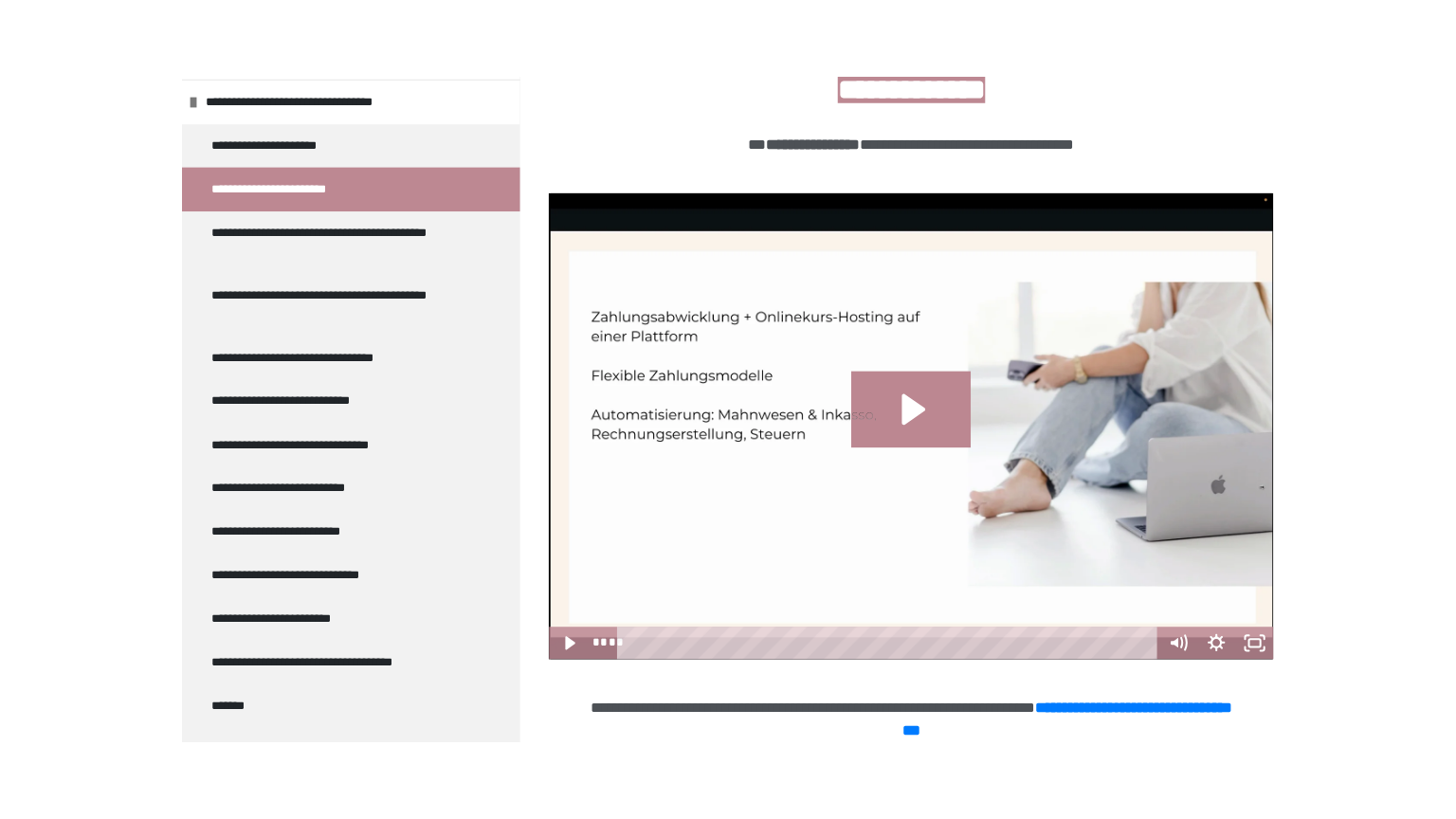 scroll, scrollTop: 423, scrollLeft: 0, axis: vertical 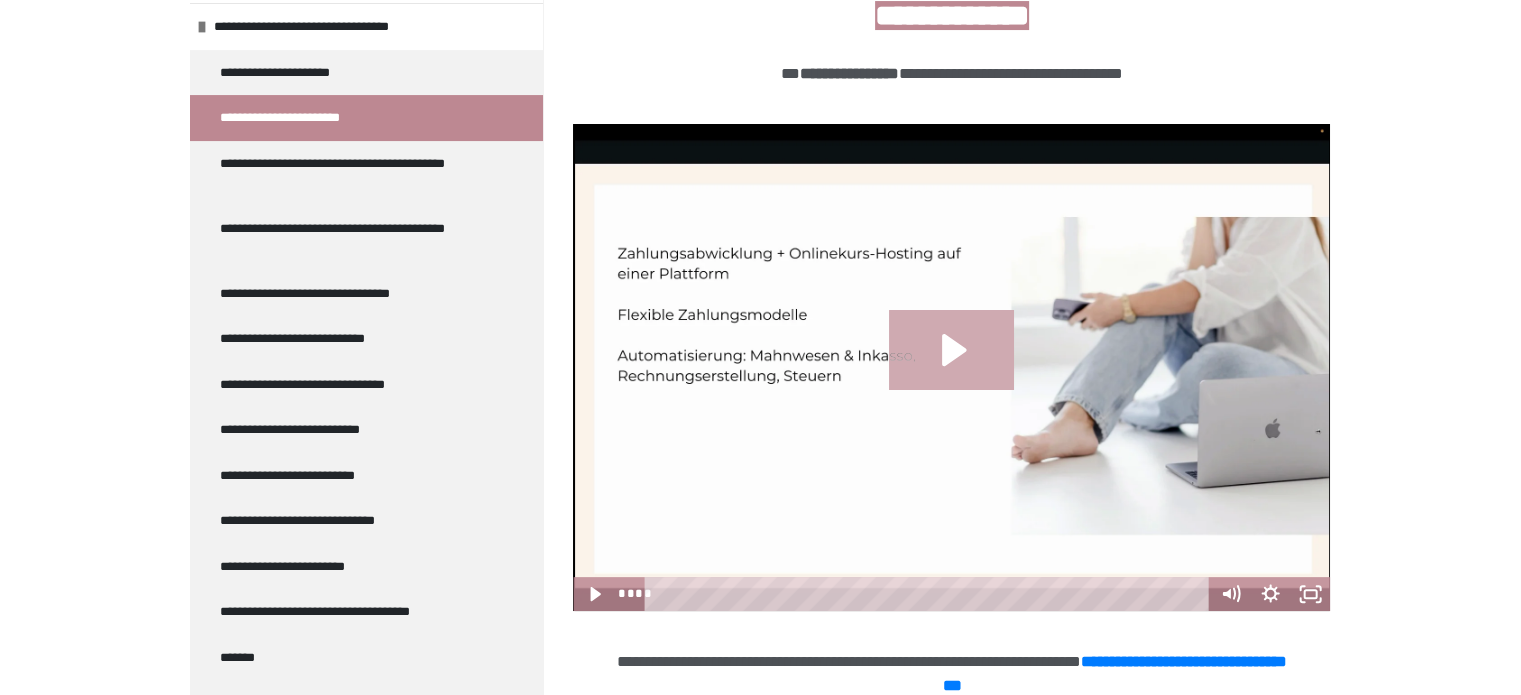 click 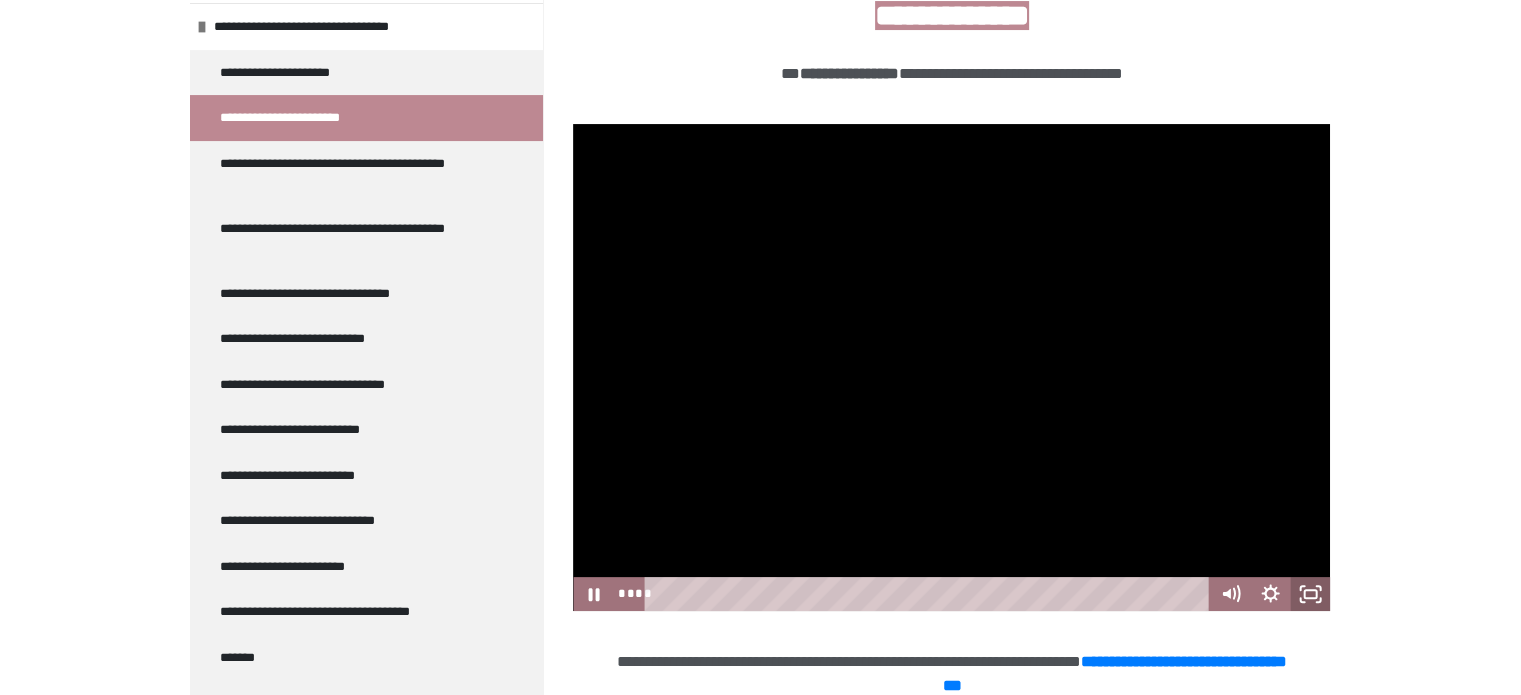 click 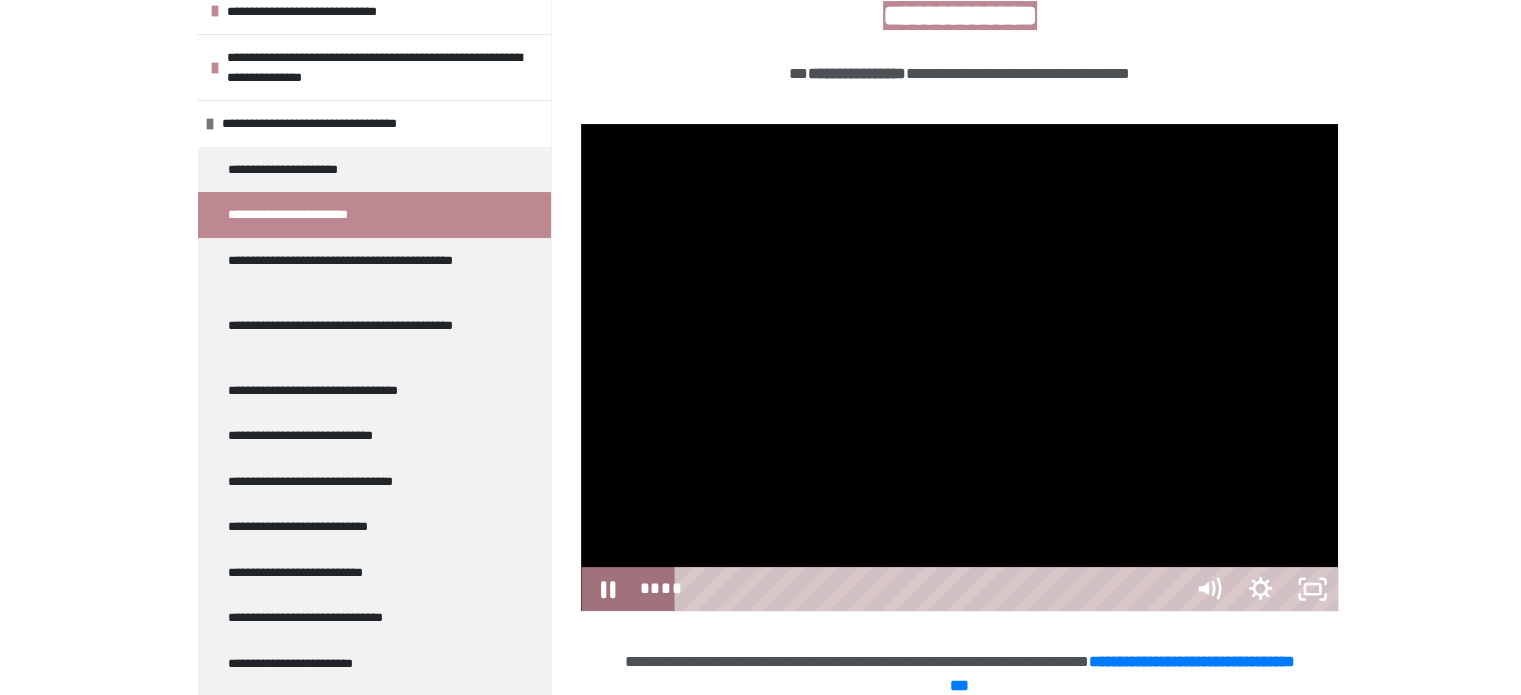 scroll, scrollTop: 367, scrollLeft: 0, axis: vertical 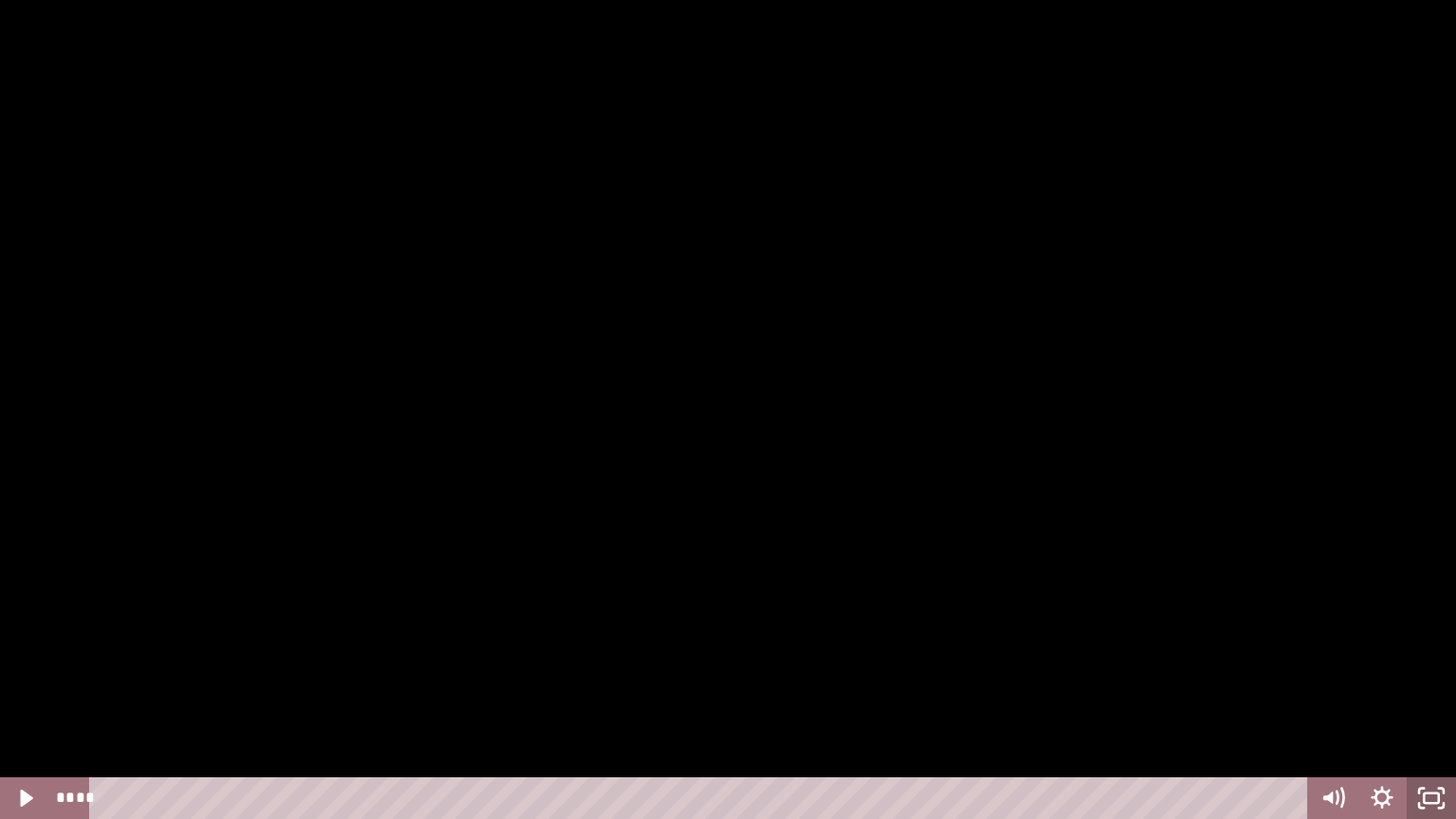 click 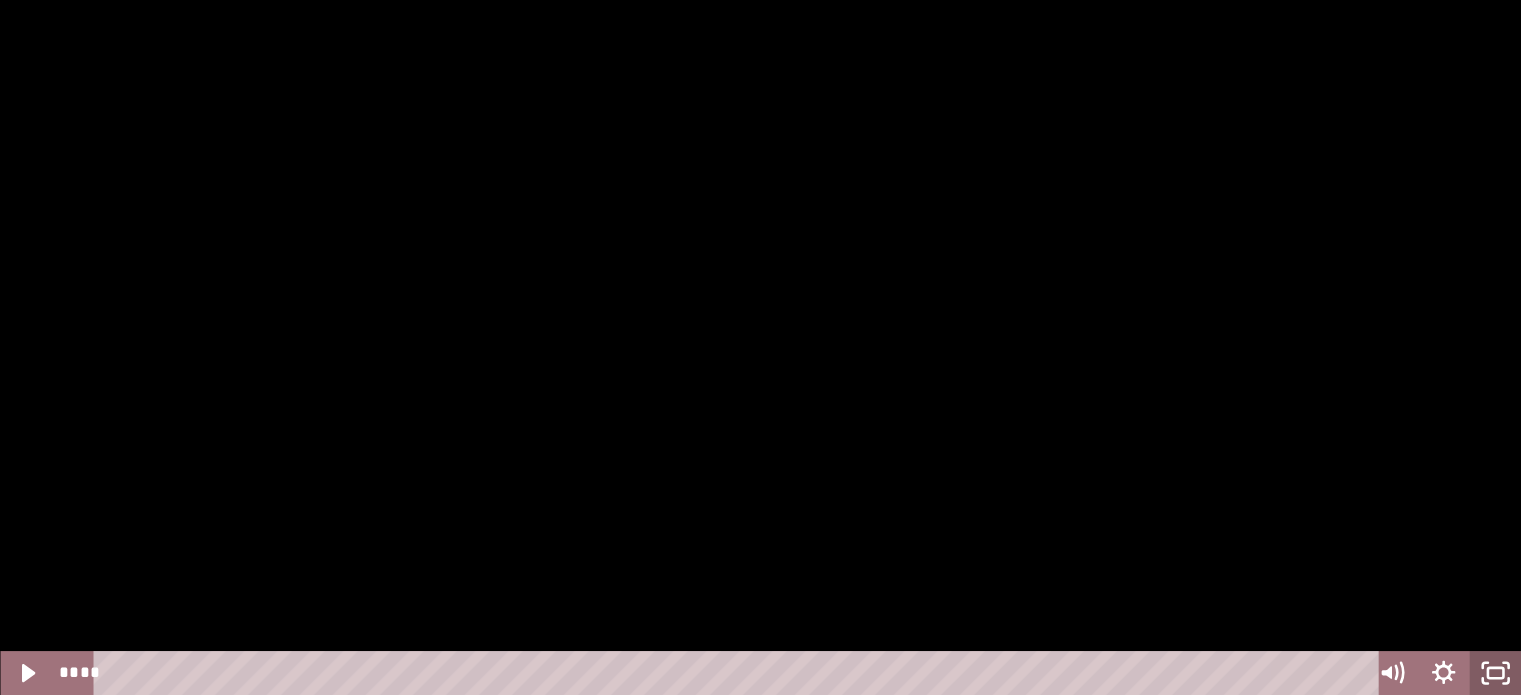 scroll, scrollTop: 466, scrollLeft: 0, axis: vertical 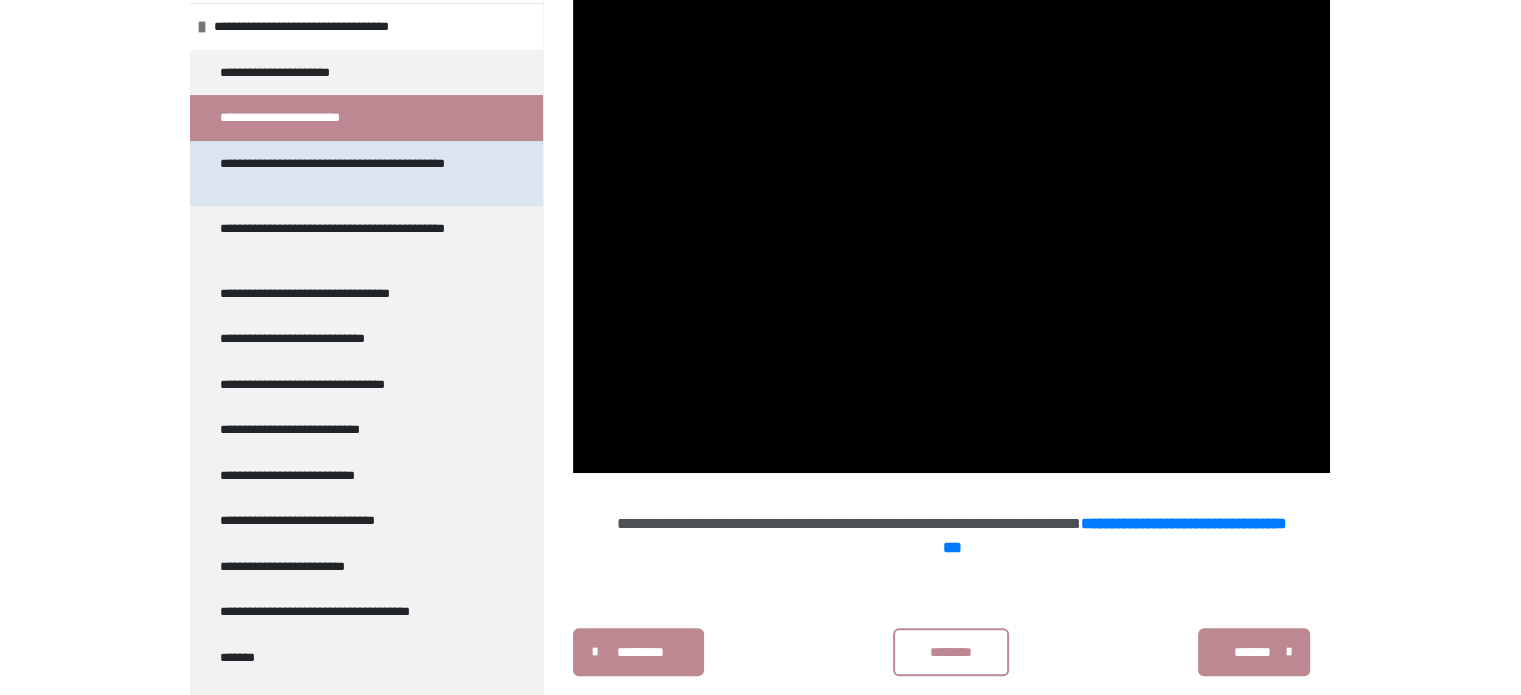 click on "**********" at bounding box center (351, 173) 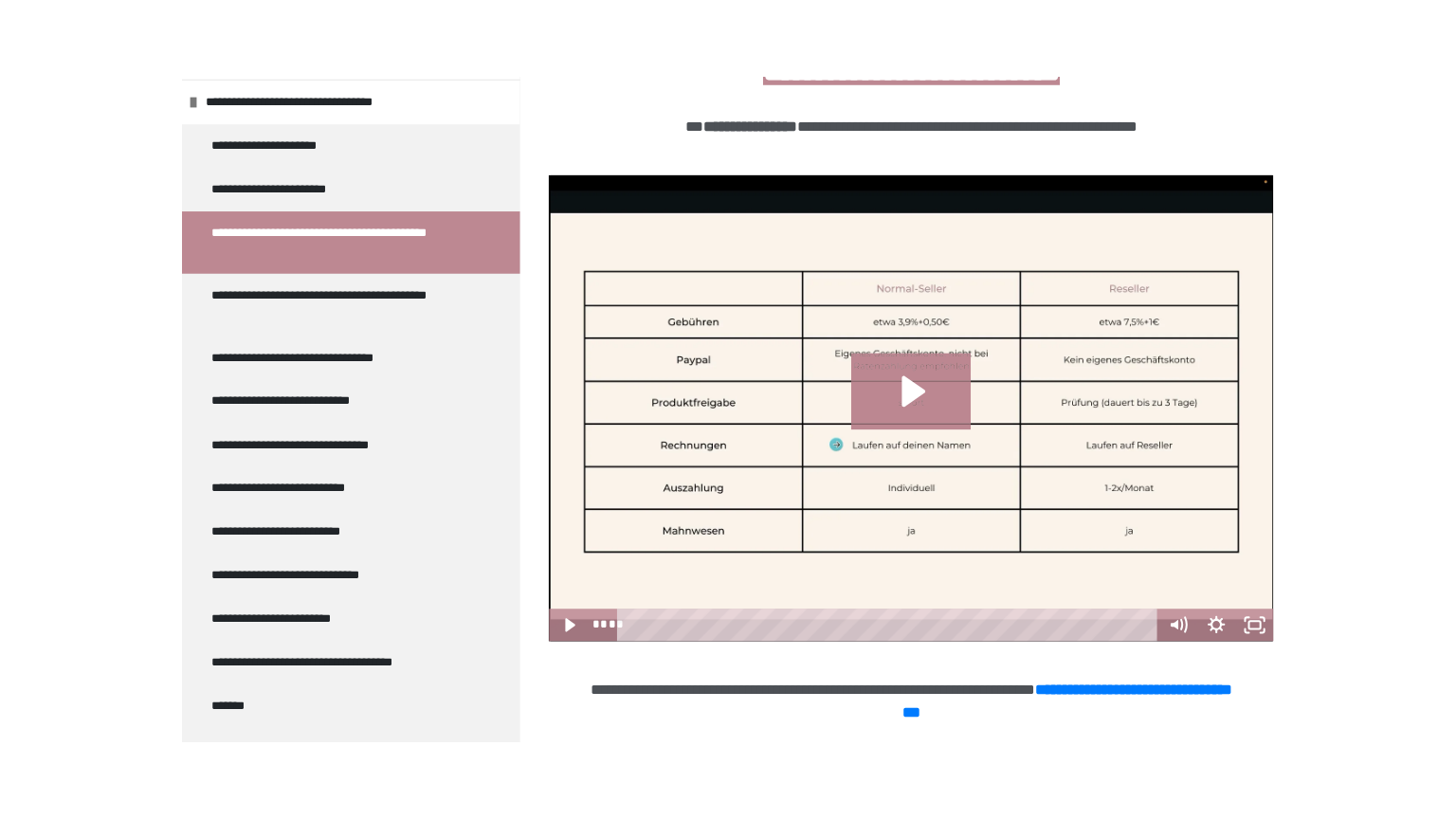 scroll, scrollTop: 414, scrollLeft: 0, axis: vertical 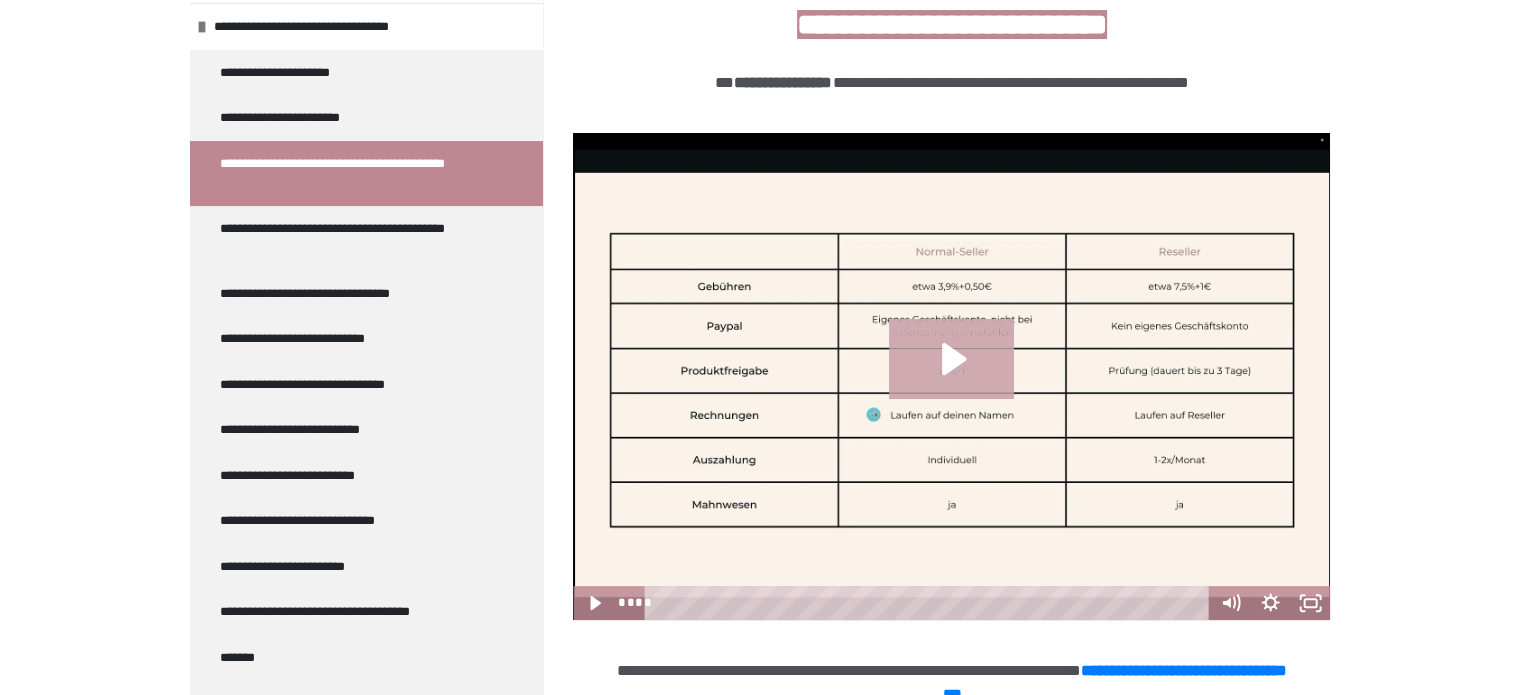 click 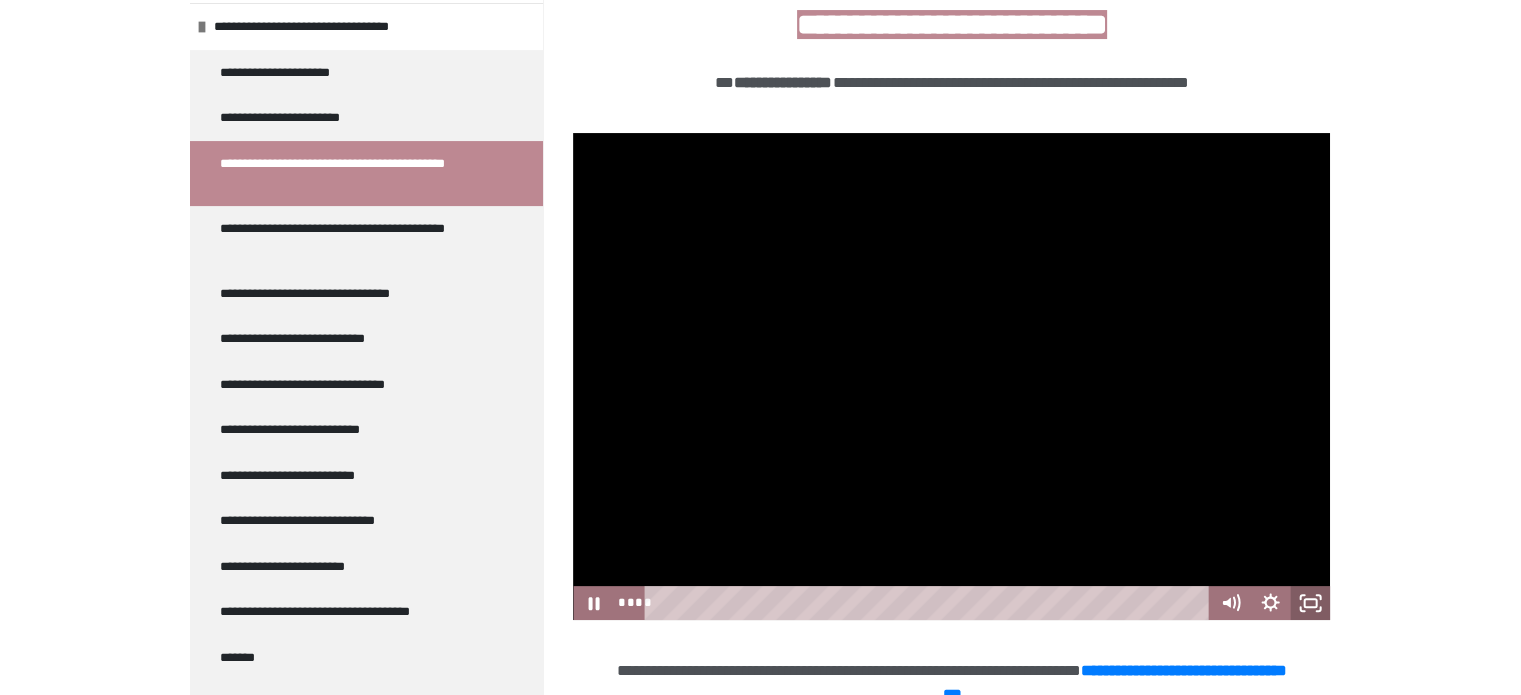 click 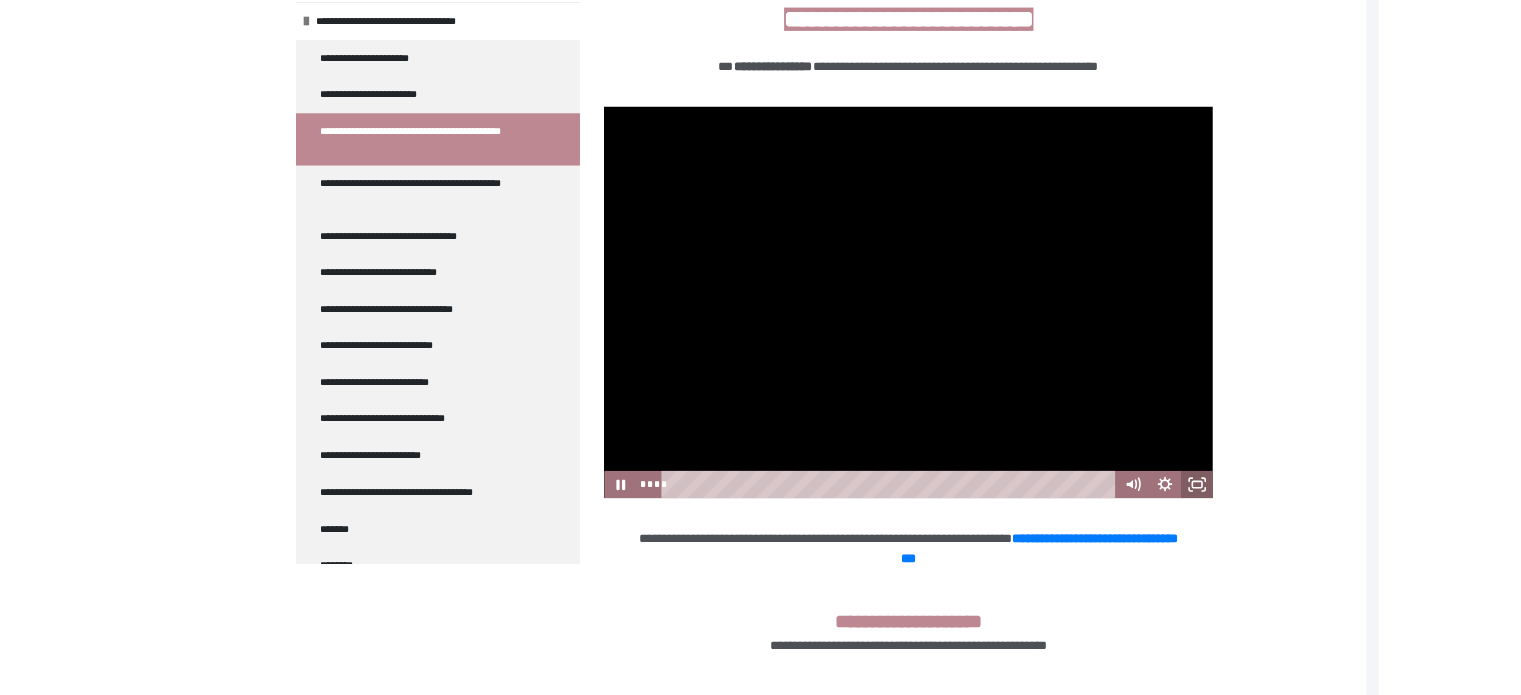 scroll, scrollTop: 367, scrollLeft: 0, axis: vertical 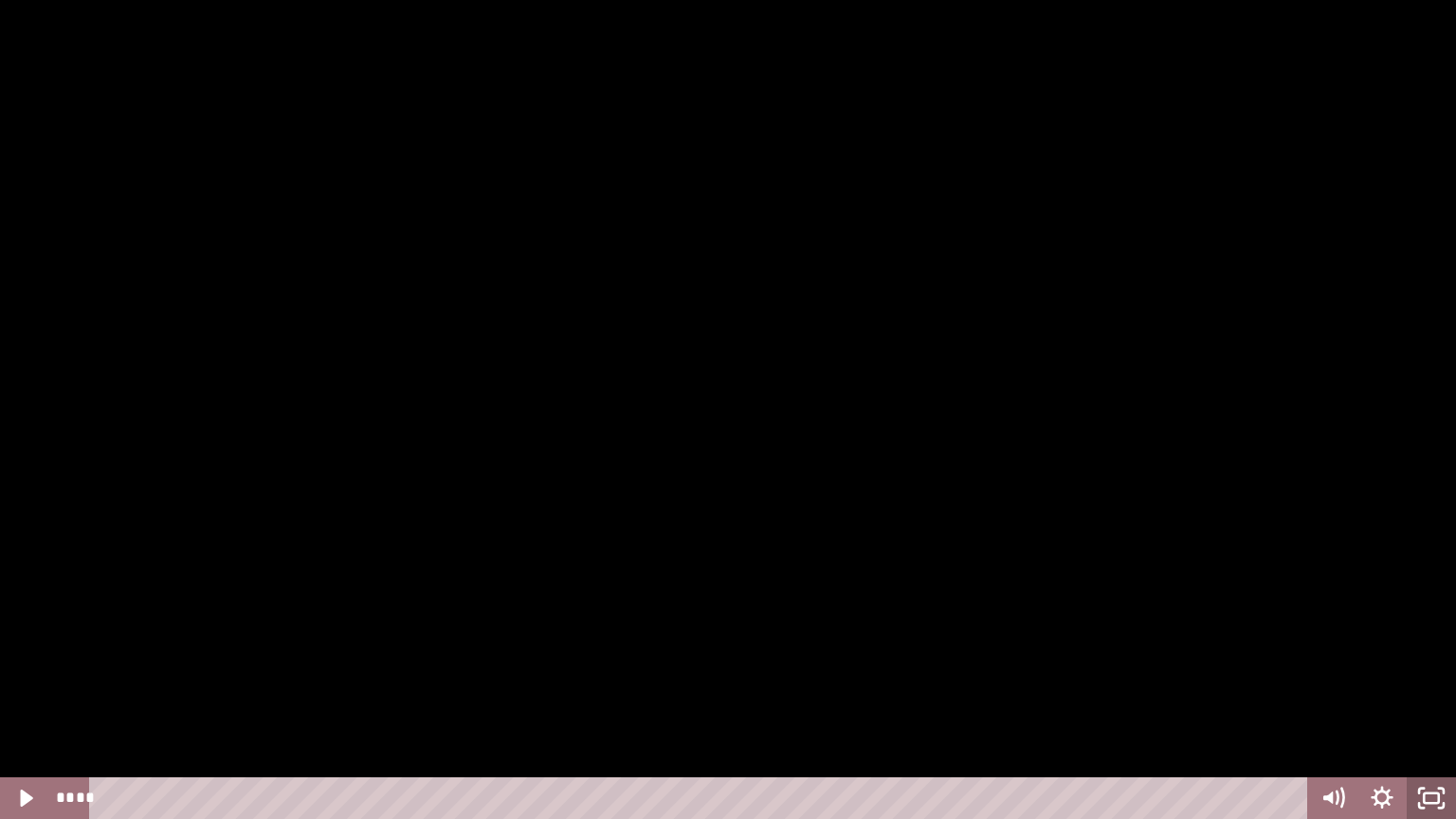 click 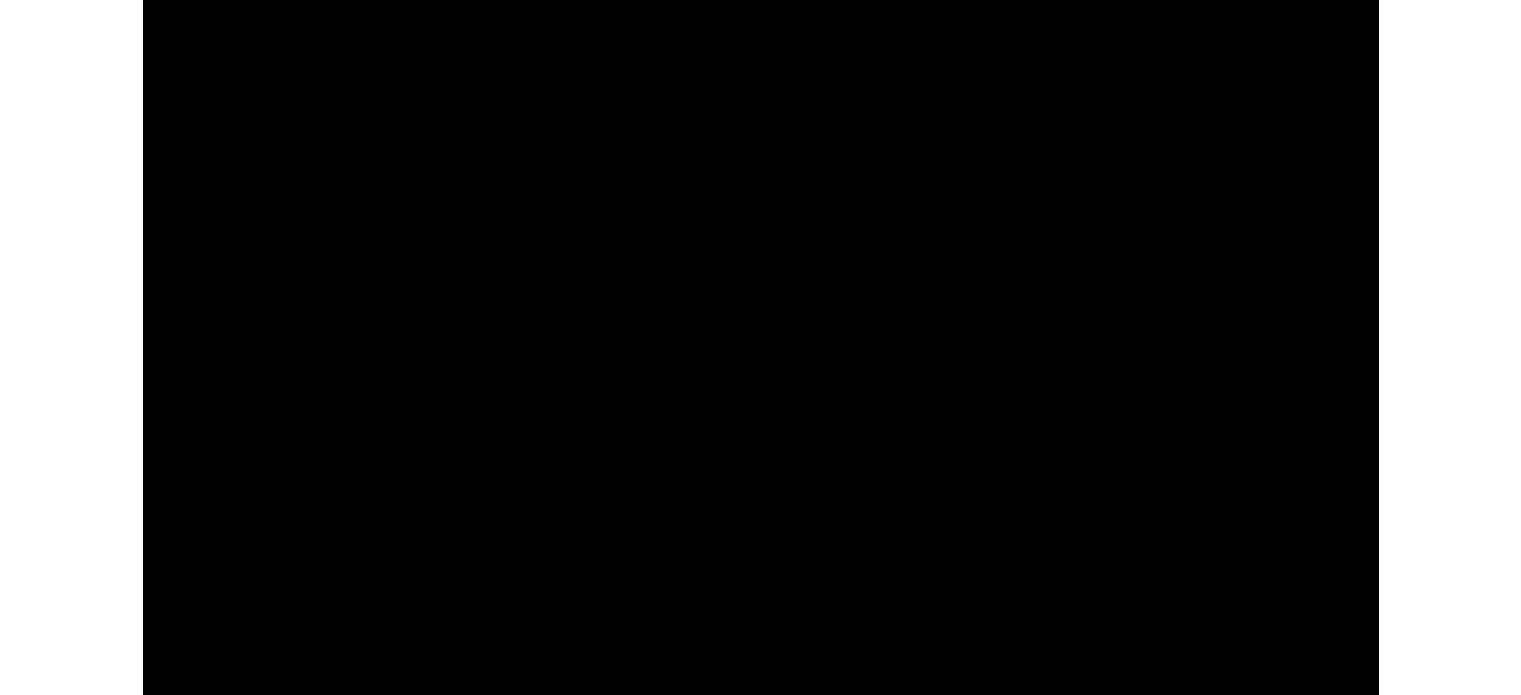 scroll, scrollTop: 466, scrollLeft: 0, axis: vertical 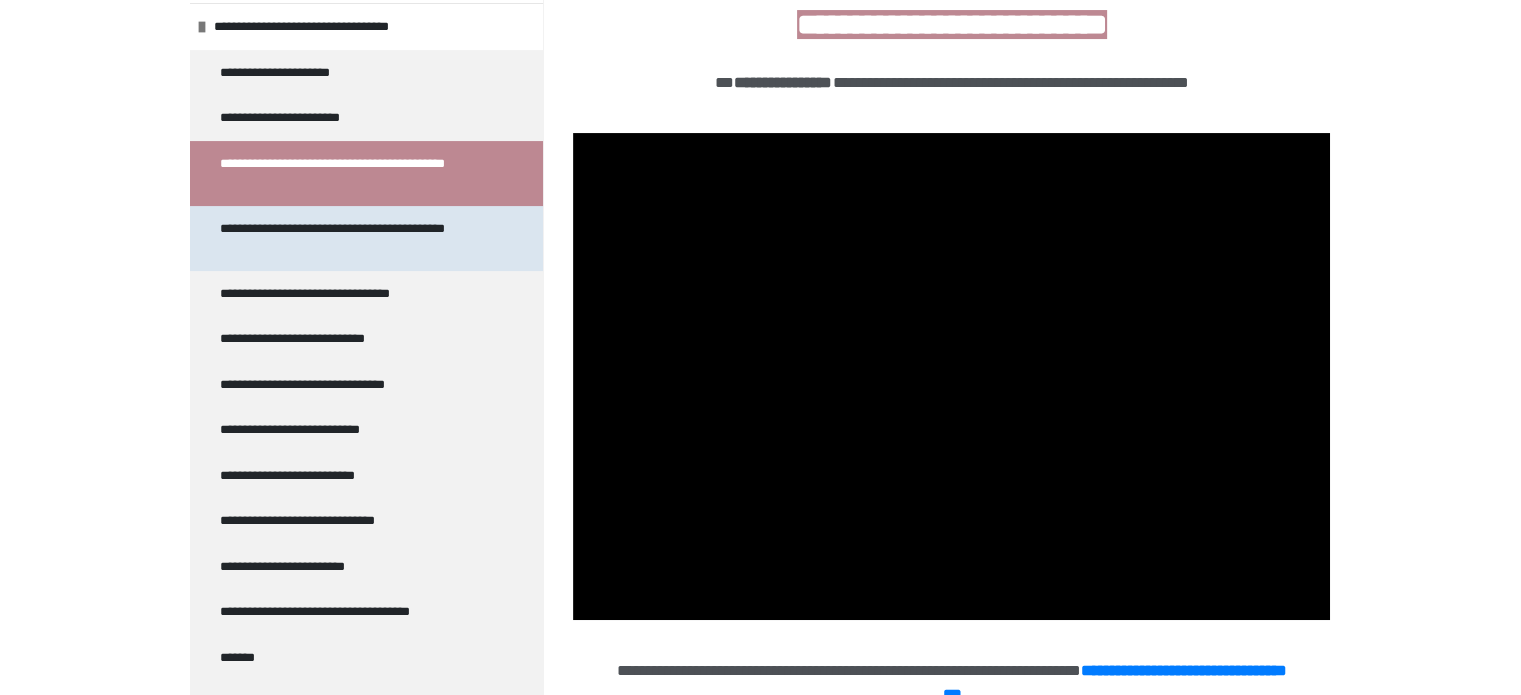 click on "**********" at bounding box center [351, 238] 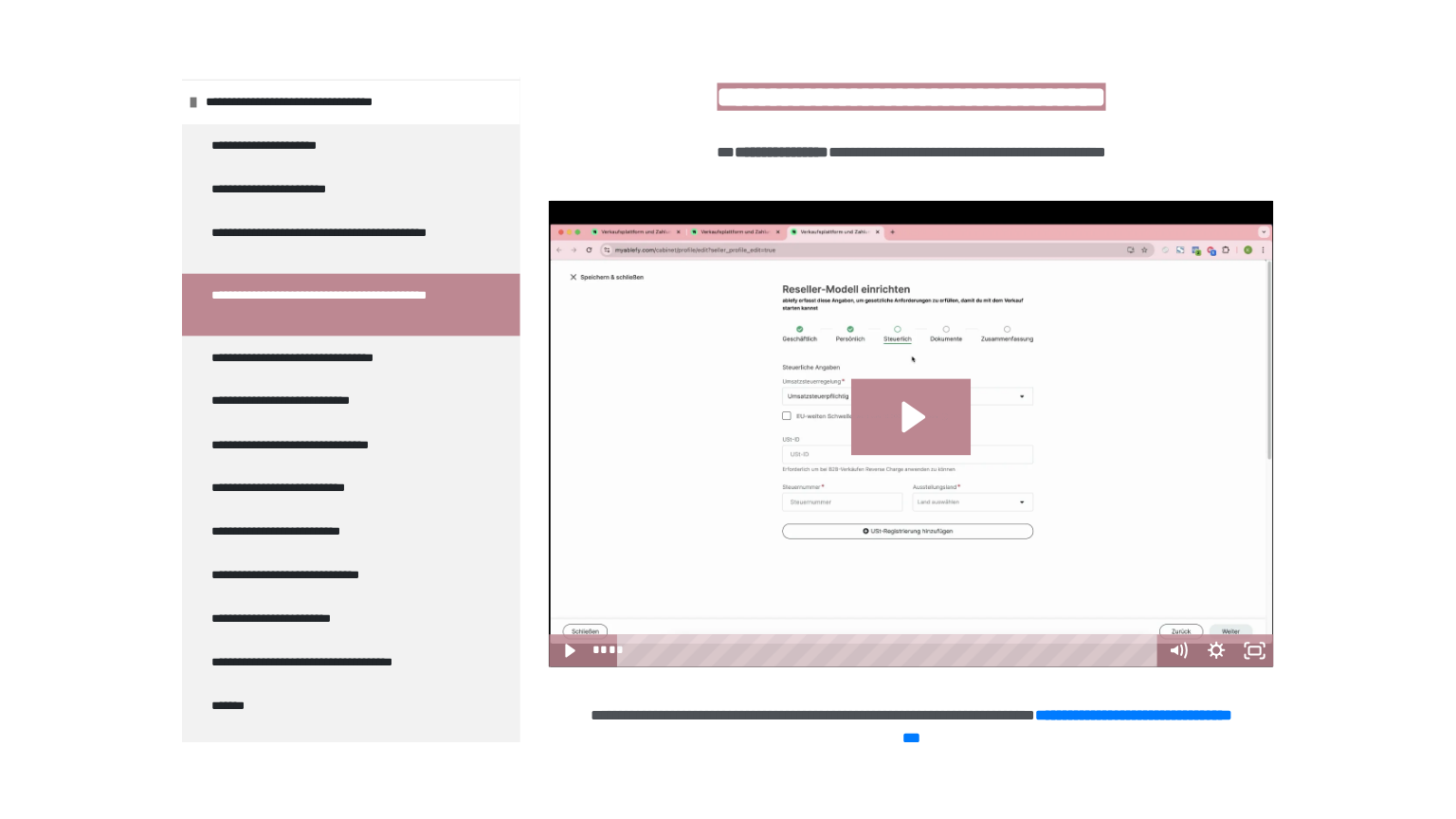 scroll, scrollTop: 428, scrollLeft: 0, axis: vertical 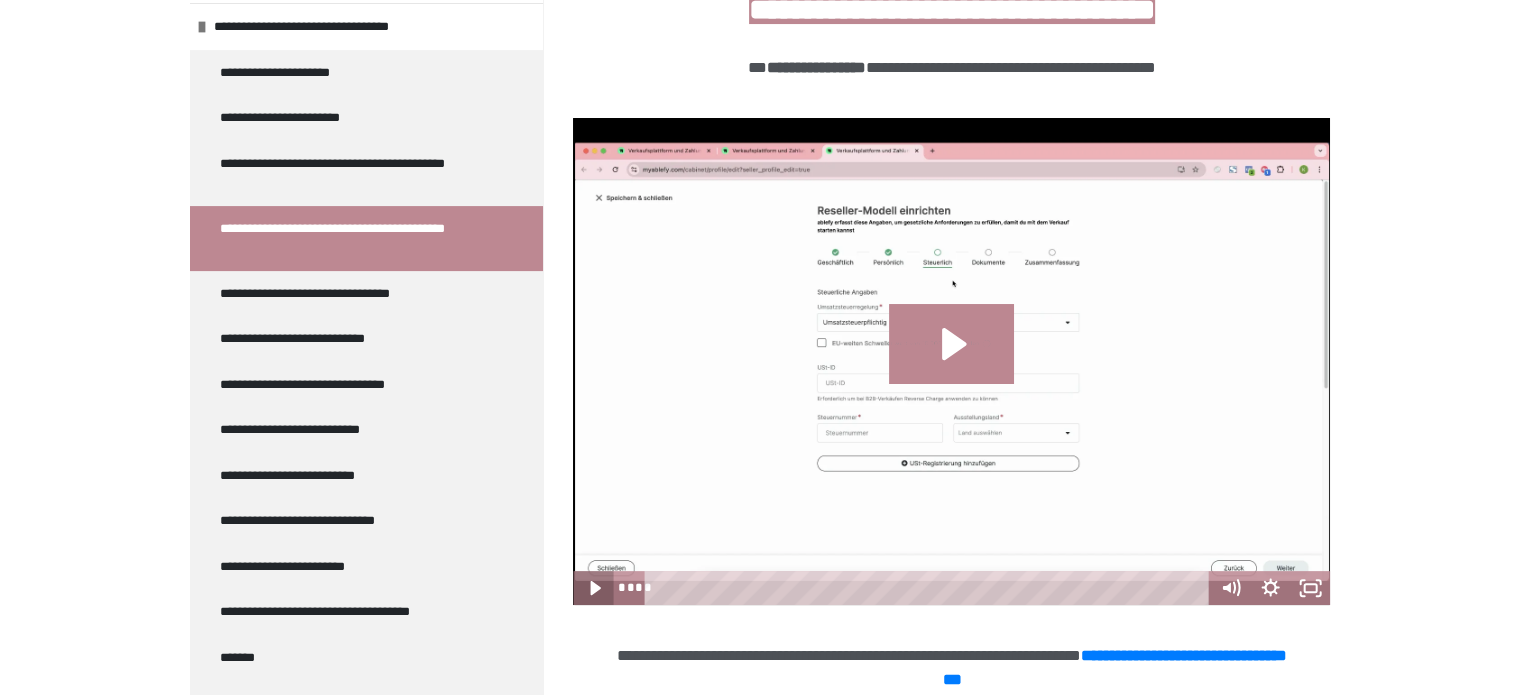 click 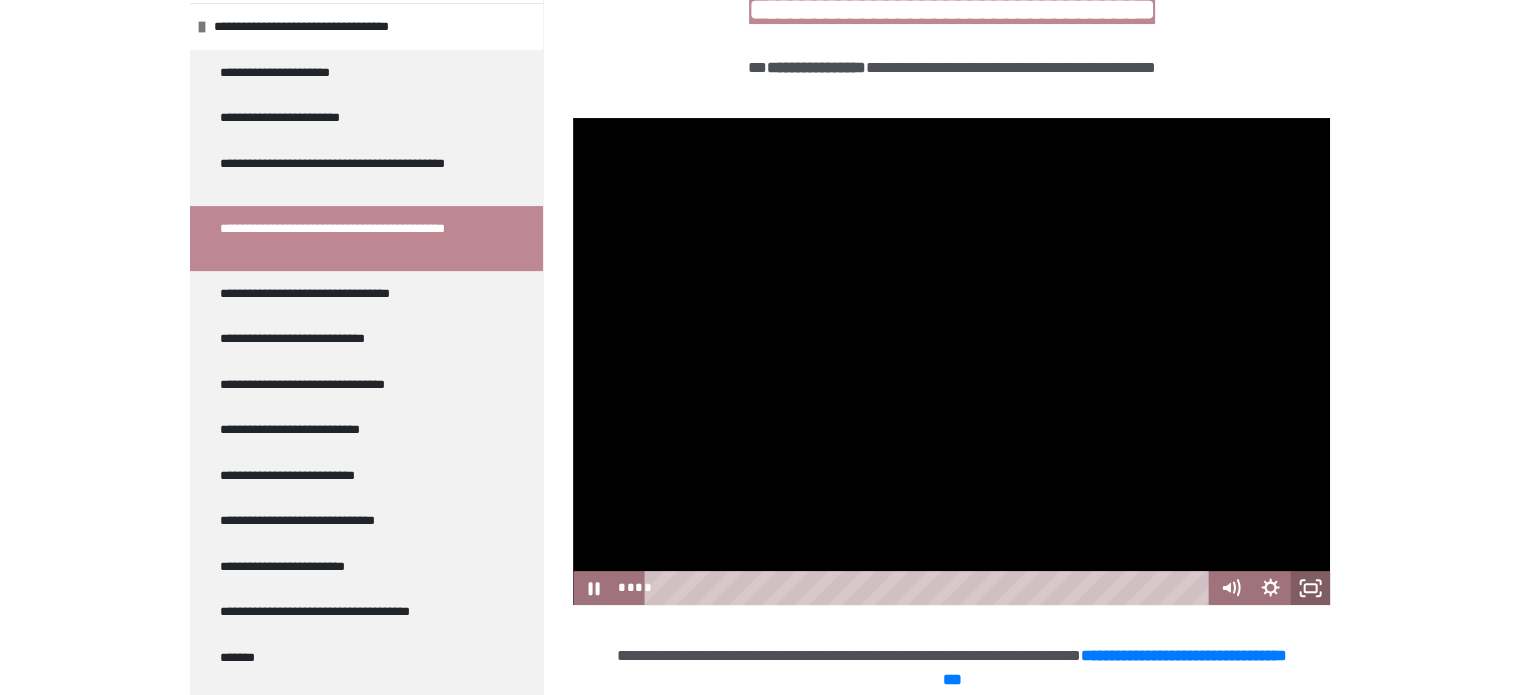 click 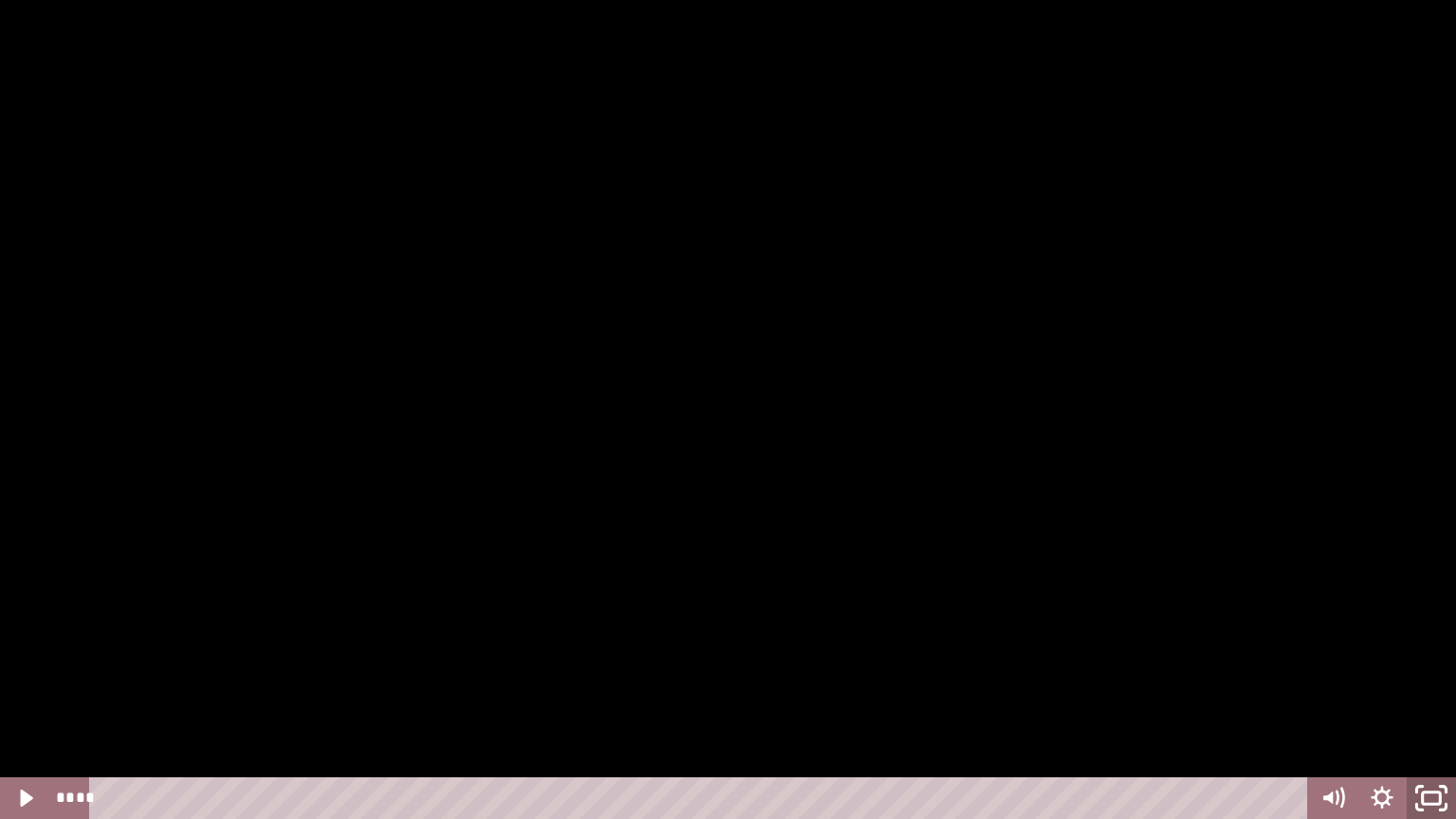 click 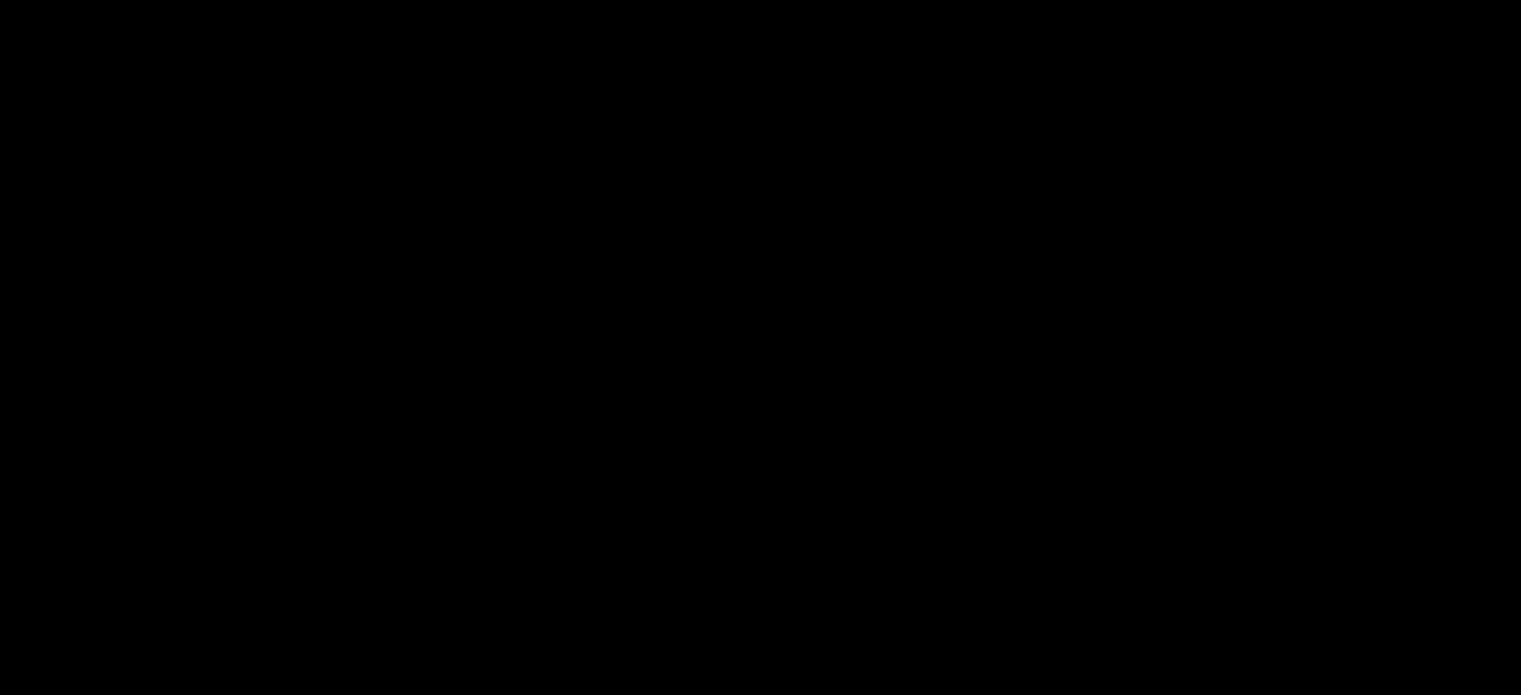 scroll, scrollTop: 466, scrollLeft: 0, axis: vertical 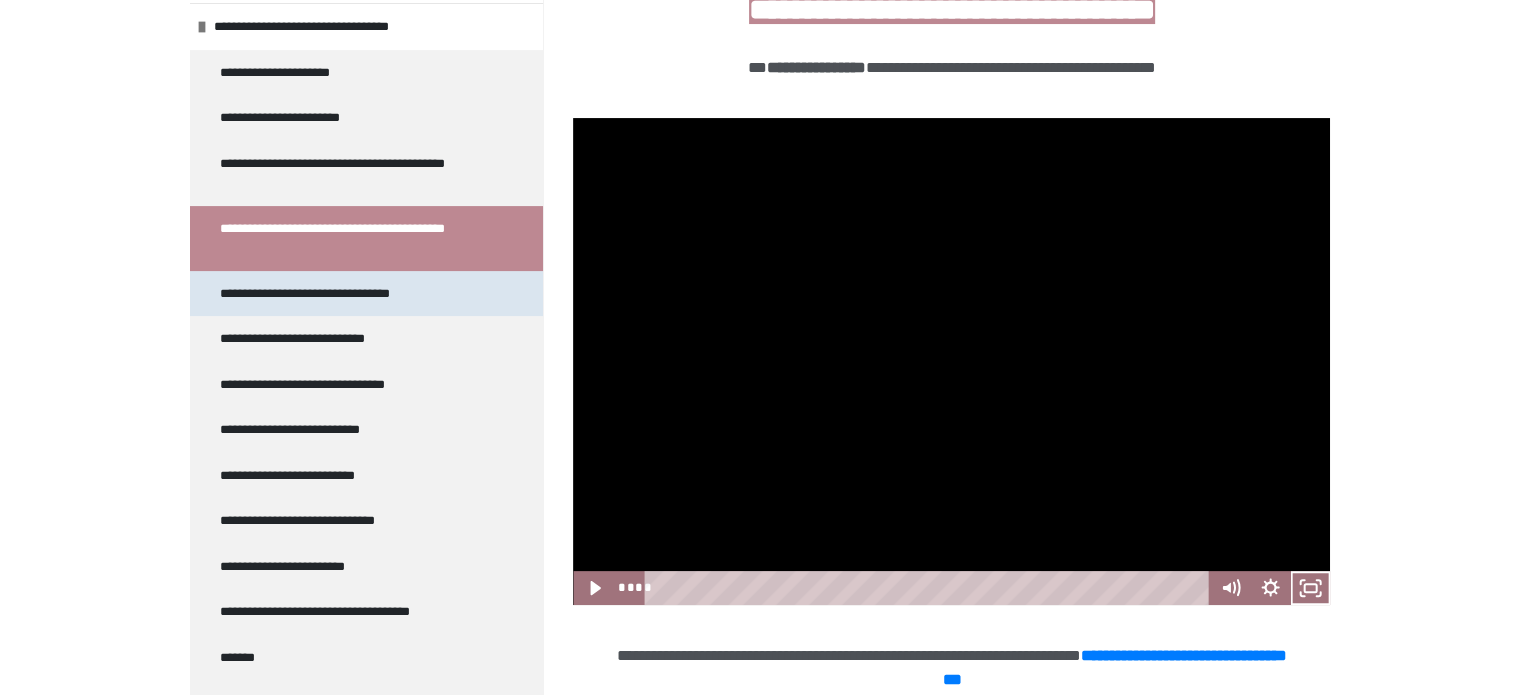 click on "**********" at bounding box center [324, 294] 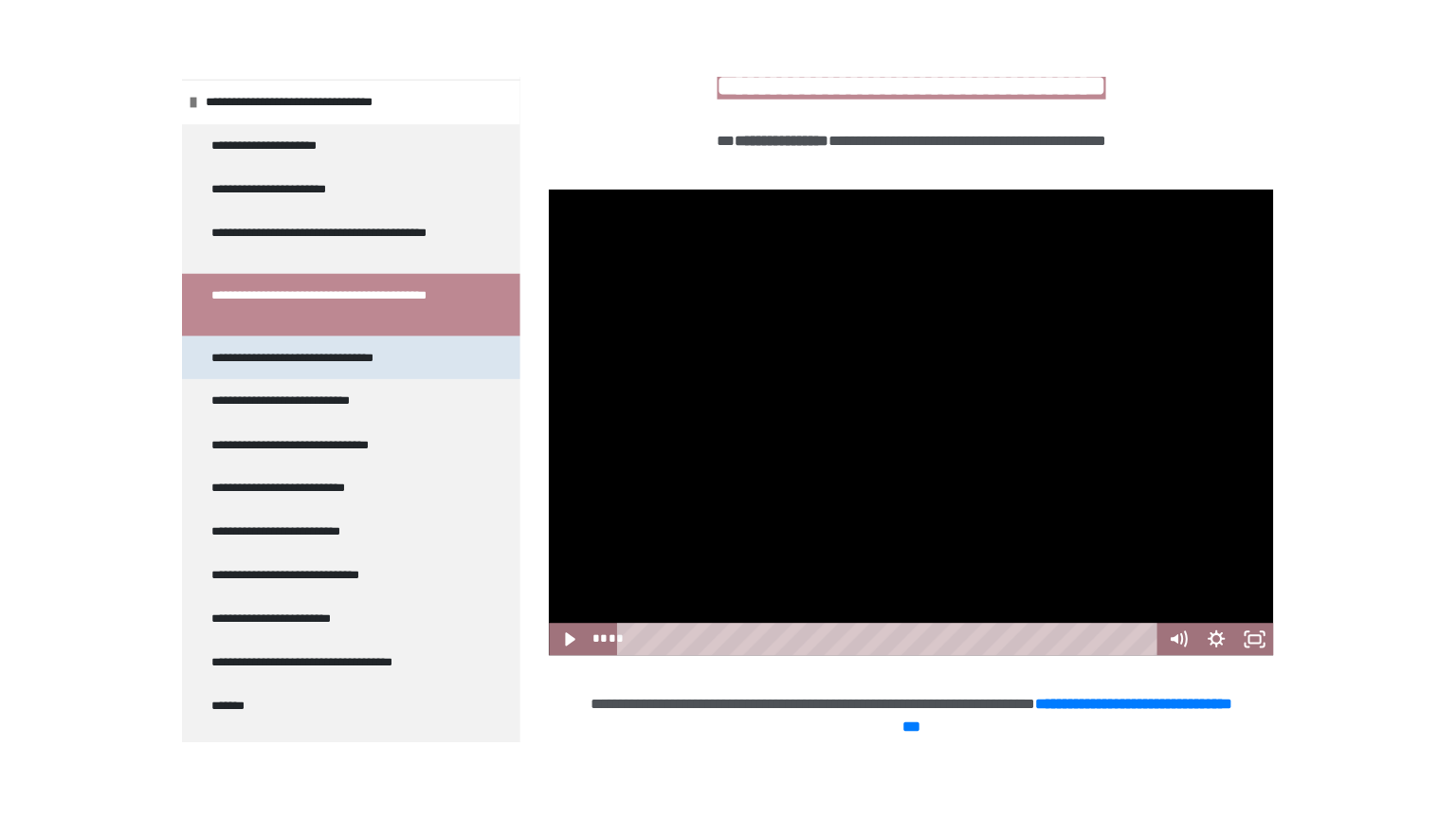 scroll, scrollTop: 341, scrollLeft: 0, axis: vertical 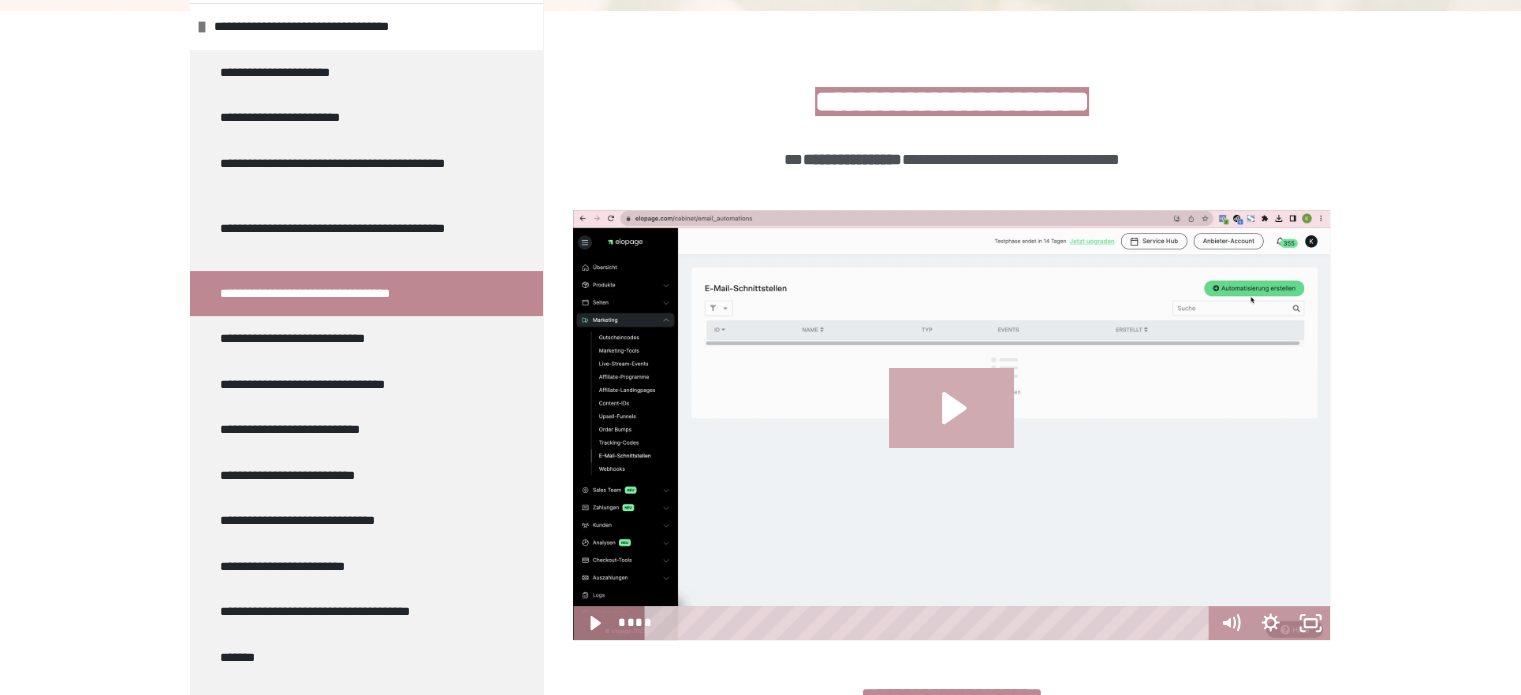click 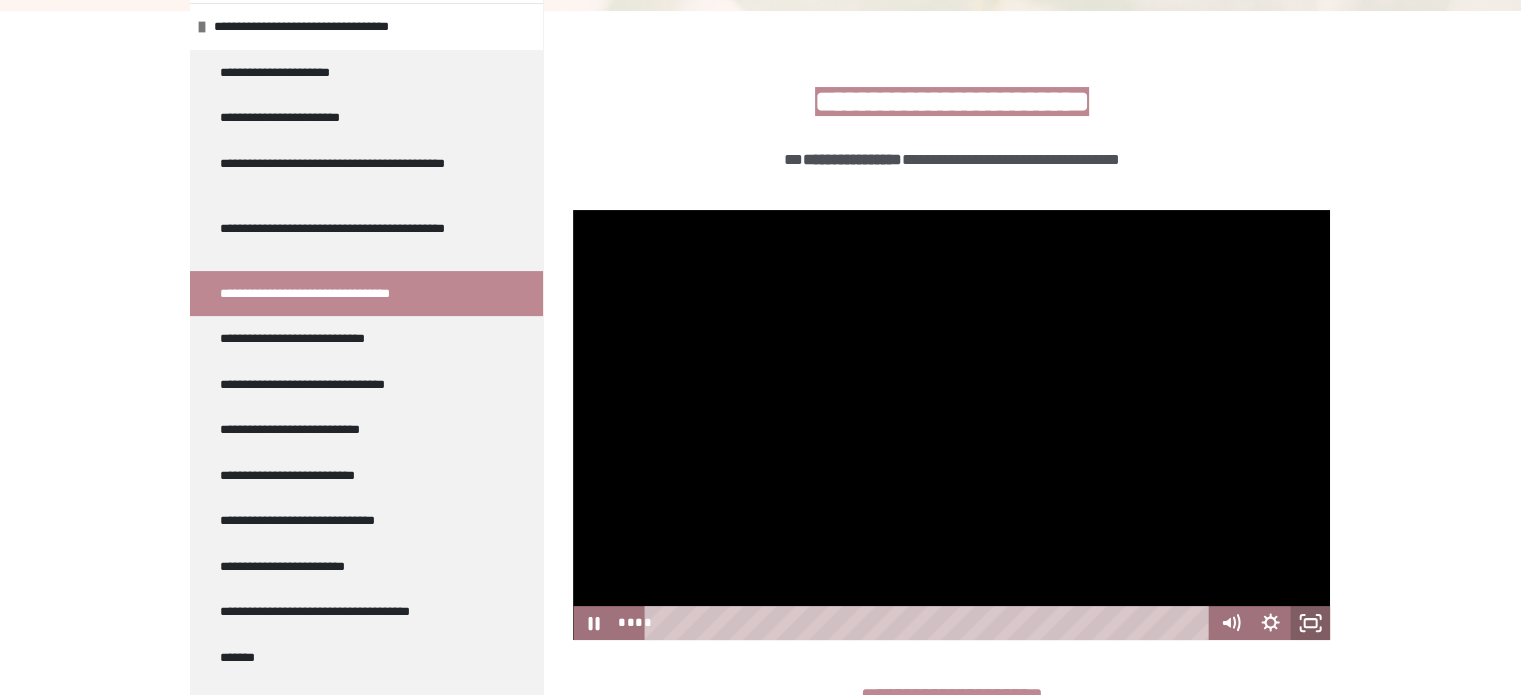 click 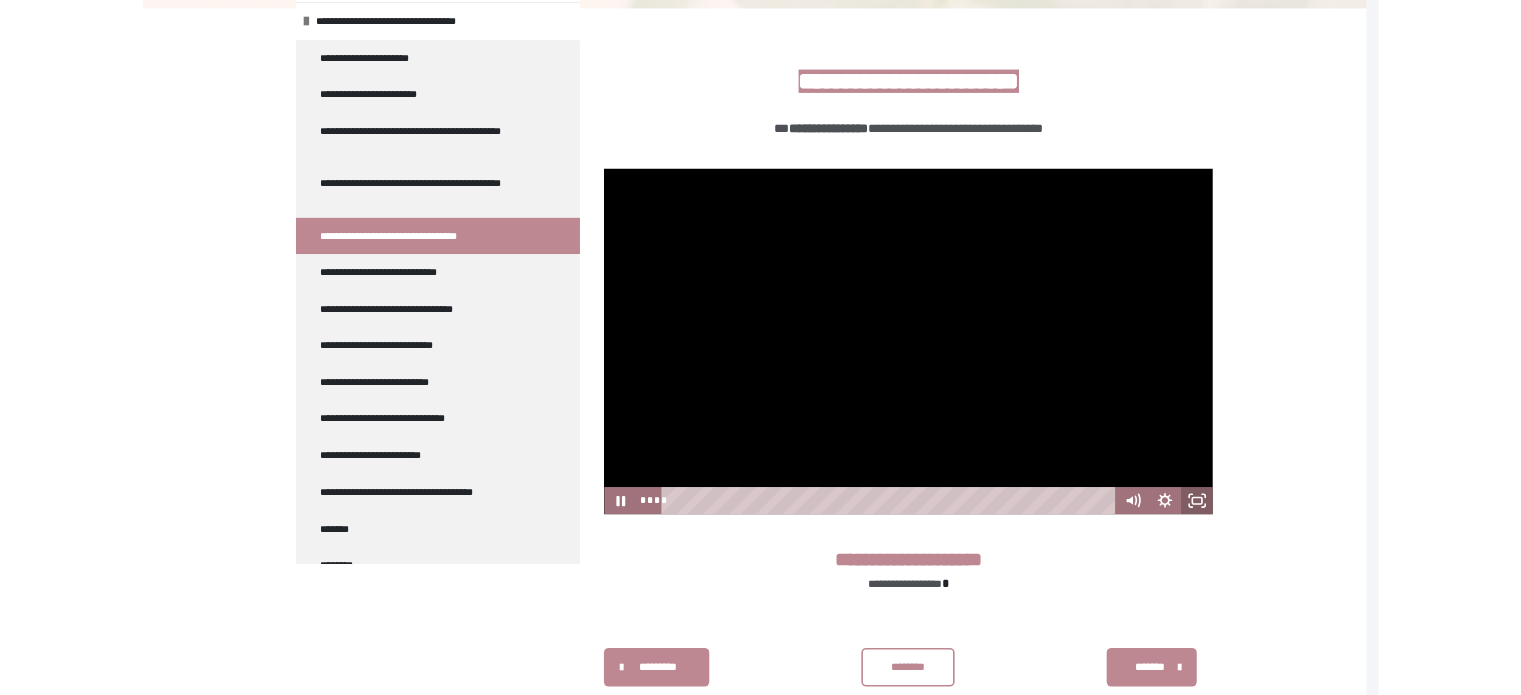 scroll, scrollTop: 367, scrollLeft: 0, axis: vertical 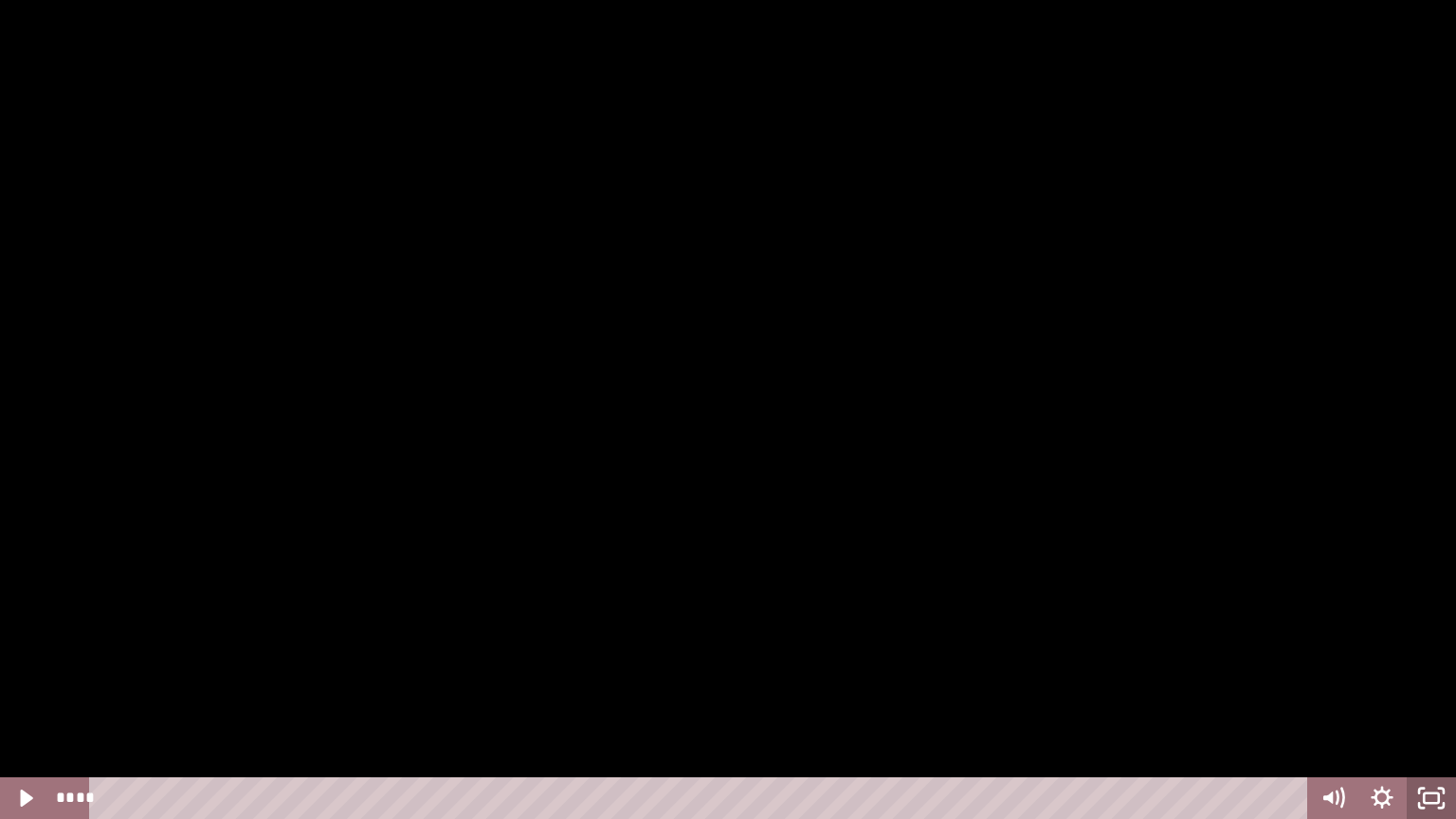click 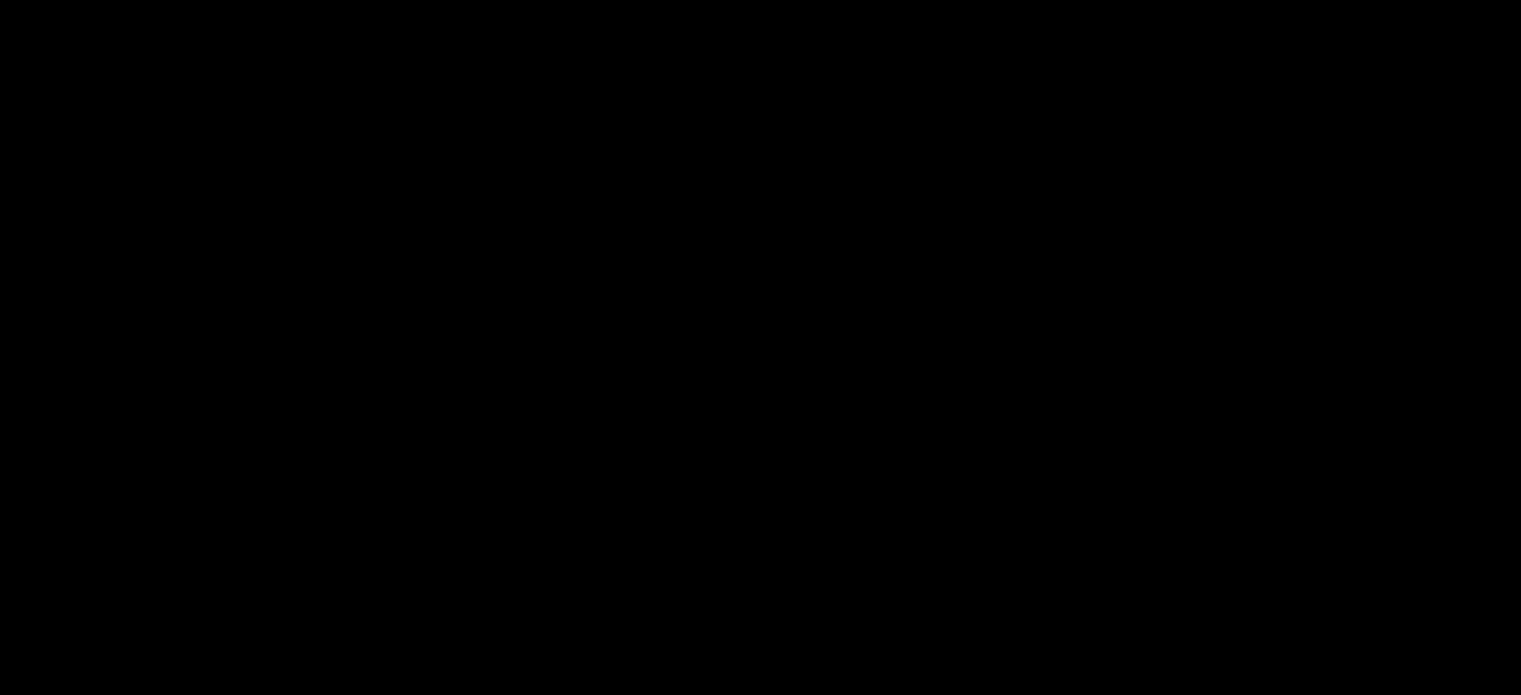 scroll, scrollTop: 466, scrollLeft: 0, axis: vertical 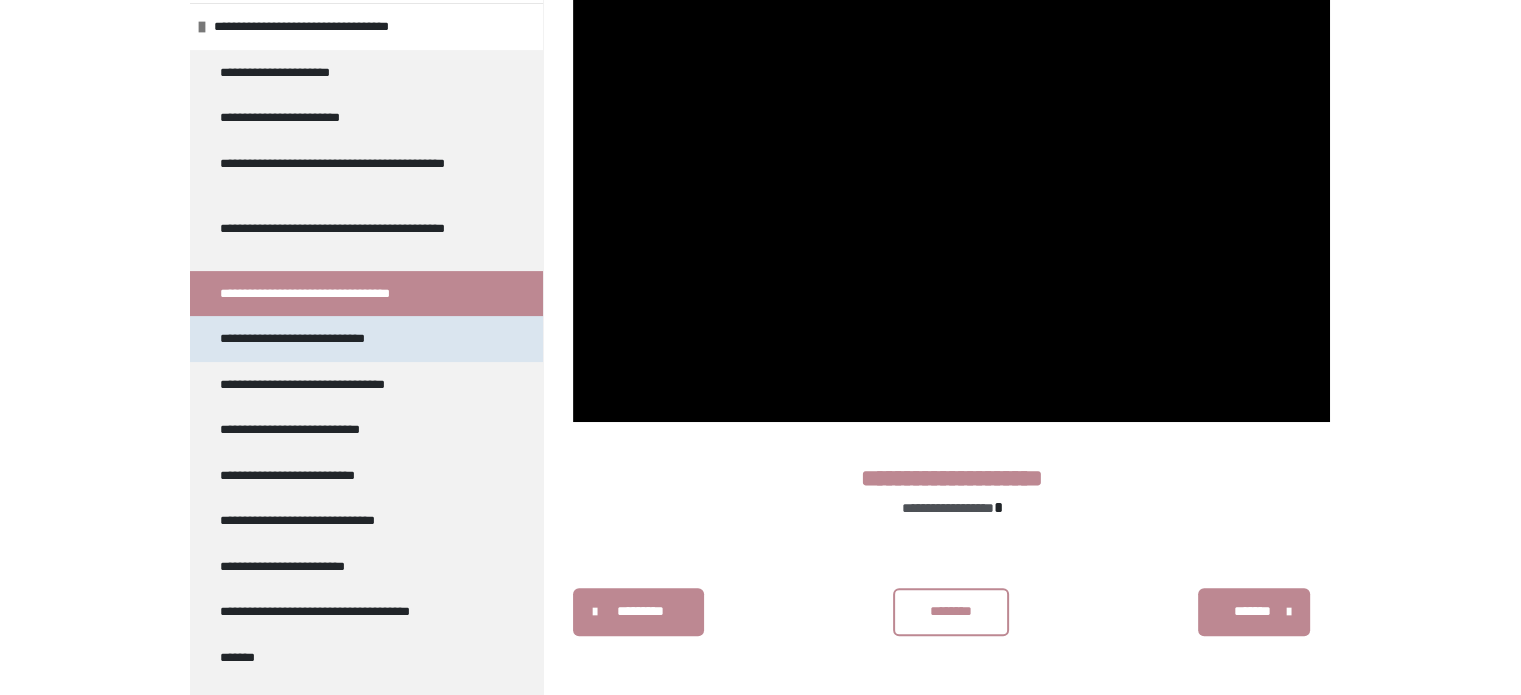 click on "**********" at bounding box center [308, 339] 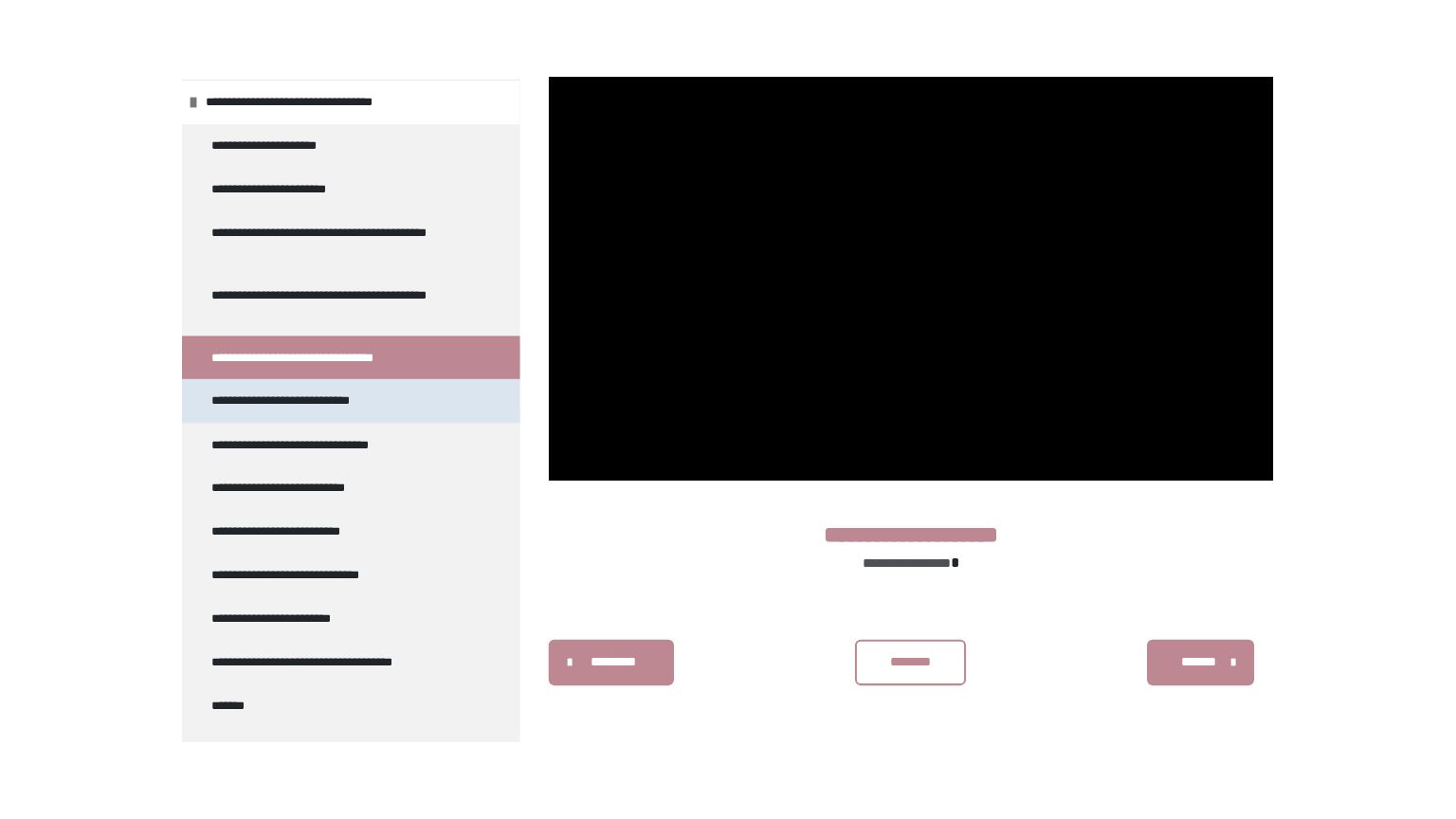 scroll, scrollTop: 341, scrollLeft: 0, axis: vertical 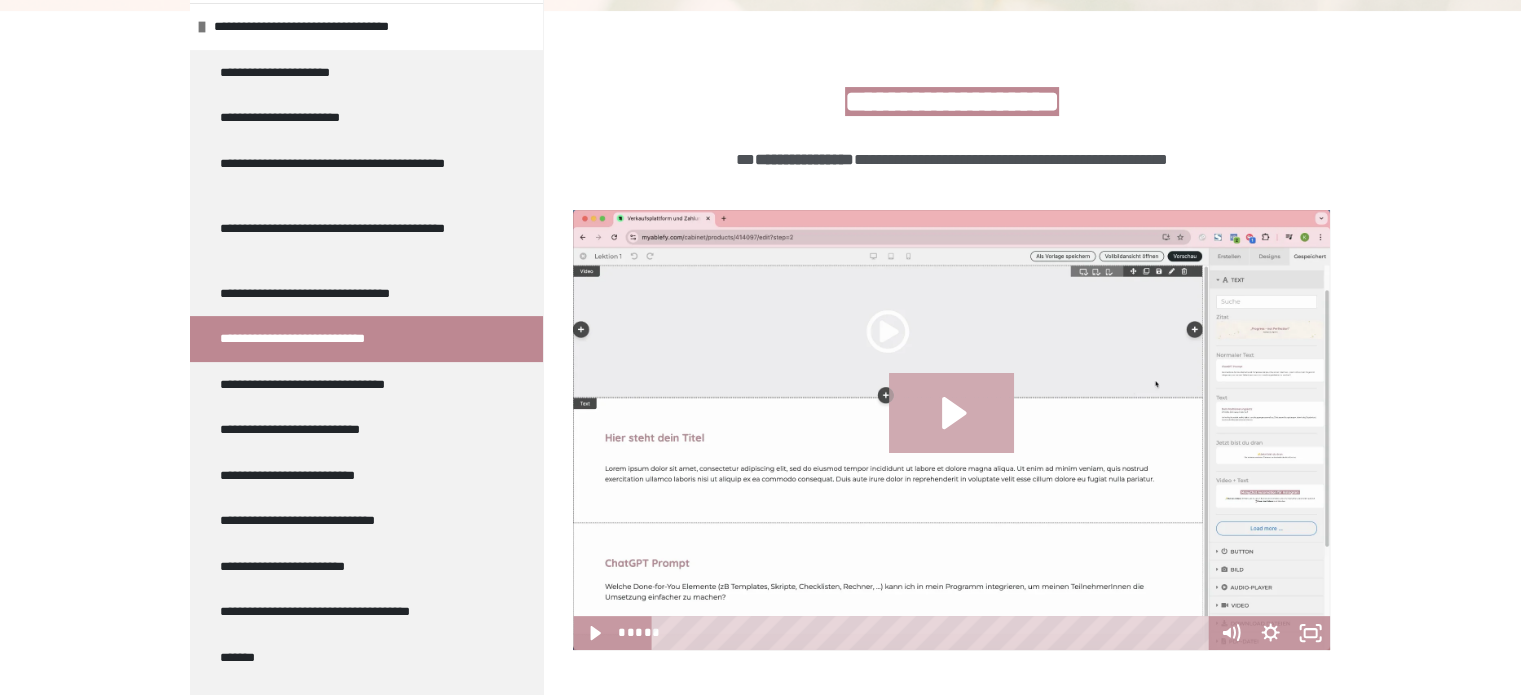 click 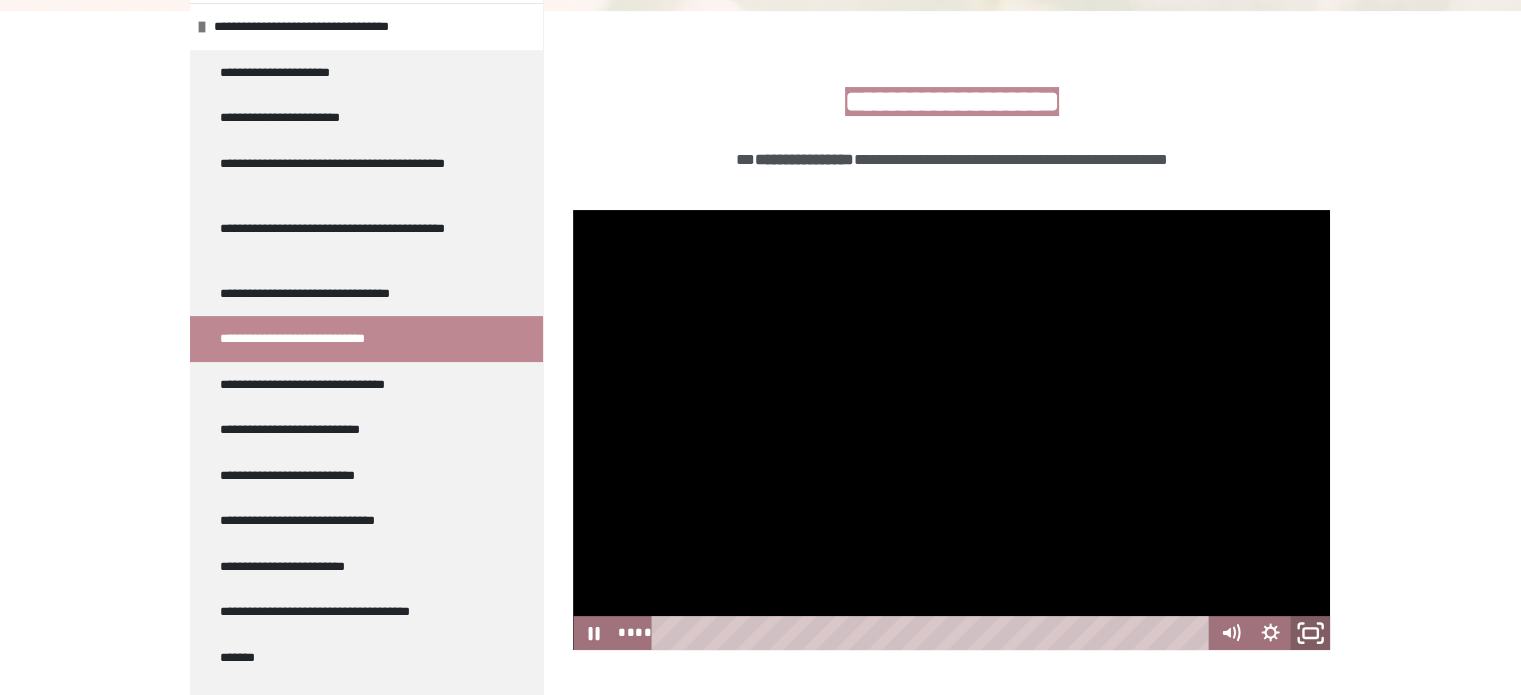 click 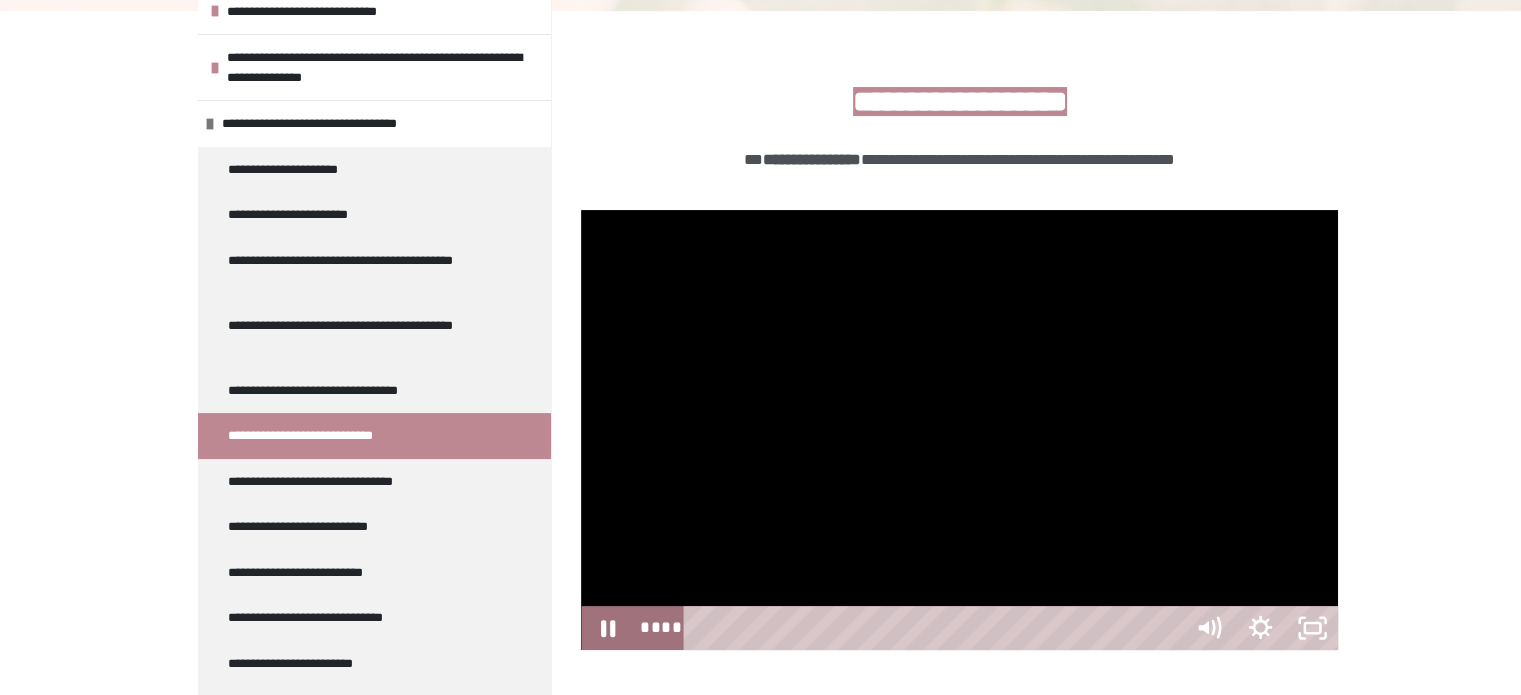 scroll, scrollTop: 367, scrollLeft: 0, axis: vertical 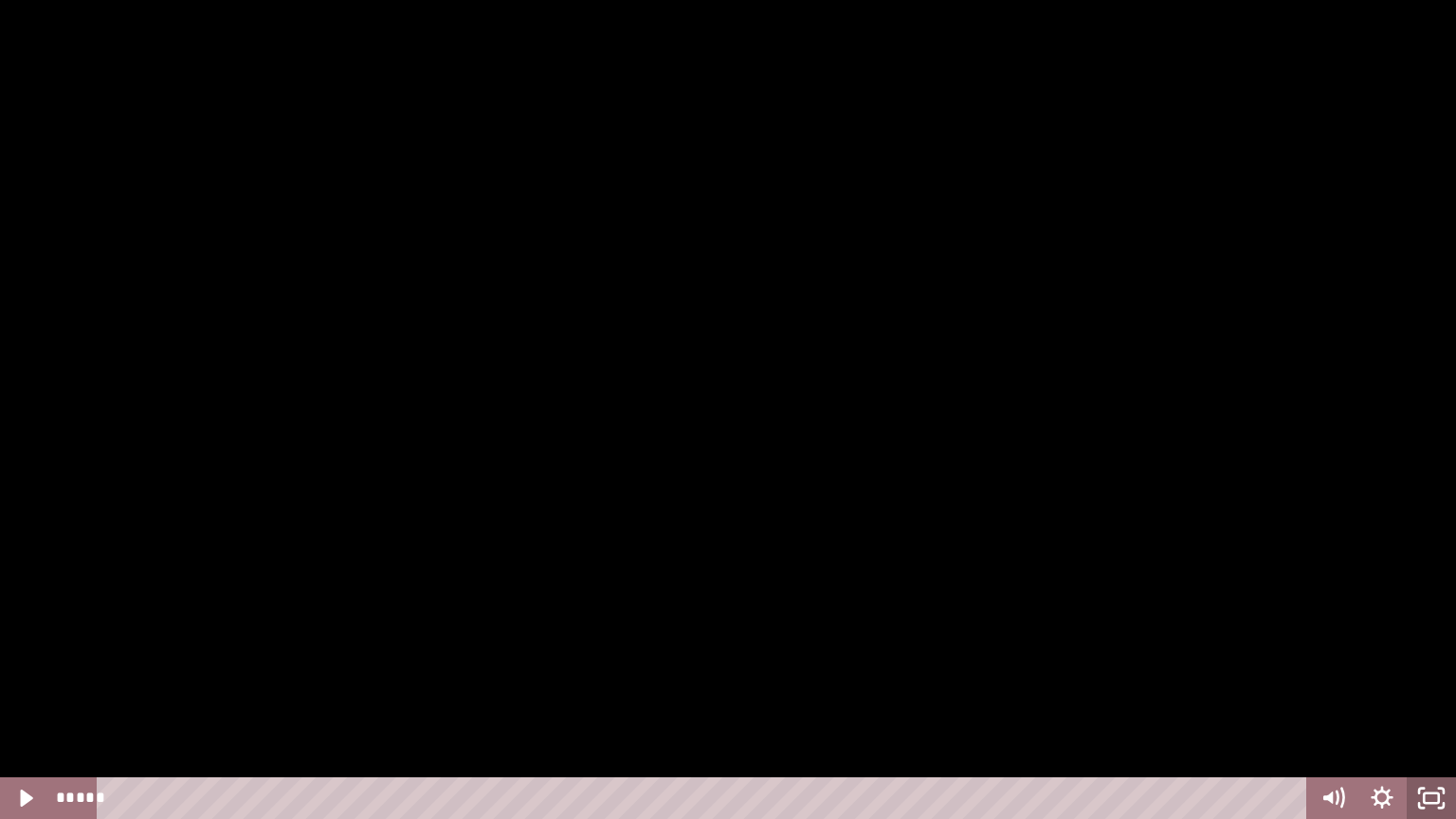 click 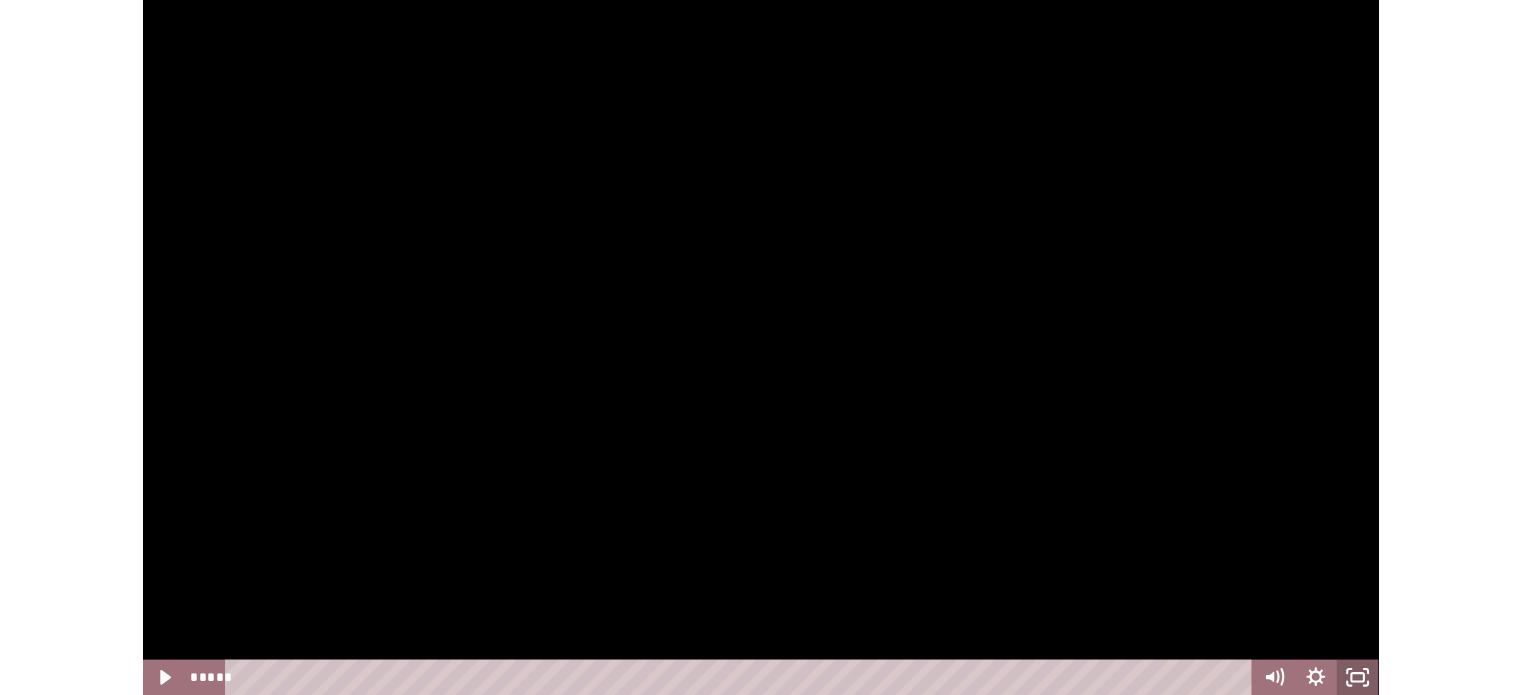 scroll, scrollTop: 466, scrollLeft: 0, axis: vertical 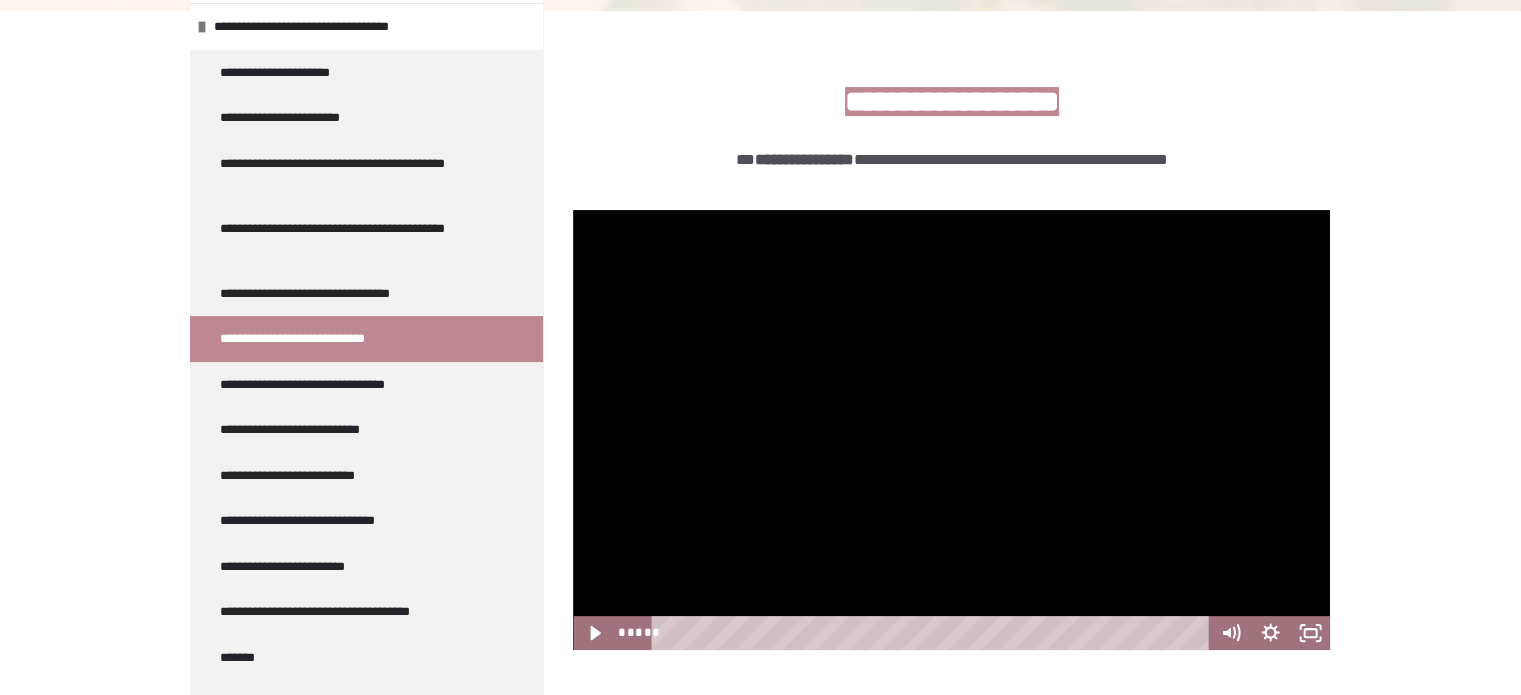 click on "**********" at bounding box center (951, 125) 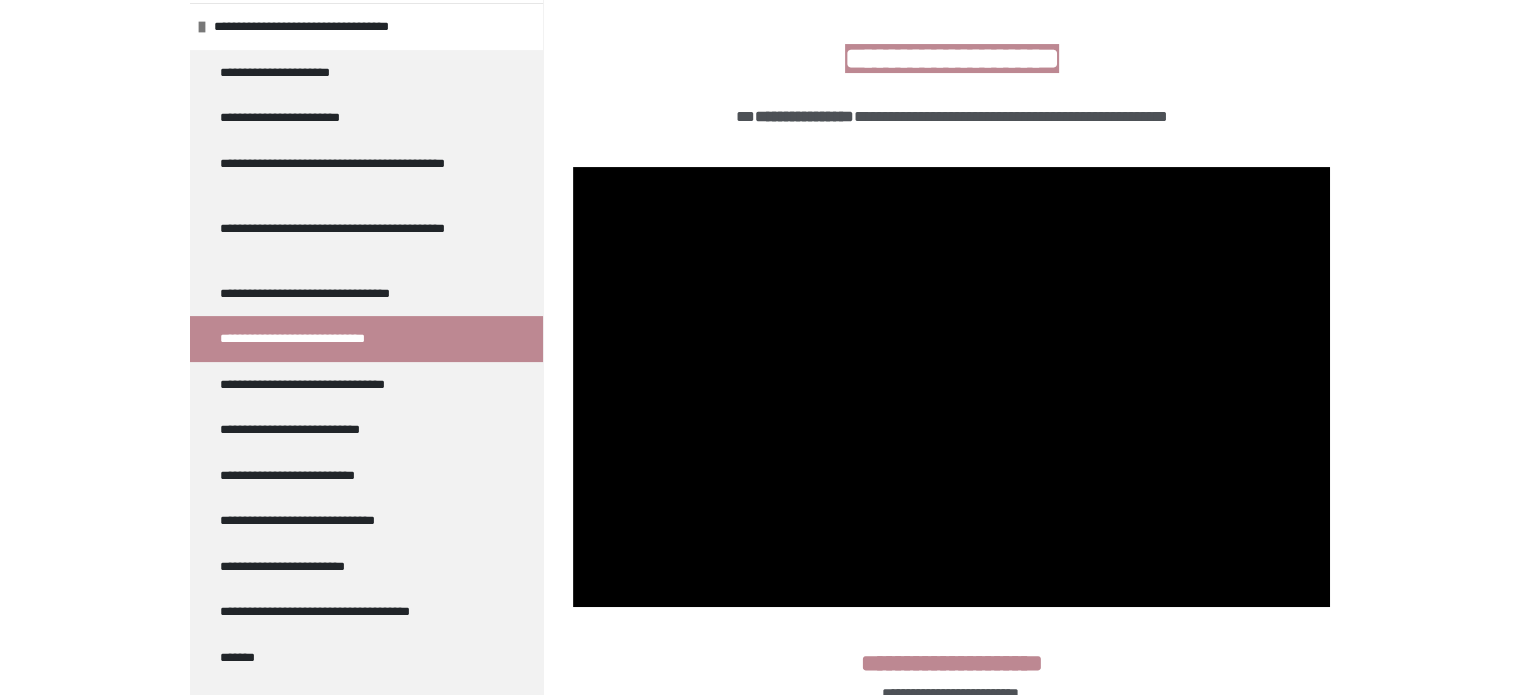 scroll, scrollTop: 400, scrollLeft: 0, axis: vertical 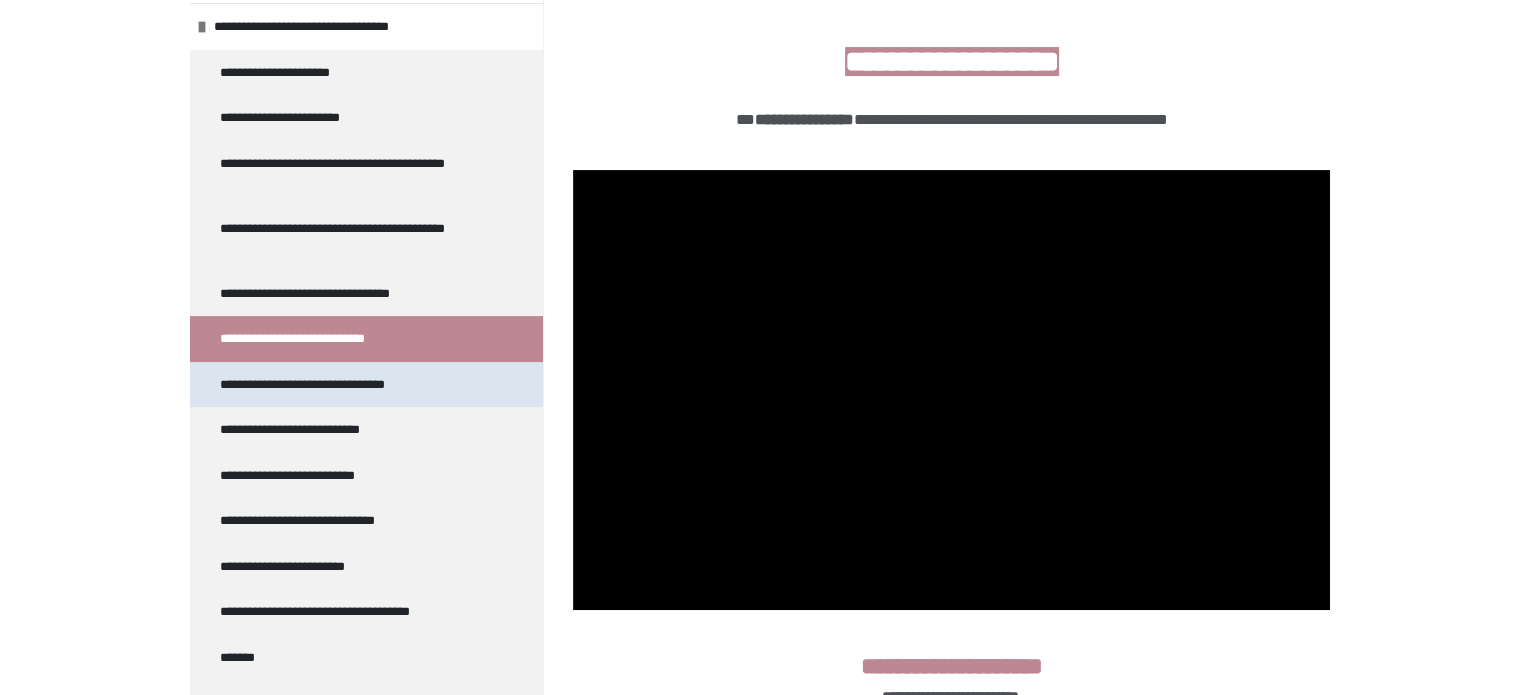 click on "**********" at bounding box center [315, 385] 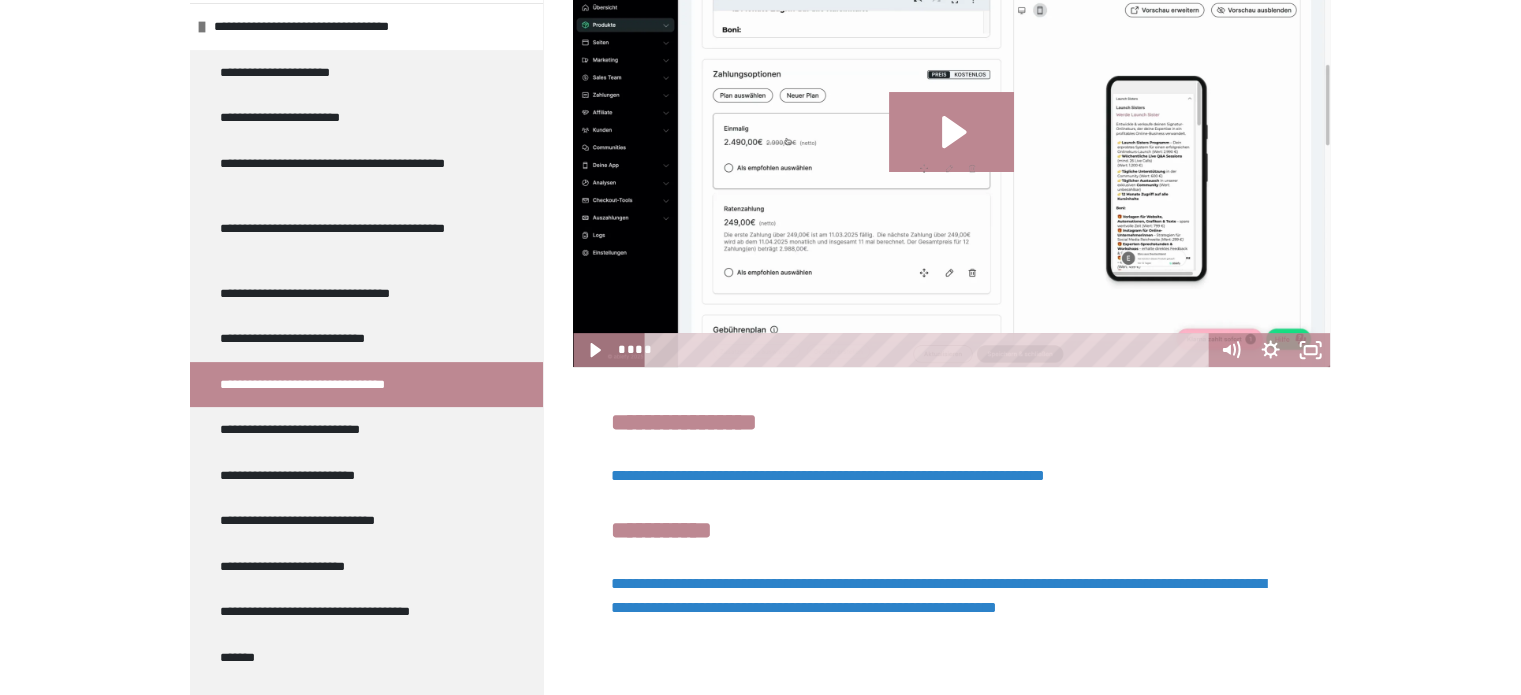 scroll, scrollTop: 627, scrollLeft: 0, axis: vertical 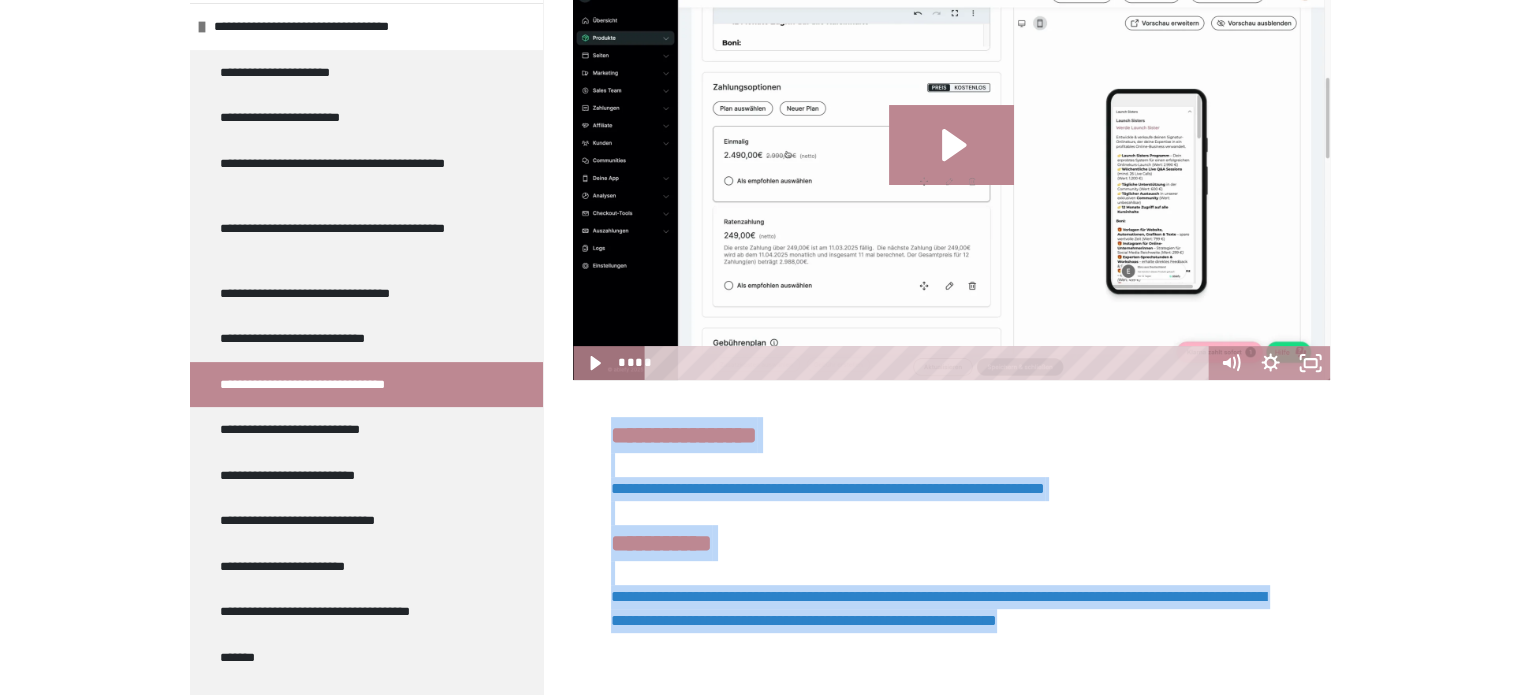 drag, startPoint x: 612, startPoint y: 431, endPoint x: 976, endPoint y: 637, distance: 418.24872 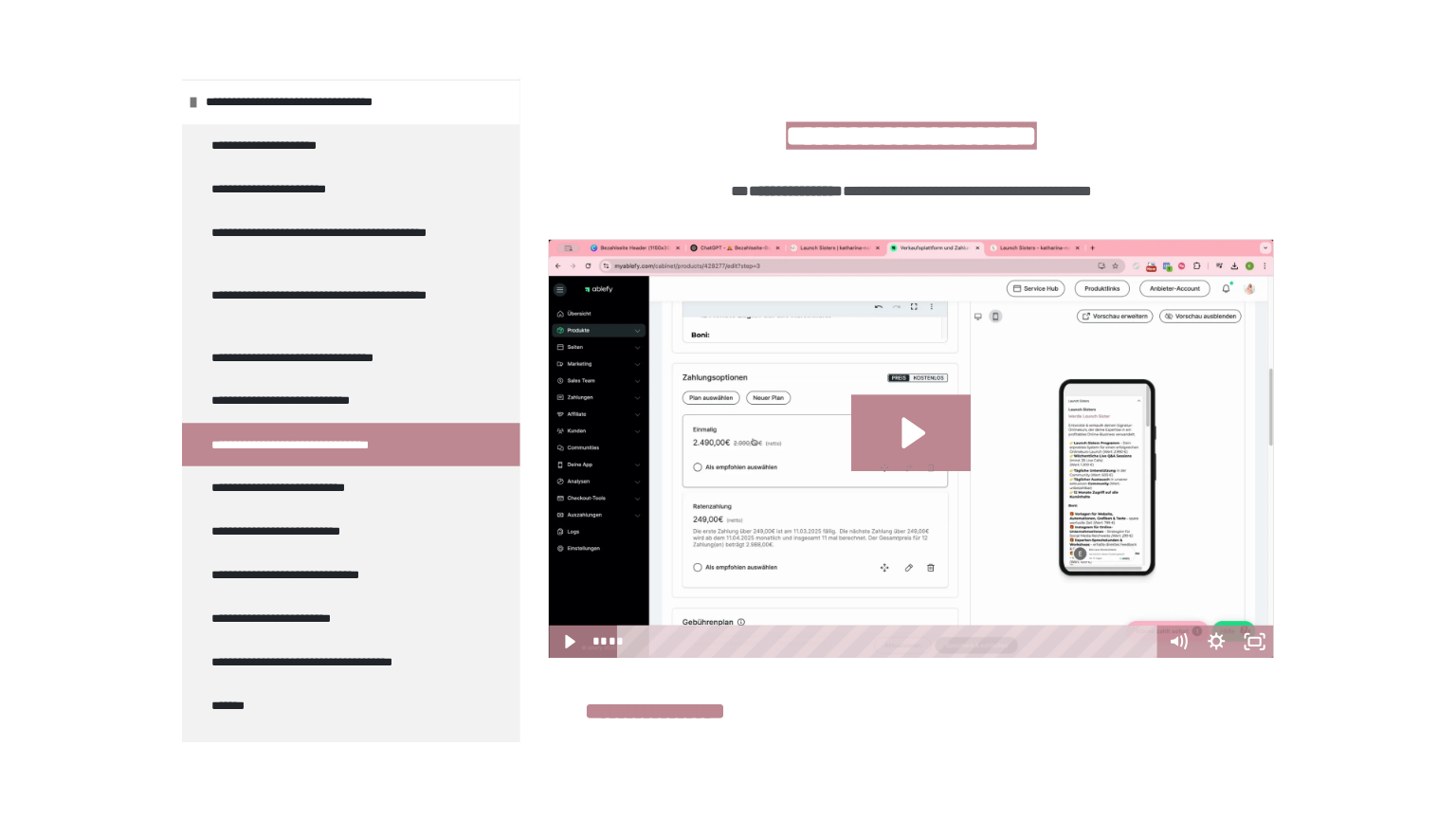 scroll, scrollTop: 404, scrollLeft: 0, axis: vertical 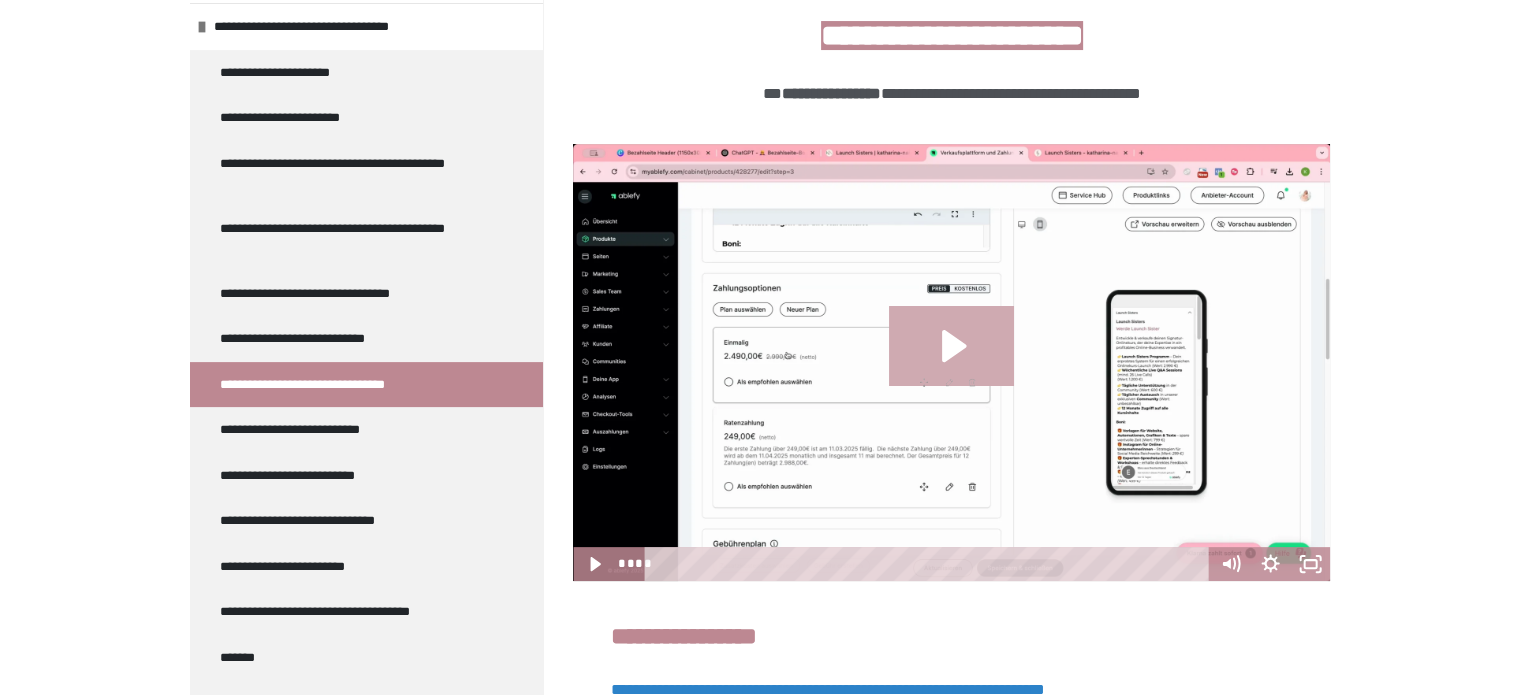 click 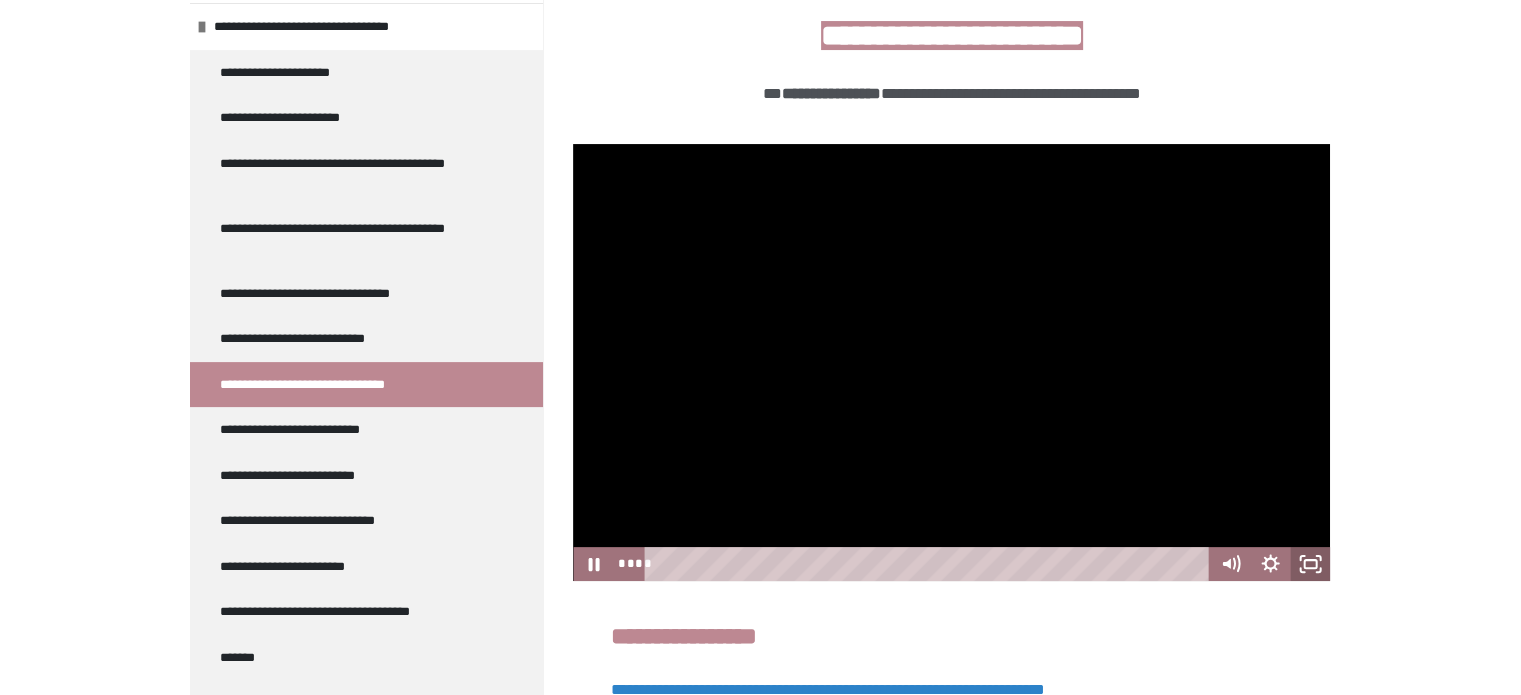 click 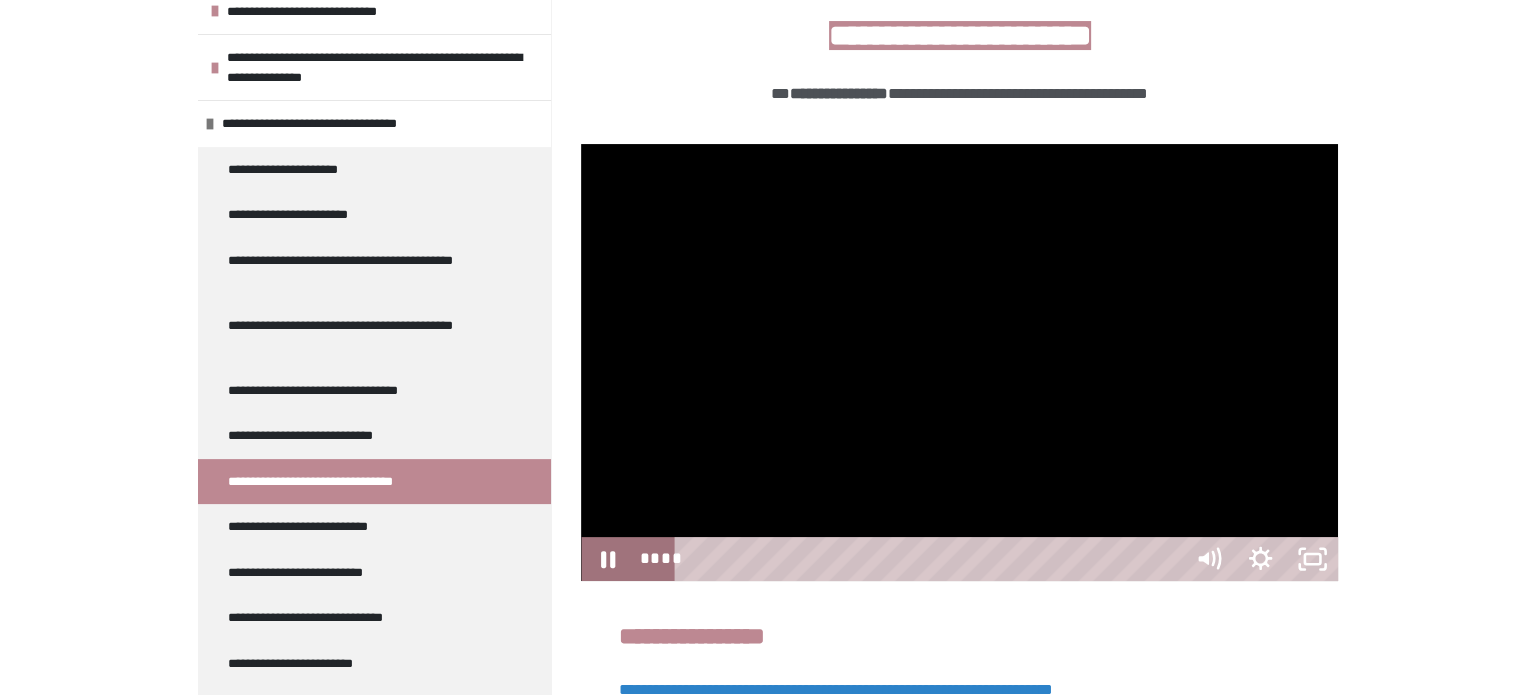 scroll, scrollTop: 367, scrollLeft: 0, axis: vertical 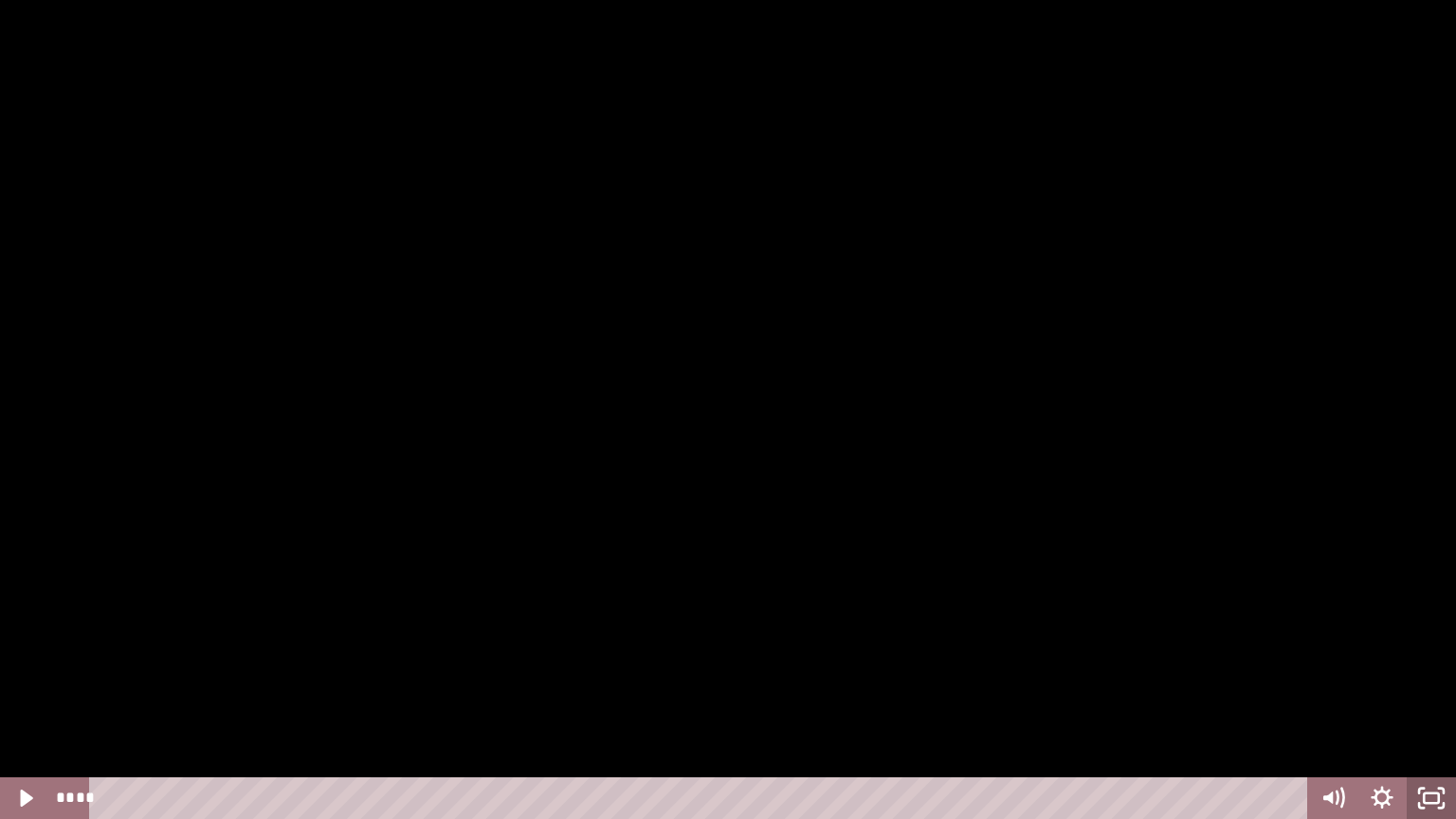click 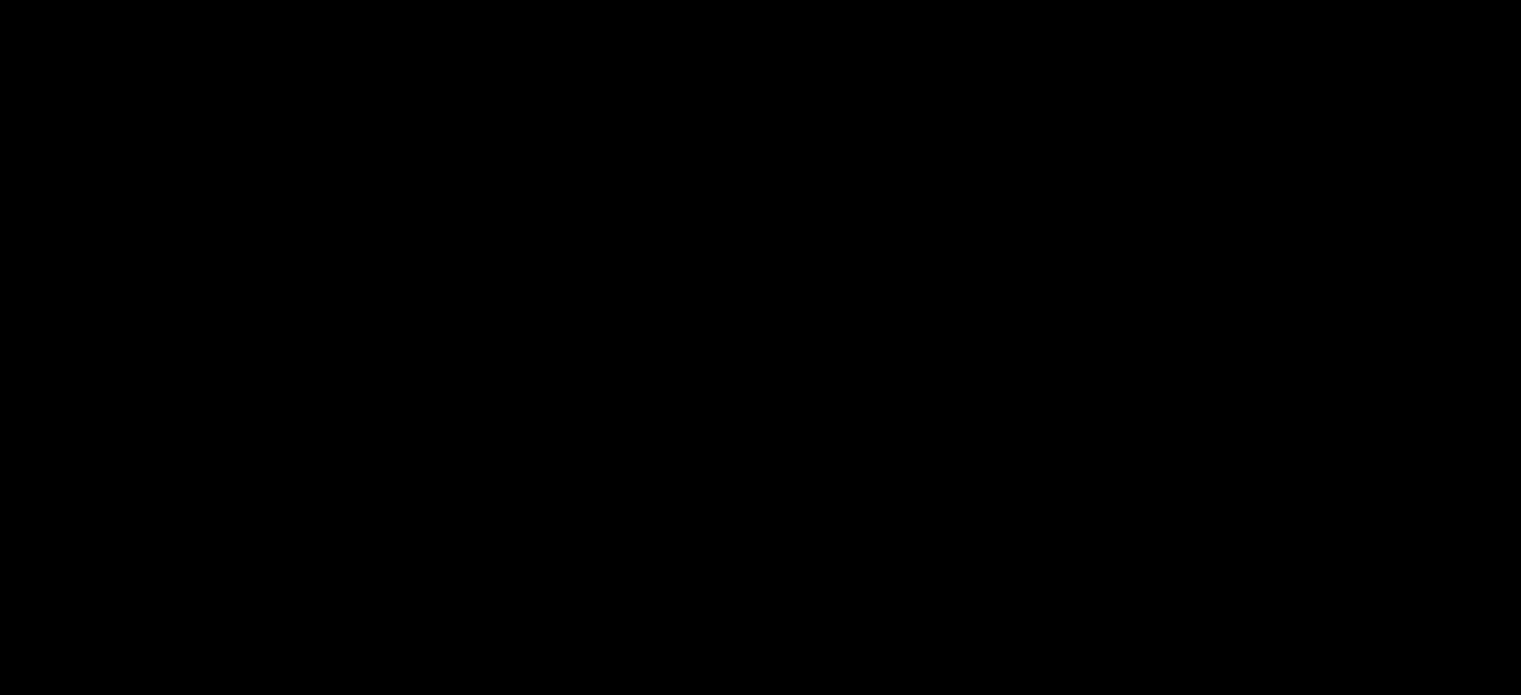 scroll, scrollTop: 466, scrollLeft: 0, axis: vertical 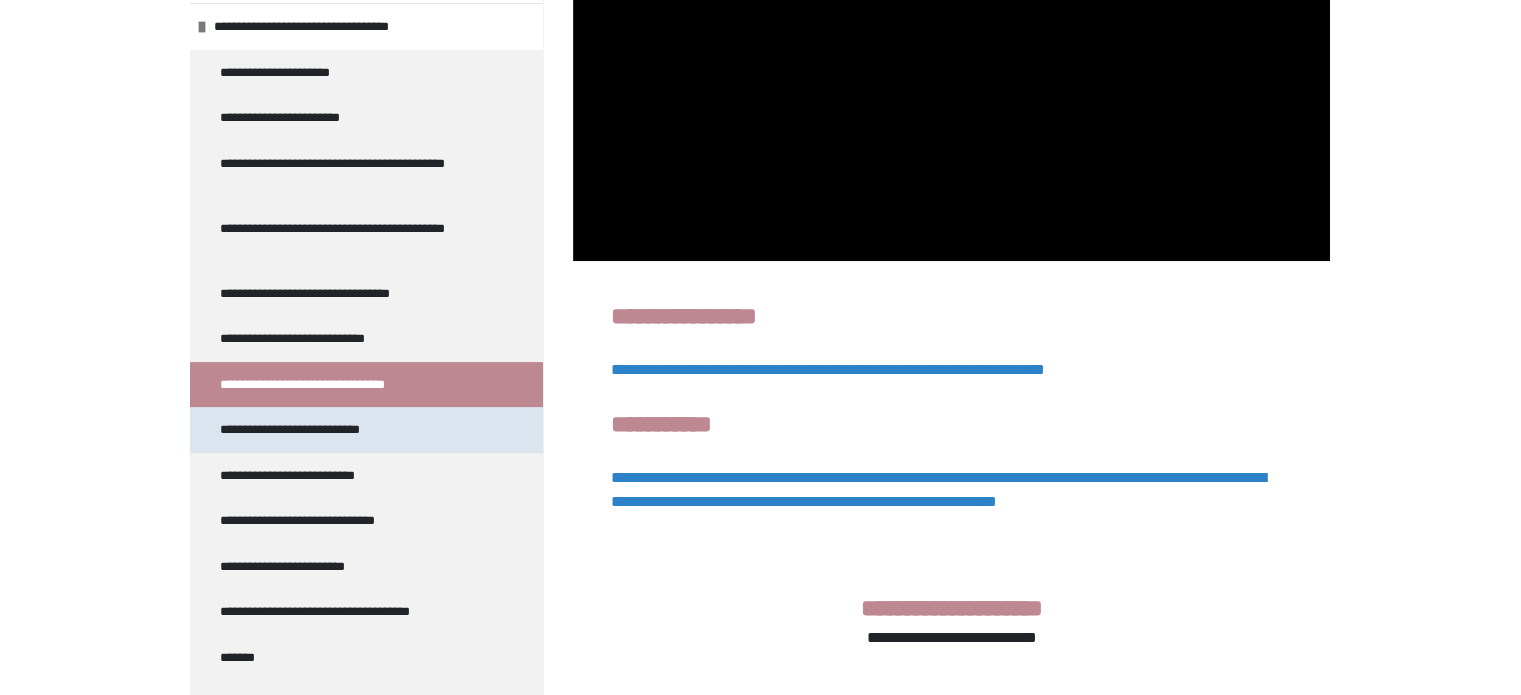 click on "**********" at bounding box center [304, 430] 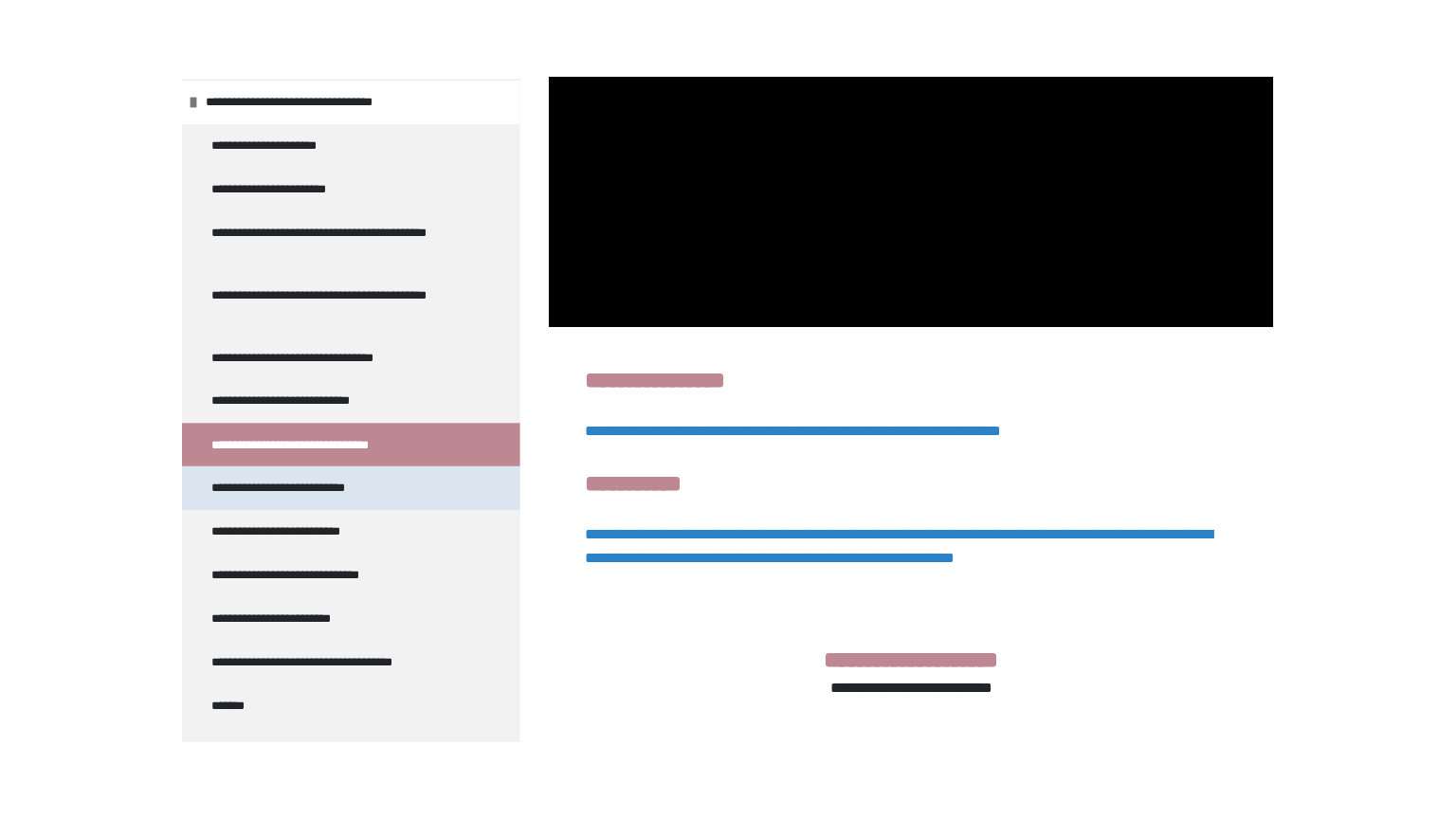 scroll, scrollTop: 341, scrollLeft: 0, axis: vertical 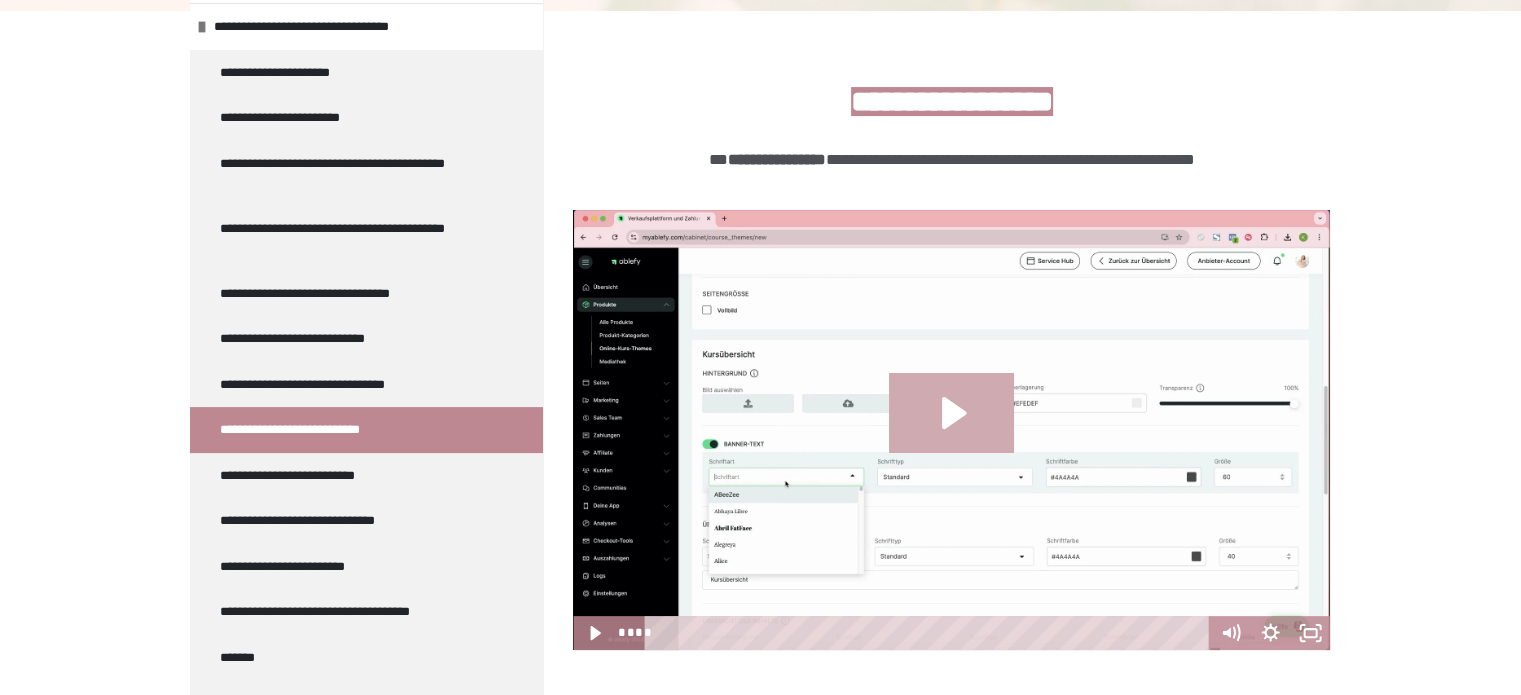 click 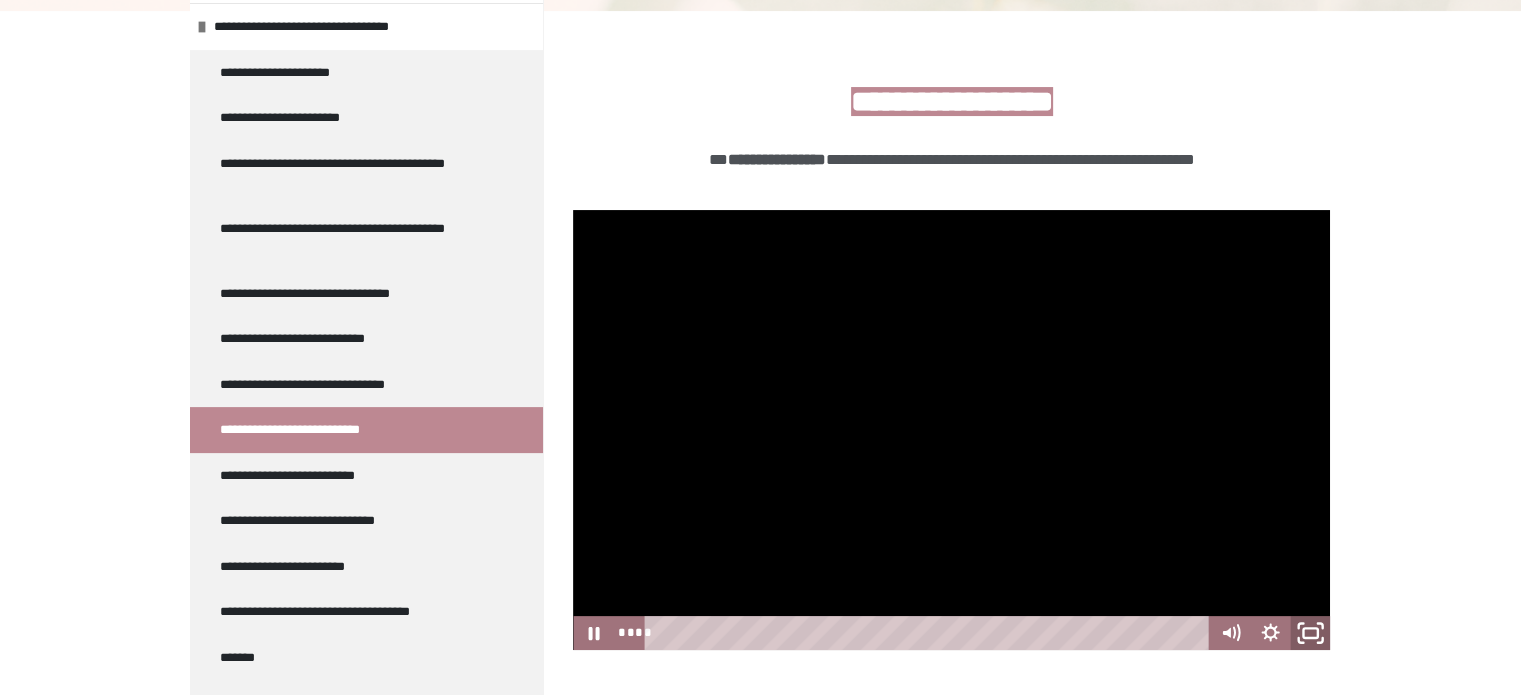 click 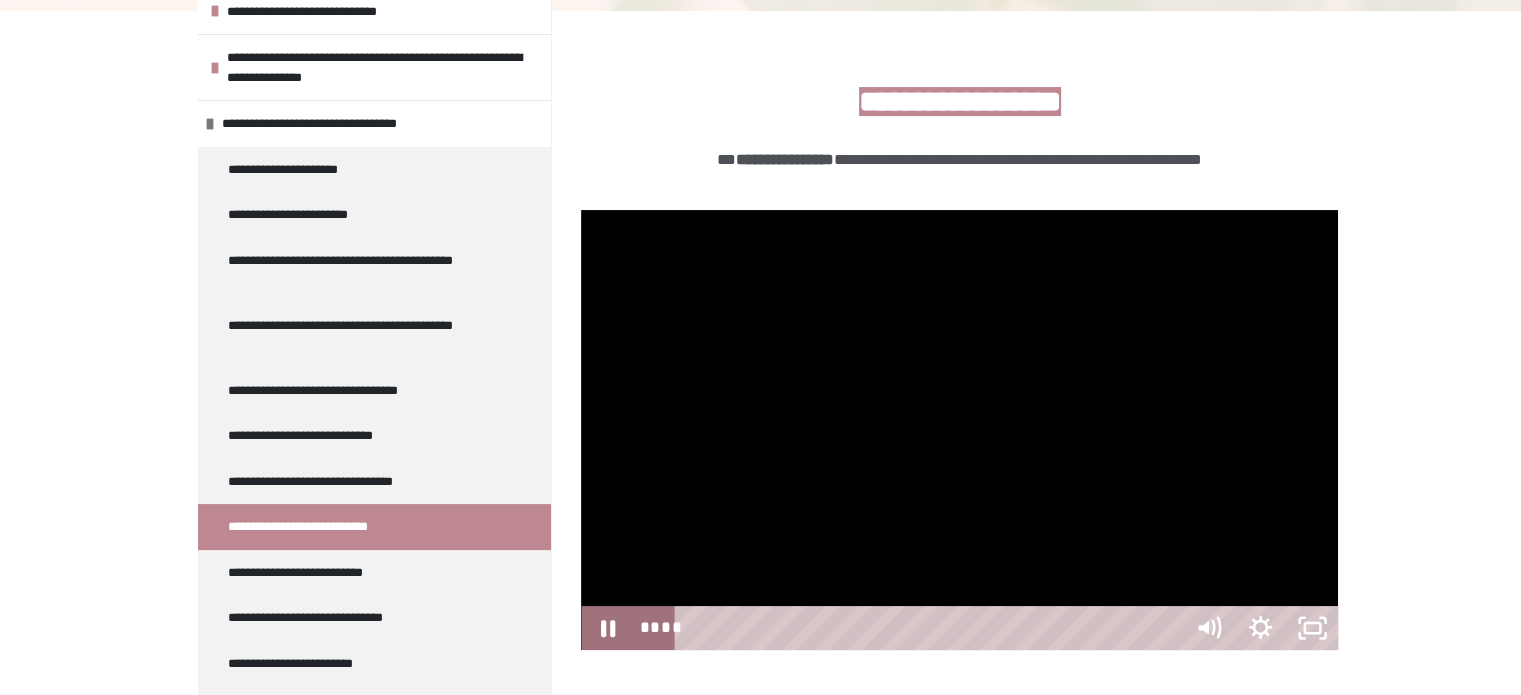 scroll, scrollTop: 367, scrollLeft: 0, axis: vertical 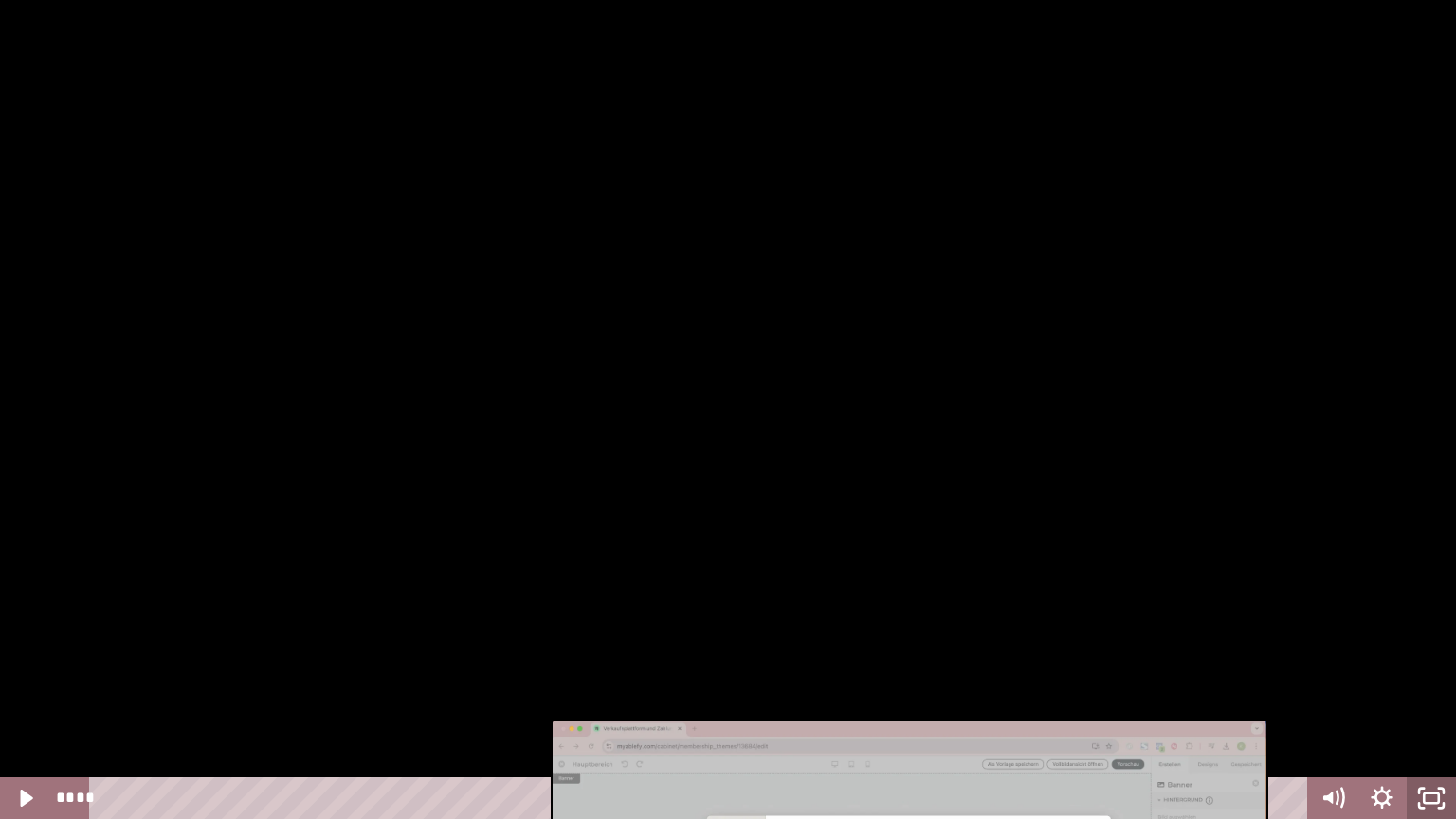 click 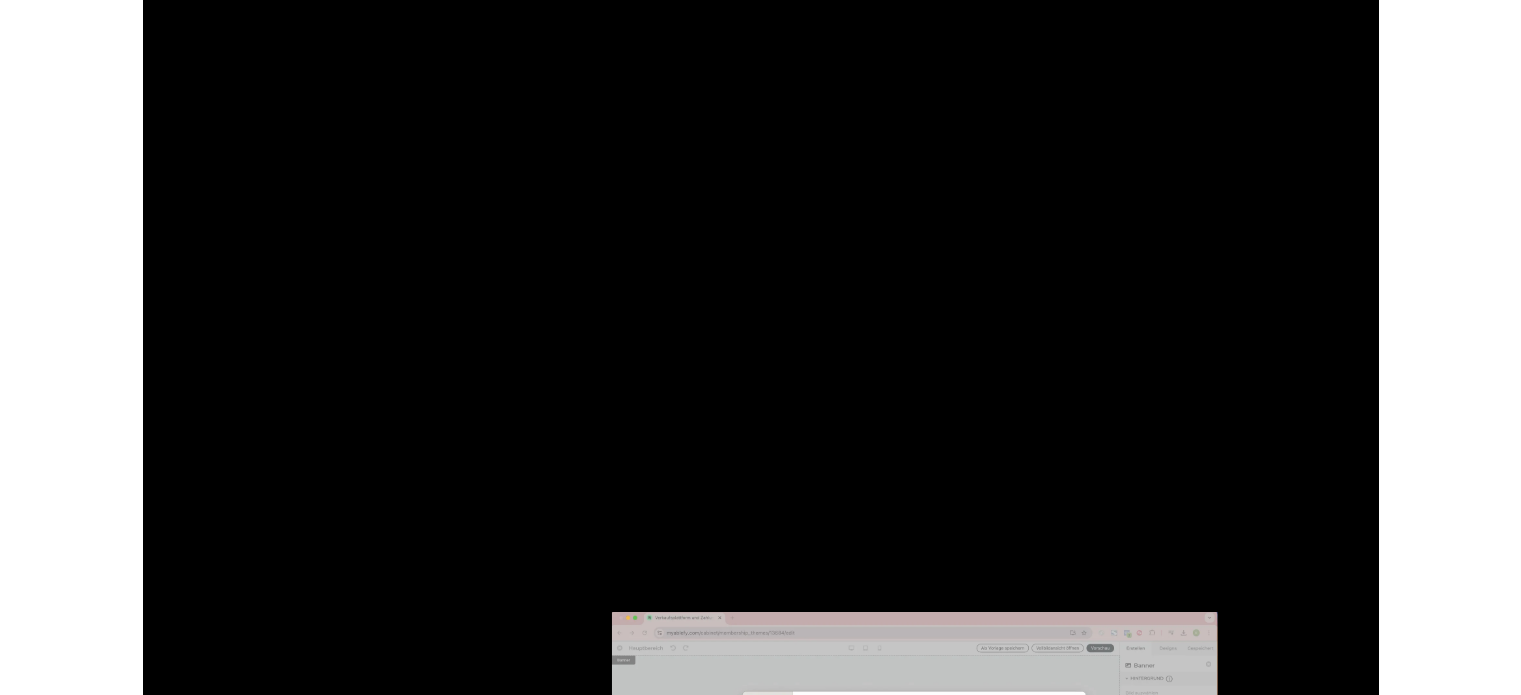 scroll, scrollTop: 466, scrollLeft: 0, axis: vertical 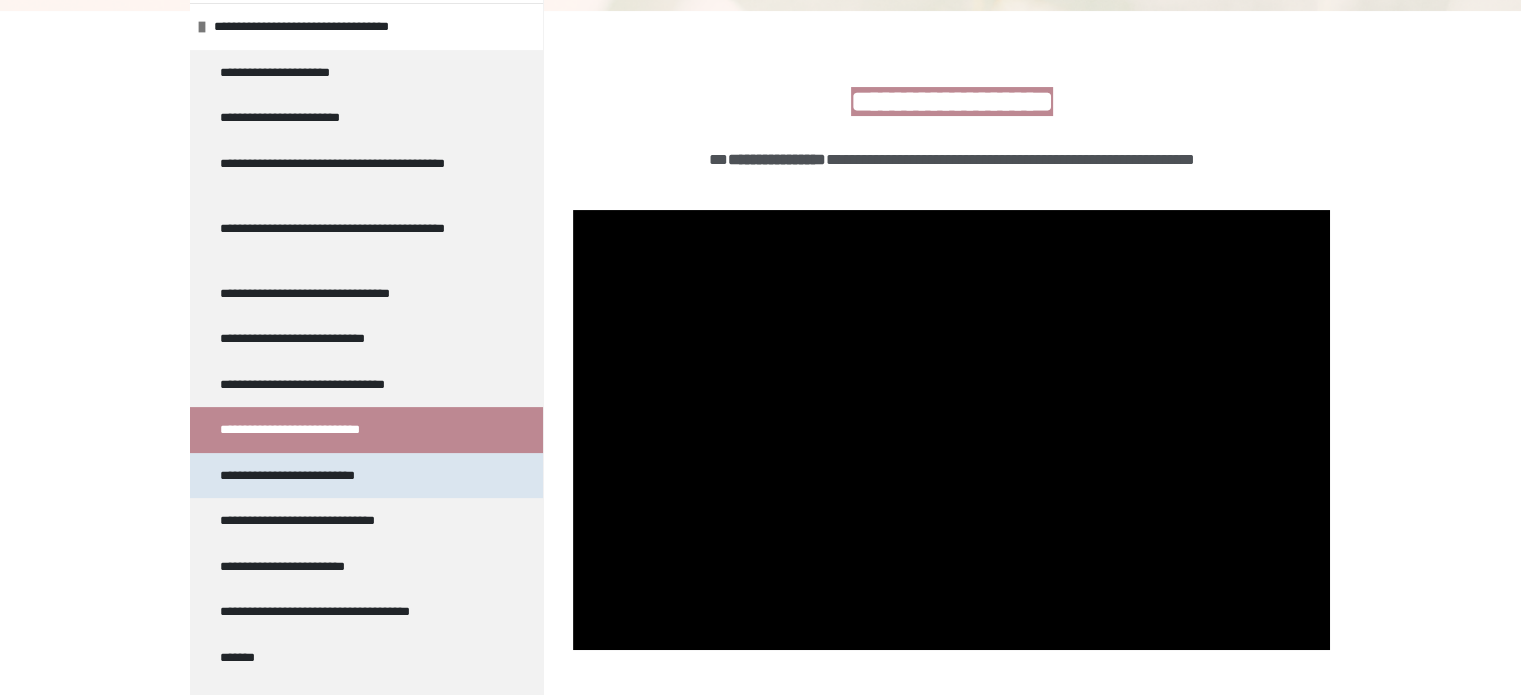 click on "**********" at bounding box center (306, 476) 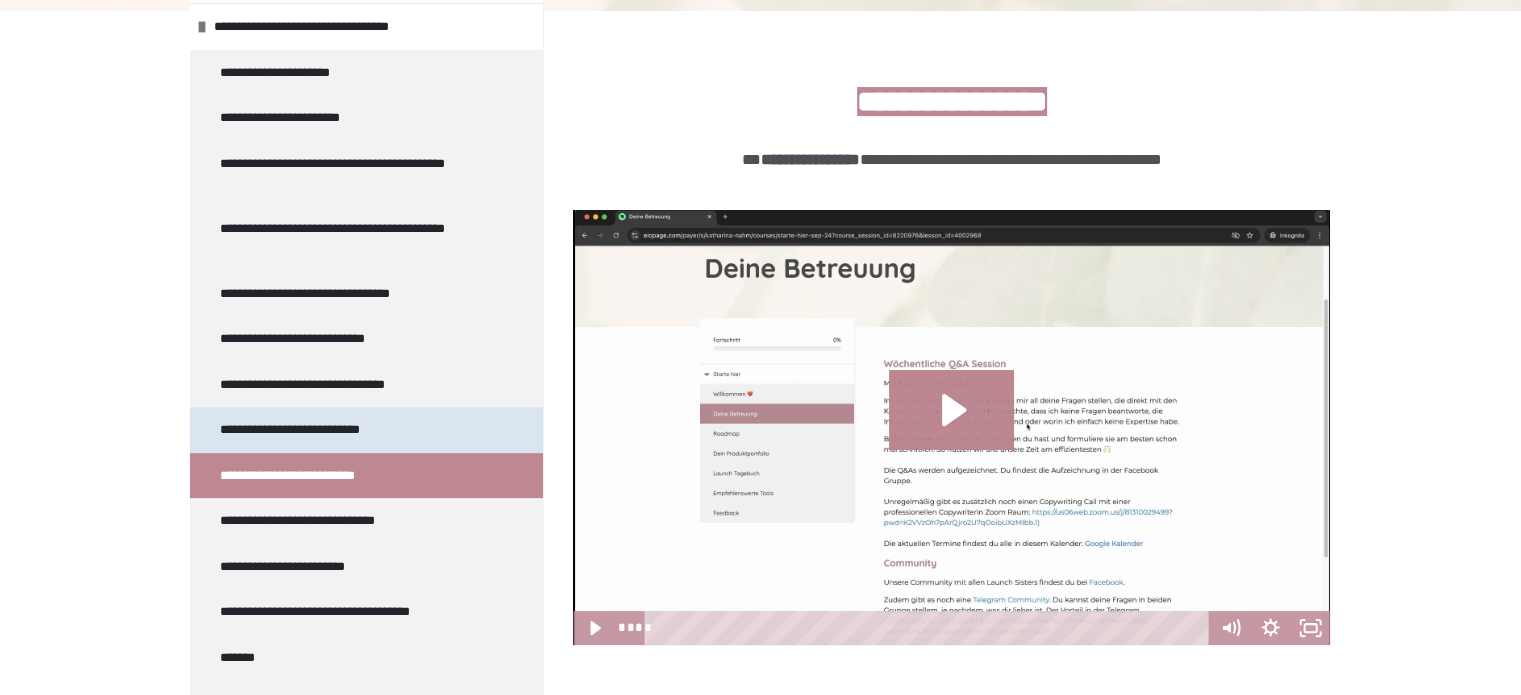 click on "**********" at bounding box center (304, 430) 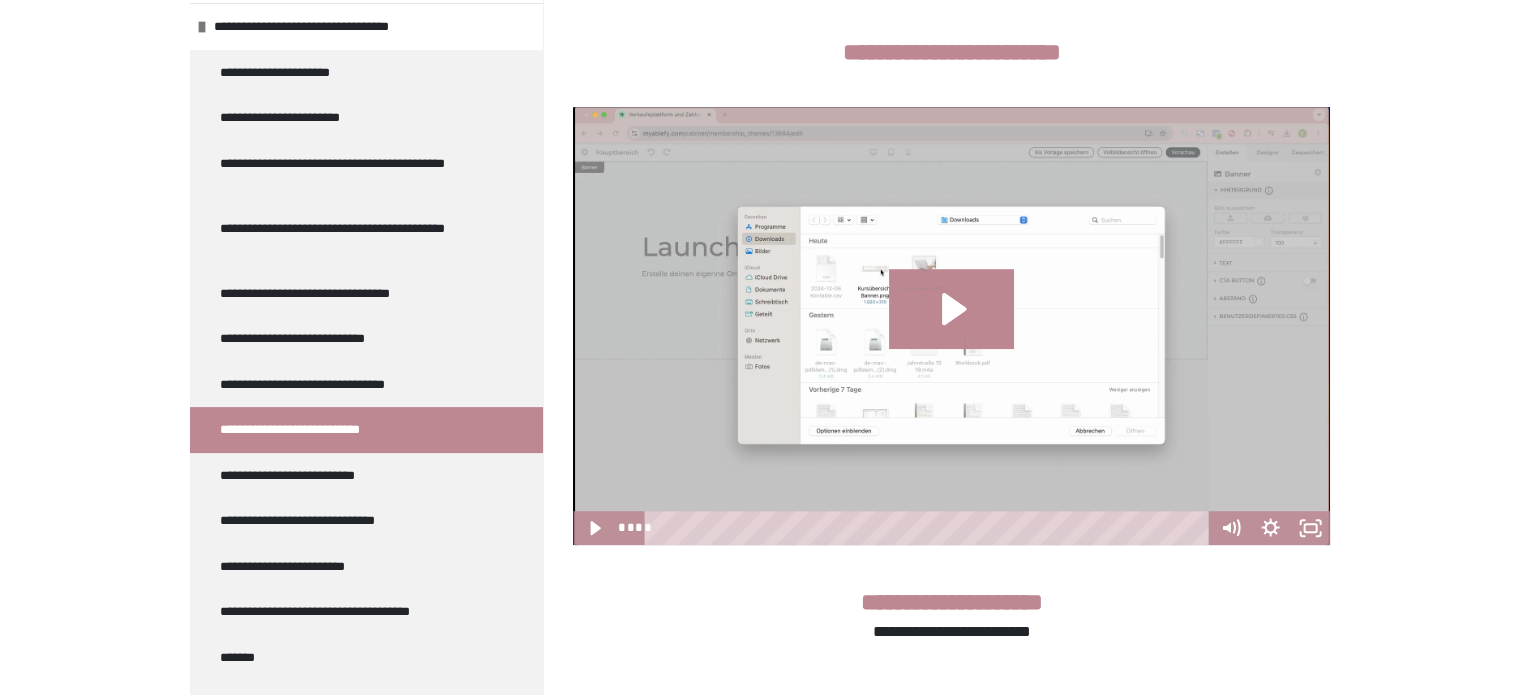 scroll, scrollTop: 1016, scrollLeft: 0, axis: vertical 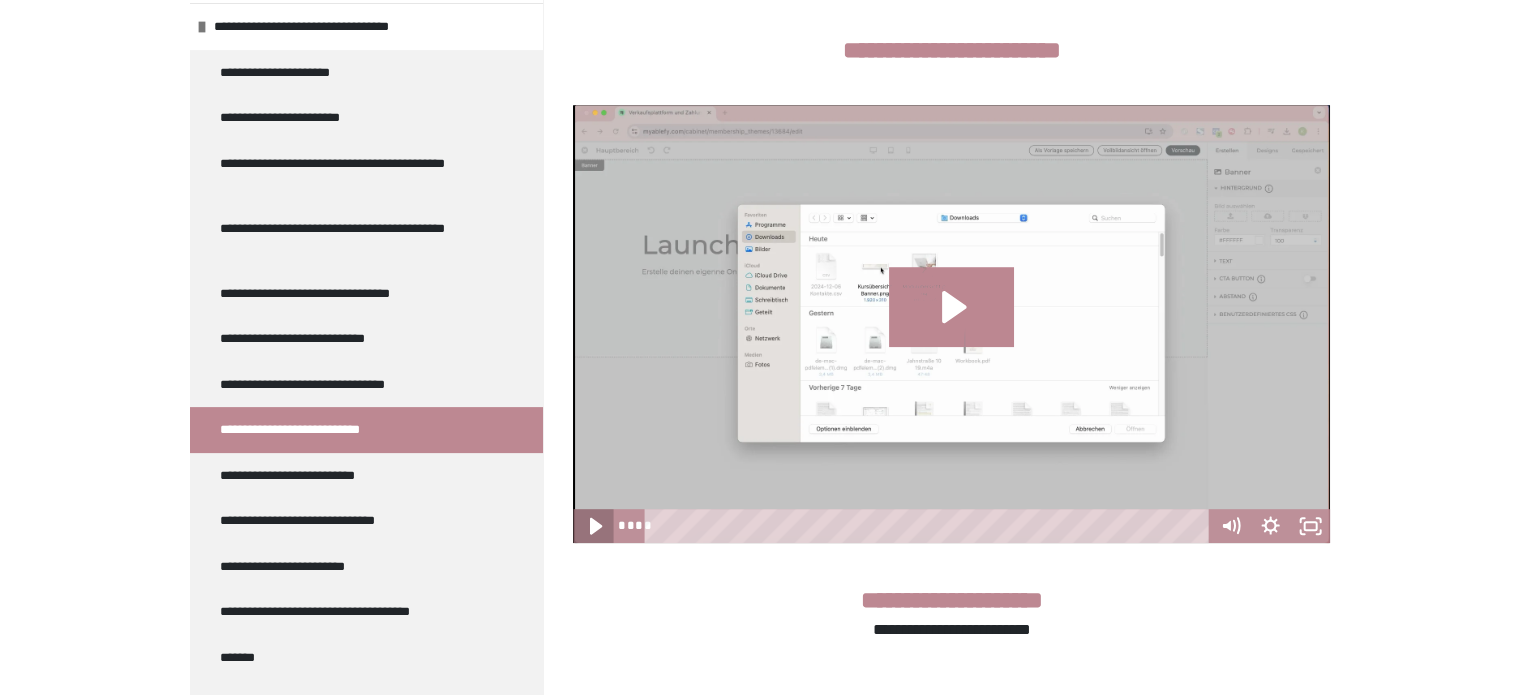 click 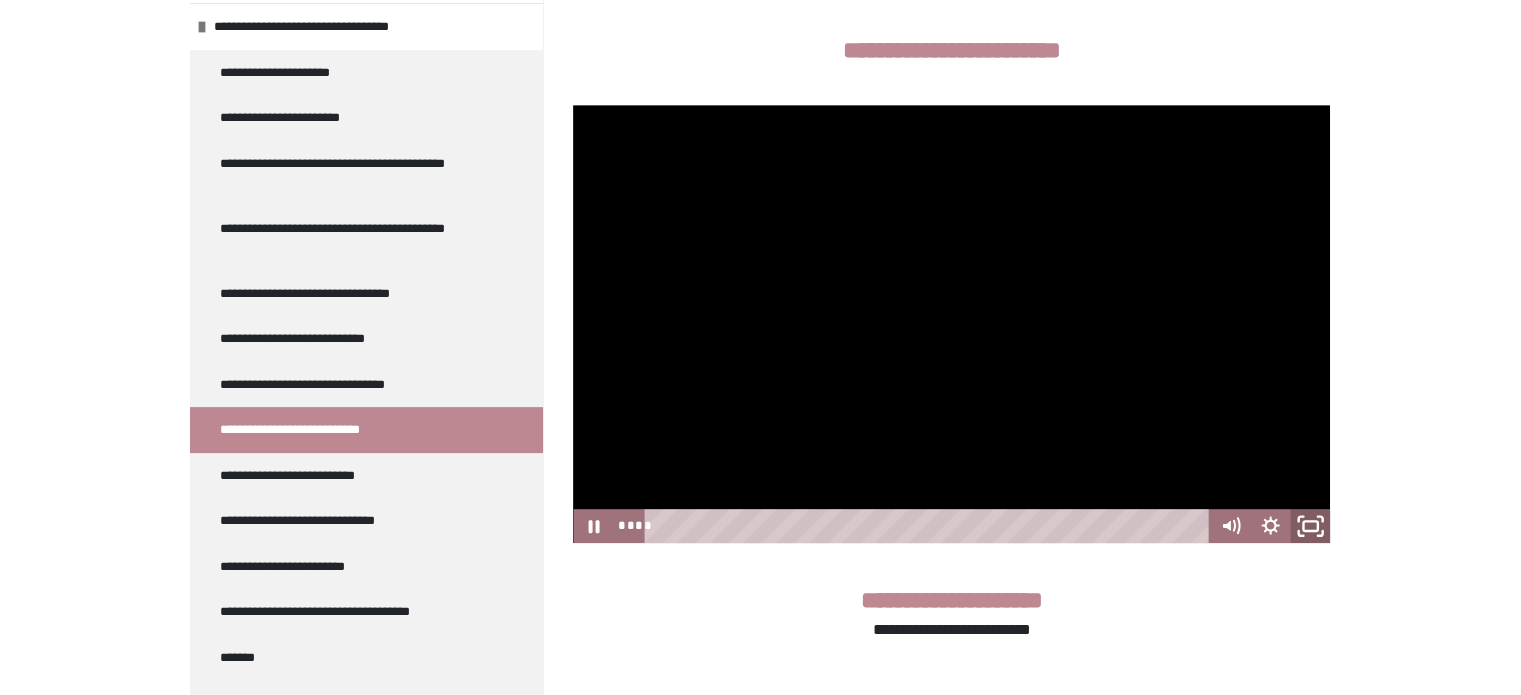 click 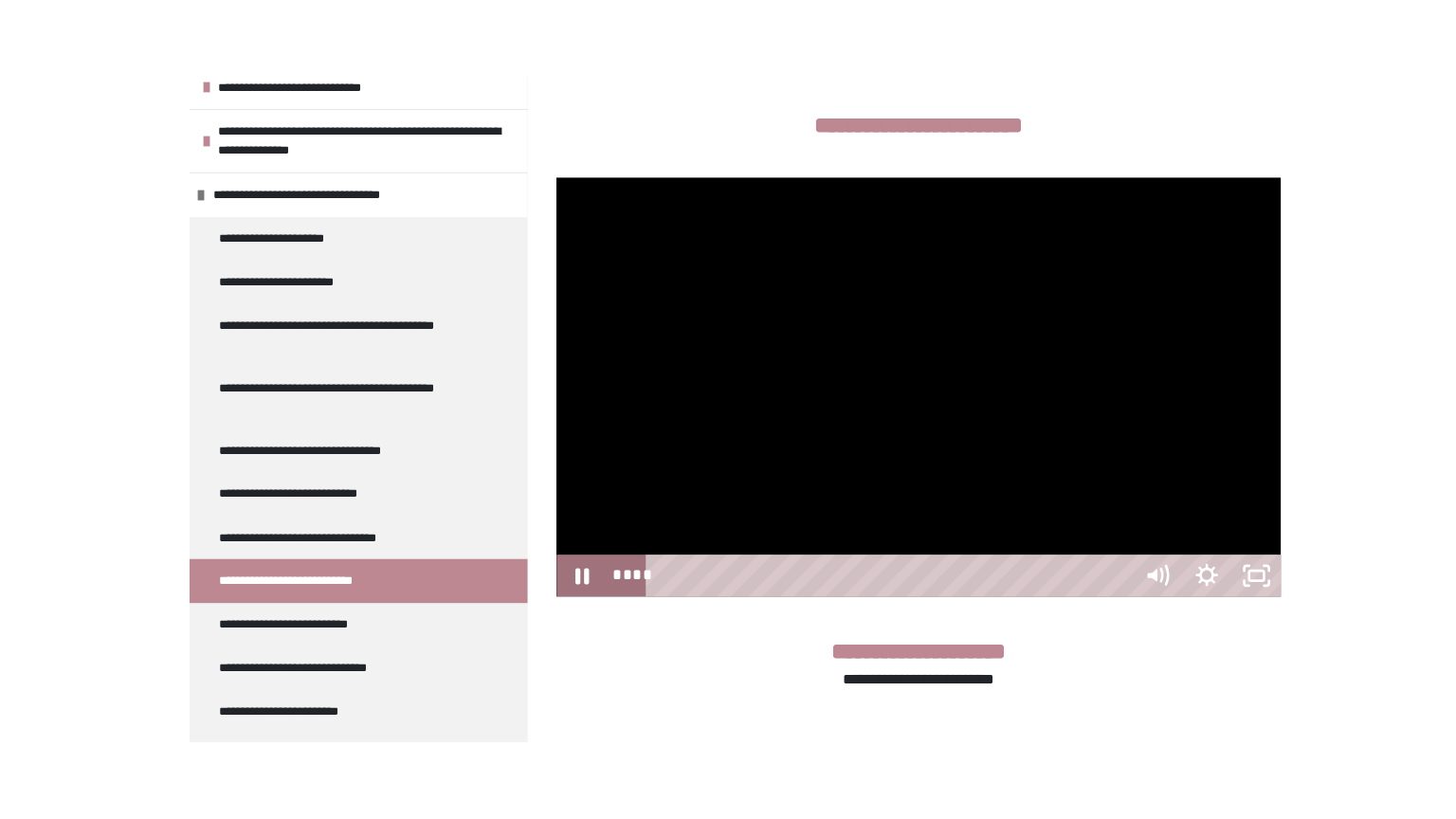 scroll, scrollTop: 919, scrollLeft: 0, axis: vertical 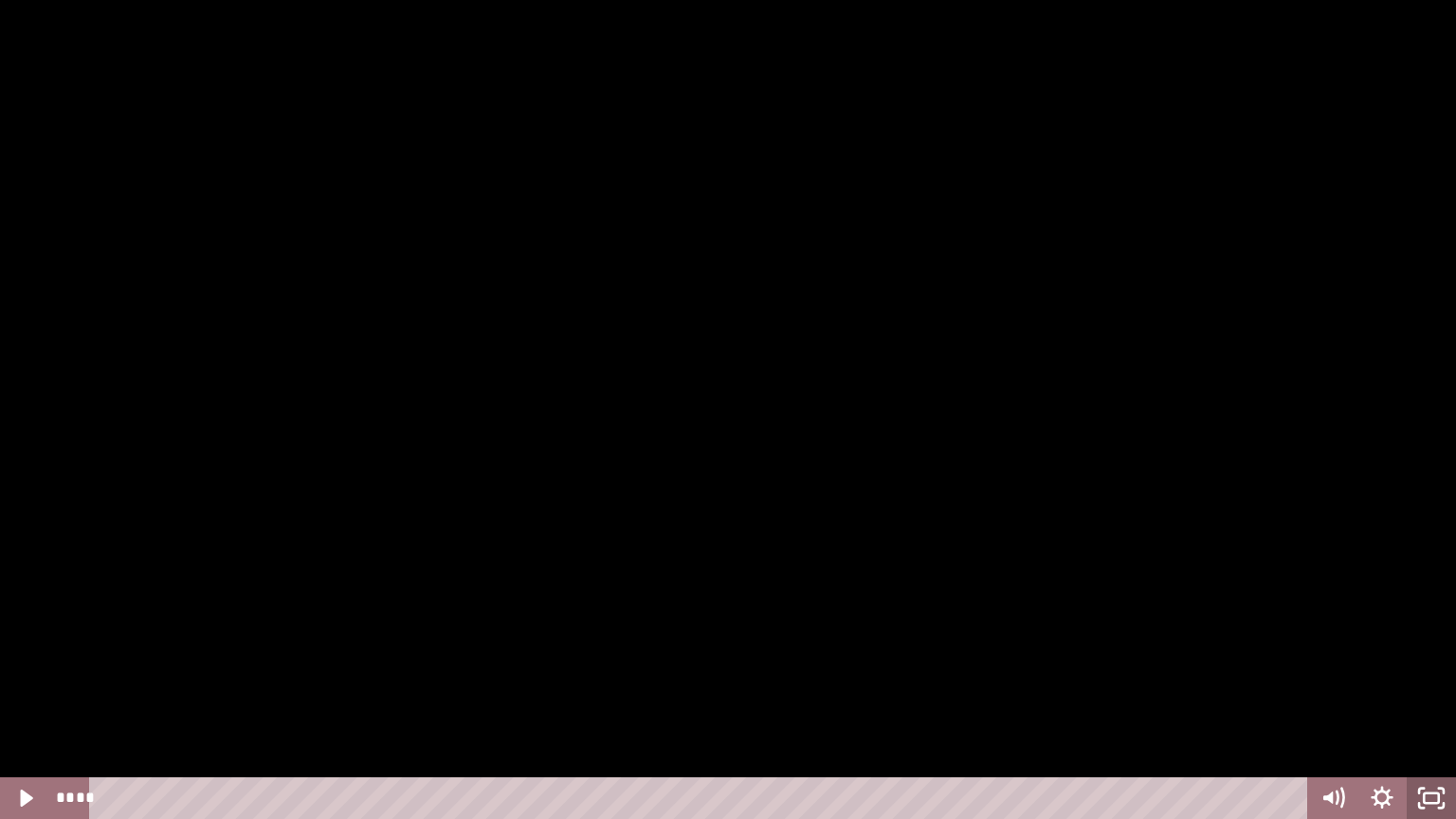 click 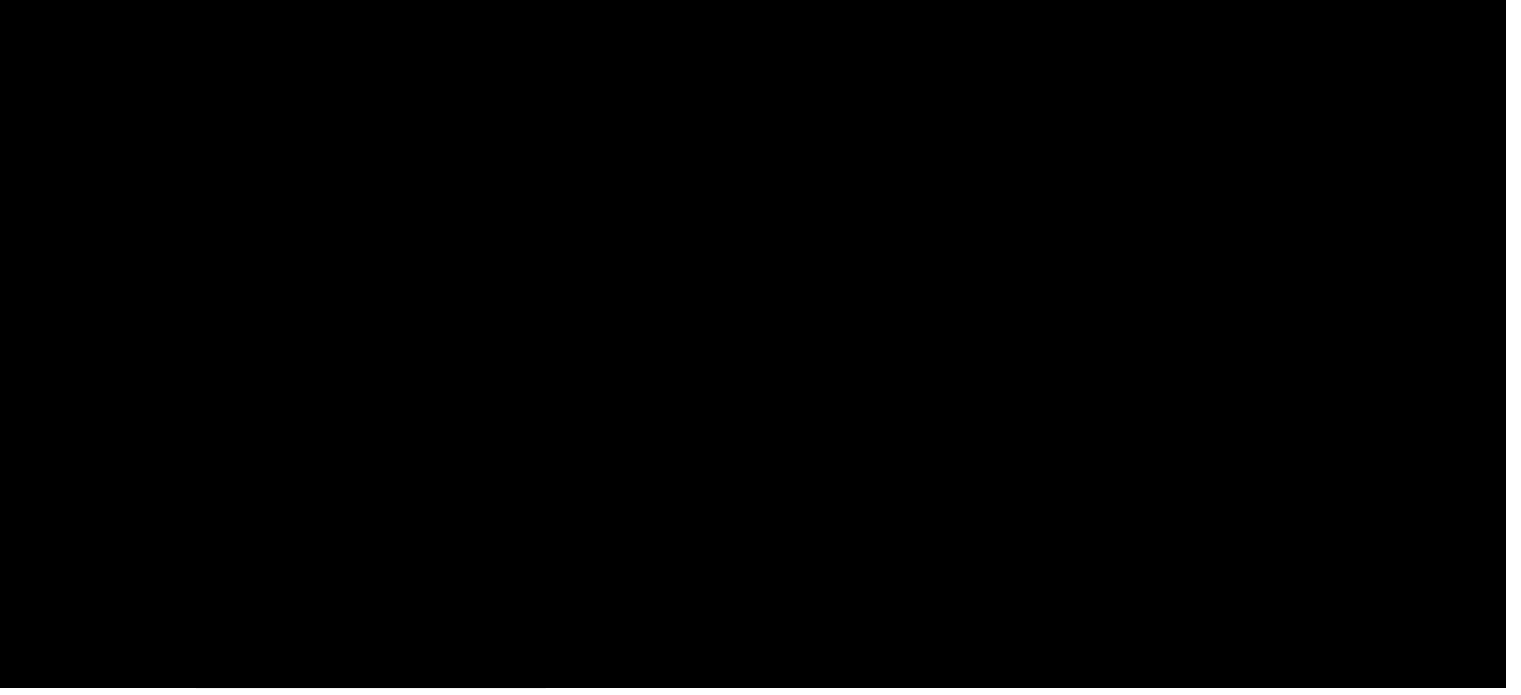 scroll, scrollTop: 466, scrollLeft: 0, axis: vertical 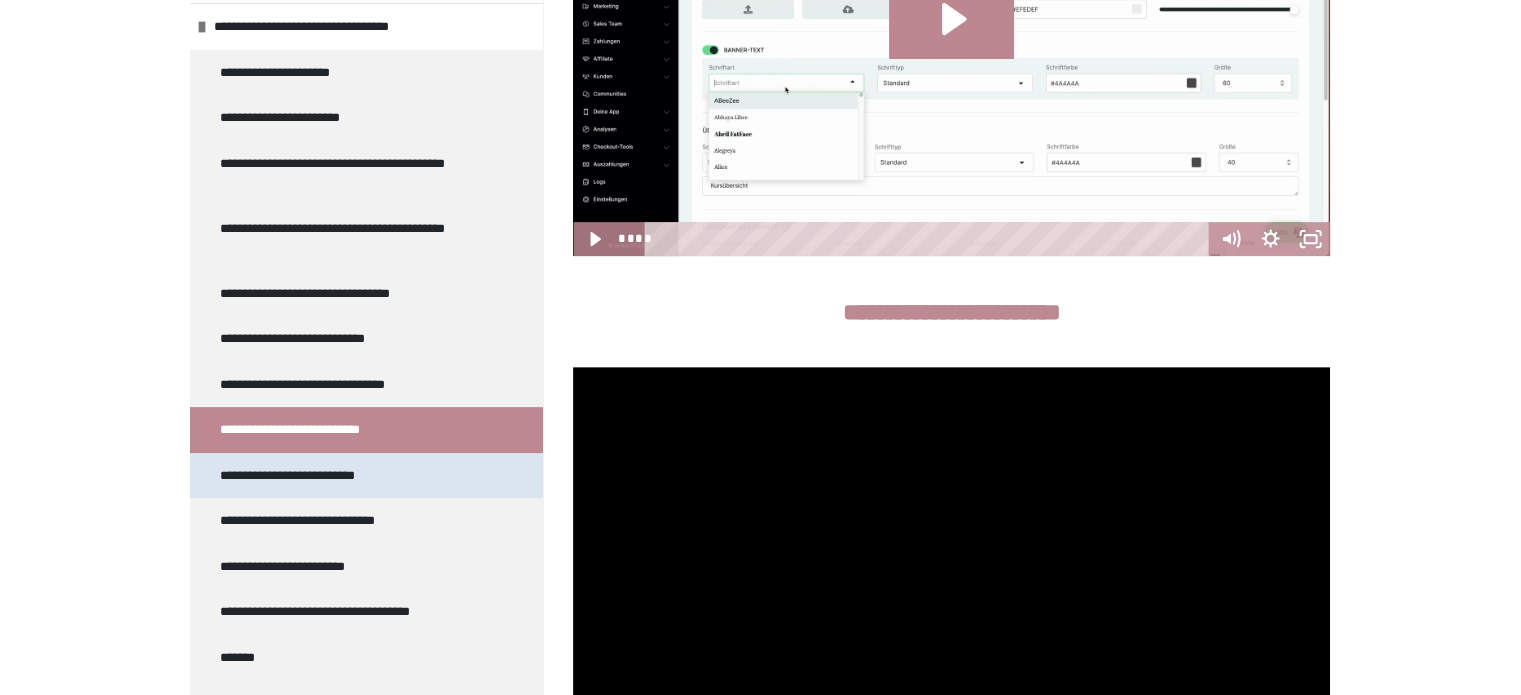 click on "**********" at bounding box center [306, 476] 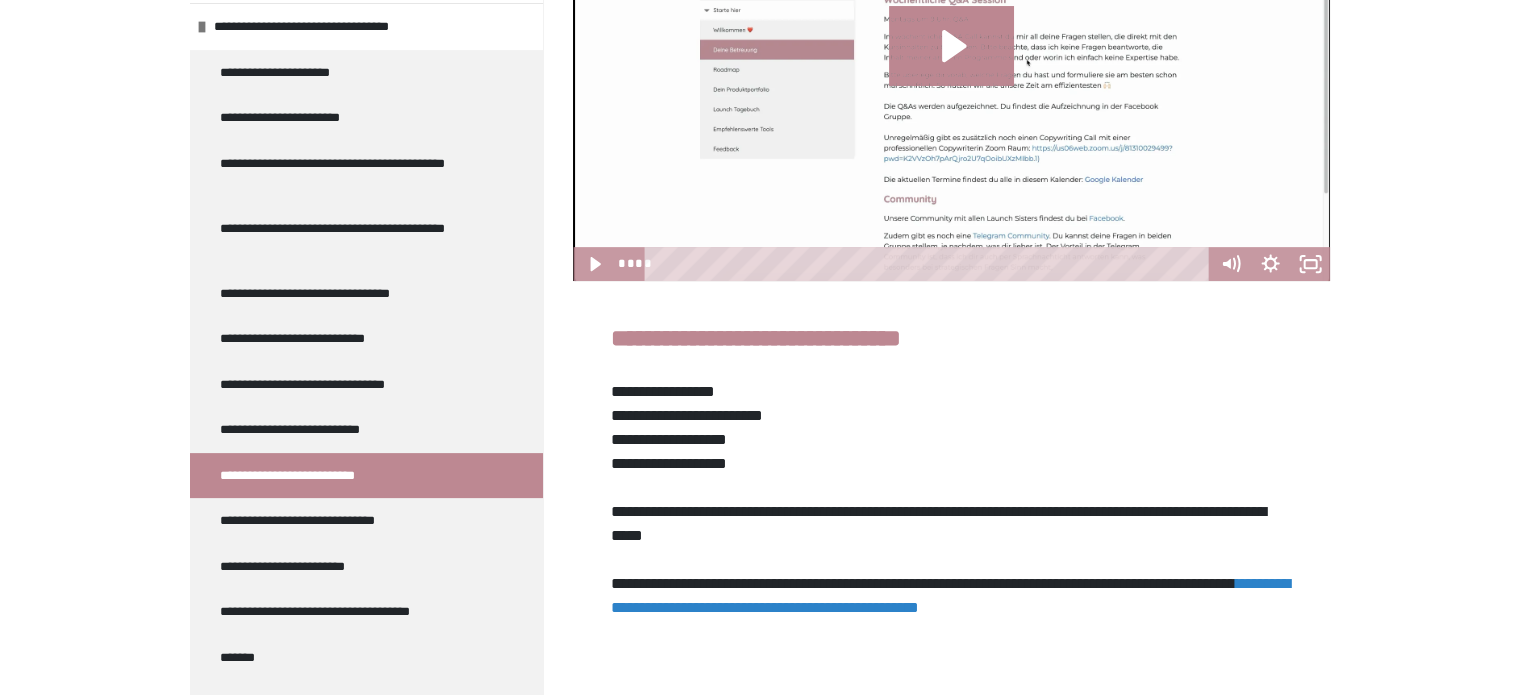 scroll, scrollTop: 548, scrollLeft: 0, axis: vertical 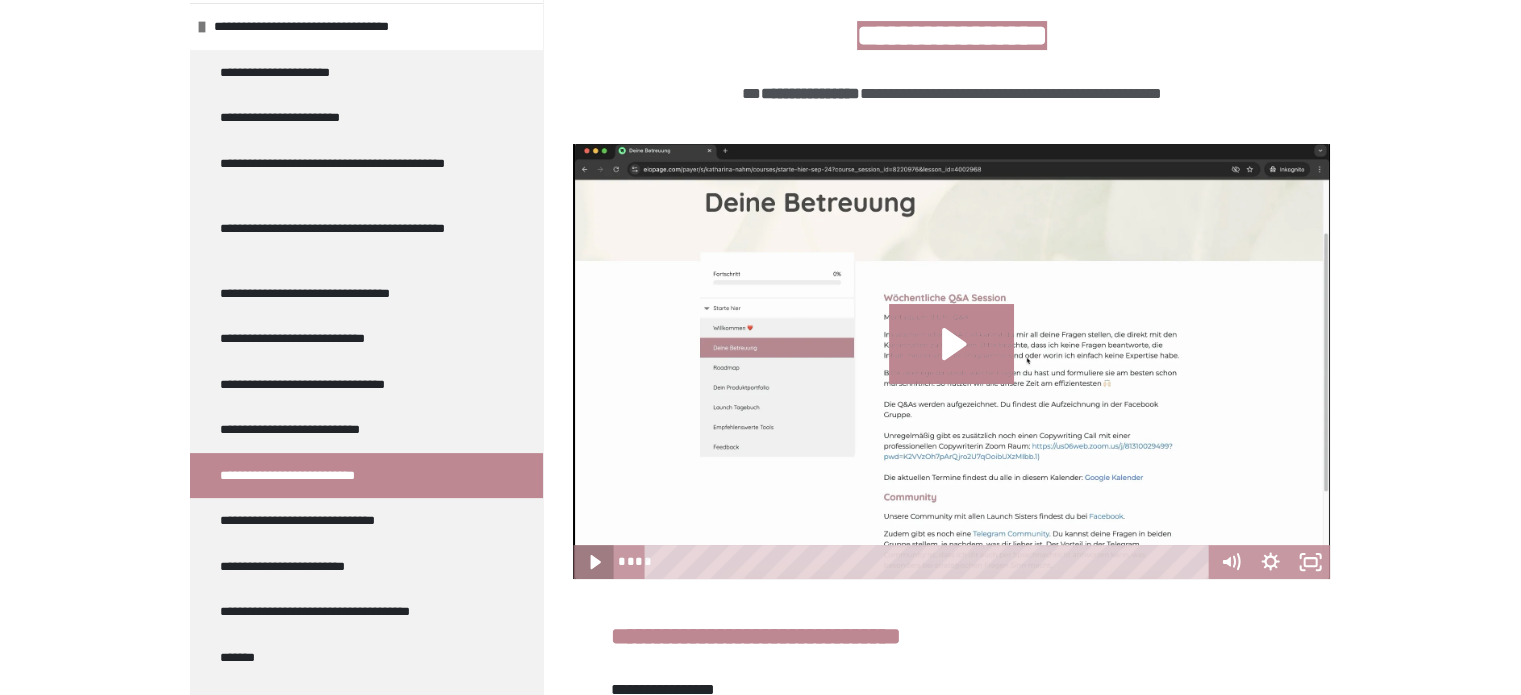 click 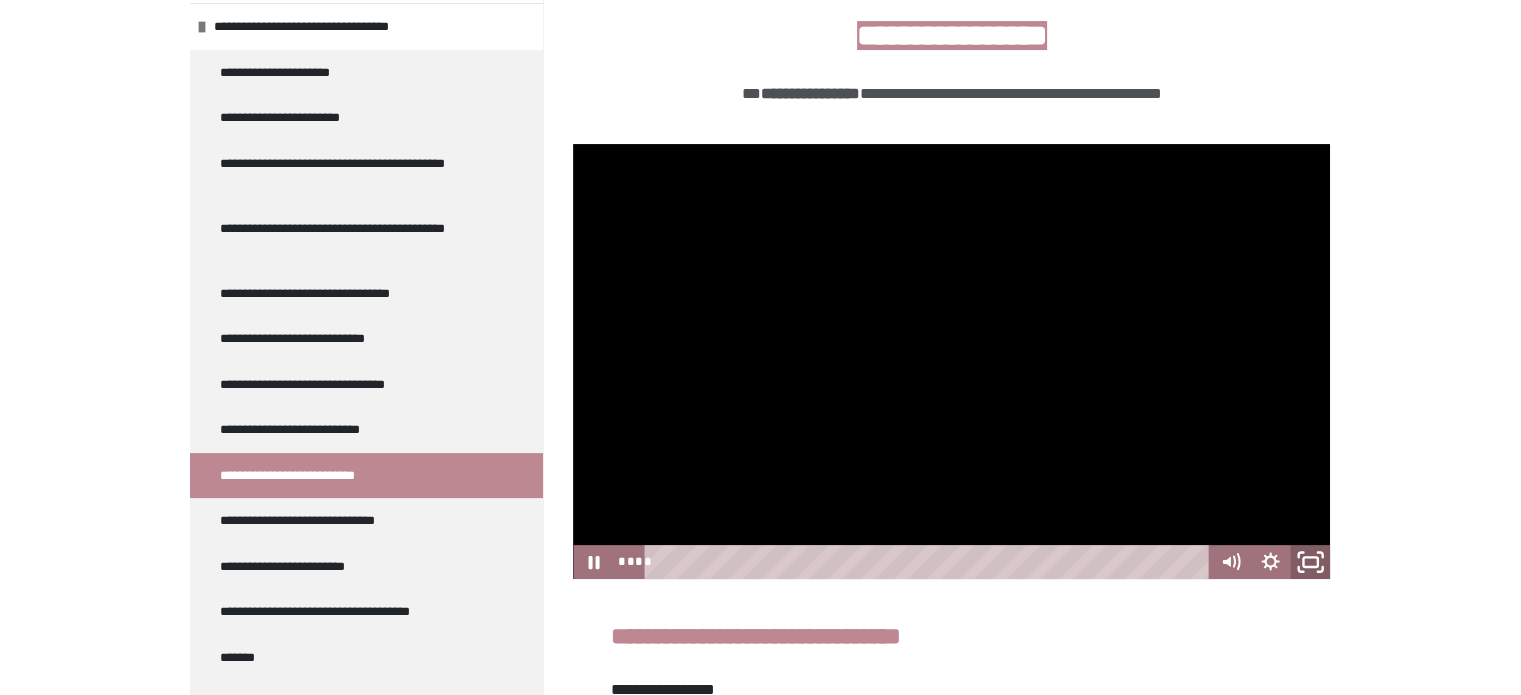 click 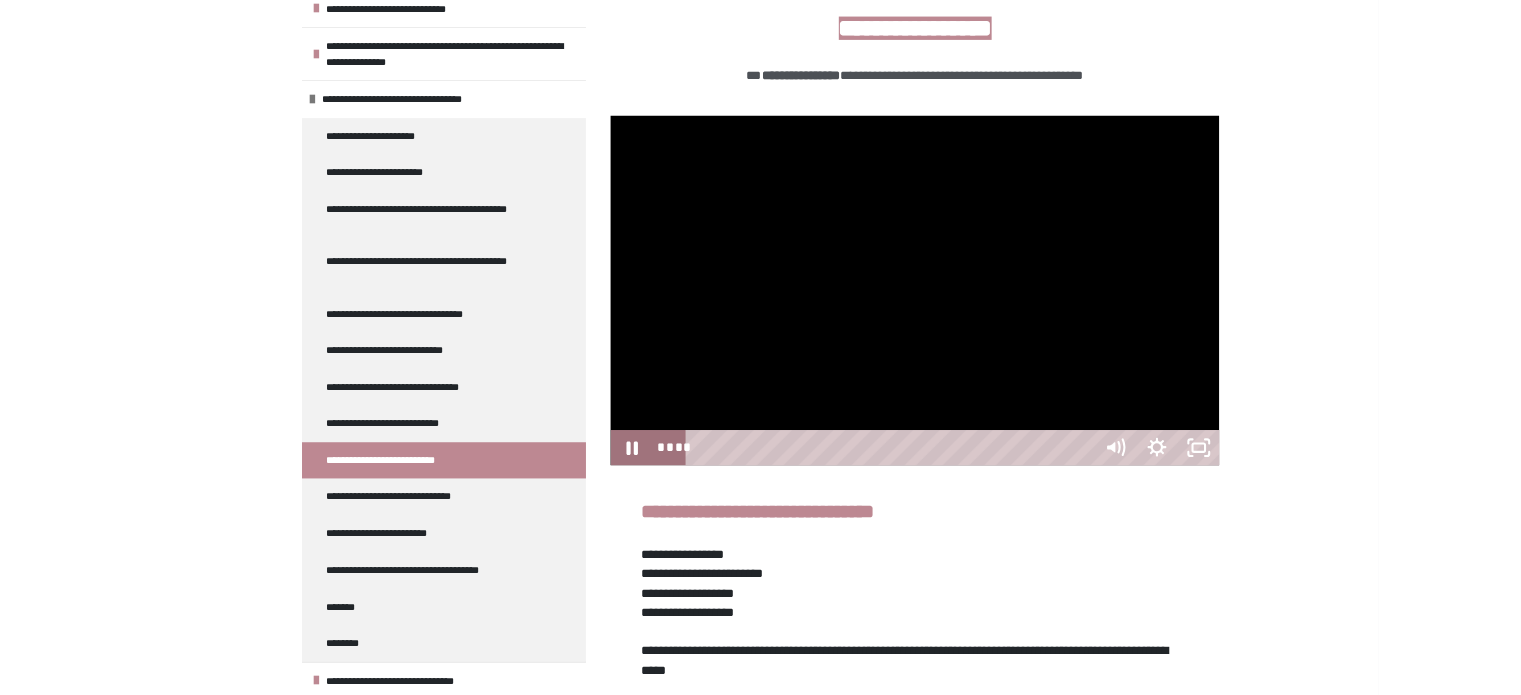 scroll, scrollTop: 367, scrollLeft: 0, axis: vertical 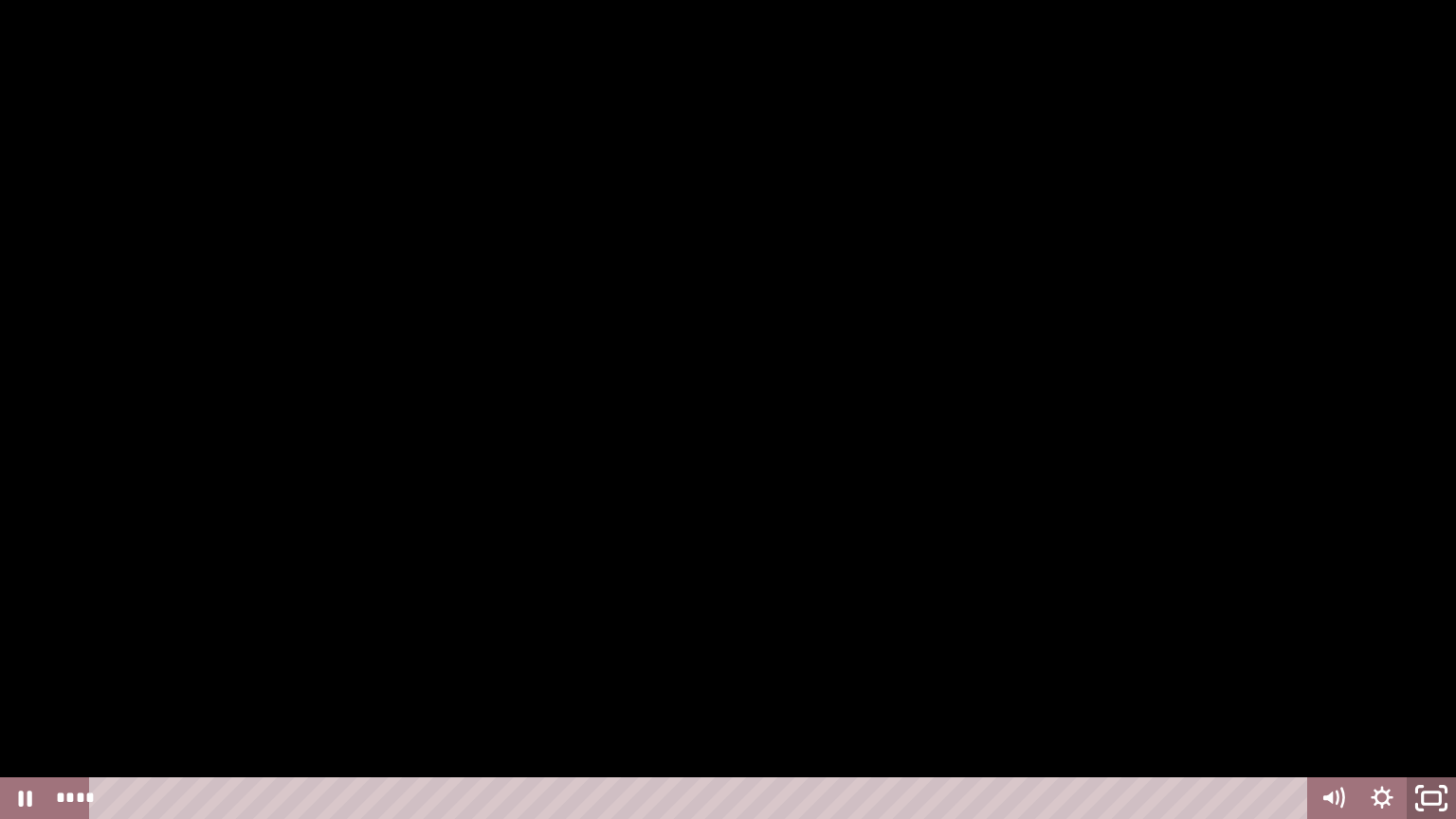 click 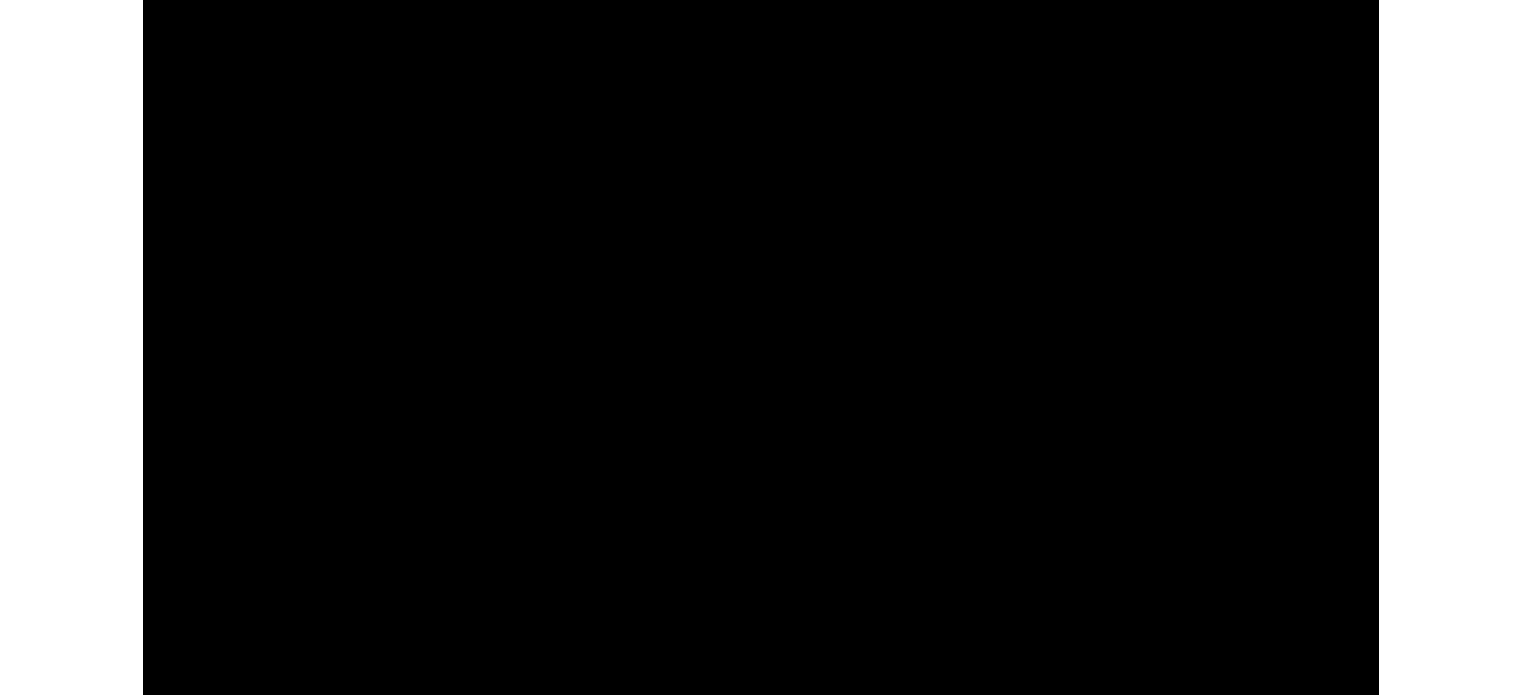 scroll, scrollTop: 466, scrollLeft: 0, axis: vertical 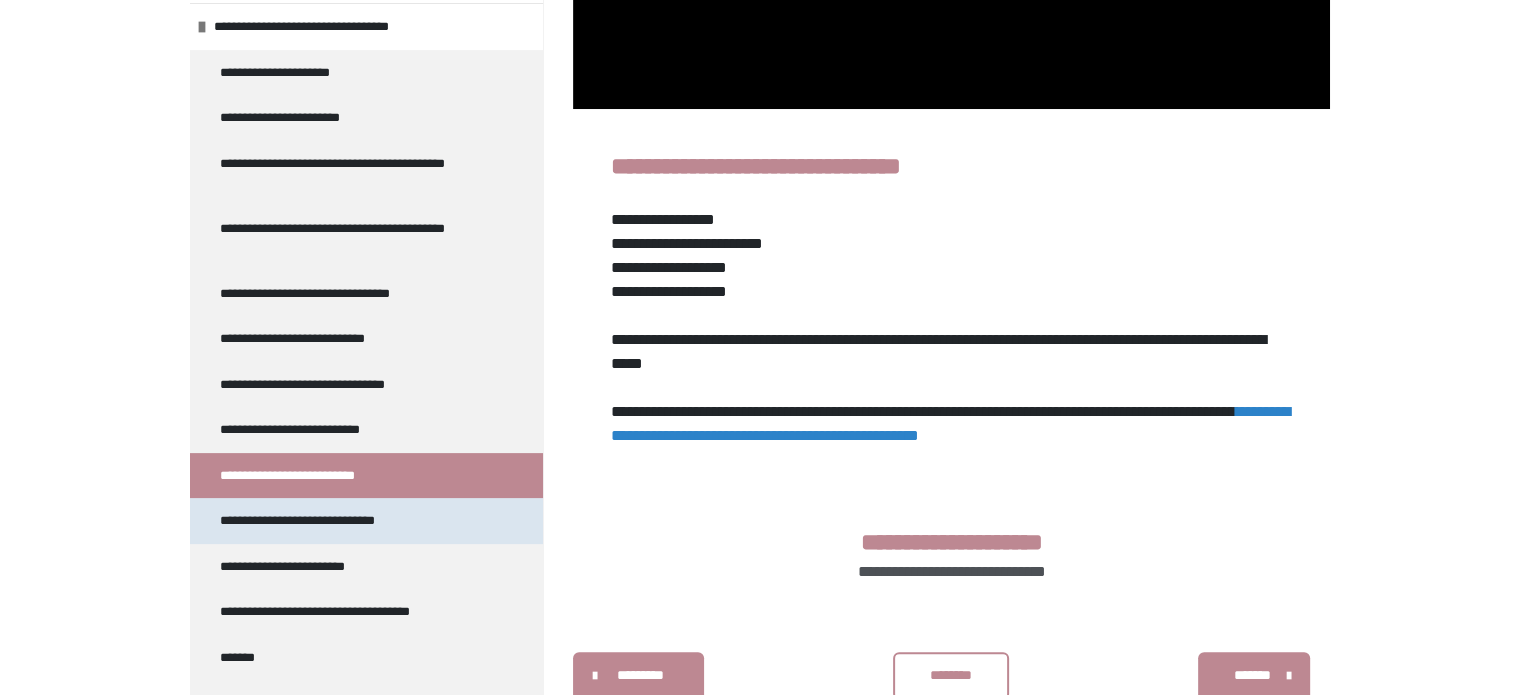 click on "**********" at bounding box center [316, 521] 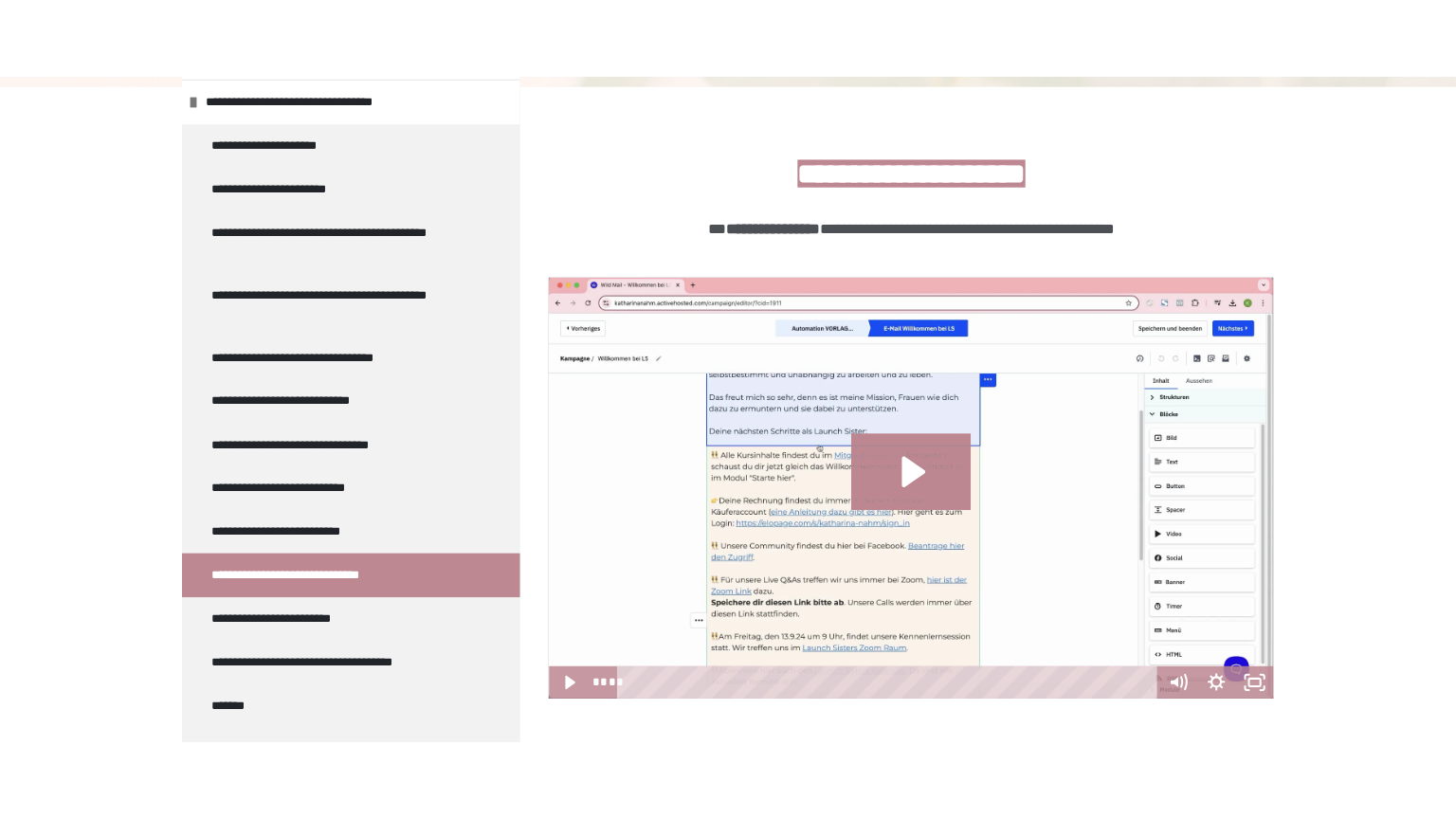 scroll, scrollTop: 361, scrollLeft: 0, axis: vertical 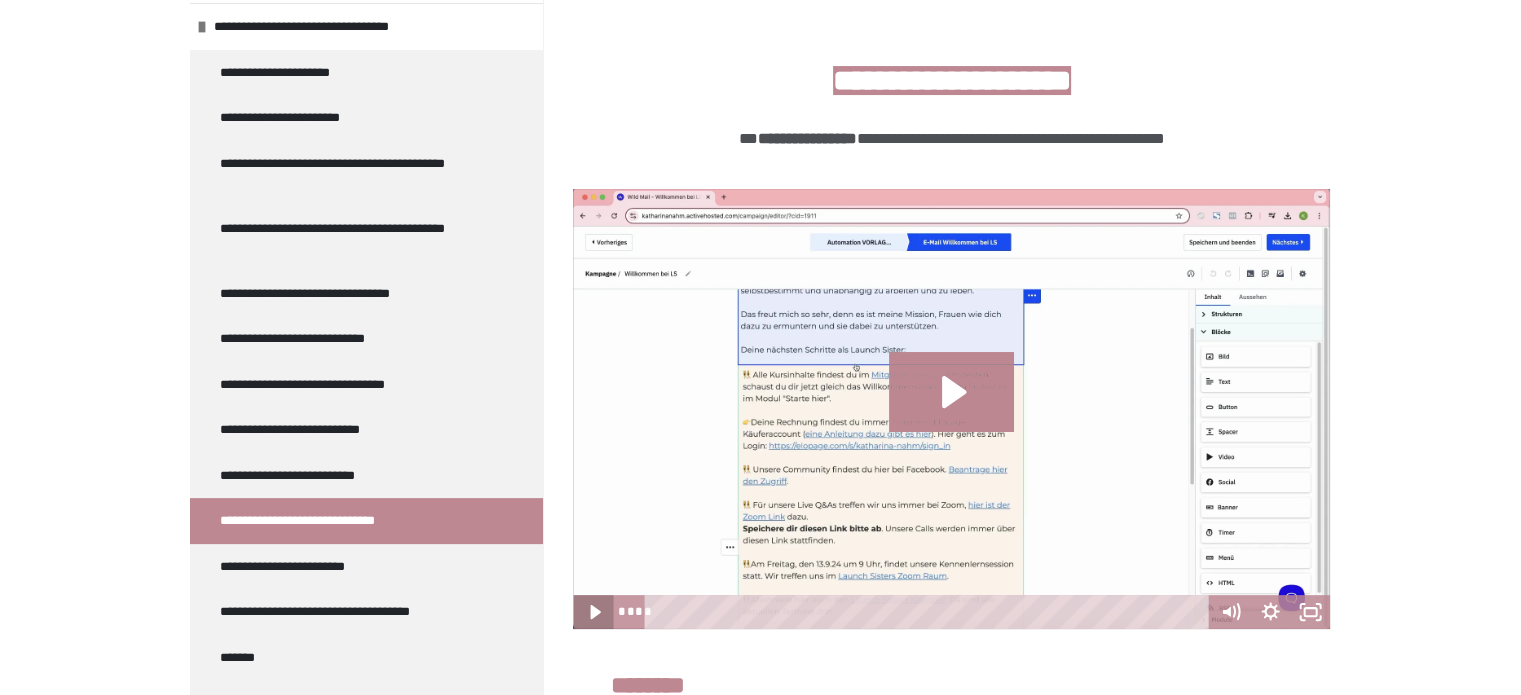 click 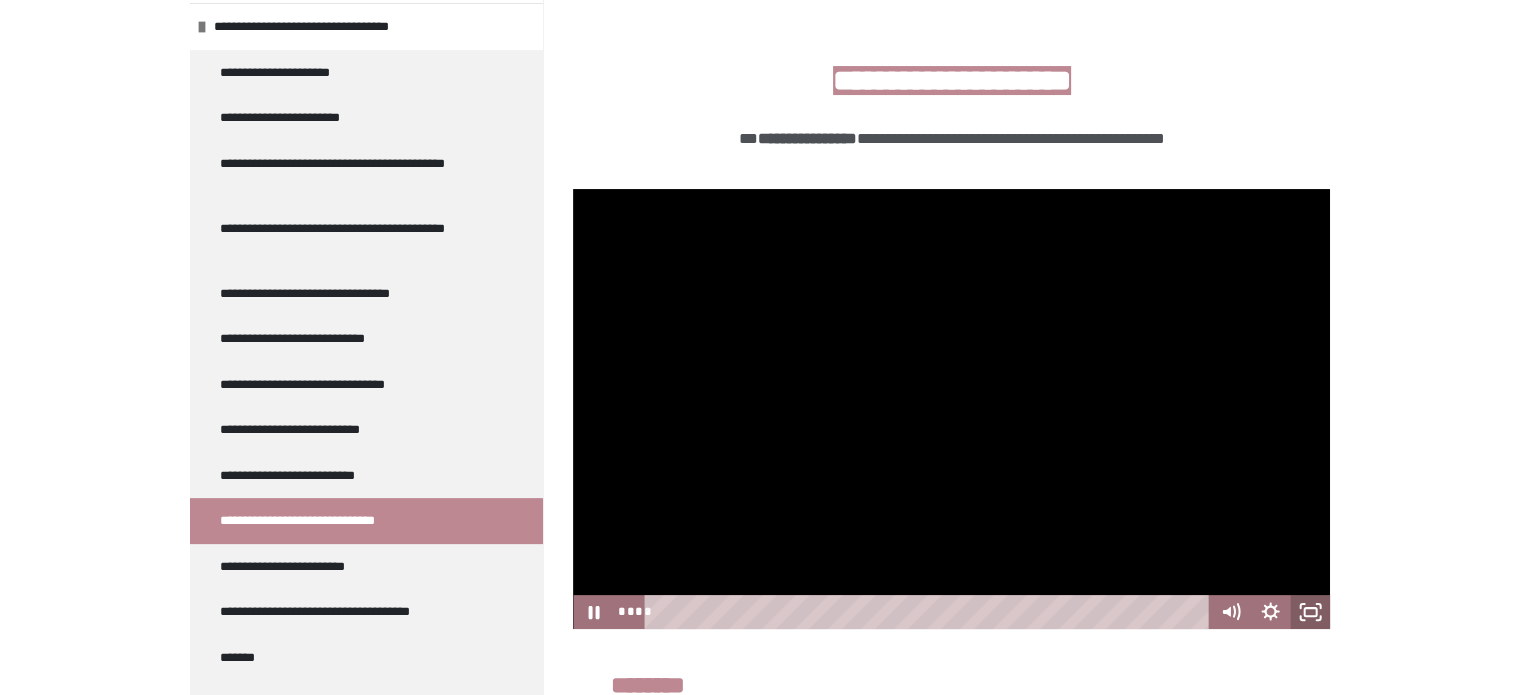 click 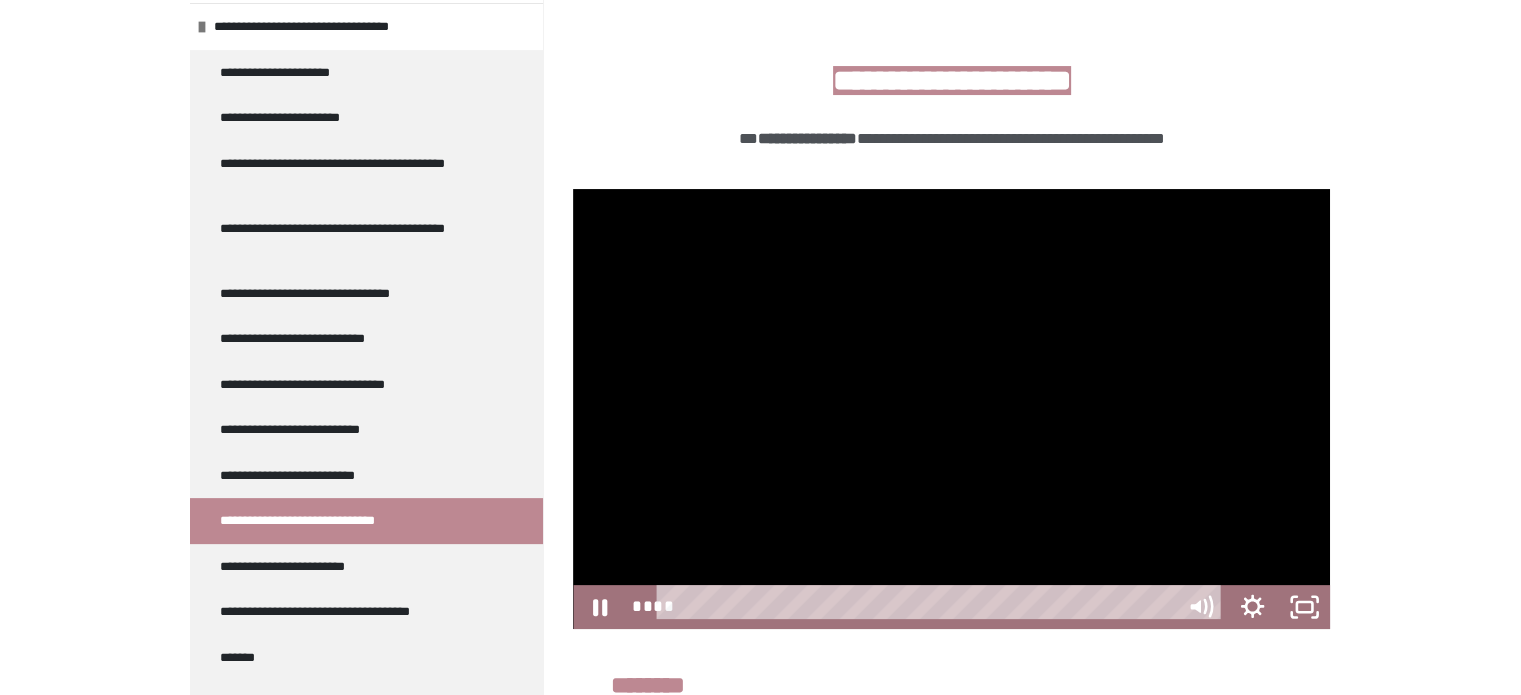 scroll, scrollTop: 367, scrollLeft: 0, axis: vertical 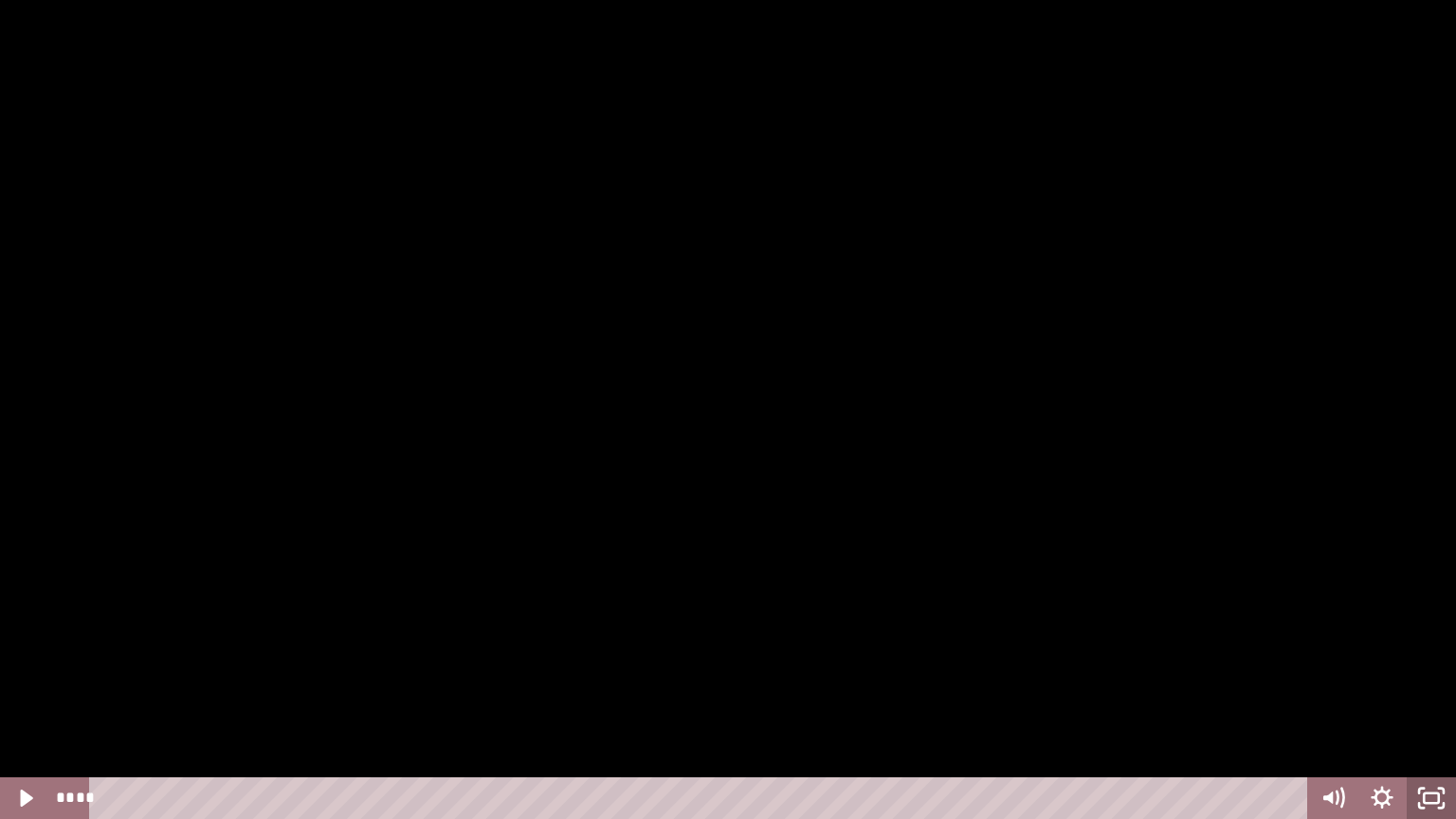 click 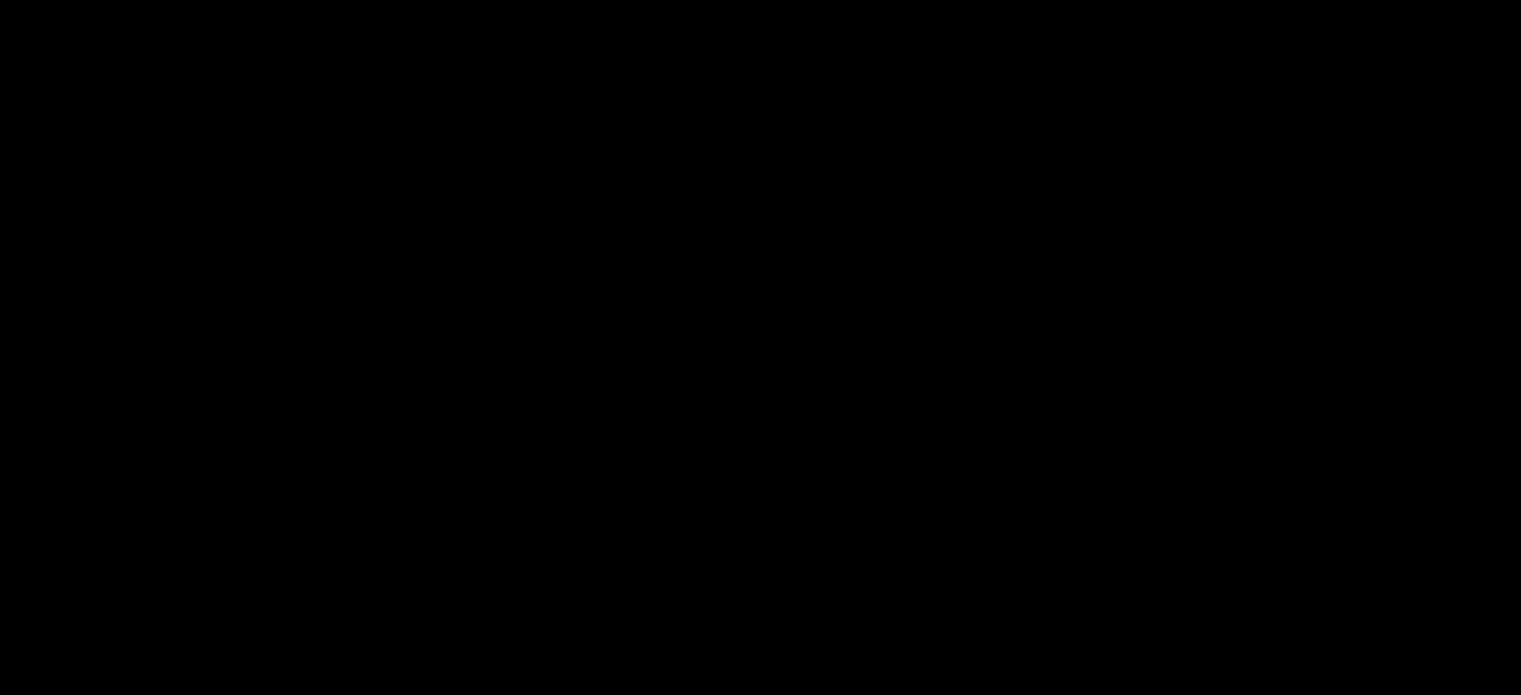 scroll, scrollTop: 466, scrollLeft: 0, axis: vertical 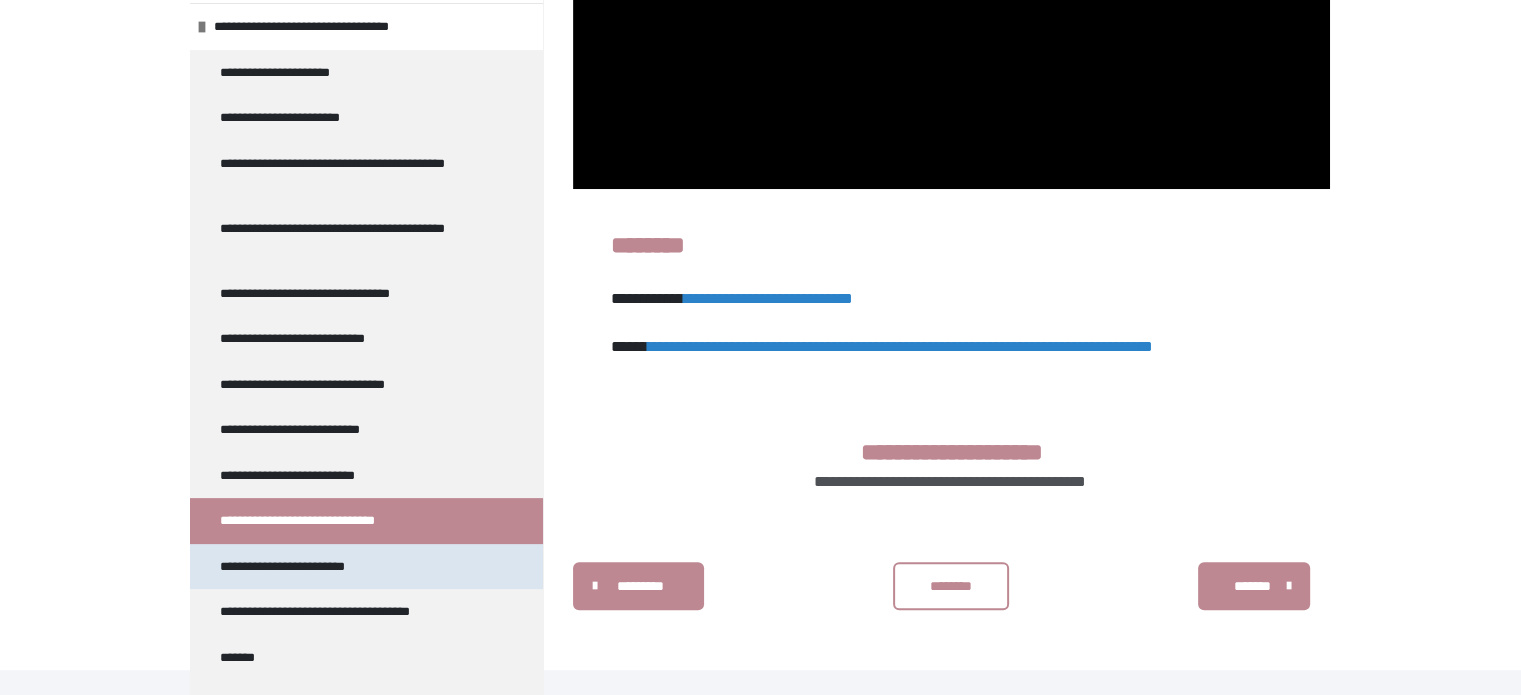 click on "**********" at bounding box center [297, 567] 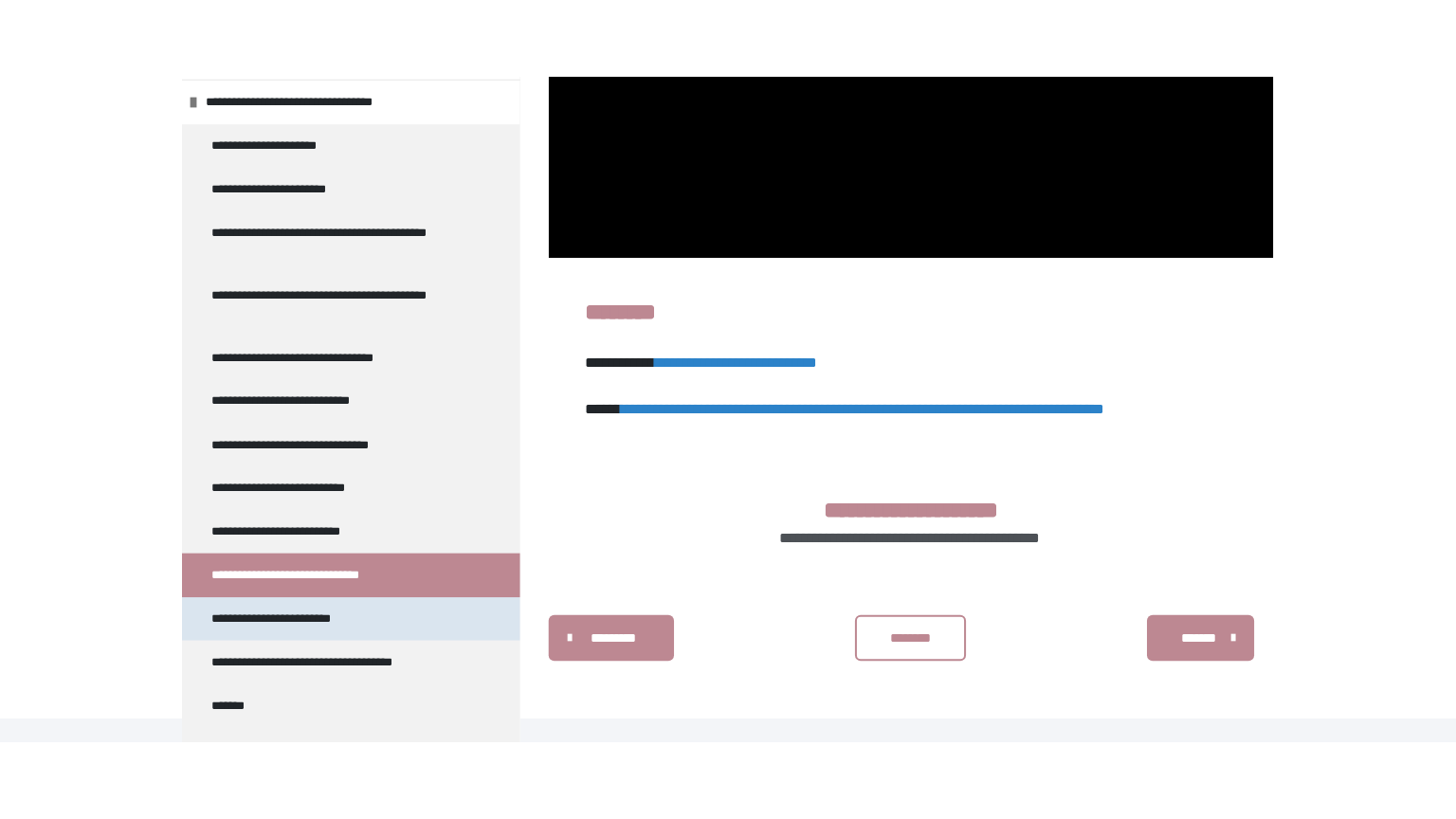 scroll, scrollTop: 341, scrollLeft: 0, axis: vertical 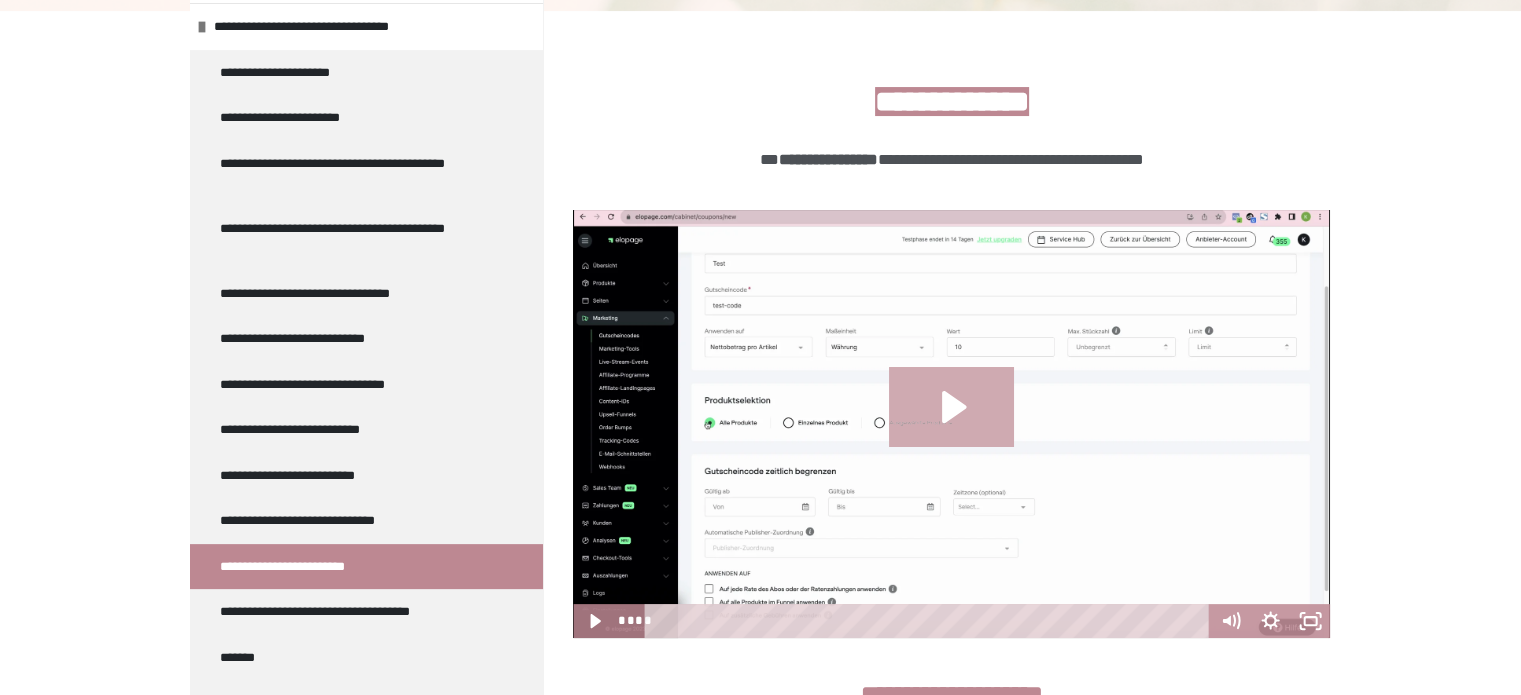 click 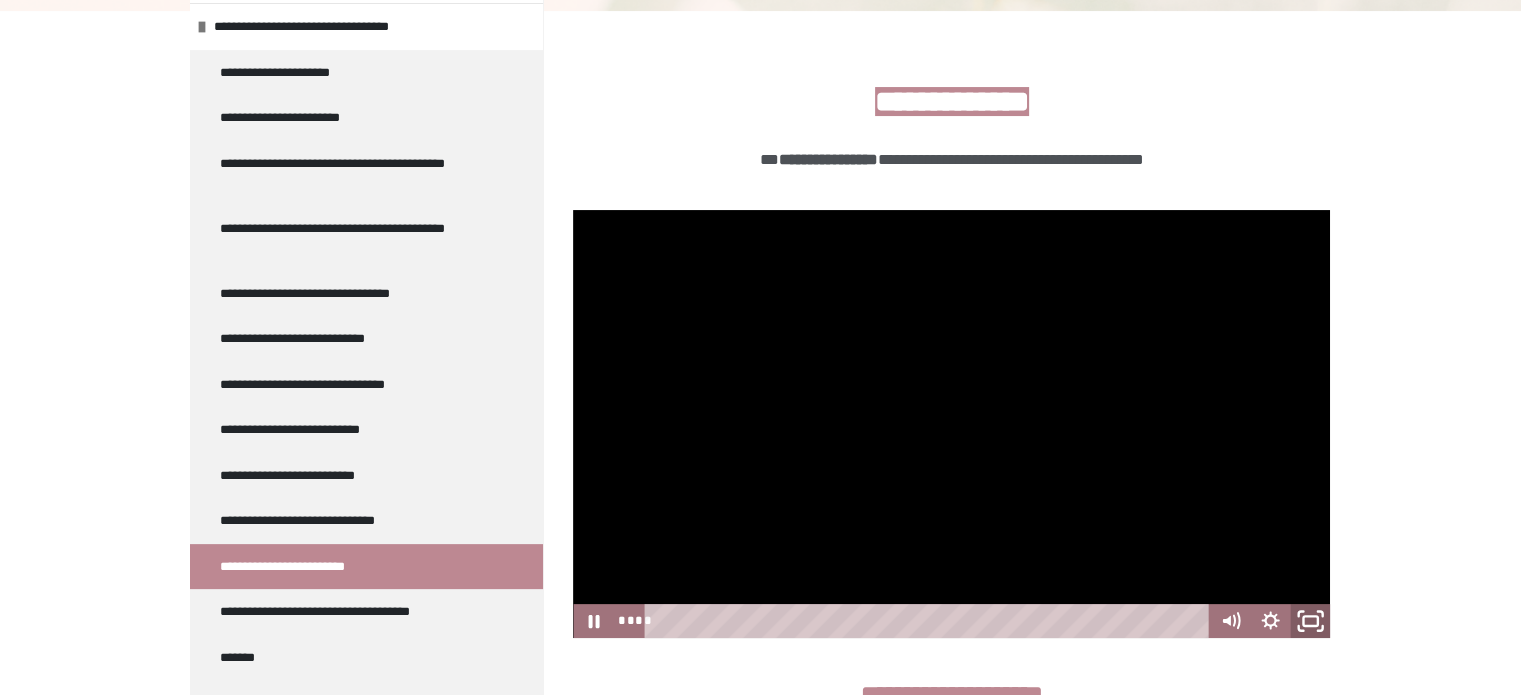 click 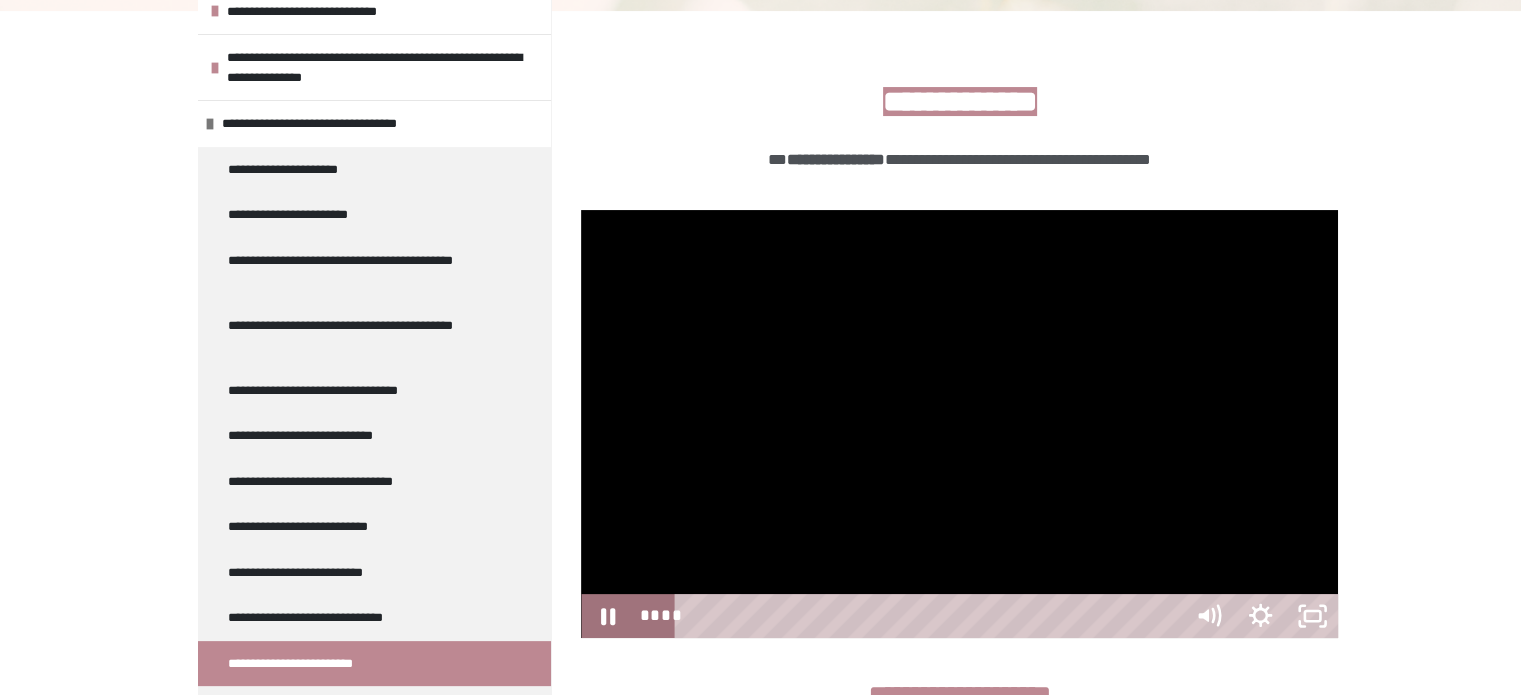 scroll, scrollTop: 367, scrollLeft: 0, axis: vertical 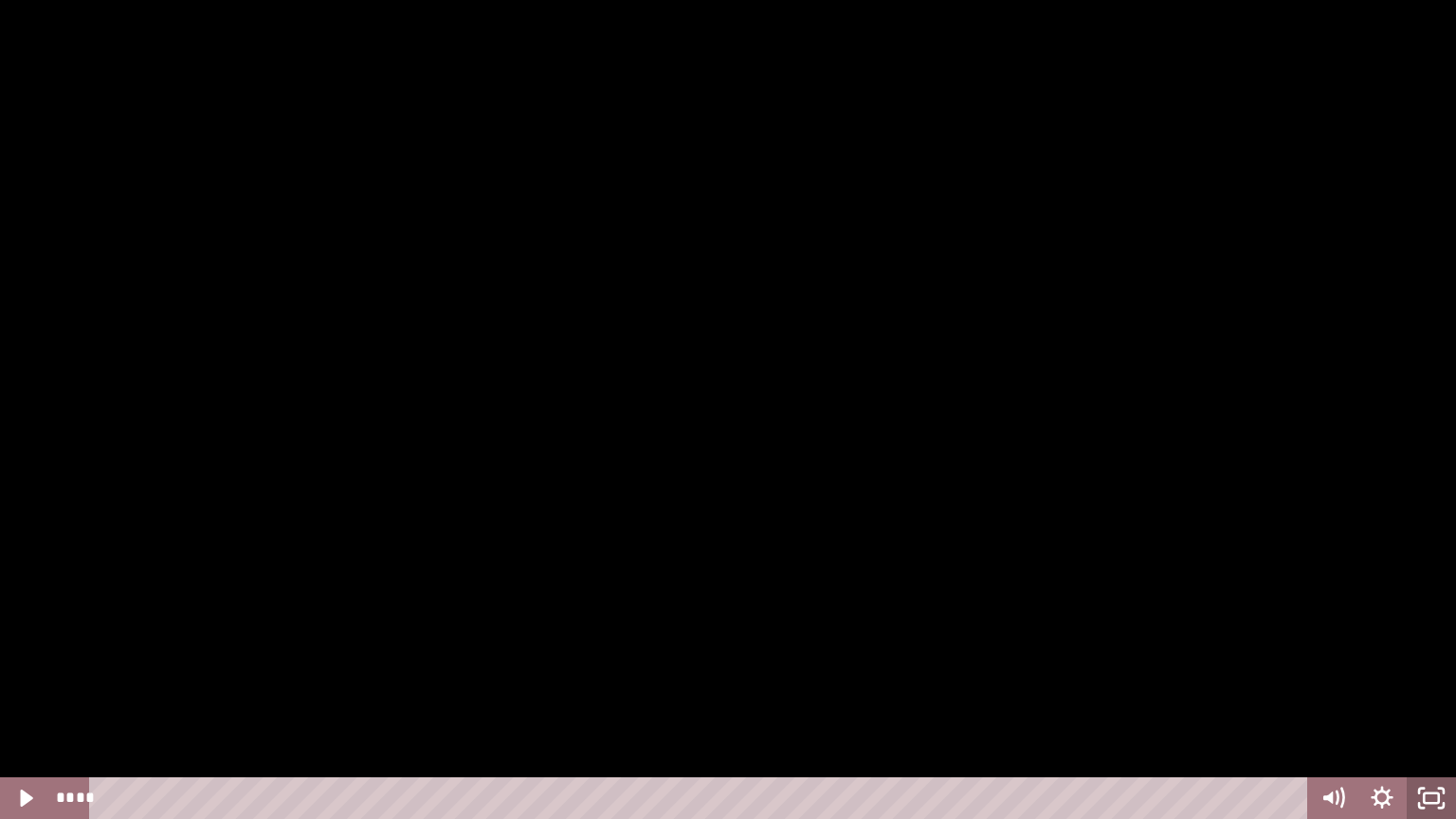 click 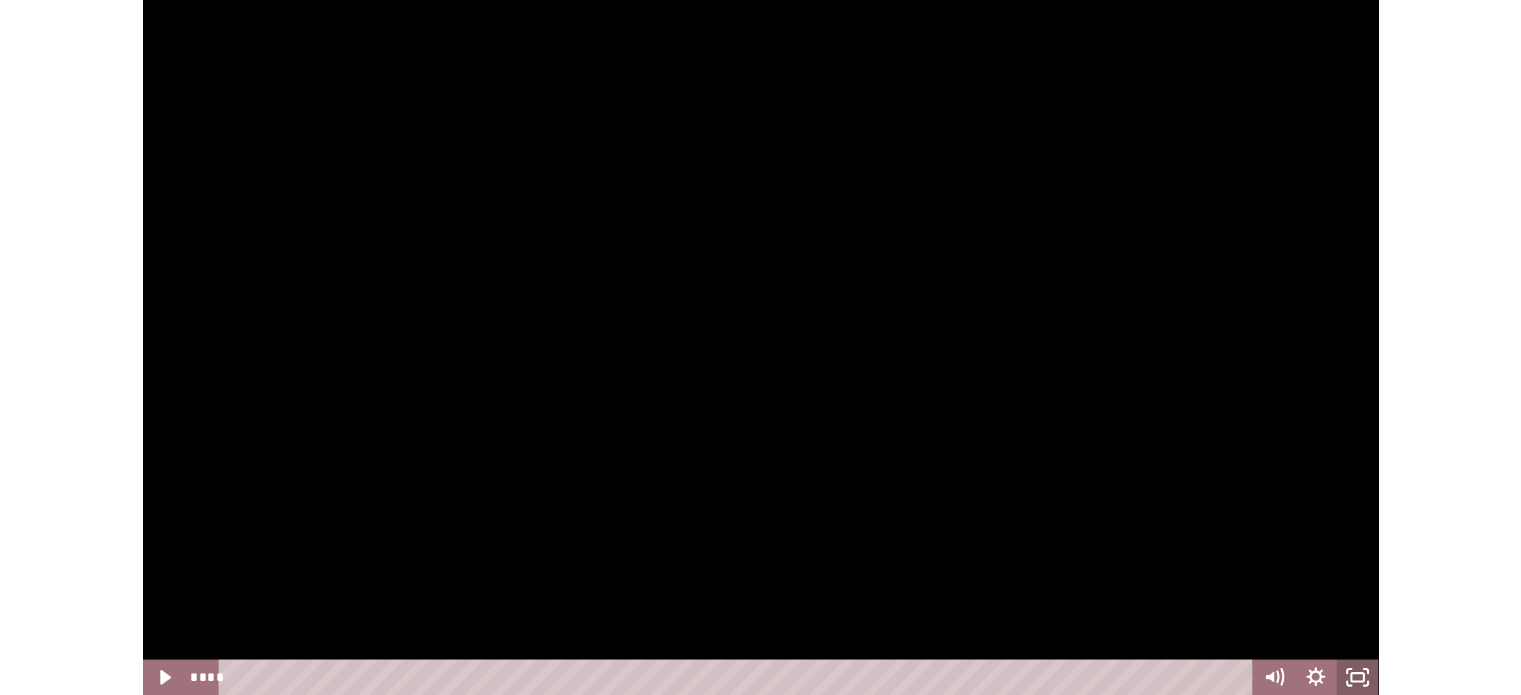 scroll, scrollTop: 466, scrollLeft: 0, axis: vertical 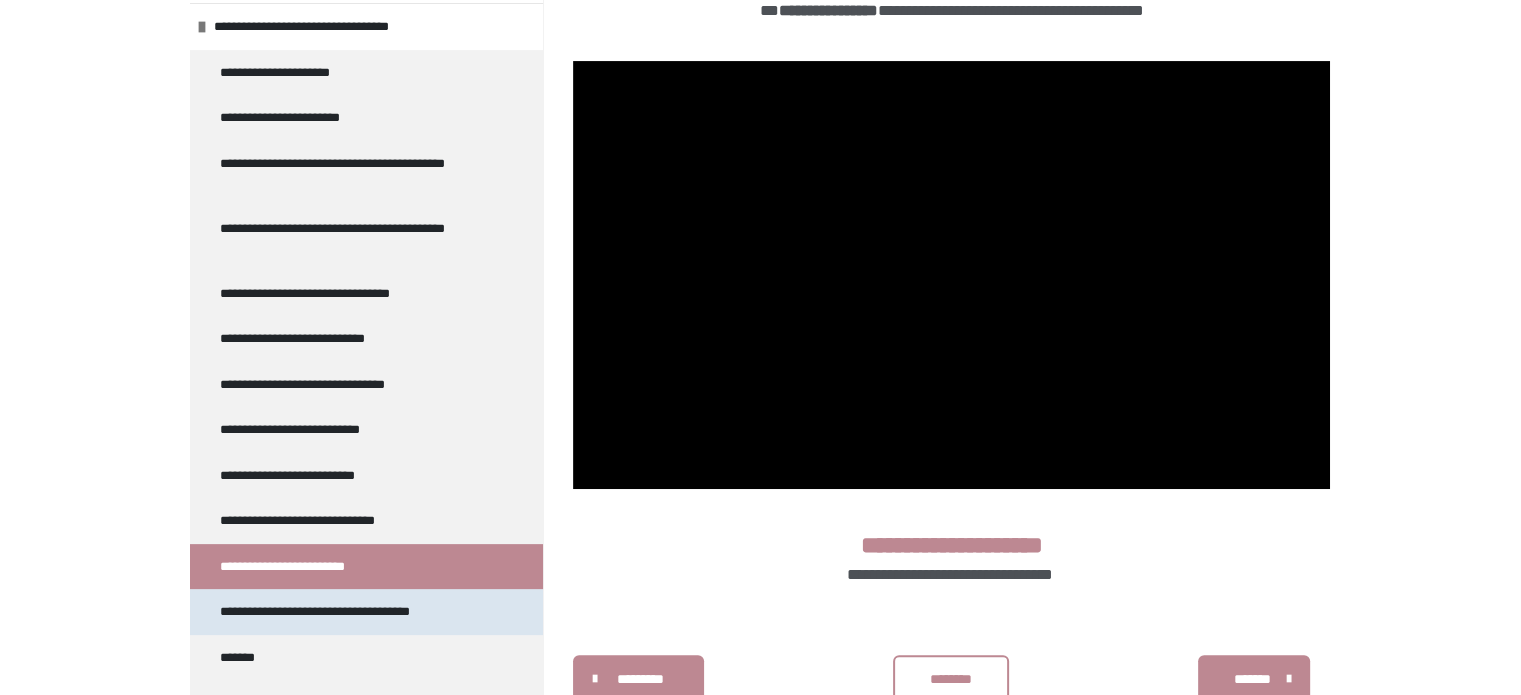 click on "**********" at bounding box center (331, 612) 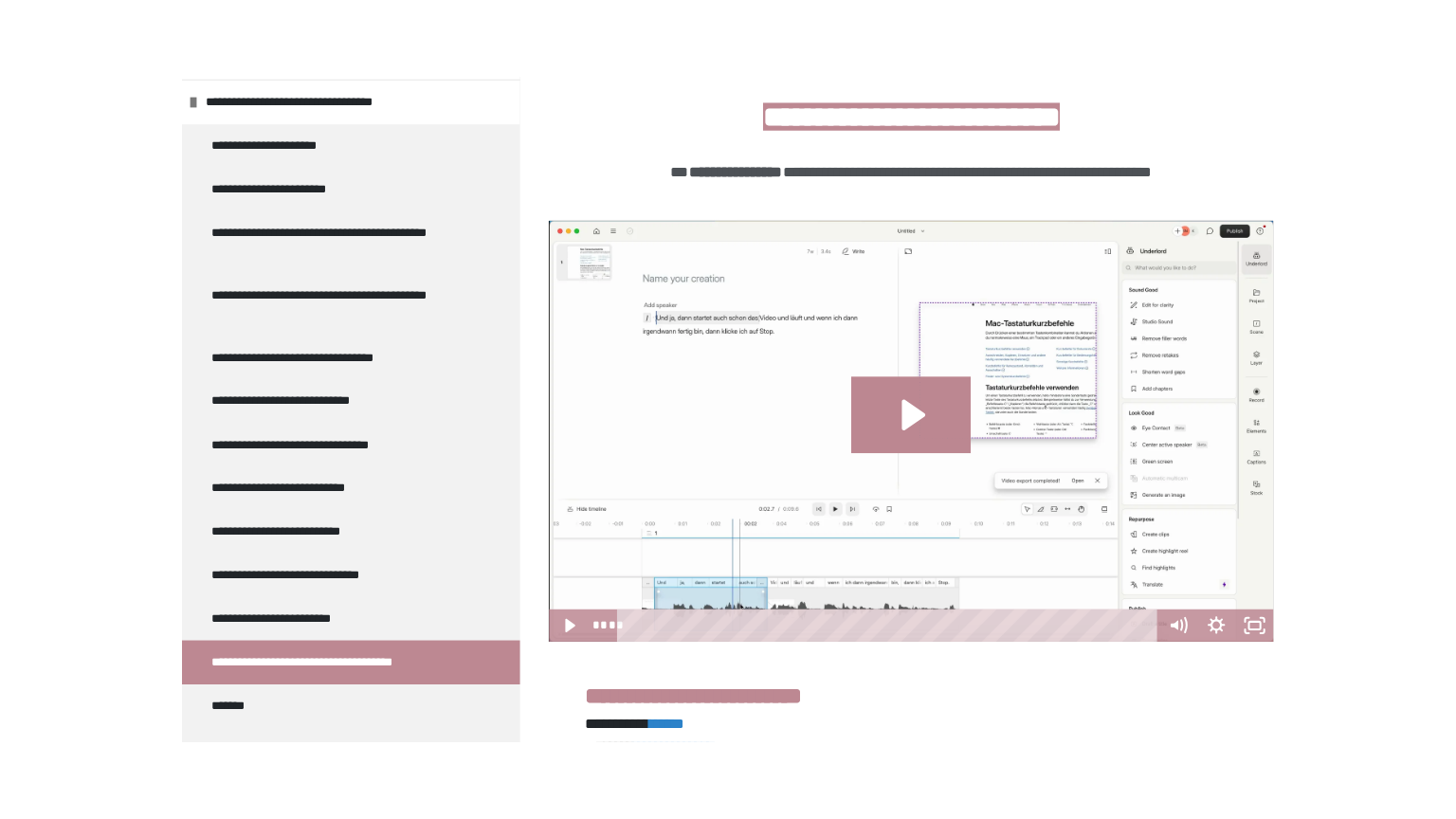 scroll, scrollTop: 410, scrollLeft: 0, axis: vertical 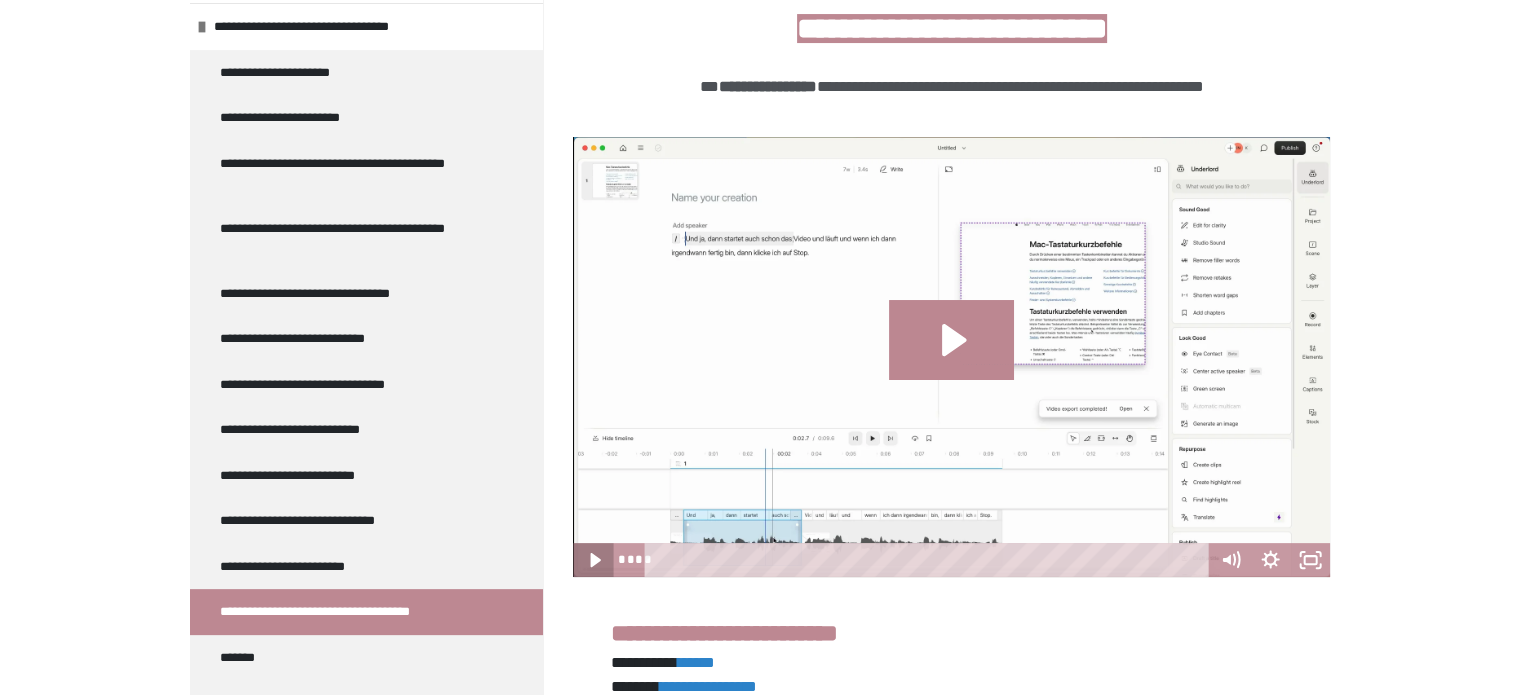 click 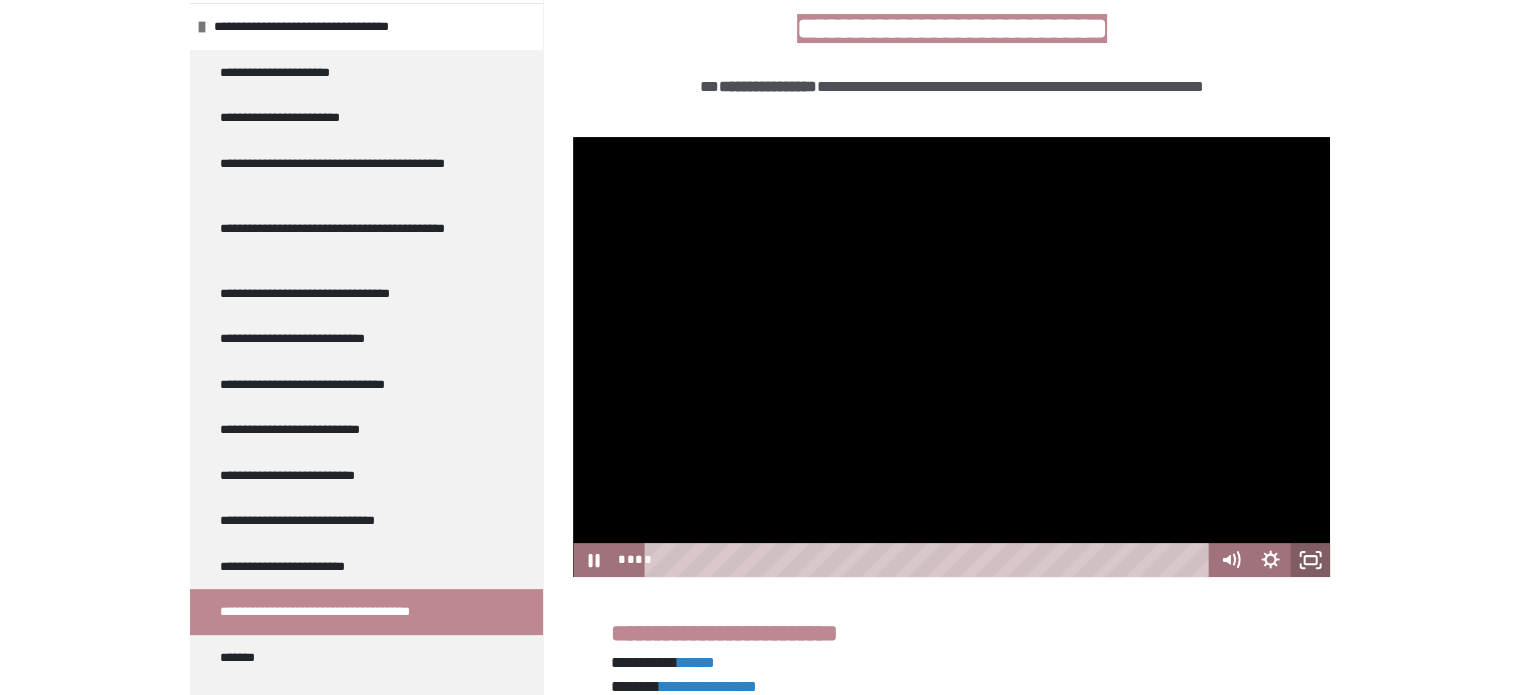 click 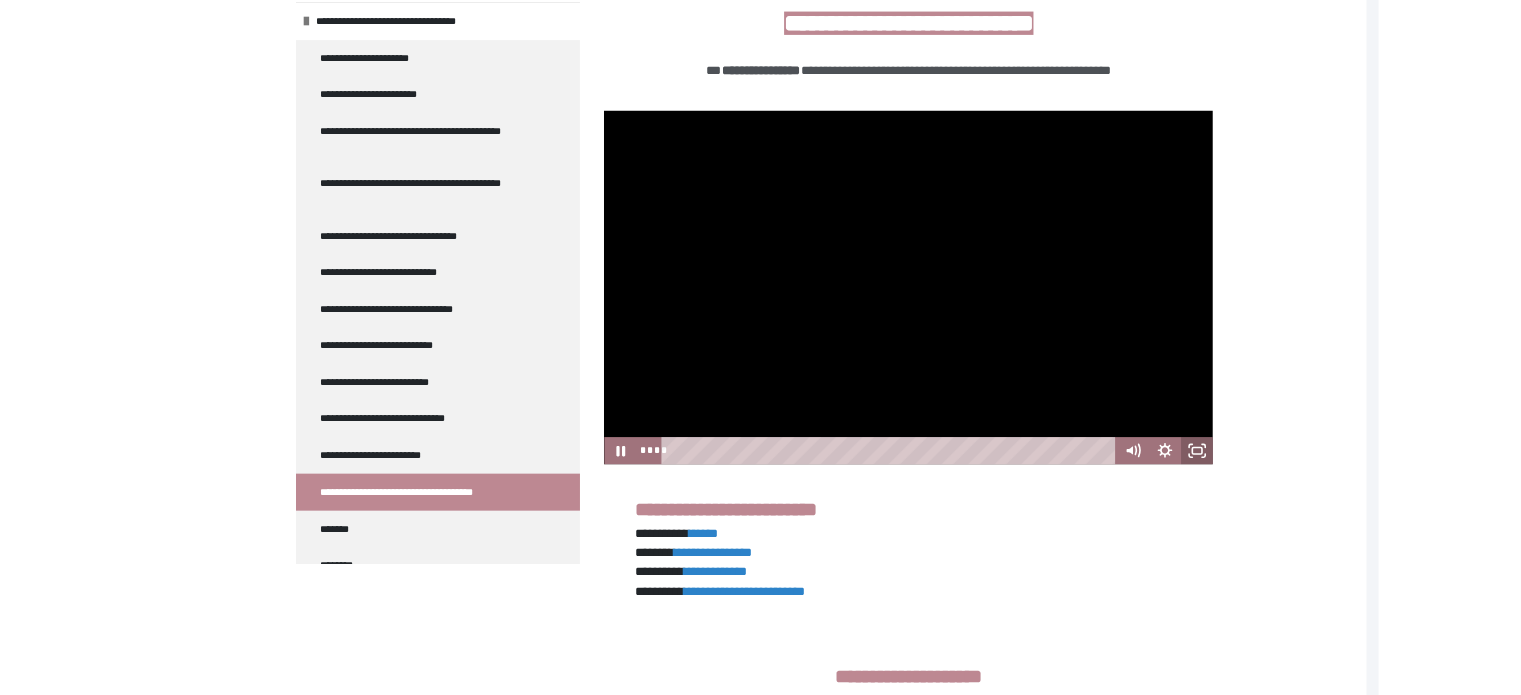 scroll, scrollTop: 367, scrollLeft: 0, axis: vertical 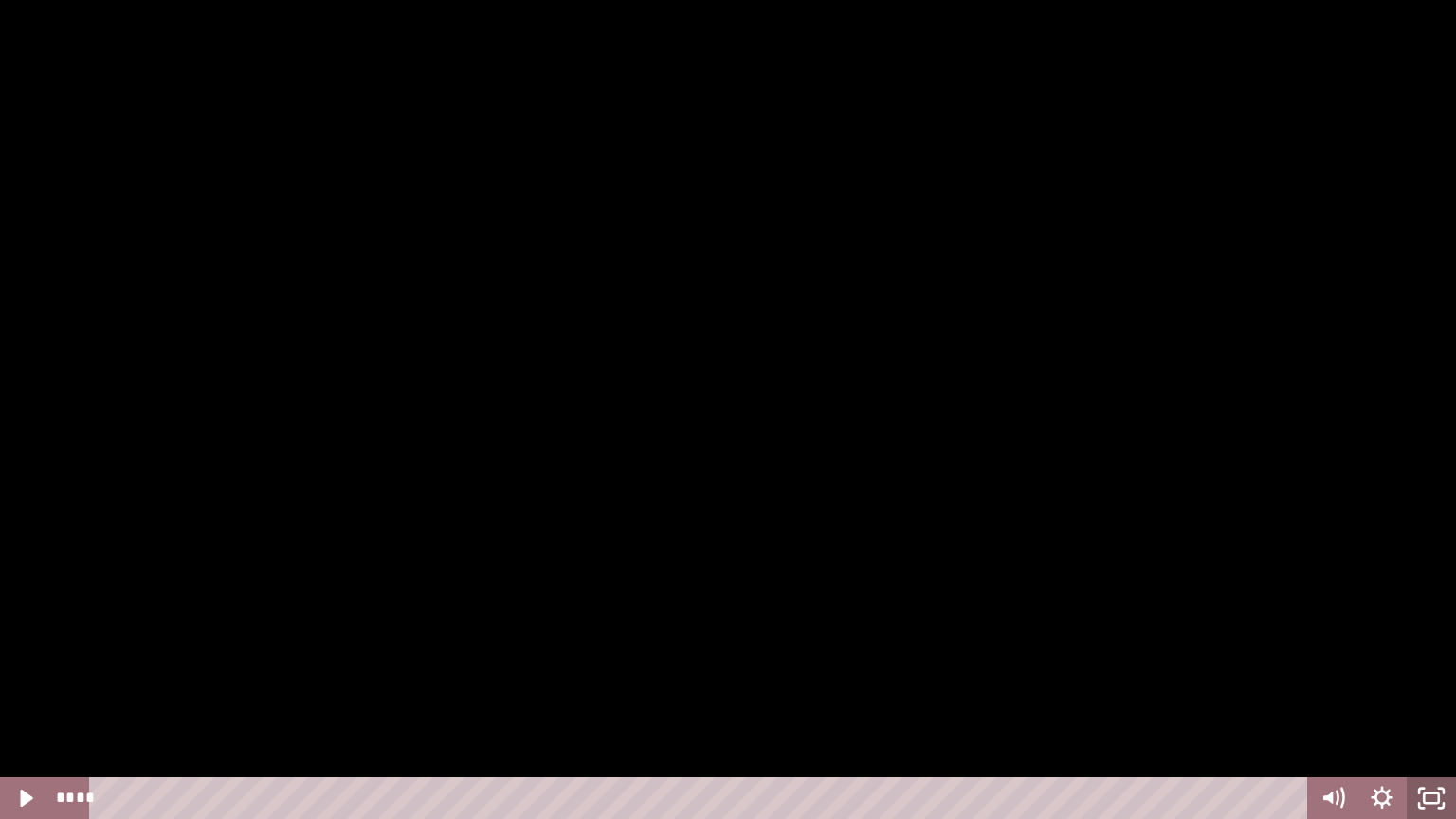 click 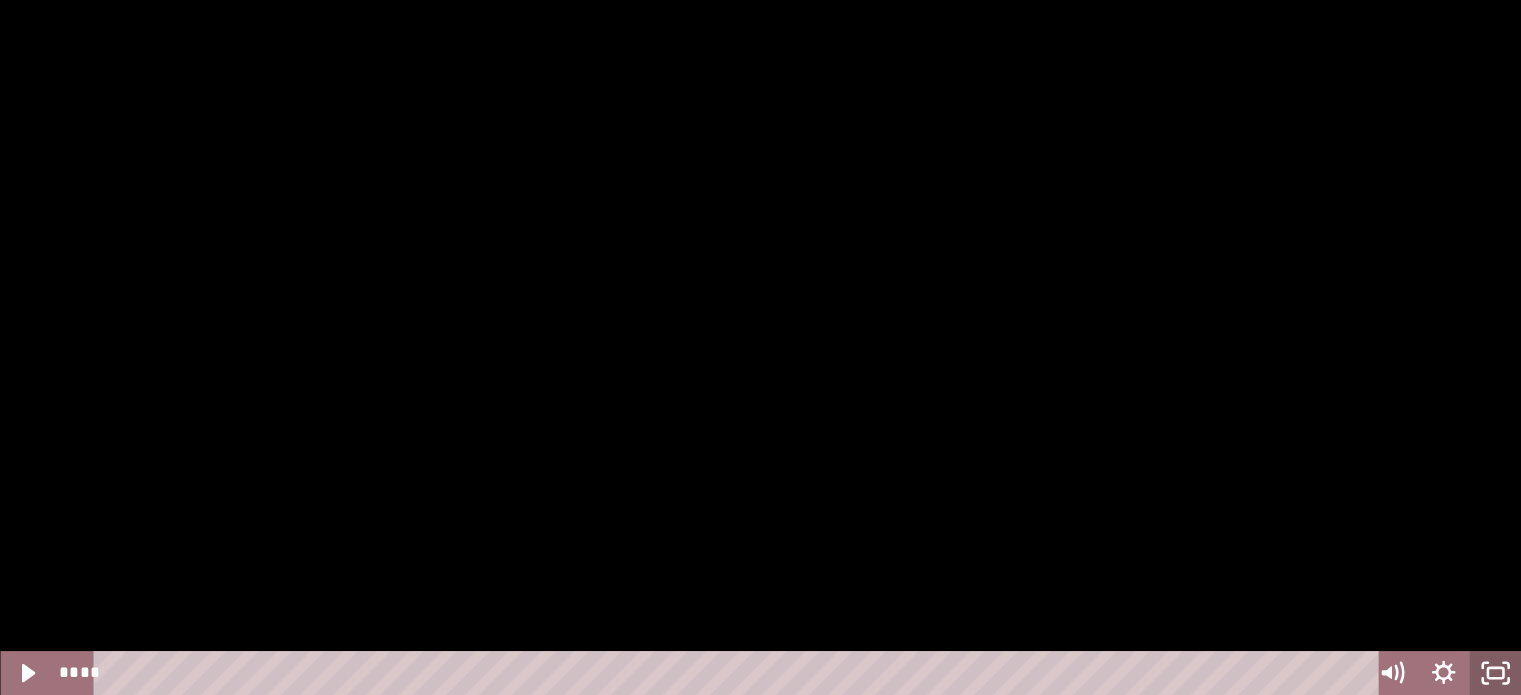 scroll, scrollTop: 466, scrollLeft: 0, axis: vertical 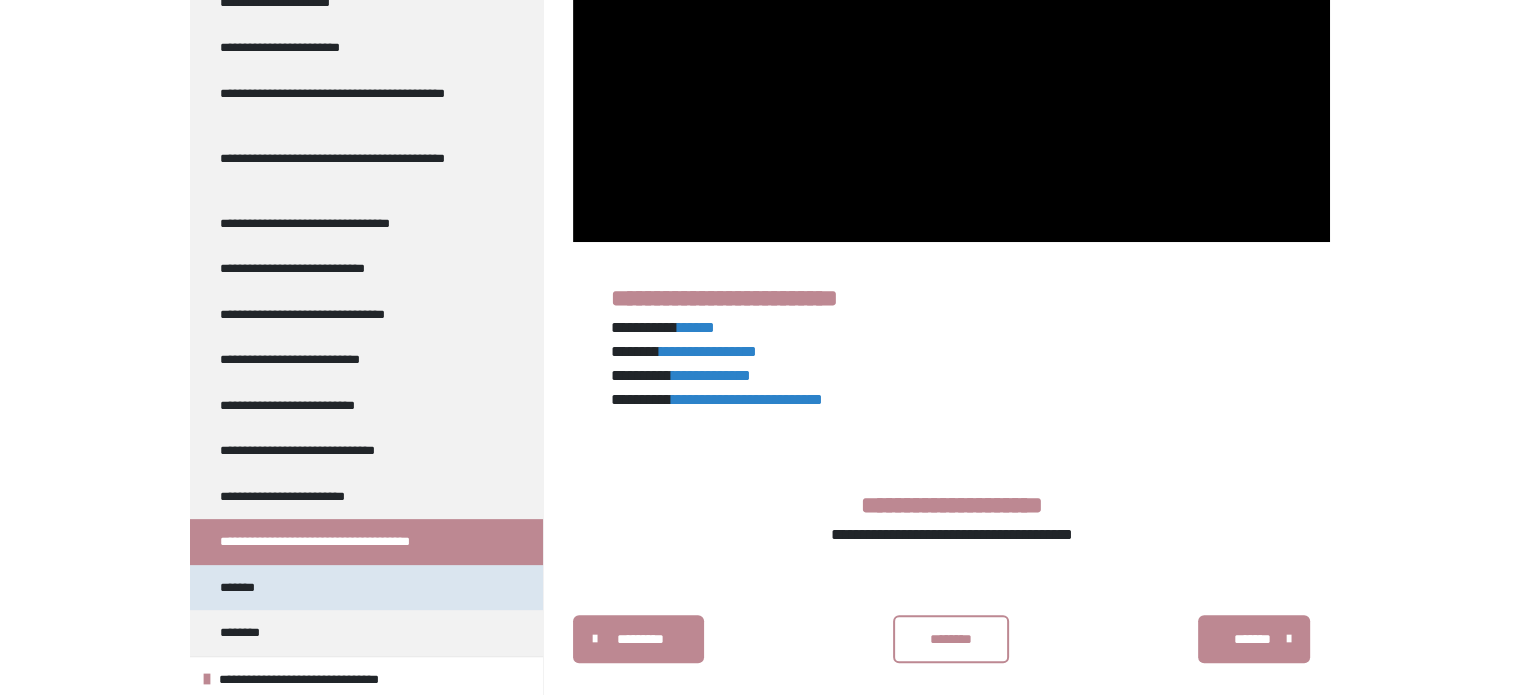 click on "*******" at bounding box center [243, 588] 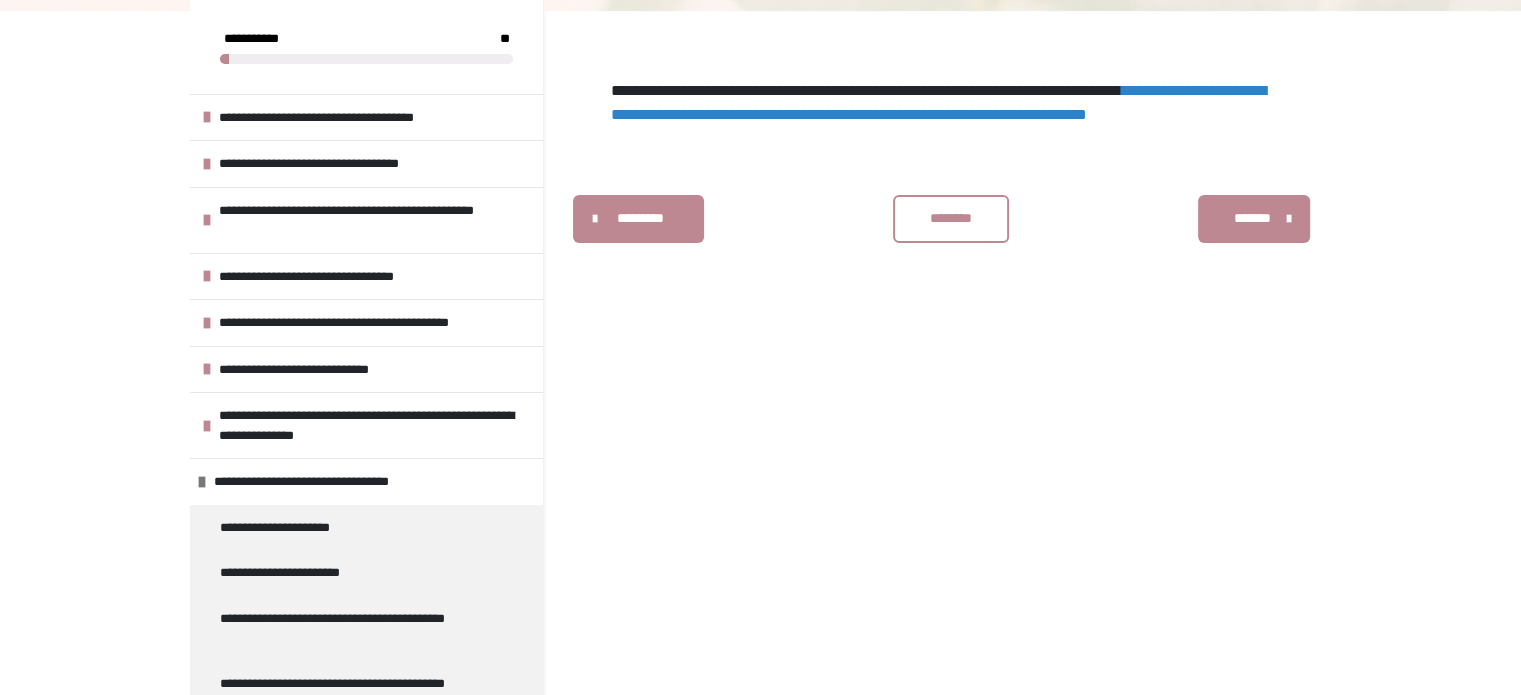 scroll, scrollTop: 88, scrollLeft: 0, axis: vertical 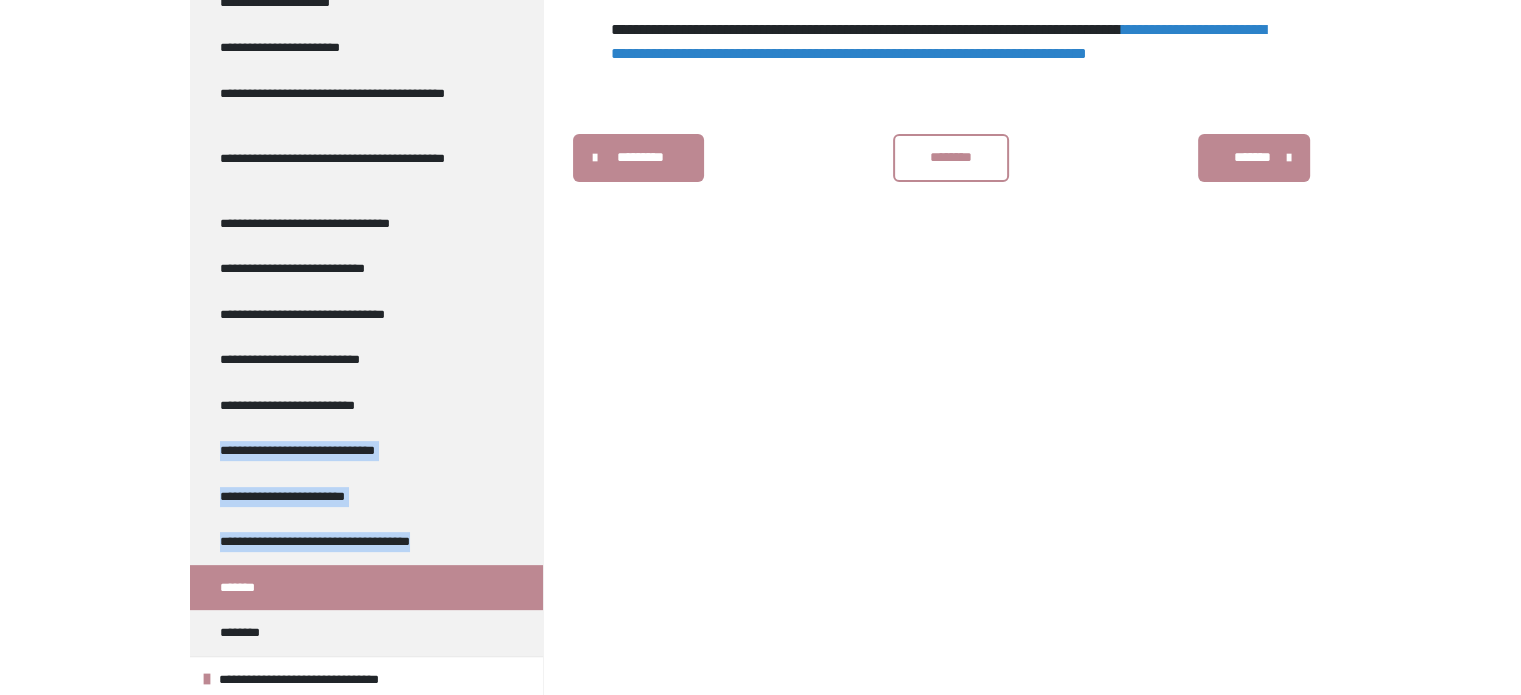 drag, startPoint x: 524, startPoint y: 384, endPoint x: 533, endPoint y: 546, distance: 162.2498 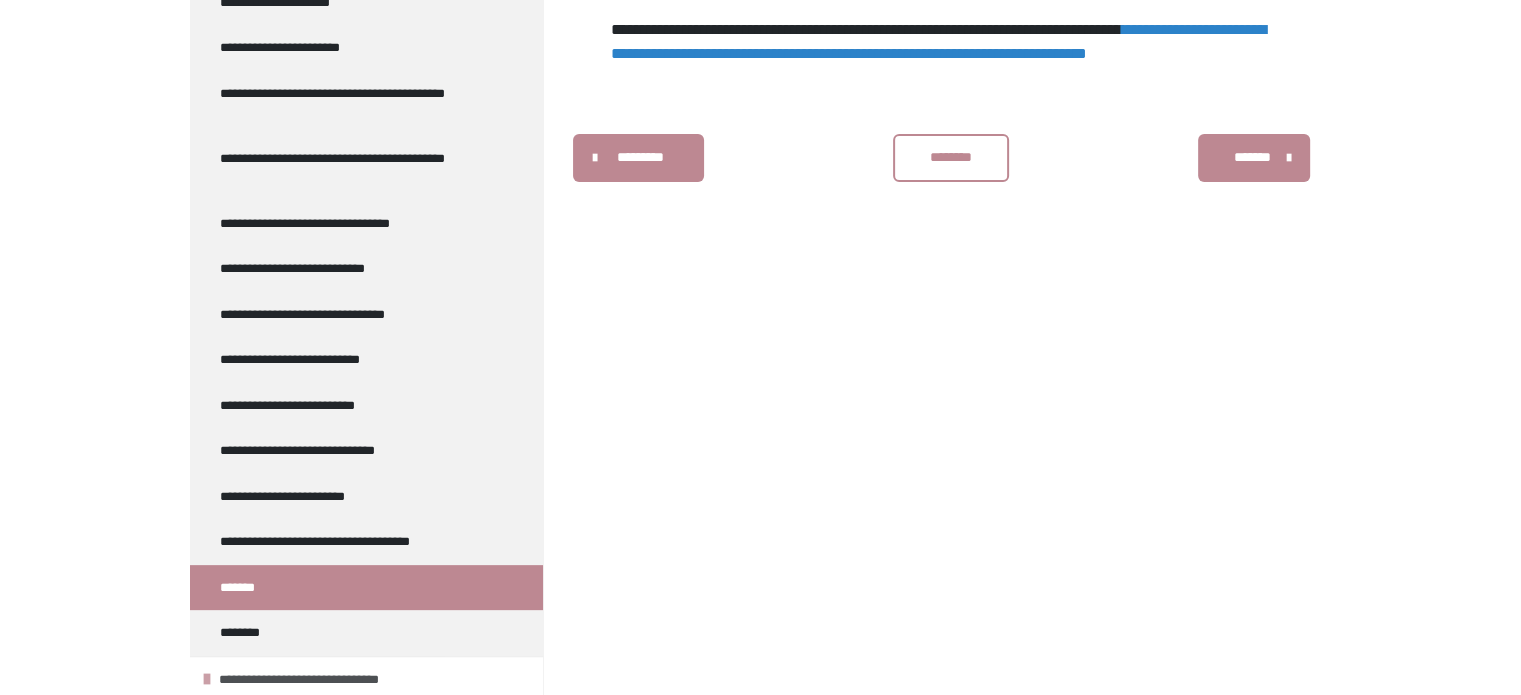 click on "**********" at bounding box center [322, 680] 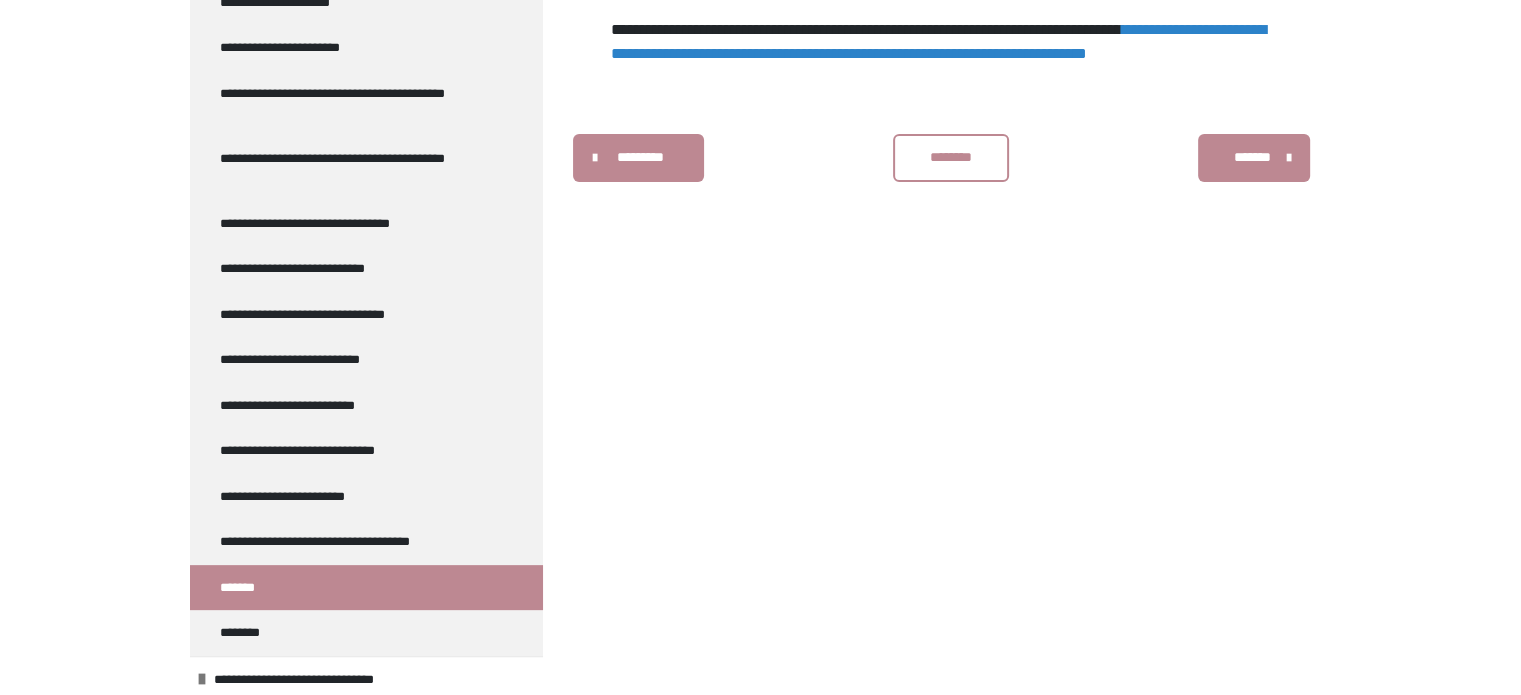 scroll, scrollTop: 0, scrollLeft: 0, axis: both 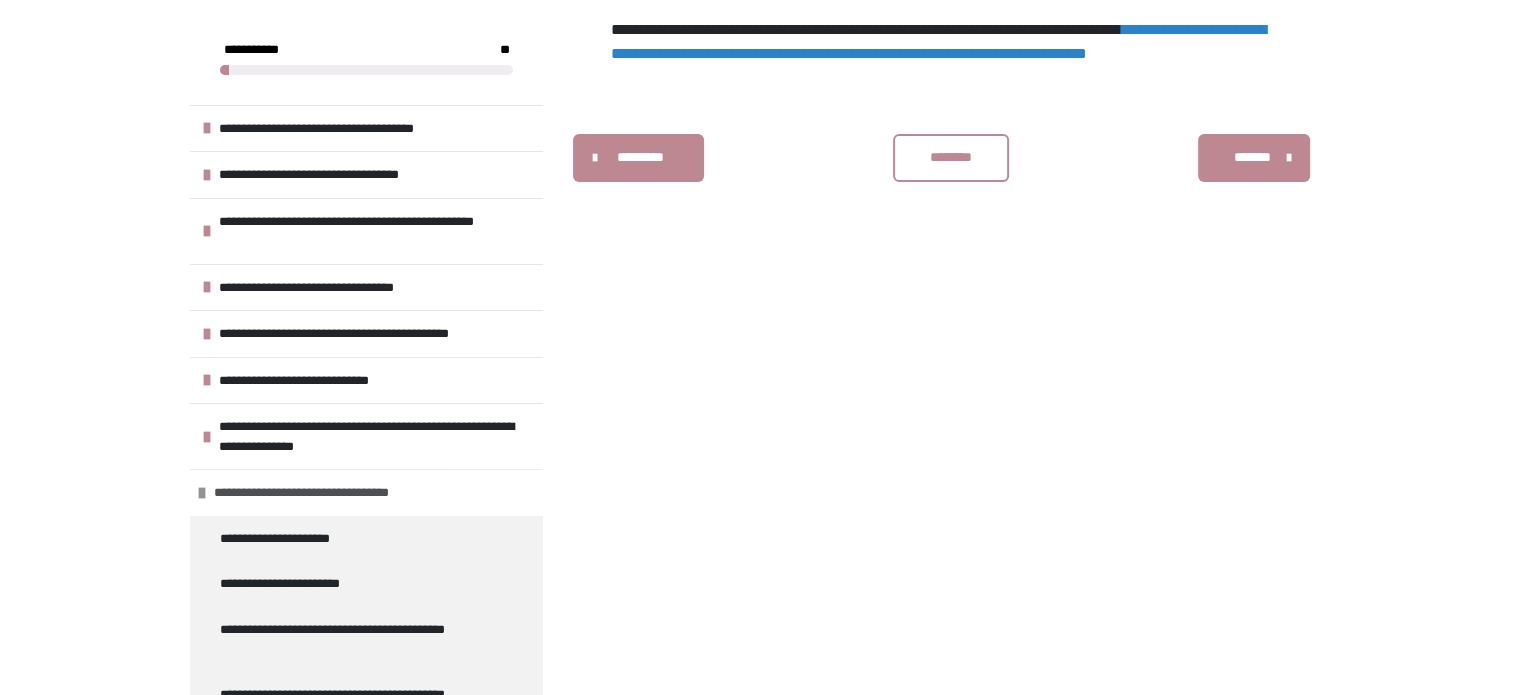 click on "**********" at bounding box center [318, 493] 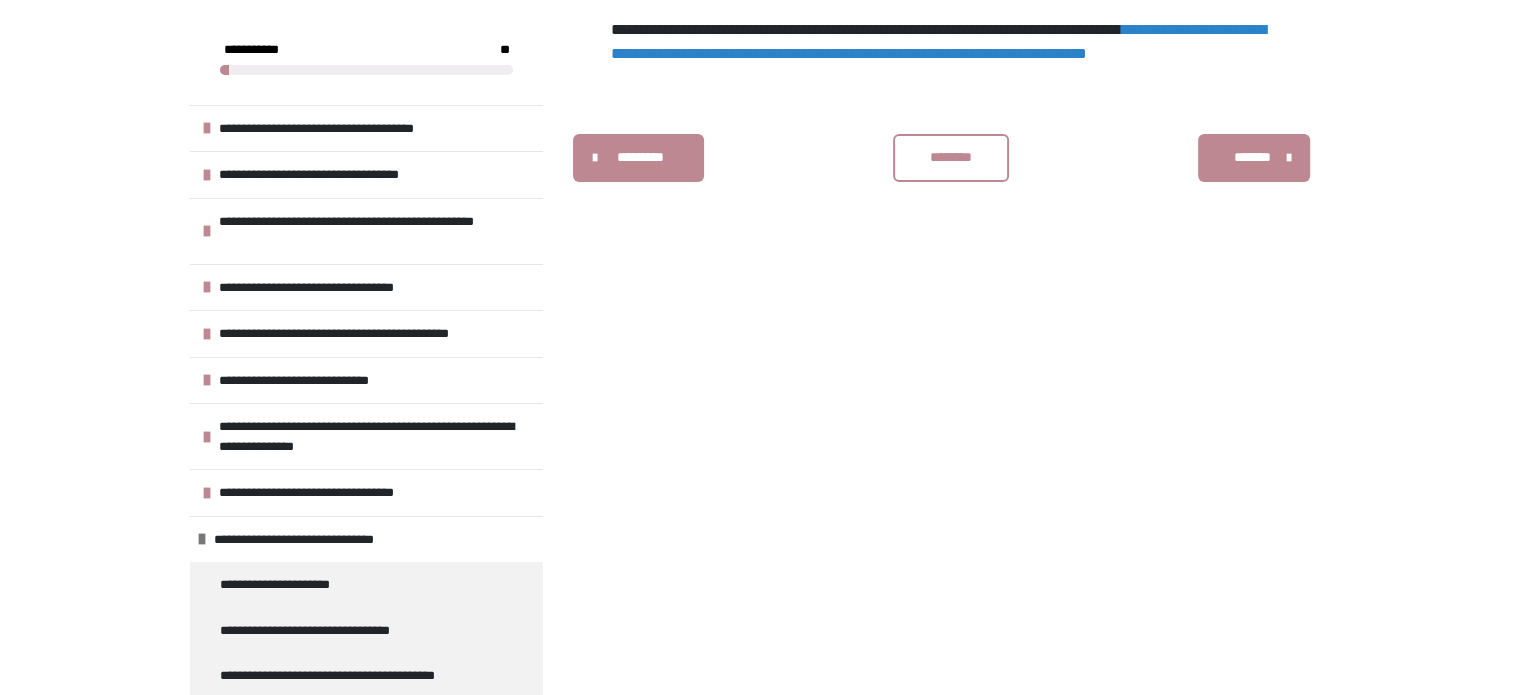 scroll, scrollTop: 152, scrollLeft: 0, axis: vertical 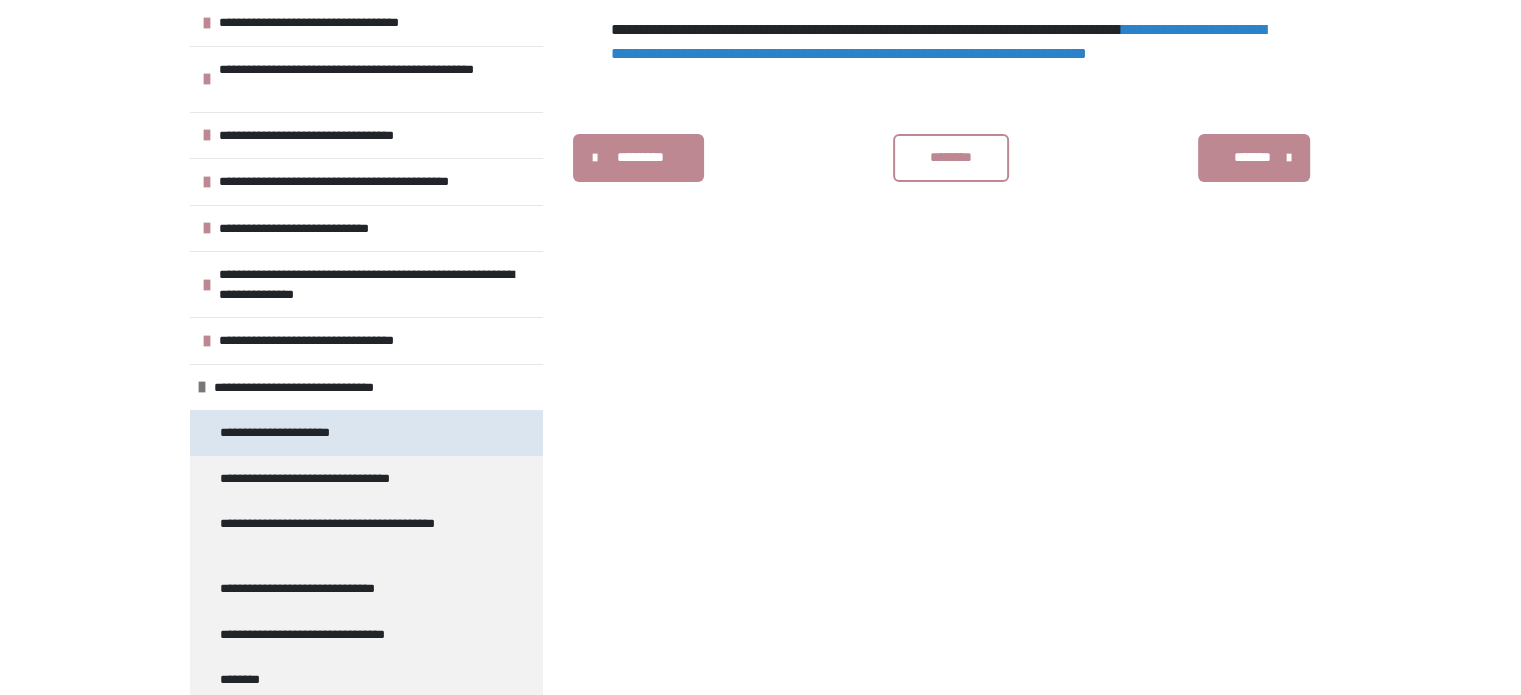 click on "**********" at bounding box center [289, 433] 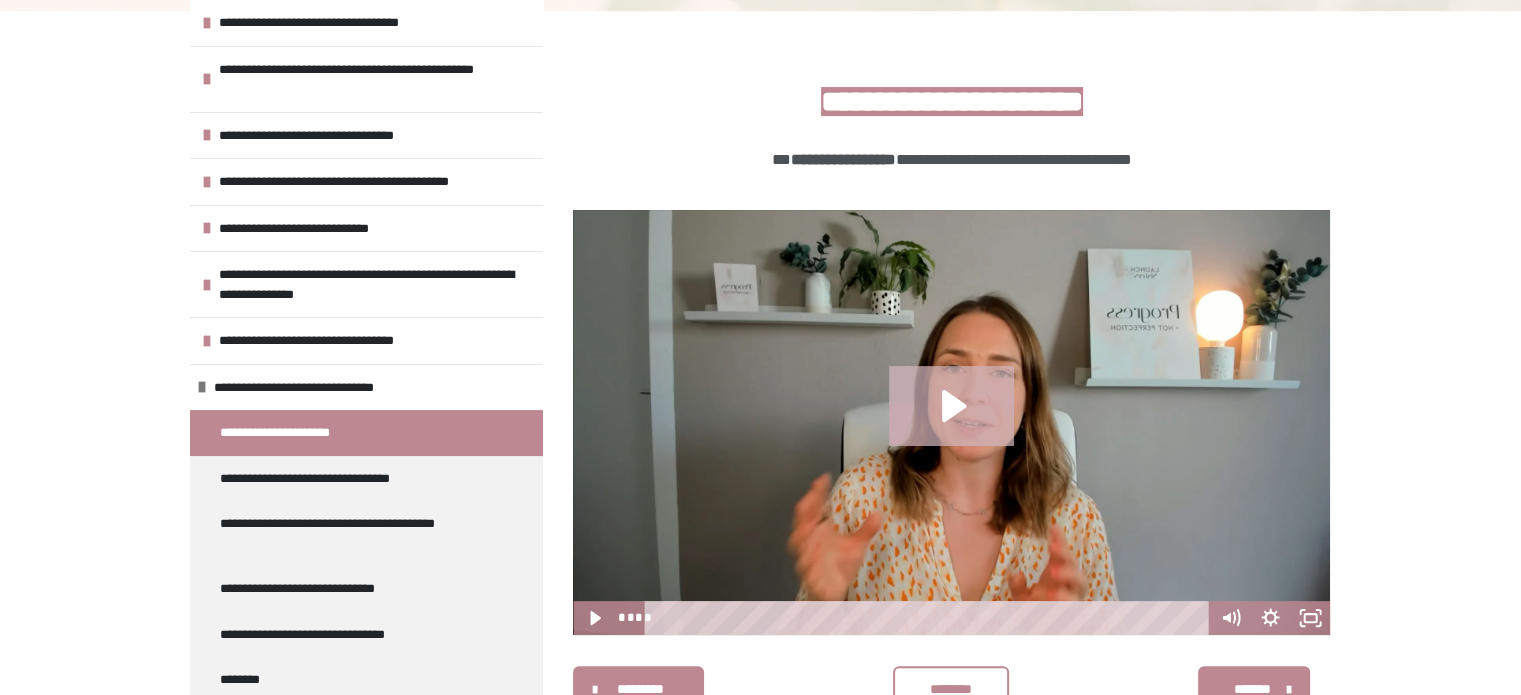 click 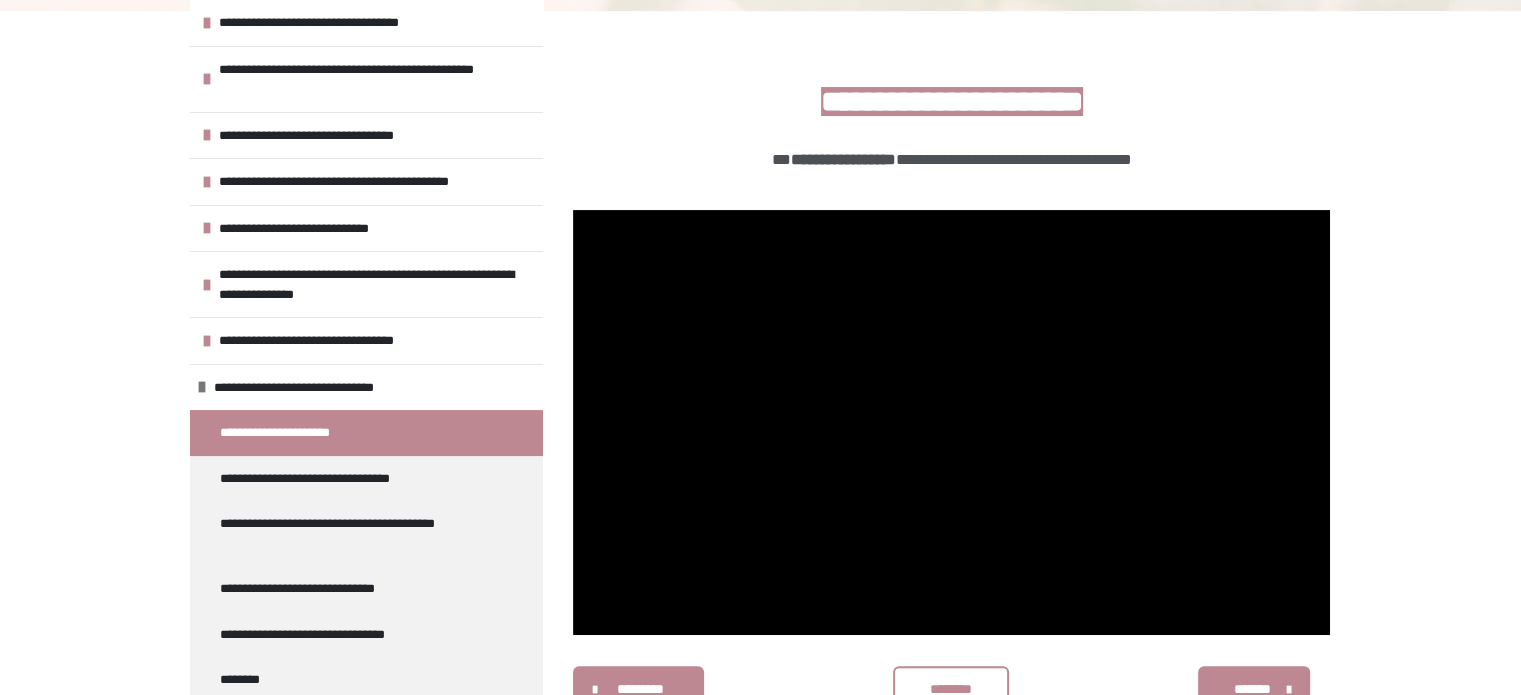 scroll, scrollTop: 438, scrollLeft: 0, axis: vertical 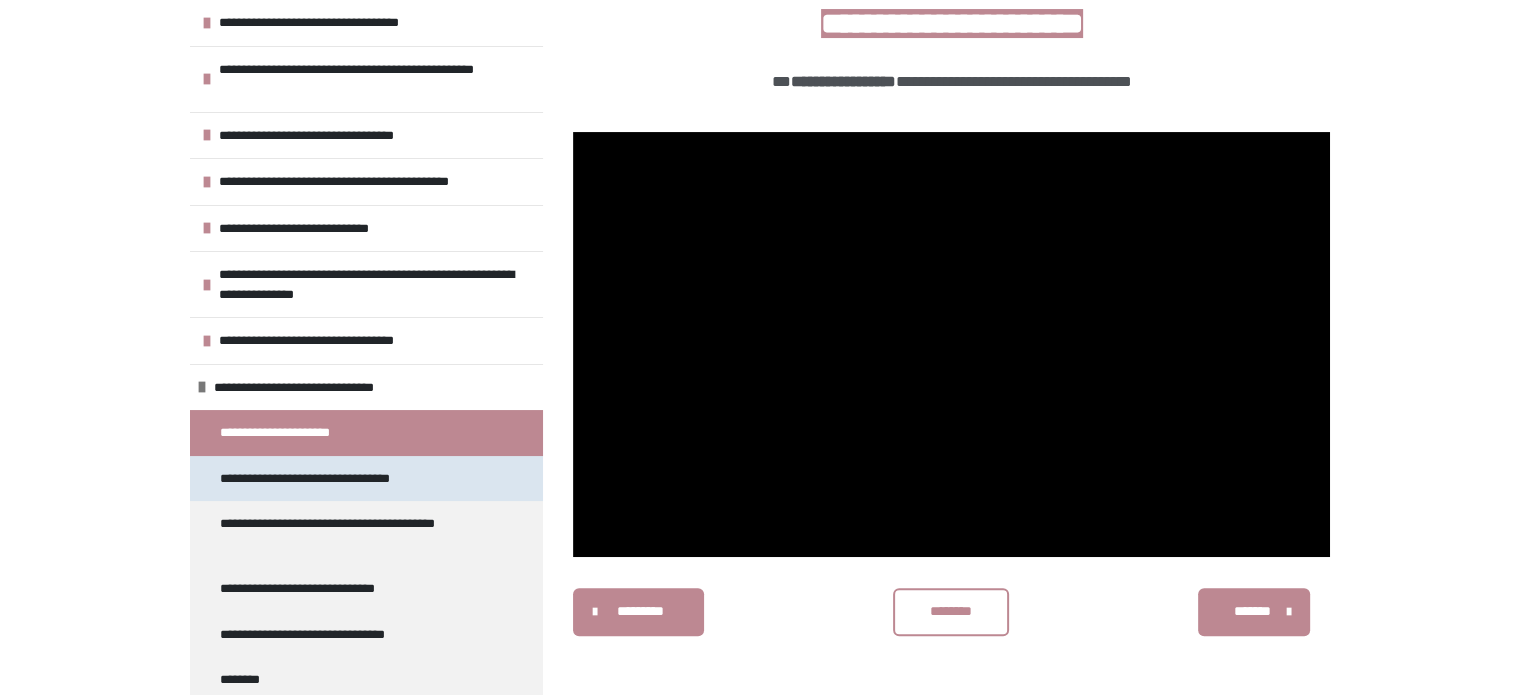 click on "**********" at bounding box center (320, 479) 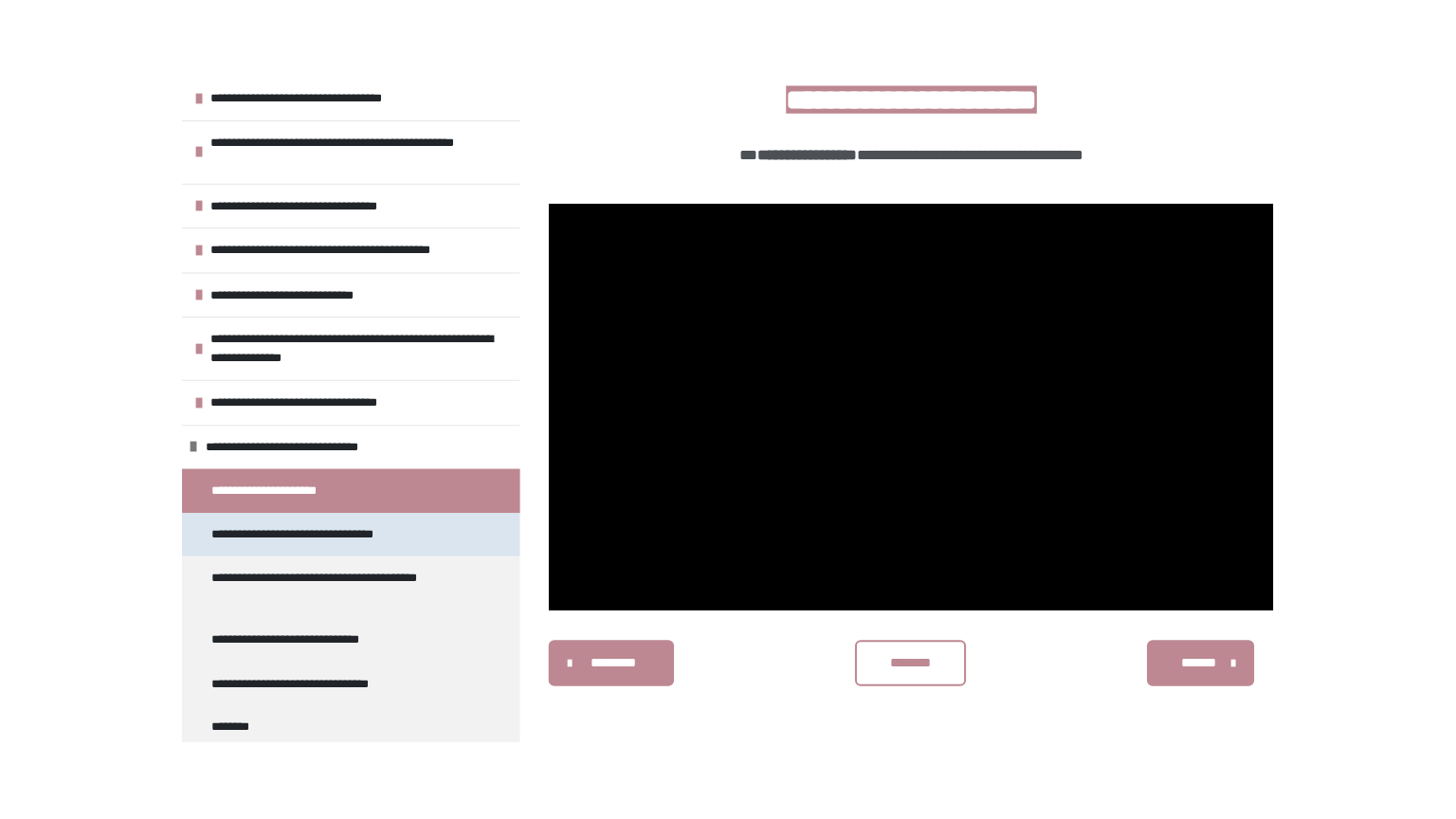 scroll, scrollTop: 341, scrollLeft: 0, axis: vertical 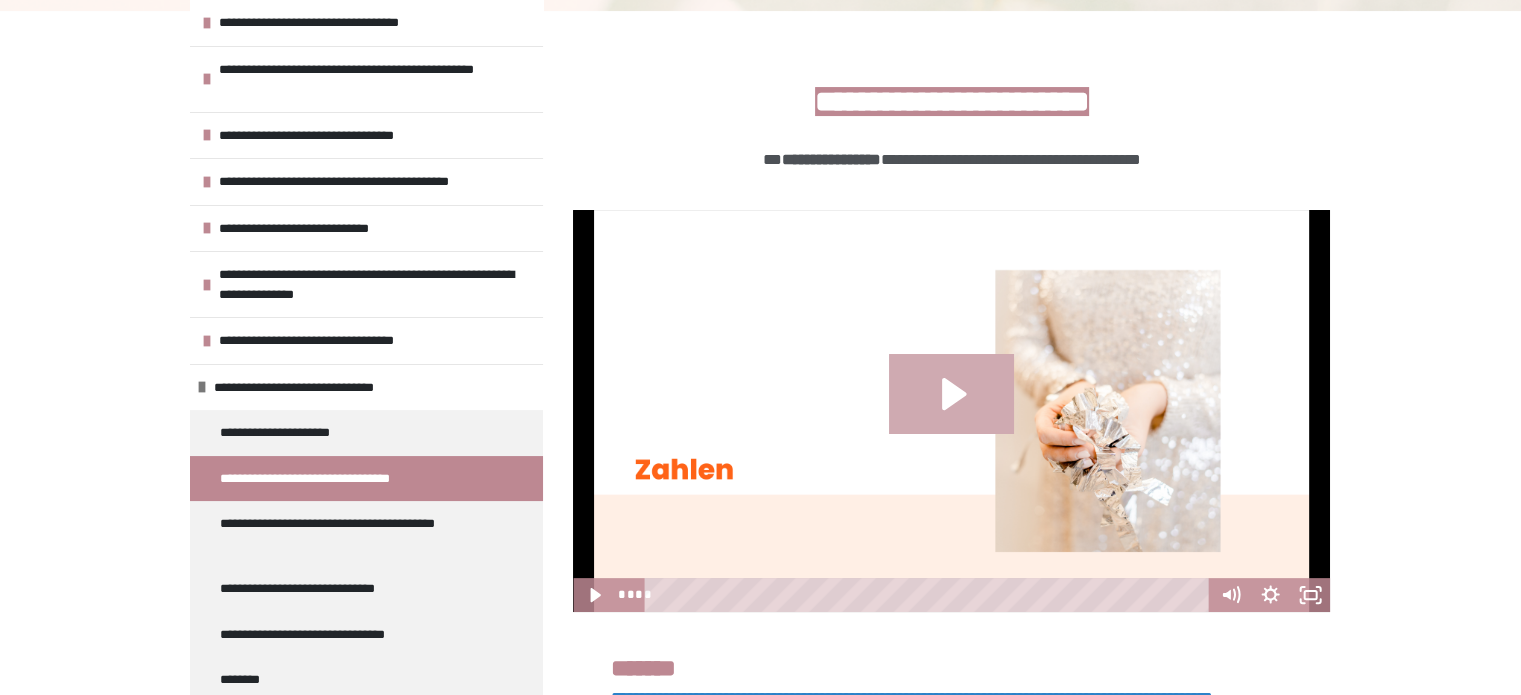 click 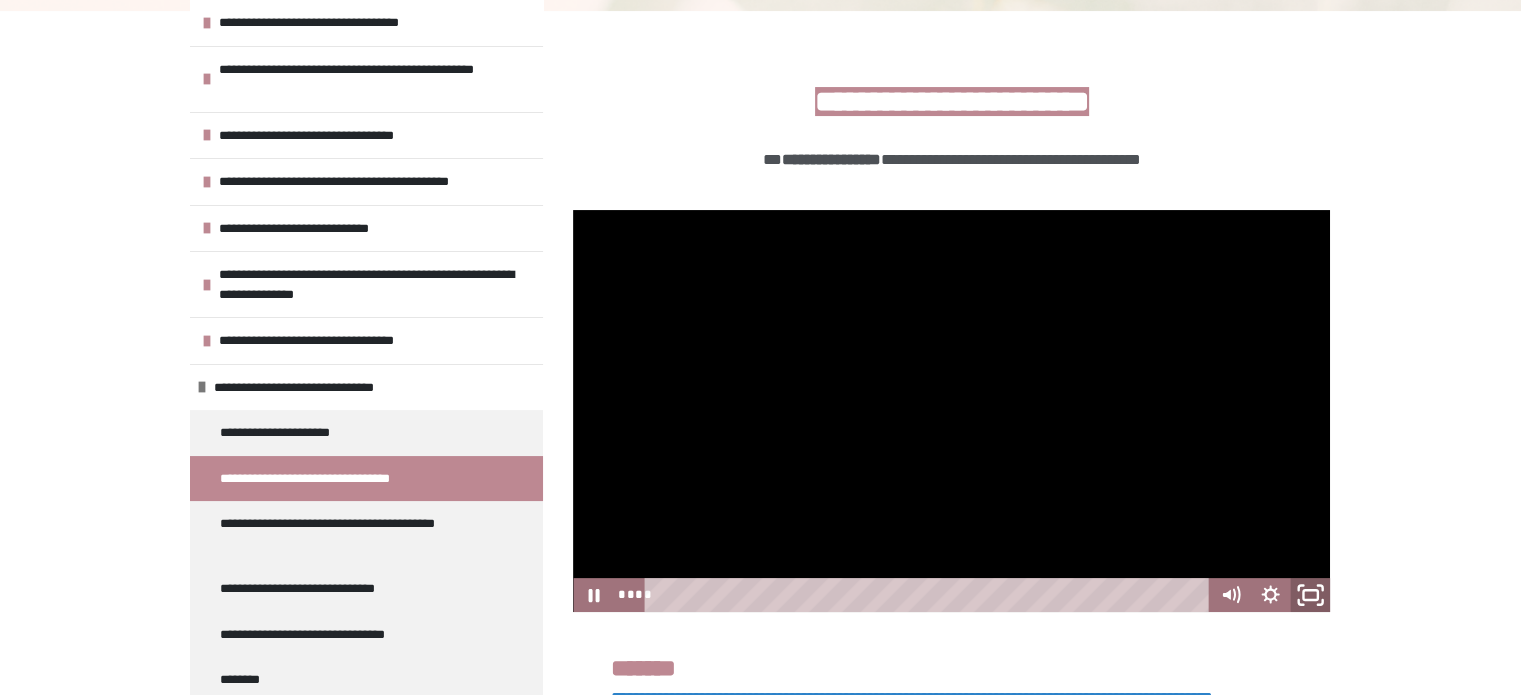 click 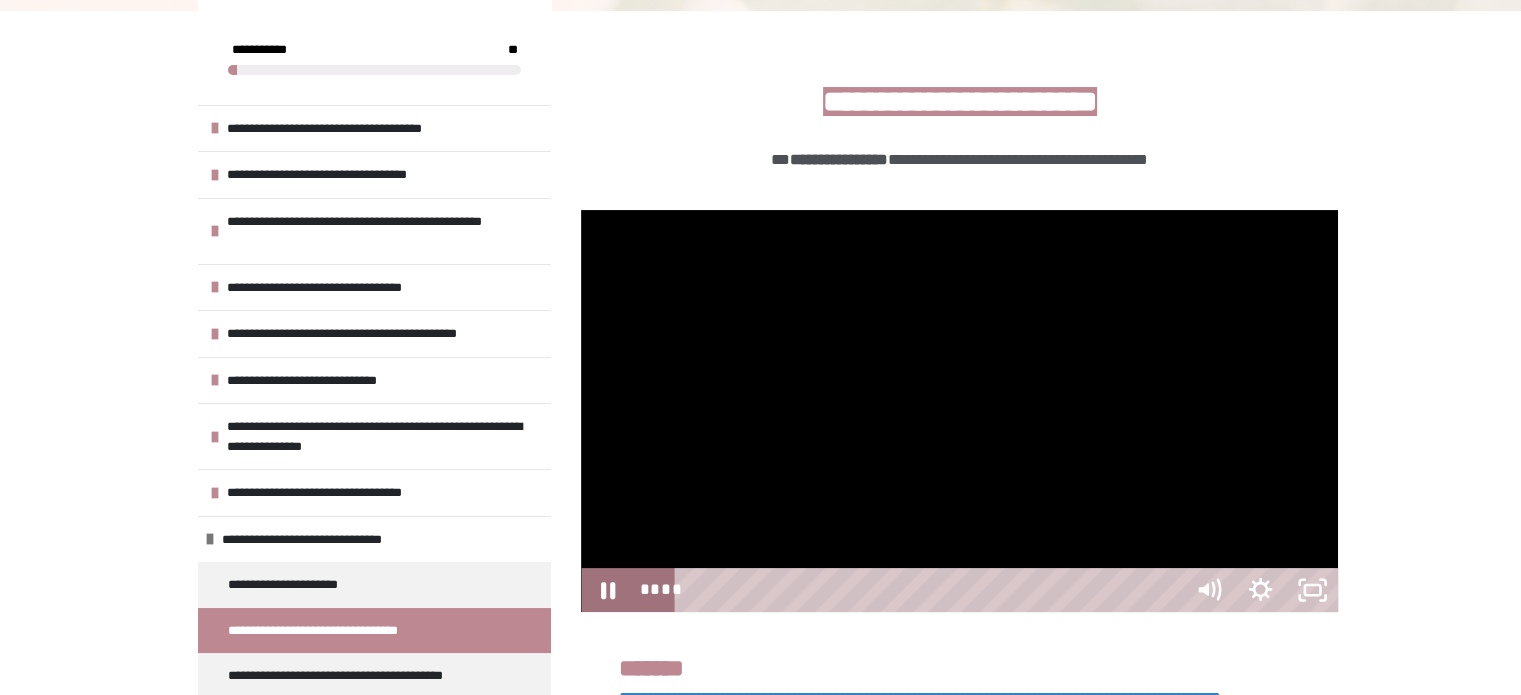 scroll, scrollTop: 0, scrollLeft: 0, axis: both 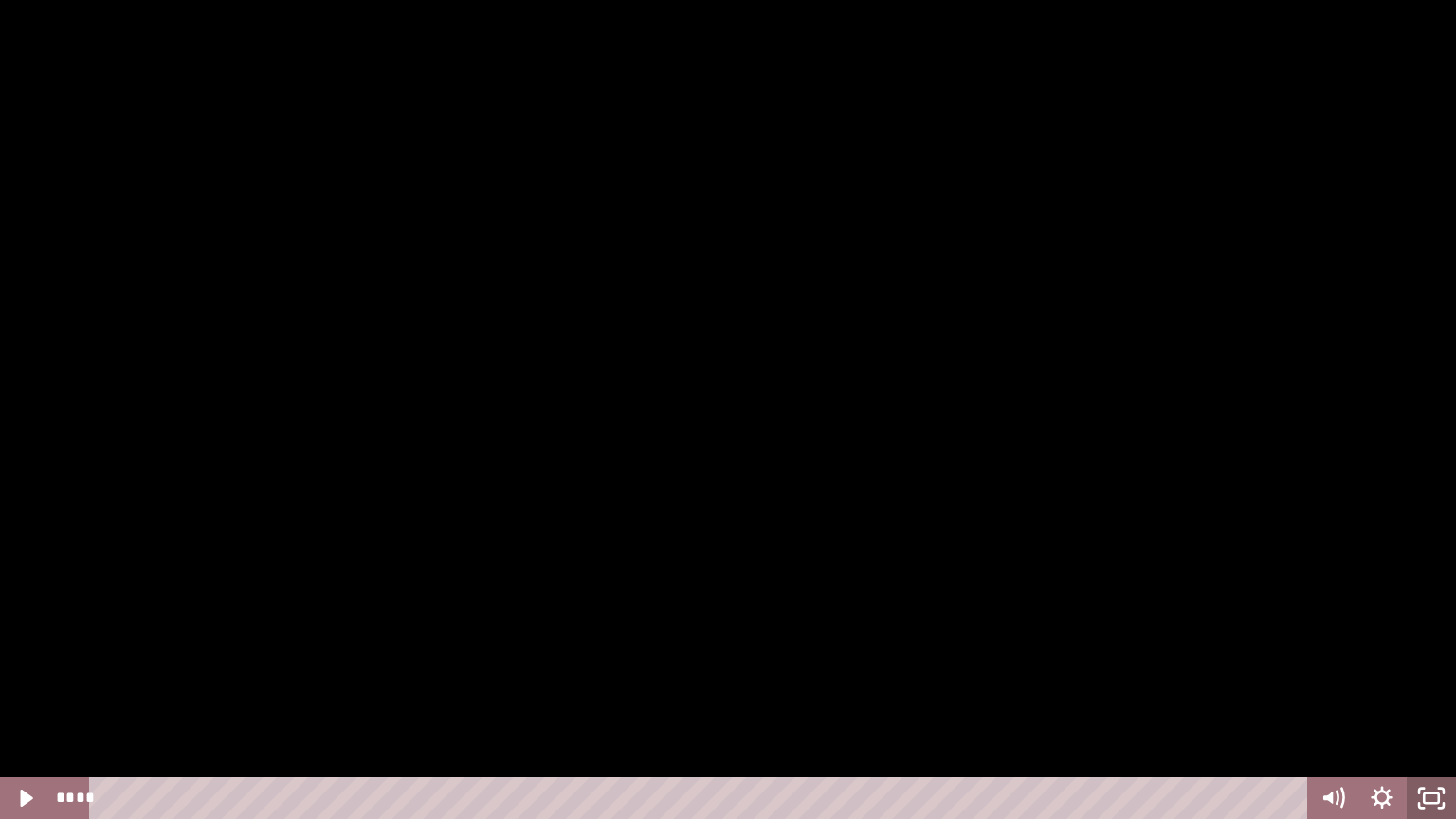 click 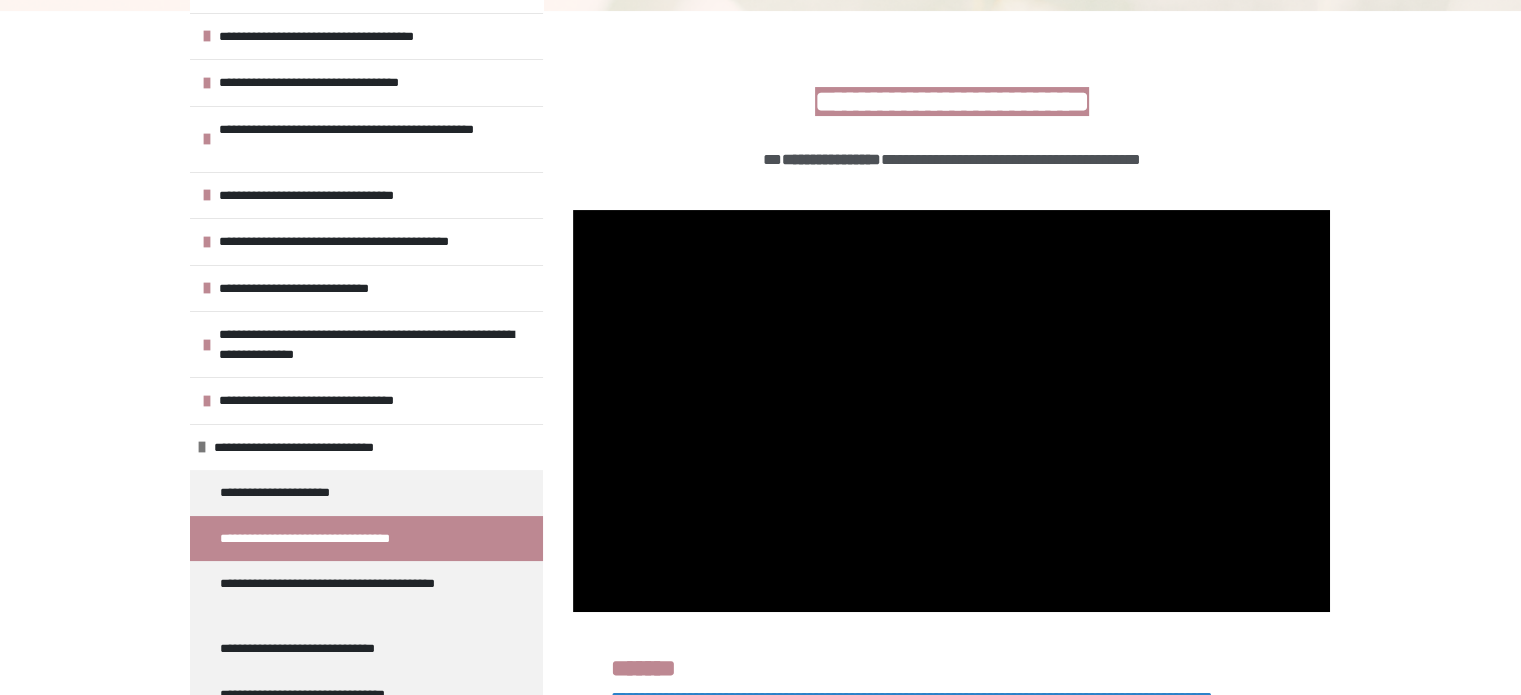 scroll, scrollTop: 152, scrollLeft: 0, axis: vertical 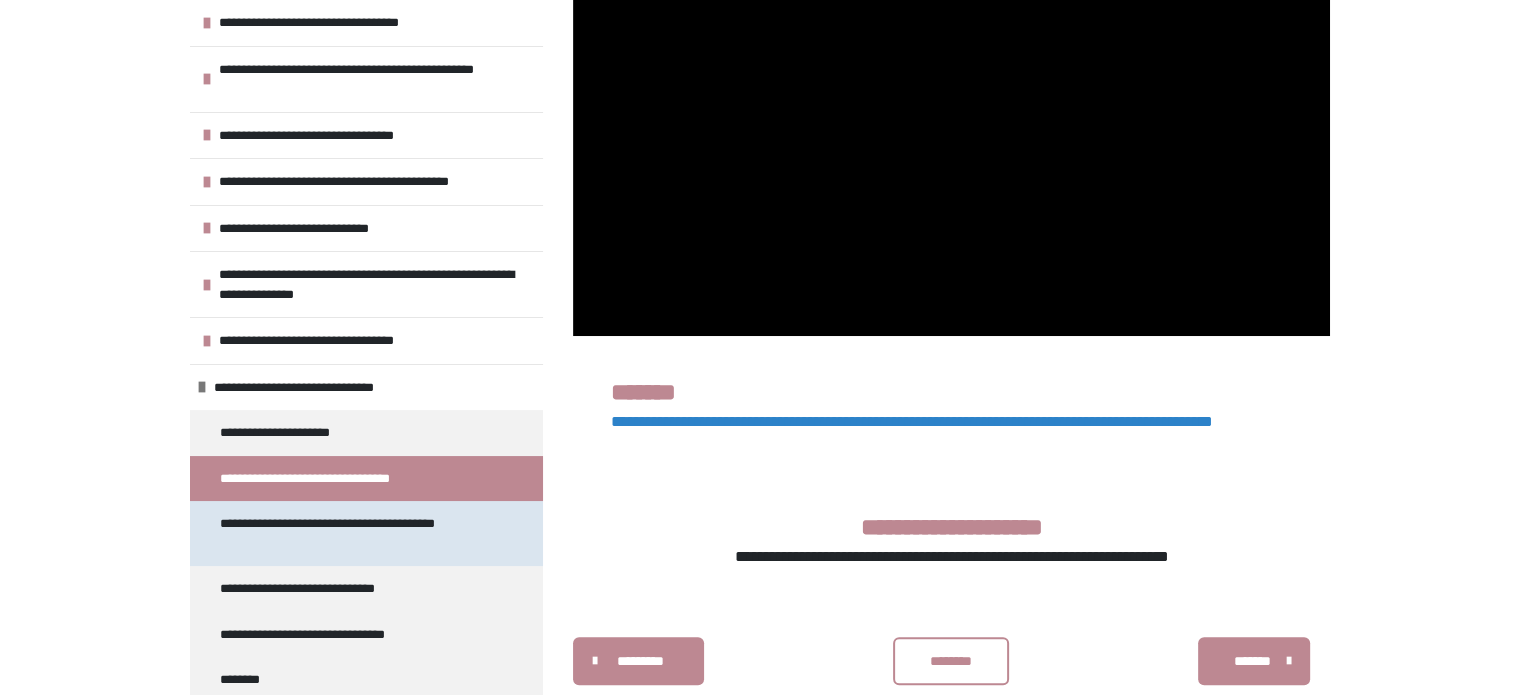 click on "**********" at bounding box center (351, 533) 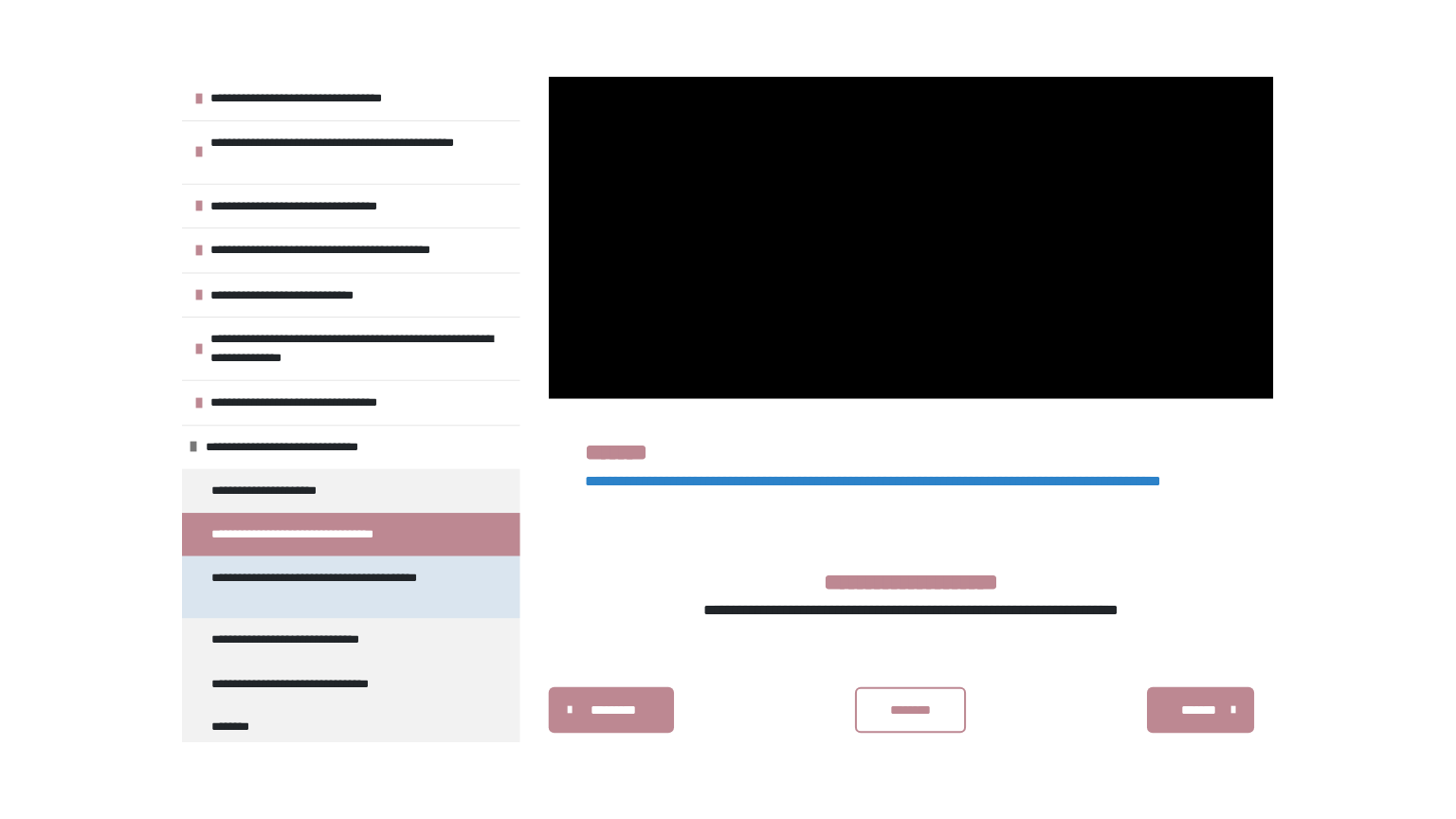 scroll, scrollTop: 341, scrollLeft: 0, axis: vertical 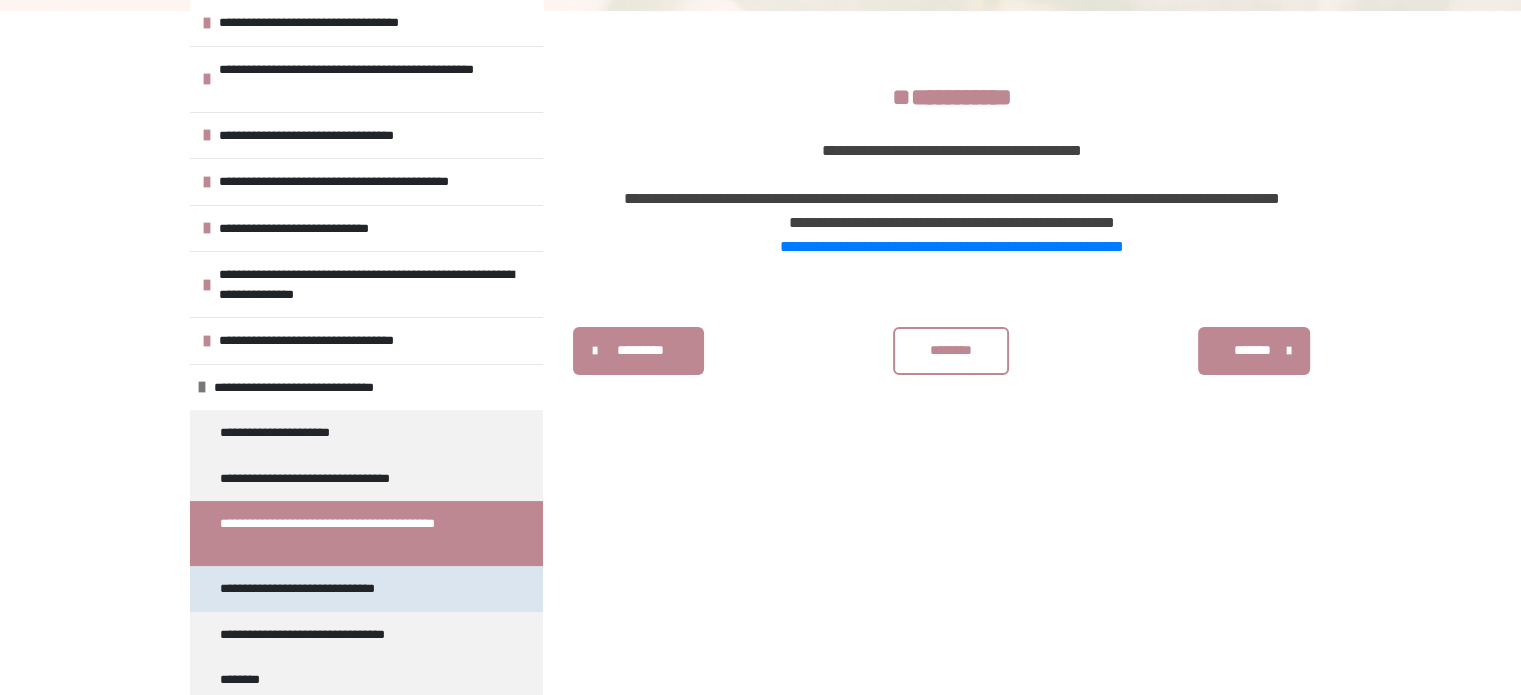 click on "**********" at bounding box center [317, 589] 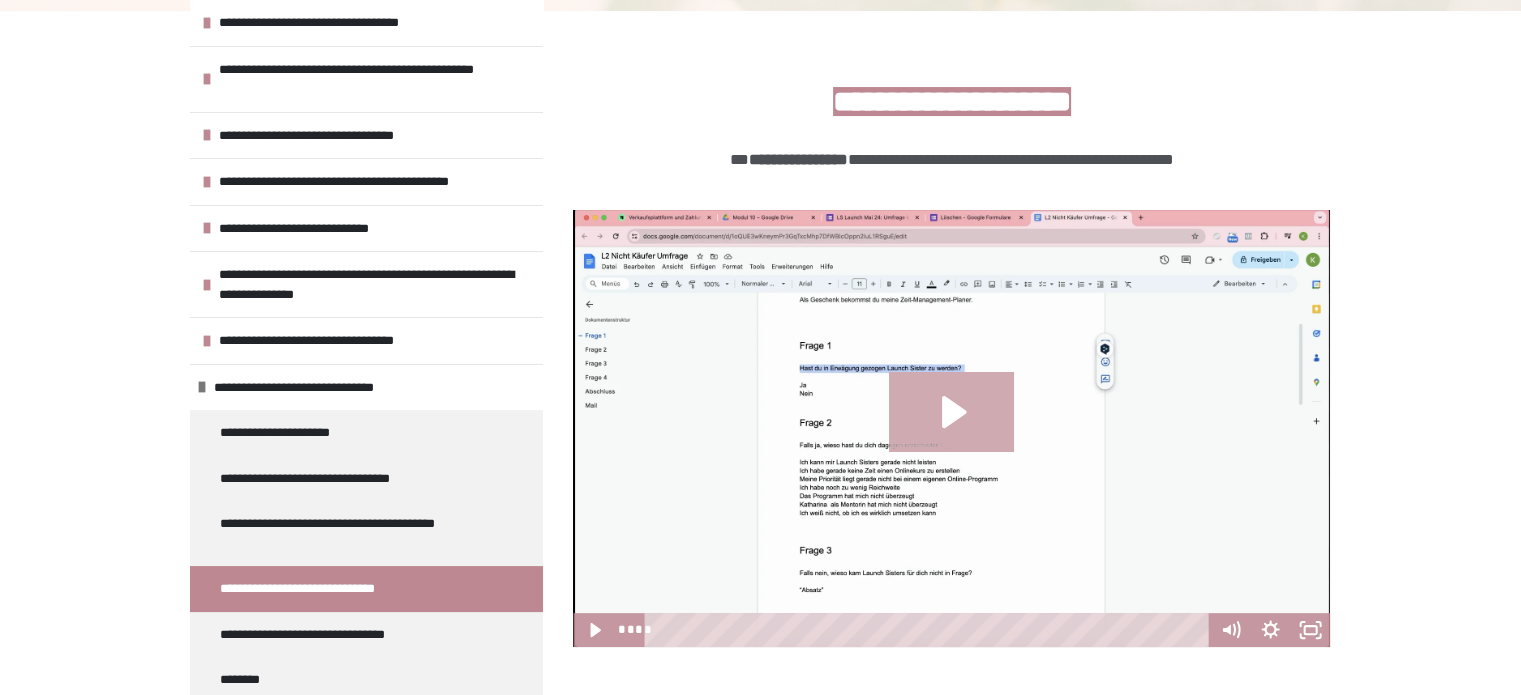 click 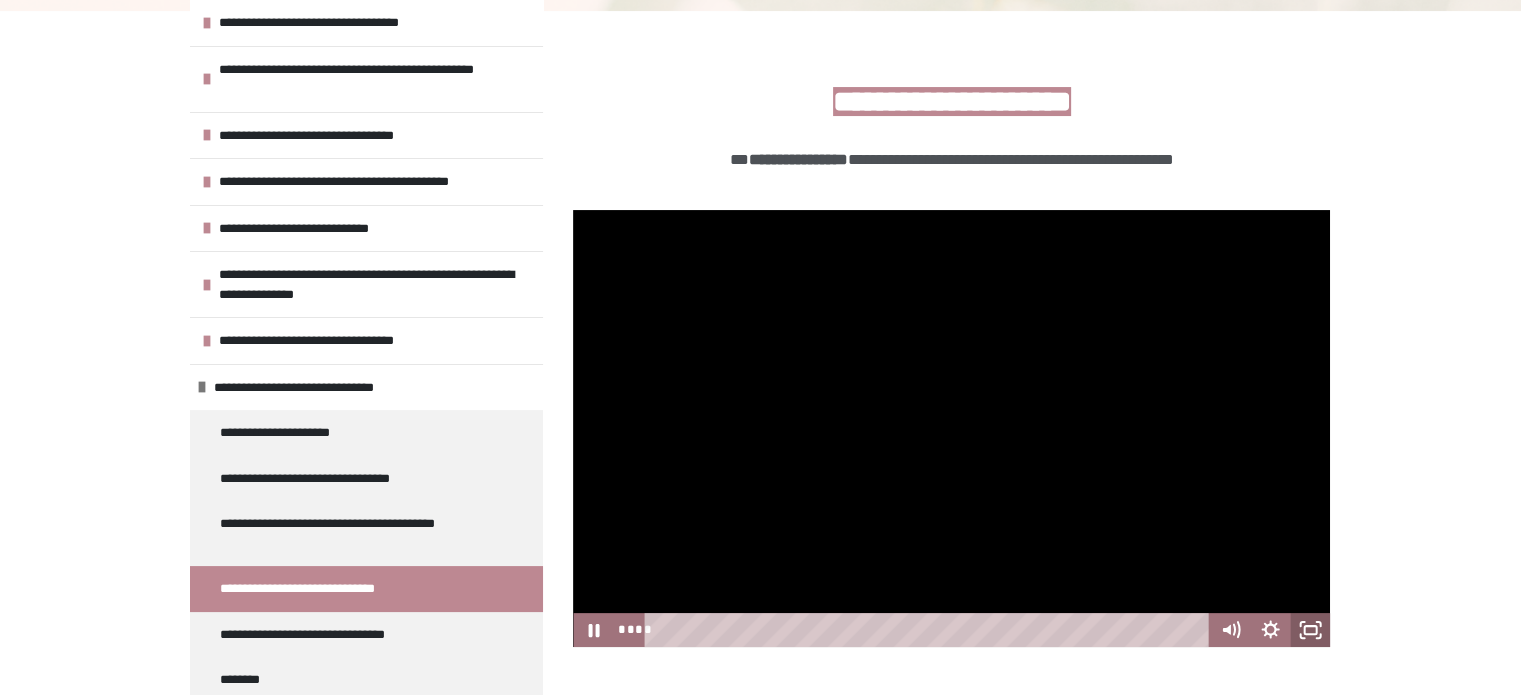 click 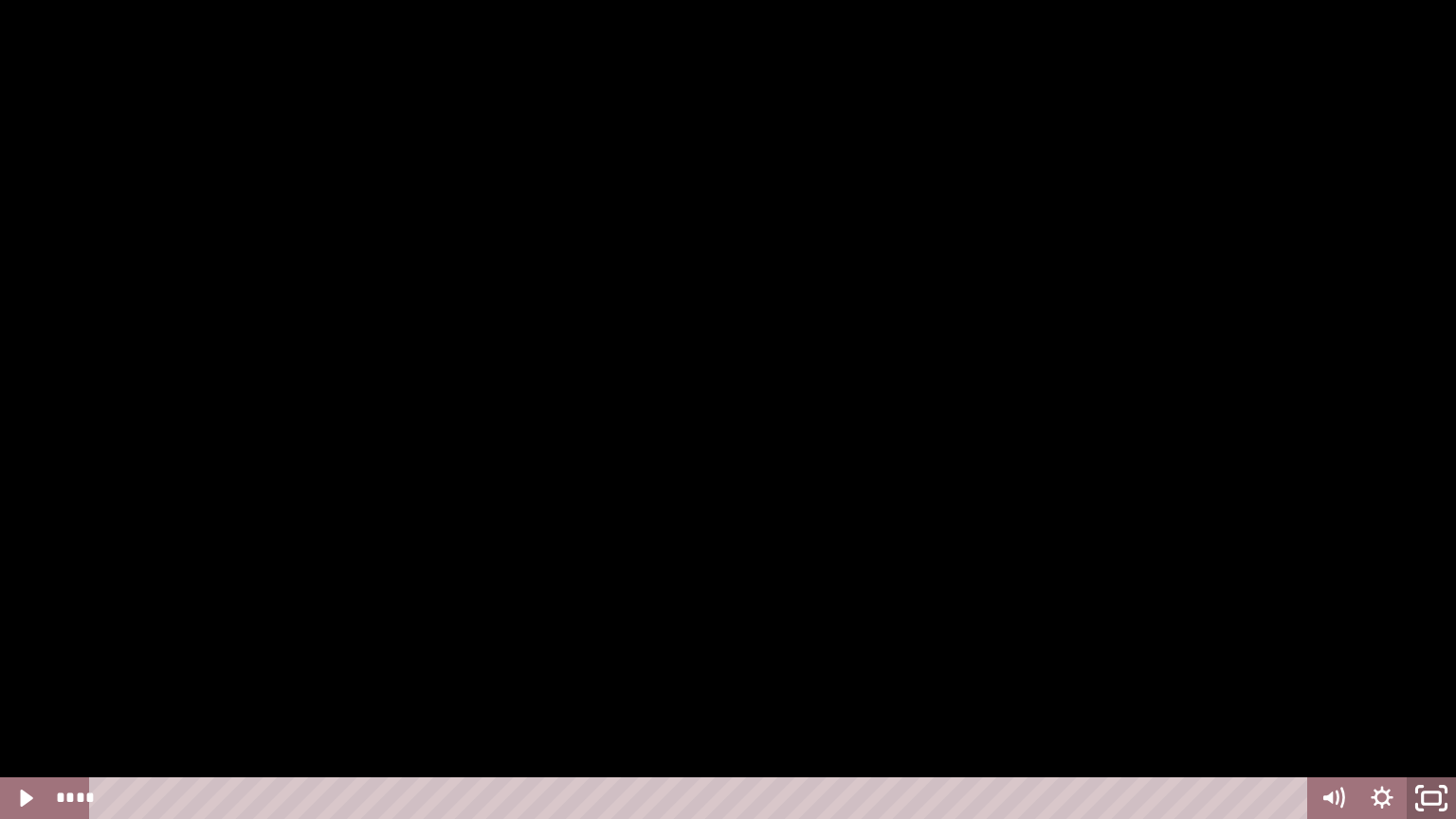 click 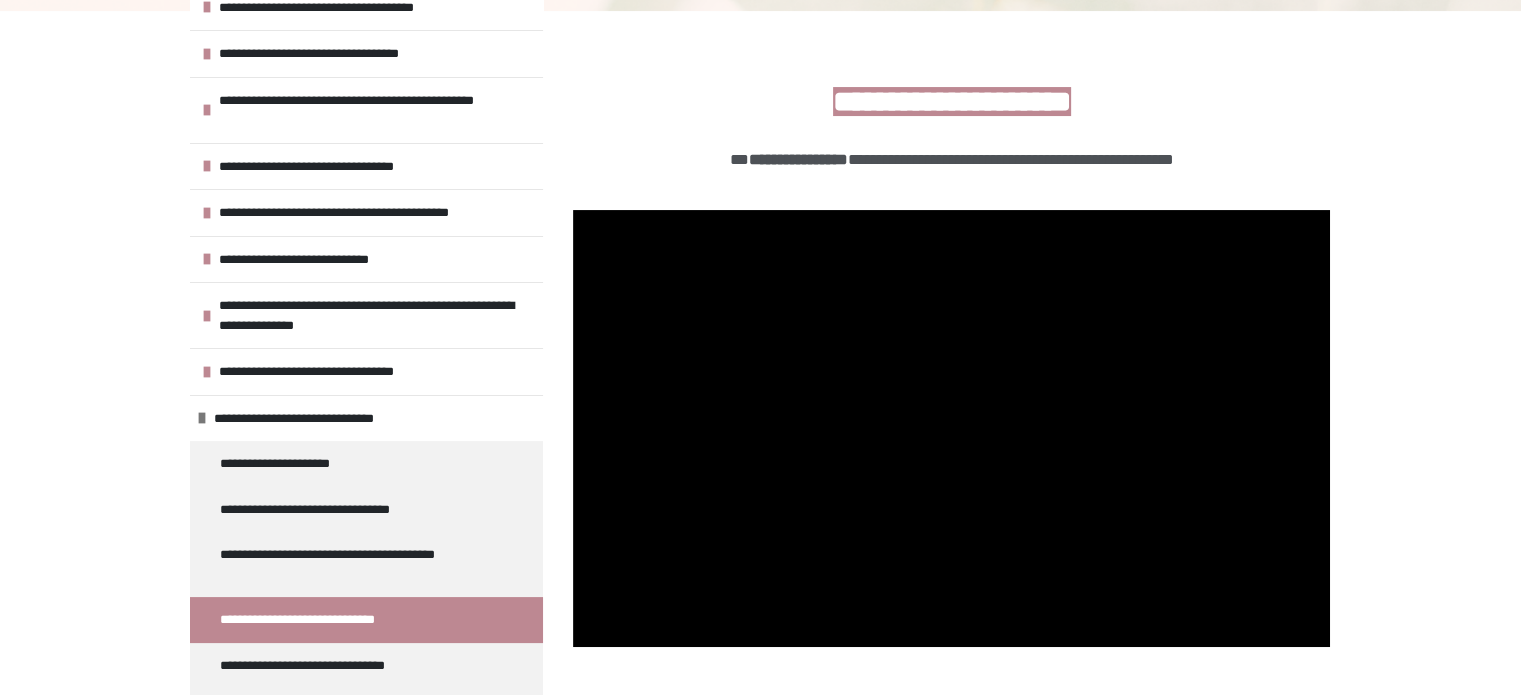 scroll, scrollTop: 152, scrollLeft: 0, axis: vertical 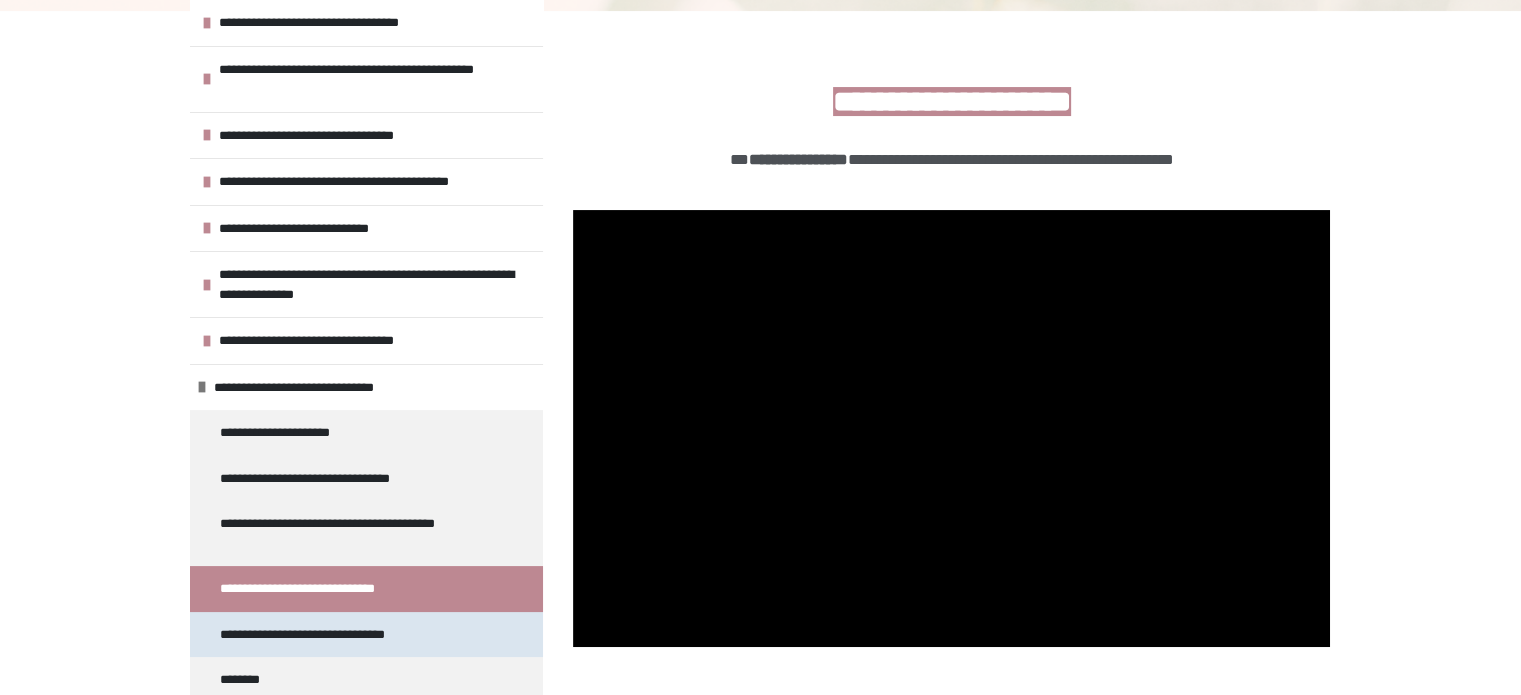 click on "**********" at bounding box center (320, 635) 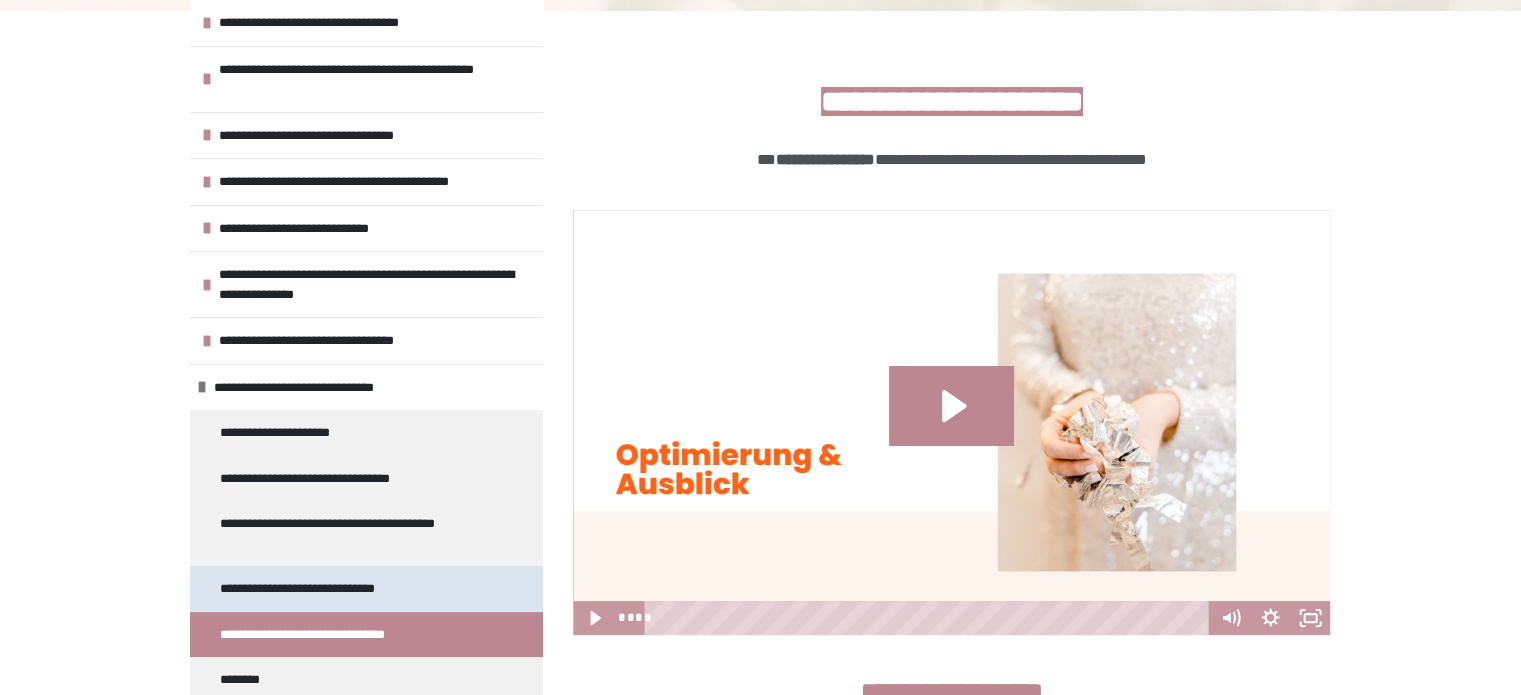 click on "**********" at bounding box center [317, 589] 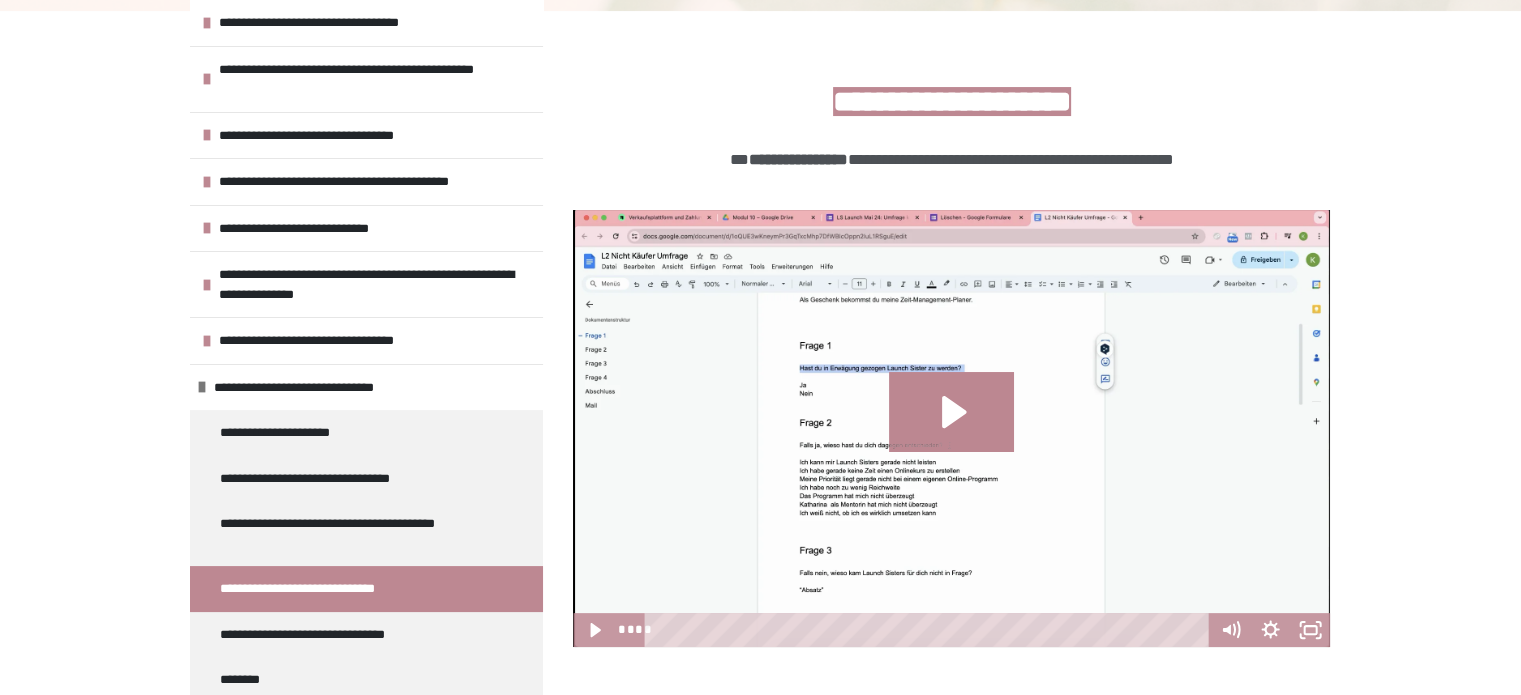 click on "**********" at bounding box center (760, 418) 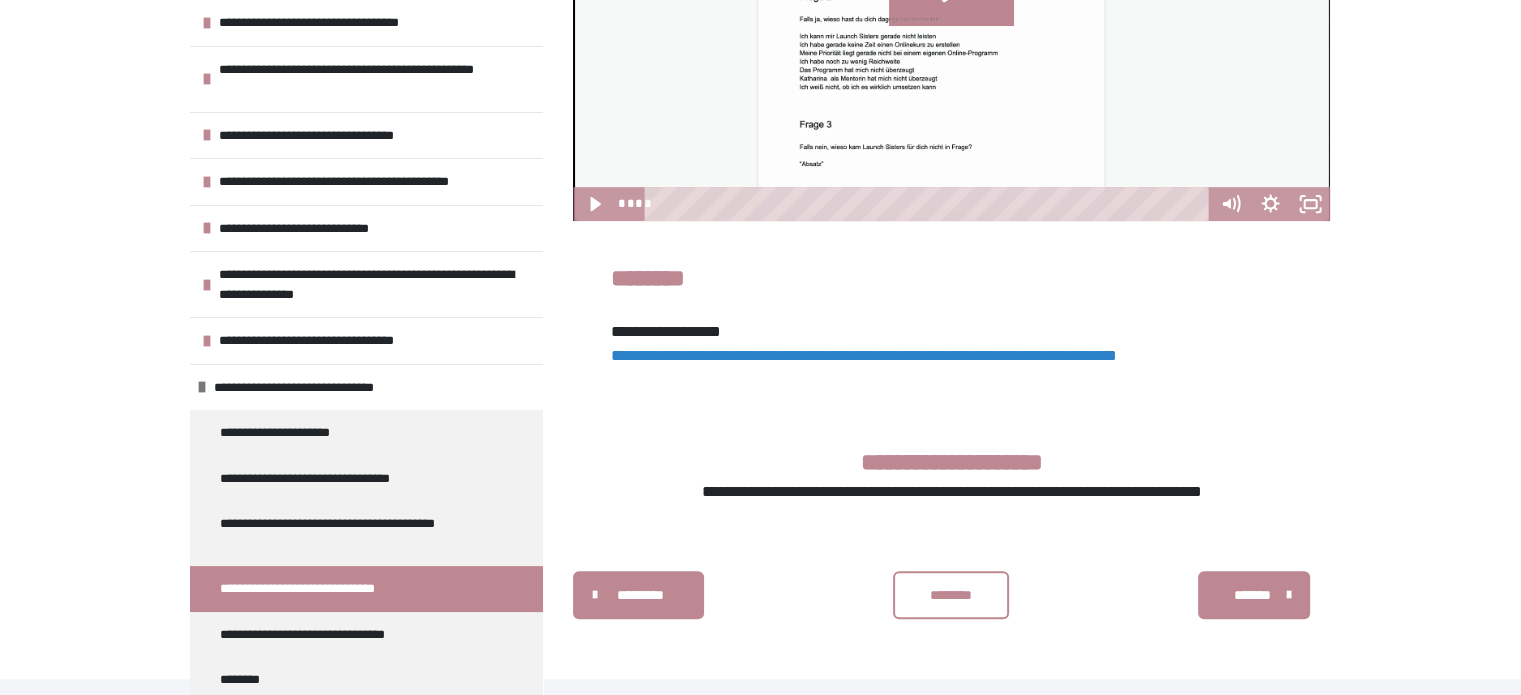 scroll, scrollTop: 793, scrollLeft: 0, axis: vertical 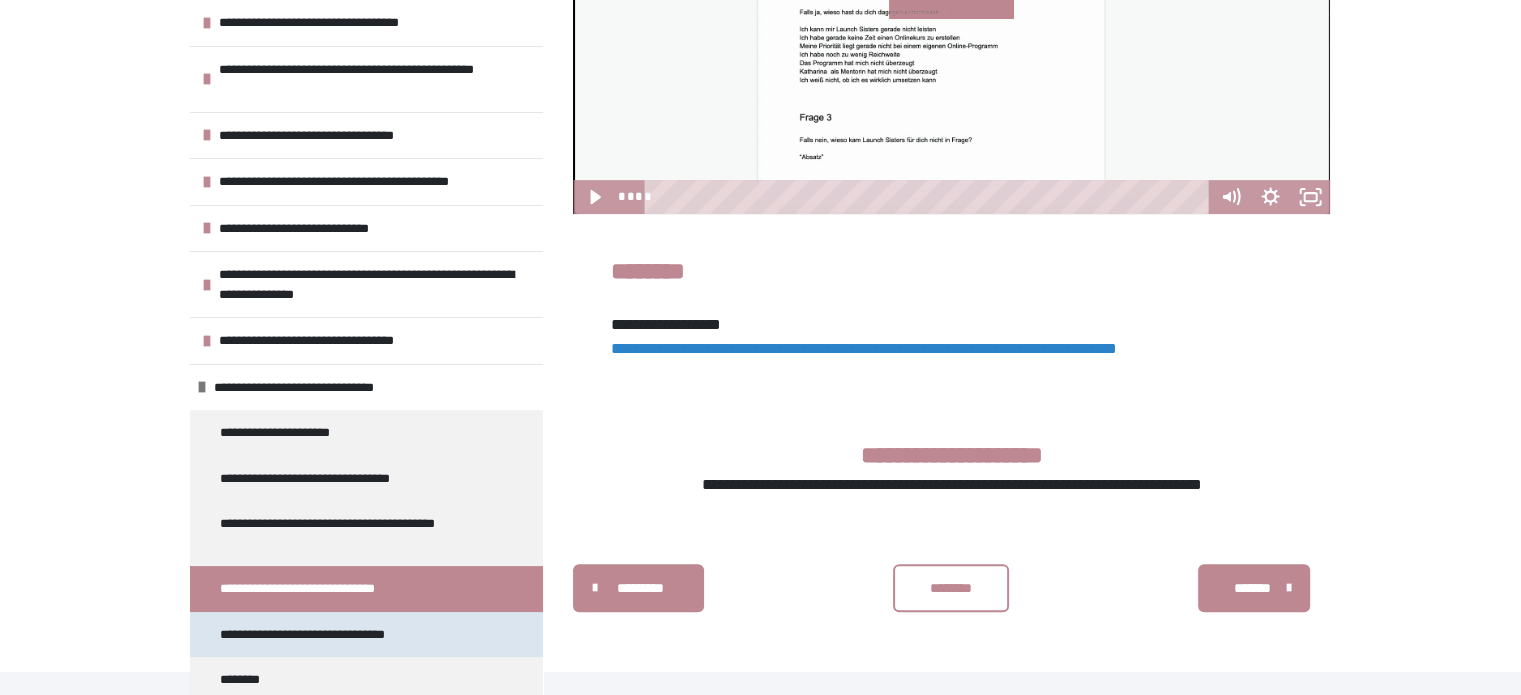 click on "**********" at bounding box center (320, 635) 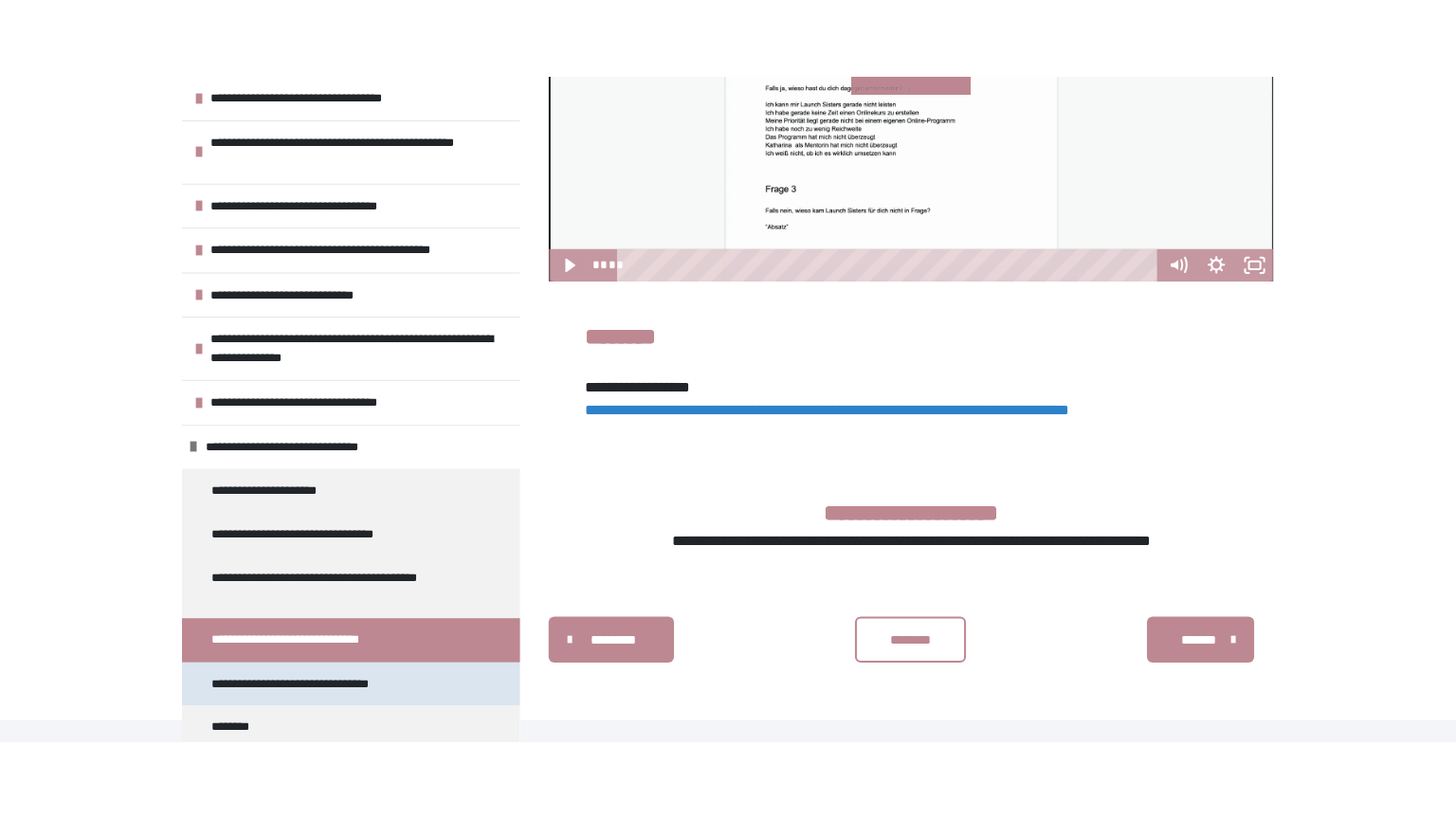 scroll, scrollTop: 341, scrollLeft: 0, axis: vertical 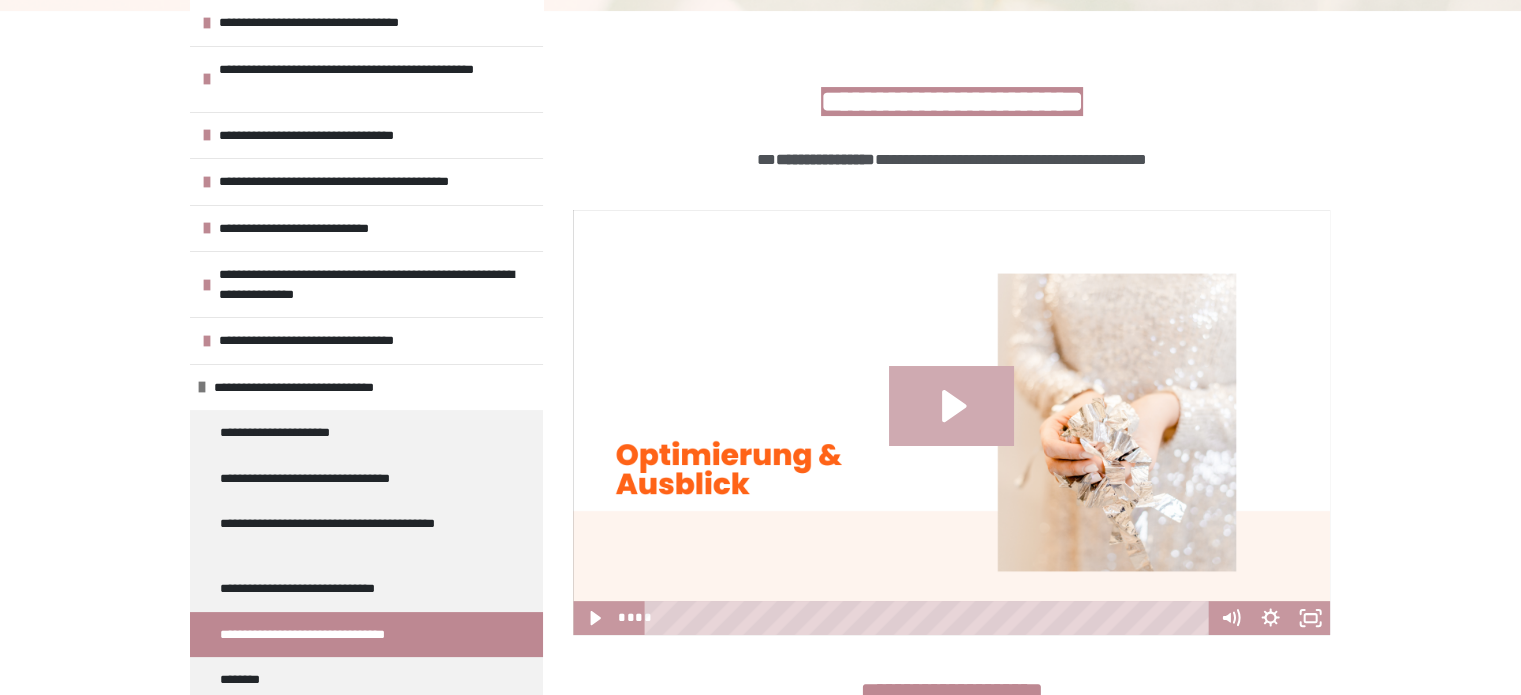 click 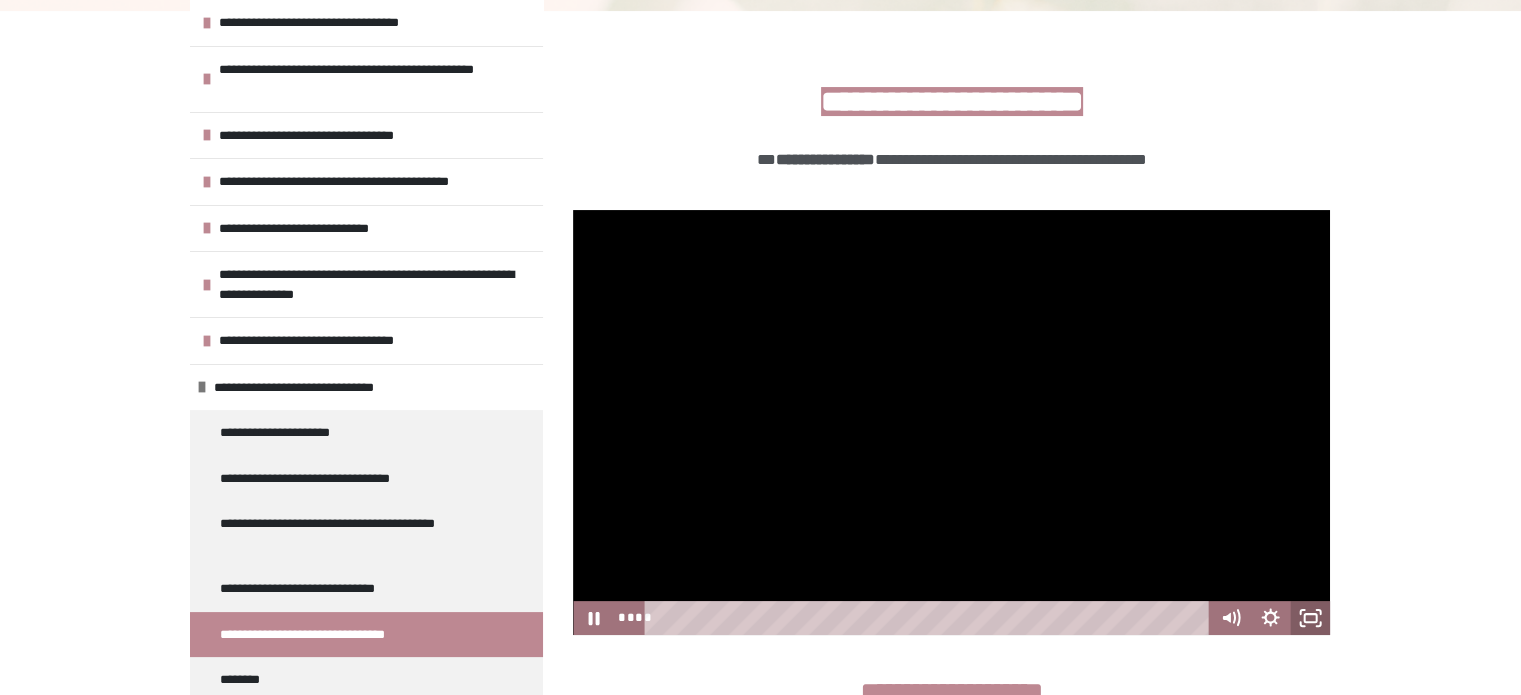 click 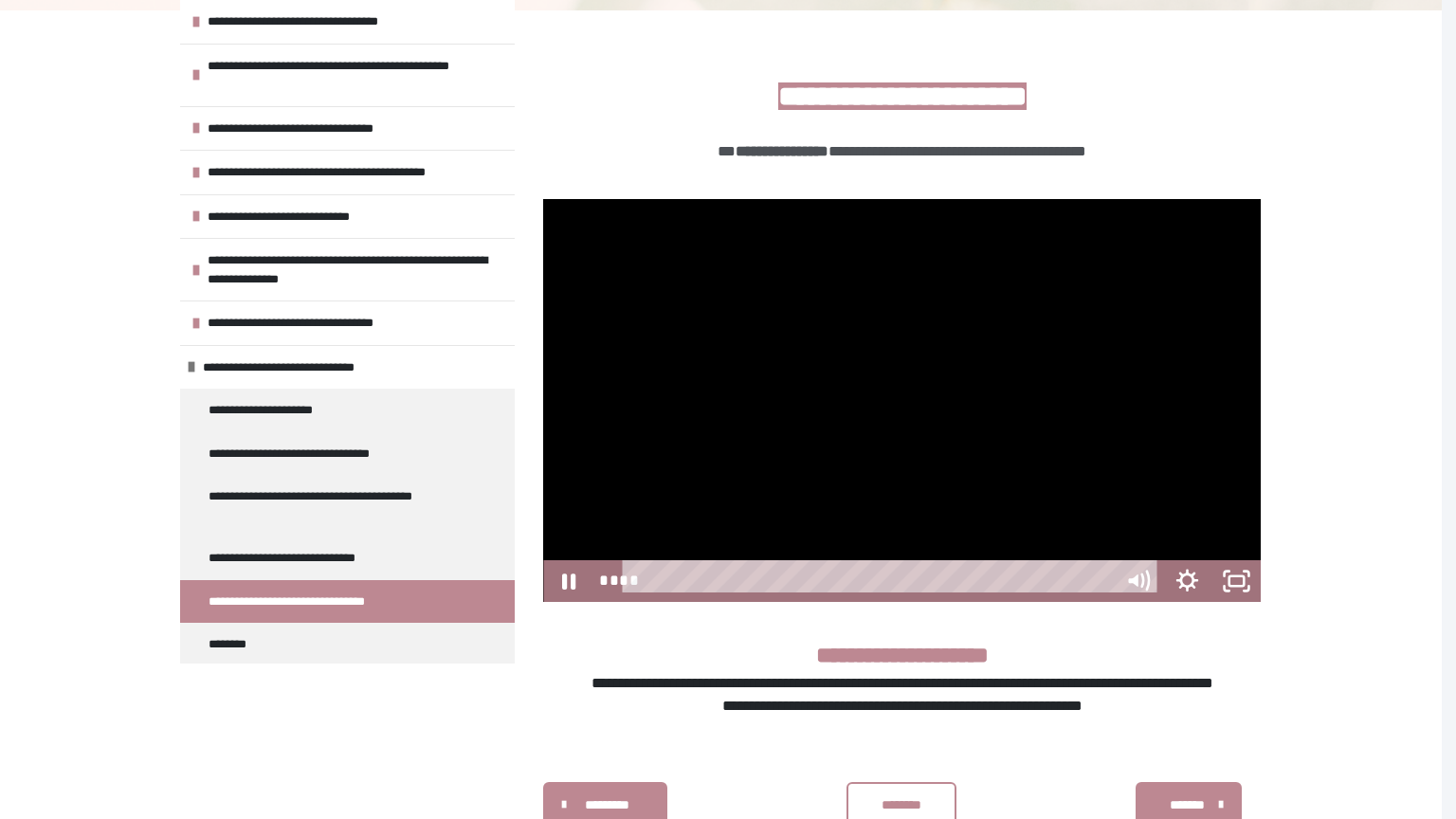 scroll, scrollTop: 0, scrollLeft: 0, axis: both 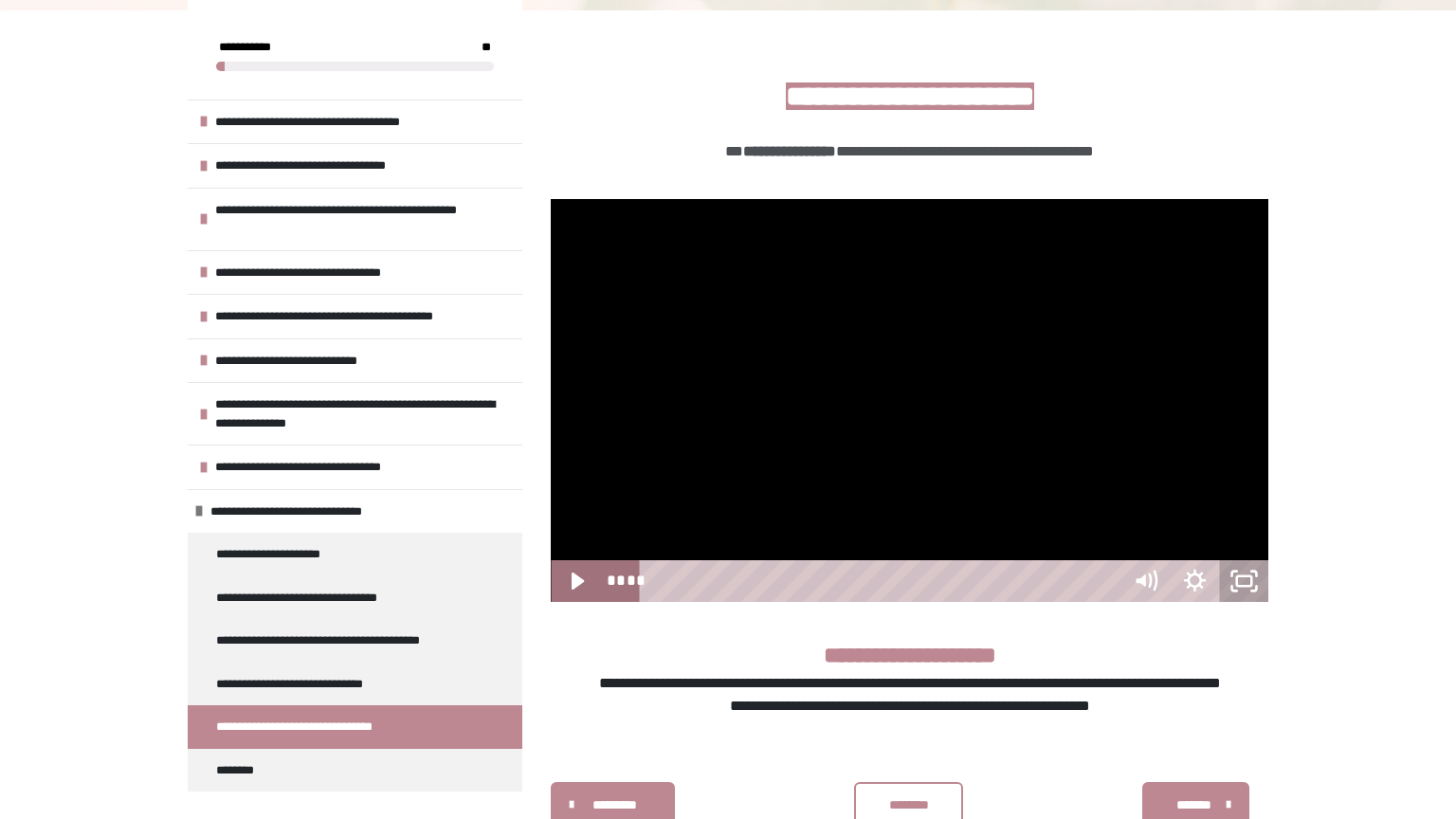 click 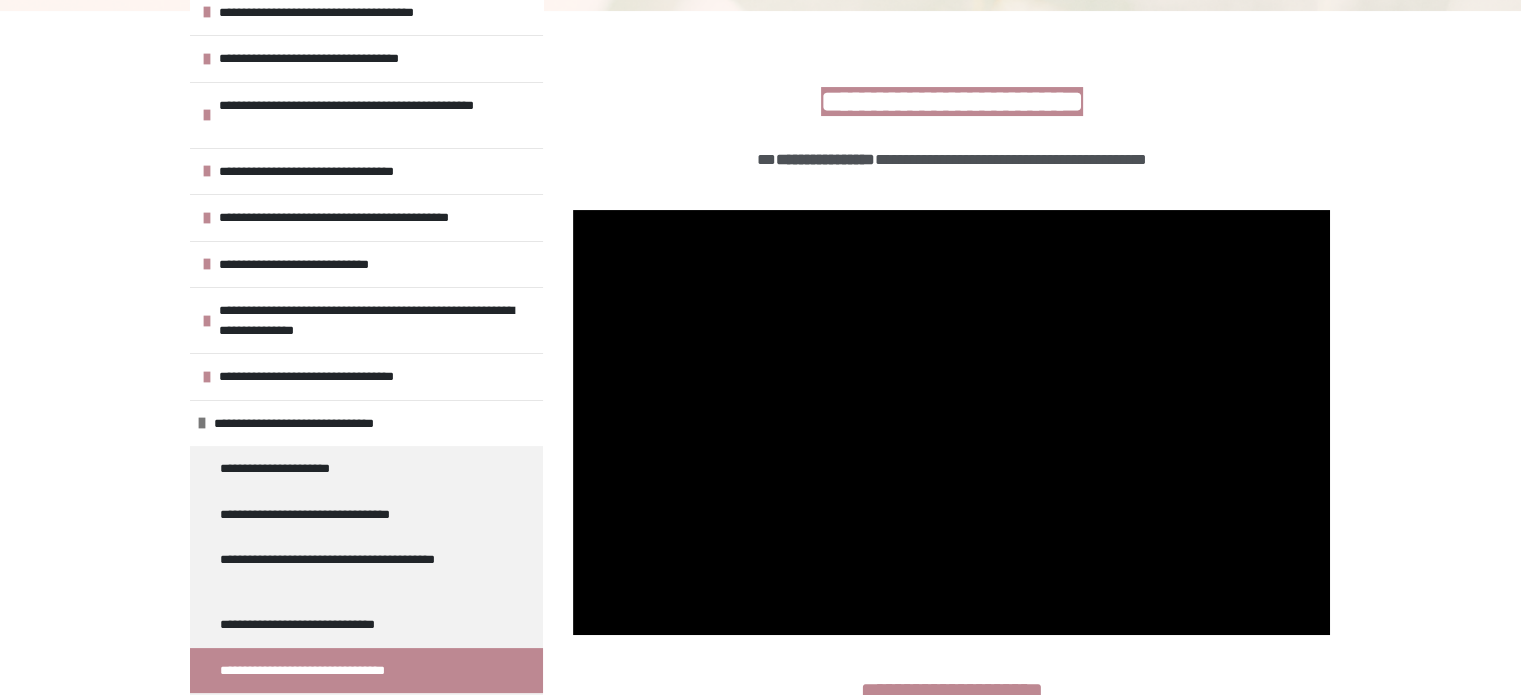 scroll, scrollTop: 152, scrollLeft: 0, axis: vertical 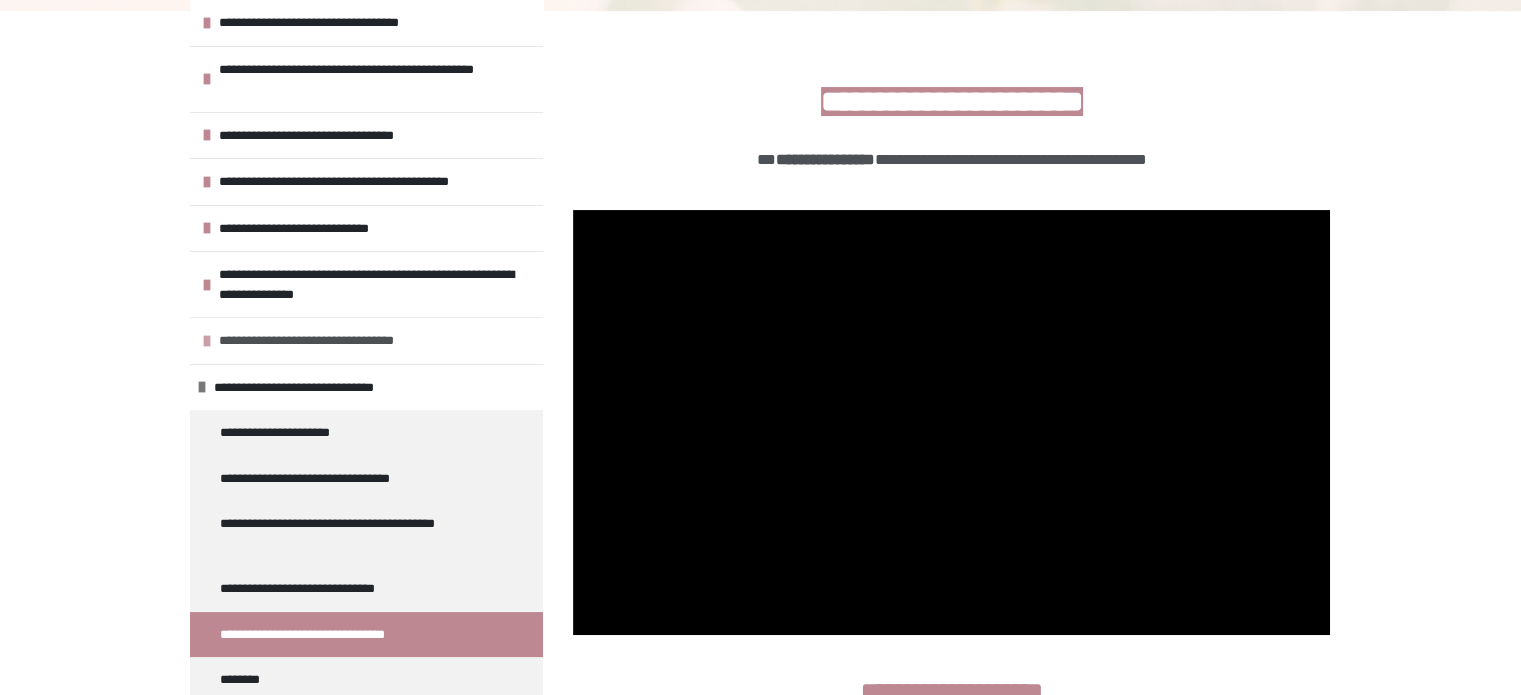 drag, startPoint x: 207, startPoint y: 335, endPoint x: 227, endPoint y: 335, distance: 20 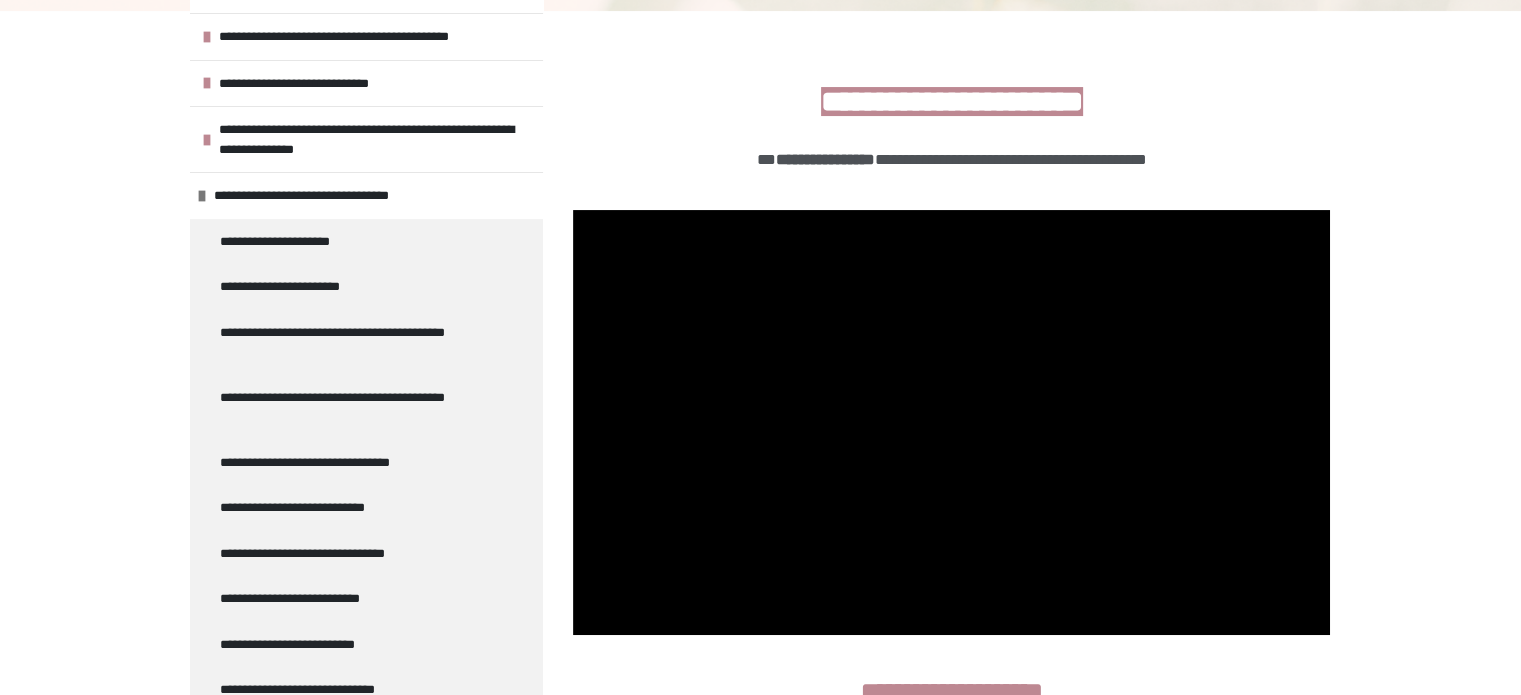 scroll, scrollTop: 369, scrollLeft: 0, axis: vertical 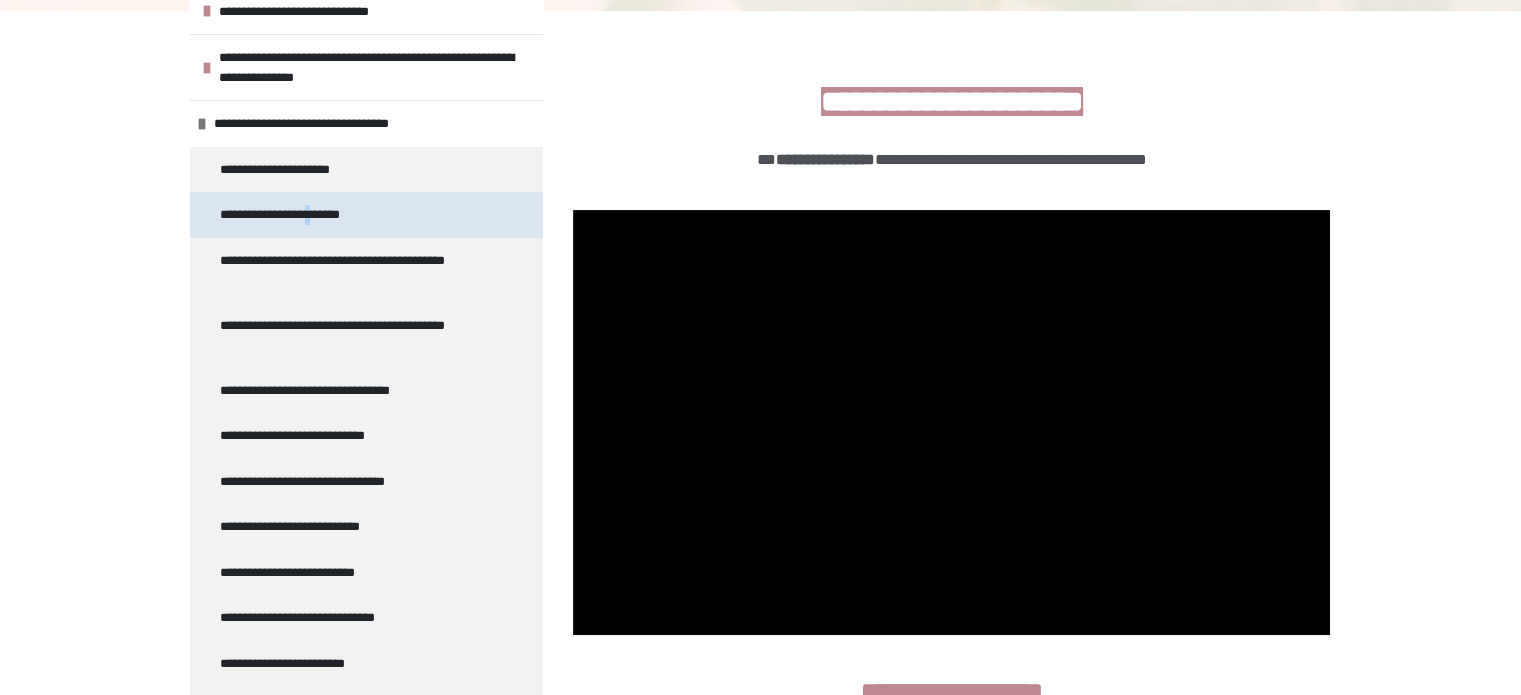 click on "**********" at bounding box center (291, 215) 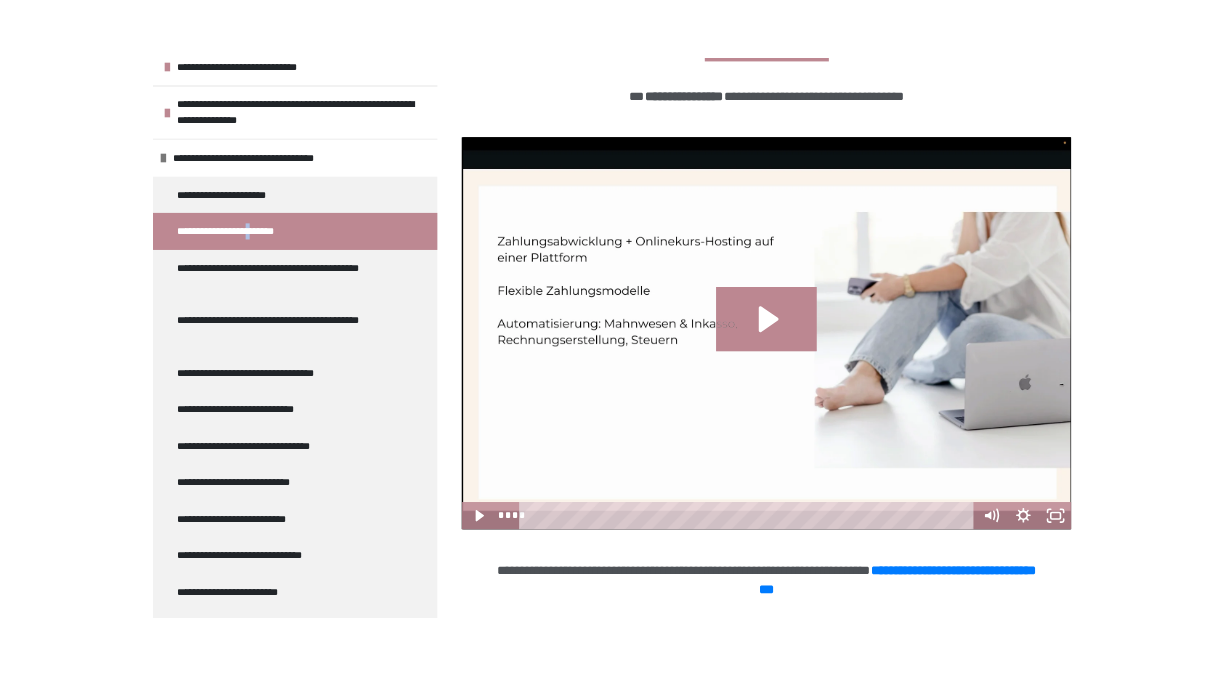 scroll, scrollTop: 624, scrollLeft: 0, axis: vertical 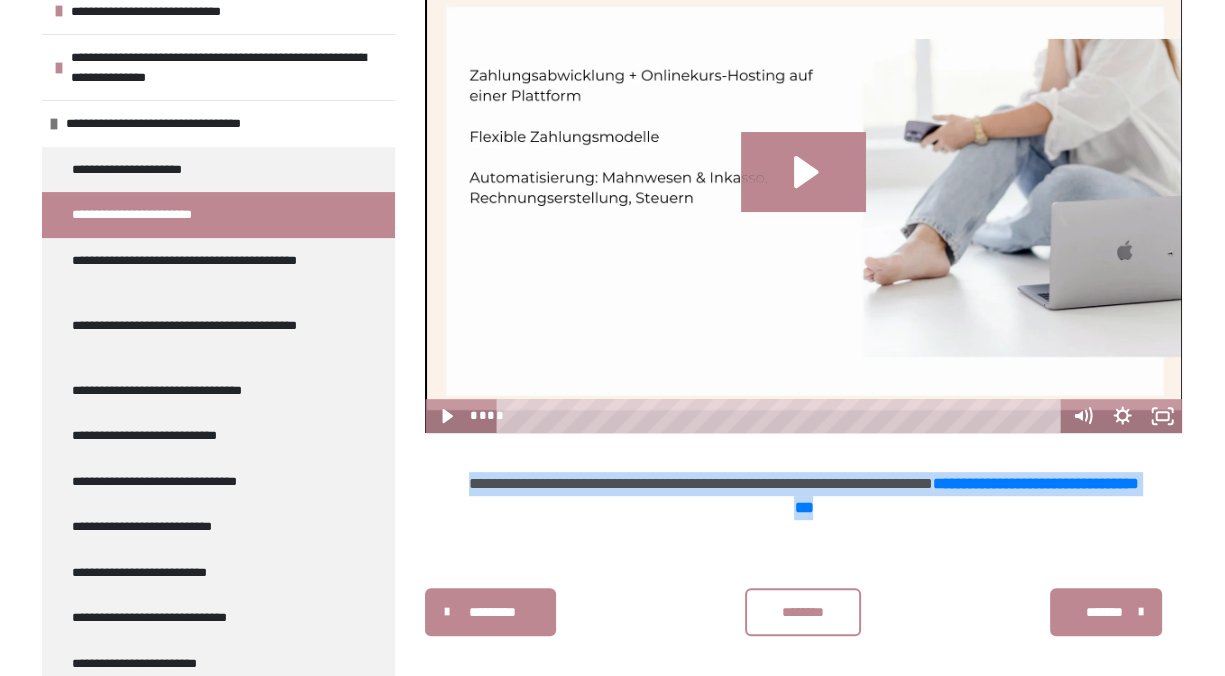 drag, startPoint x: 535, startPoint y: 479, endPoint x: 1076, endPoint y: 515, distance: 542.1965 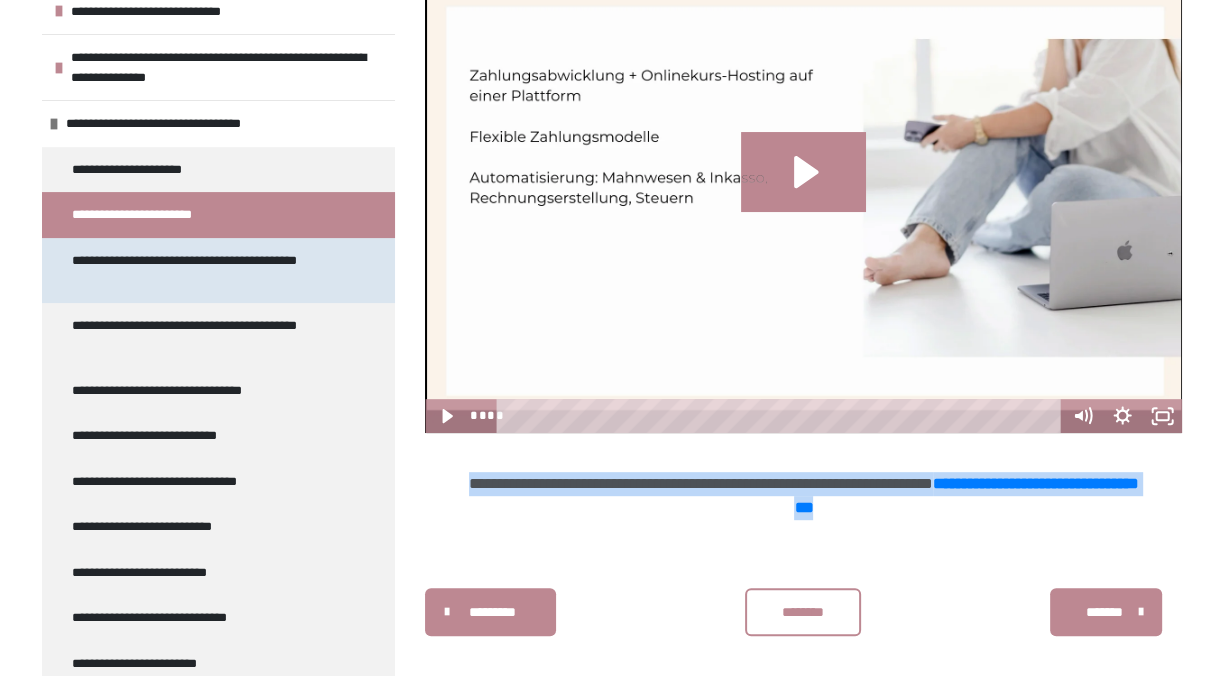 click on "**********" at bounding box center [203, 270] 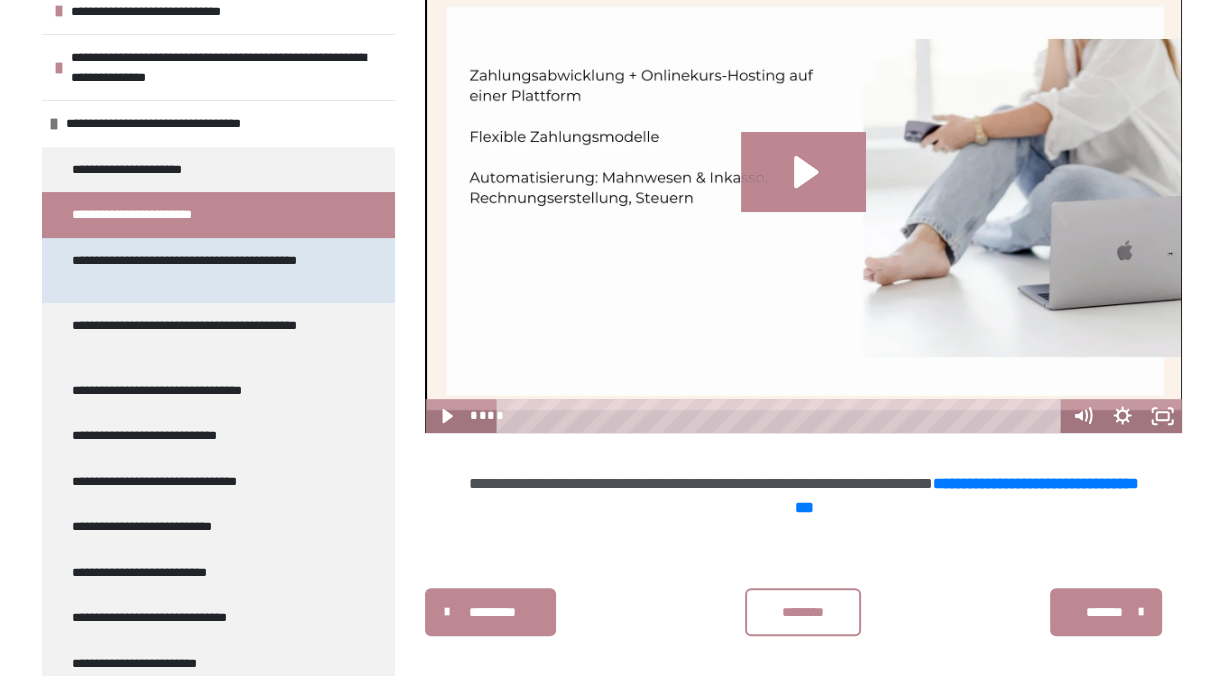 scroll, scrollTop: 360, scrollLeft: 0, axis: vertical 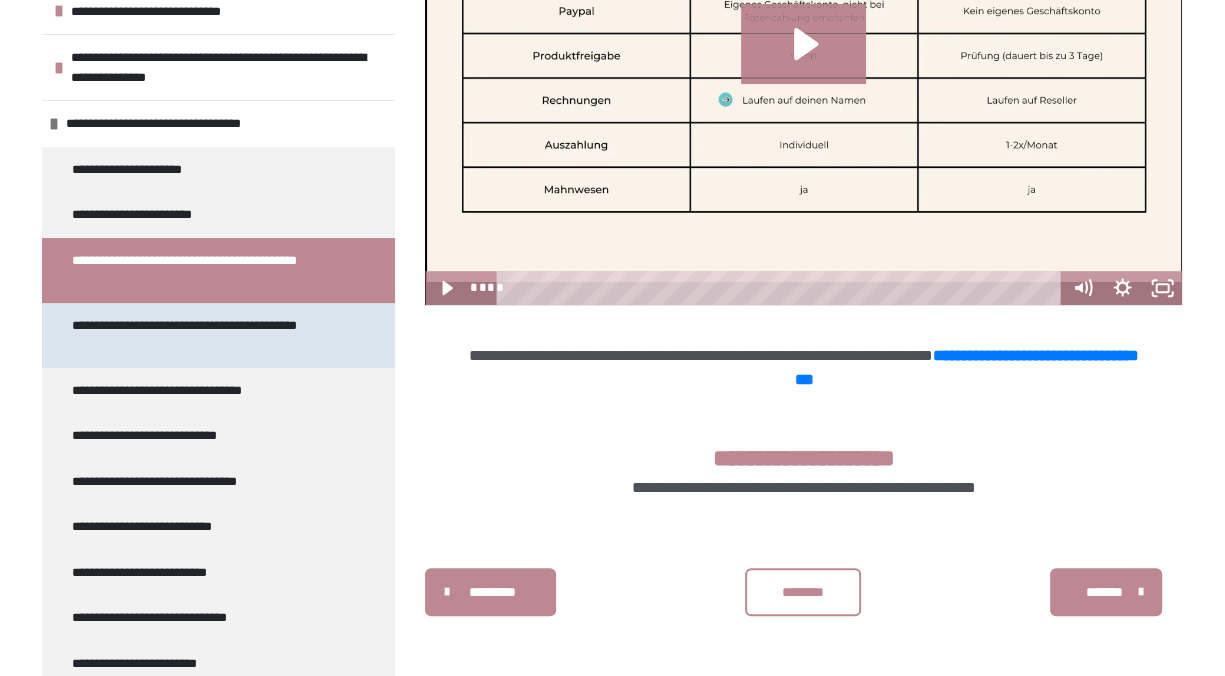 click on "**********" at bounding box center (203, 335) 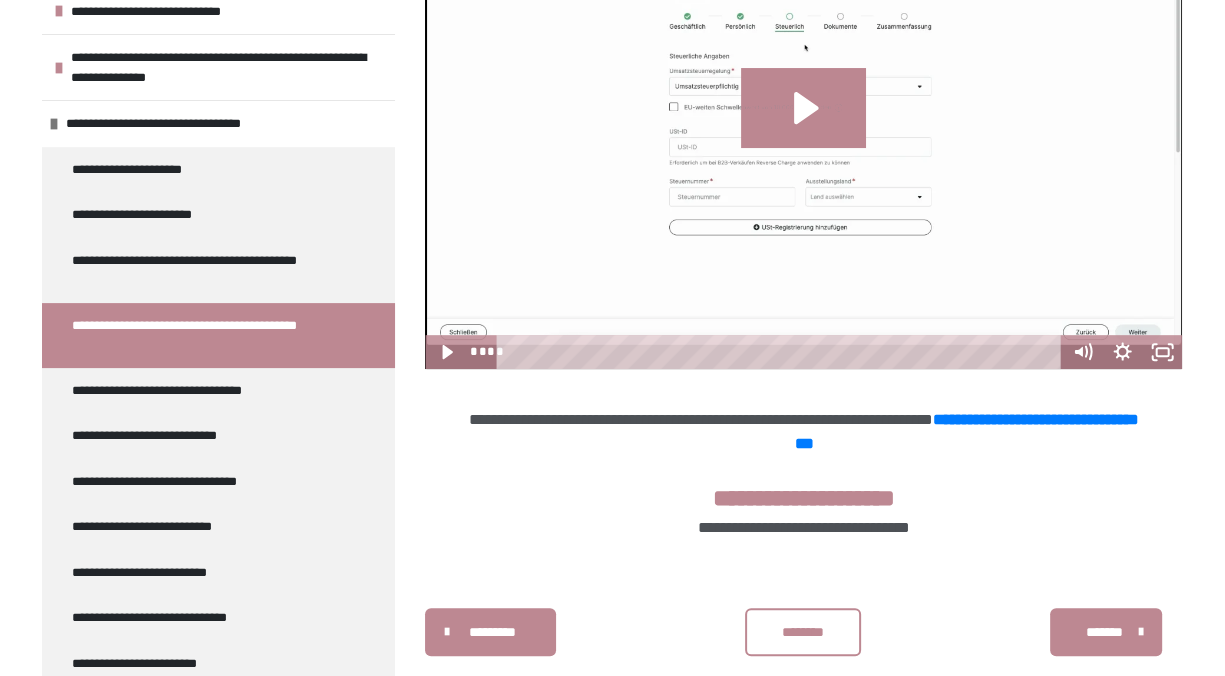 scroll, scrollTop: 728, scrollLeft: 0, axis: vertical 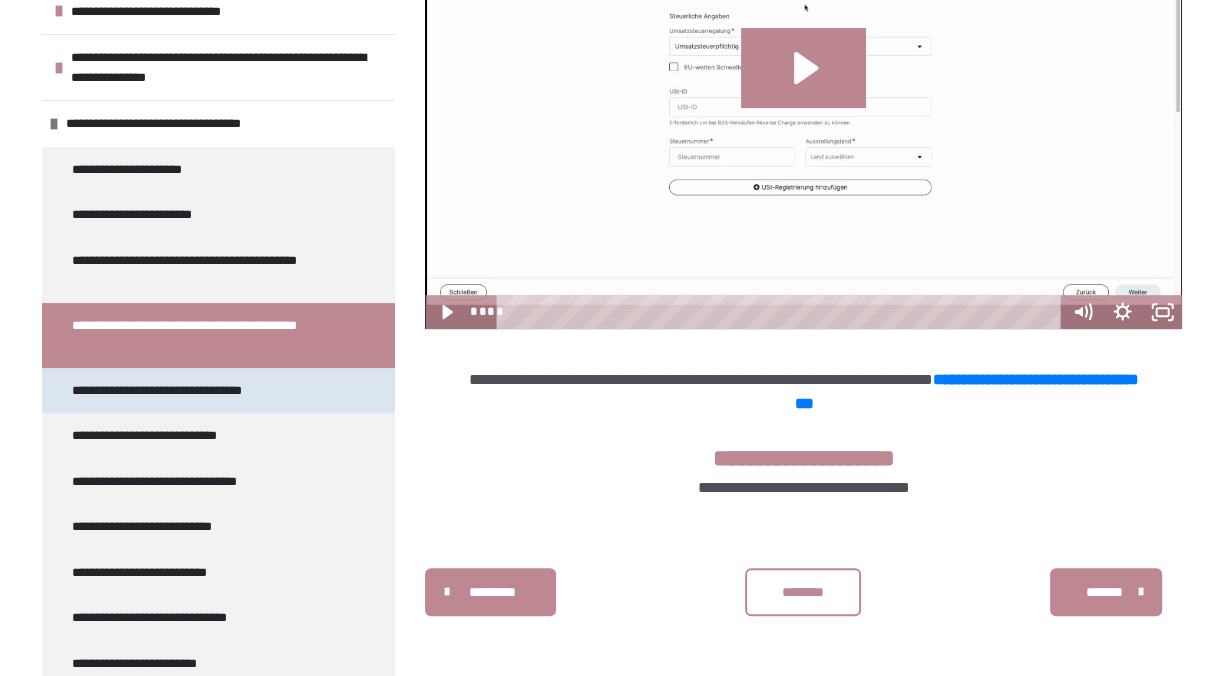click on "**********" at bounding box center (176, 391) 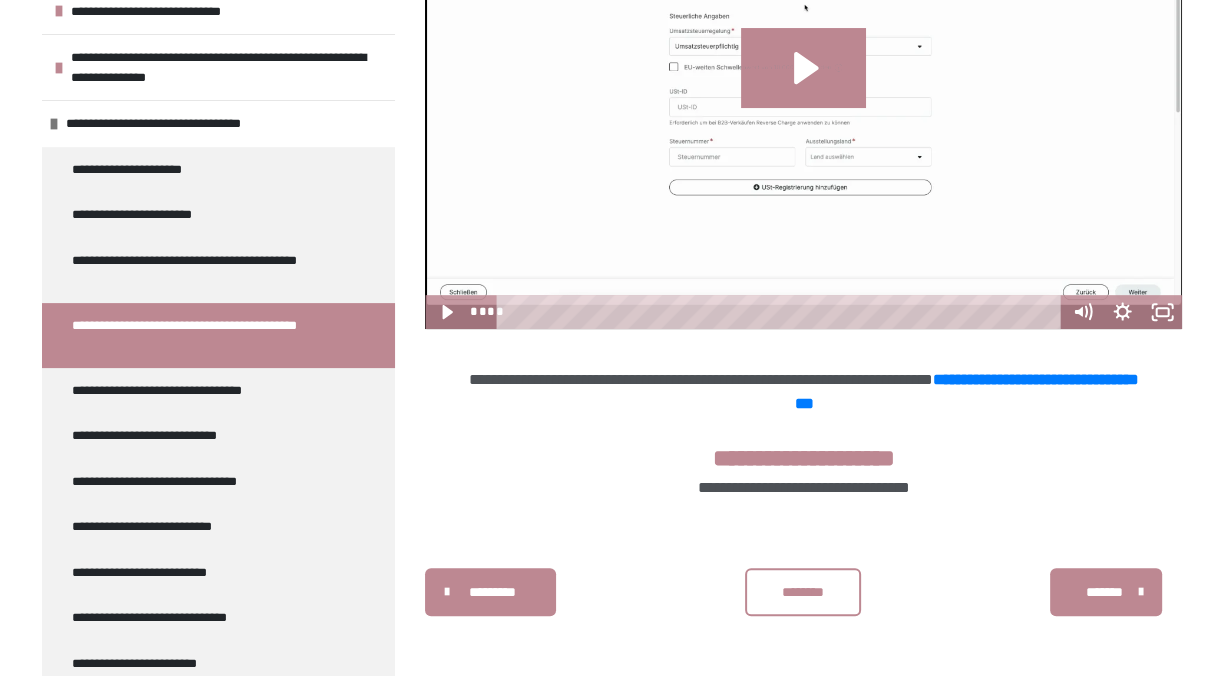 scroll, scrollTop: 360, scrollLeft: 0, axis: vertical 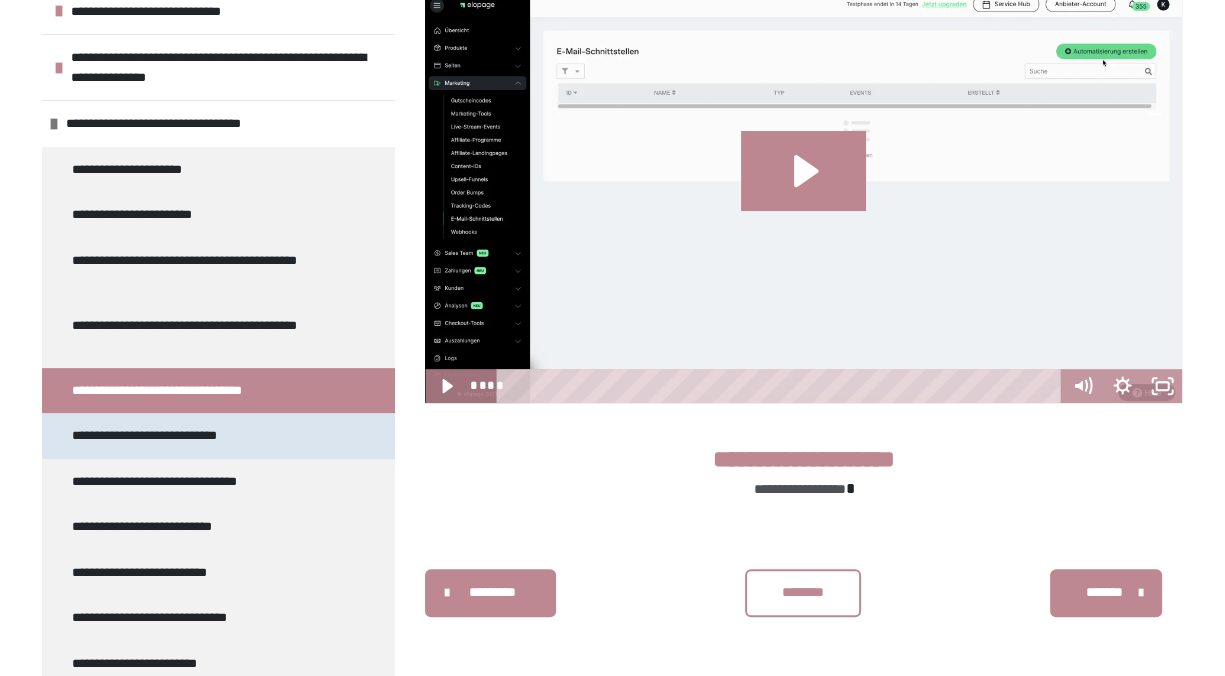 click on "**********" at bounding box center [160, 436] 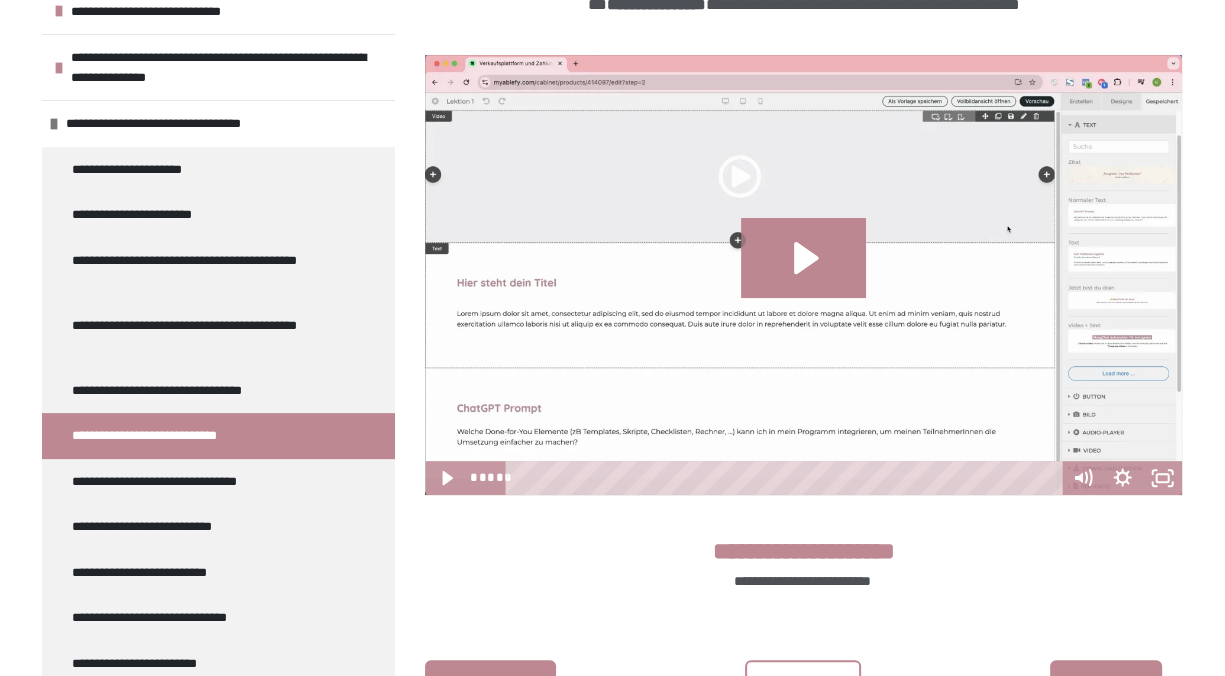 scroll, scrollTop: 607, scrollLeft: 0, axis: vertical 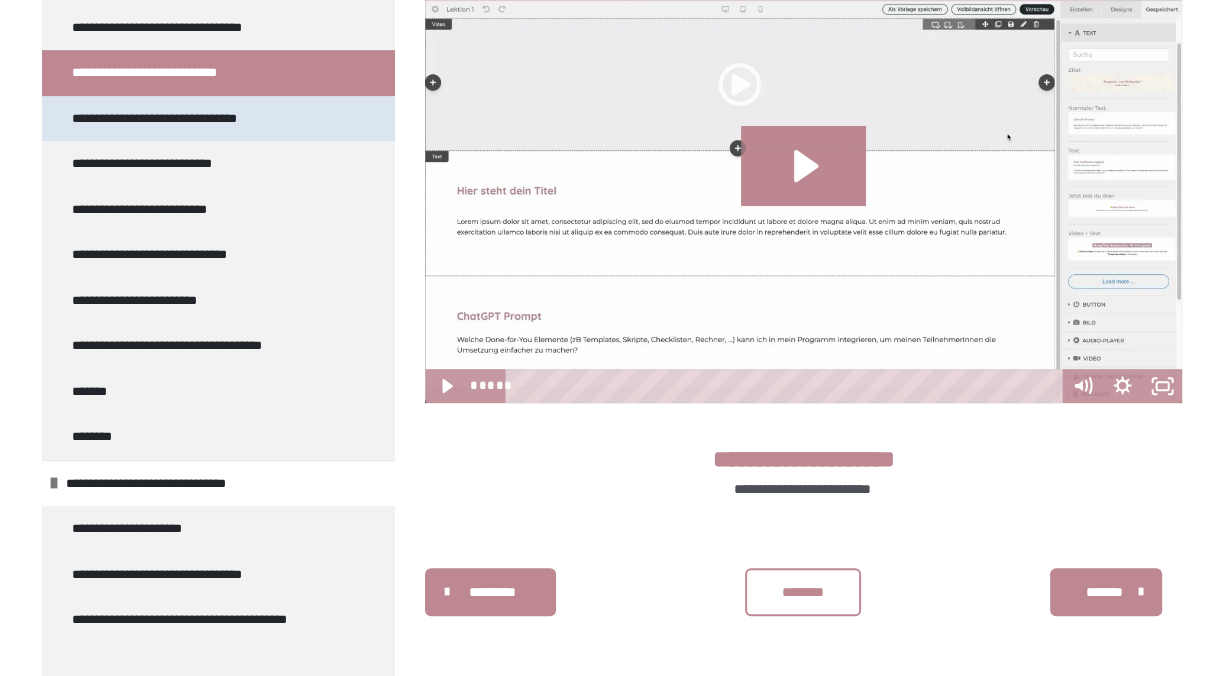 drag, startPoint x: 224, startPoint y: 115, endPoint x: 250, endPoint y: 101, distance: 29.529646 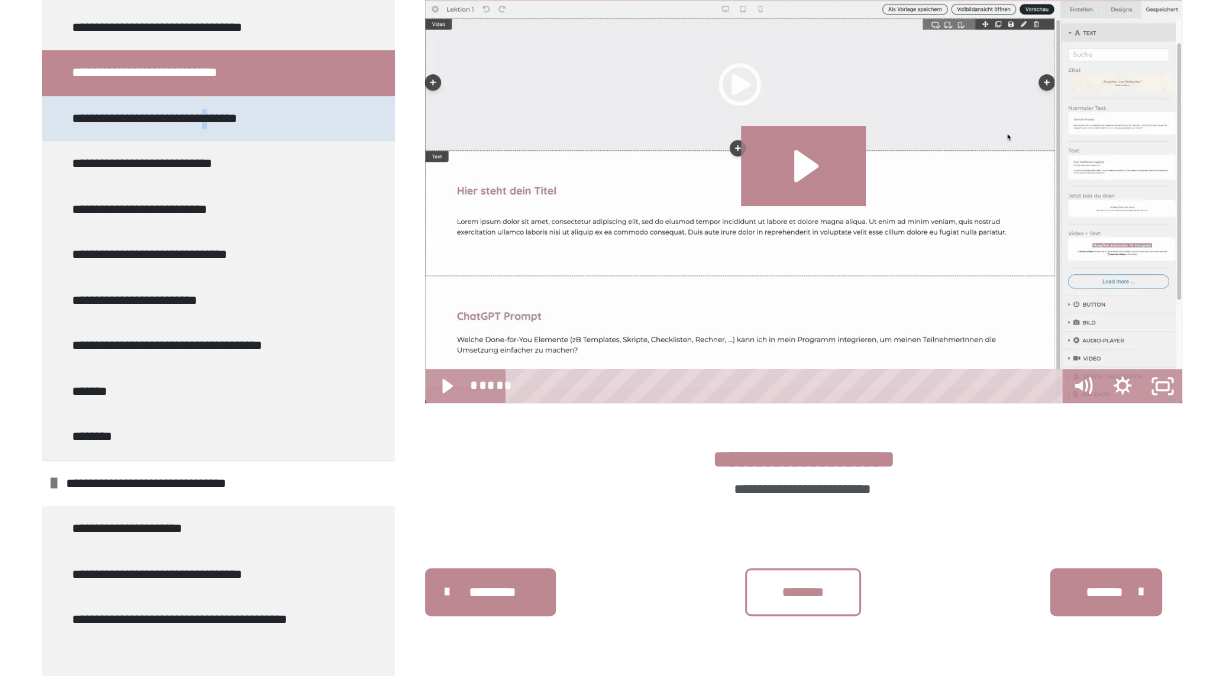 scroll, scrollTop: 360, scrollLeft: 0, axis: vertical 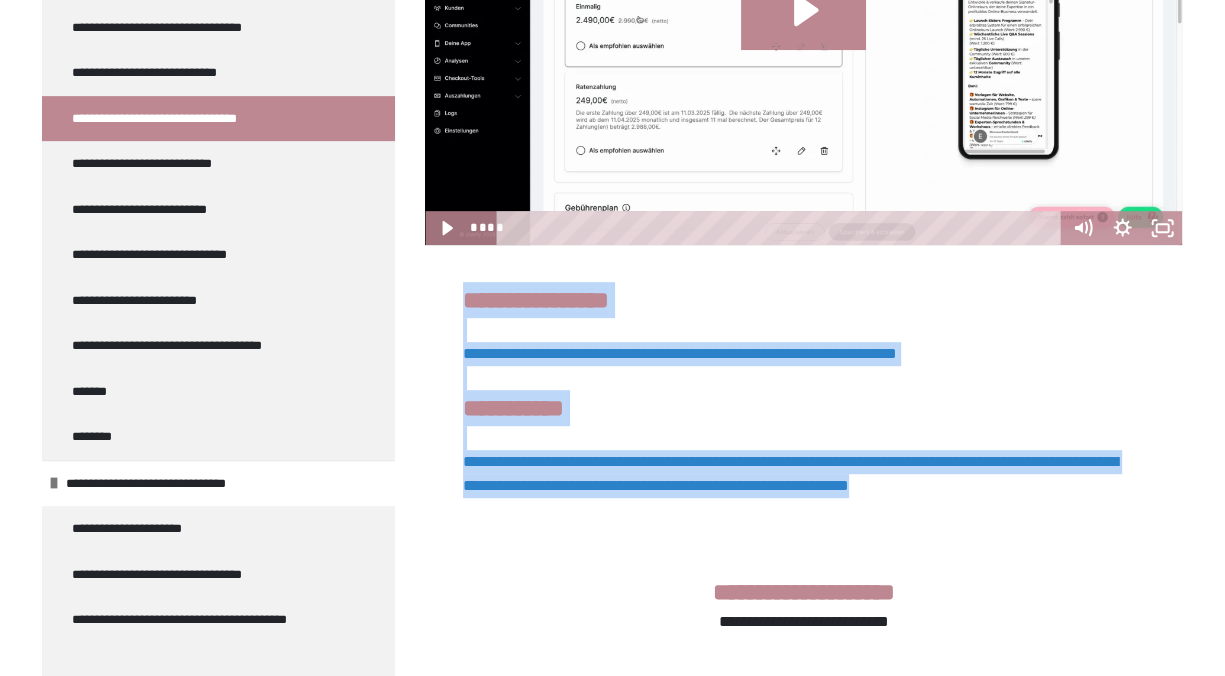 drag, startPoint x: 466, startPoint y: 298, endPoint x: 900, endPoint y: 510, distance: 483.01138 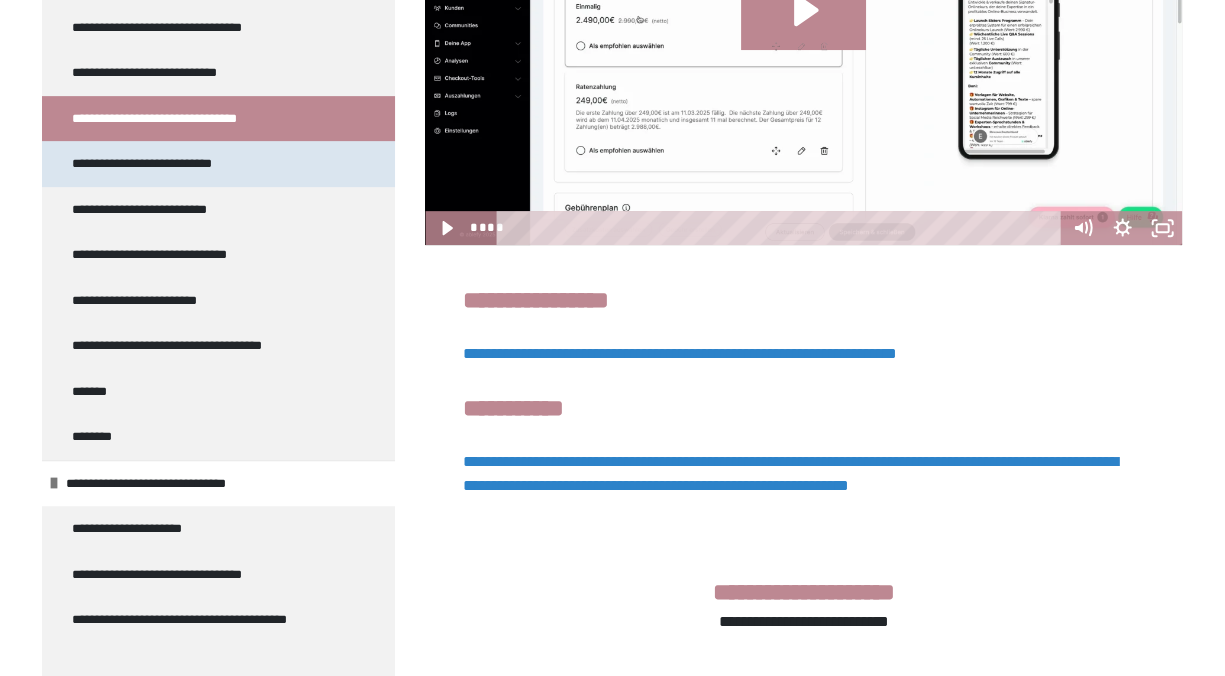 click on "**********" at bounding box center [156, 164] 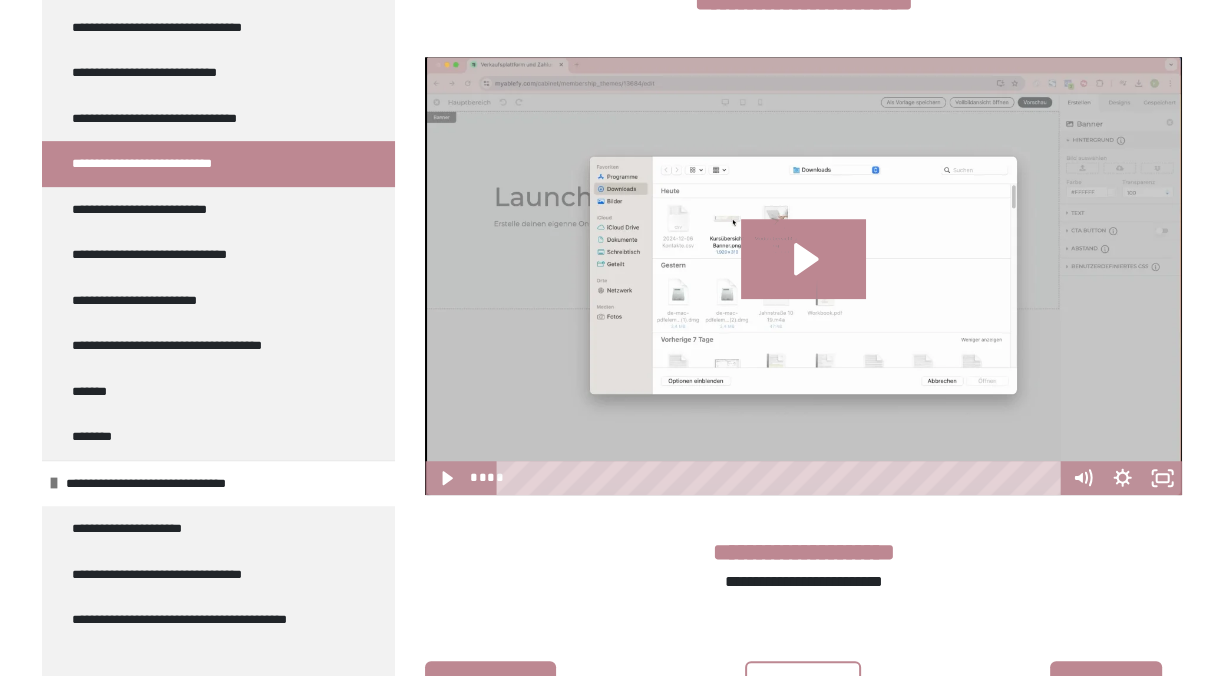 scroll, scrollTop: 1157, scrollLeft: 0, axis: vertical 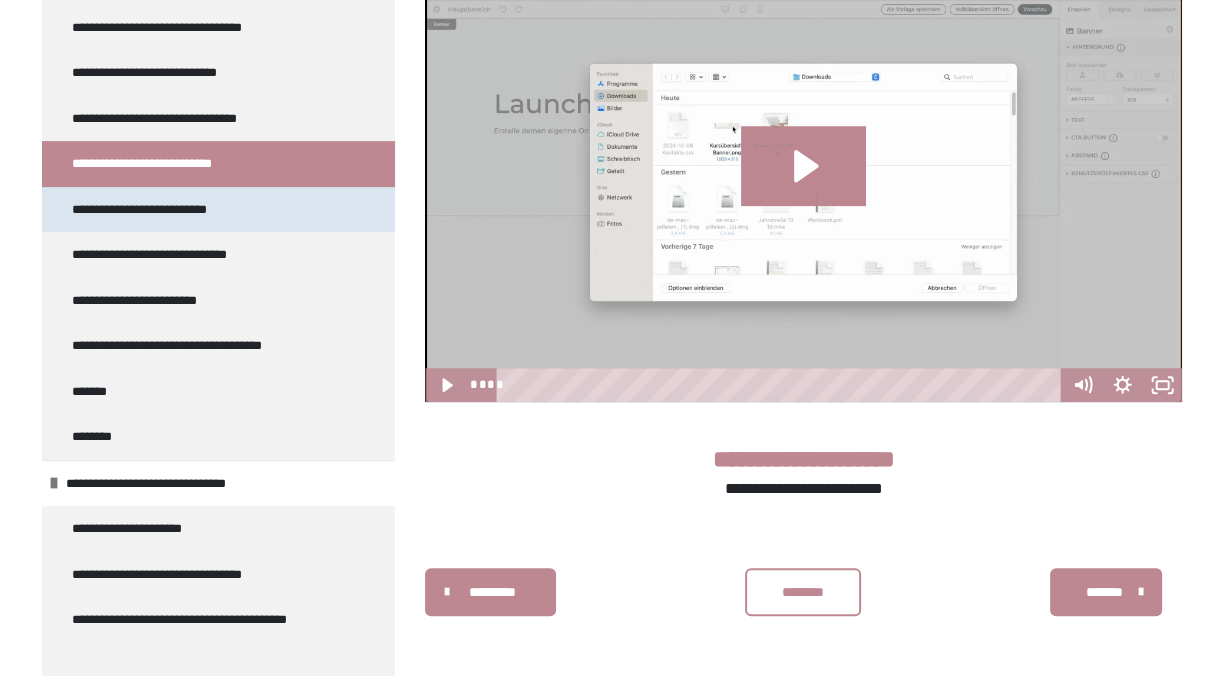 click on "**********" at bounding box center [158, 210] 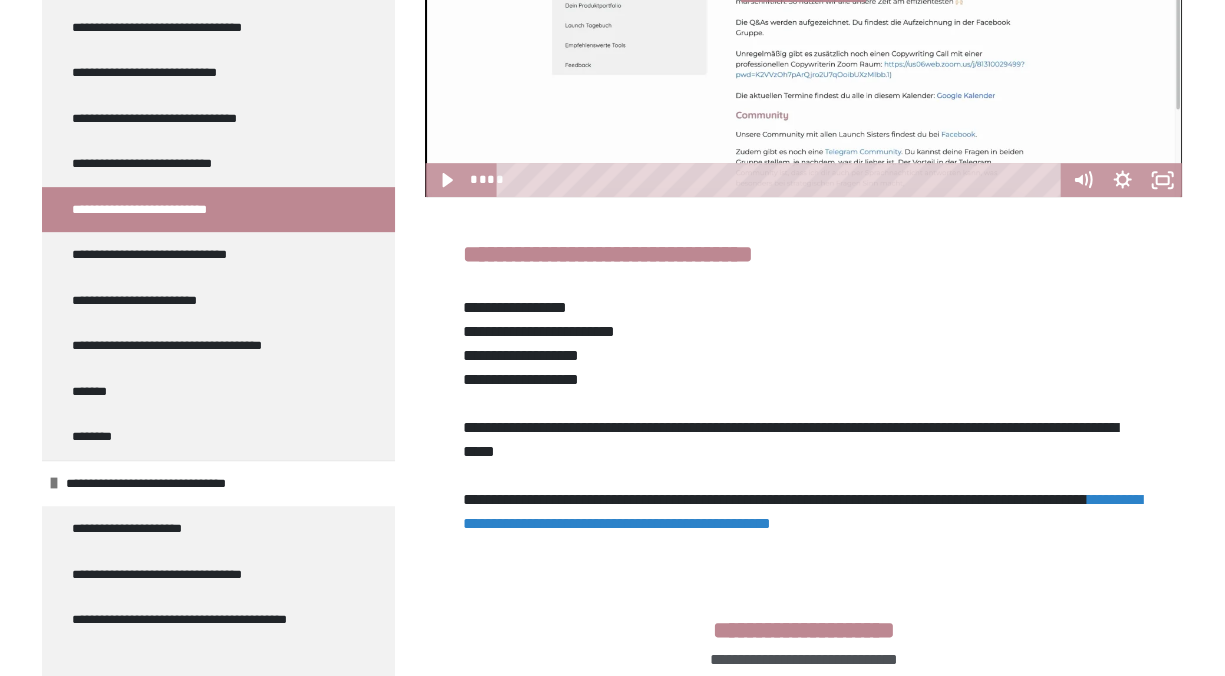 scroll, scrollTop: 829, scrollLeft: 0, axis: vertical 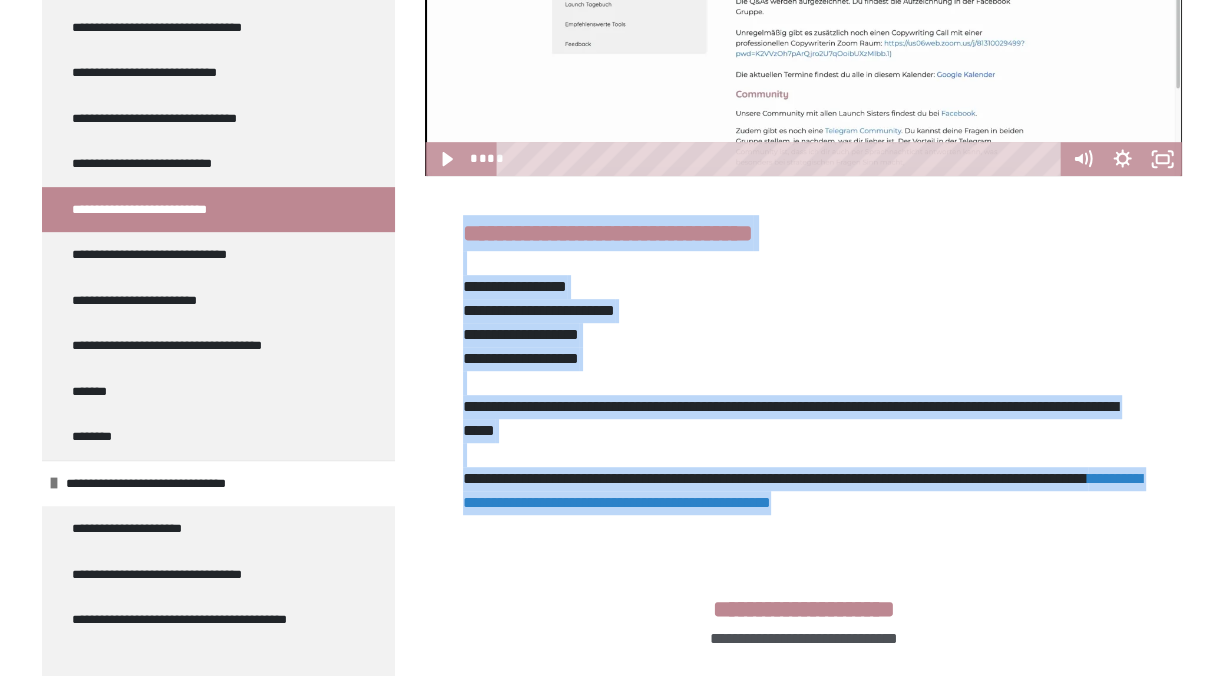 drag, startPoint x: 465, startPoint y: 233, endPoint x: 1139, endPoint y: 508, distance: 727.943 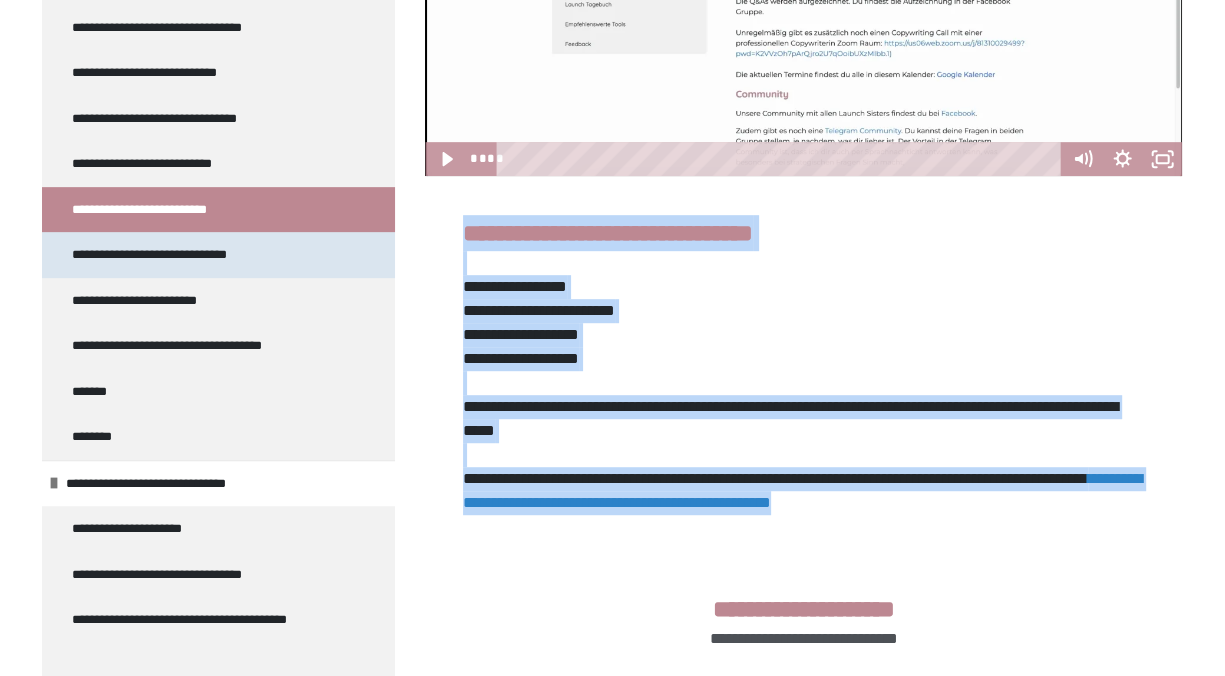 drag, startPoint x: 176, startPoint y: 257, endPoint x: 341, endPoint y: 261, distance: 165.04848 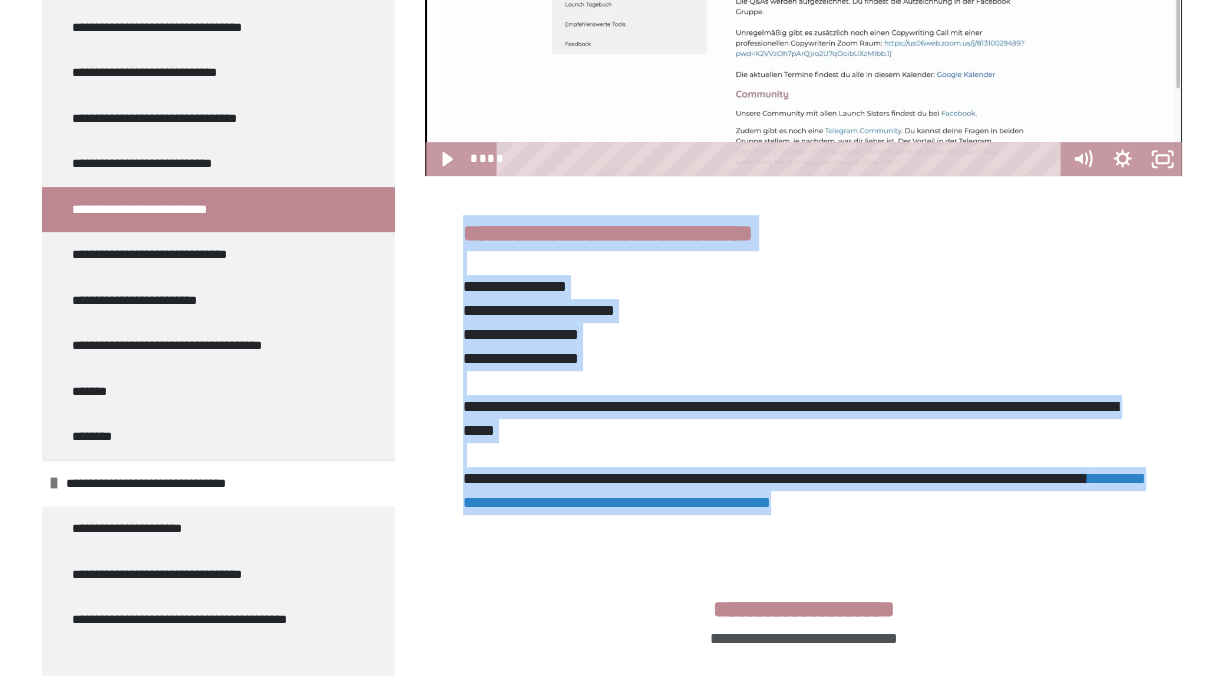 scroll, scrollTop: 360, scrollLeft: 0, axis: vertical 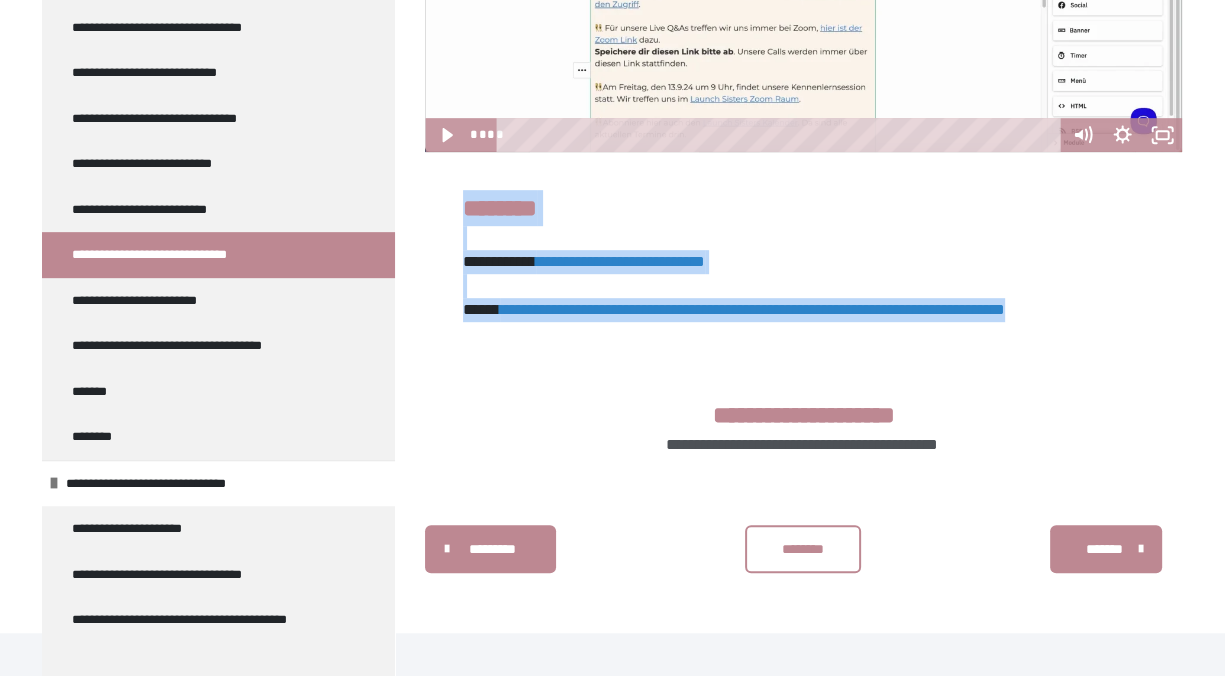 drag, startPoint x: 463, startPoint y: 203, endPoint x: 656, endPoint y: 377, distance: 259.85574 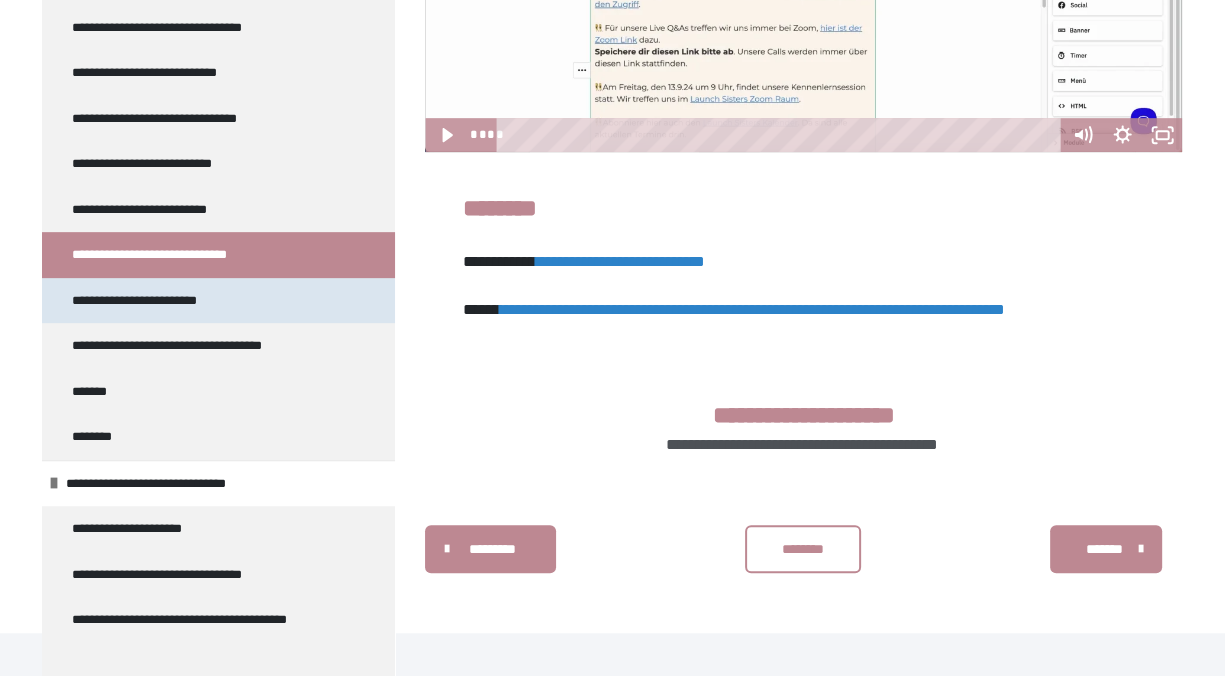 click on "**********" at bounding box center [149, 301] 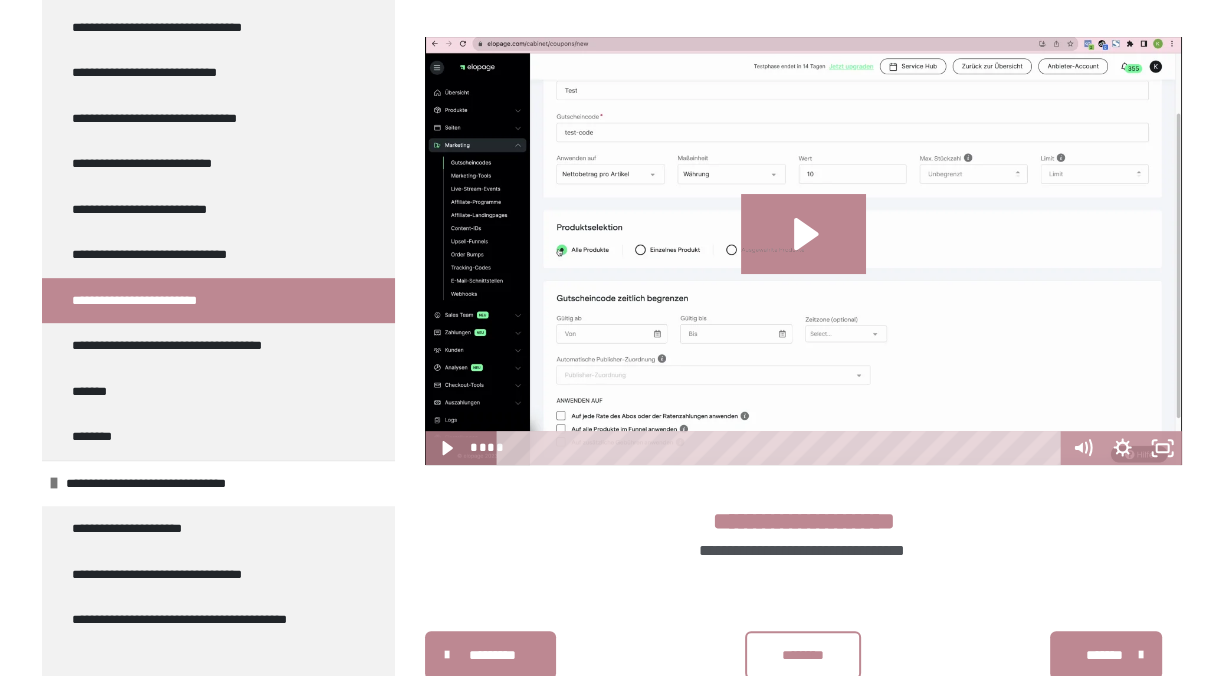 scroll, scrollTop: 596, scrollLeft: 0, axis: vertical 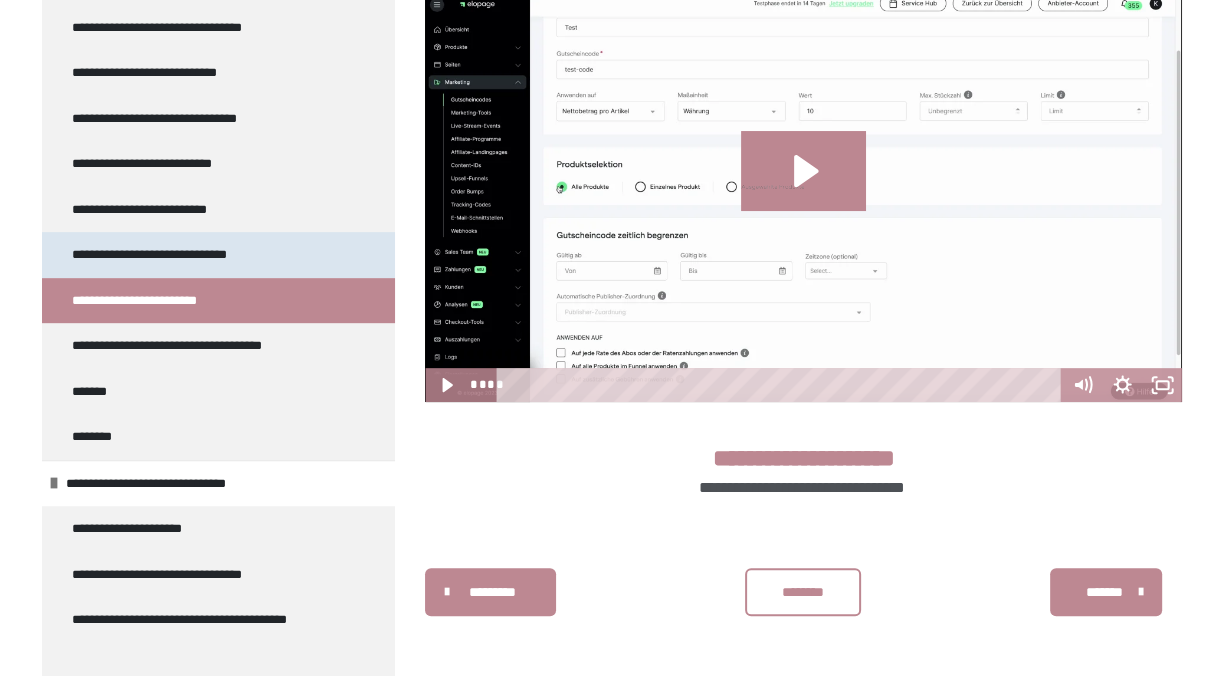 click on "**********" at bounding box center [168, 255] 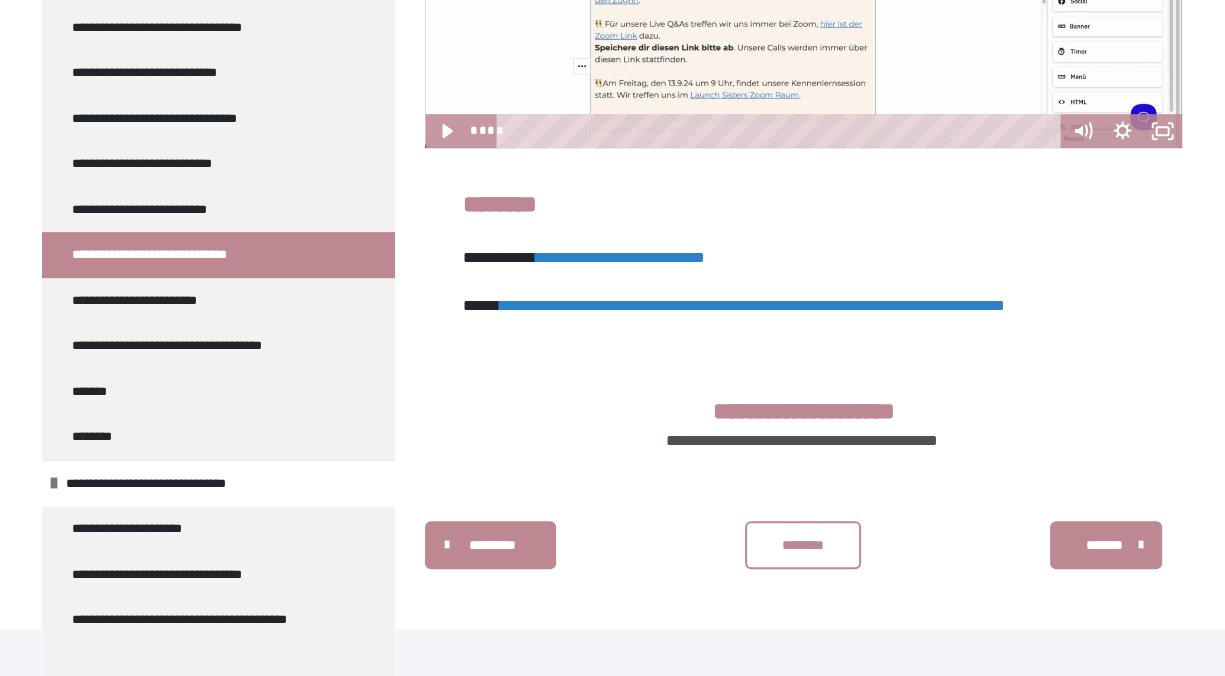 scroll, scrollTop: 863, scrollLeft: 0, axis: vertical 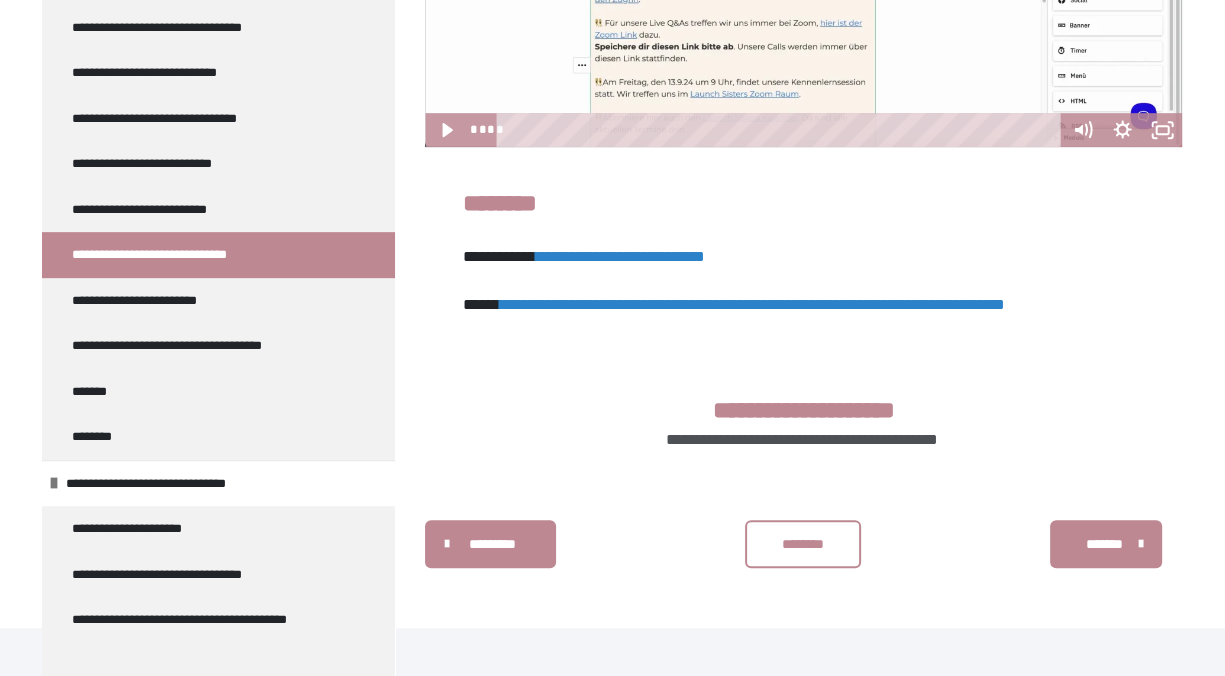 click on "**********" at bounding box center [620, 256] 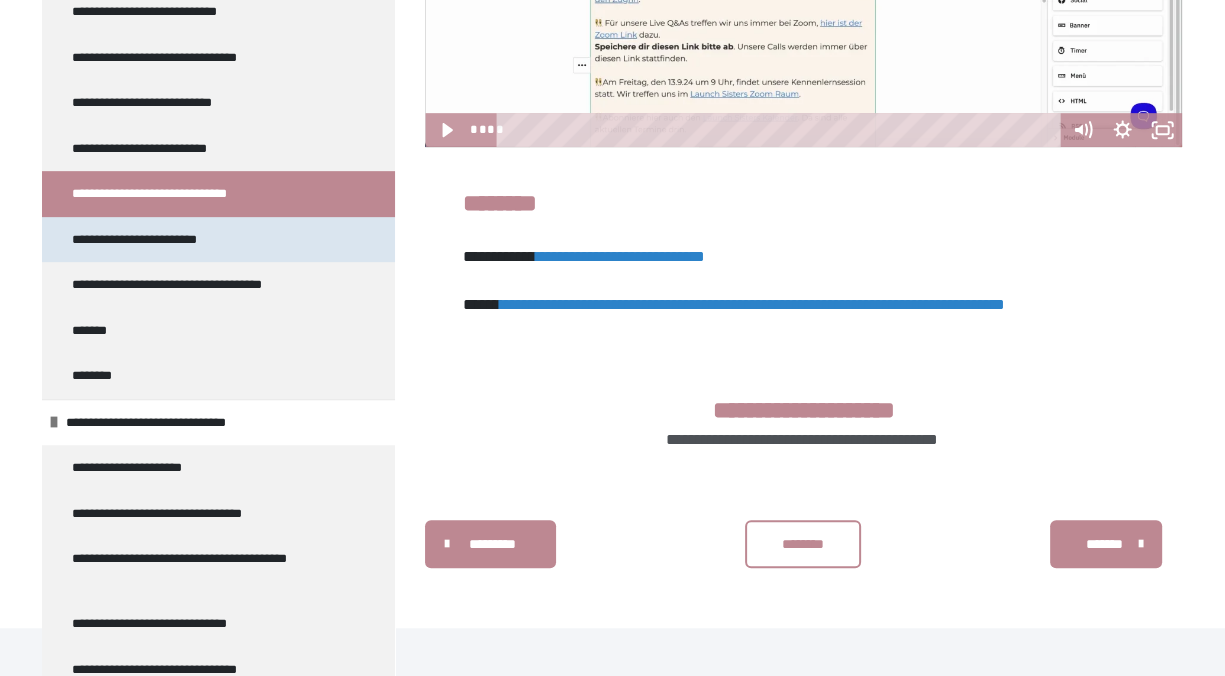 click on "**********" at bounding box center [218, 240] 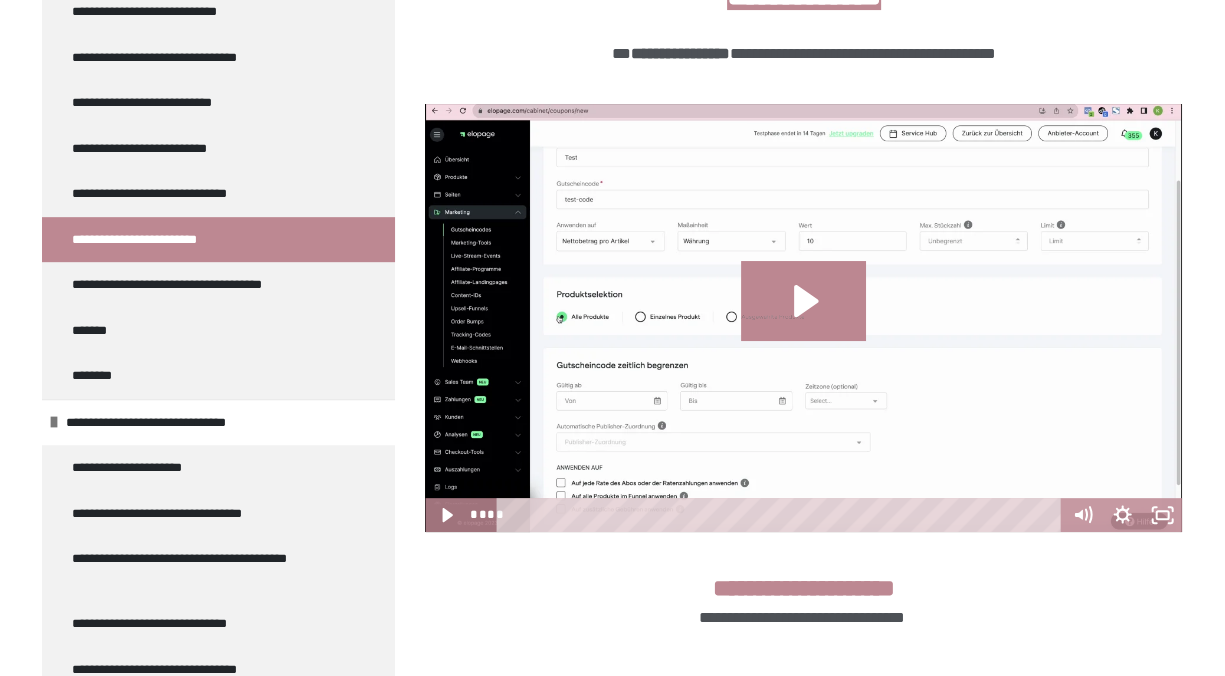 scroll, scrollTop: 596, scrollLeft: 0, axis: vertical 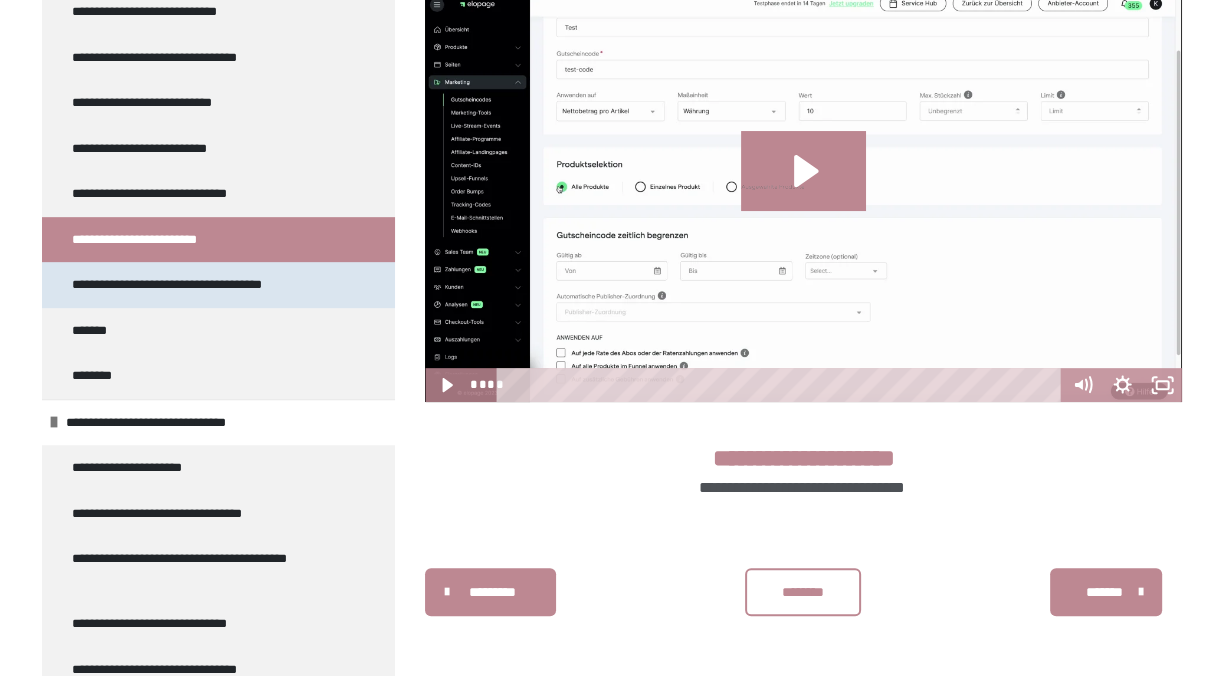 click on "**********" at bounding box center (183, 285) 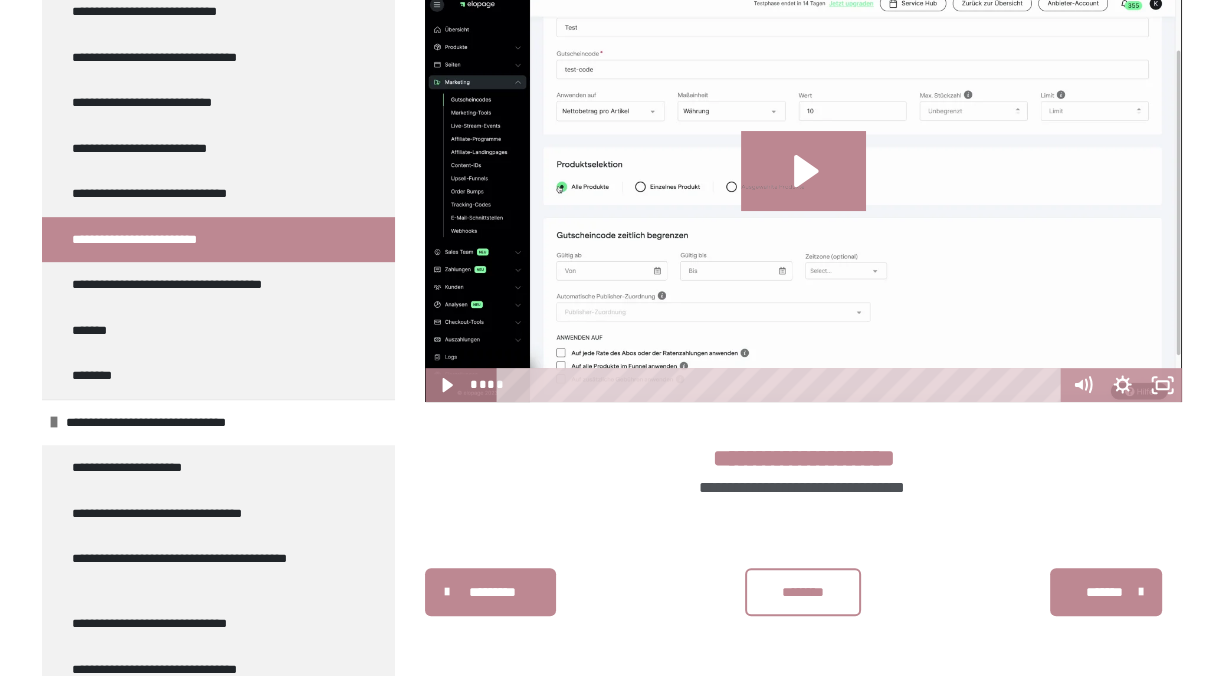 scroll, scrollTop: 360, scrollLeft: 0, axis: vertical 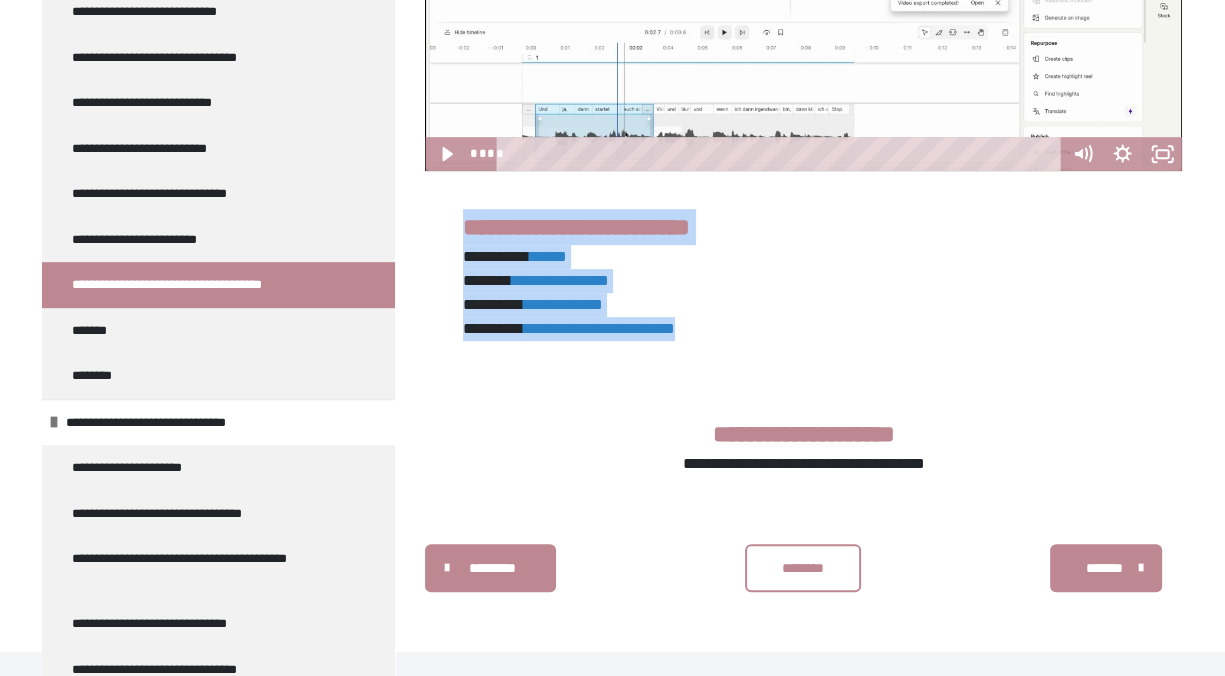 drag, startPoint x: 466, startPoint y: 243, endPoint x: 835, endPoint y: 360, distance: 387.10464 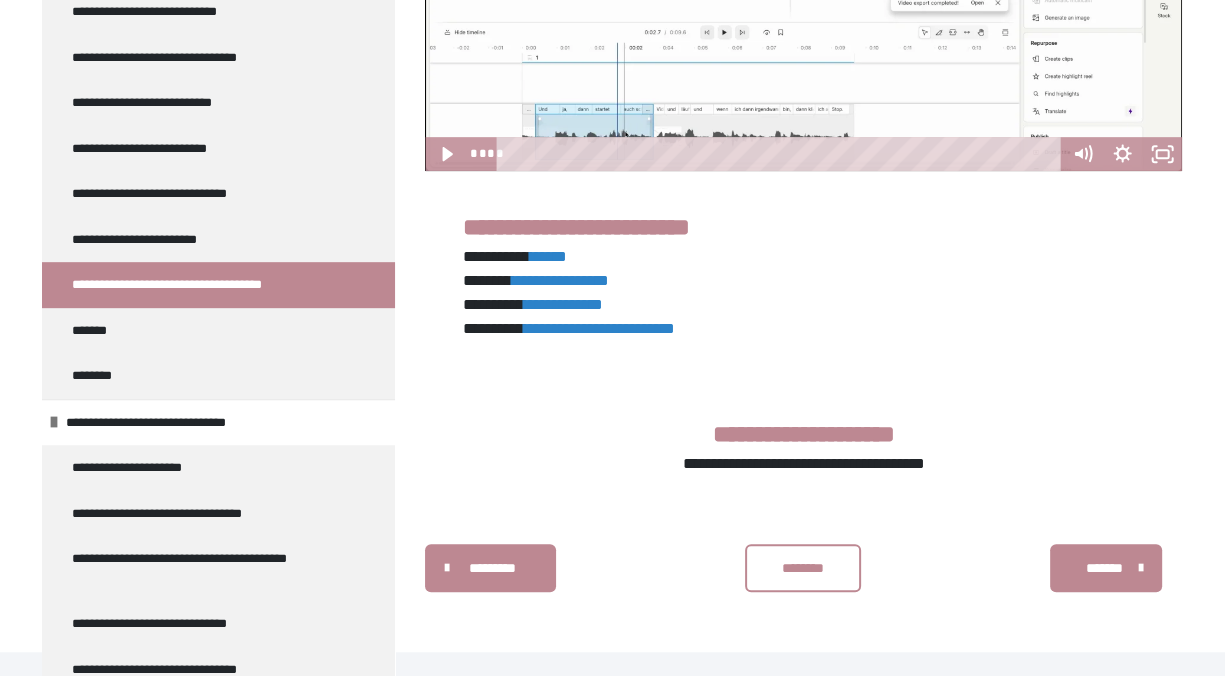 click on "******" at bounding box center [548, 256] 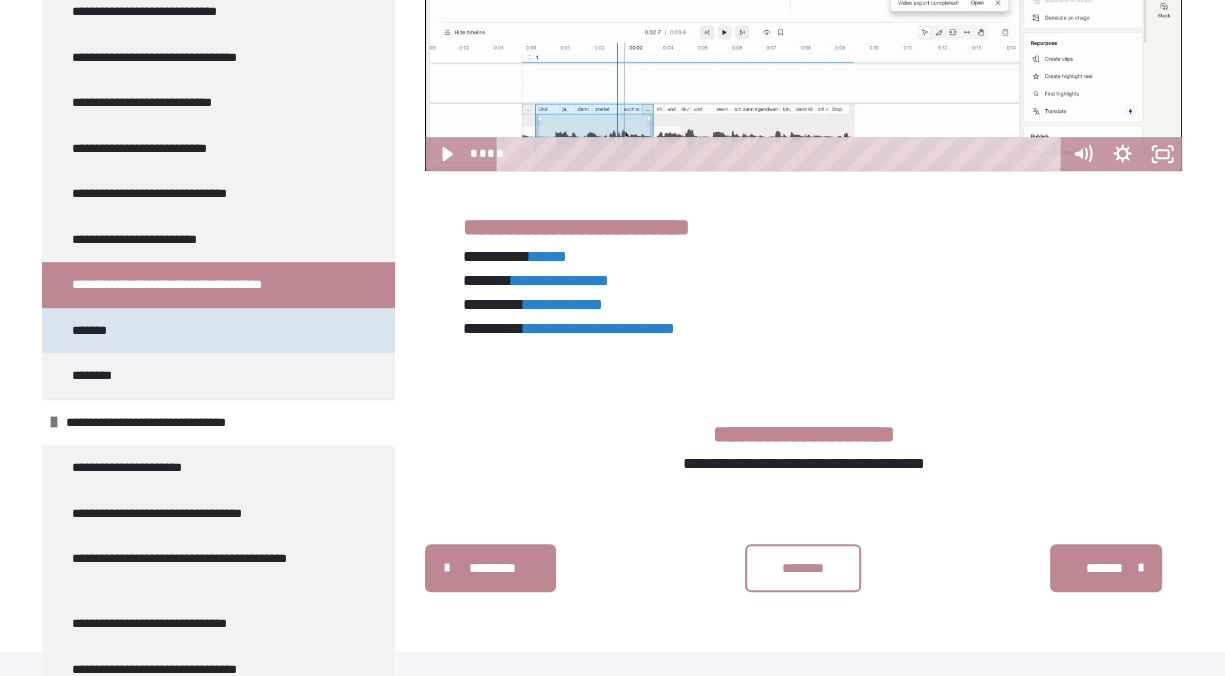 click on "*******" at bounding box center (218, 331) 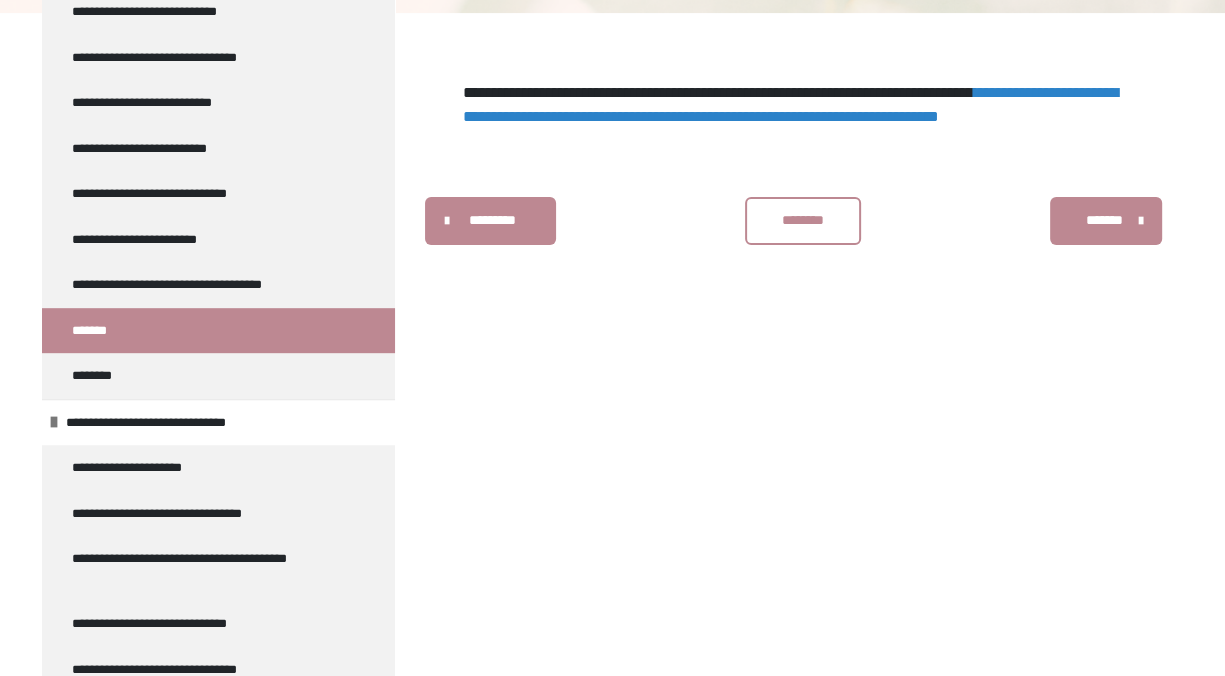 scroll, scrollTop: 392, scrollLeft: 0, axis: vertical 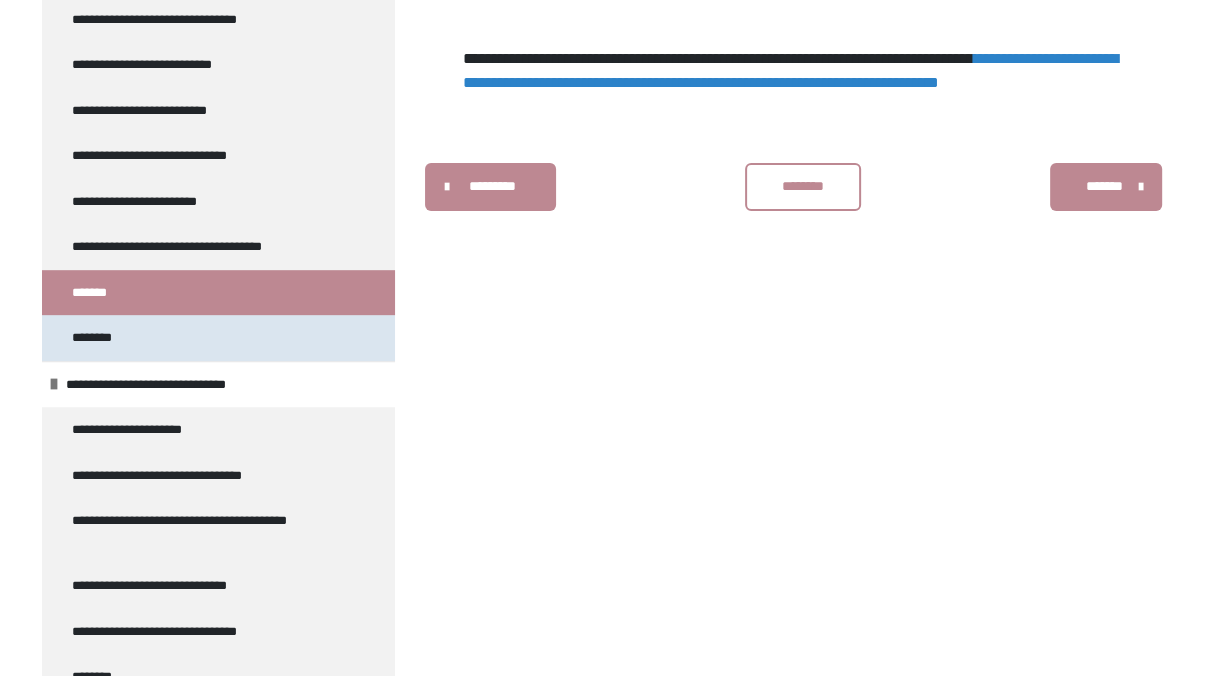 click on "********" at bounding box center [218, 338] 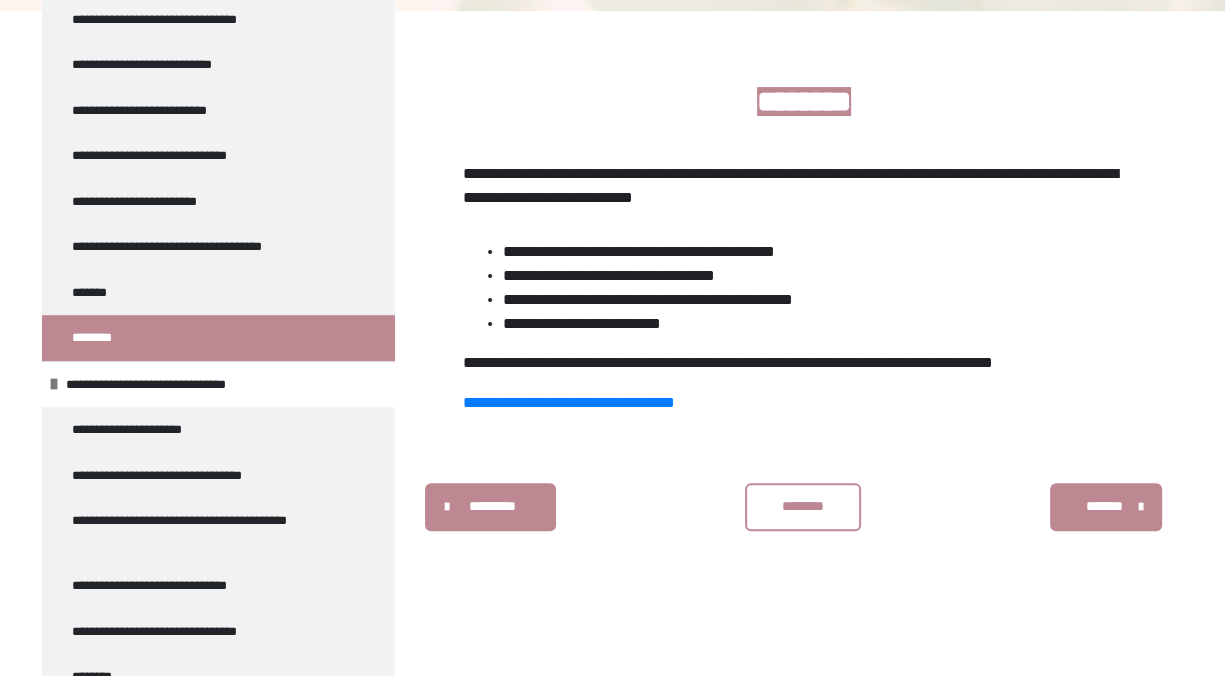 scroll, scrollTop: 848, scrollLeft: 0, axis: vertical 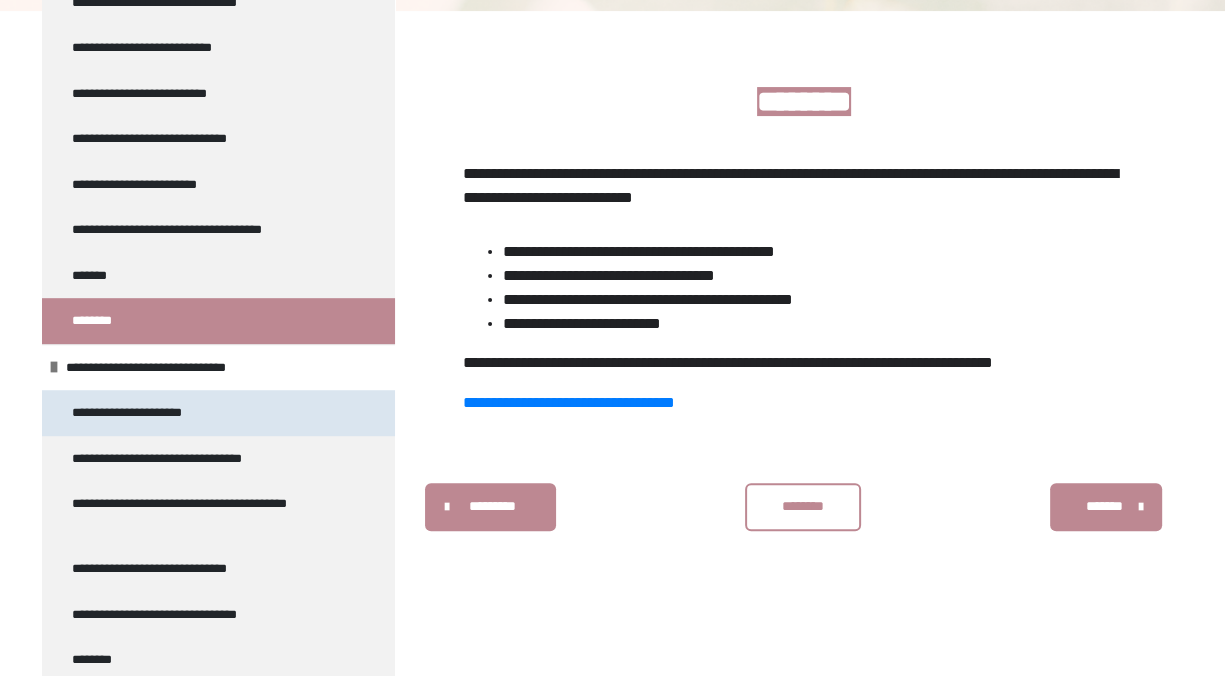 click on "**********" at bounding box center (141, 413) 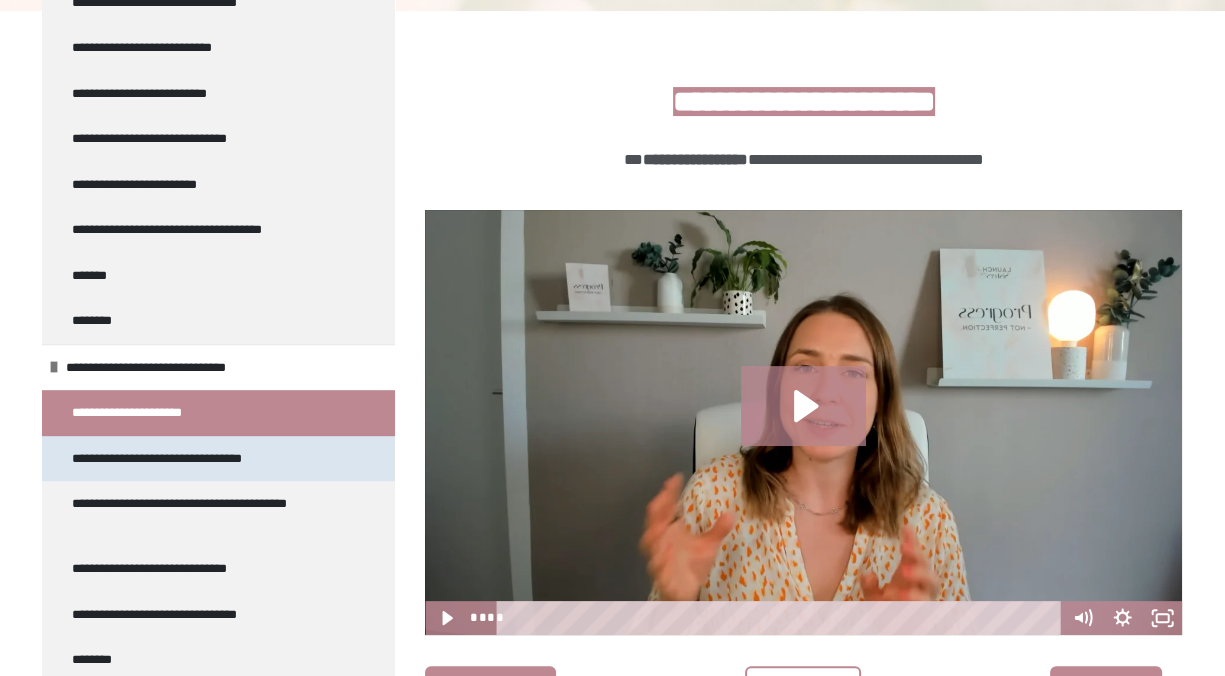 click on "**********" at bounding box center (172, 459) 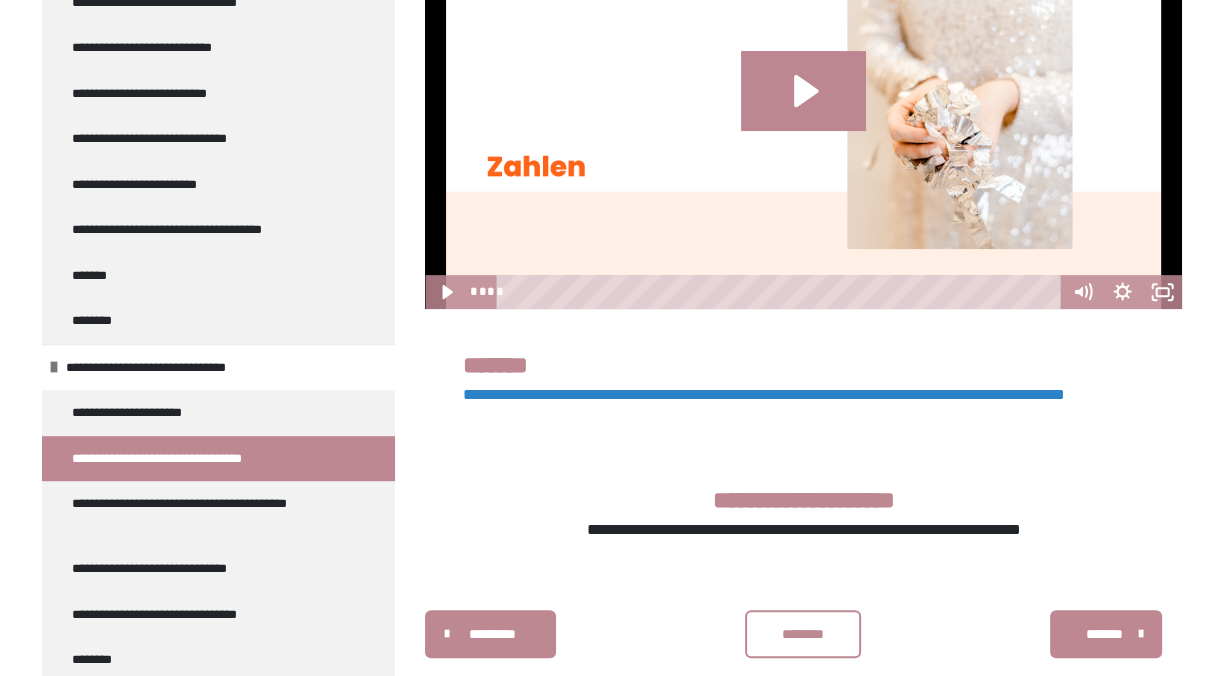 scroll, scrollTop: 726, scrollLeft: 0, axis: vertical 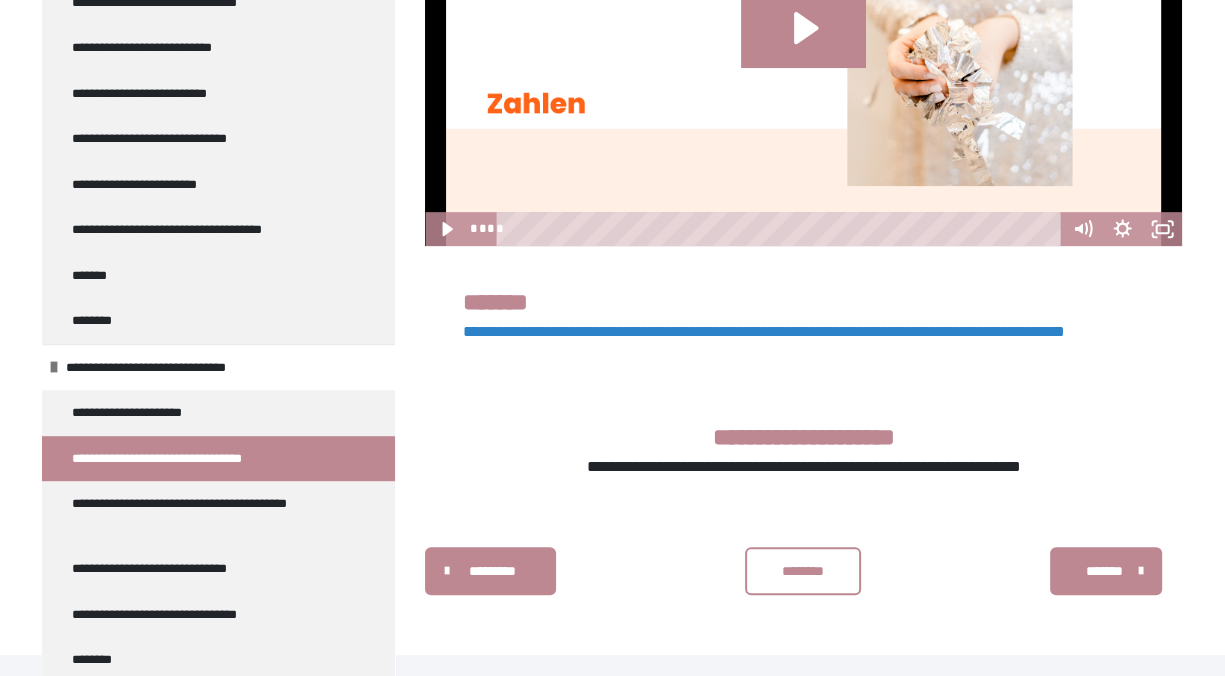 click on "**********" at bounding box center [764, 331] 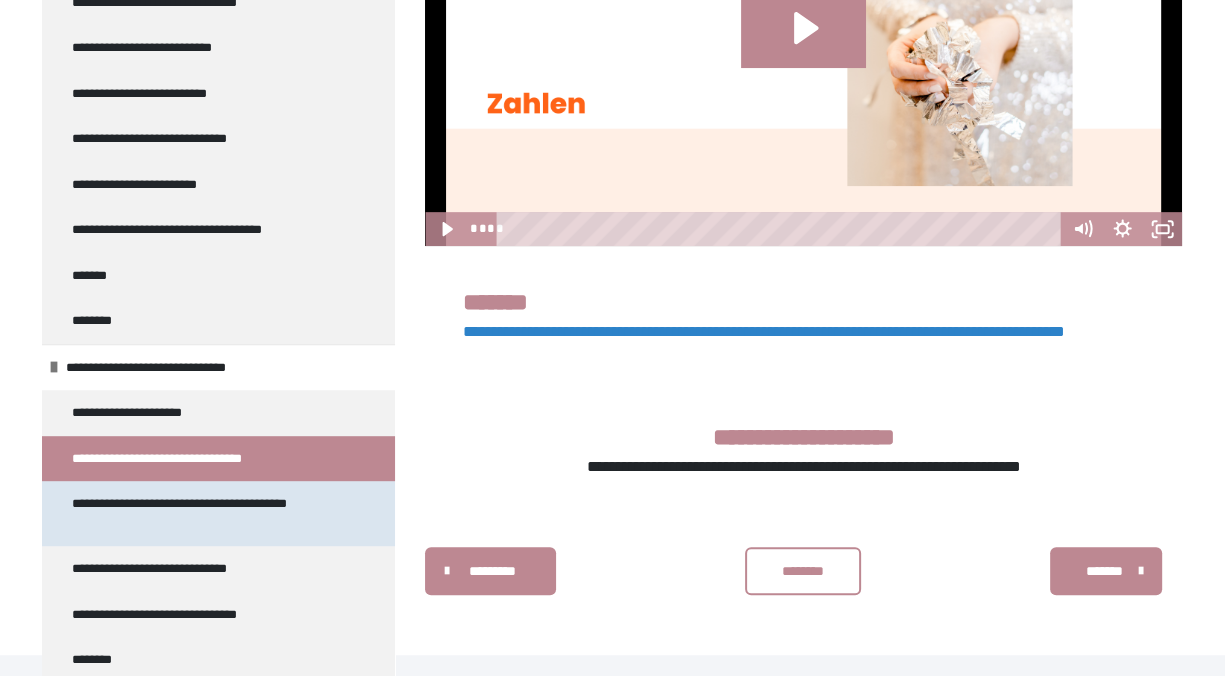 click on "**********" at bounding box center (203, 513) 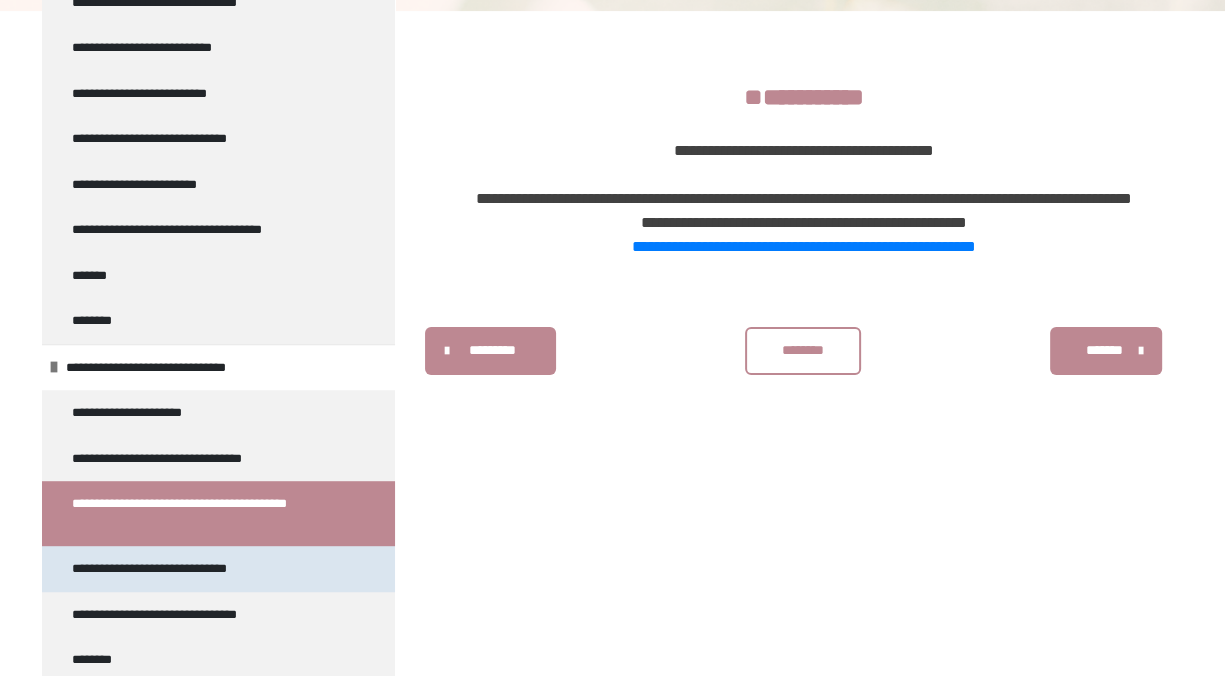 click on "**********" at bounding box center [169, 569] 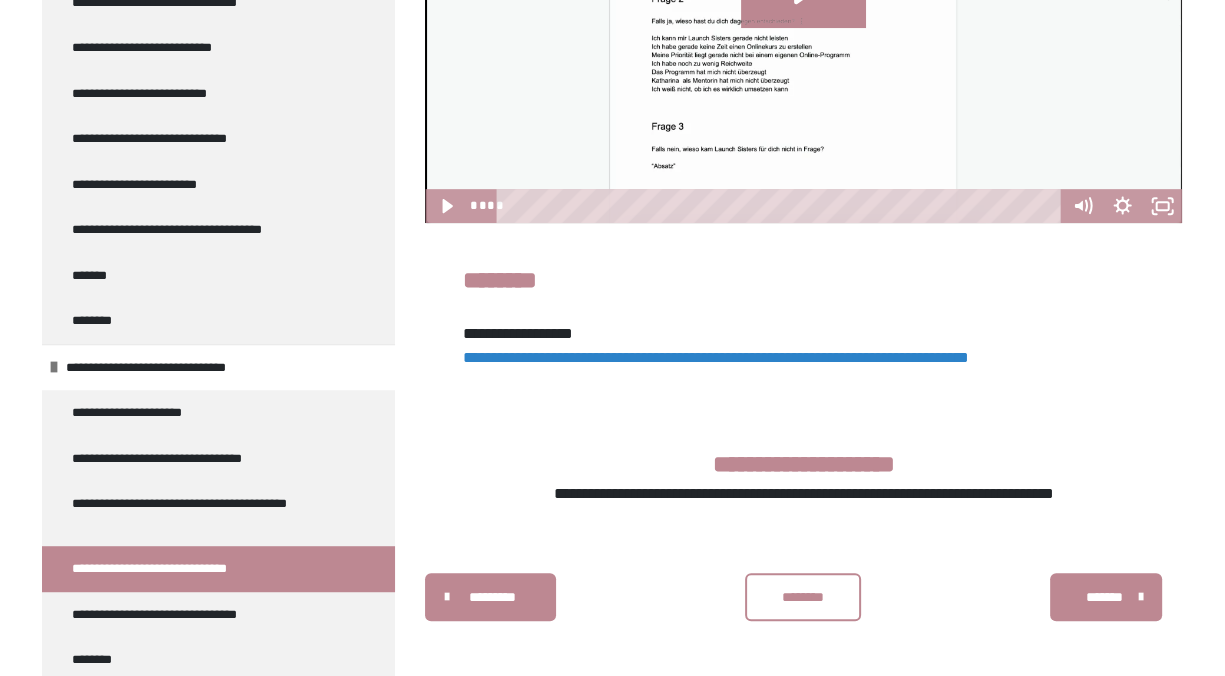 scroll, scrollTop: 837, scrollLeft: 0, axis: vertical 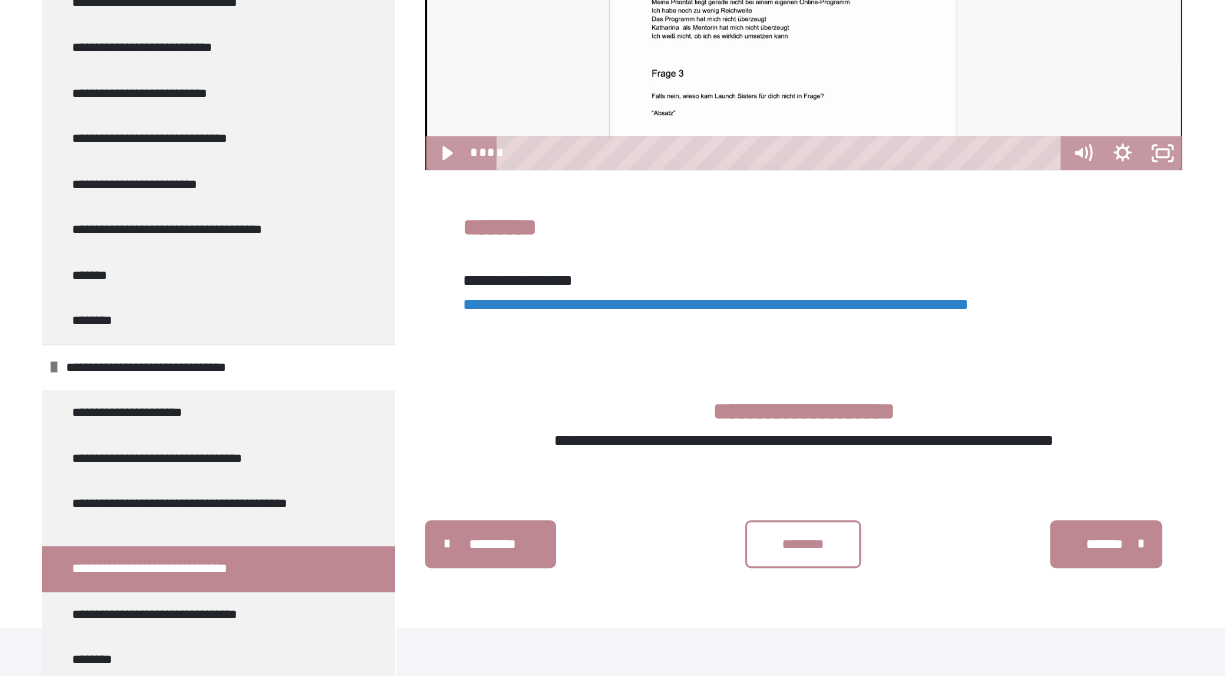 click on "**********" at bounding box center (716, 304) 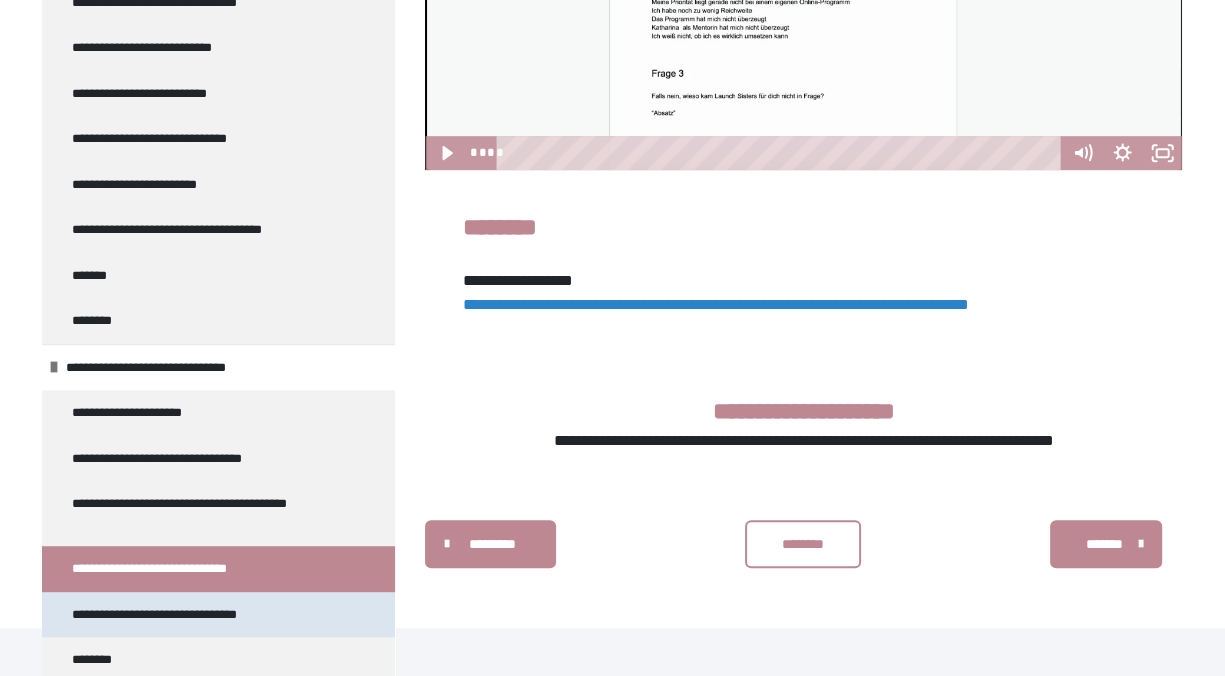 click on "**********" at bounding box center (172, 615) 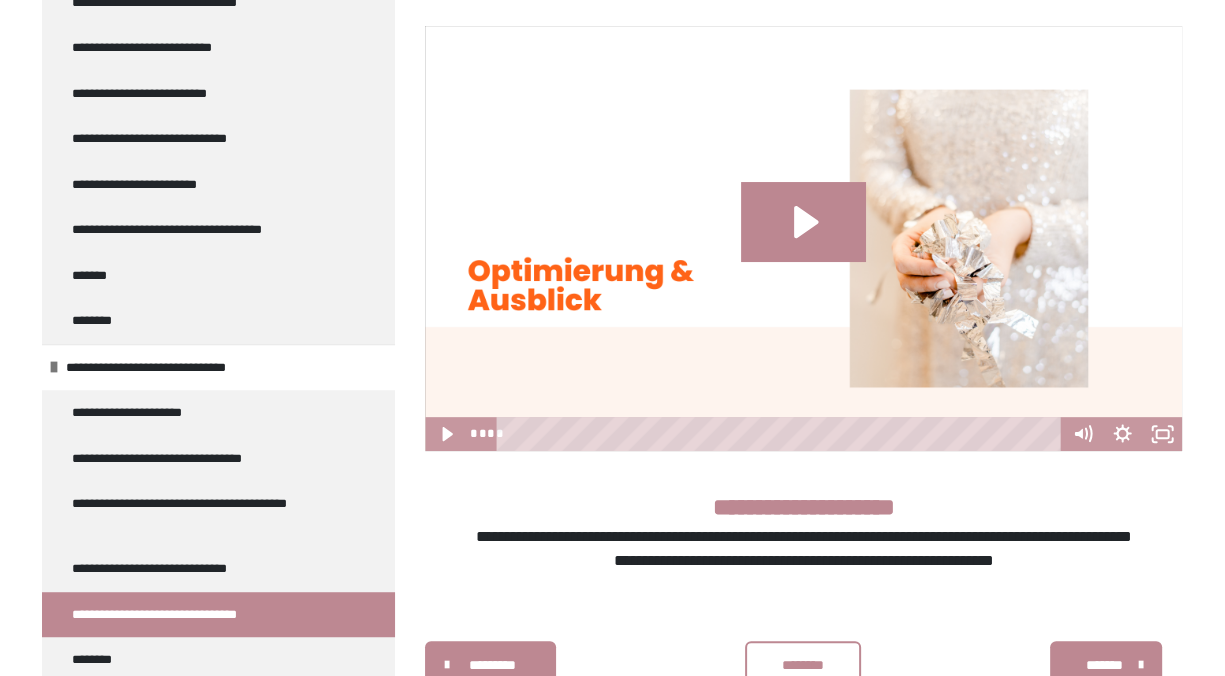 scroll, scrollTop: 440, scrollLeft: 0, axis: vertical 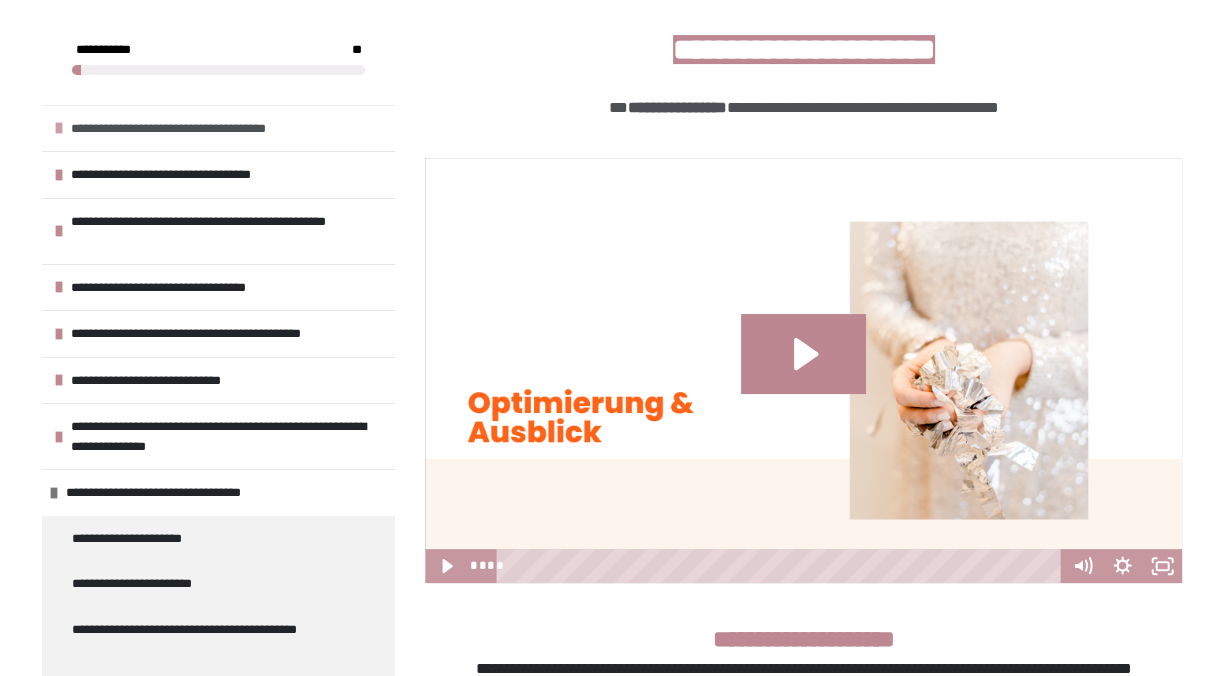 click on "**********" at bounding box center (189, 129) 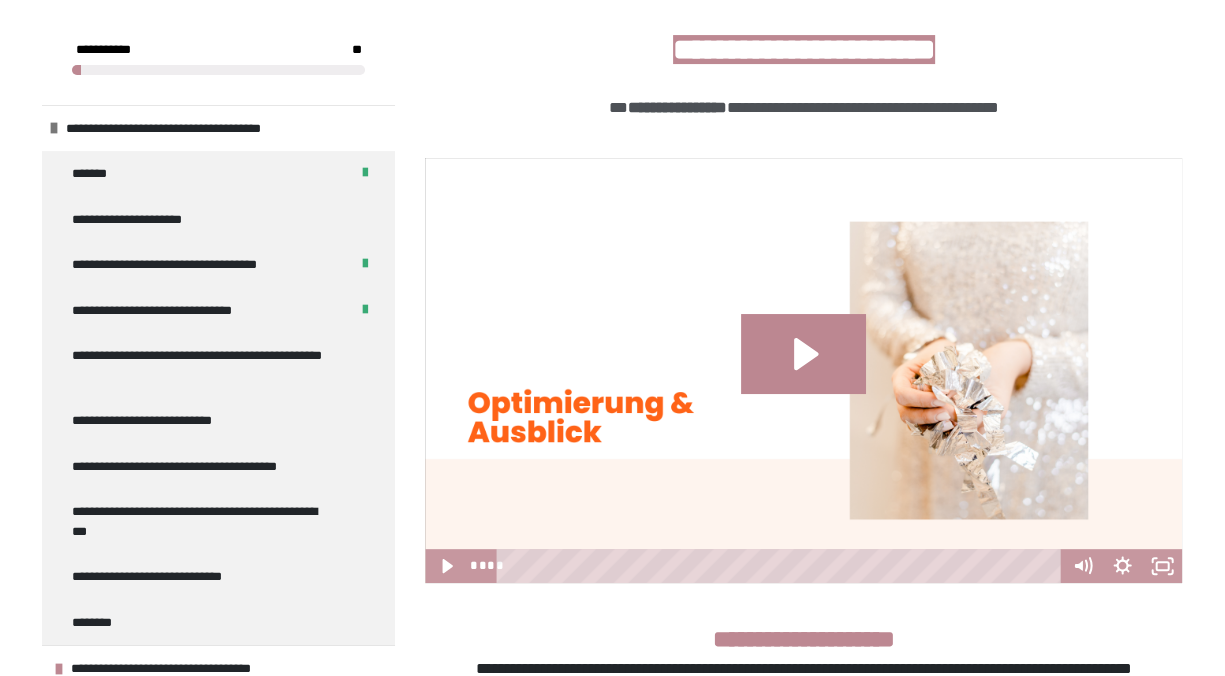 scroll, scrollTop: 111, scrollLeft: 0, axis: vertical 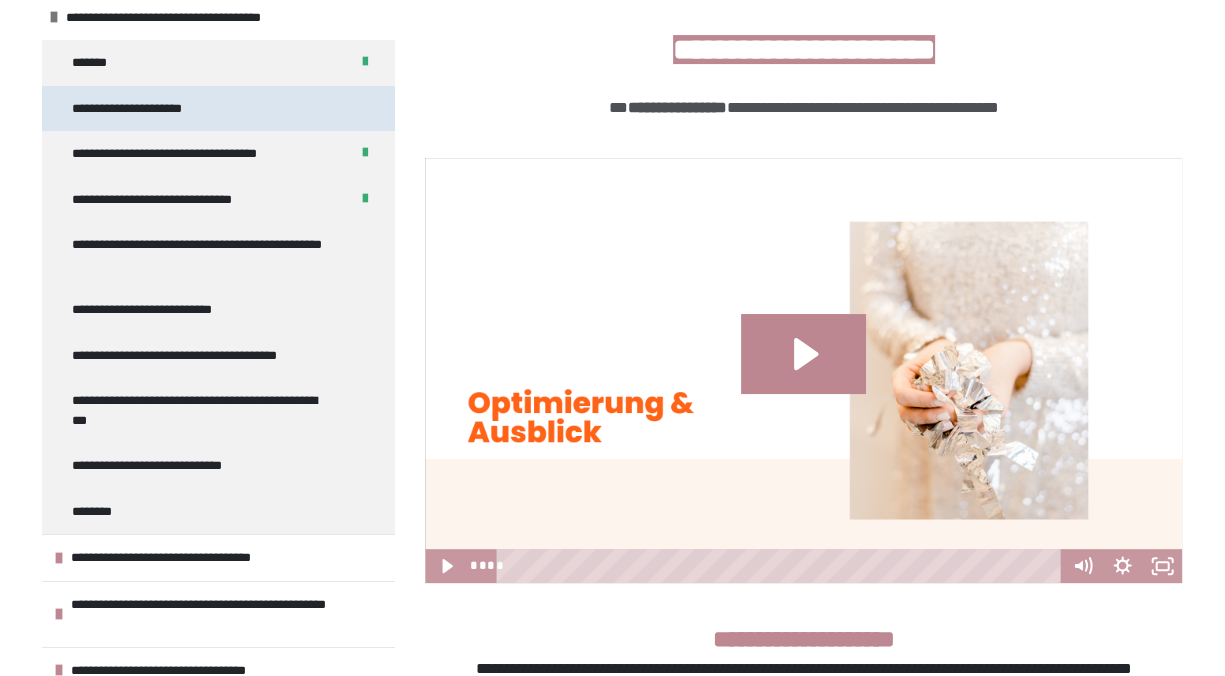 click on "**********" at bounding box center [140, 109] 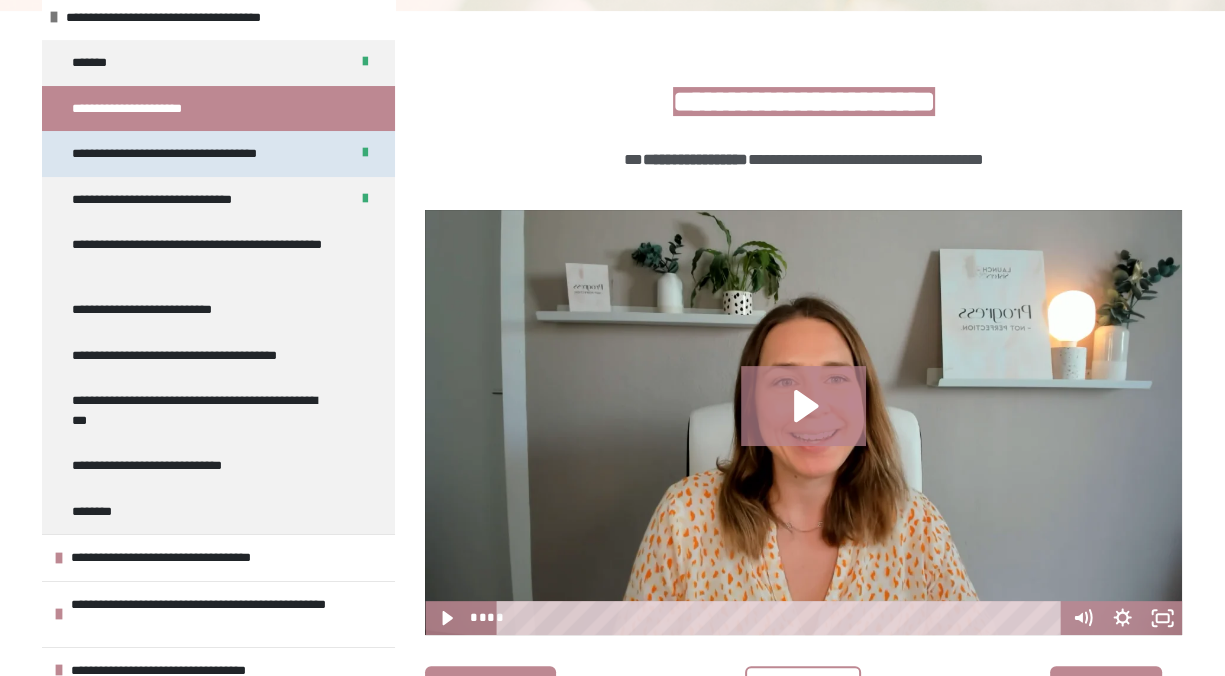 click on "**********" at bounding box center (178, 154) 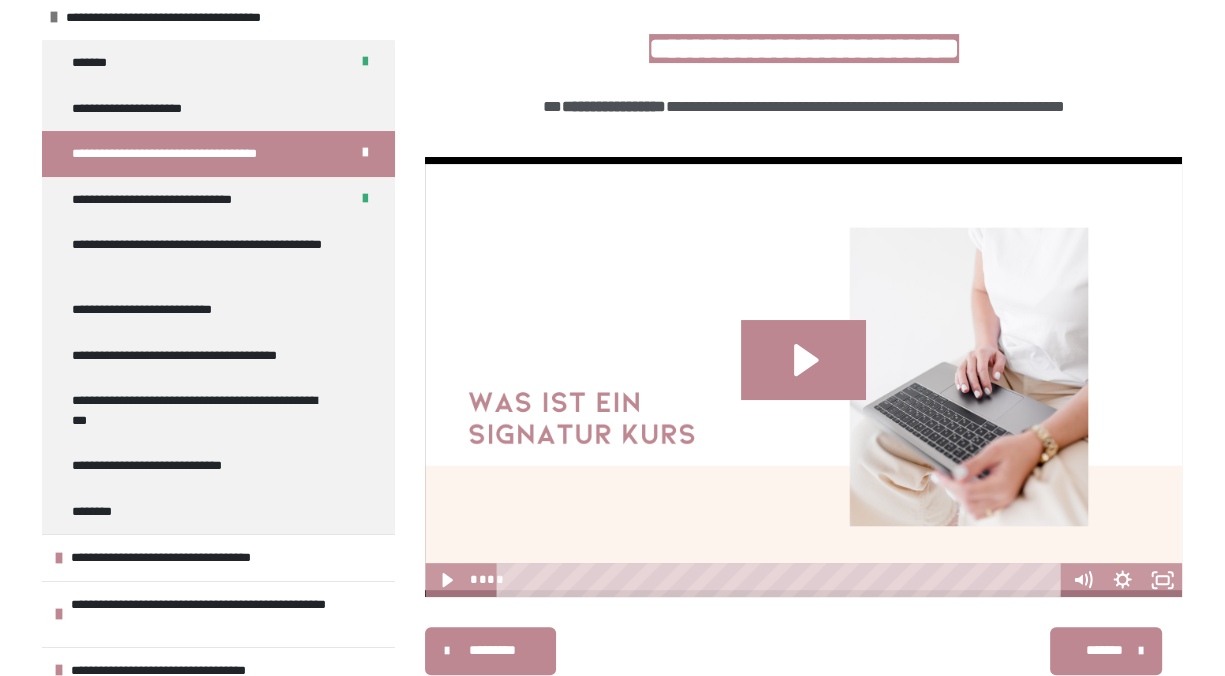 scroll, scrollTop: 447, scrollLeft: 0, axis: vertical 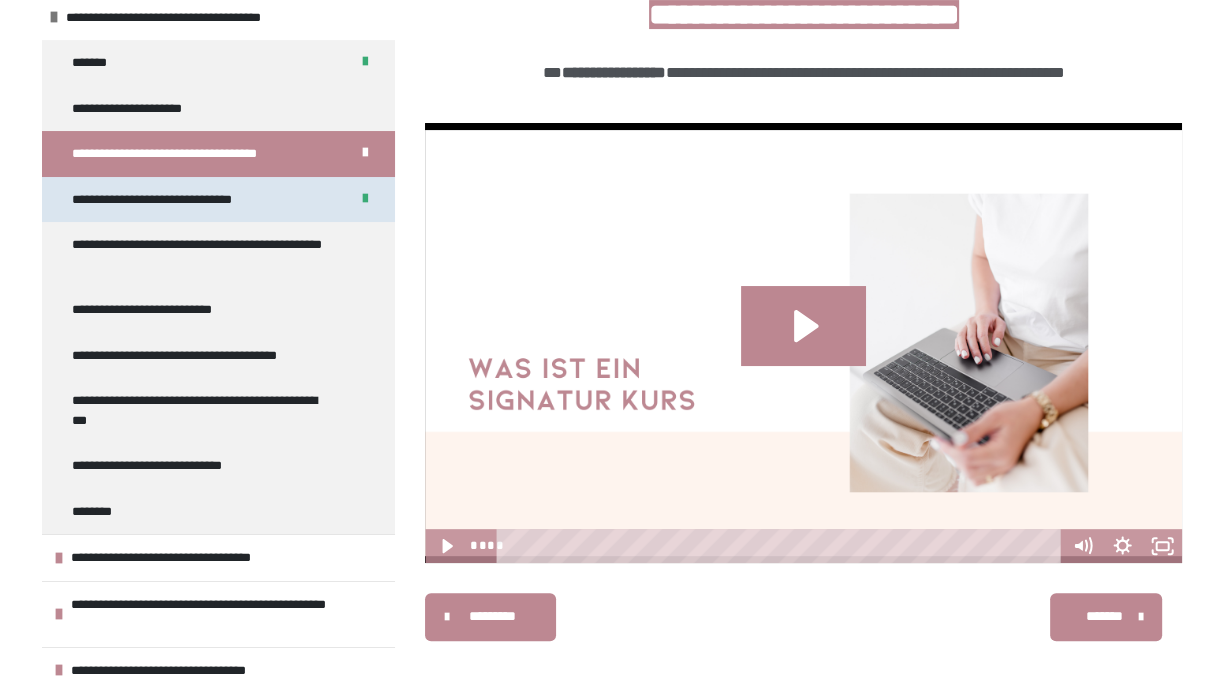 click on "**********" at bounding box center (166, 200) 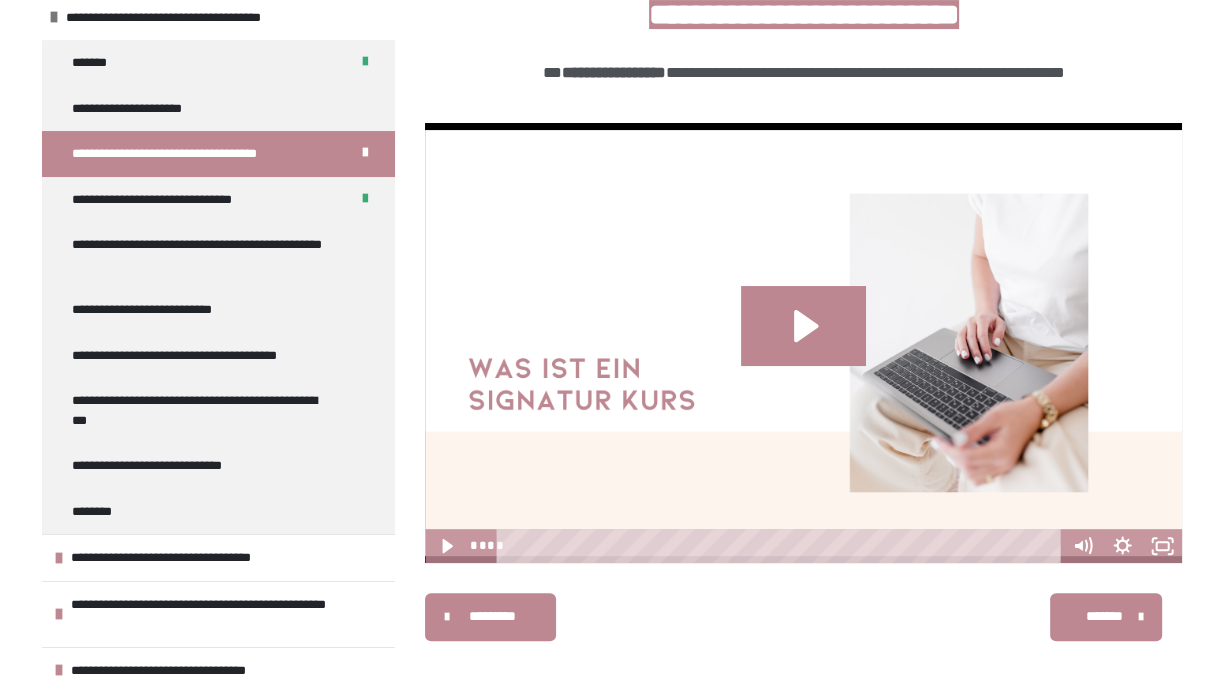 scroll, scrollTop: 360, scrollLeft: 0, axis: vertical 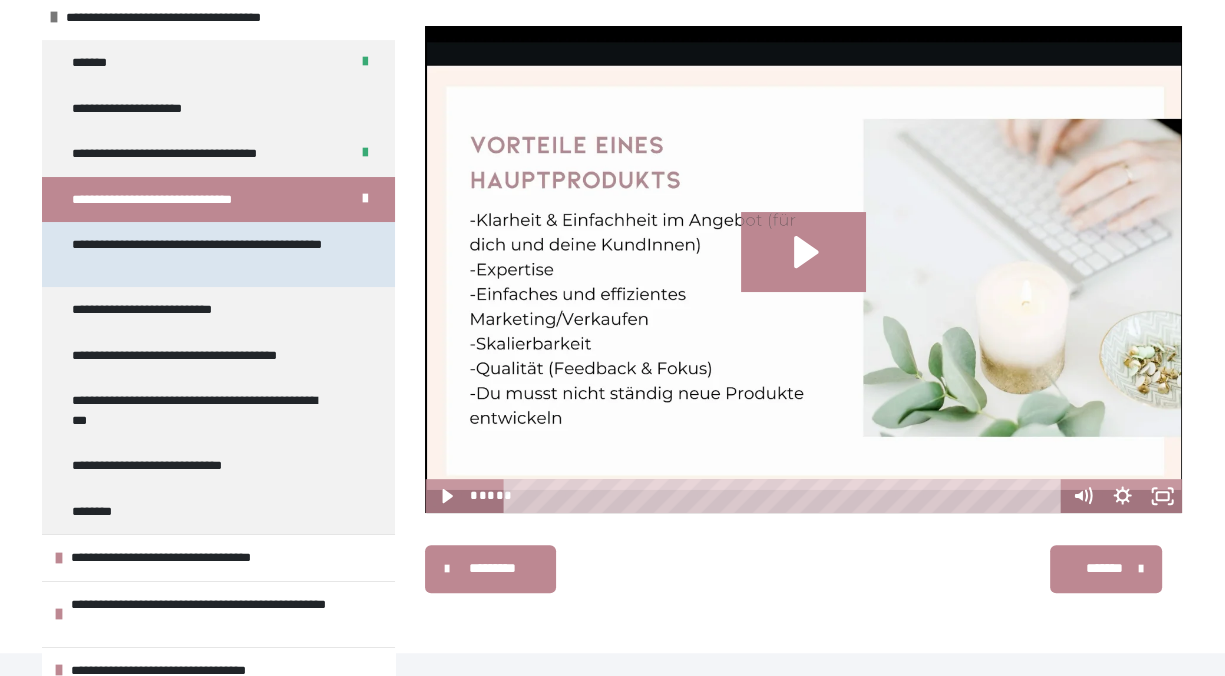 click on "**********" at bounding box center [203, 254] 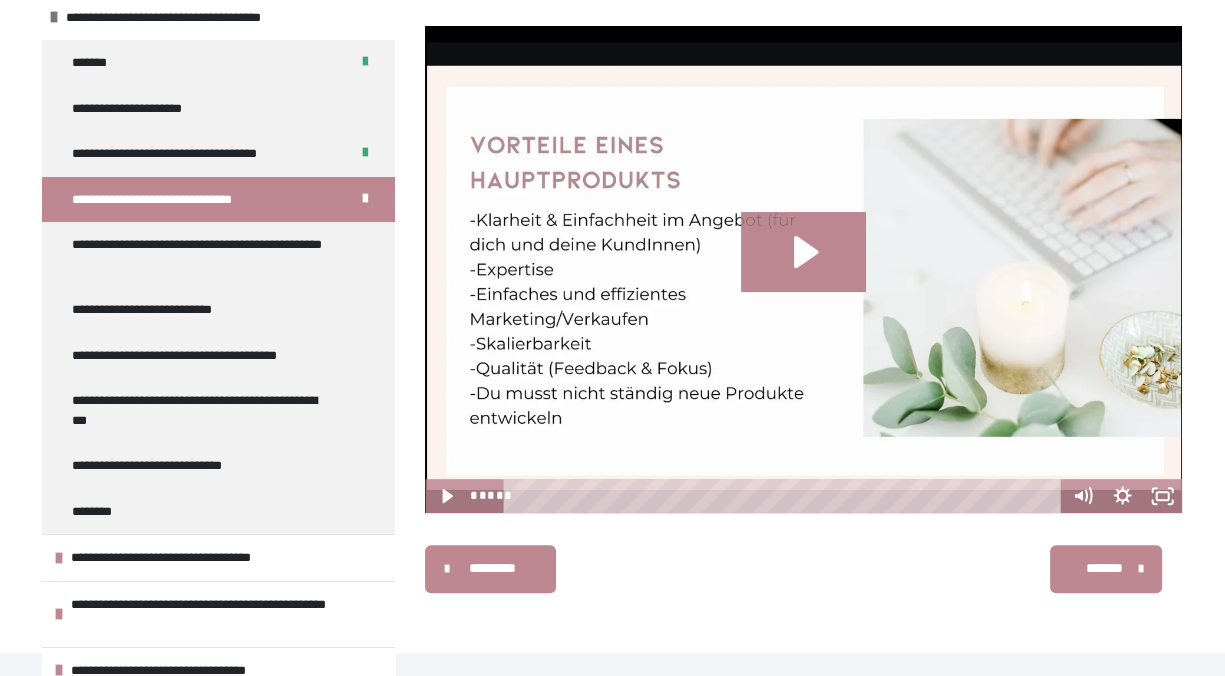 scroll, scrollTop: 360, scrollLeft: 0, axis: vertical 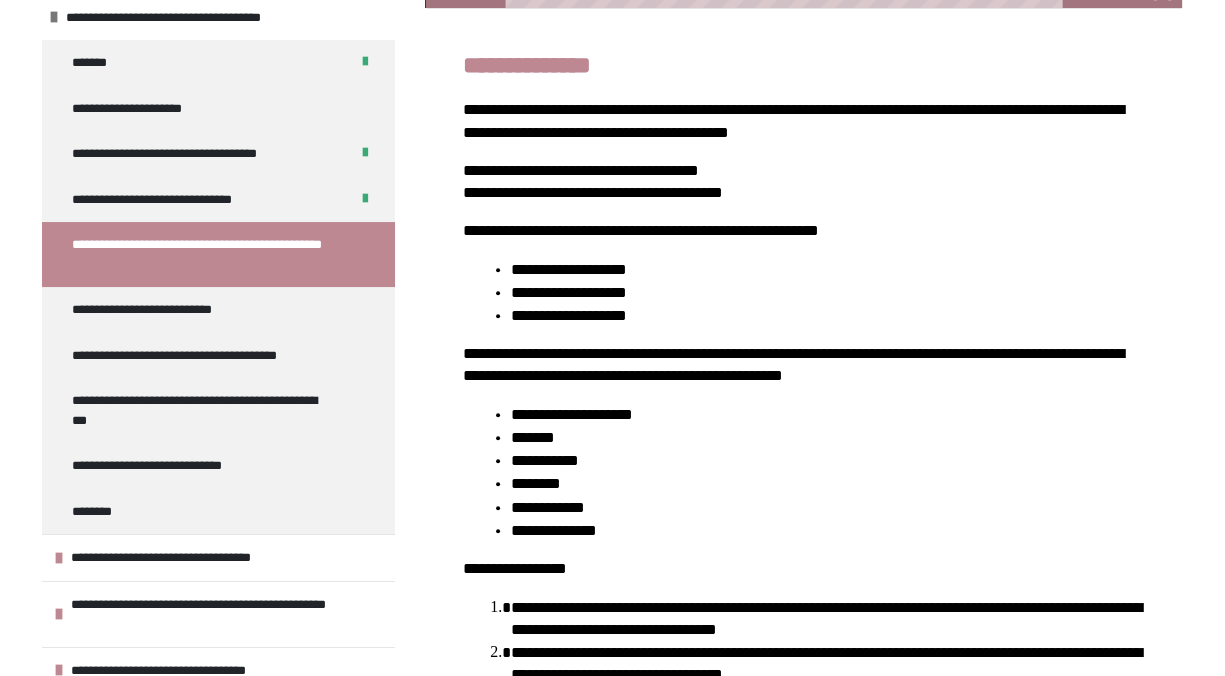 click on "**********" at bounding box center [612, 16] 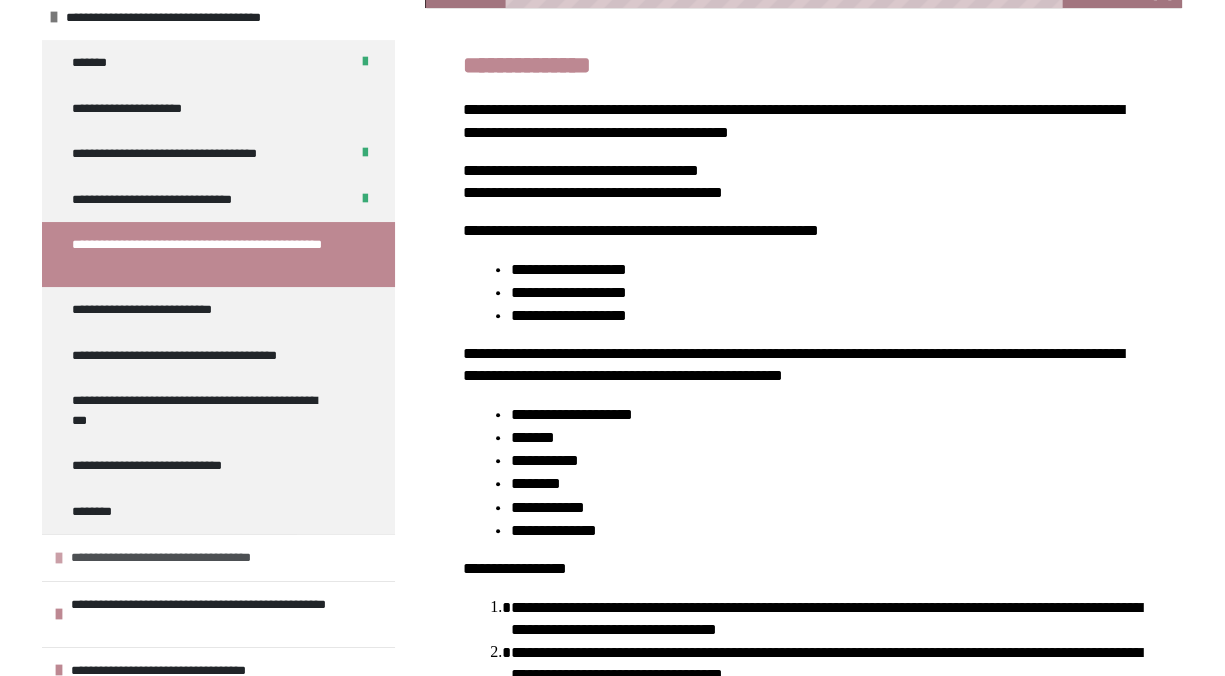 click on "**********" at bounding box center (179, 558) 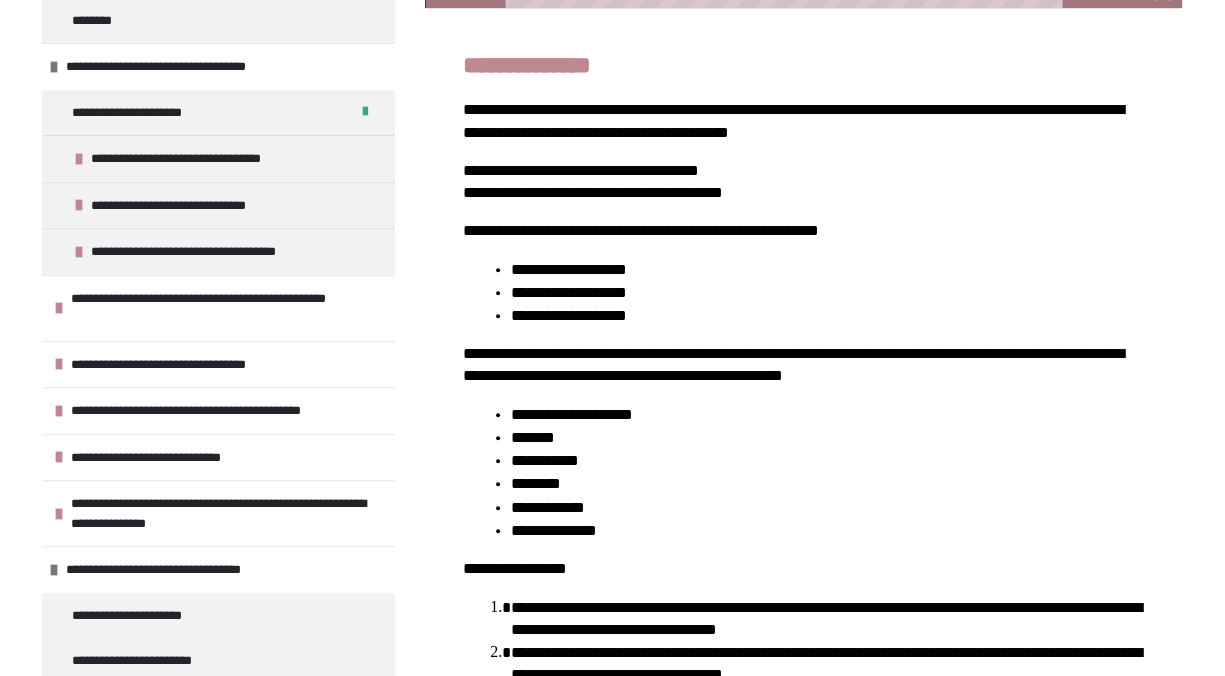 scroll, scrollTop: 536, scrollLeft: 0, axis: vertical 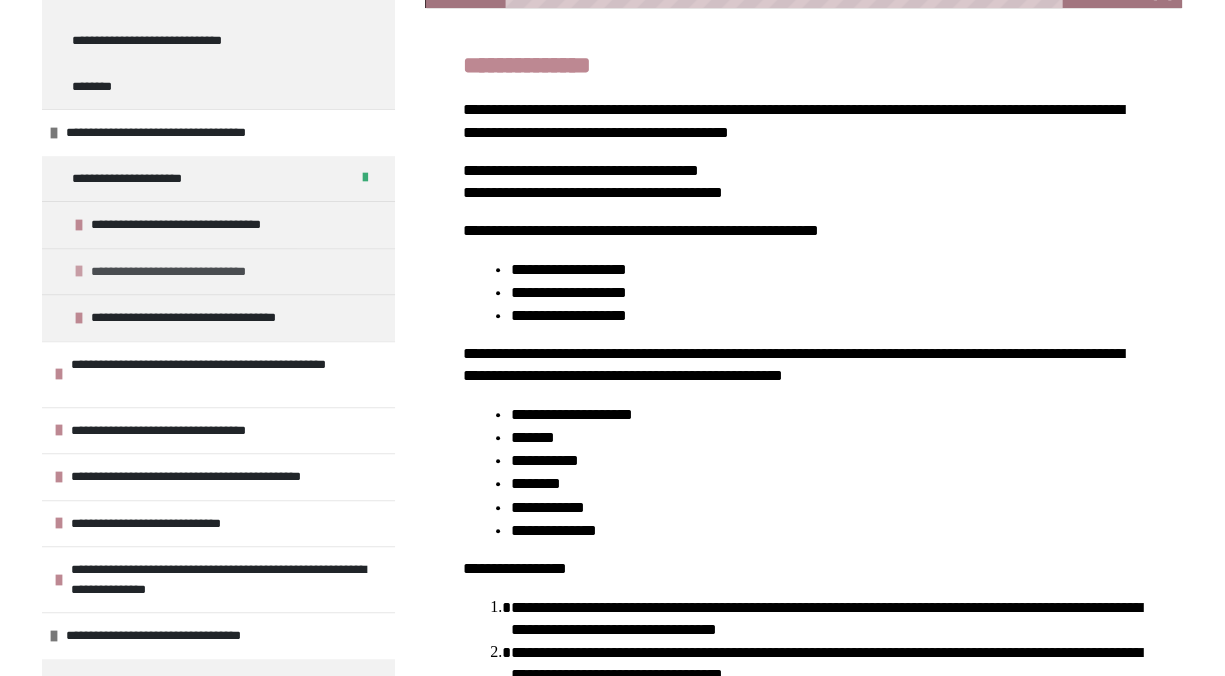 click on "**********" at bounding box center [192, 272] 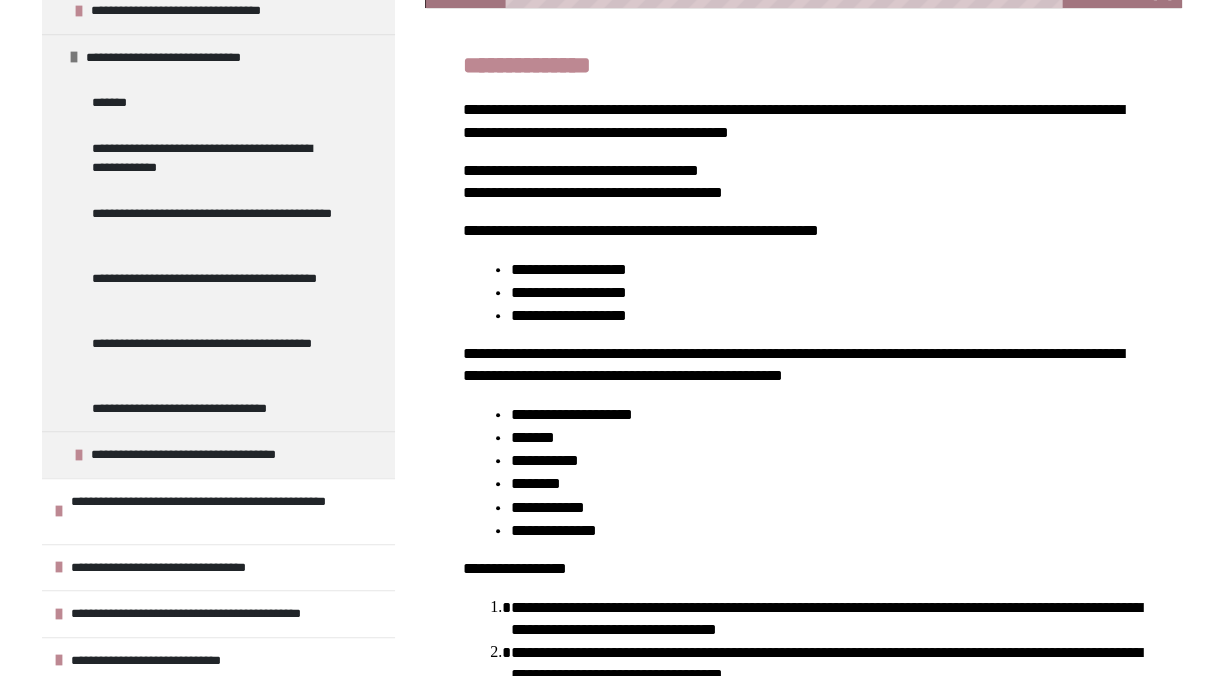 scroll, scrollTop: 705, scrollLeft: 0, axis: vertical 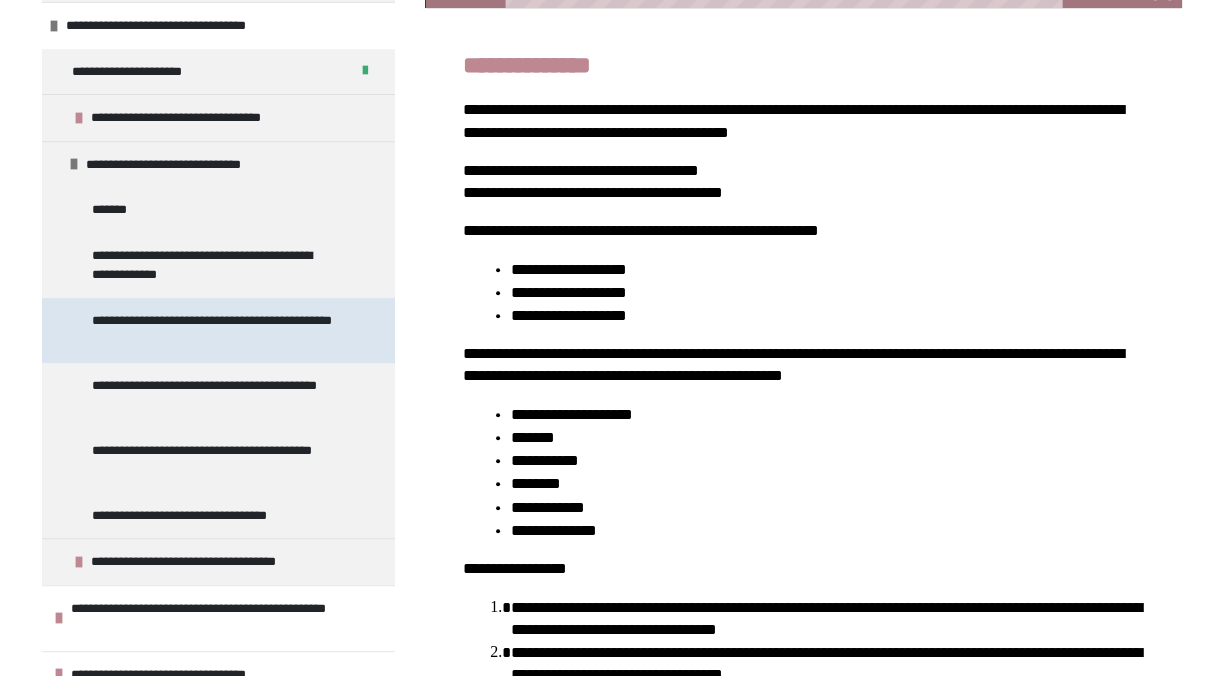 click on "**********" at bounding box center [218, 330] 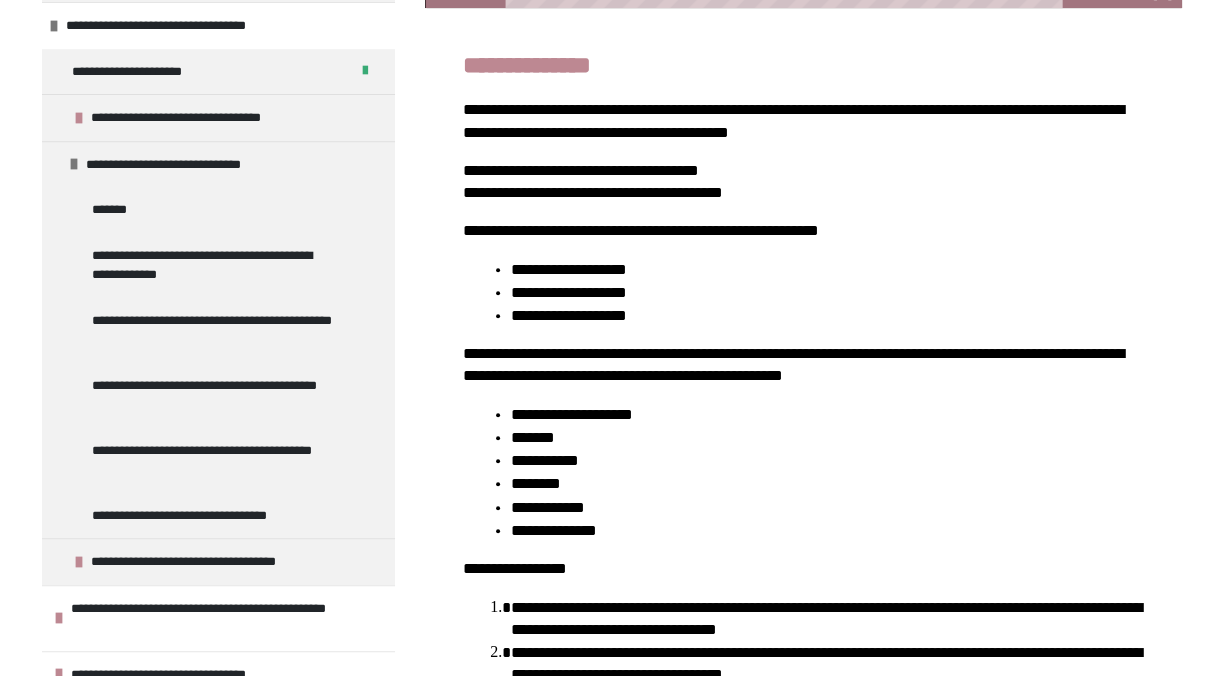 scroll, scrollTop: 360, scrollLeft: 0, axis: vertical 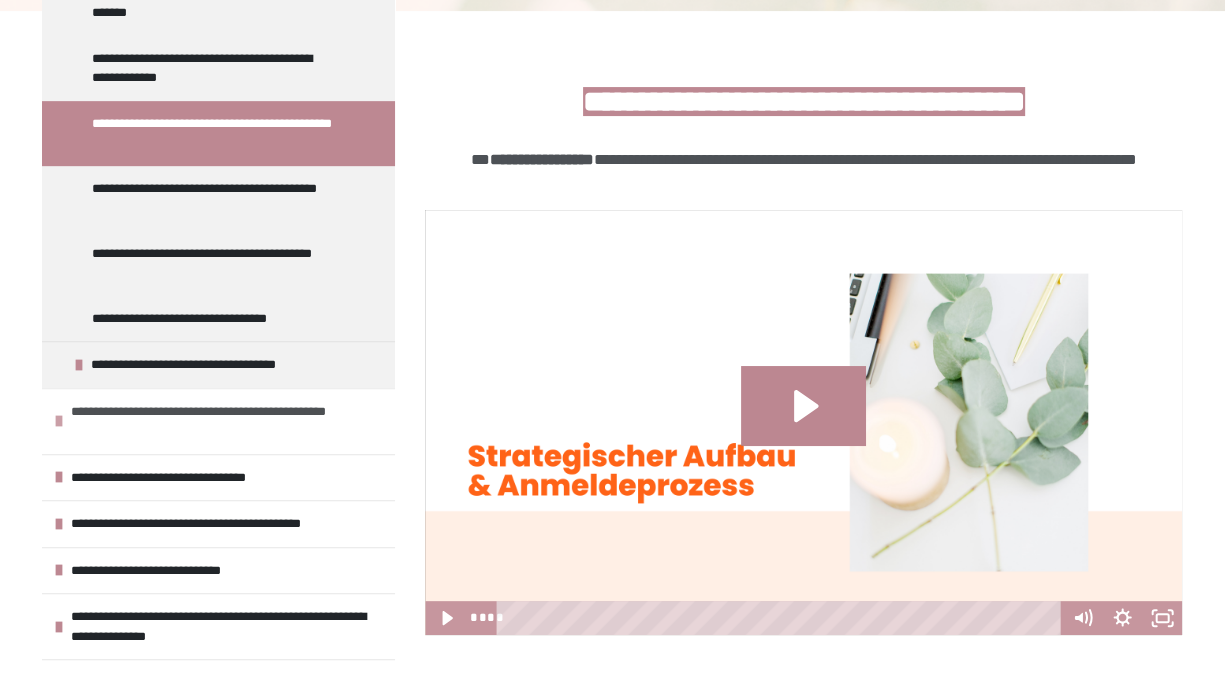 click on "**********" at bounding box center (220, 421) 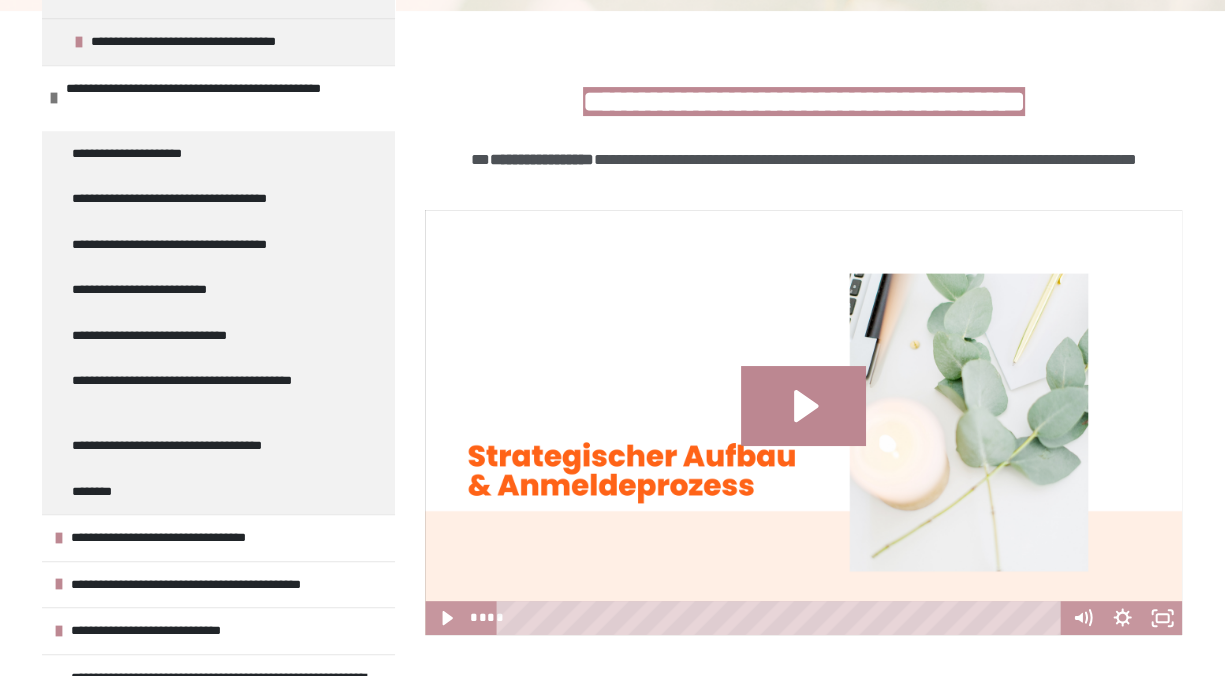 scroll, scrollTop: 1214, scrollLeft: 0, axis: vertical 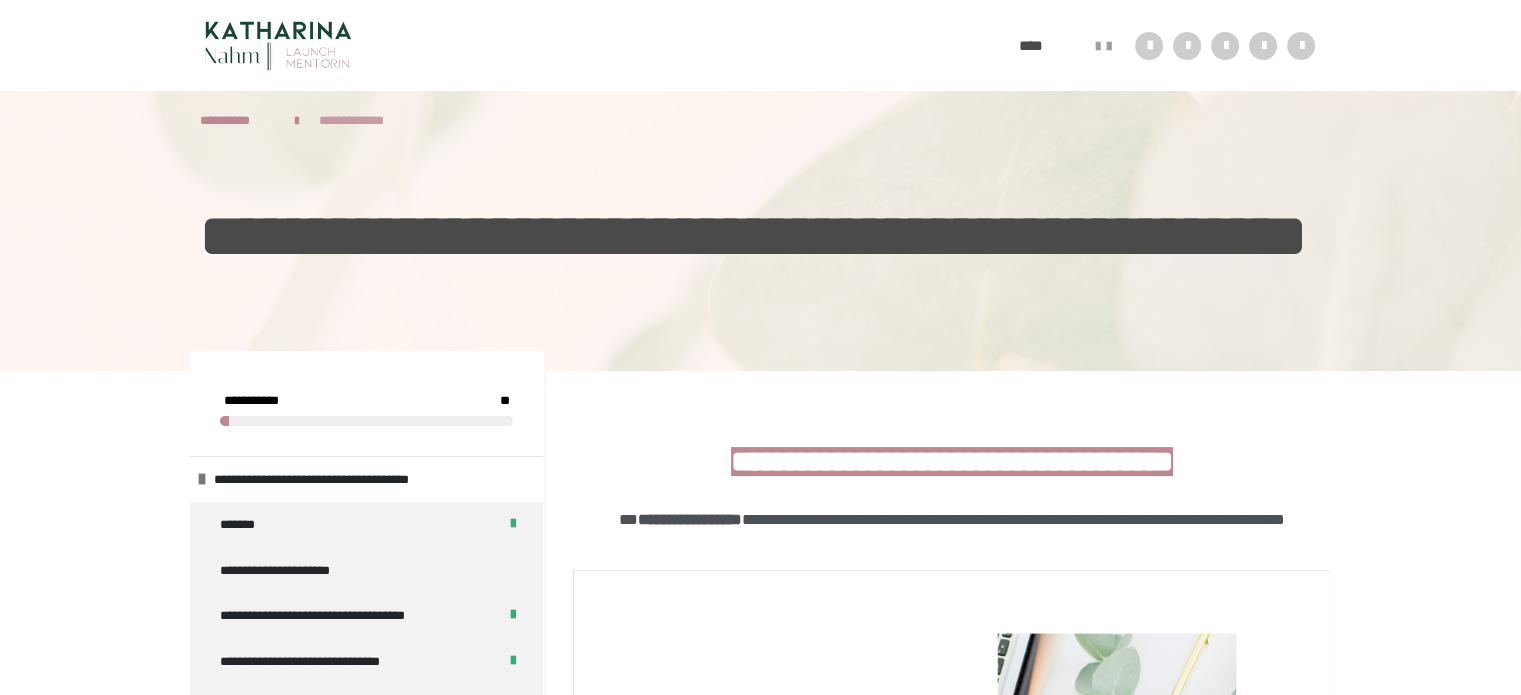 click on "**********" at bounding box center [364, 121] 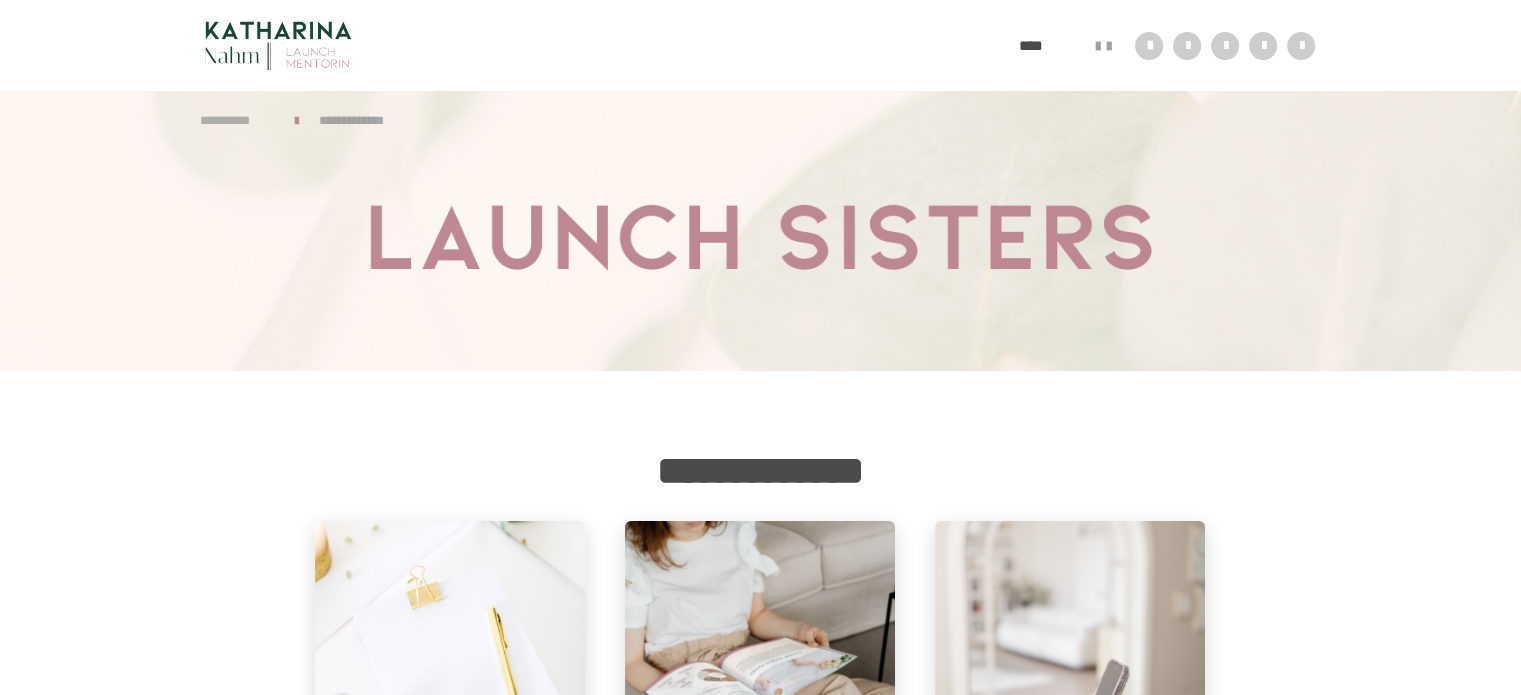 click on "**********" at bounding box center [237, 121] 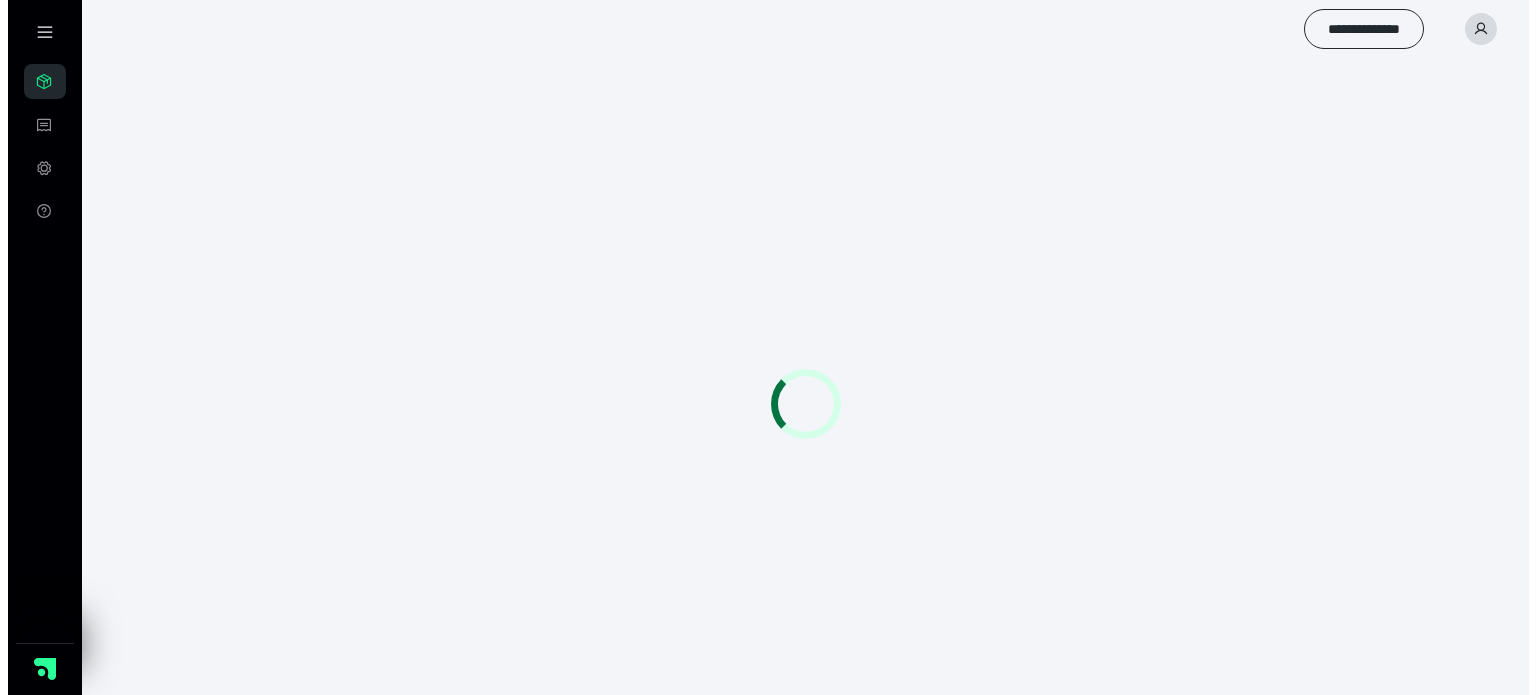 scroll, scrollTop: 0, scrollLeft: 0, axis: both 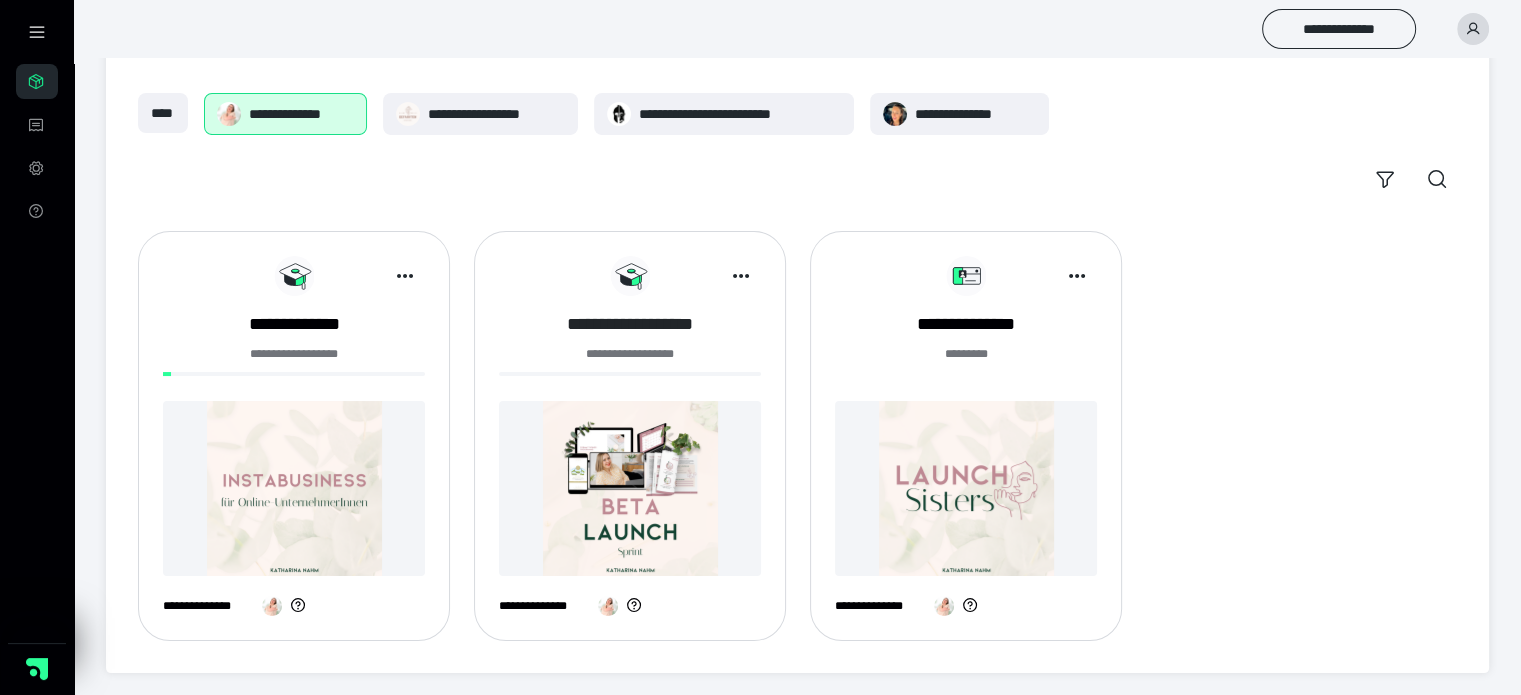 click on "**********" at bounding box center [630, 324] 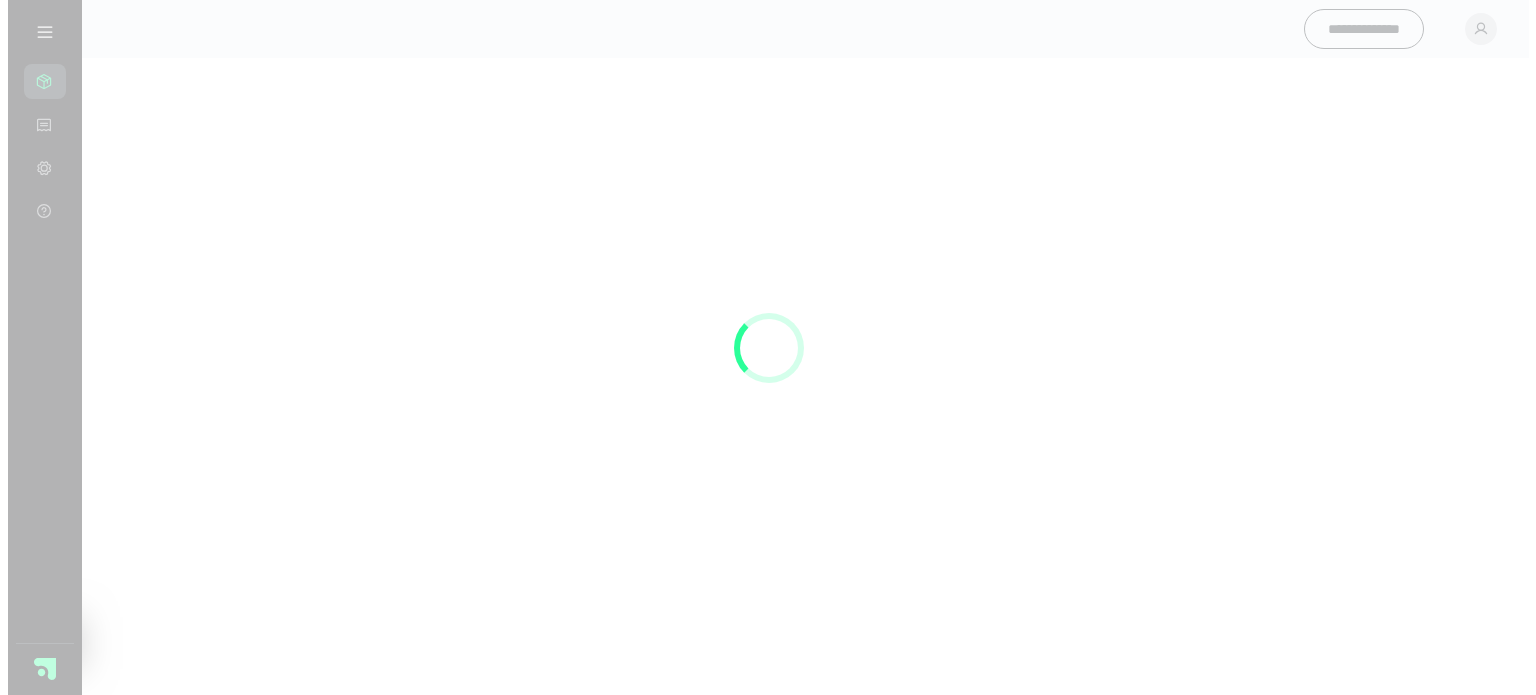 scroll, scrollTop: 0, scrollLeft: 0, axis: both 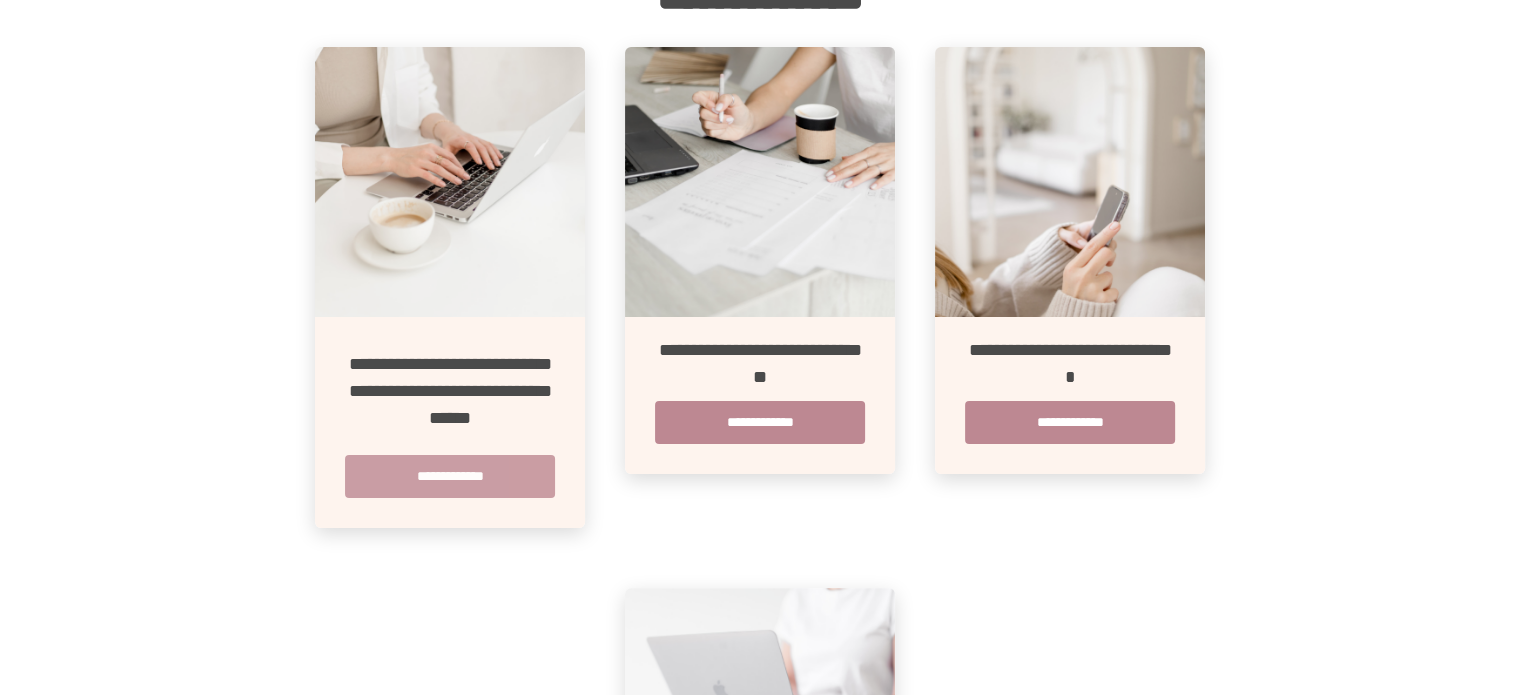 click on "**********" at bounding box center [450, 476] 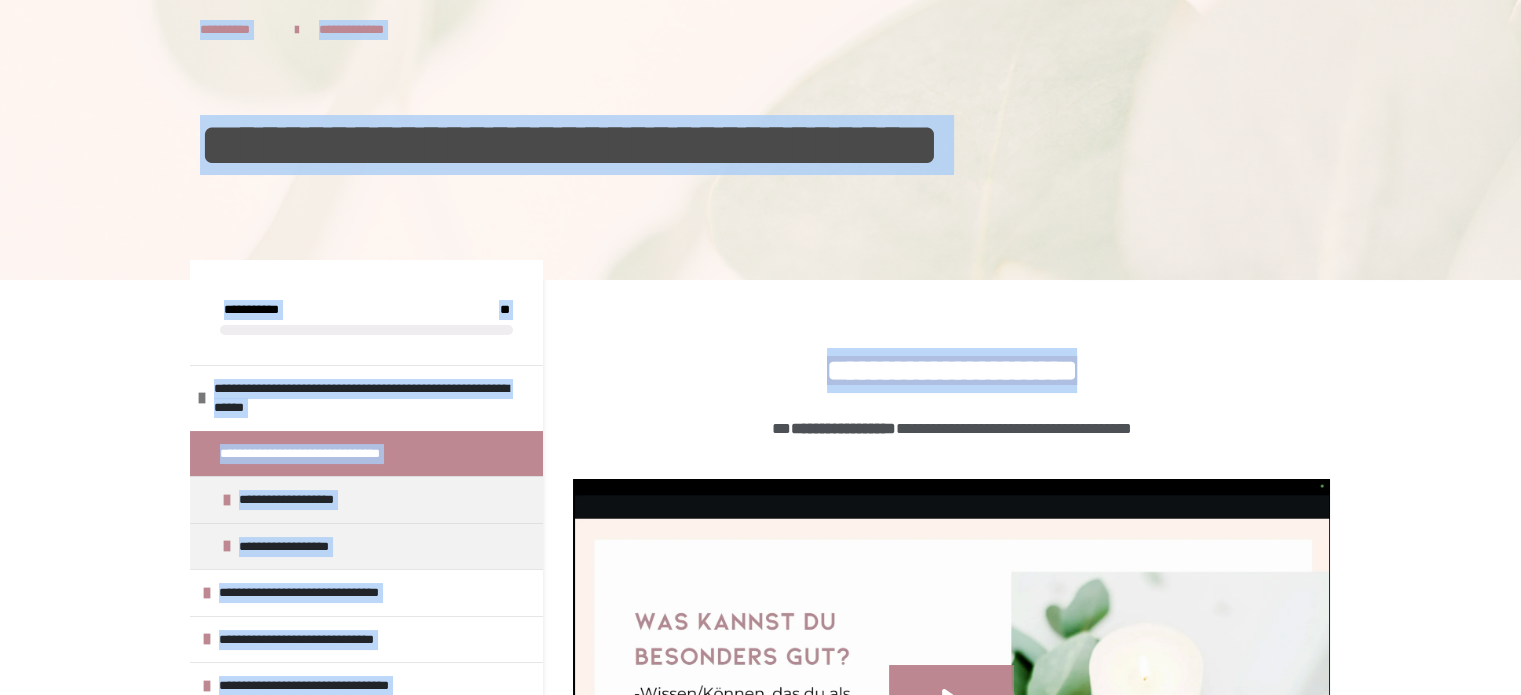 drag, startPoint x: 1520, startPoint y: 129, endPoint x: 1516, endPoint y: 292, distance: 163.04907 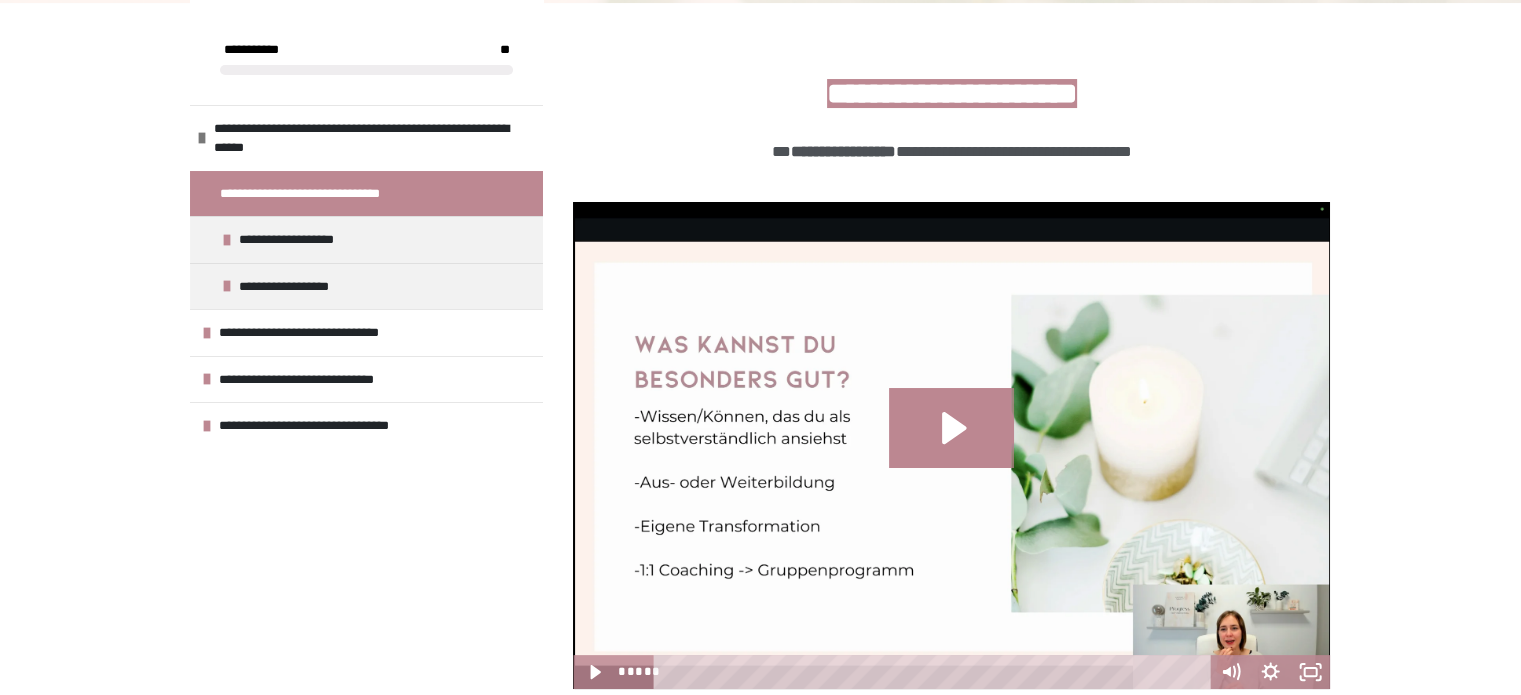 scroll, scrollTop: 290, scrollLeft: 0, axis: vertical 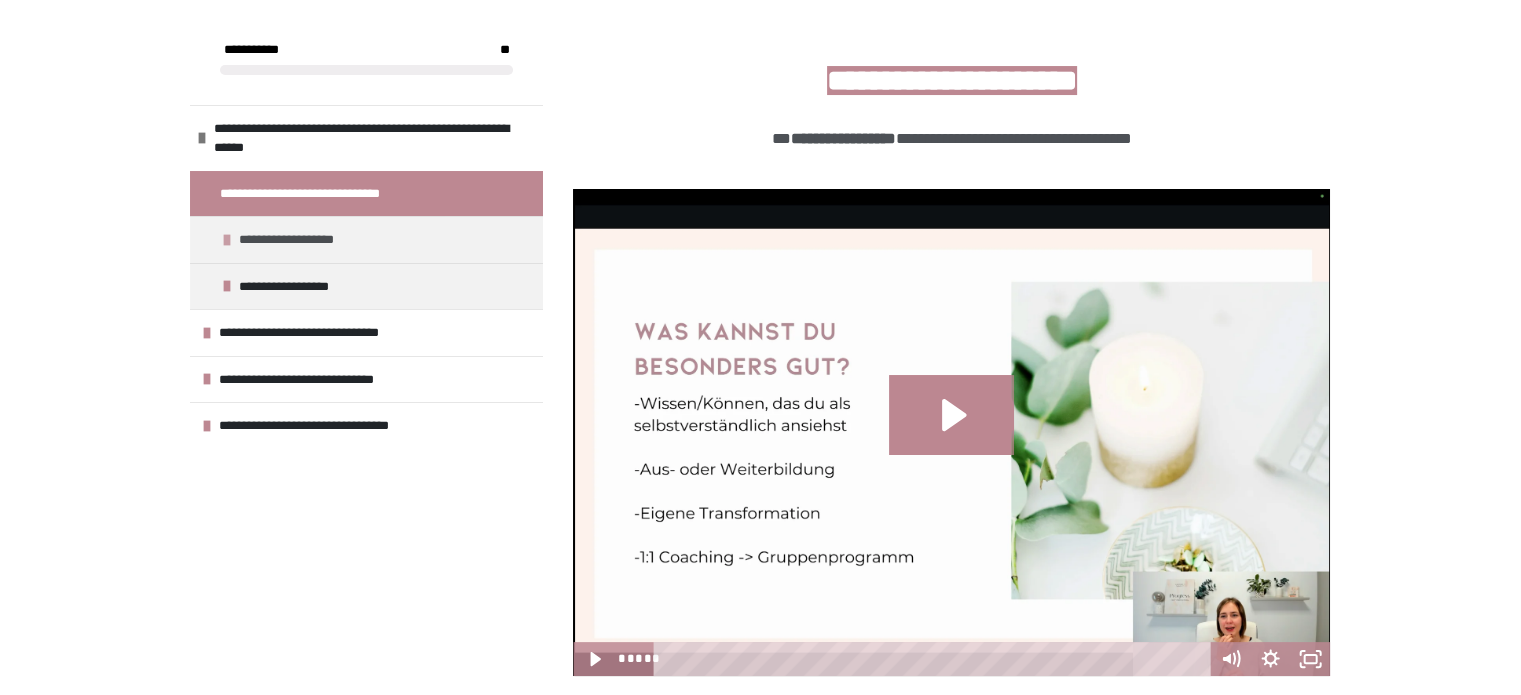 click on "**********" at bounding box center (305, 240) 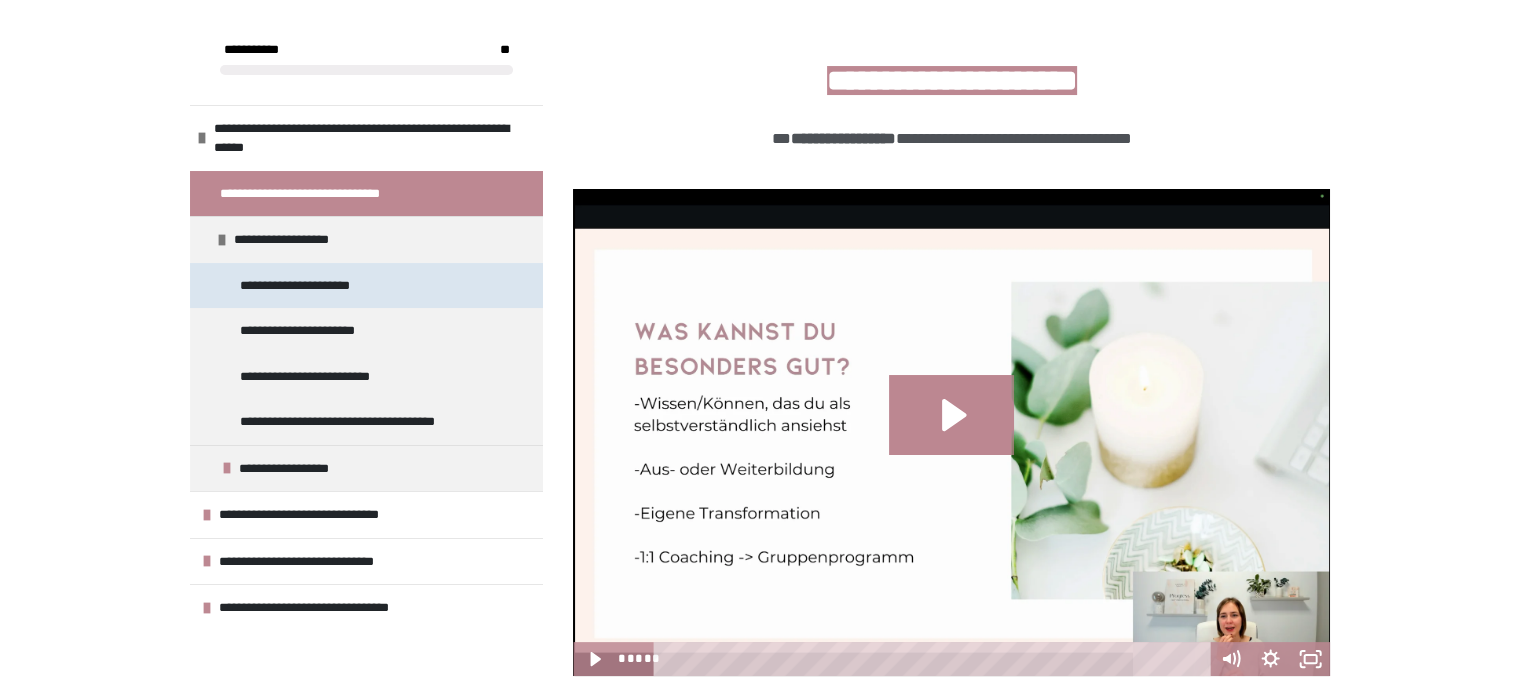 click on "**********" at bounding box center [306, 286] 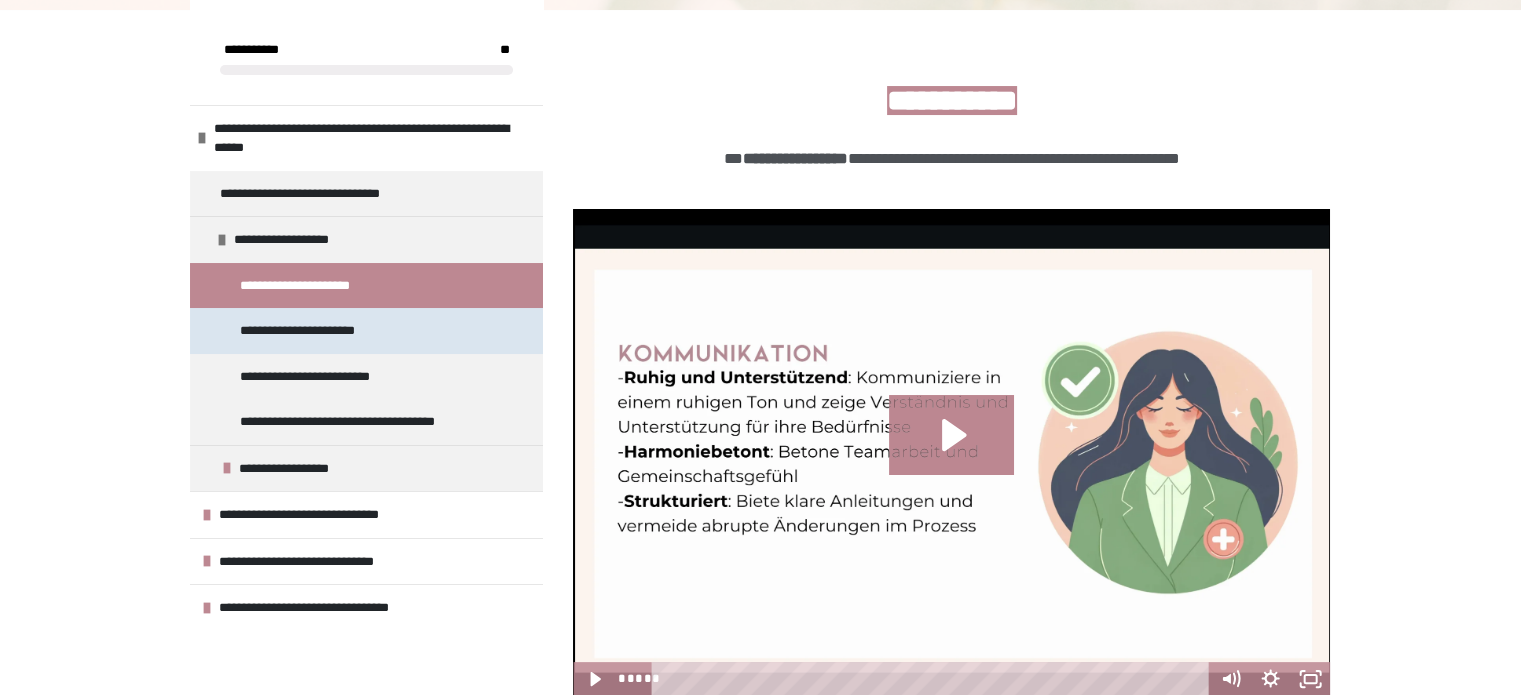 click on "**********" at bounding box center [313, 331] 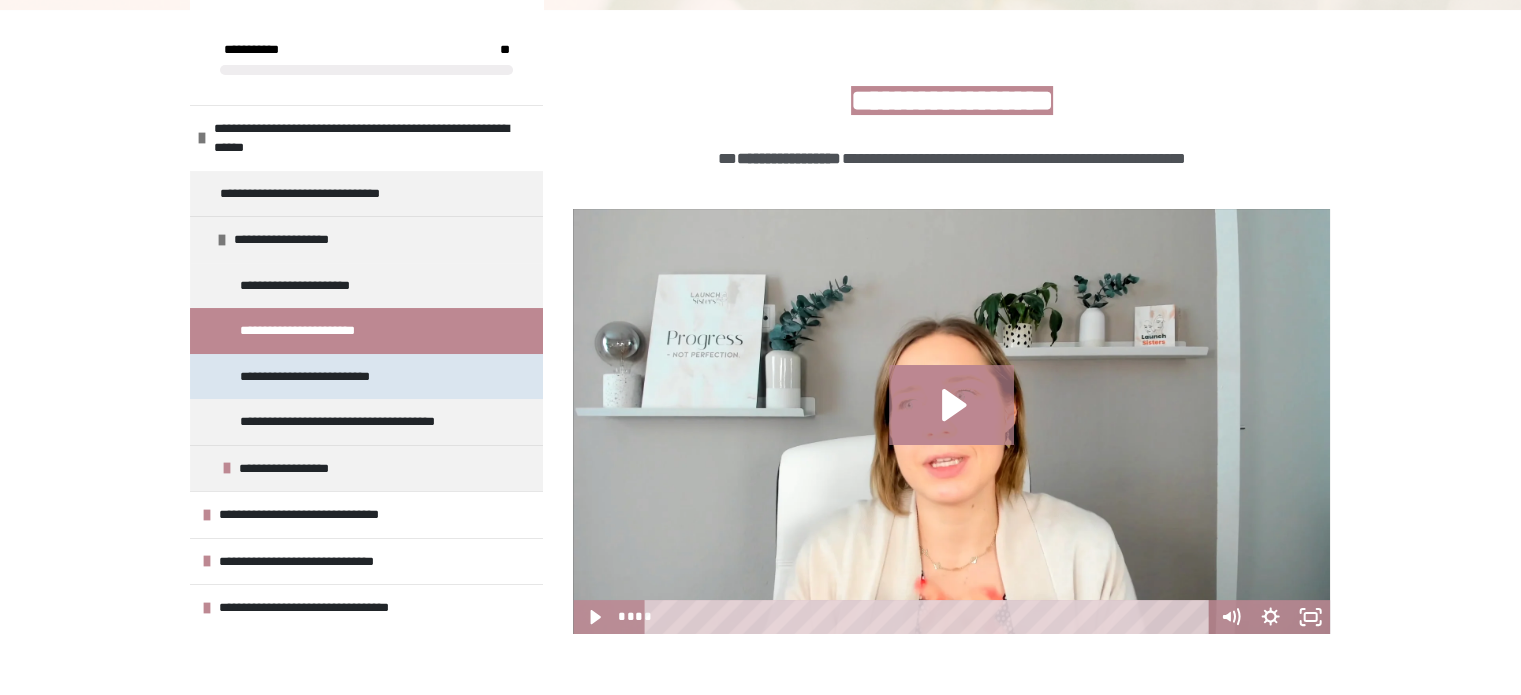 click on "**********" at bounding box center [323, 377] 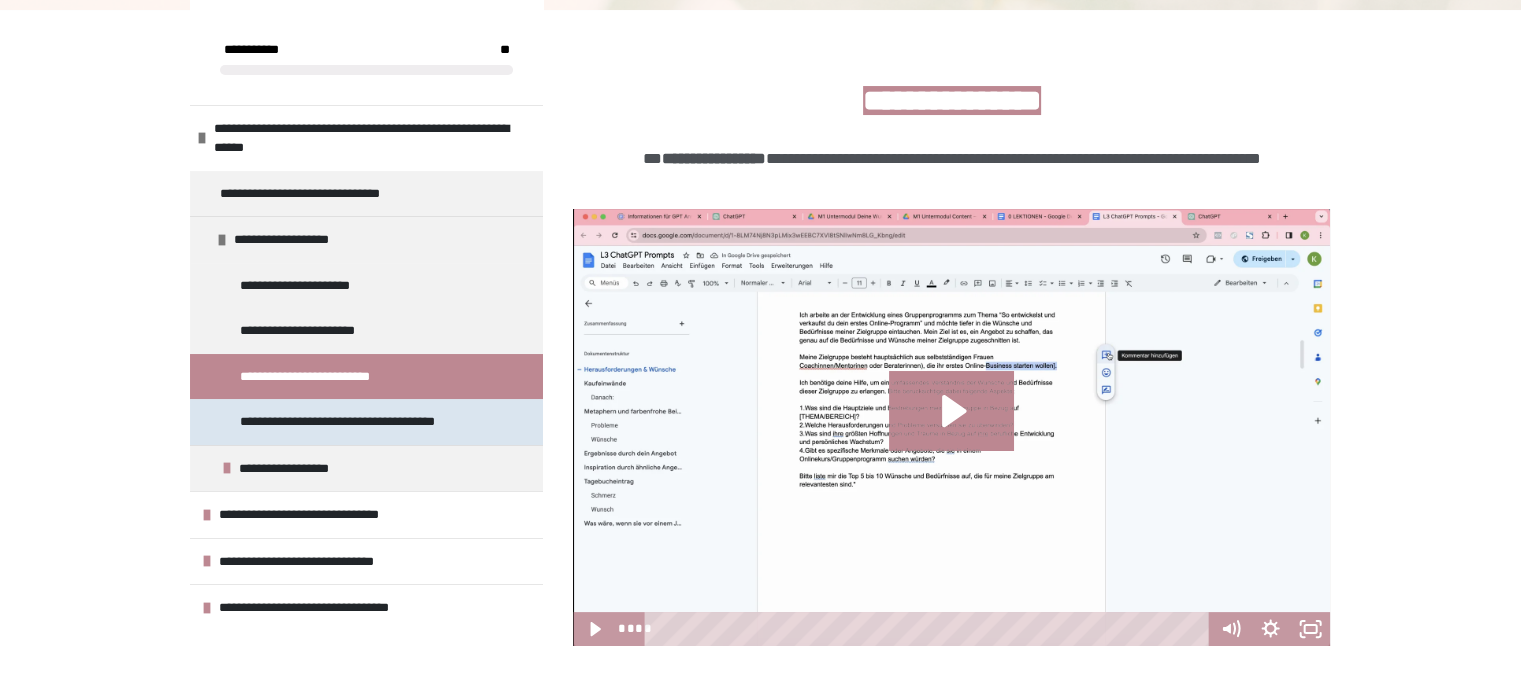 click on "**********" at bounding box center [358, 422] 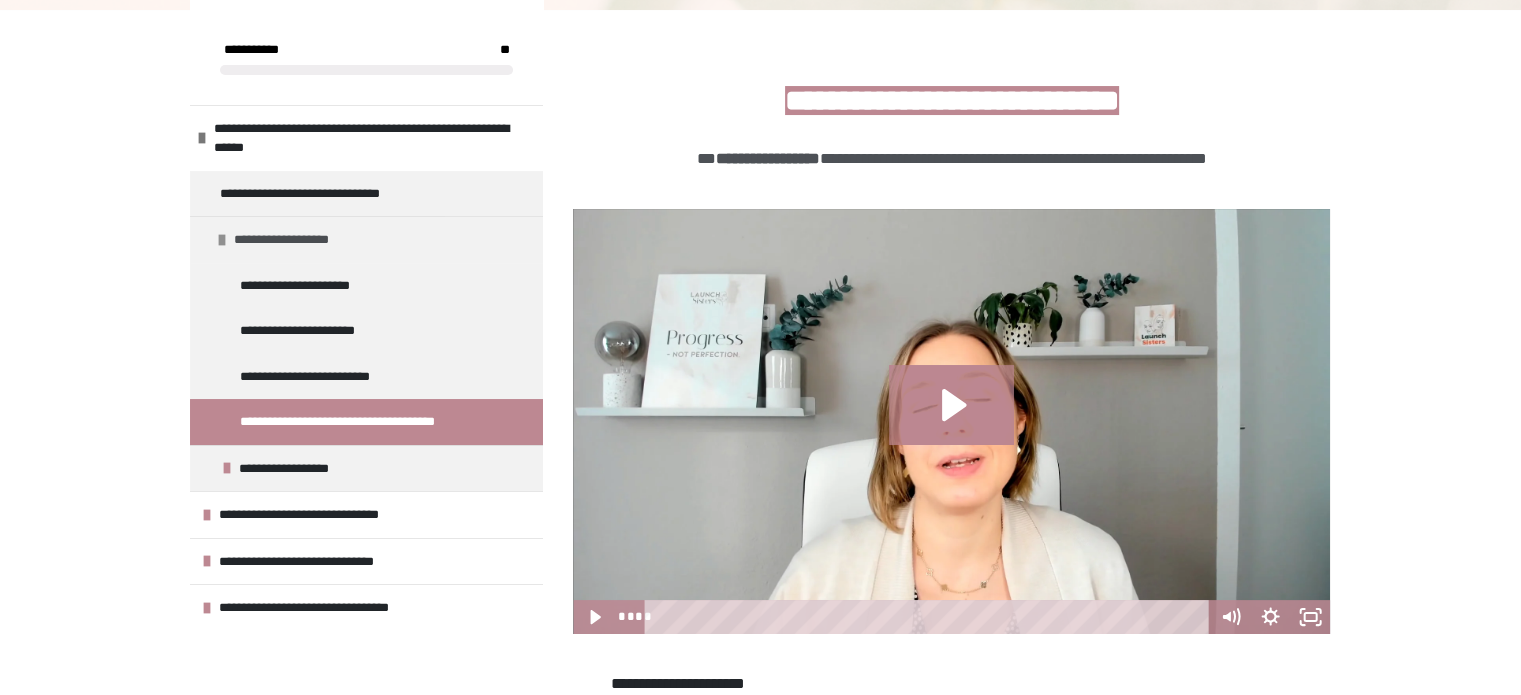 click at bounding box center [222, 240] 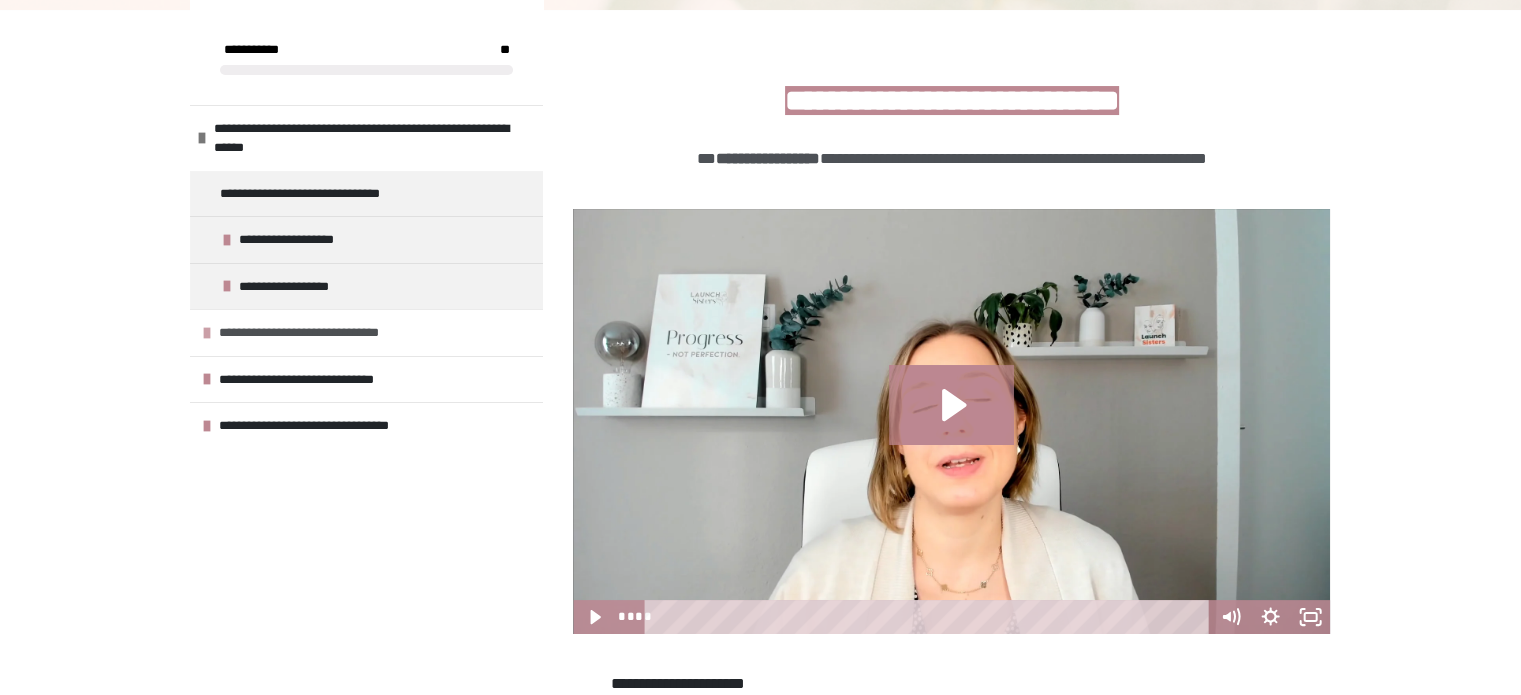 click on "**********" at bounding box center (323, 333) 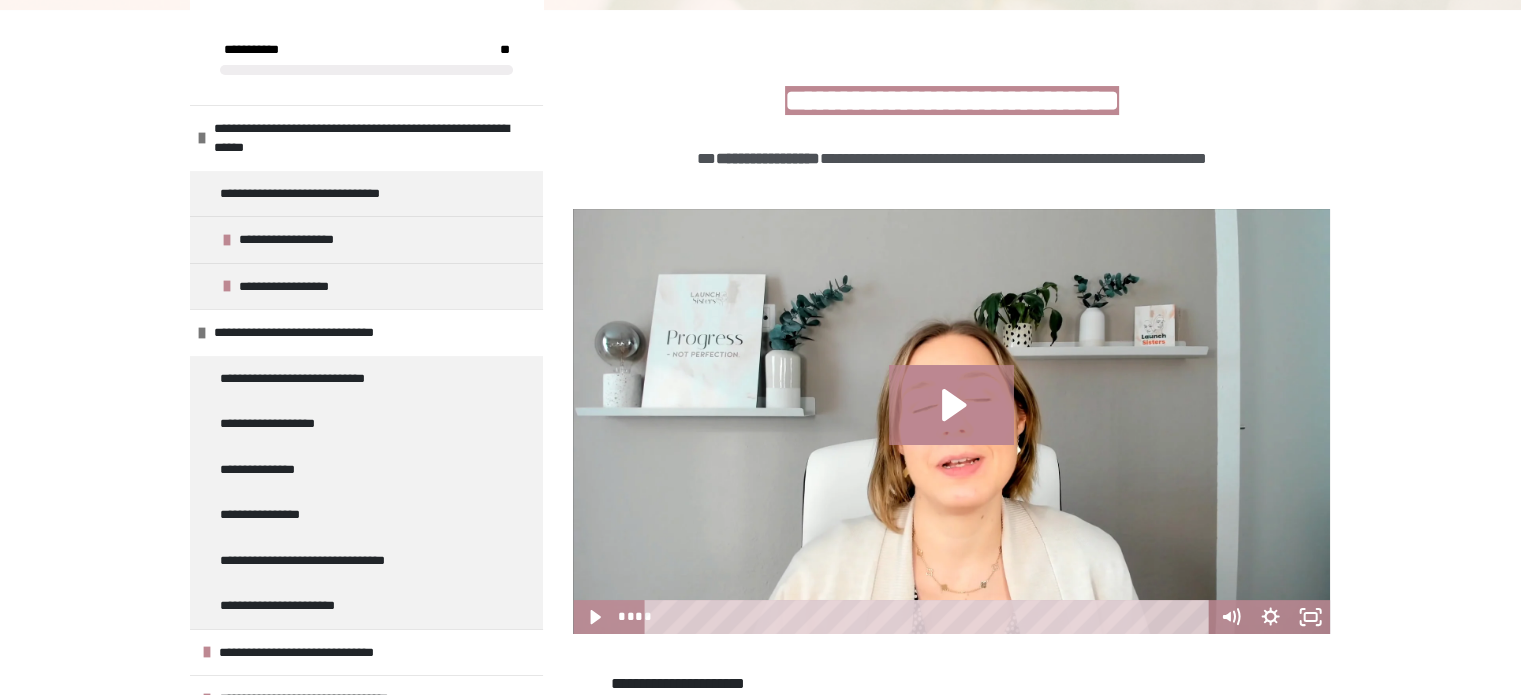 scroll, scrollTop: 20, scrollLeft: 0, axis: vertical 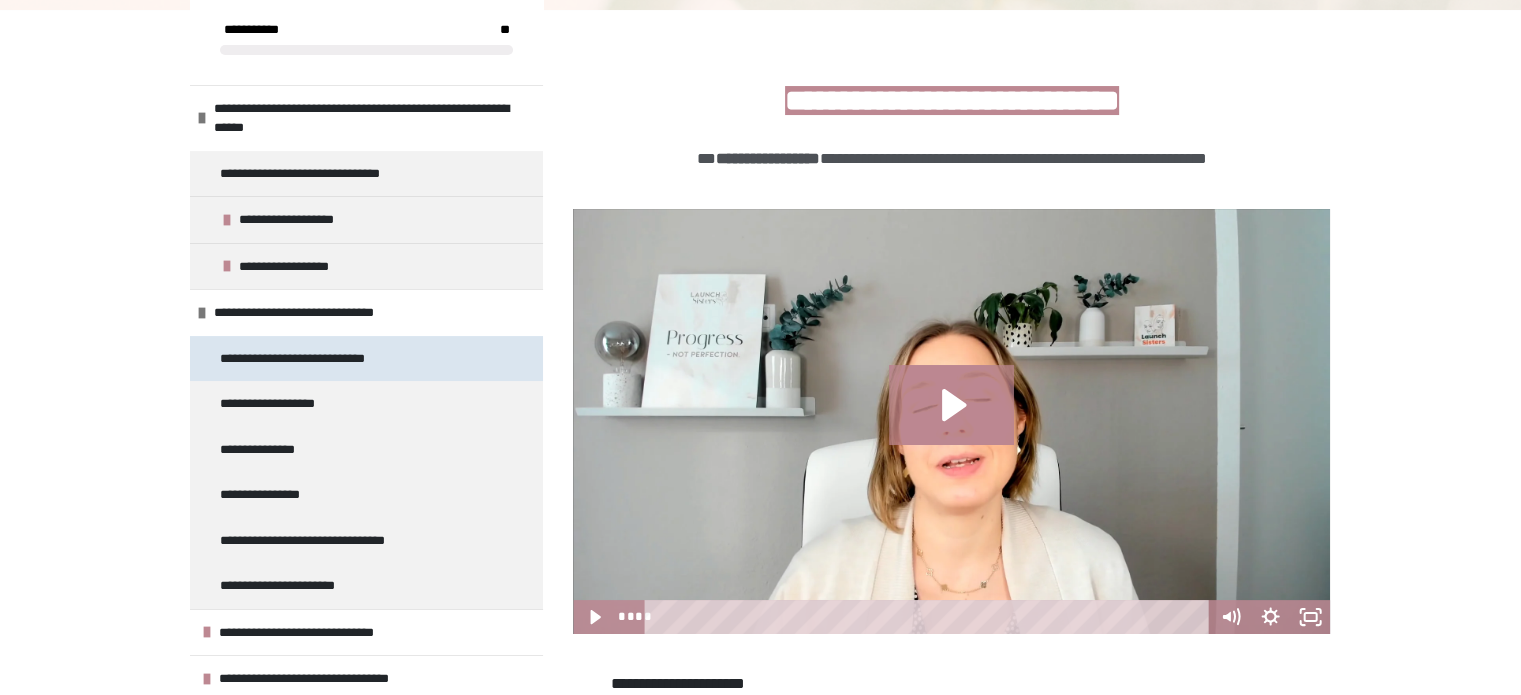 click on "**********" at bounding box center (313, 359) 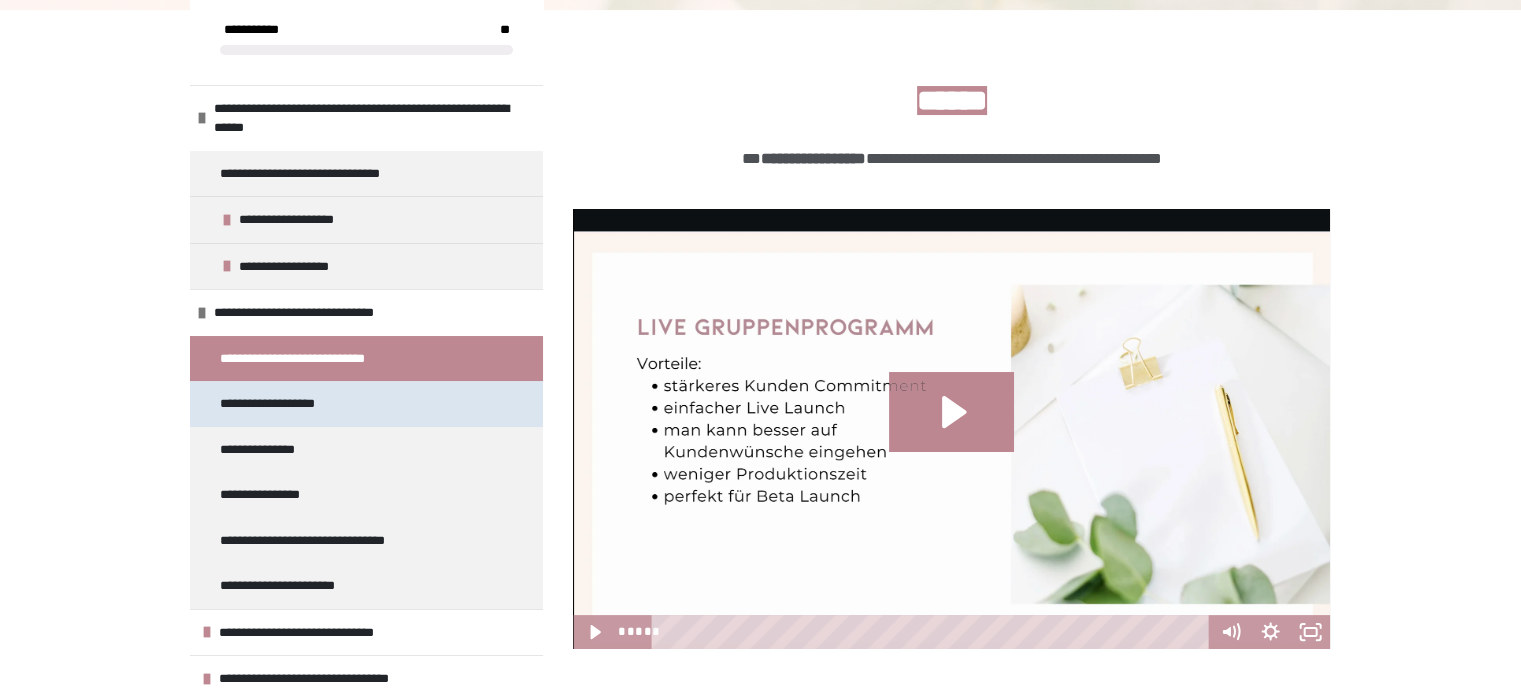 click on "**********" at bounding box center (274, 404) 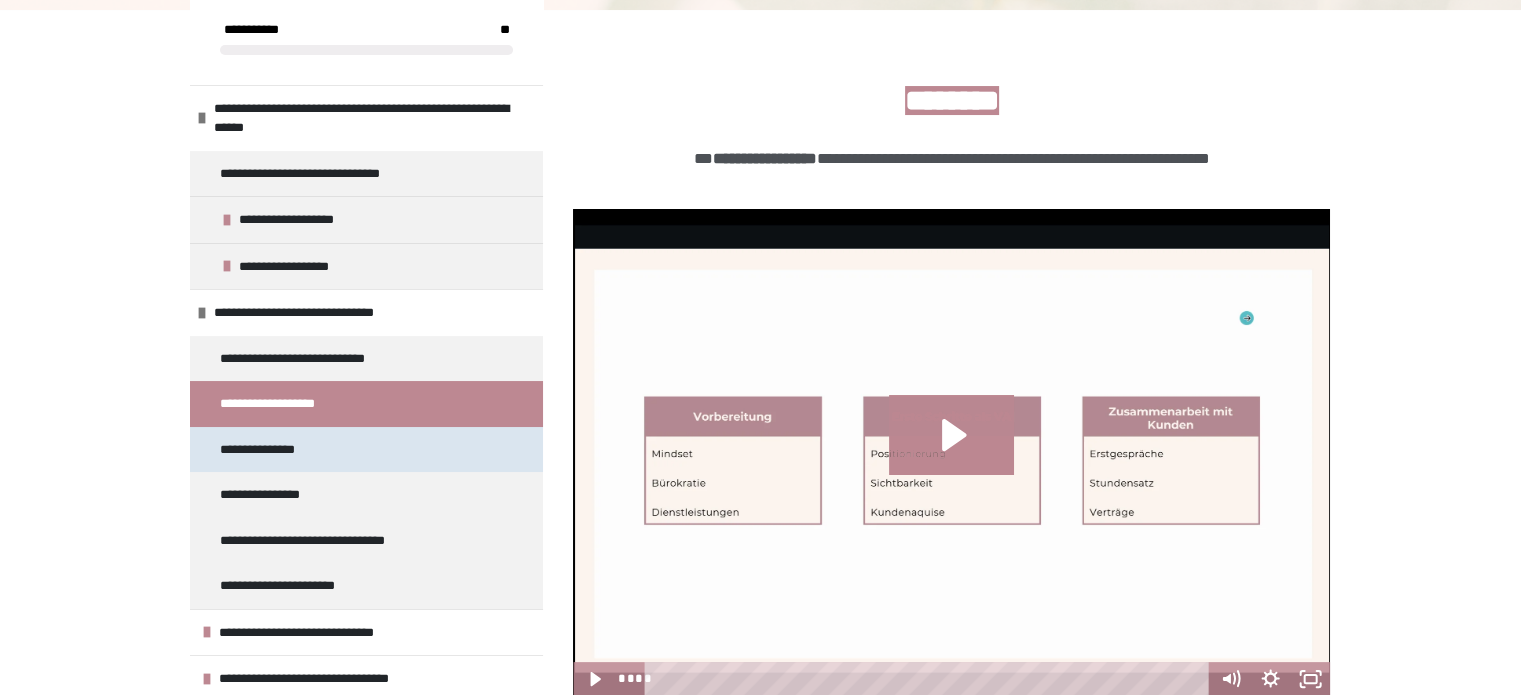click on "**********" at bounding box center (268, 450) 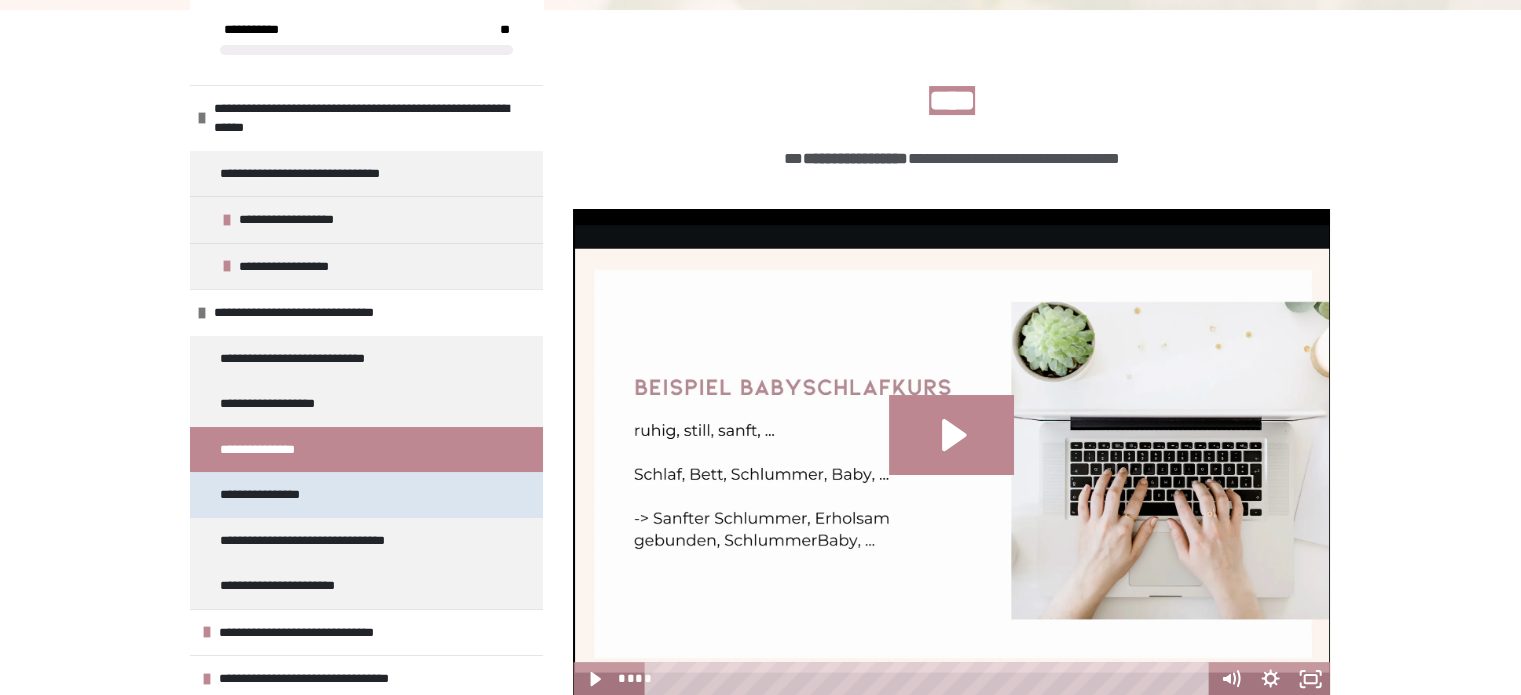 click on "**********" at bounding box center (366, 495) 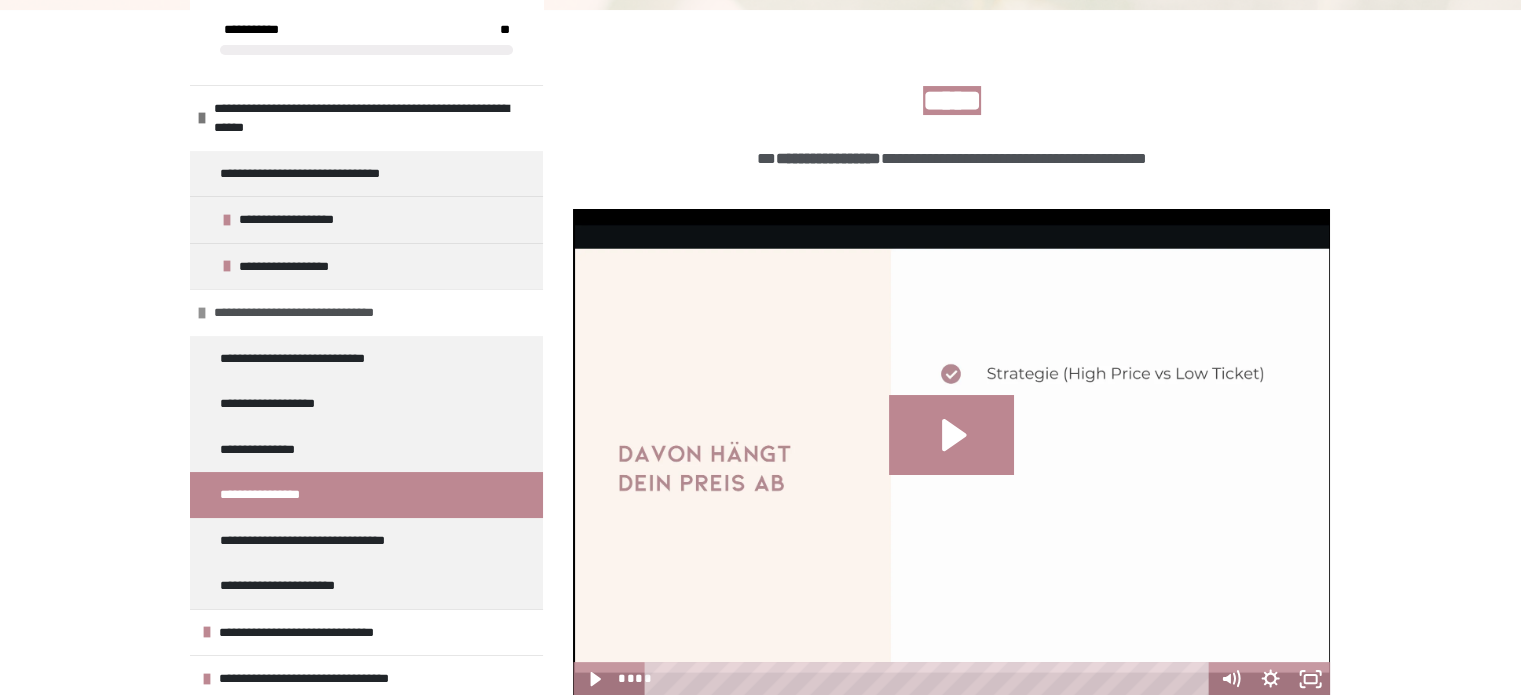 click on "**********" at bounding box center (366, 312) 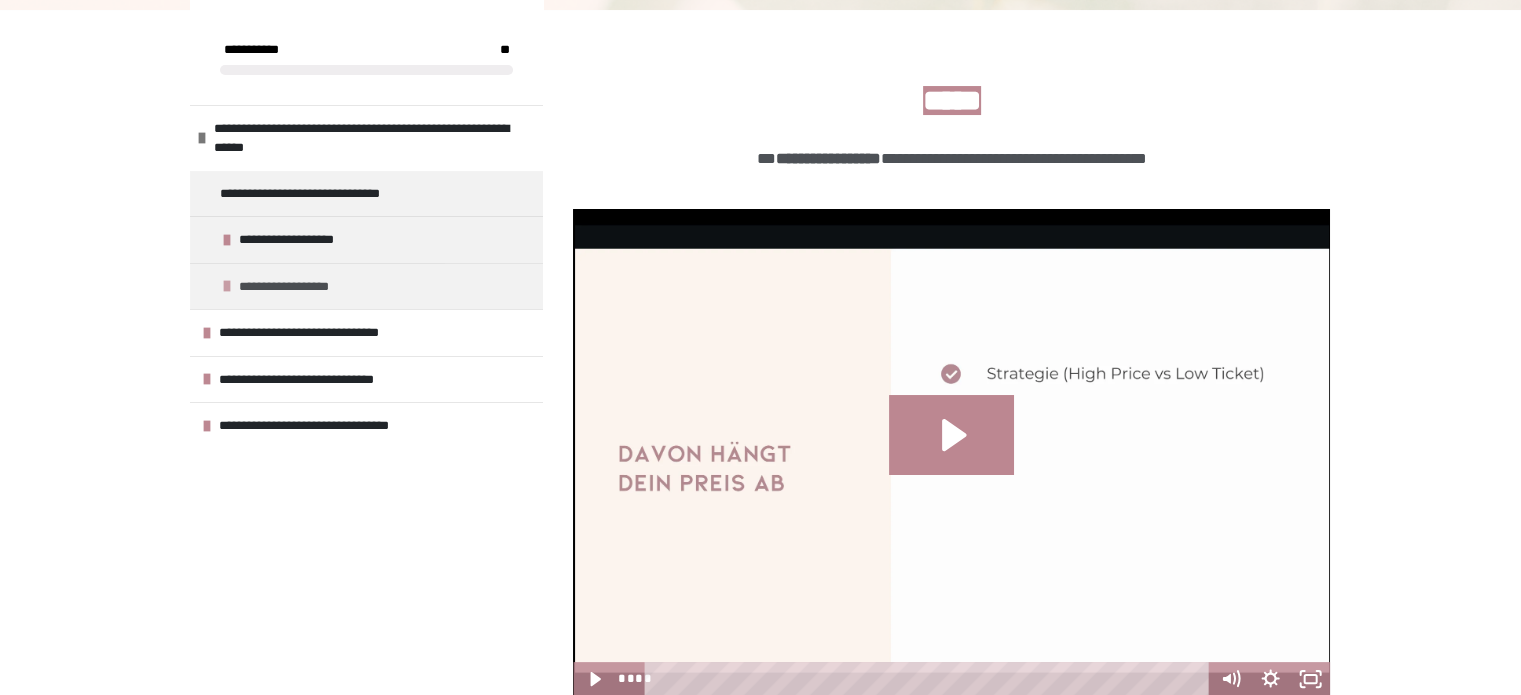 scroll, scrollTop: 0, scrollLeft: 0, axis: both 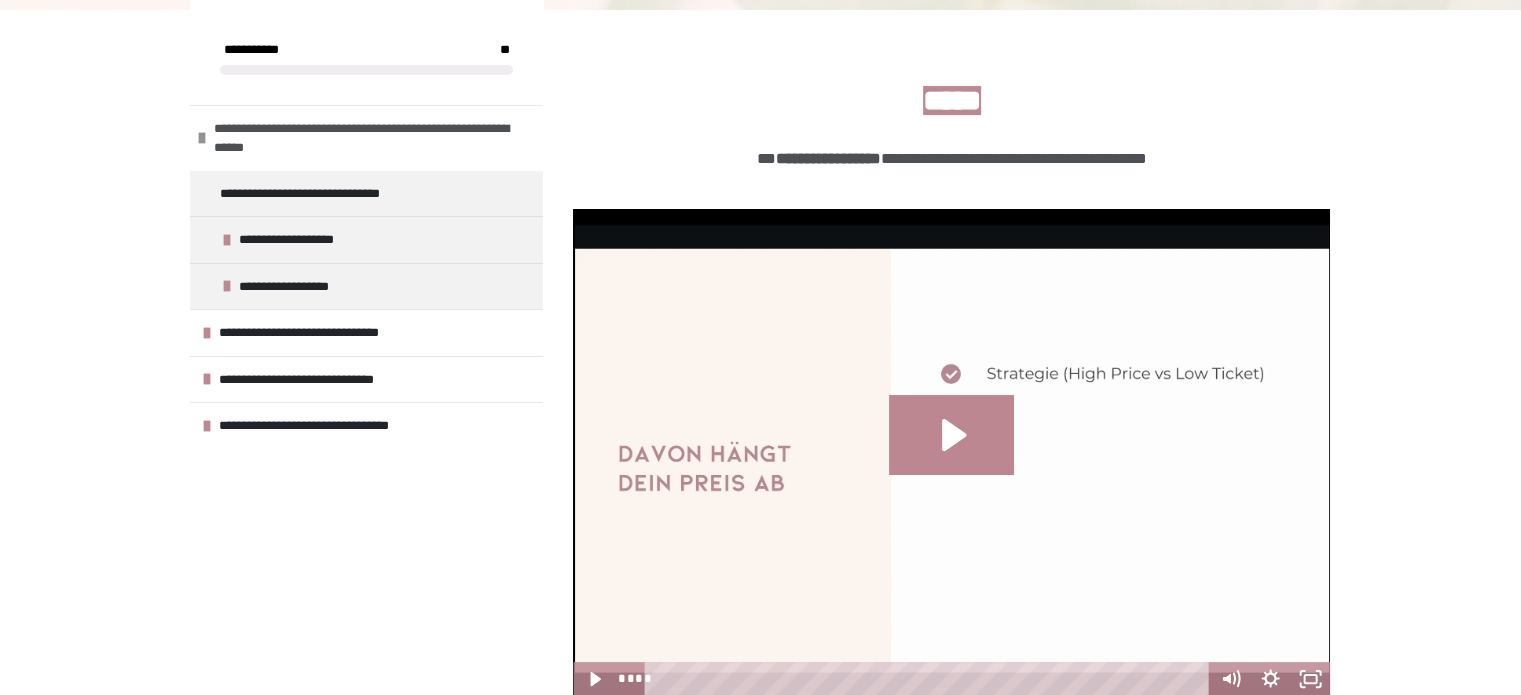 click on "**********" at bounding box center (371, 138) 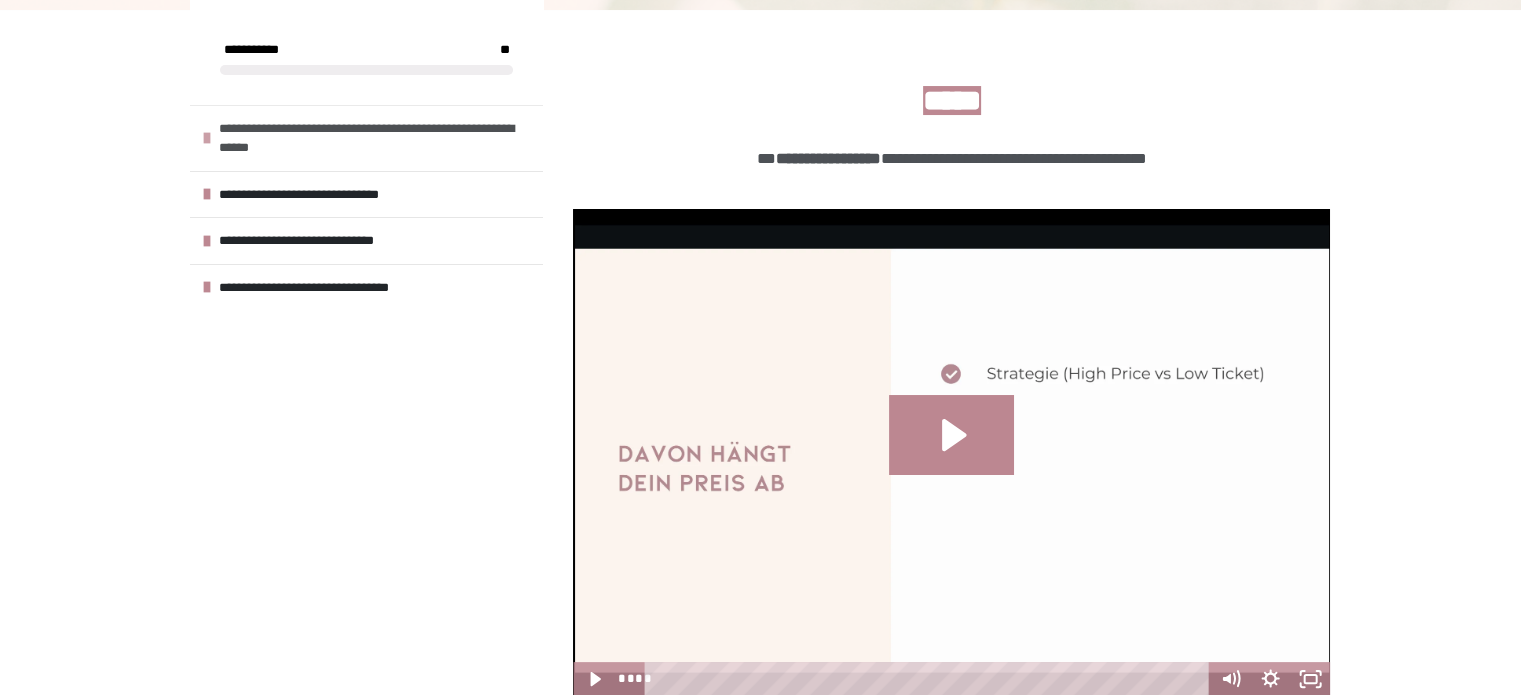 click at bounding box center [207, 138] 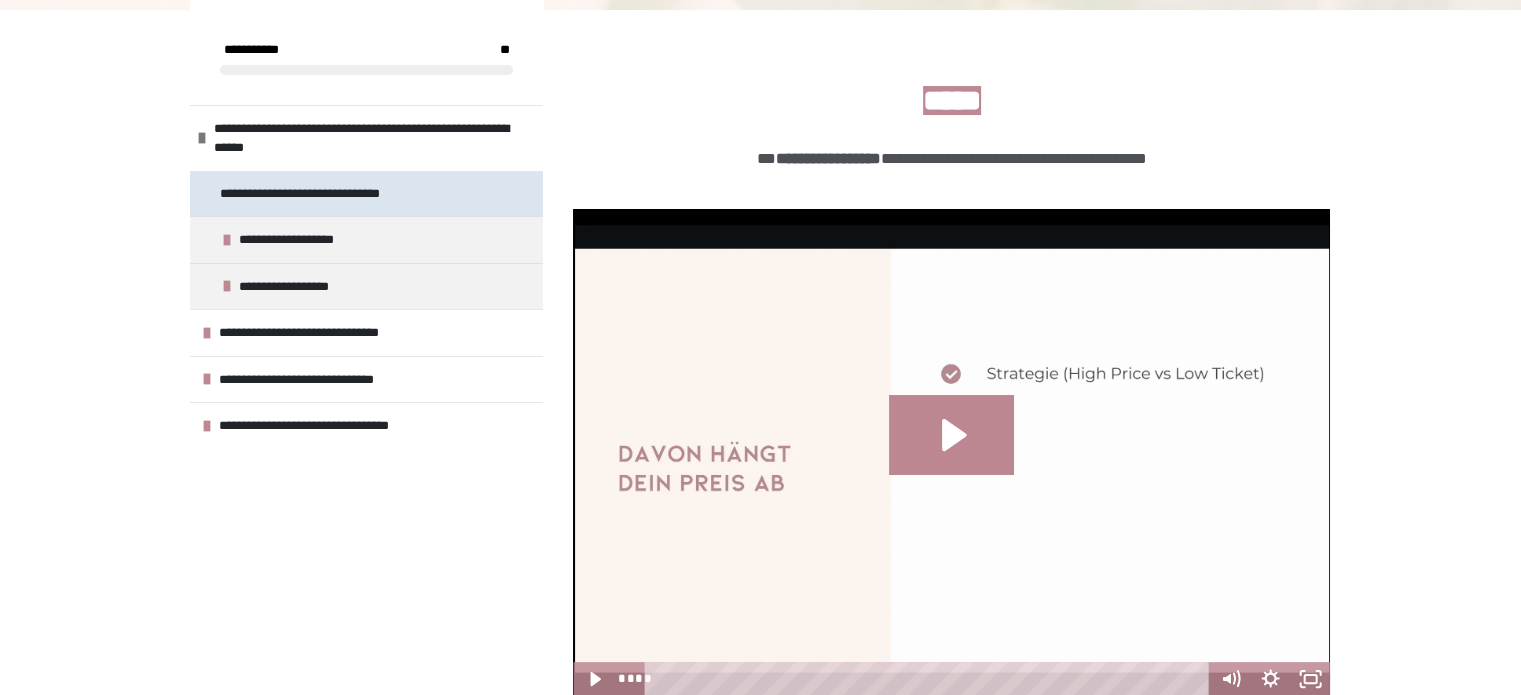 click on "**********" at bounding box center [319, 194] 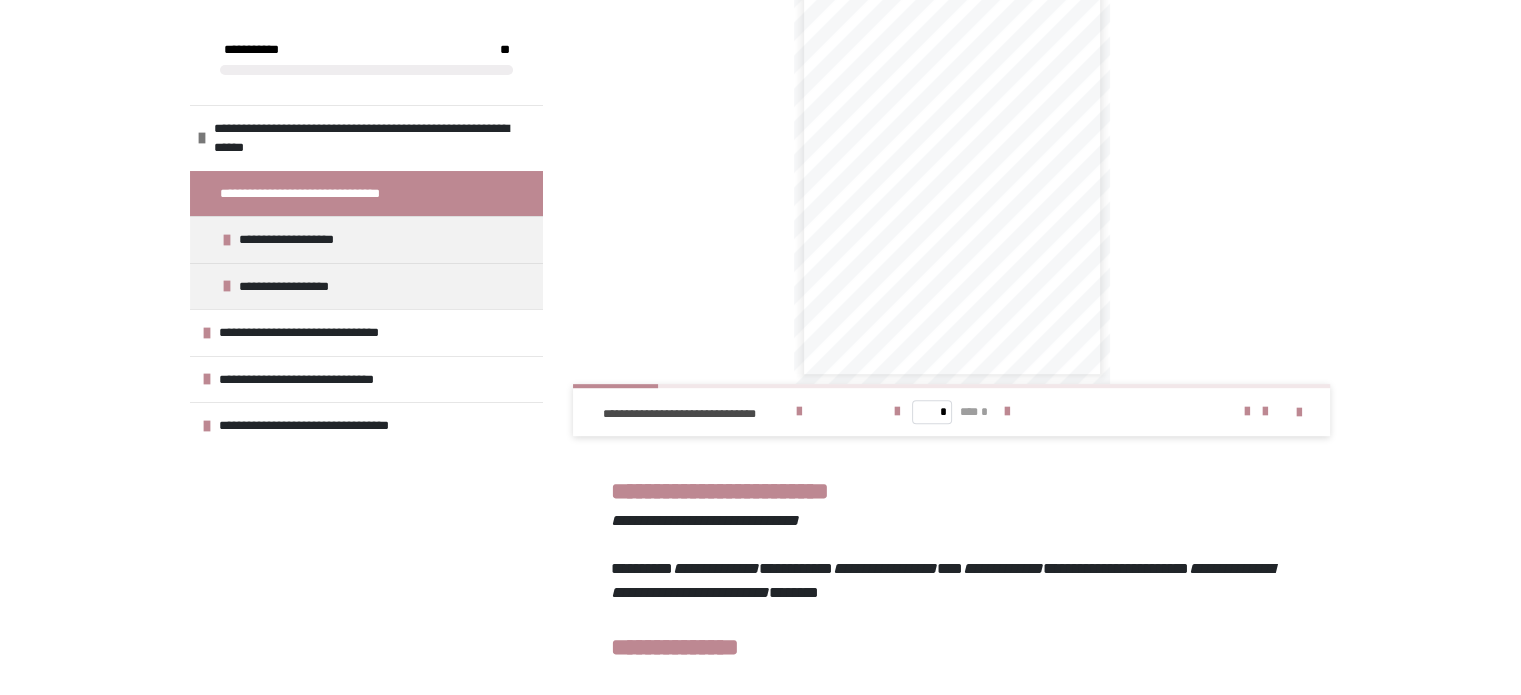 scroll, scrollTop: 1101, scrollLeft: 0, axis: vertical 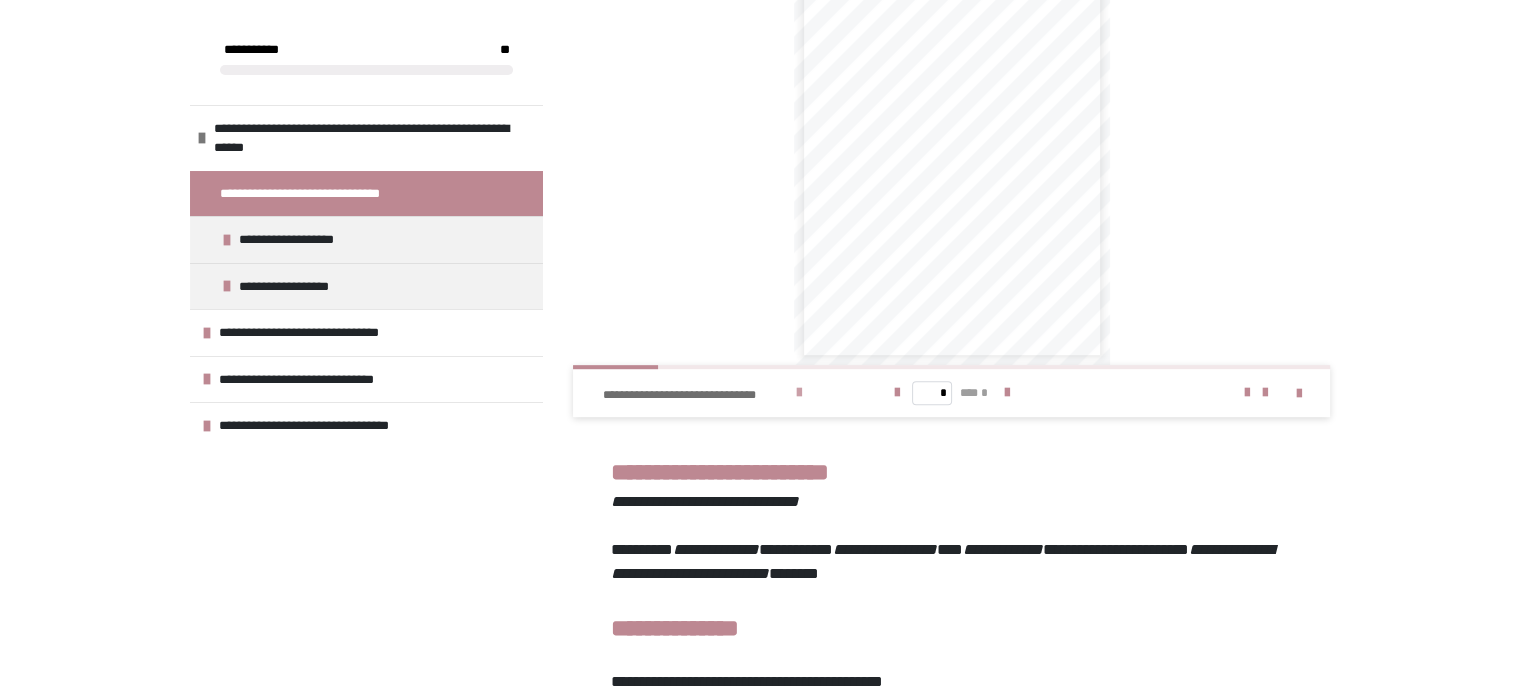 click at bounding box center (799, 393) 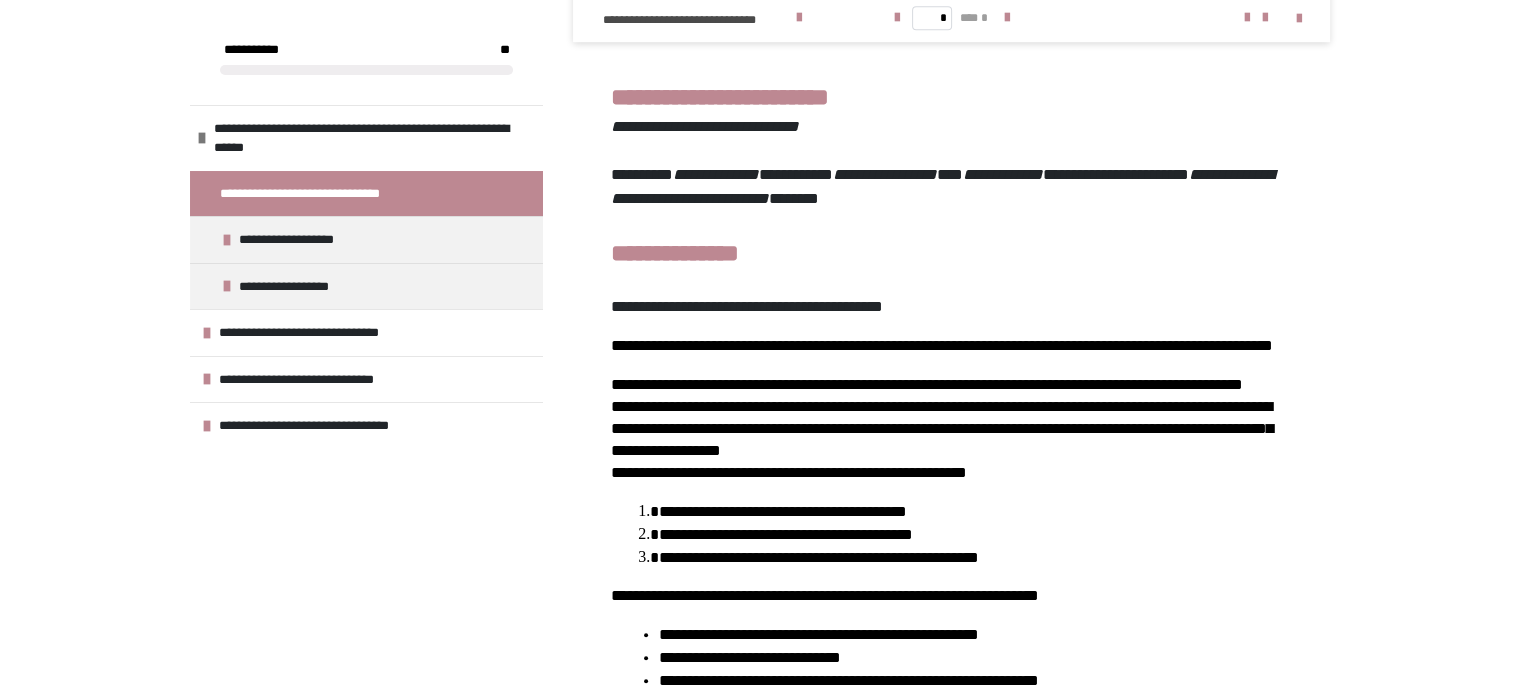 scroll, scrollTop: 1502, scrollLeft: 0, axis: vertical 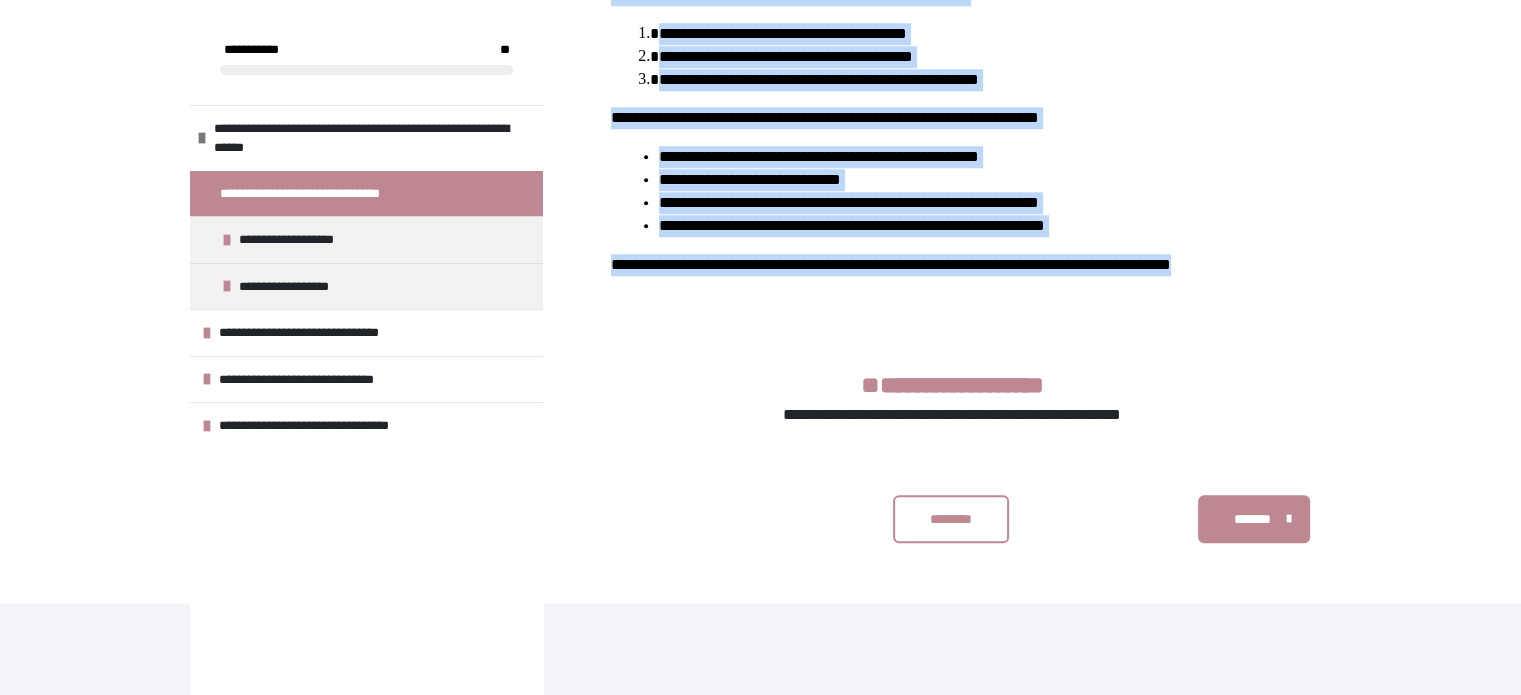 drag, startPoint x: 611, startPoint y: 63, endPoint x: 1136, endPoint y: 371, distance: 608.6781 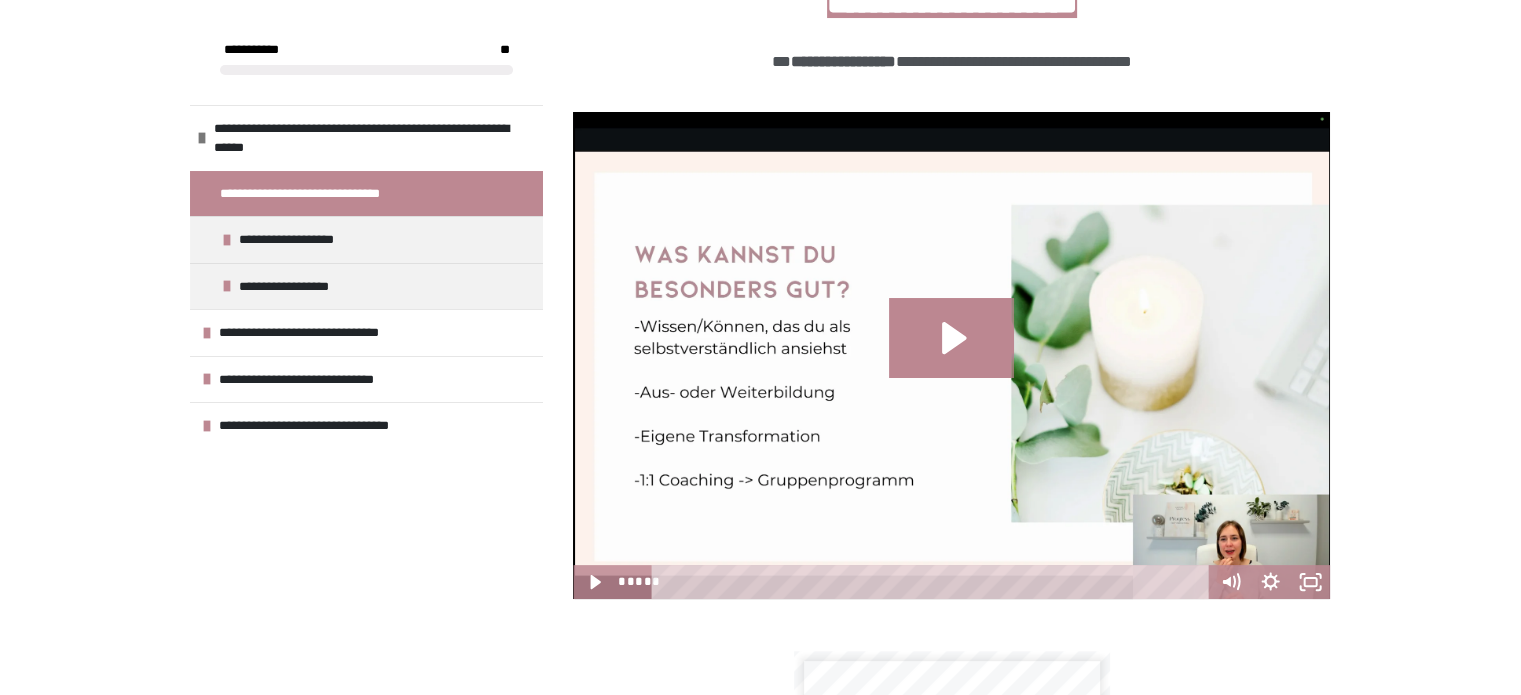 scroll, scrollTop: 348, scrollLeft: 0, axis: vertical 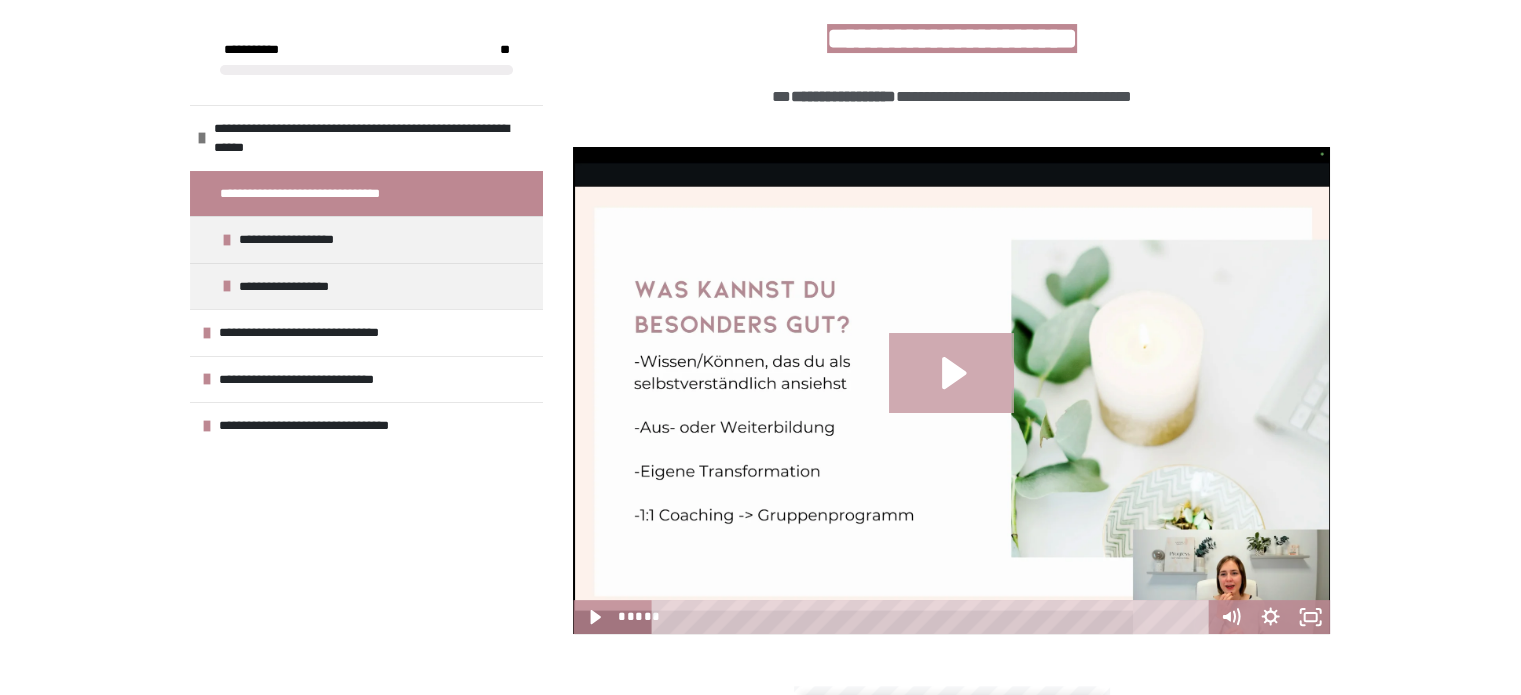 click 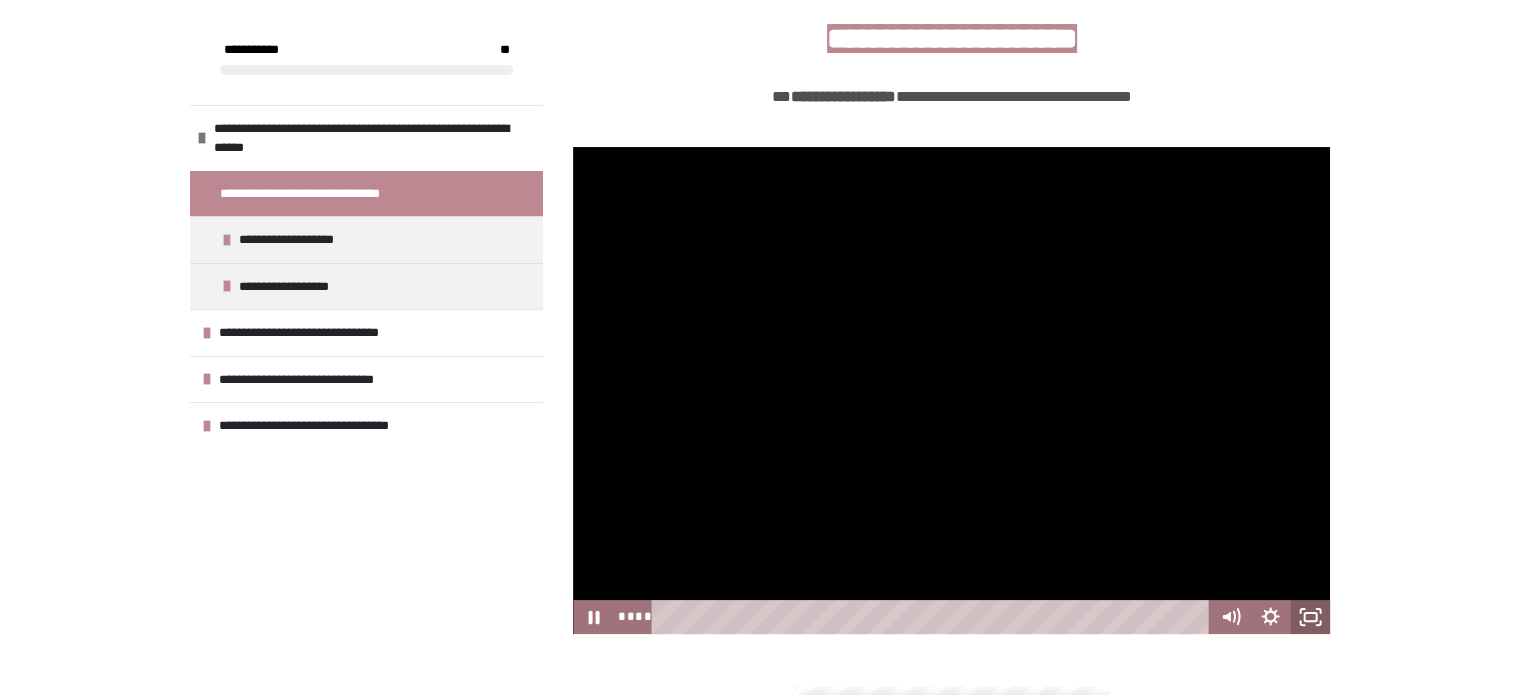 type 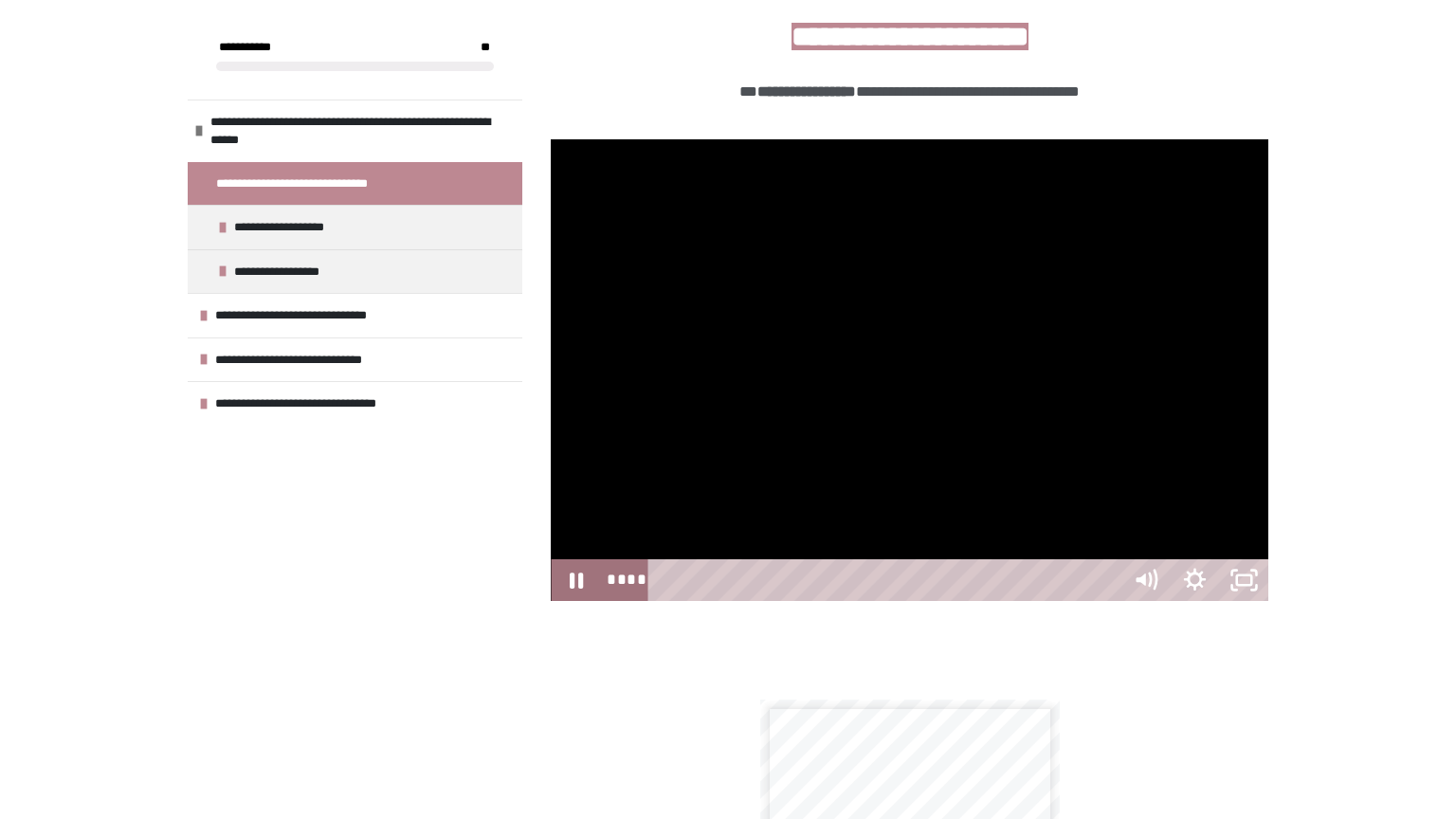type 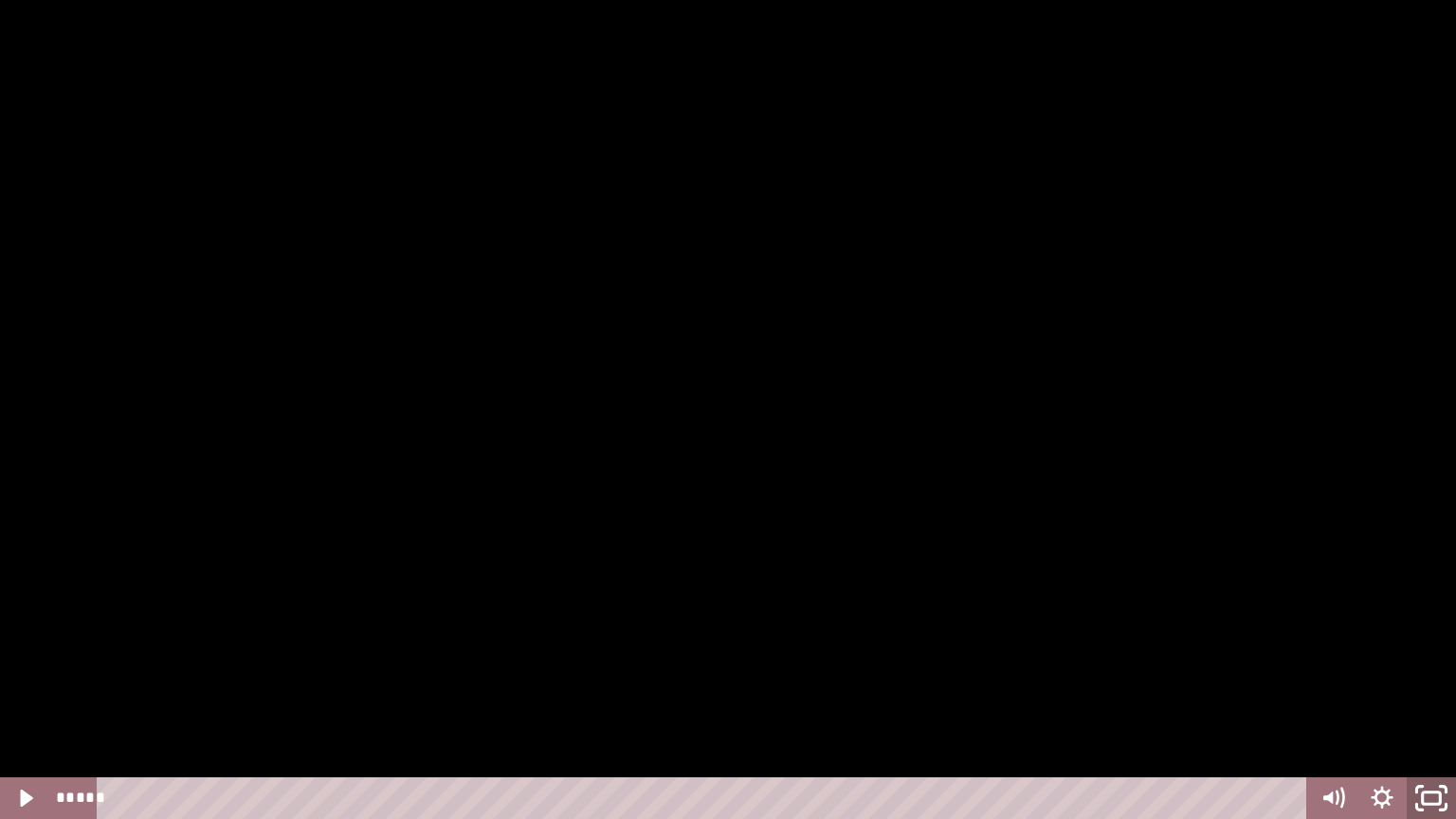 click 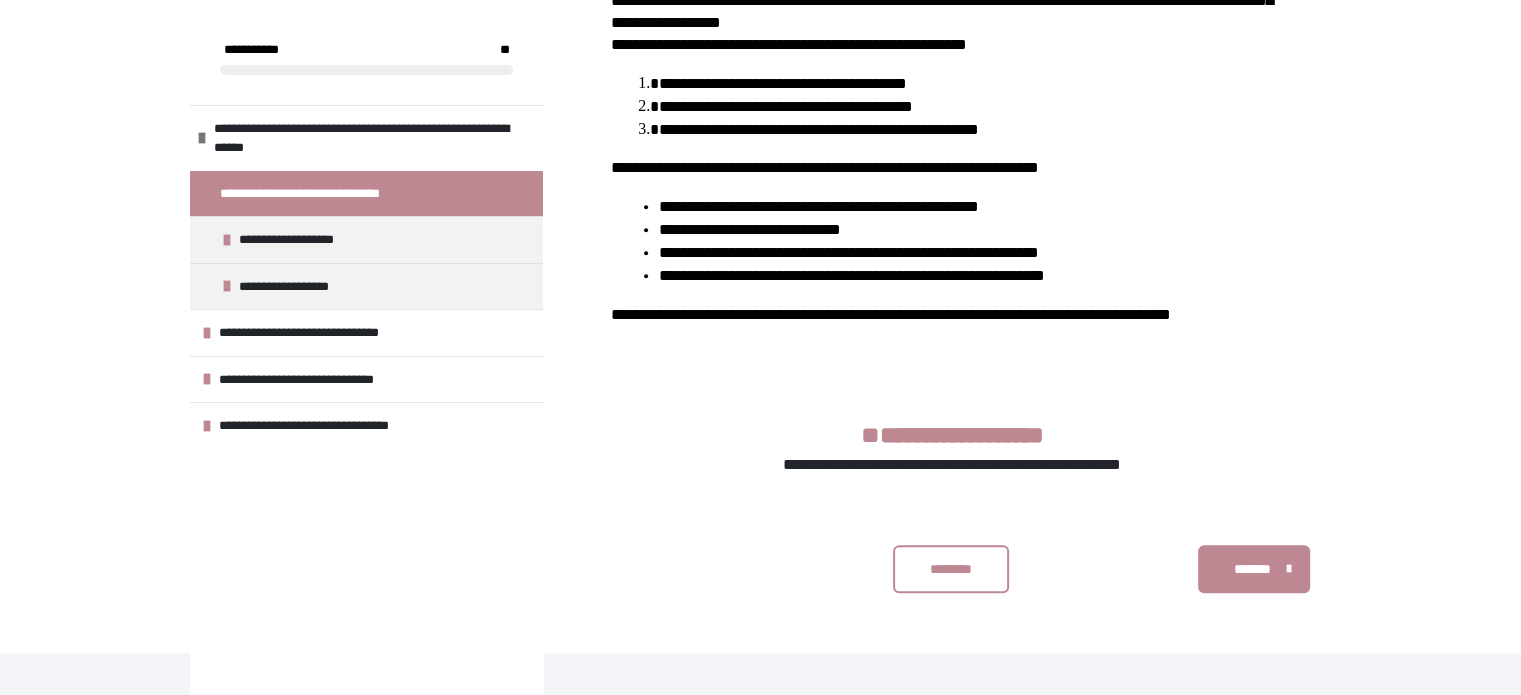scroll, scrollTop: 1908, scrollLeft: 0, axis: vertical 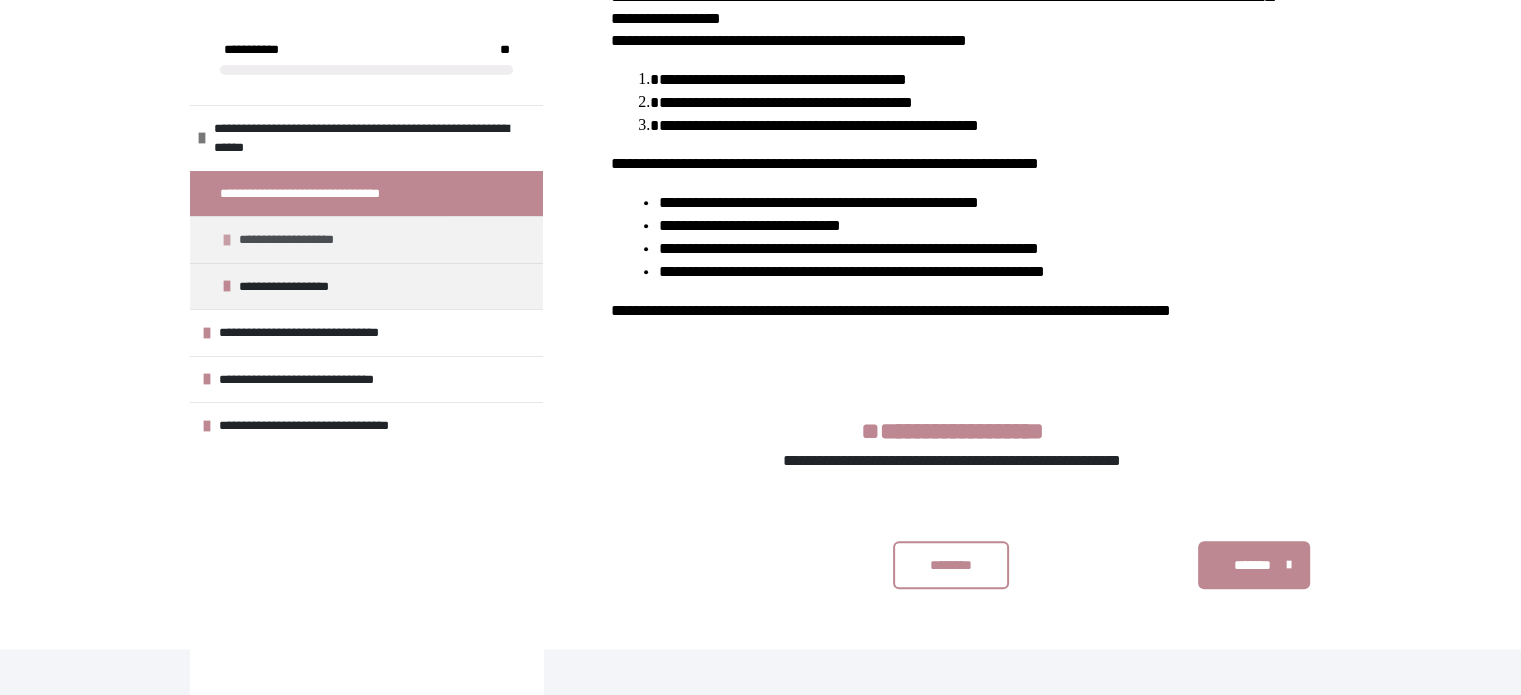click on "**********" at bounding box center (305, 240) 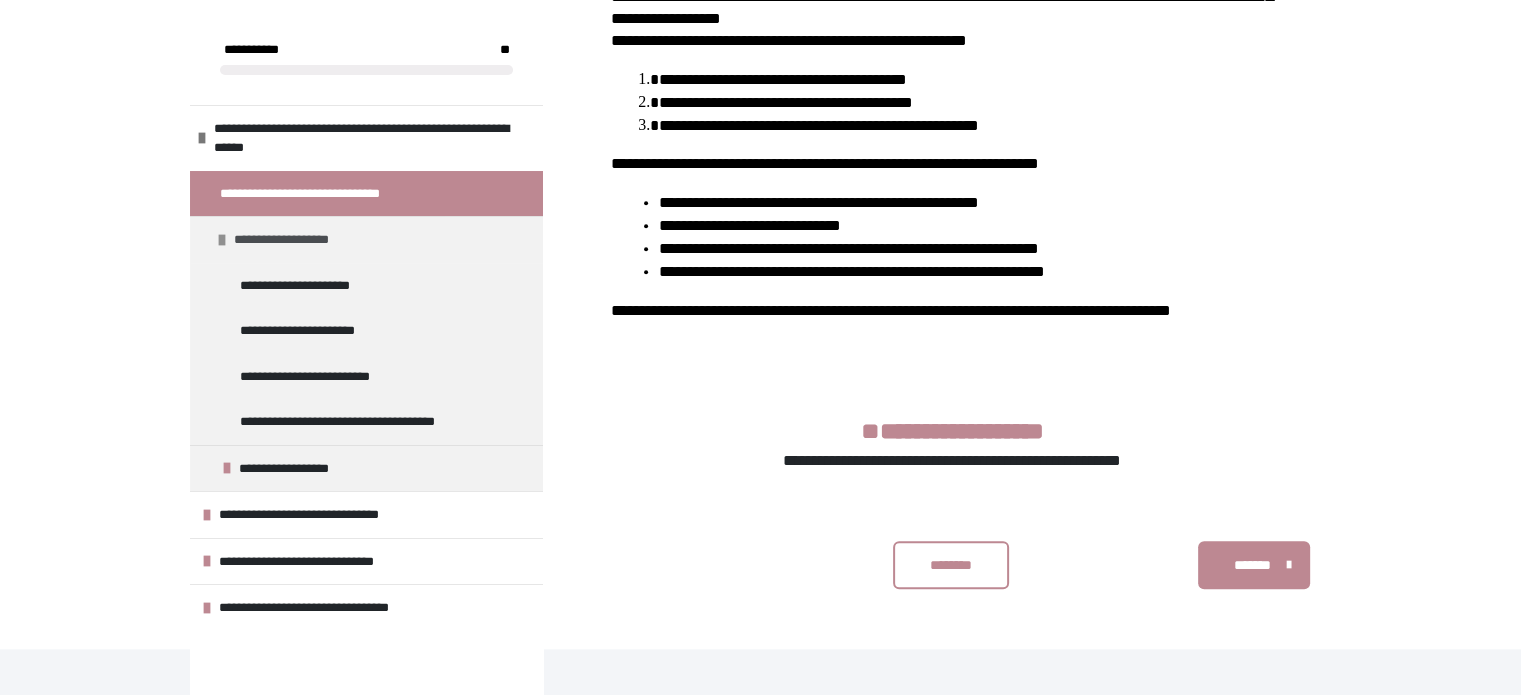 click on "**********" at bounding box center (300, 240) 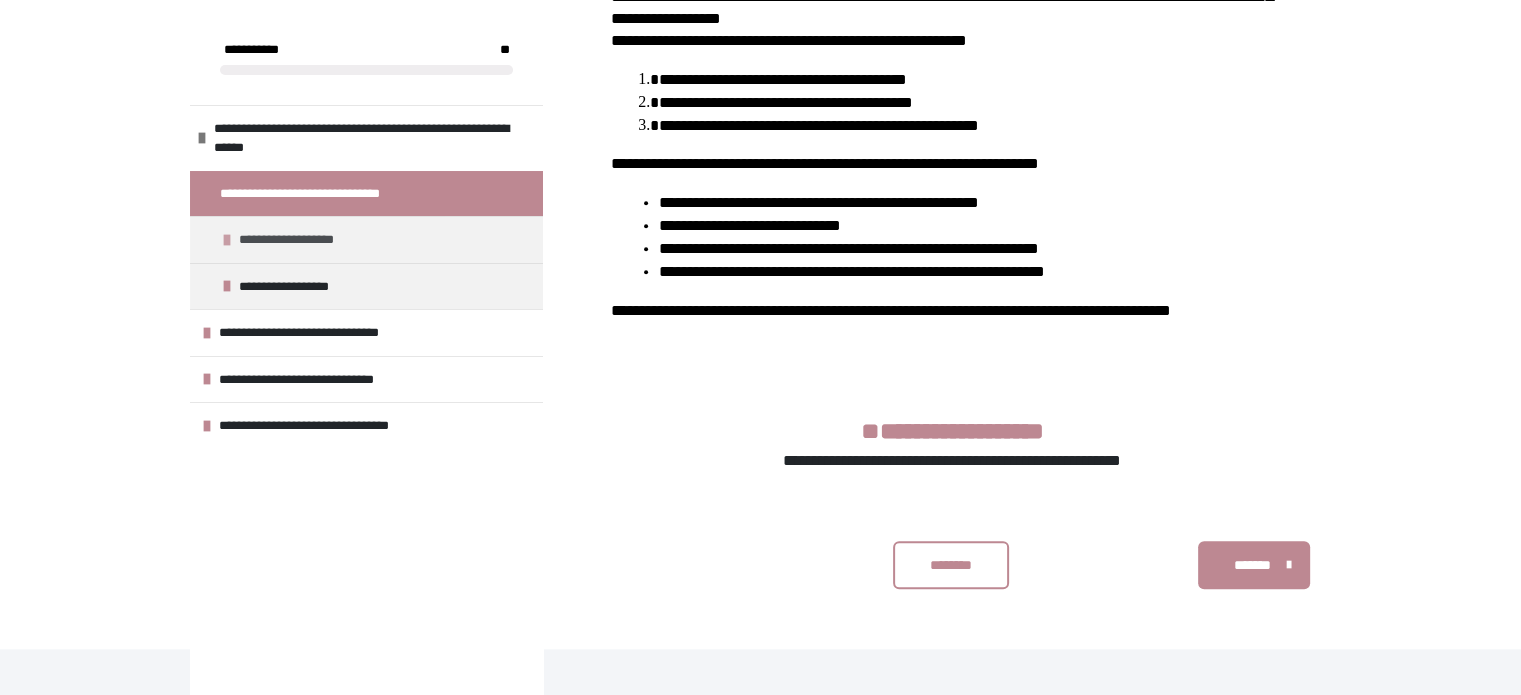 click on "**********" at bounding box center (305, 240) 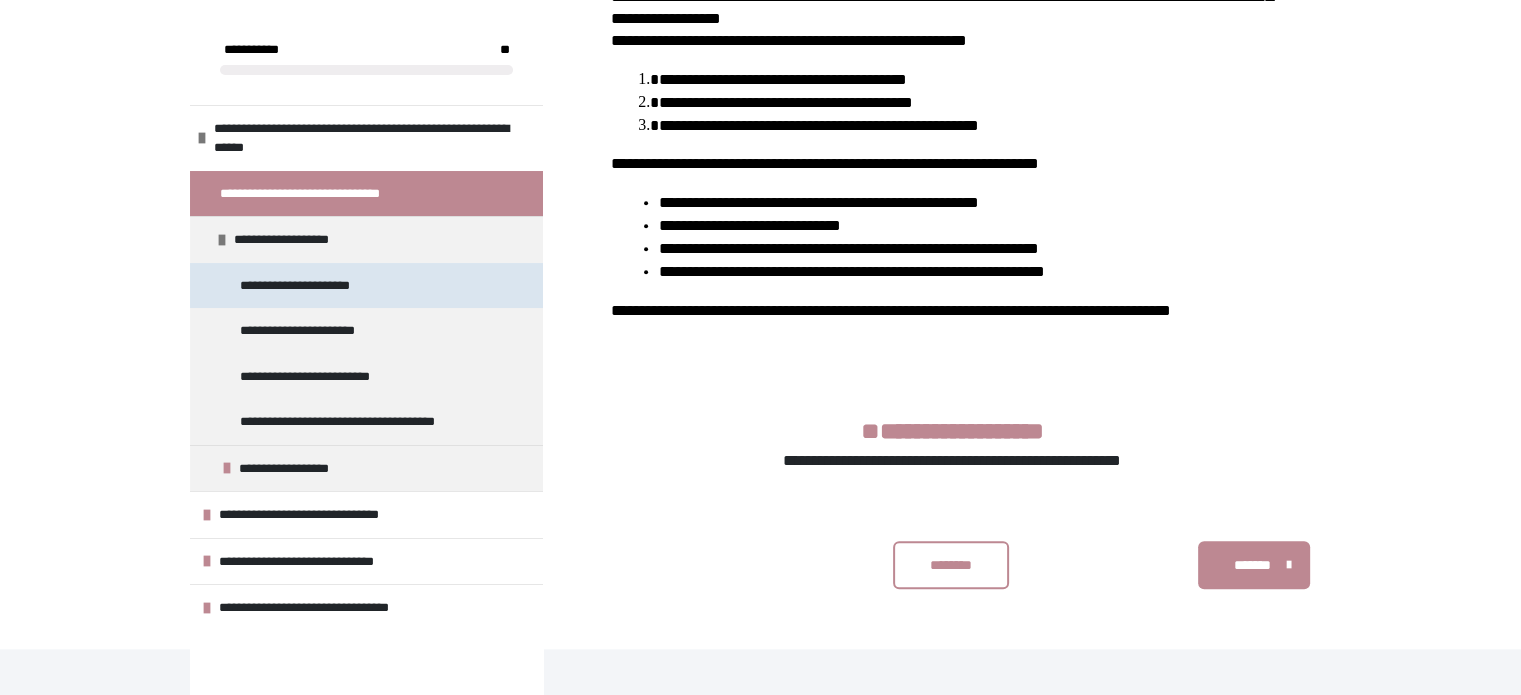 click on "**********" at bounding box center [306, 286] 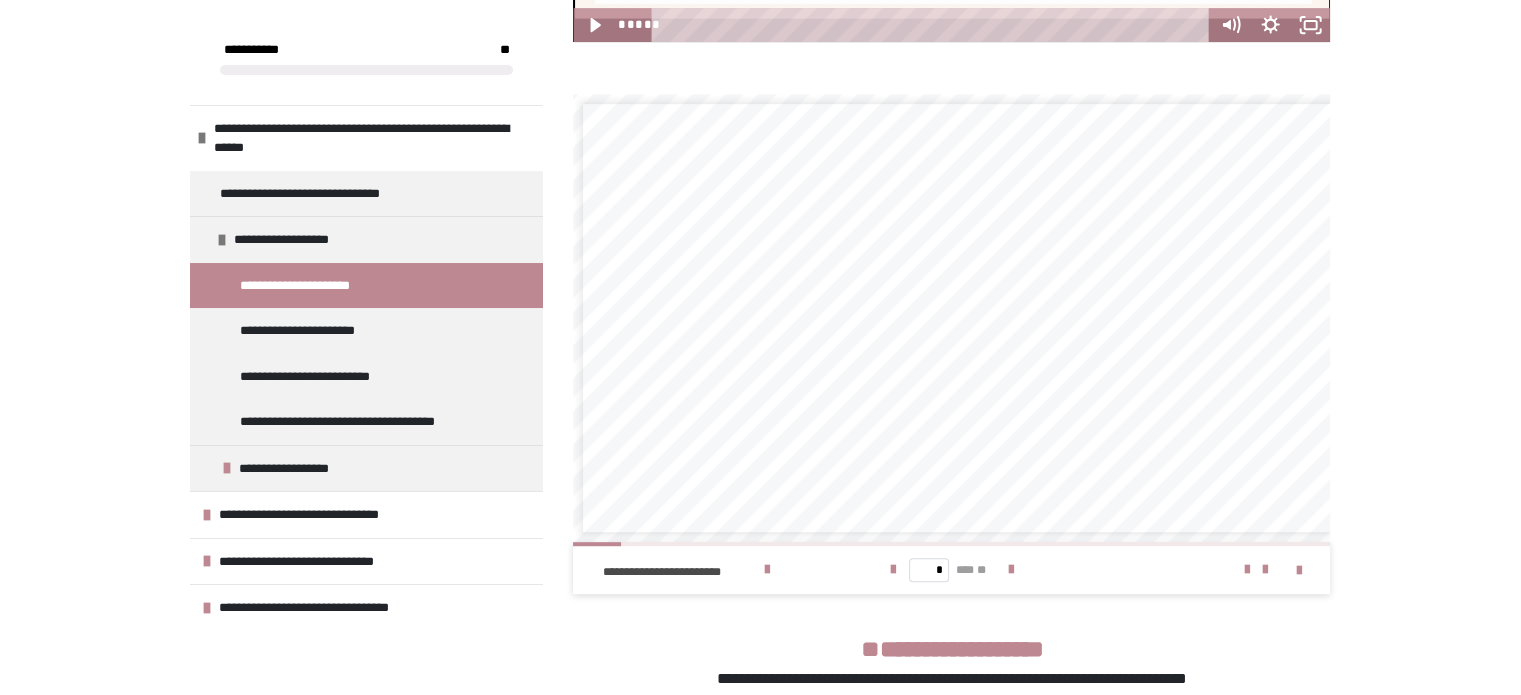 scroll, scrollTop: 925, scrollLeft: 0, axis: vertical 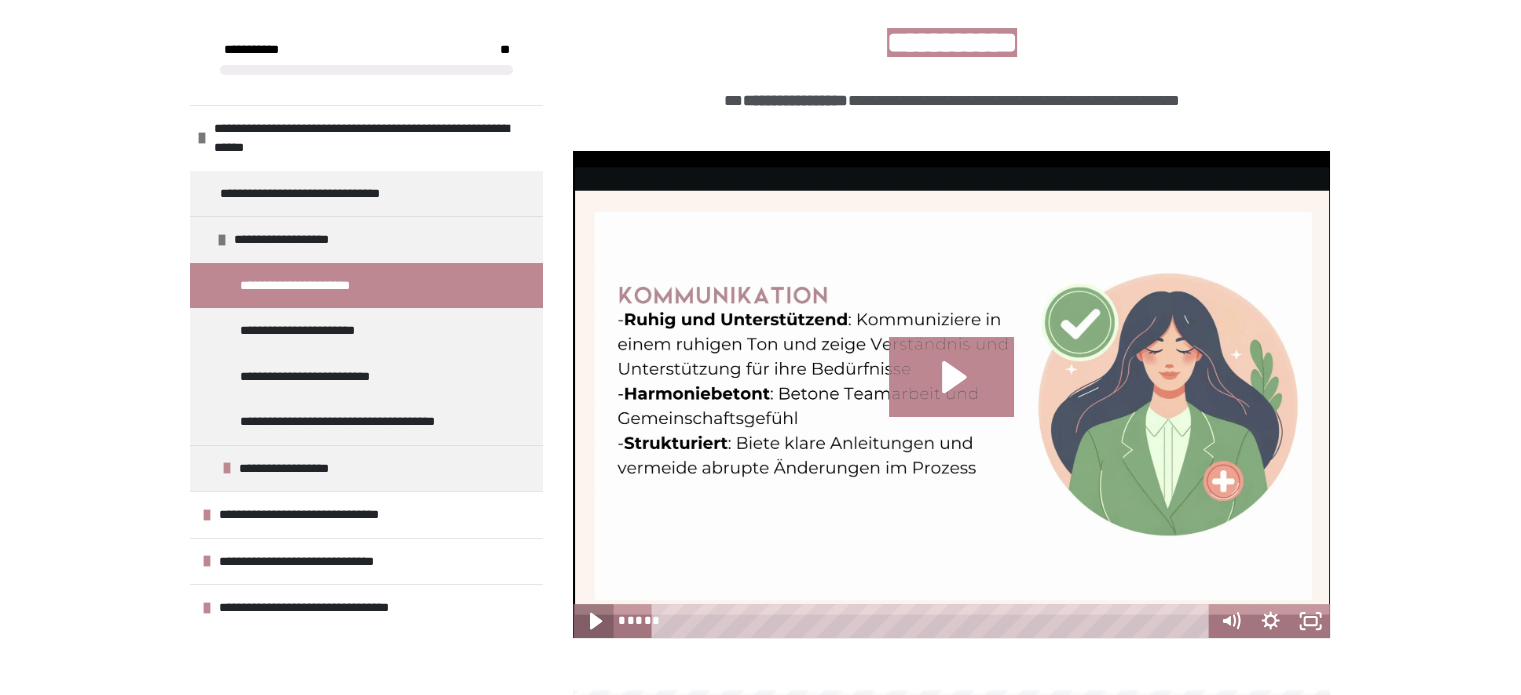 click 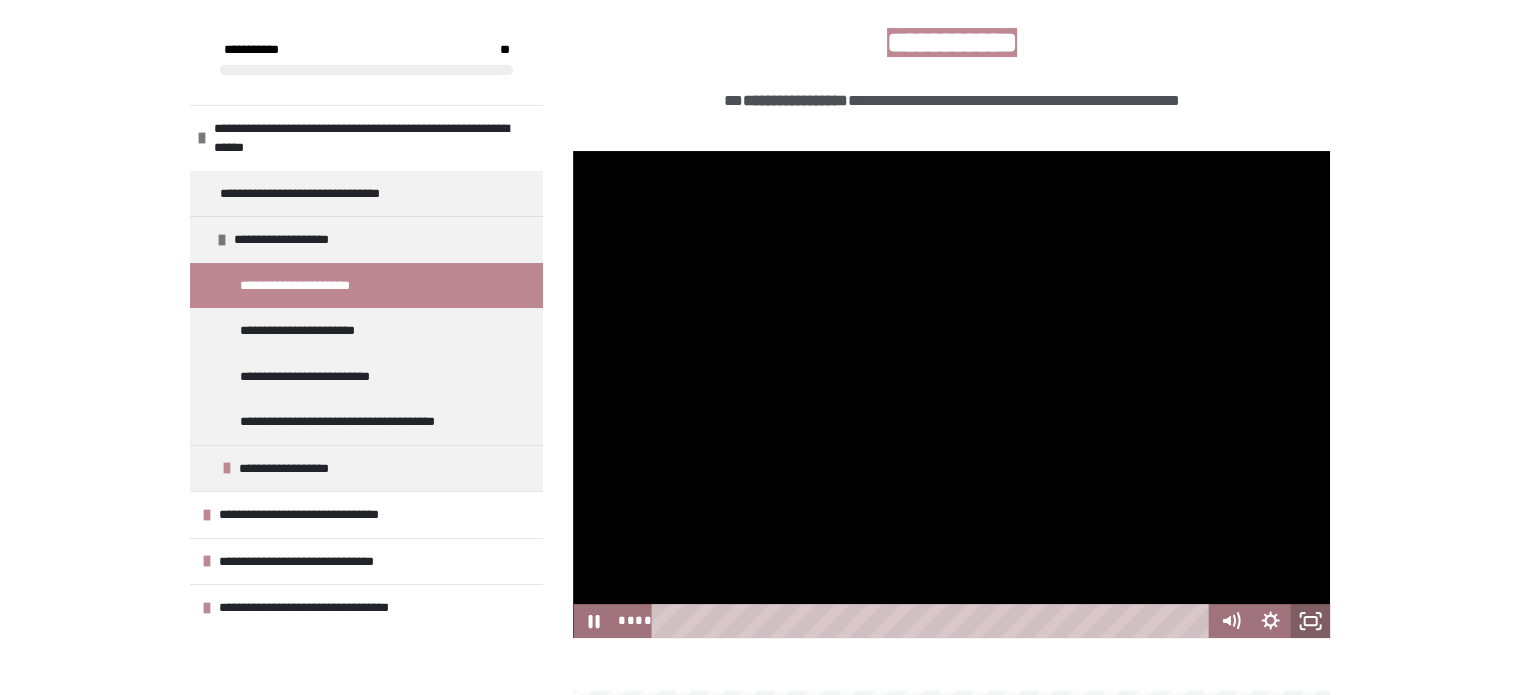 click 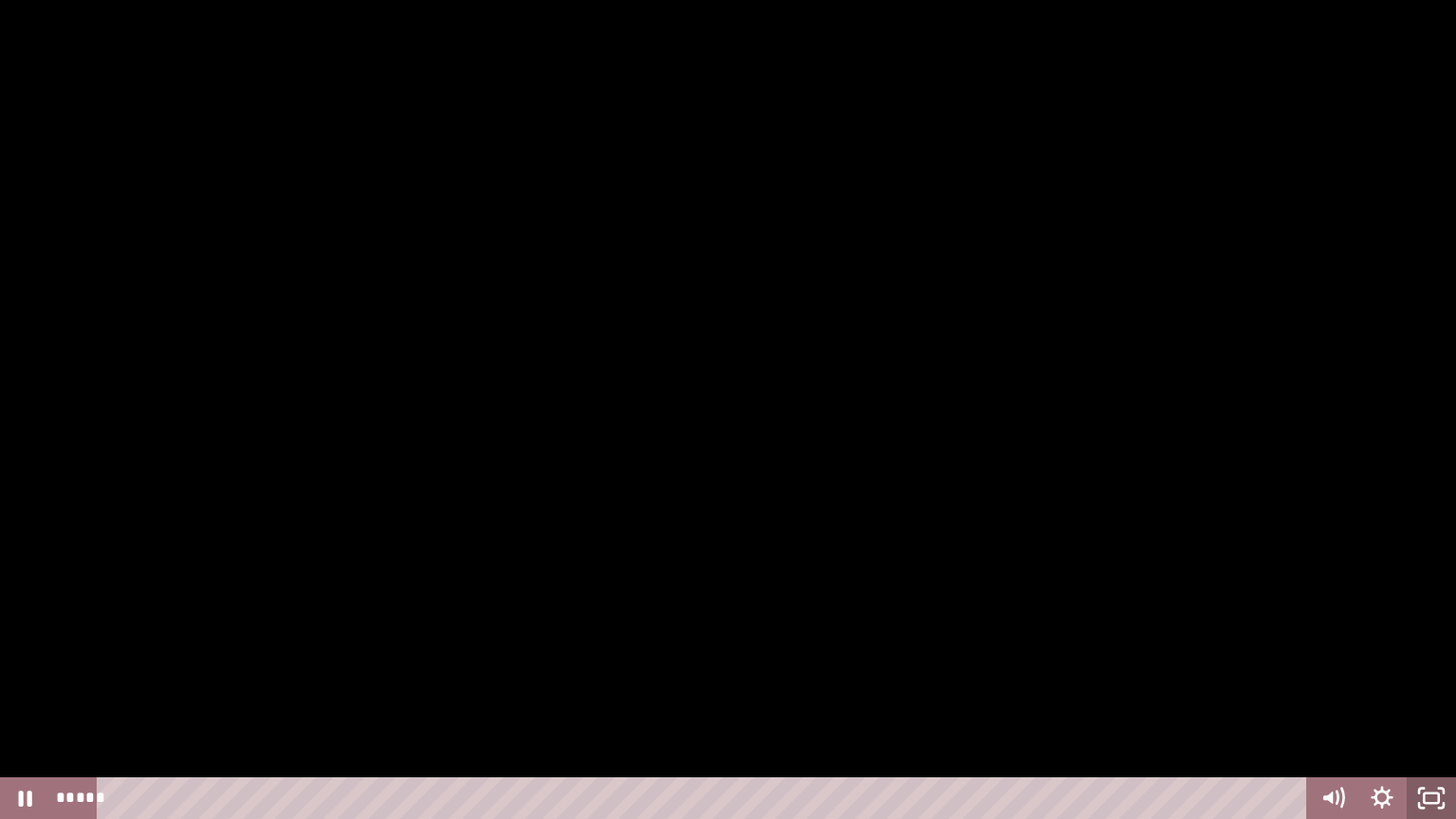 click 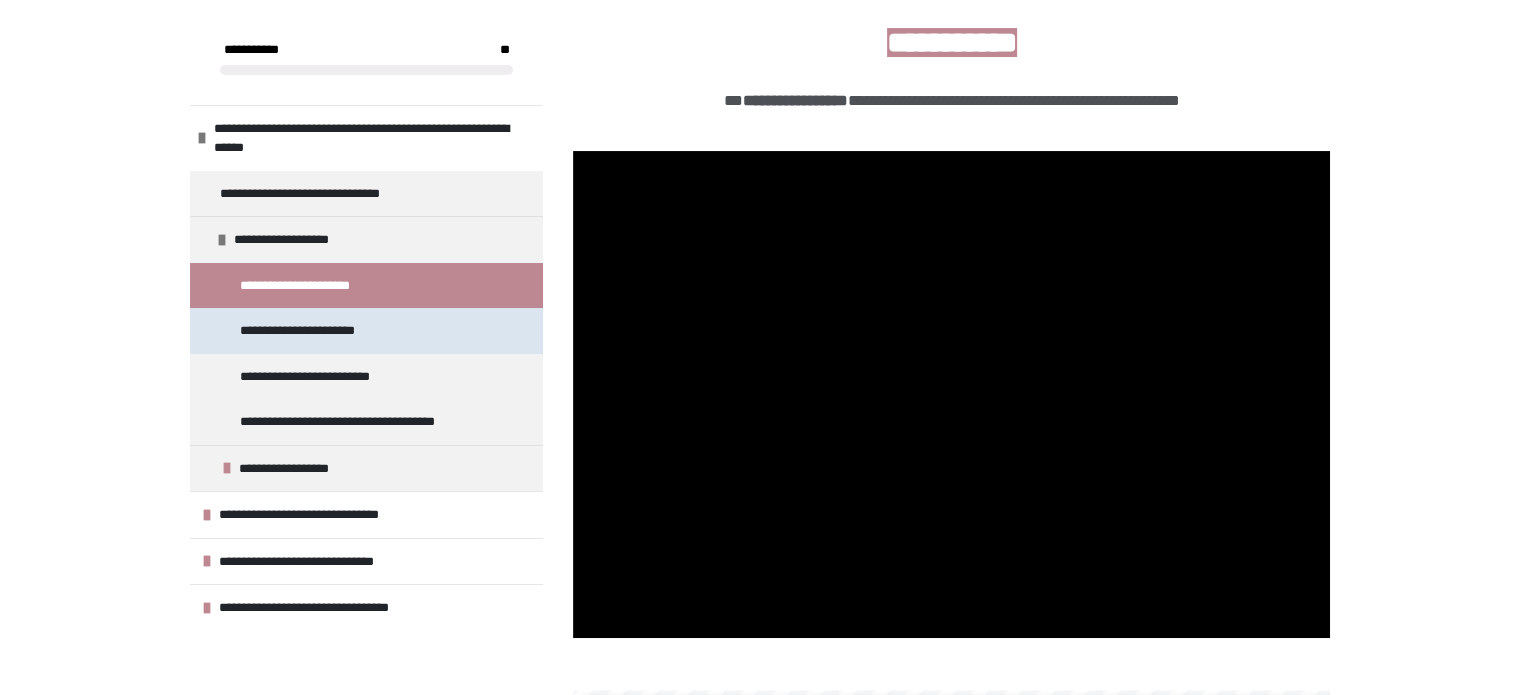 click on "**********" at bounding box center [313, 331] 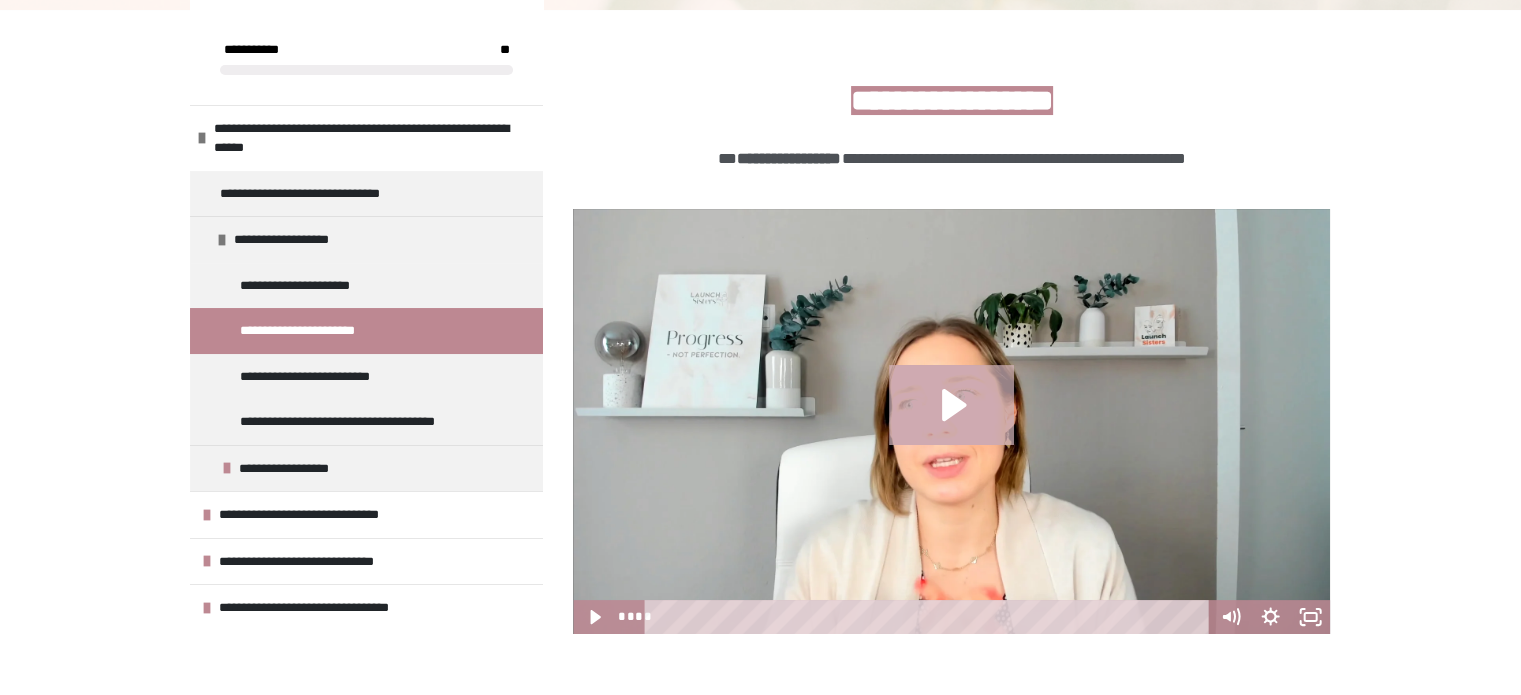click 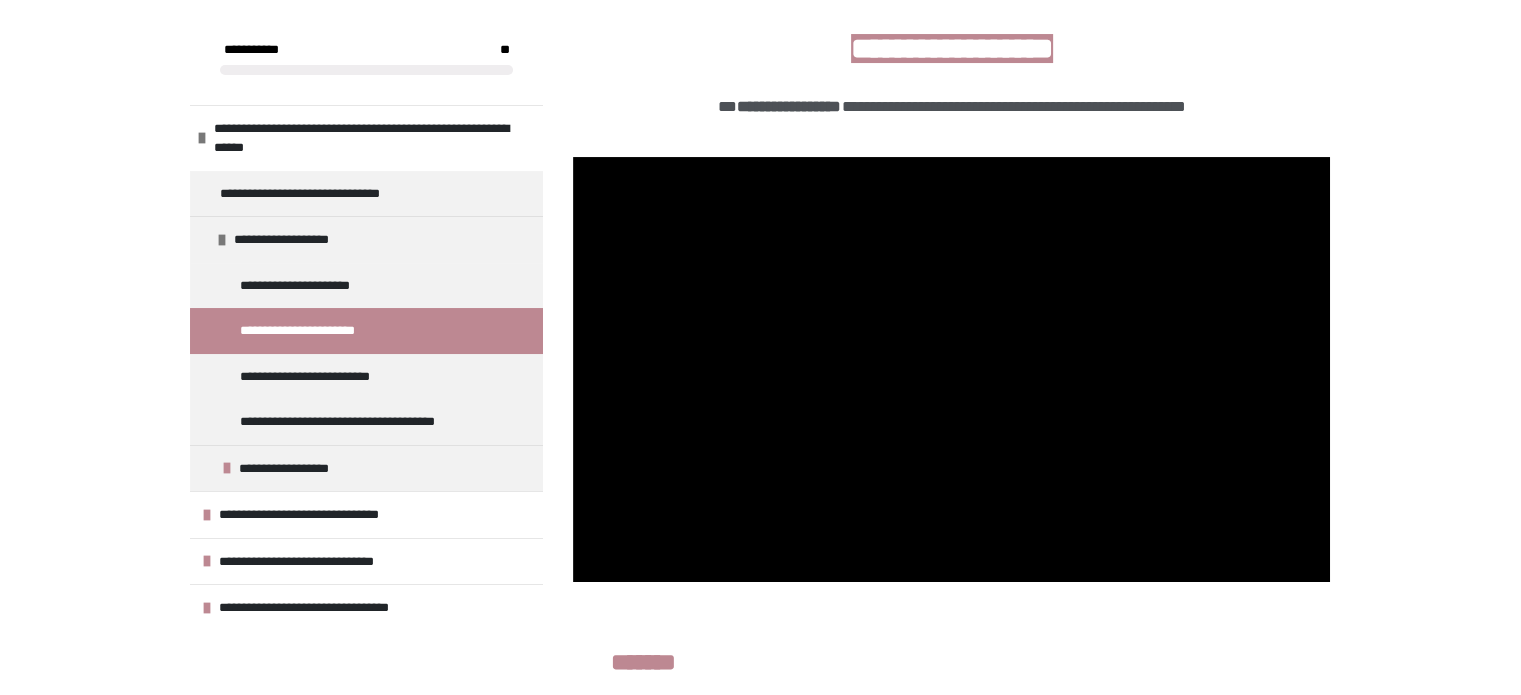scroll, scrollTop: 328, scrollLeft: 0, axis: vertical 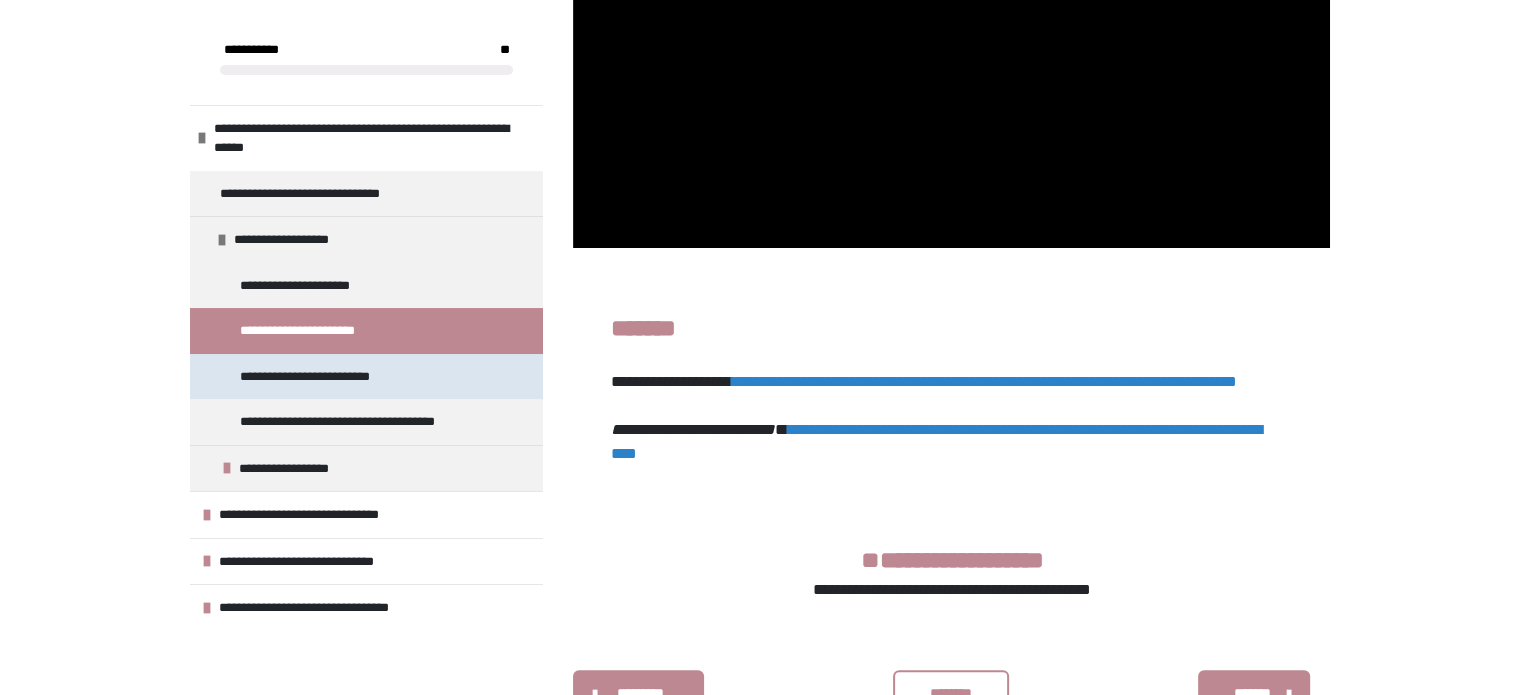 click on "**********" at bounding box center (323, 377) 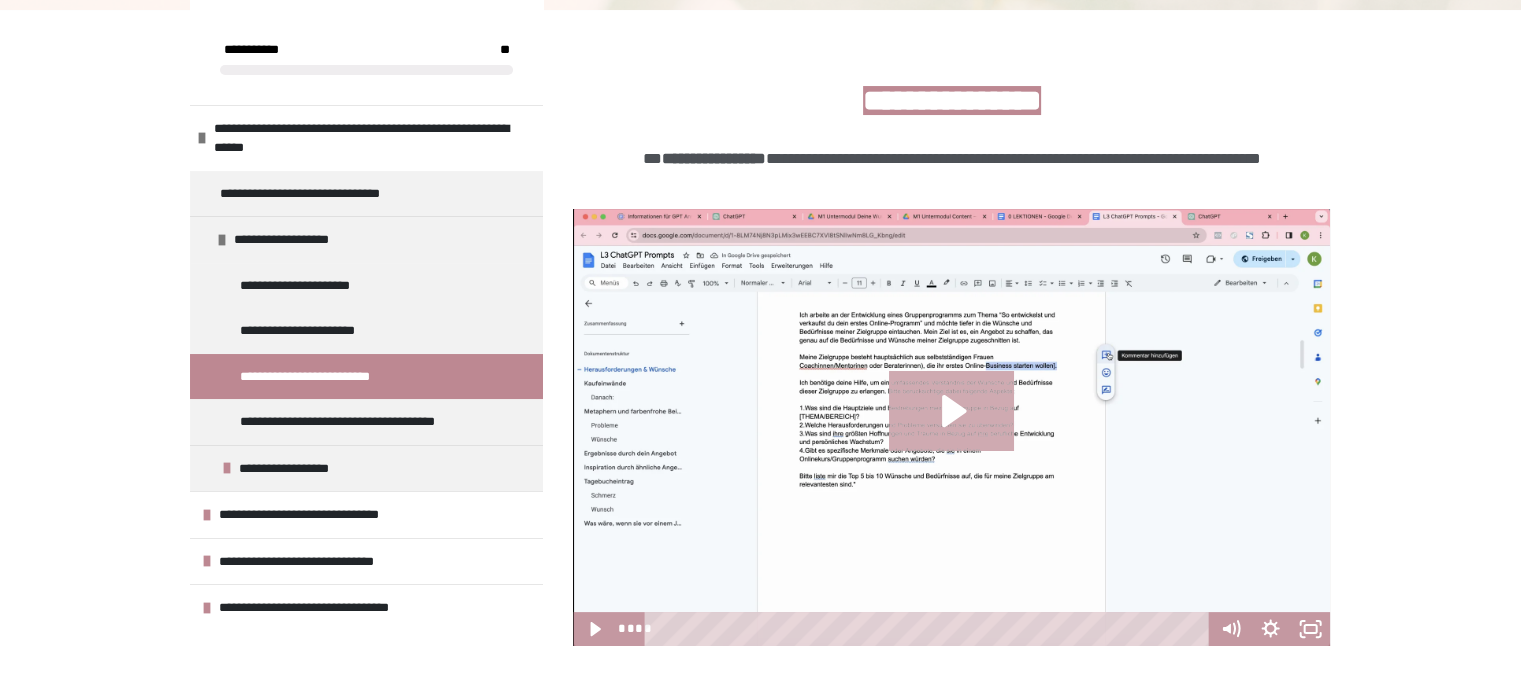 click 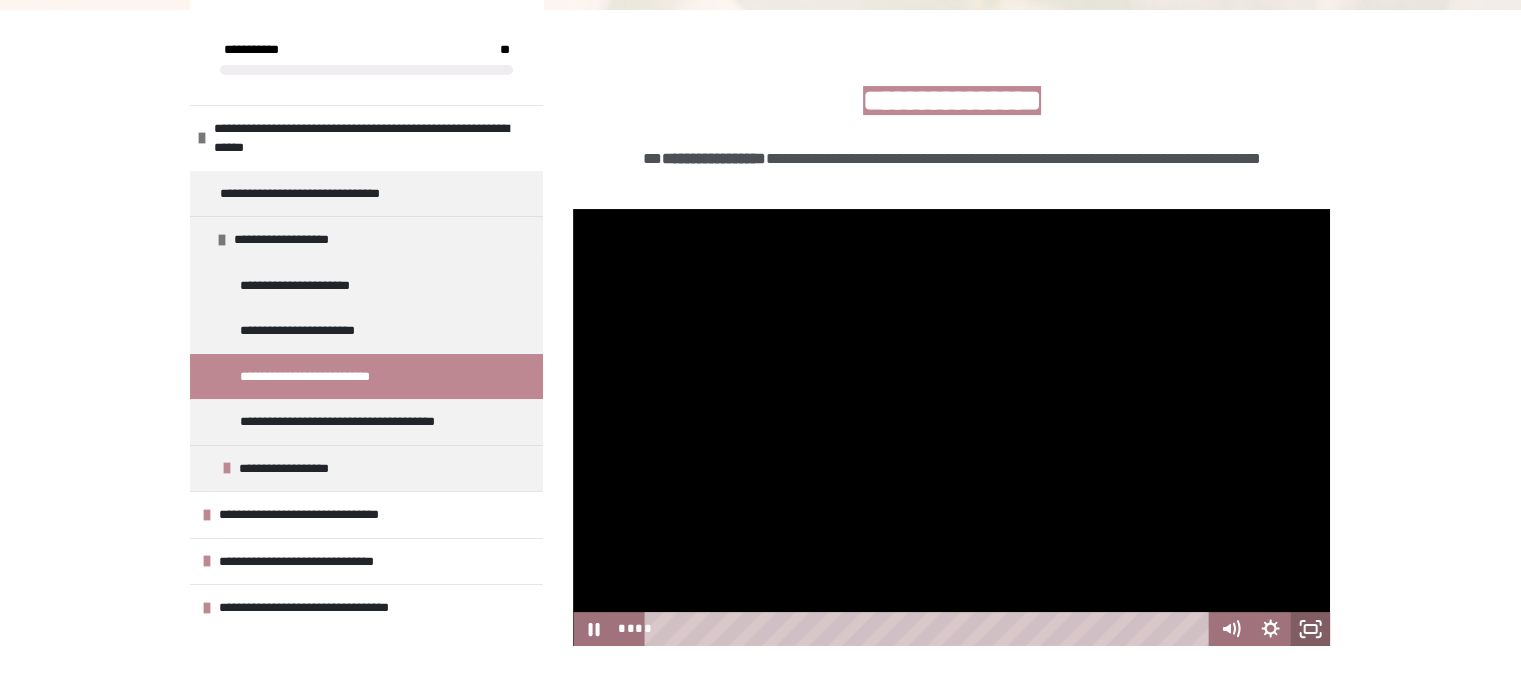 click 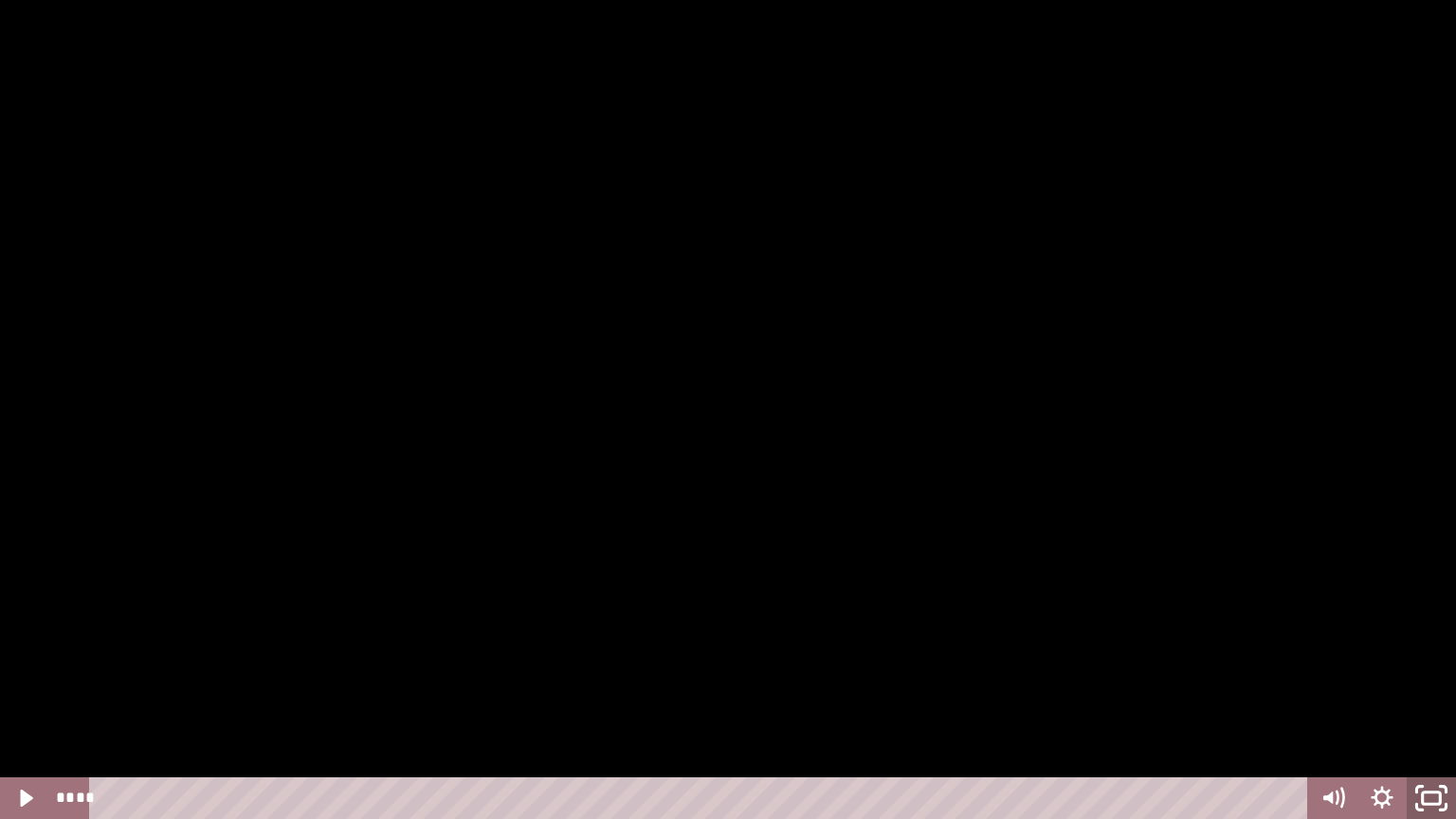 click 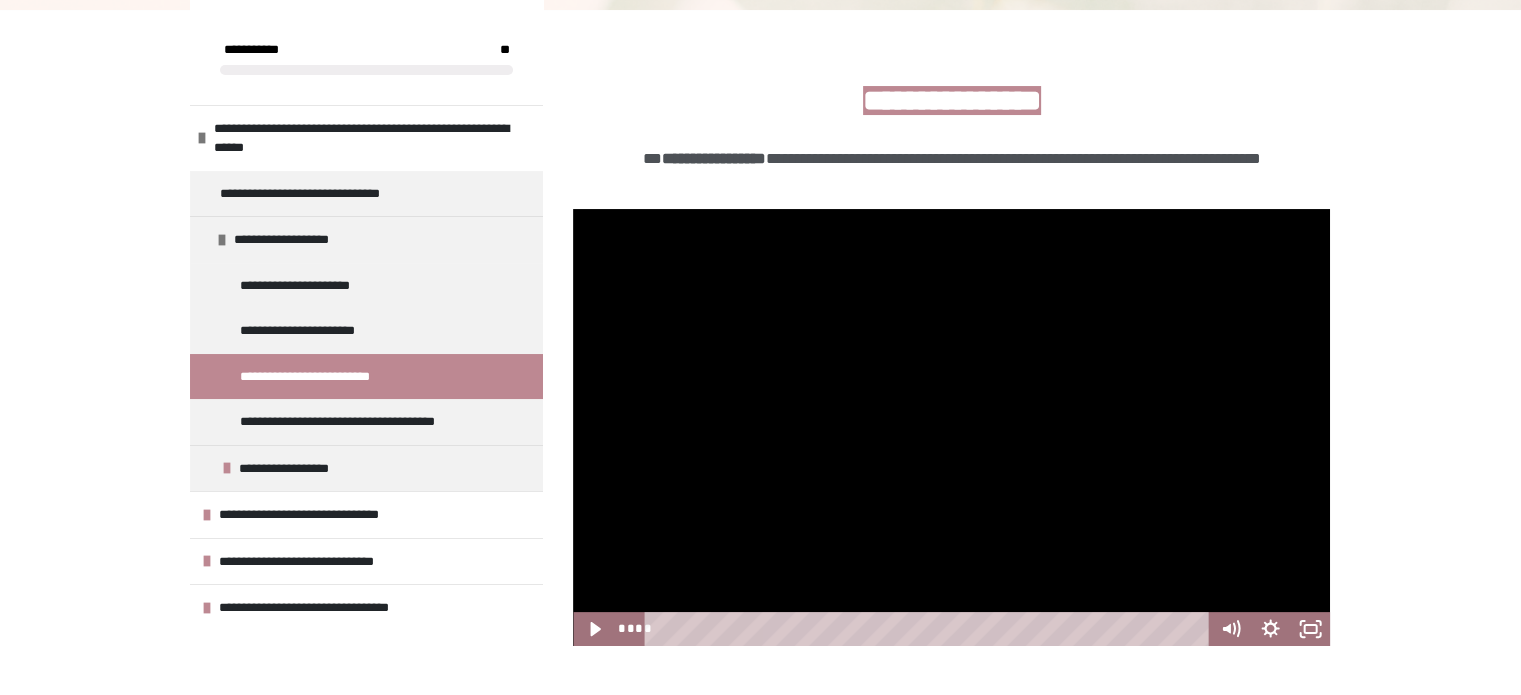 drag, startPoint x: 386, startPoint y: 383, endPoint x: 430, endPoint y: 383, distance: 44 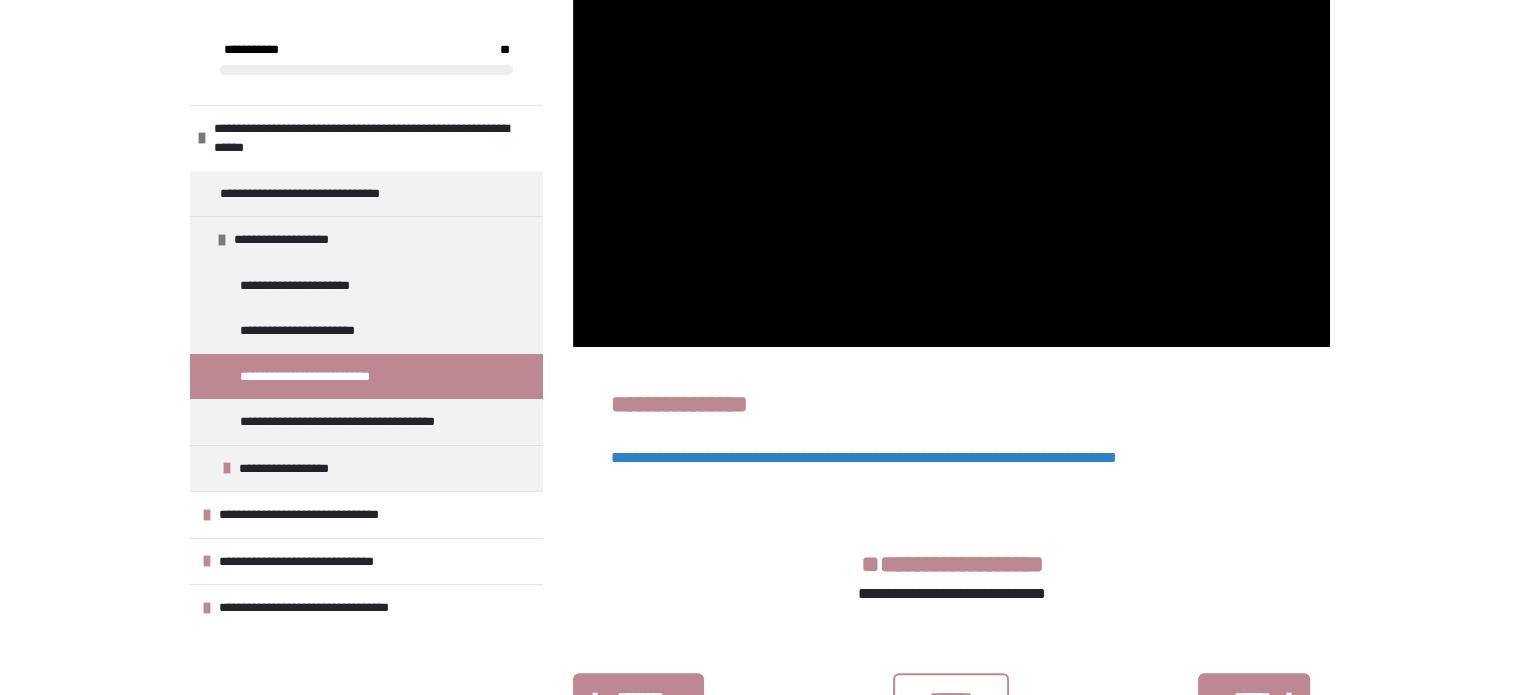 scroll, scrollTop: 588, scrollLeft: 0, axis: vertical 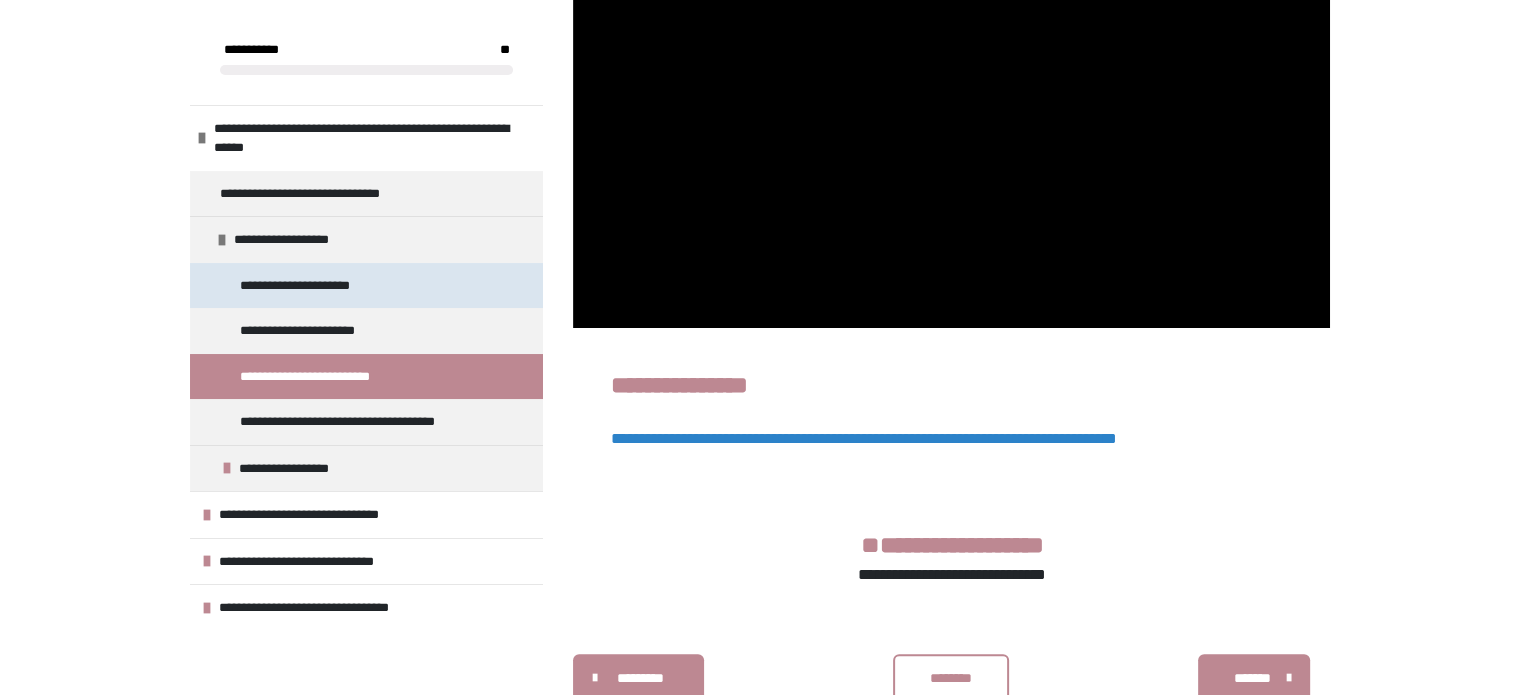 click on "**********" at bounding box center (306, 286) 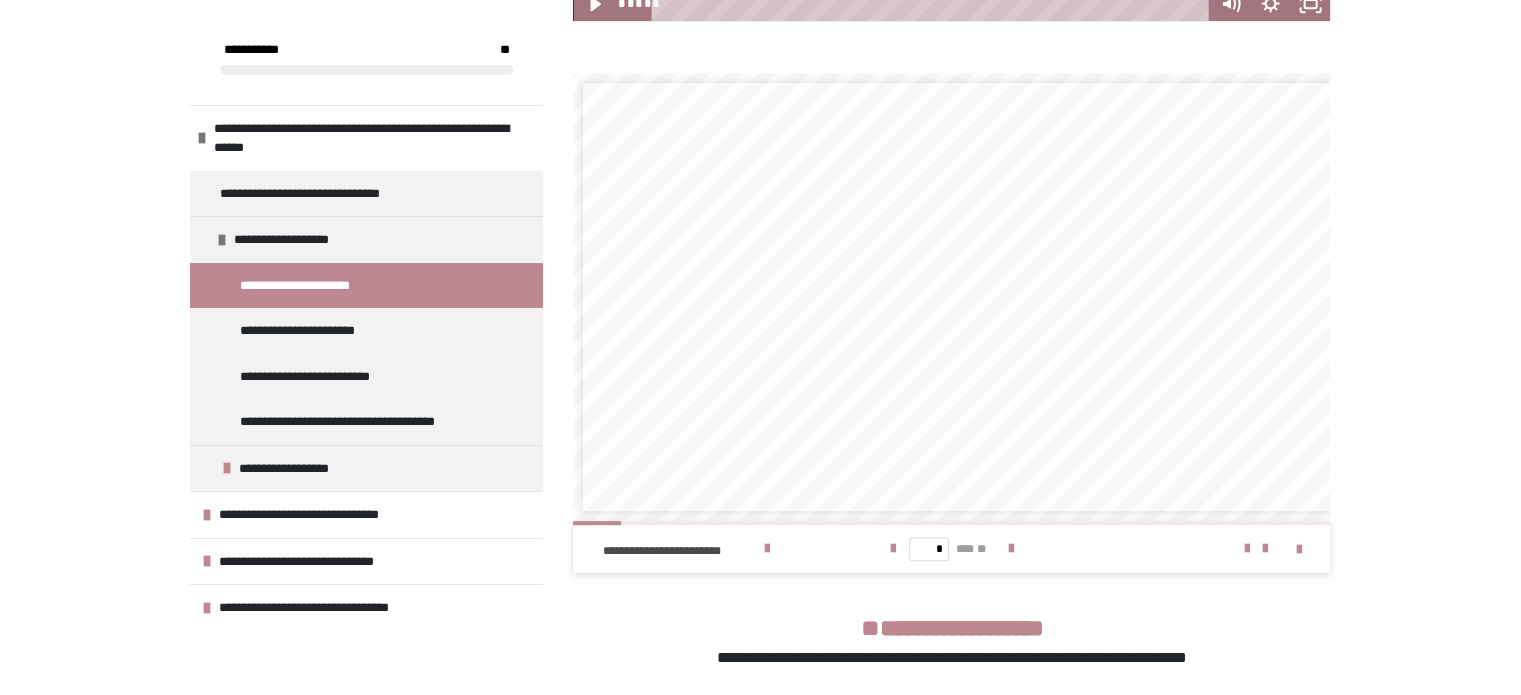 scroll, scrollTop: 1022, scrollLeft: 0, axis: vertical 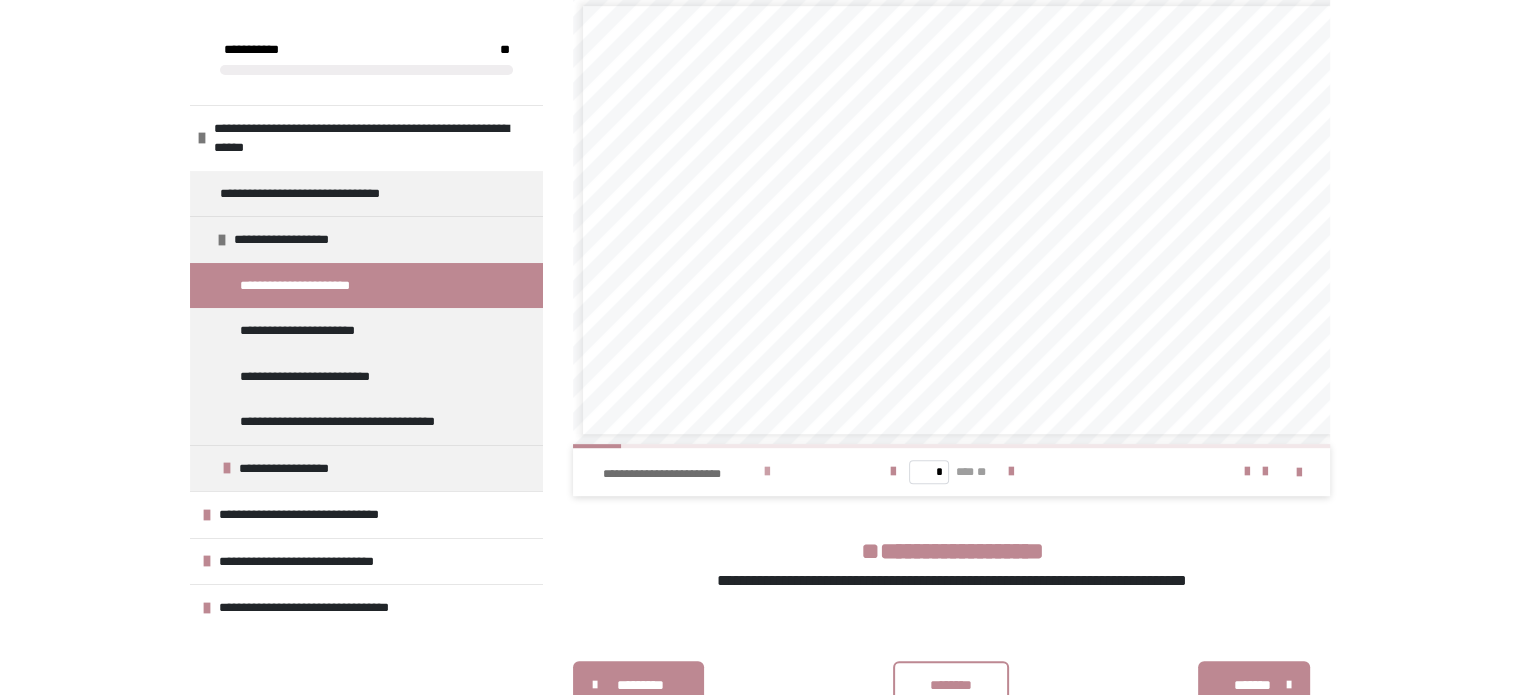 click at bounding box center (767, 472) 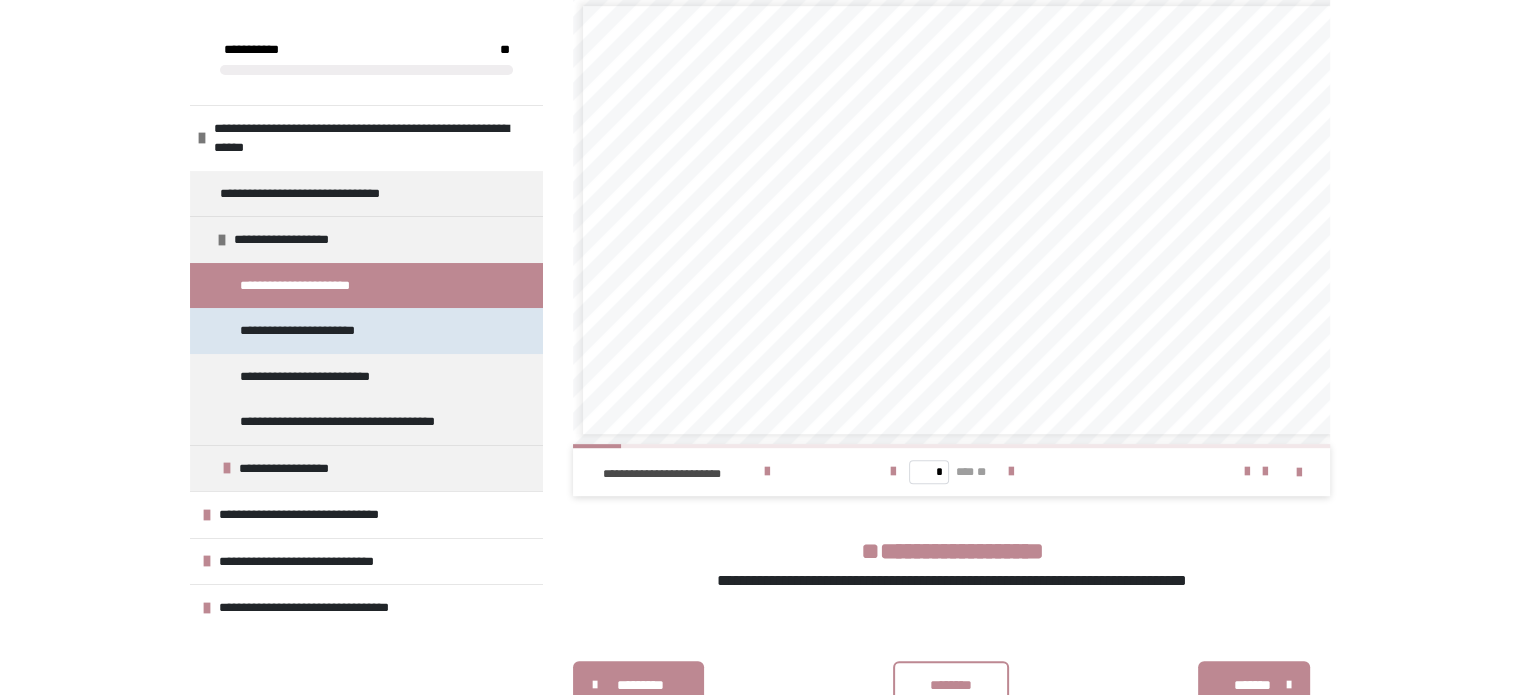 click on "**********" at bounding box center [313, 331] 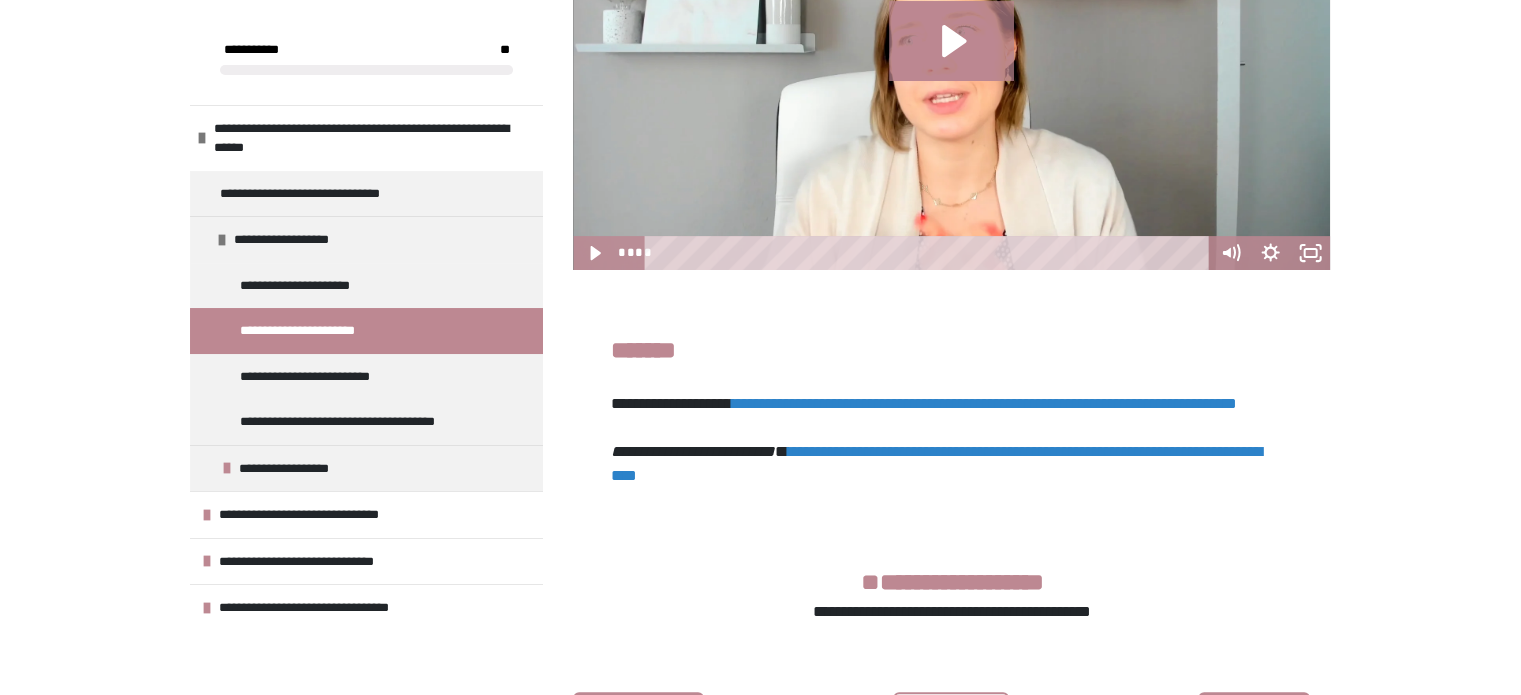 scroll, scrollTop: 666, scrollLeft: 0, axis: vertical 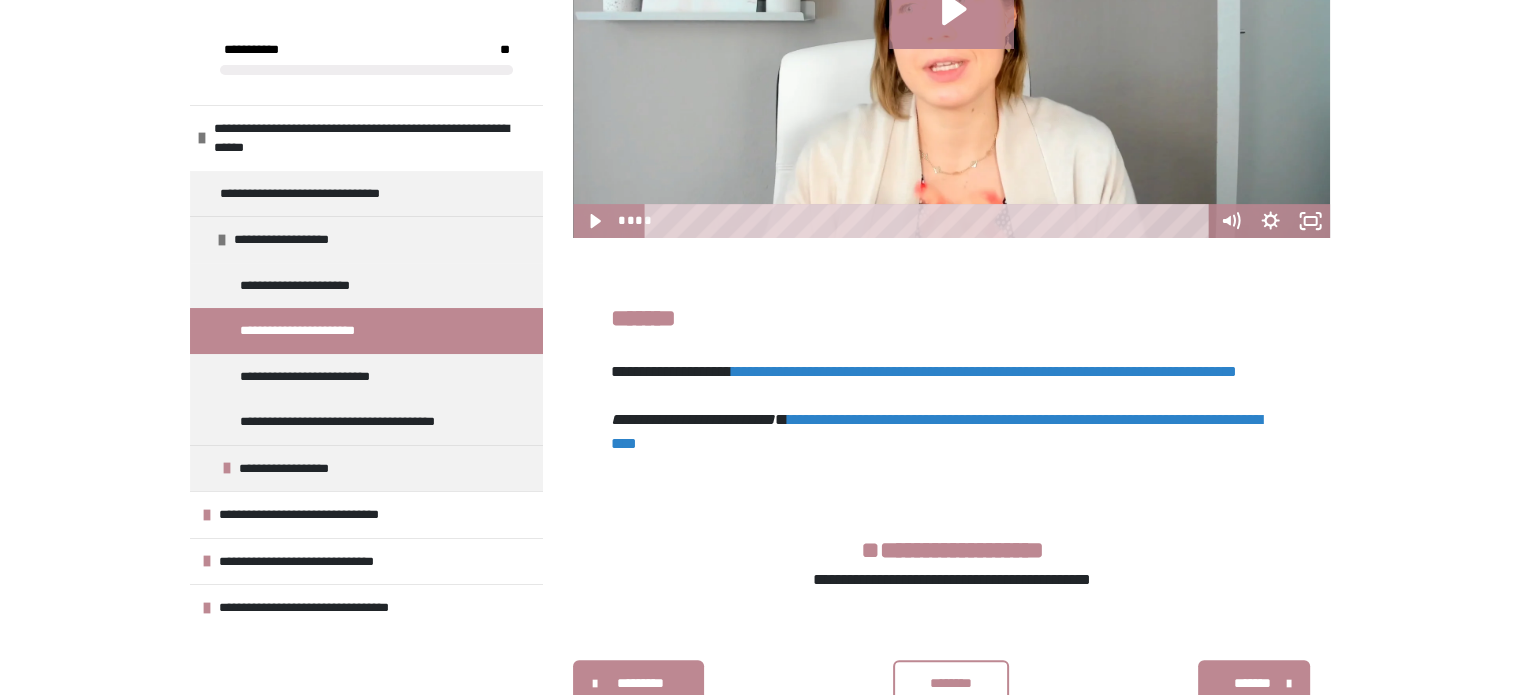 click on "**********" at bounding box center (984, 371) 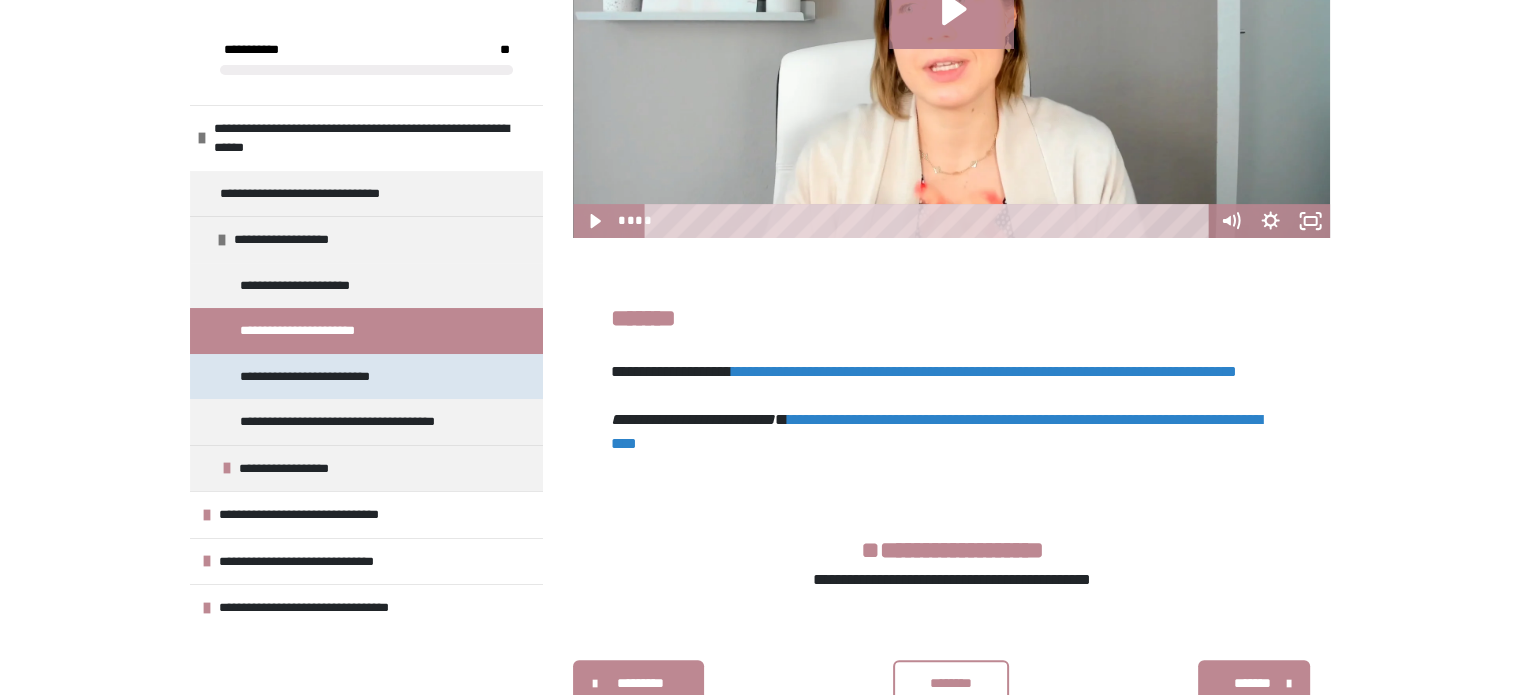 click on "**********" at bounding box center [323, 377] 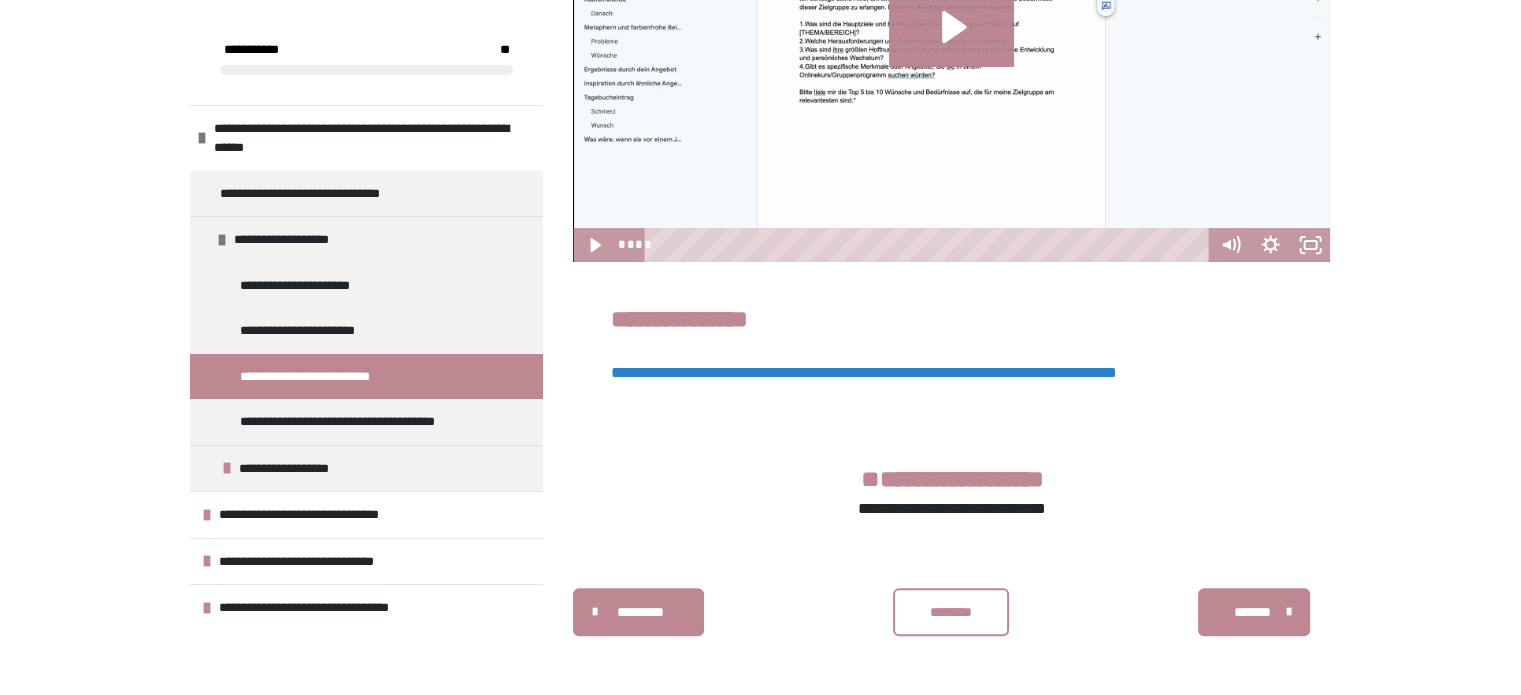scroll, scrollTop: 658, scrollLeft: 0, axis: vertical 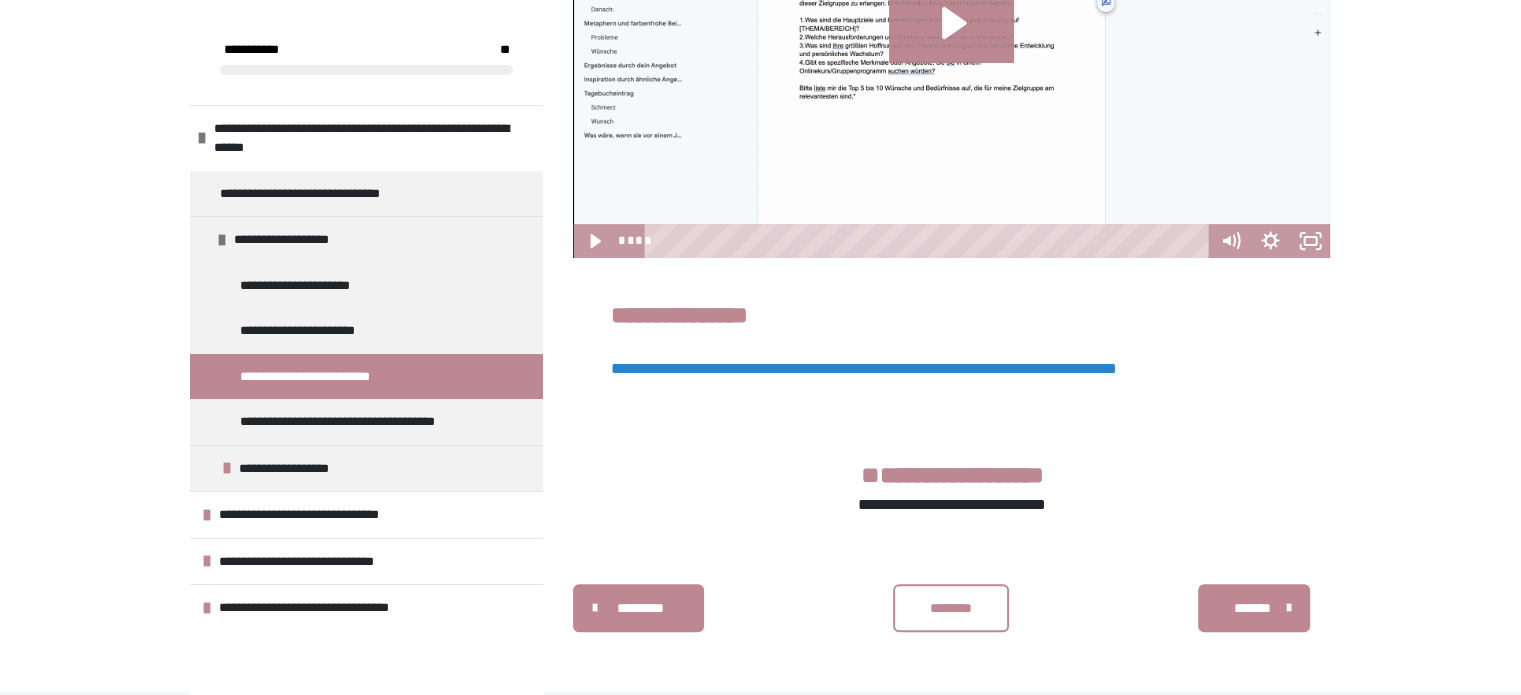 click on "**********" at bounding box center (864, 368) 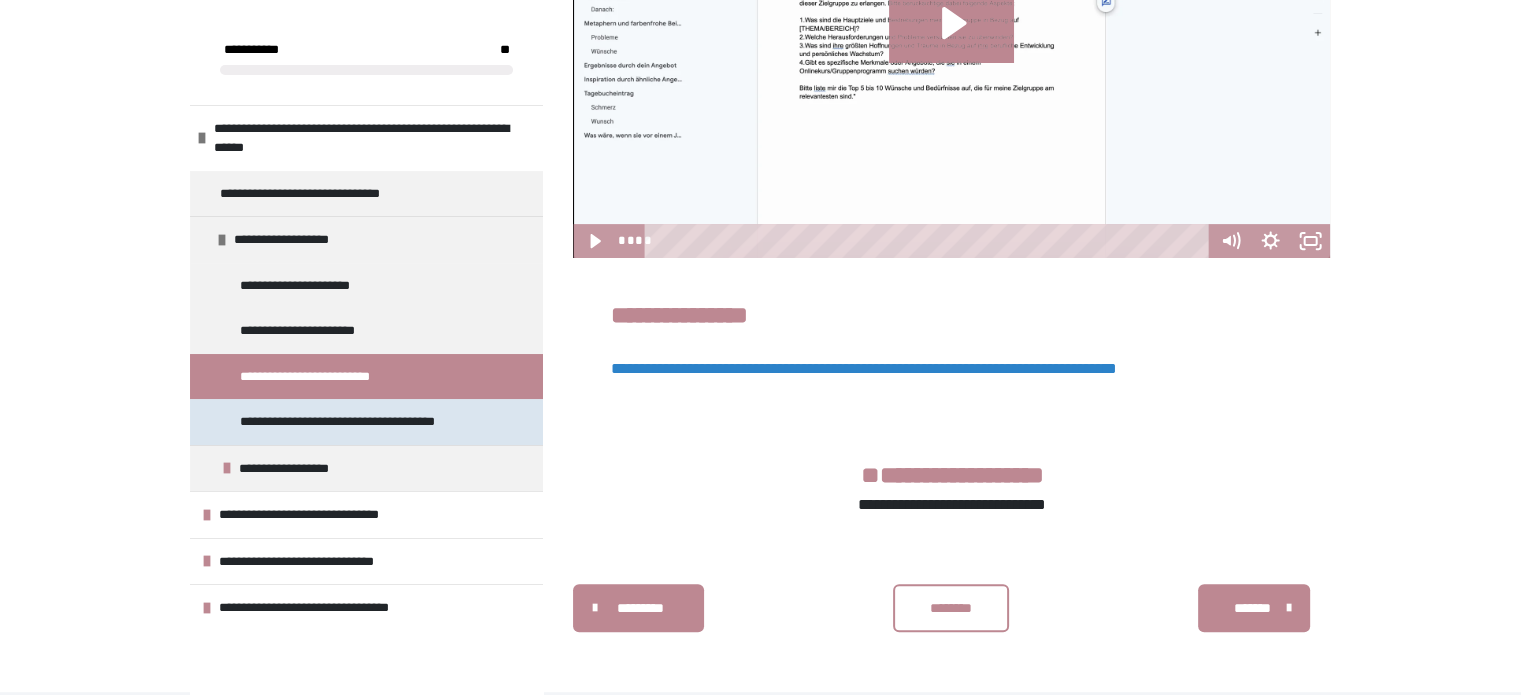 click on "**********" at bounding box center [358, 422] 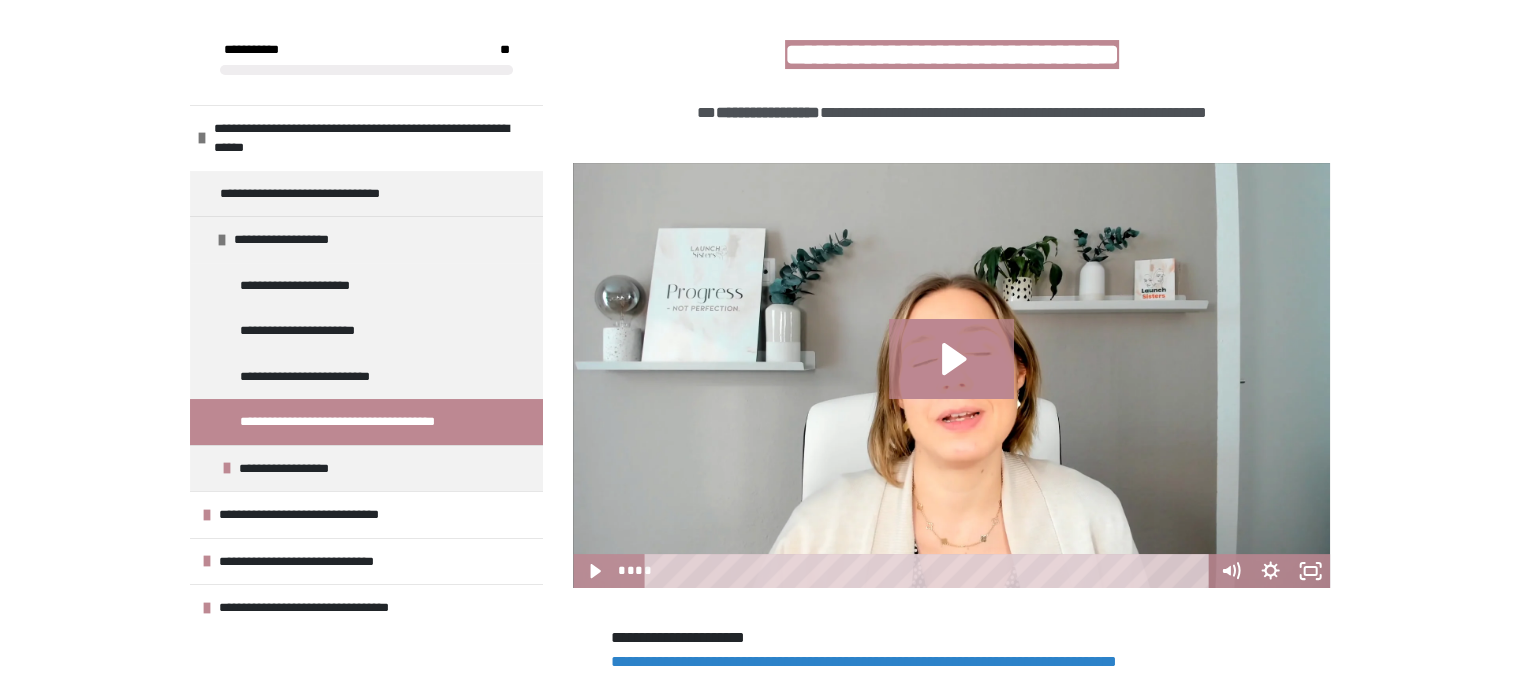 scroll, scrollTop: 287, scrollLeft: 0, axis: vertical 